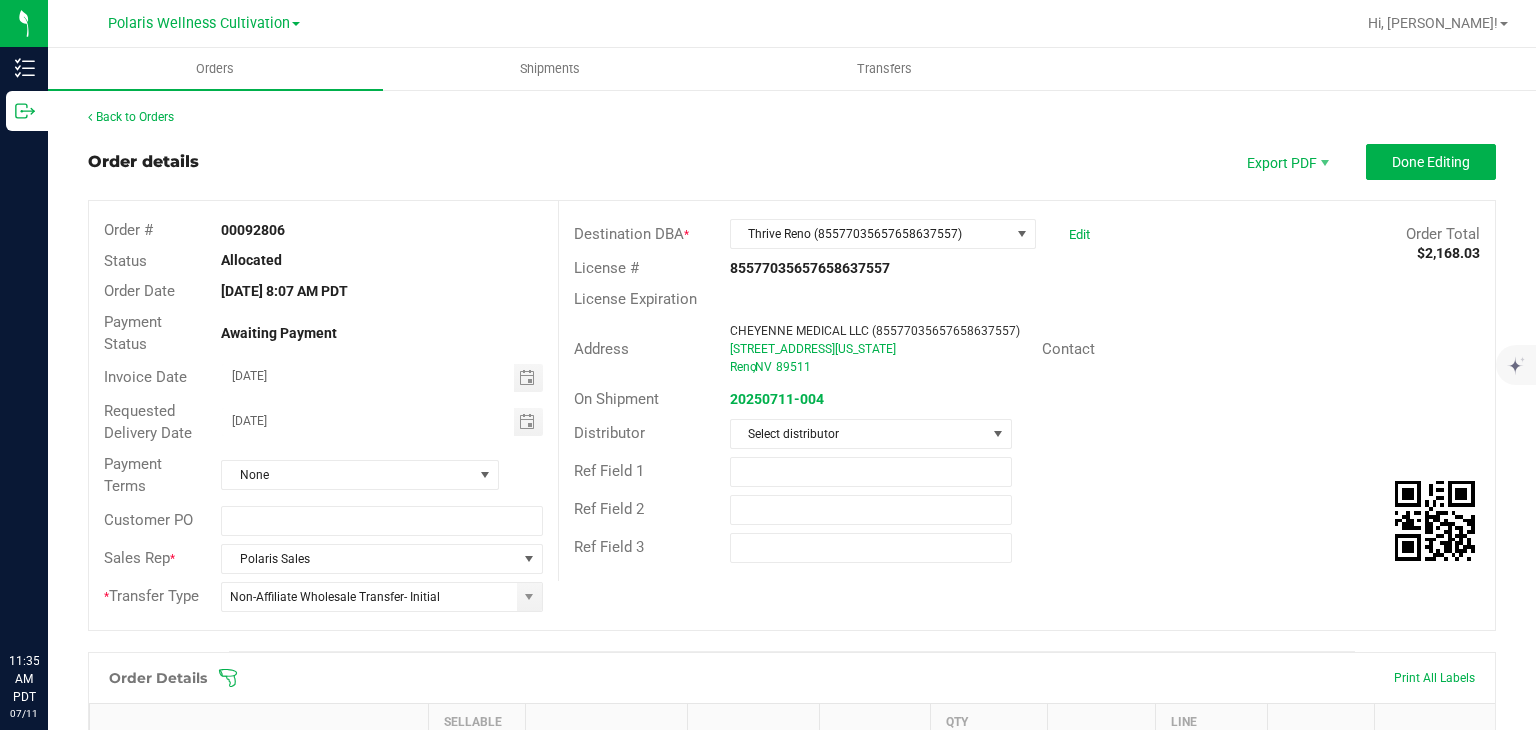 scroll, scrollTop: 0, scrollLeft: 0, axis: both 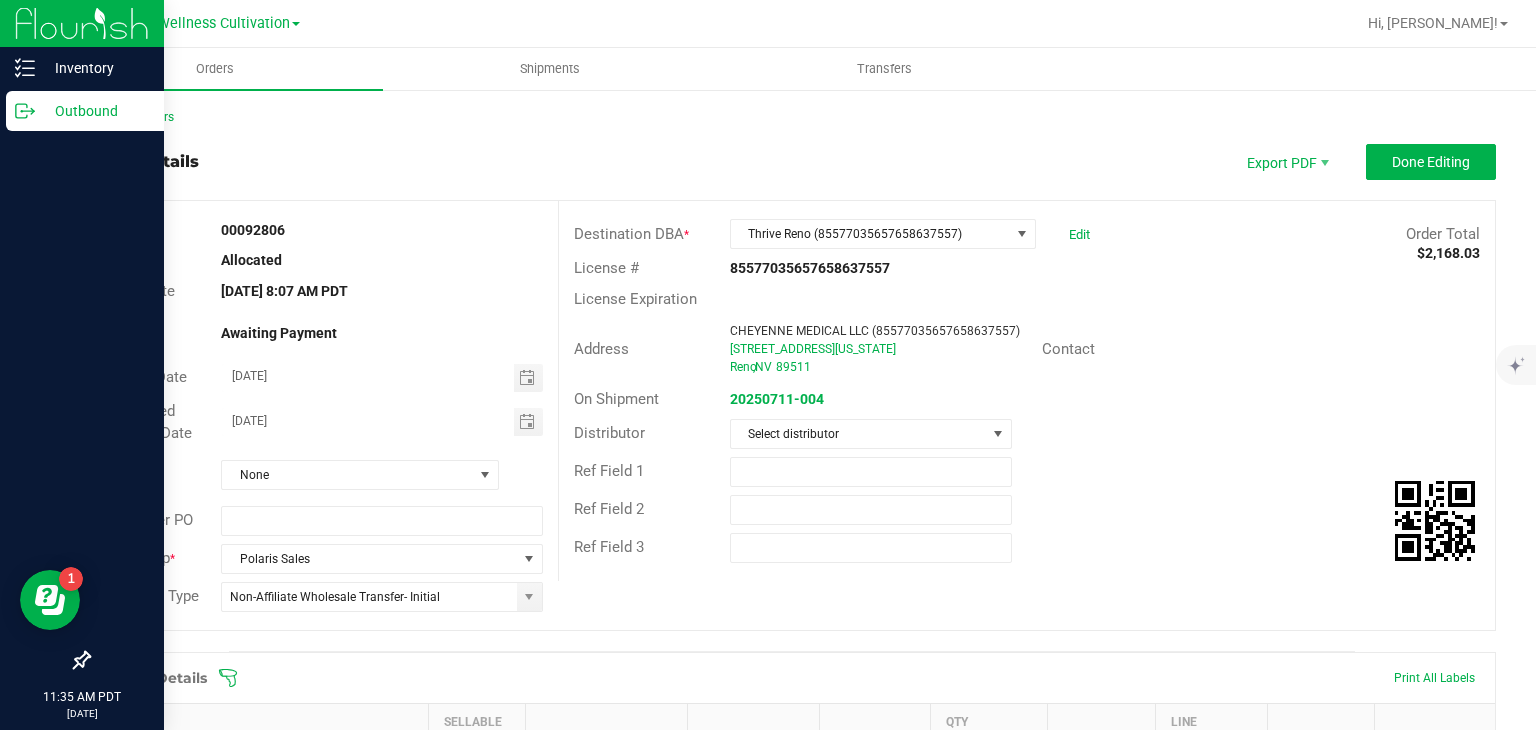 click on "Outbound" at bounding box center (95, 111) 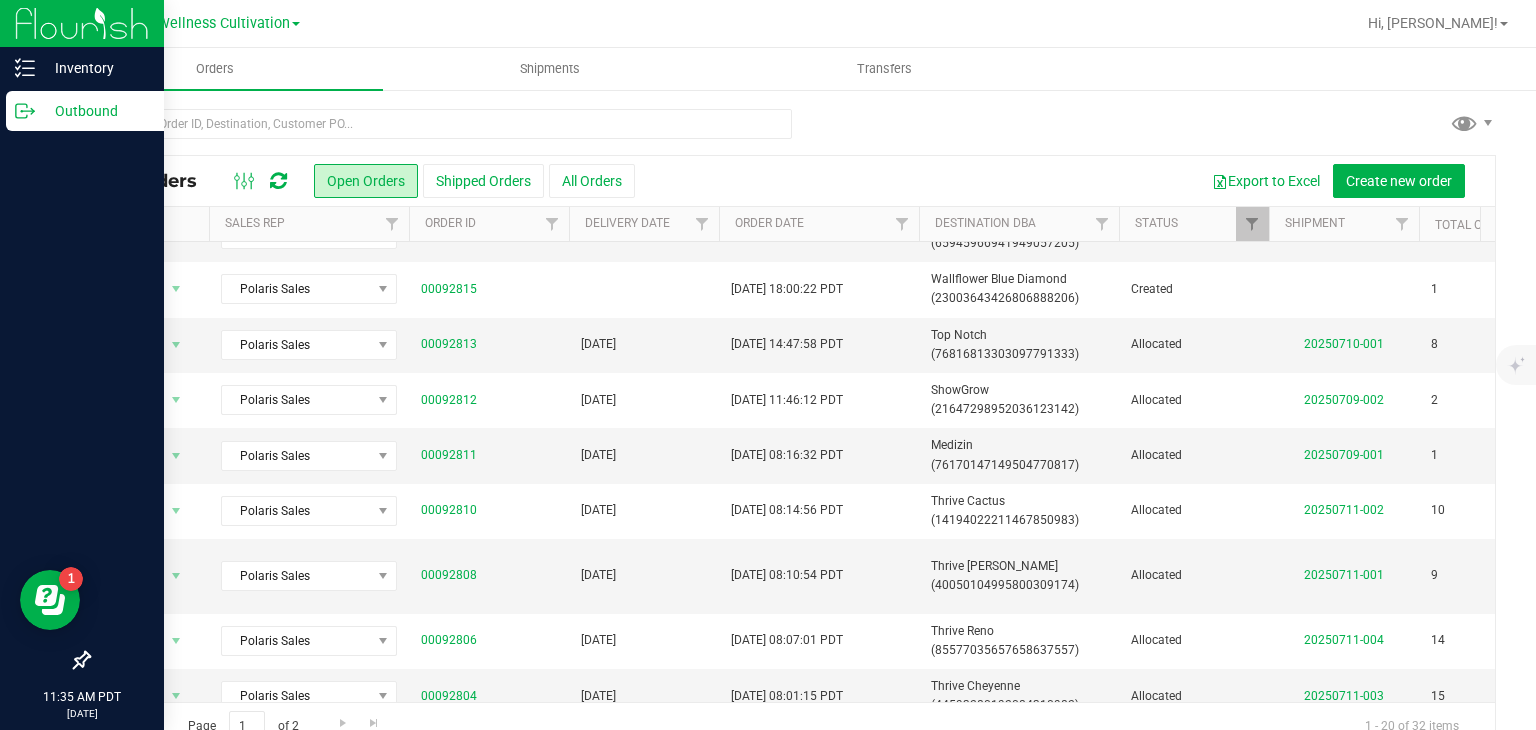 scroll, scrollTop: 696, scrollLeft: 0, axis: vertical 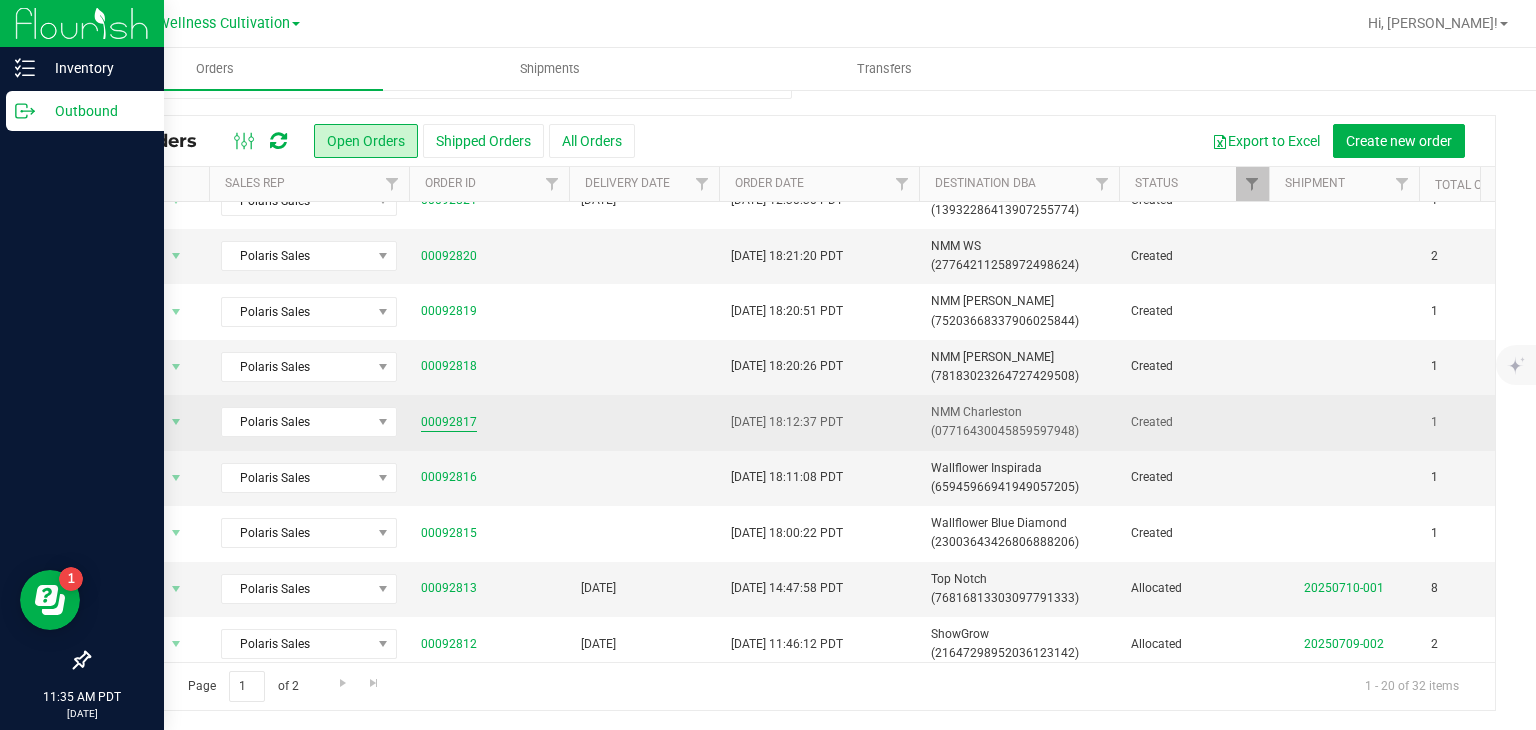 click on "00092817" at bounding box center [449, 422] 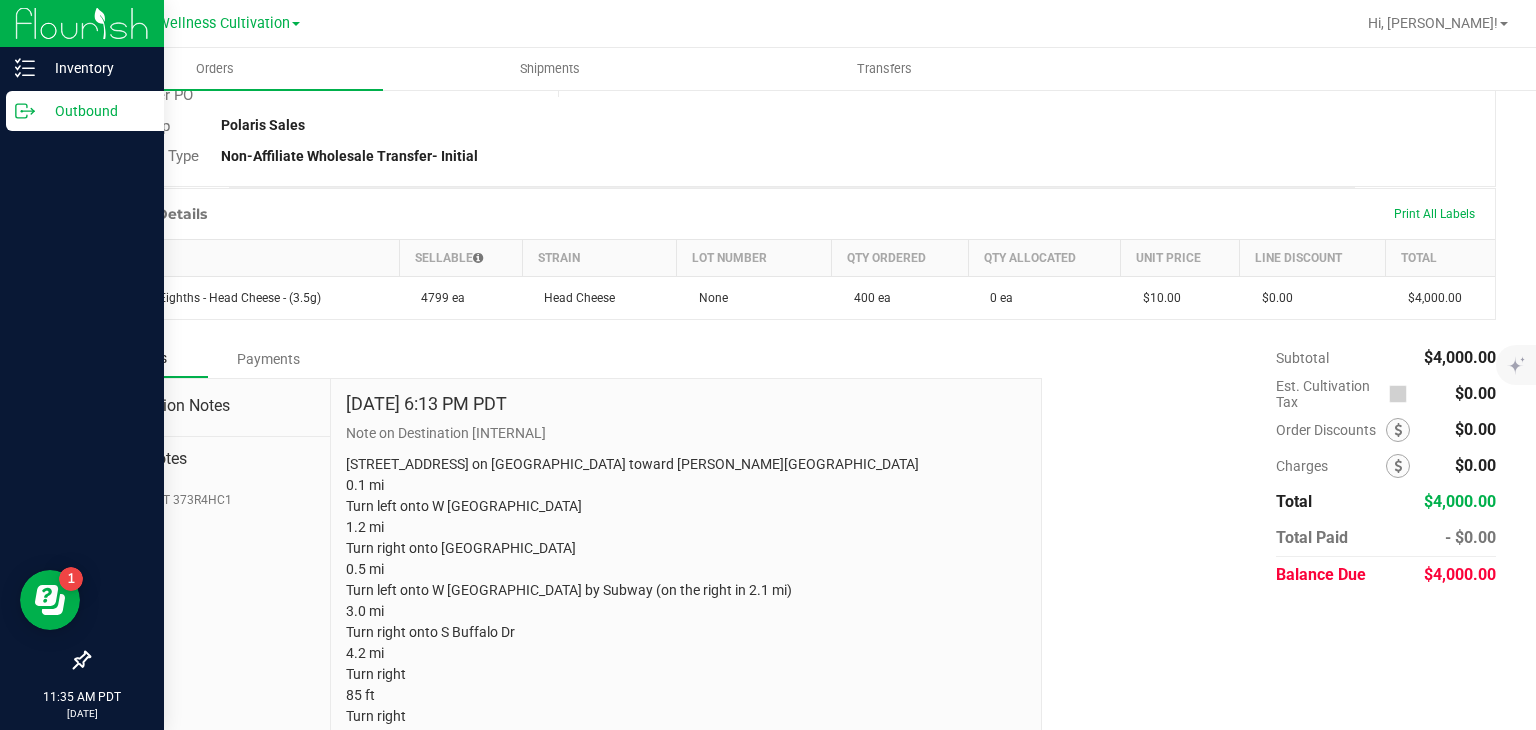scroll, scrollTop: 0, scrollLeft: 0, axis: both 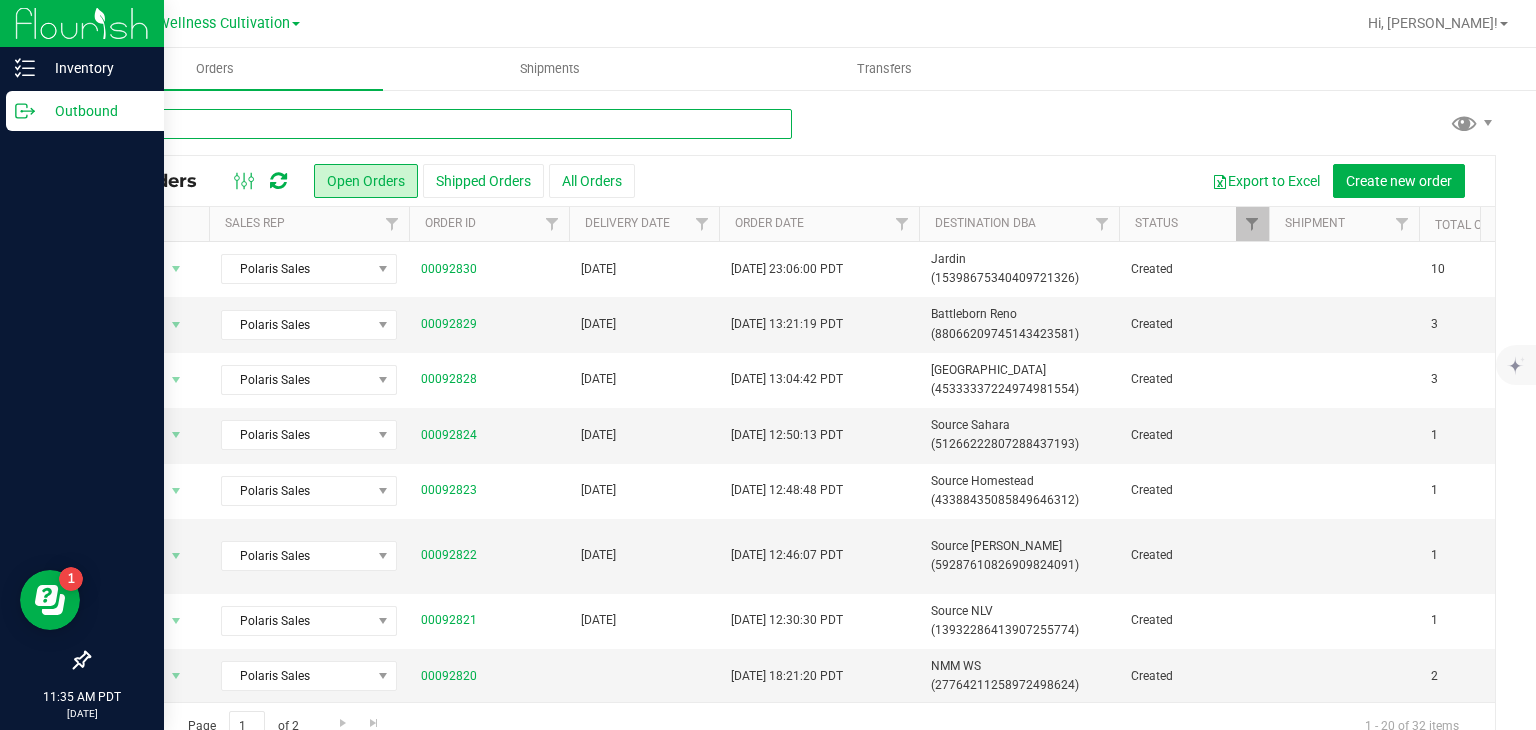 click at bounding box center (440, 124) 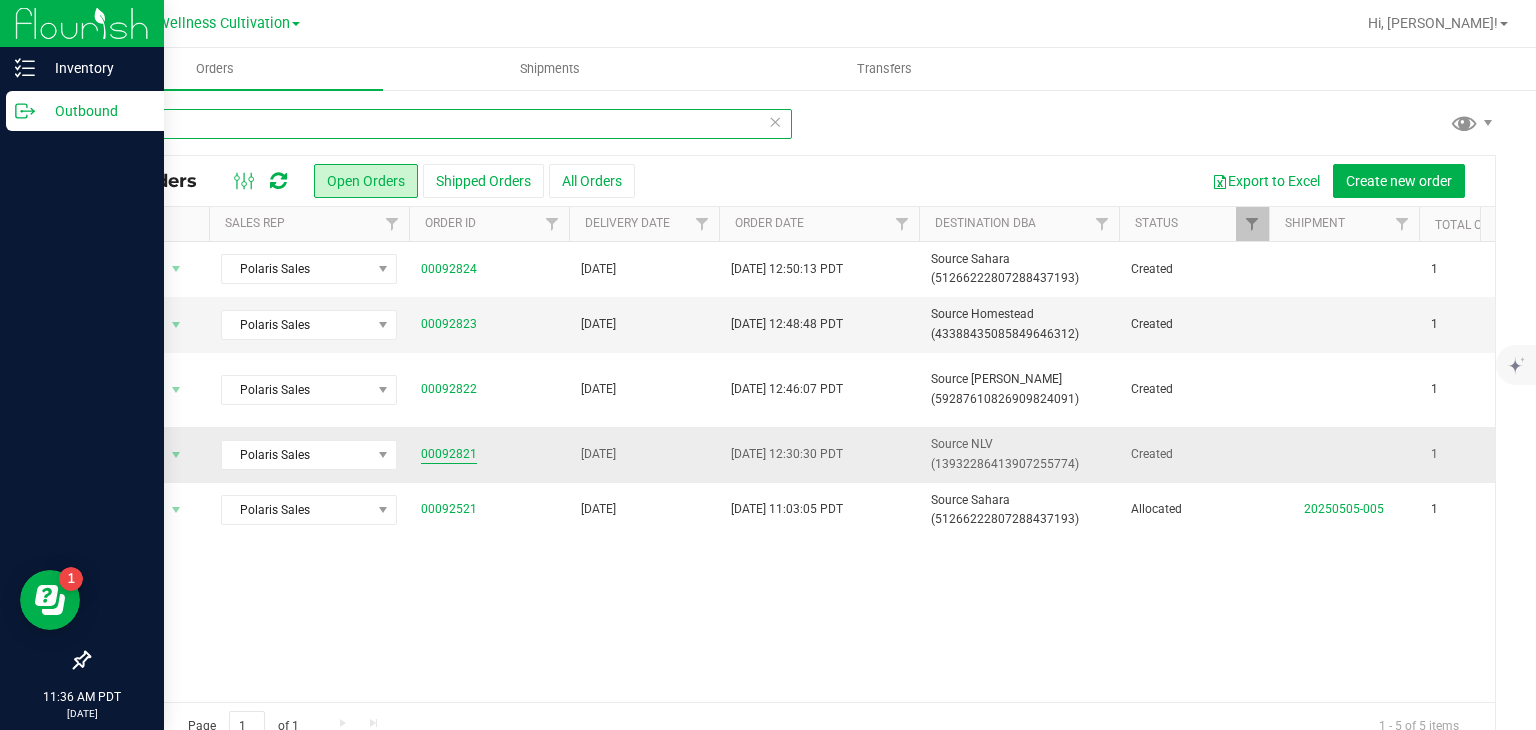 type on "source" 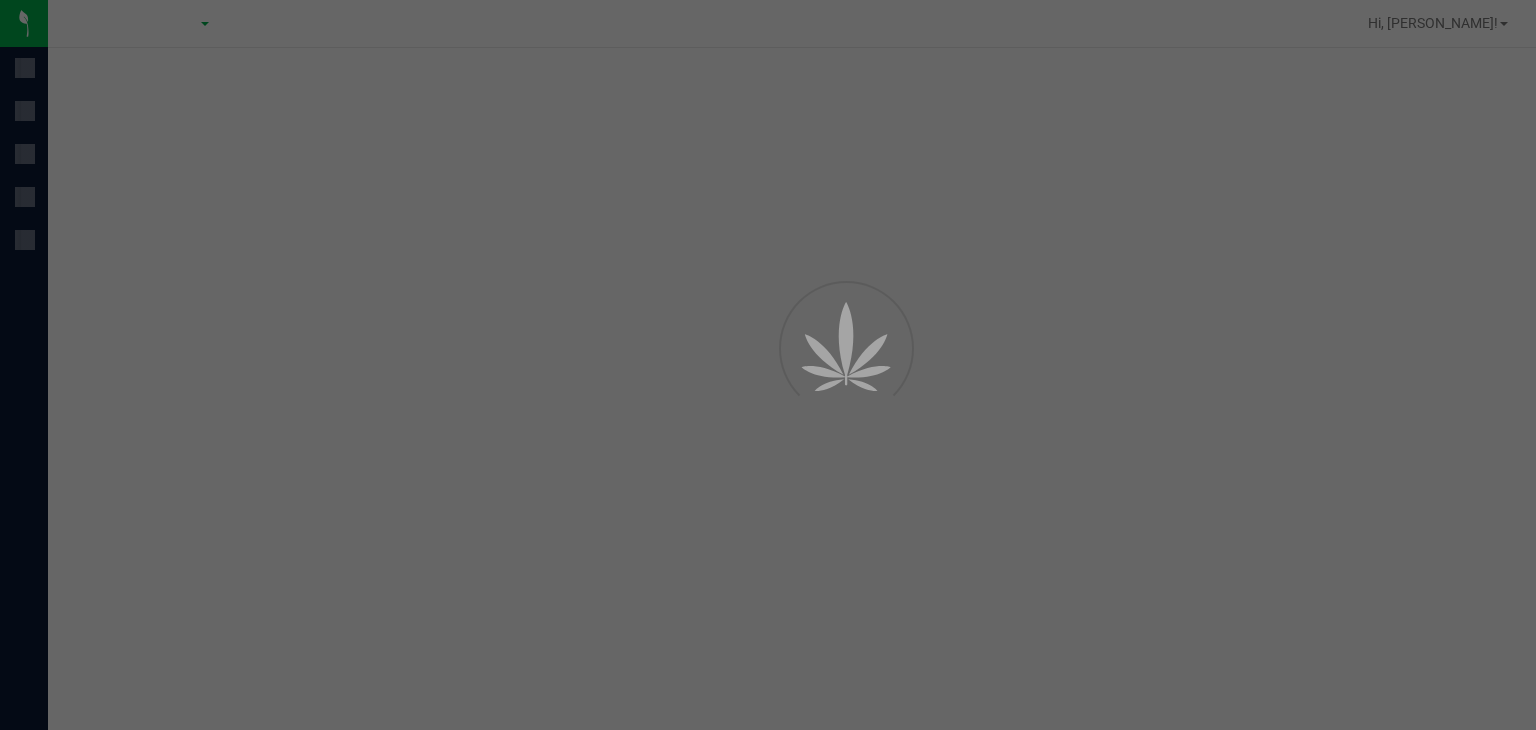 scroll, scrollTop: 0, scrollLeft: 0, axis: both 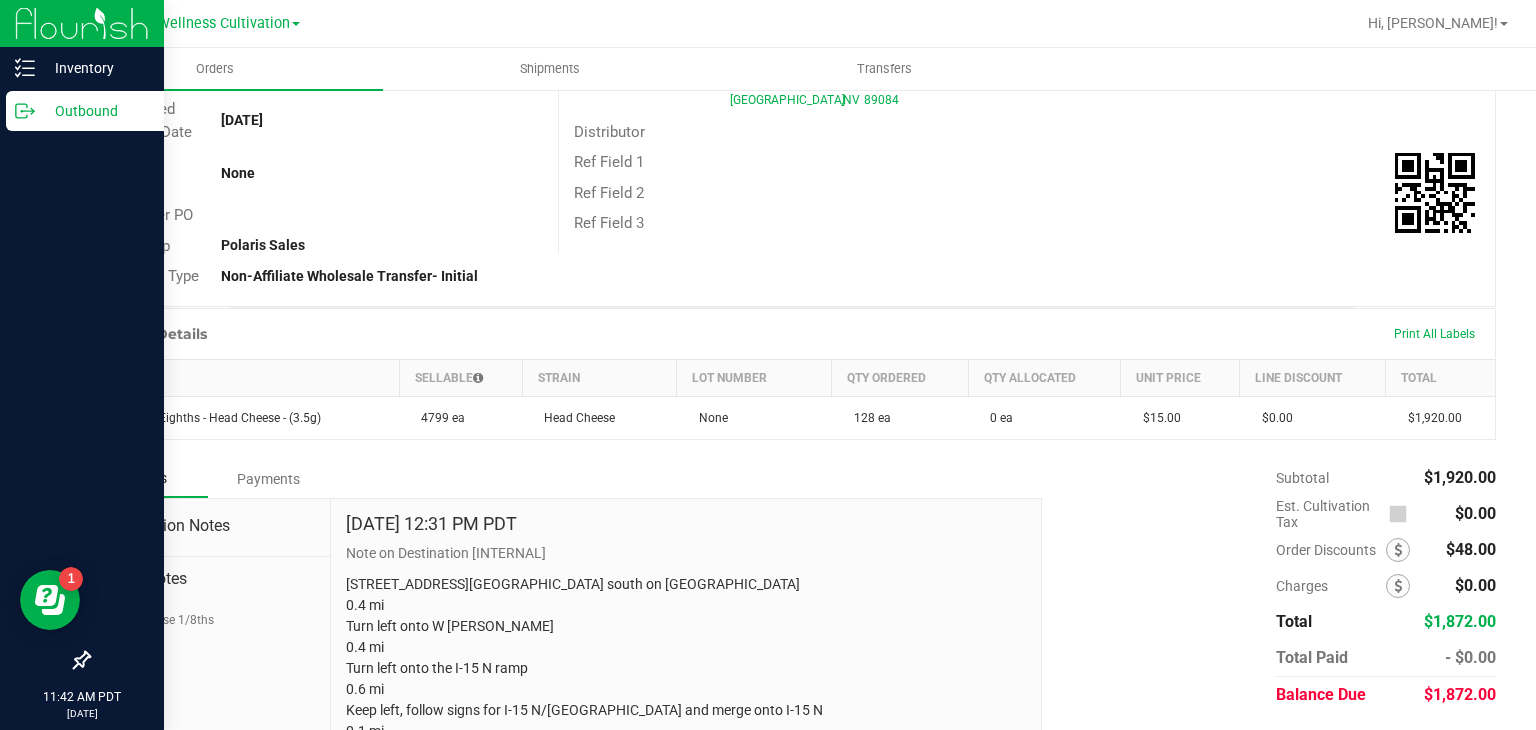 click on "Outbound" at bounding box center [95, 111] 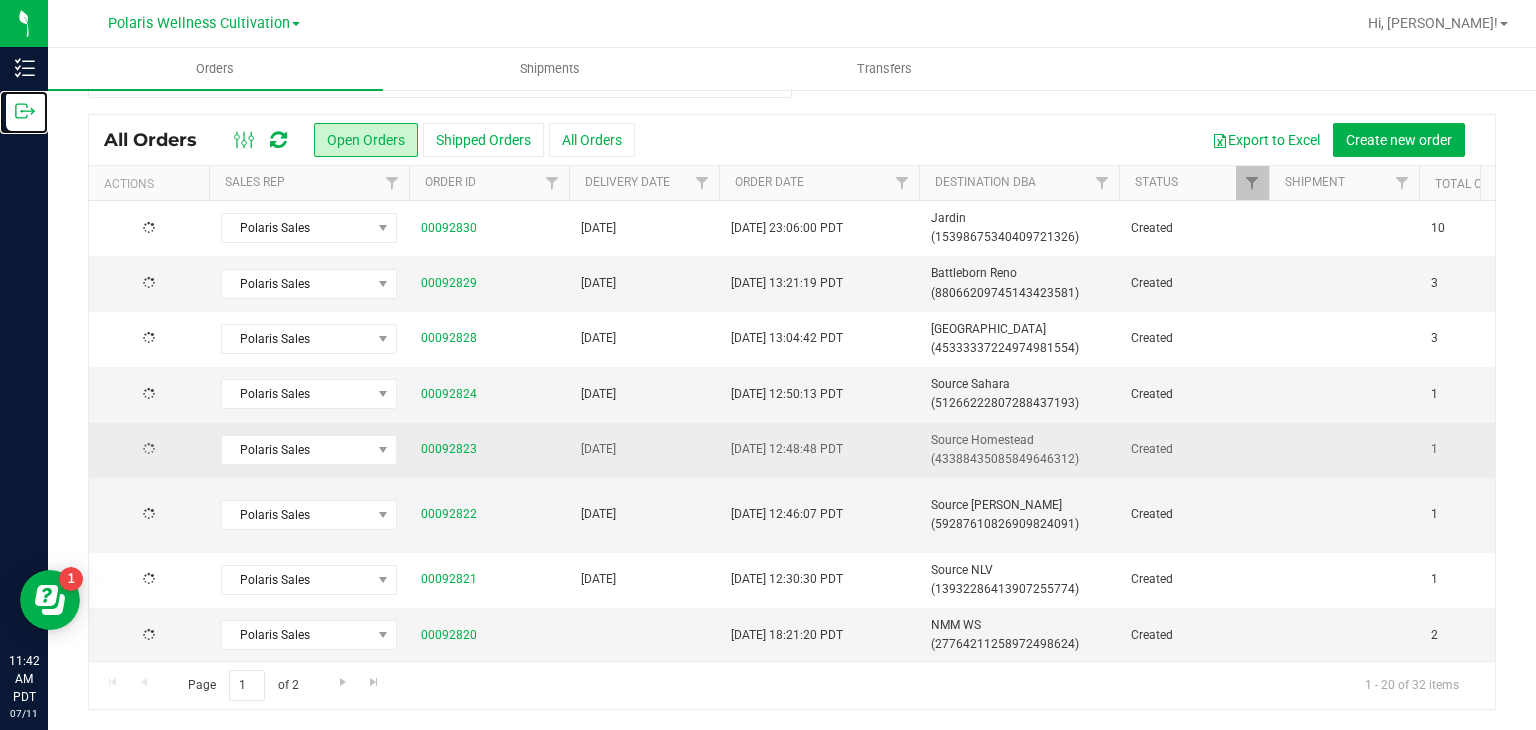 scroll, scrollTop: 0, scrollLeft: 0, axis: both 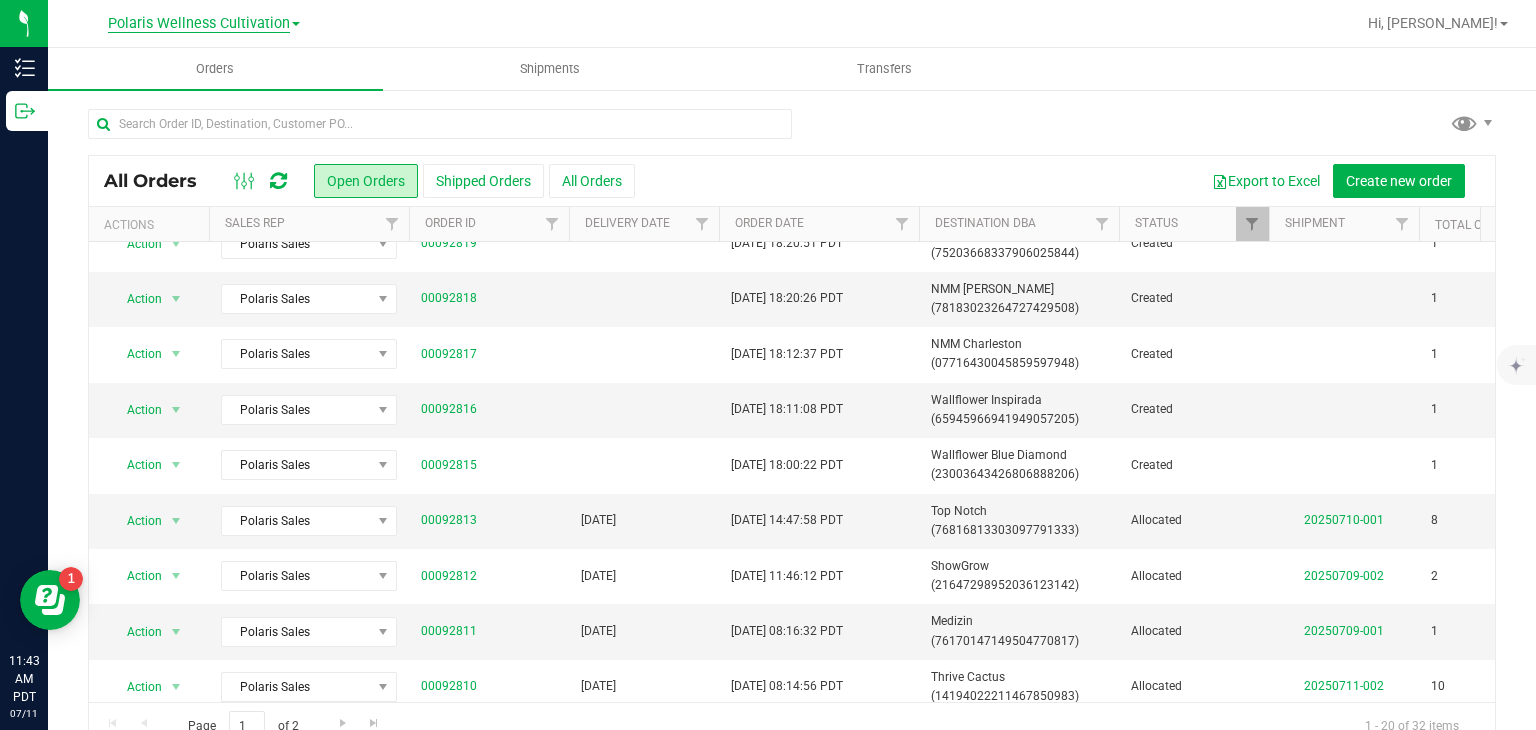 click on "Polaris Wellness Cultivation" at bounding box center (199, 24) 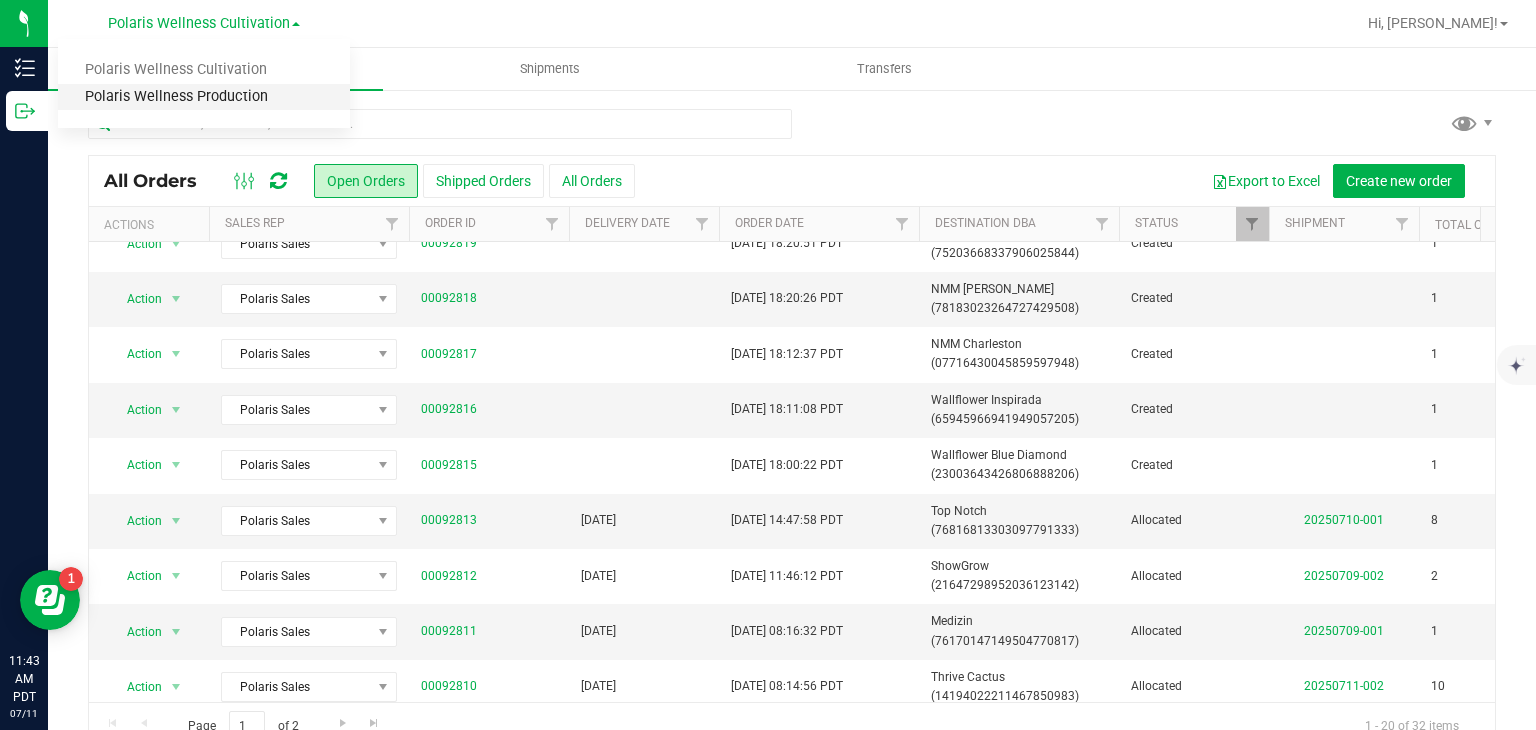 click on "Polaris Wellness Production" at bounding box center (204, 97) 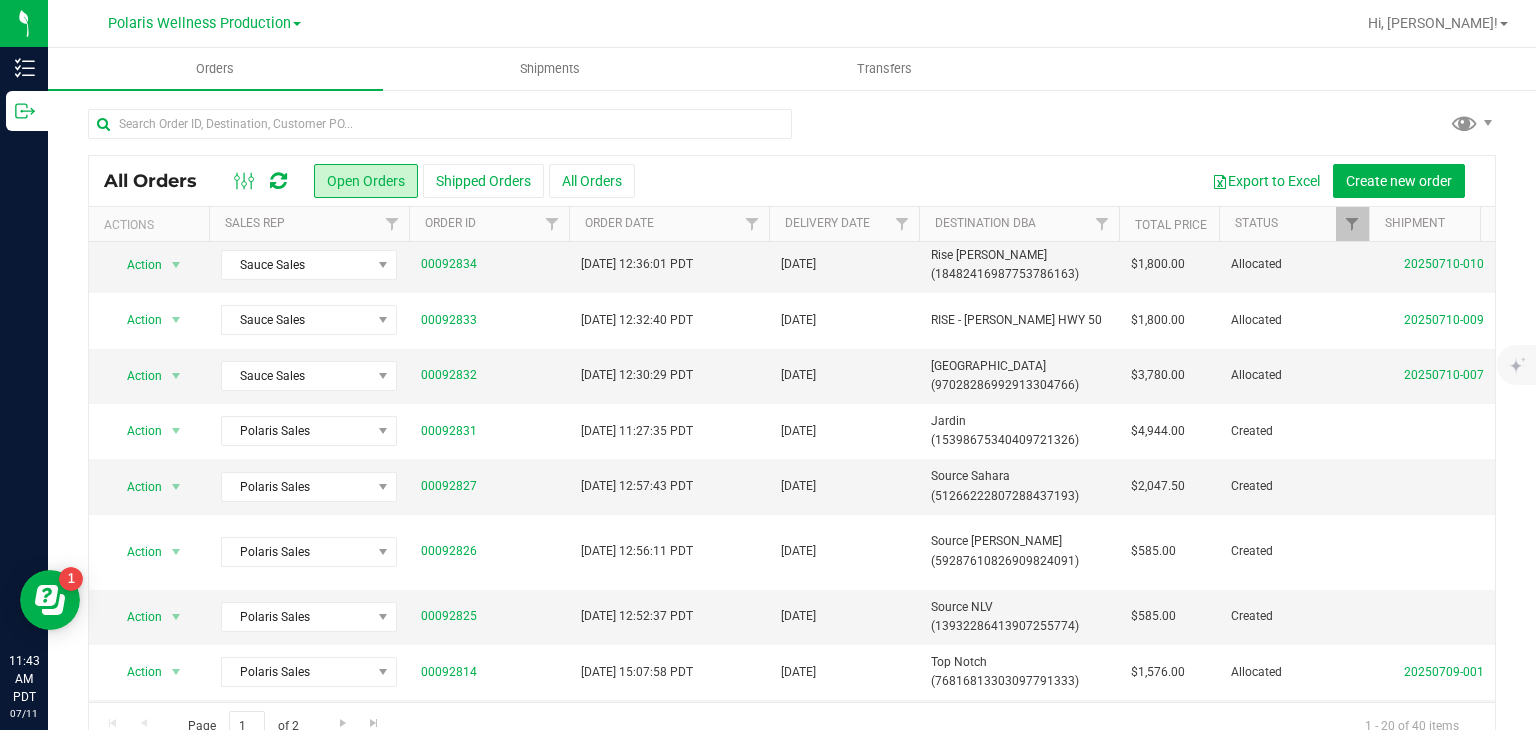 scroll, scrollTop: 391, scrollLeft: 0, axis: vertical 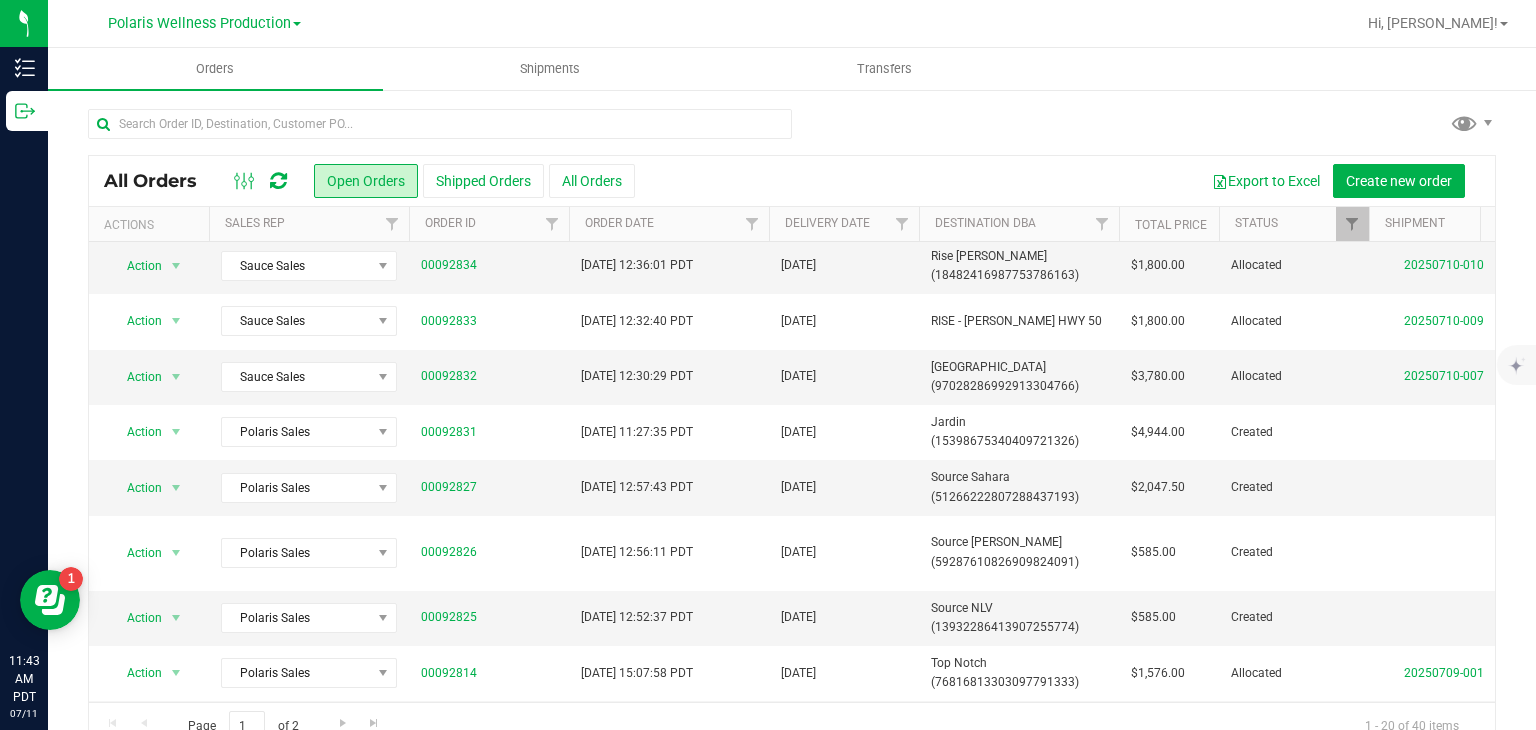 click at bounding box center (792, 132) 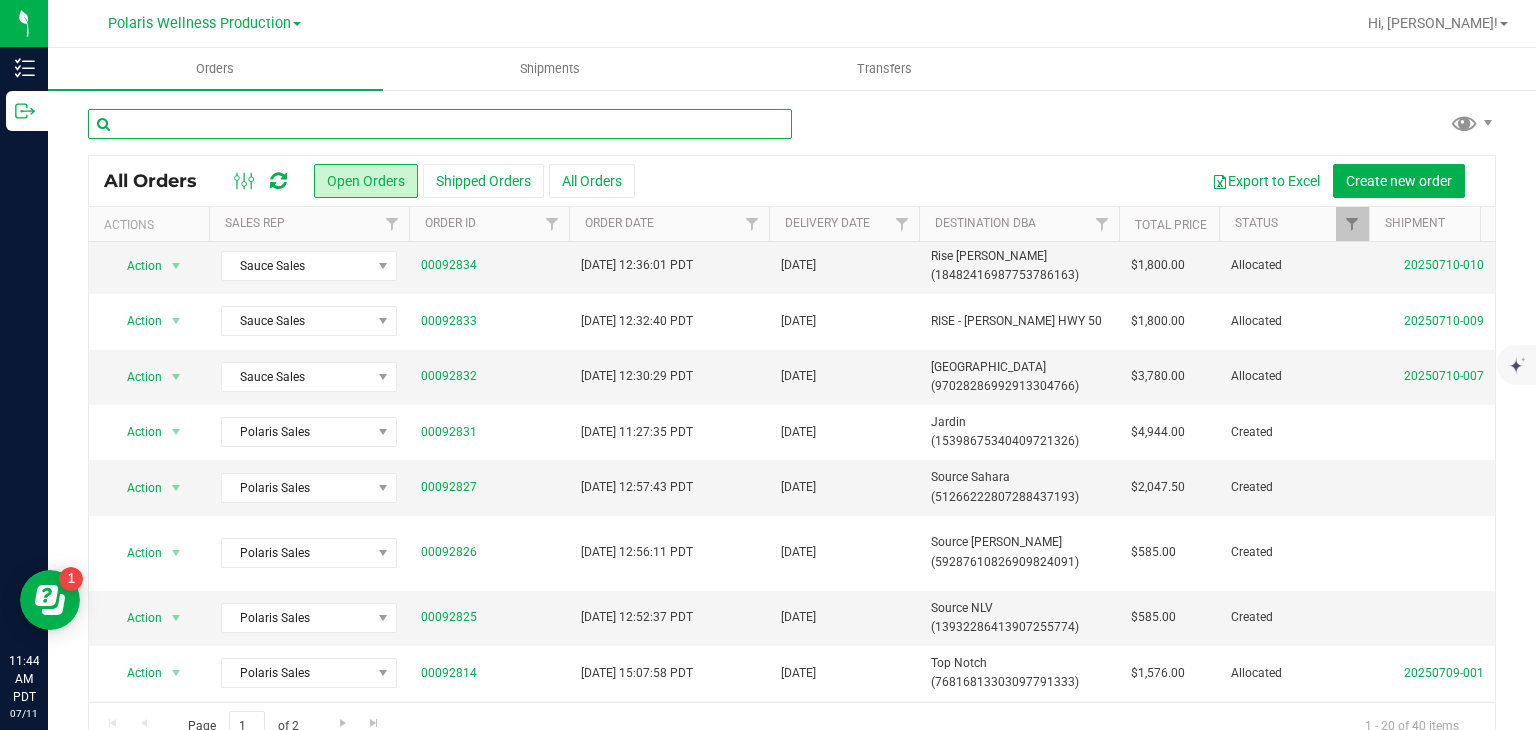 click at bounding box center (440, 124) 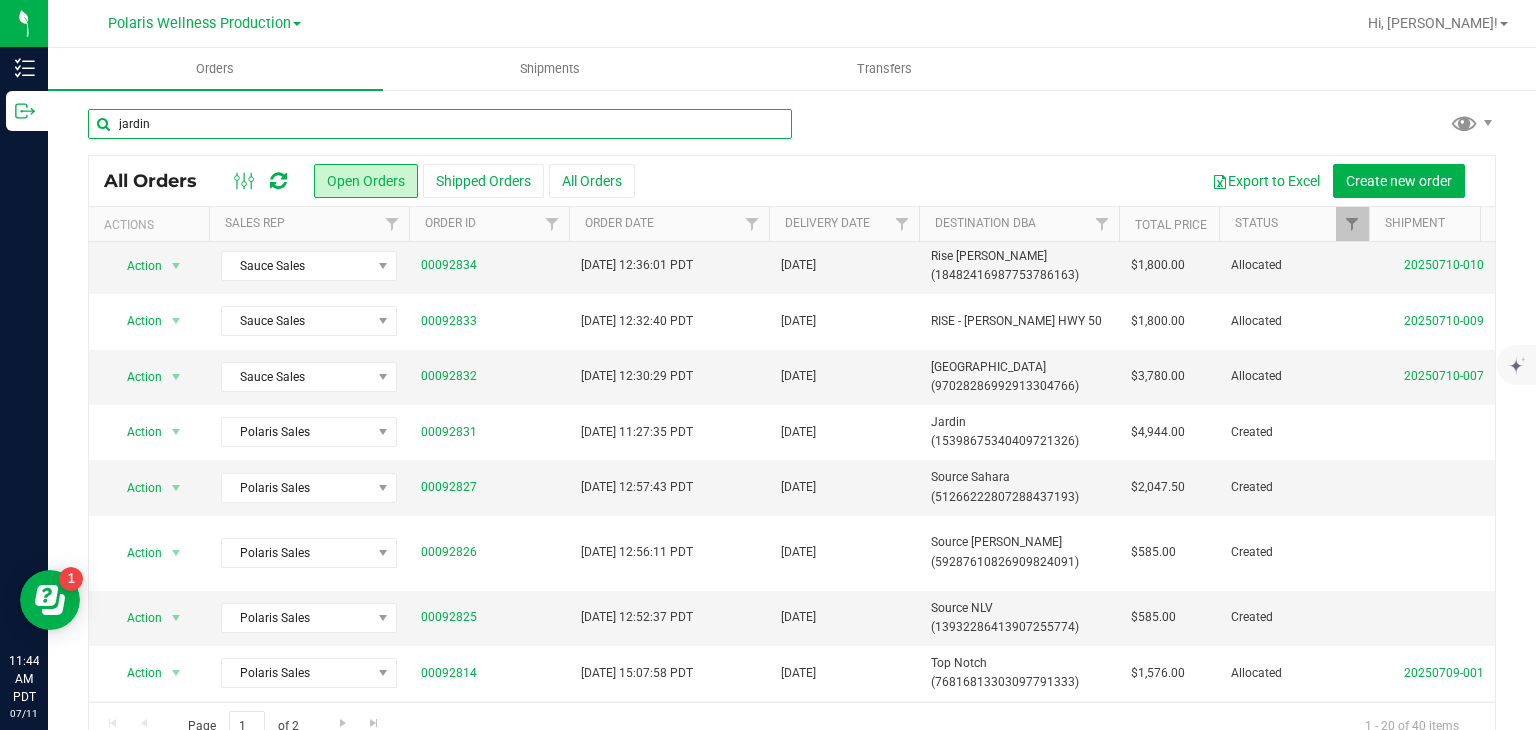 type on "jardin" 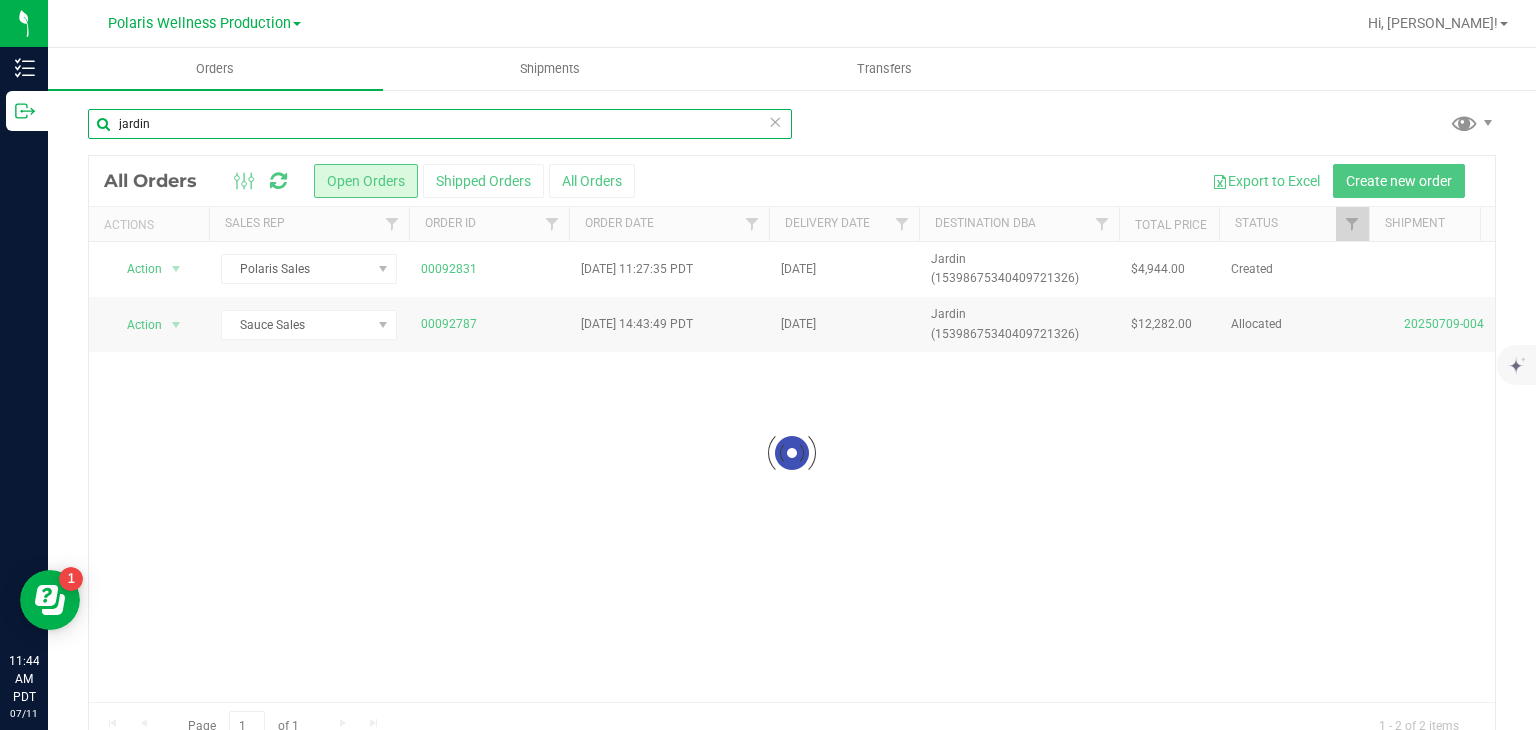 scroll, scrollTop: 0, scrollLeft: 0, axis: both 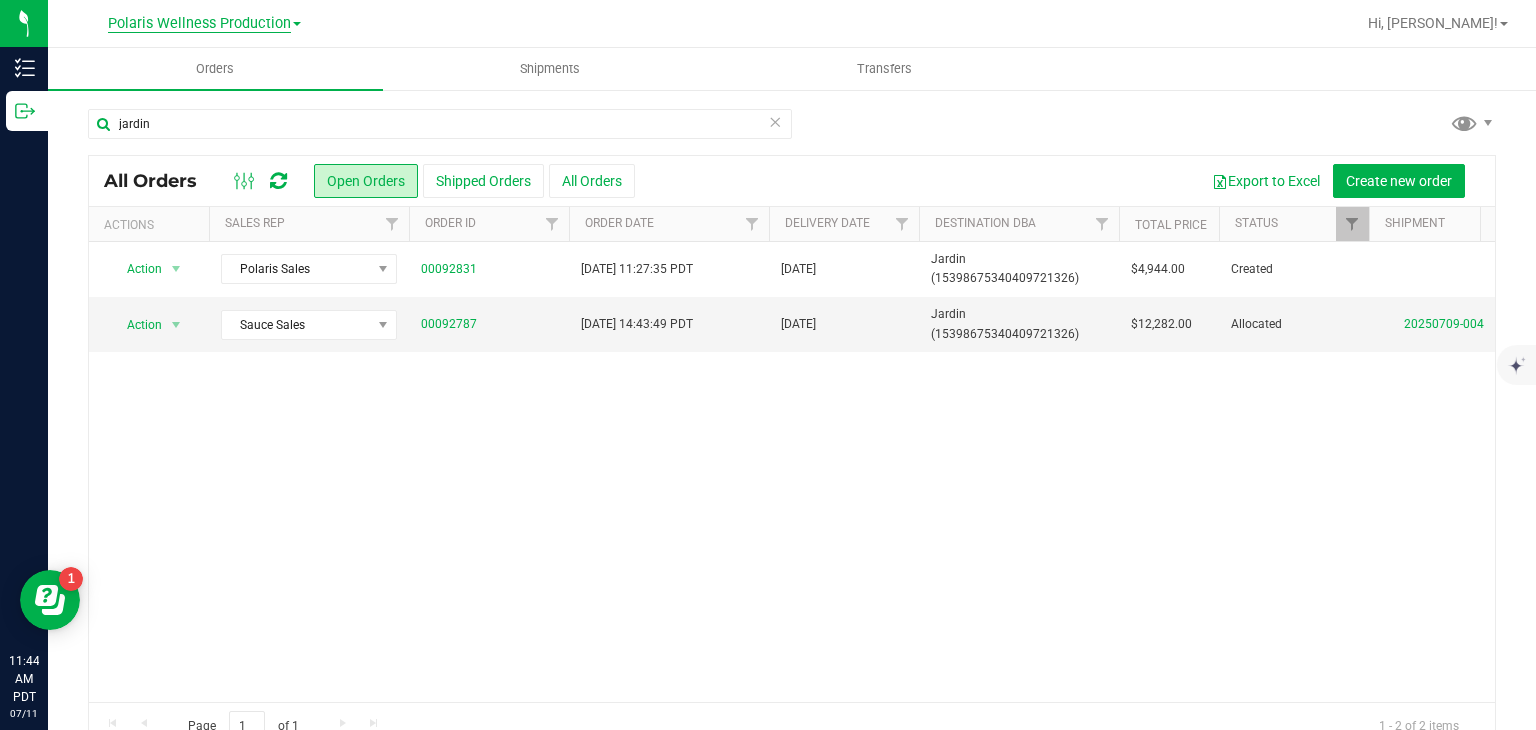 click on "Polaris Wellness Production" at bounding box center (199, 24) 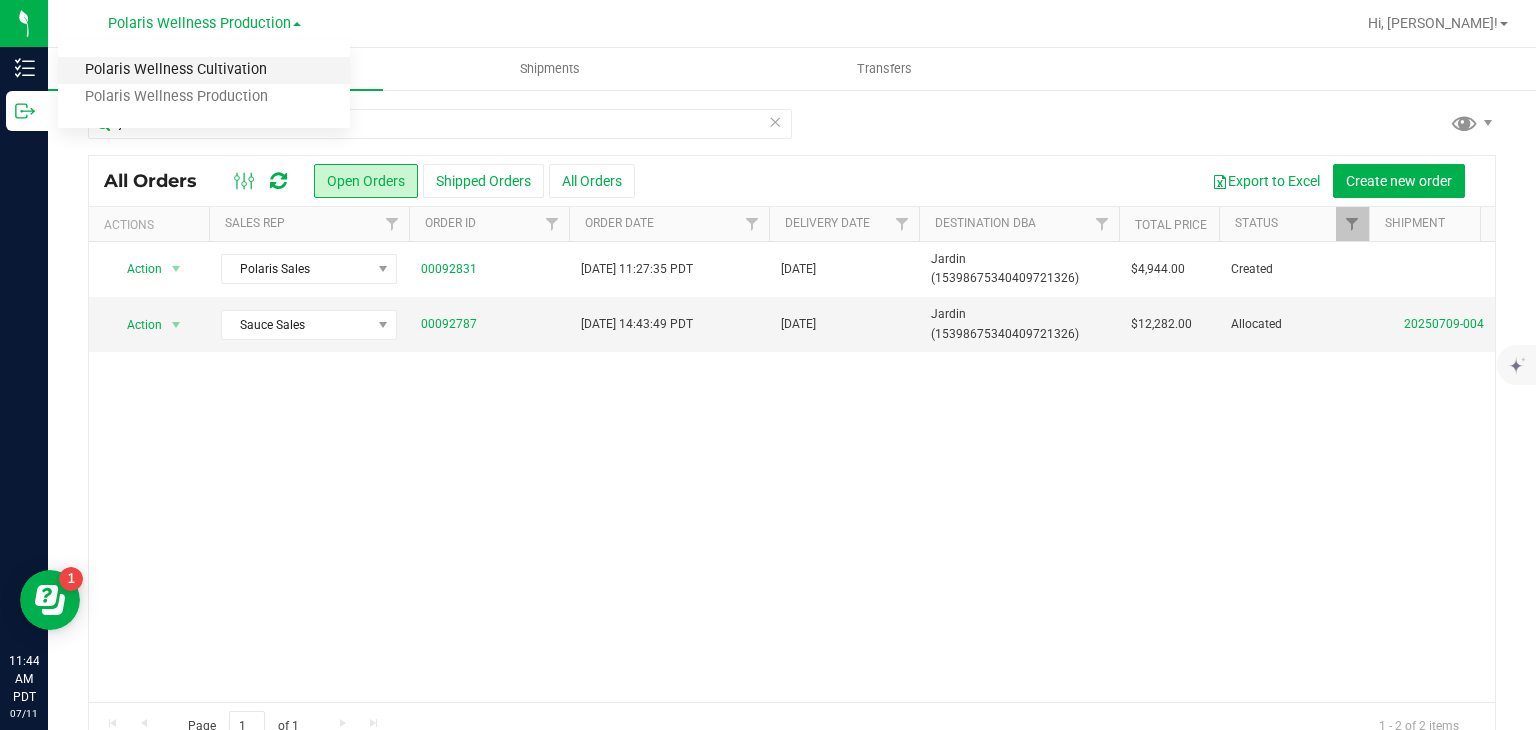 click on "Polaris Wellness Cultivation" at bounding box center [204, 70] 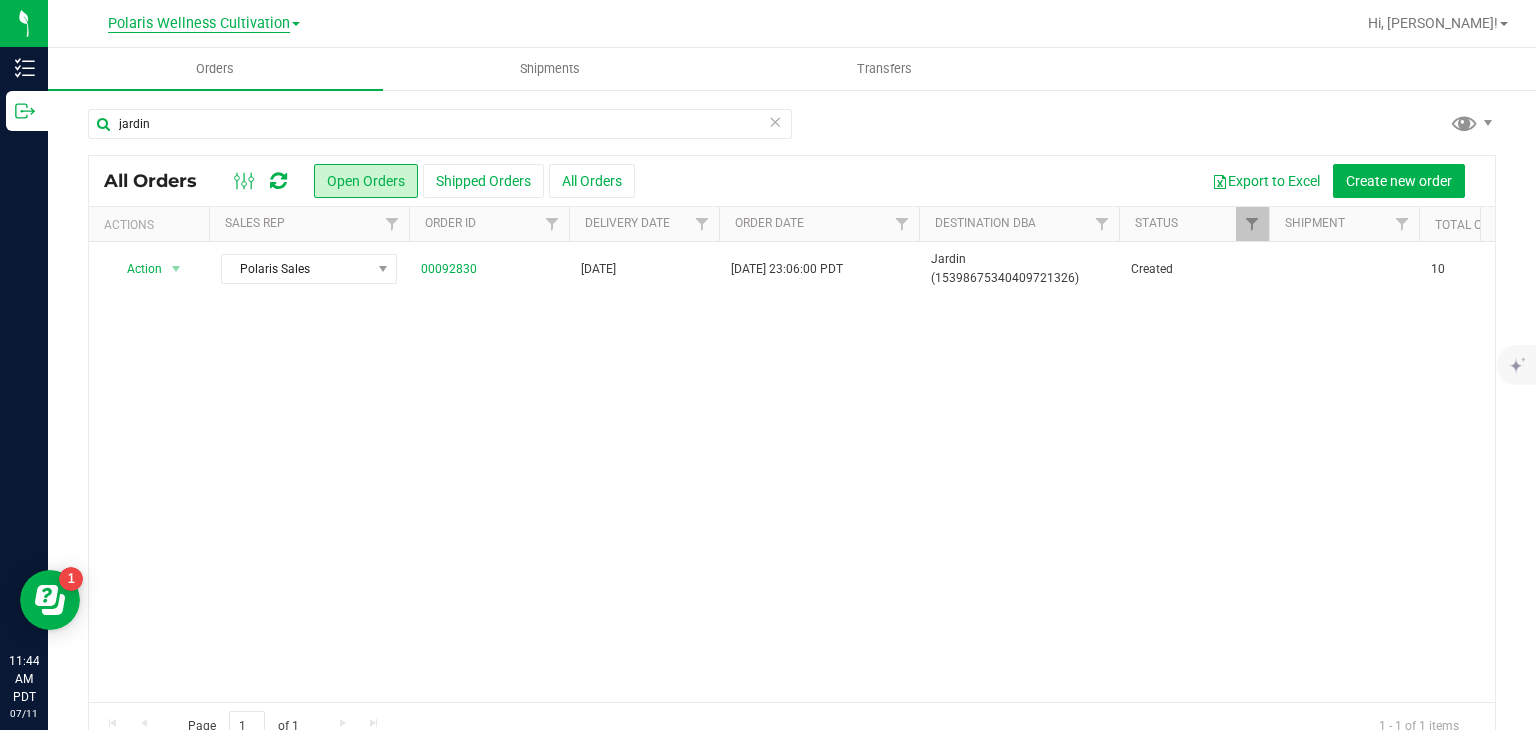 click on "Polaris Wellness Cultivation" at bounding box center [199, 24] 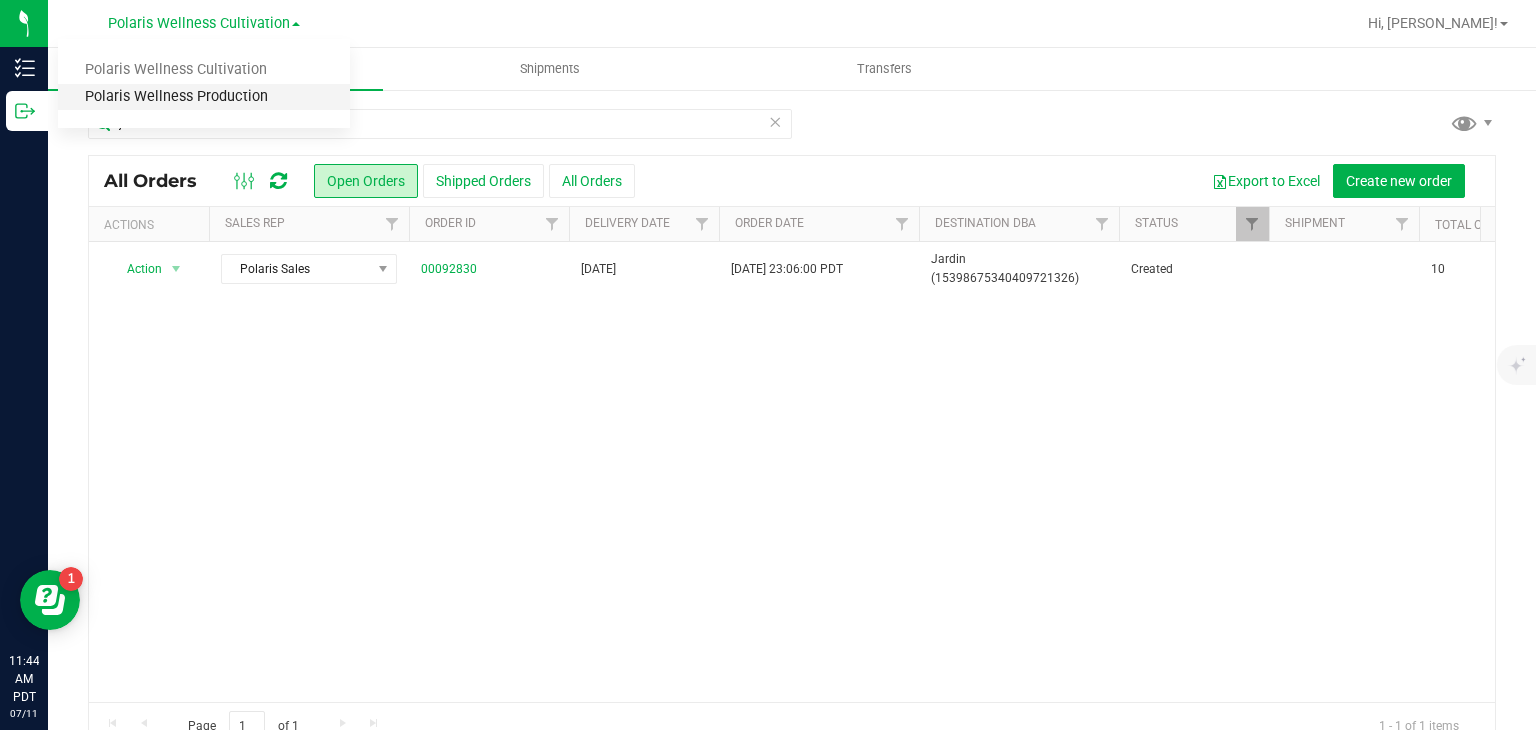 click on "Polaris Wellness Production" at bounding box center [204, 97] 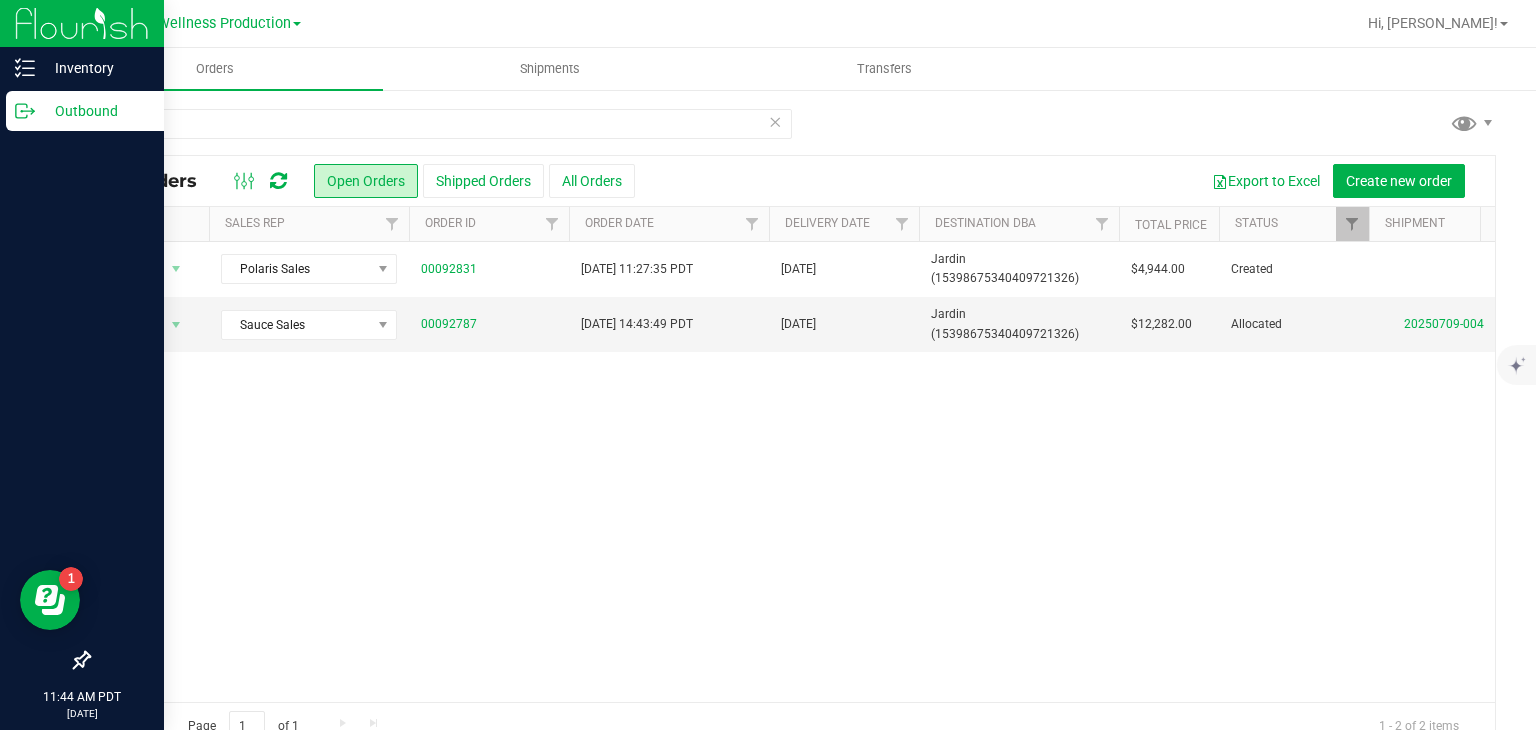 click on "Outbound" at bounding box center (85, 111) 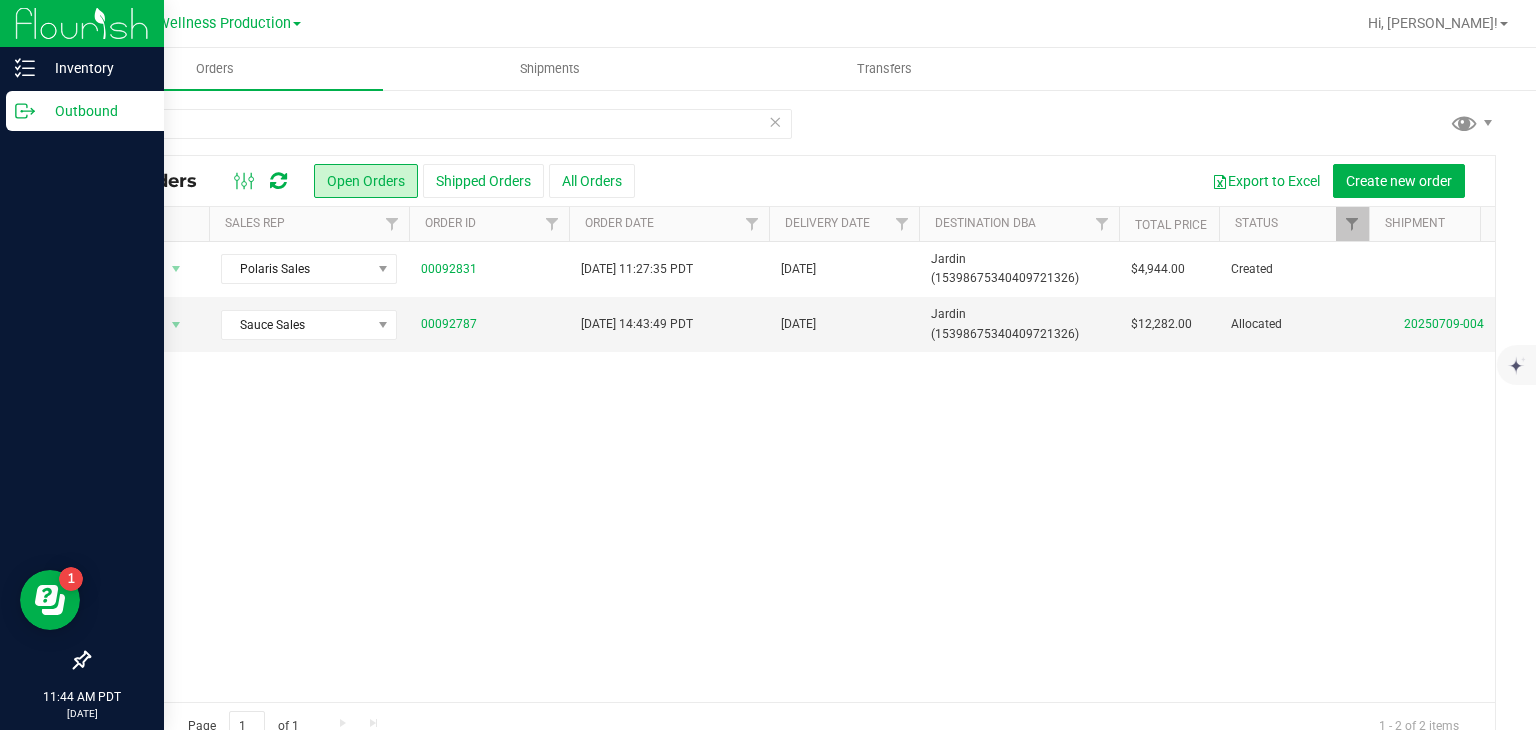 click on "Outbound" at bounding box center (95, 111) 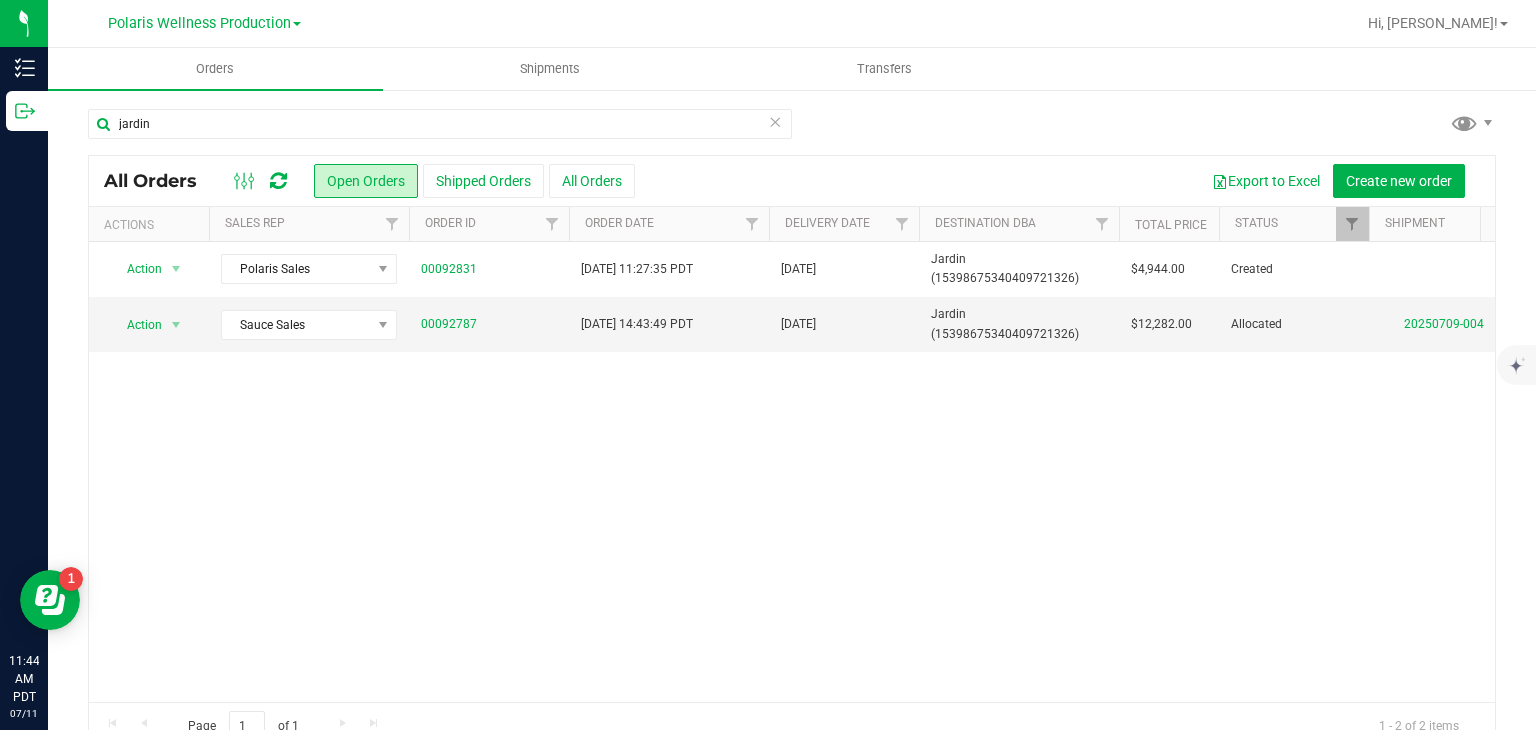 click at bounding box center [775, 121] 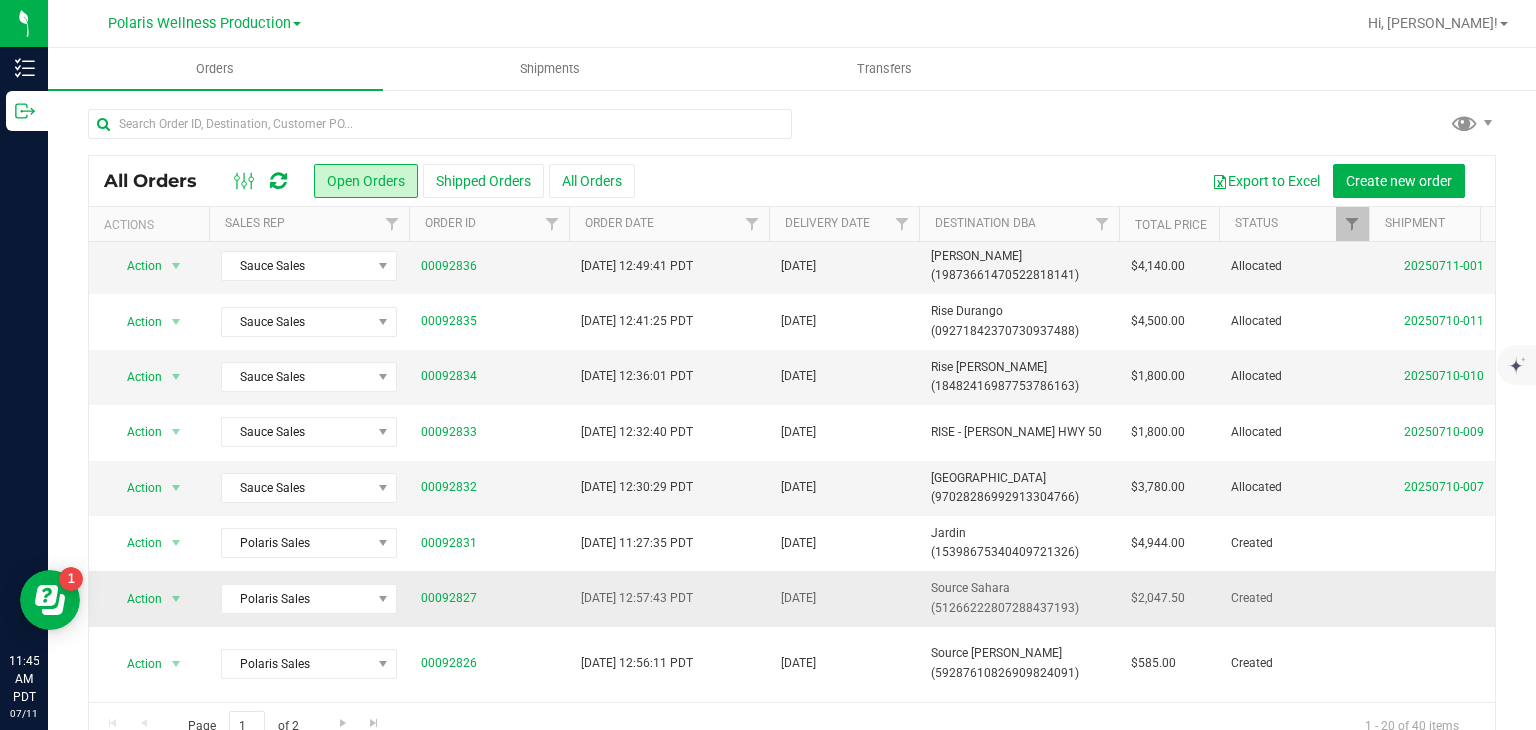 scroll, scrollTop: 276, scrollLeft: 0, axis: vertical 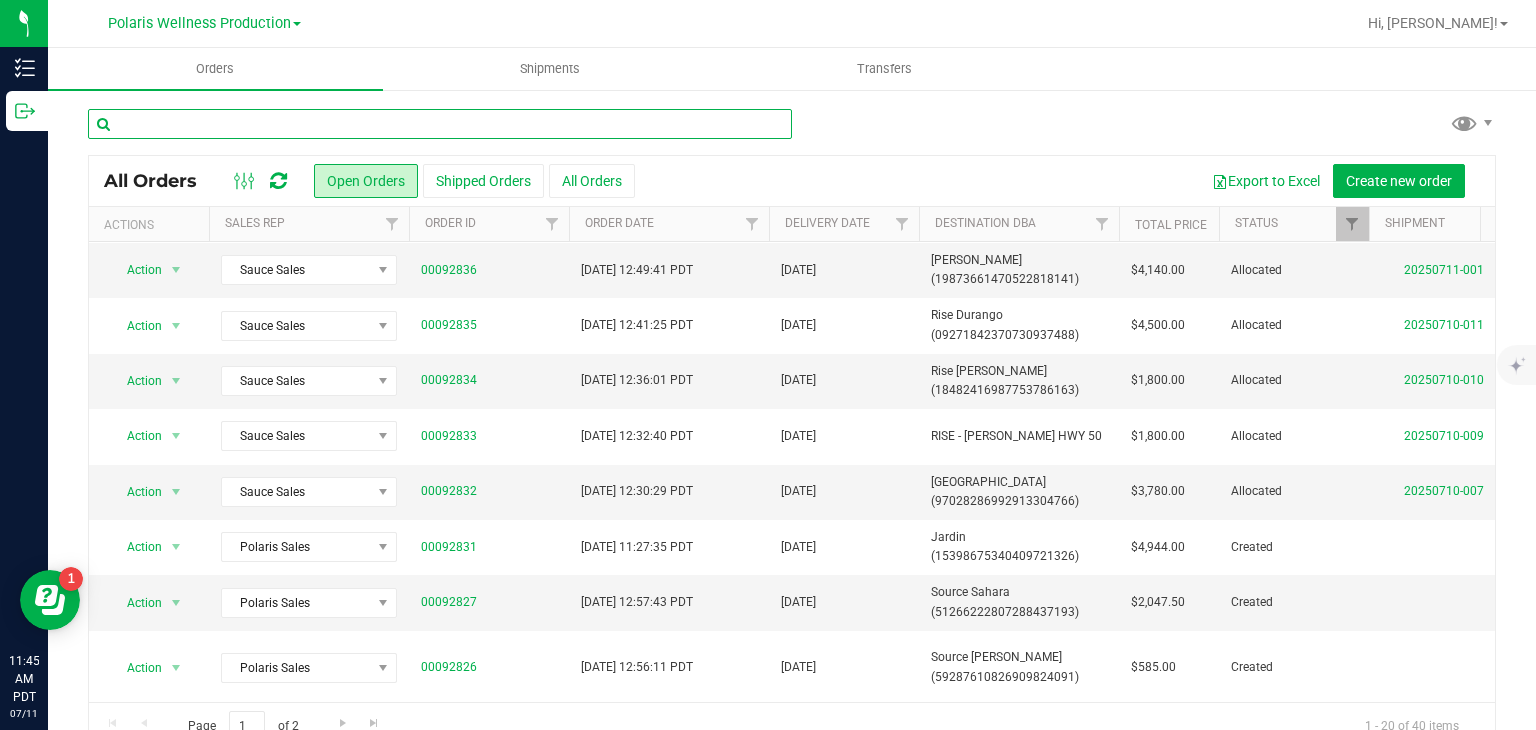 click at bounding box center (440, 124) 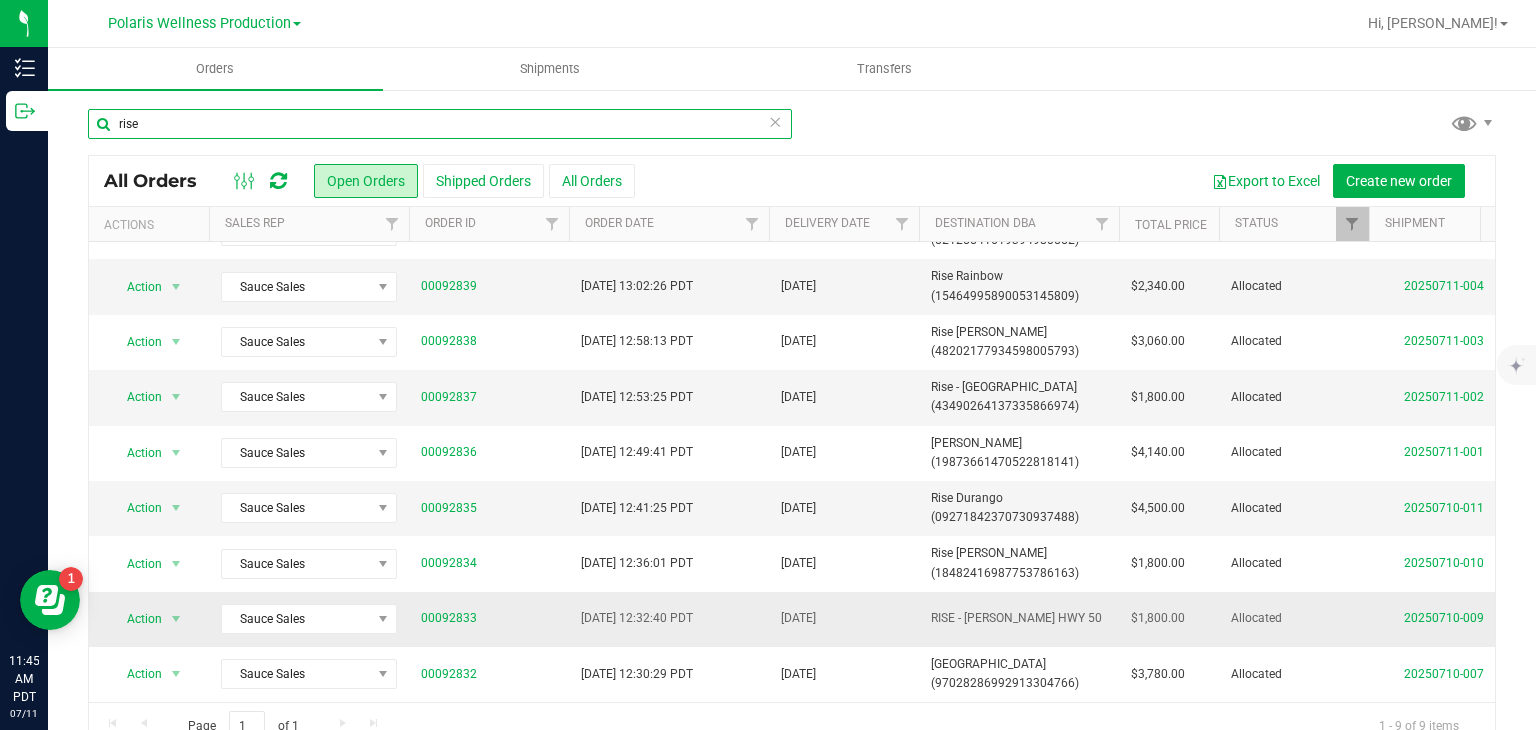 scroll, scrollTop: 51, scrollLeft: 334, axis: both 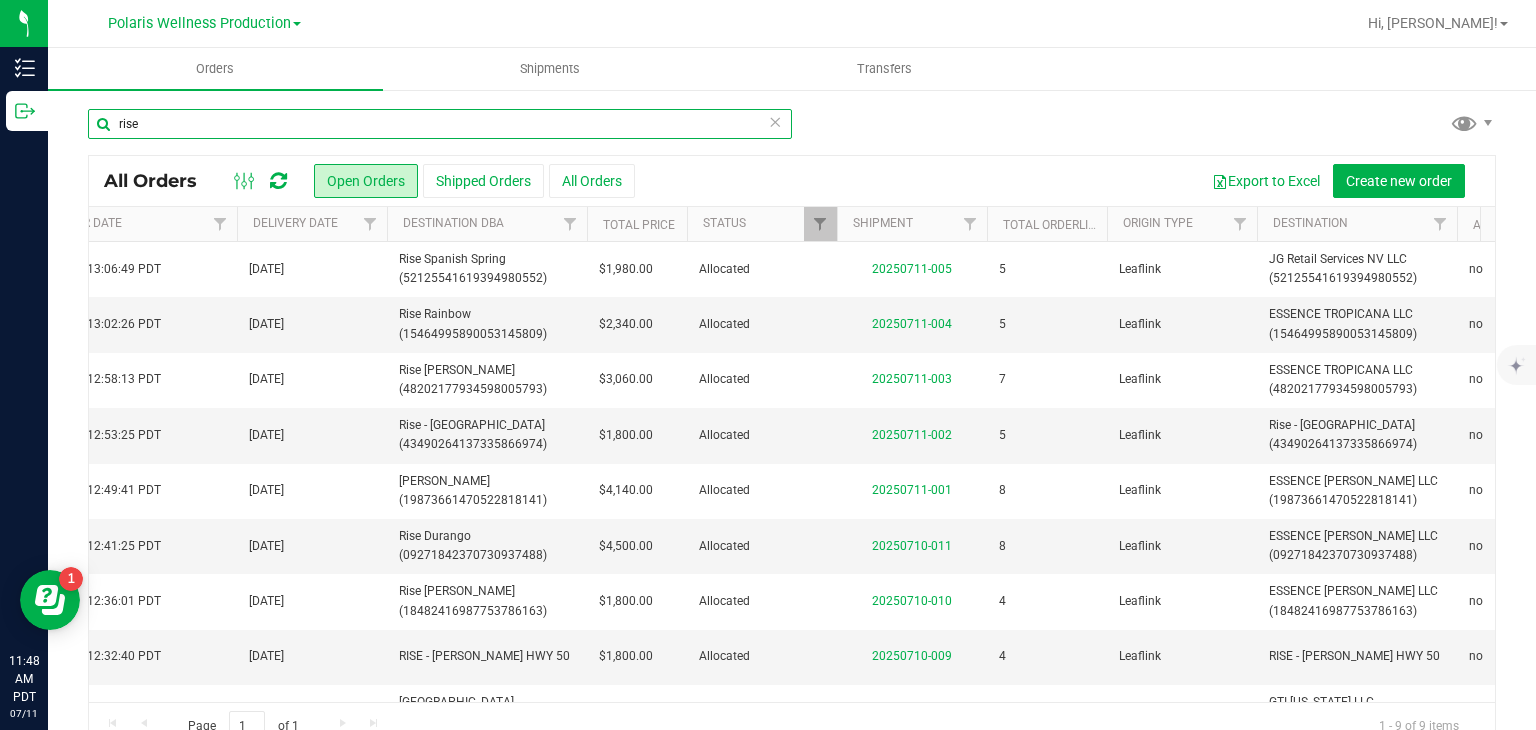 type on "rise" 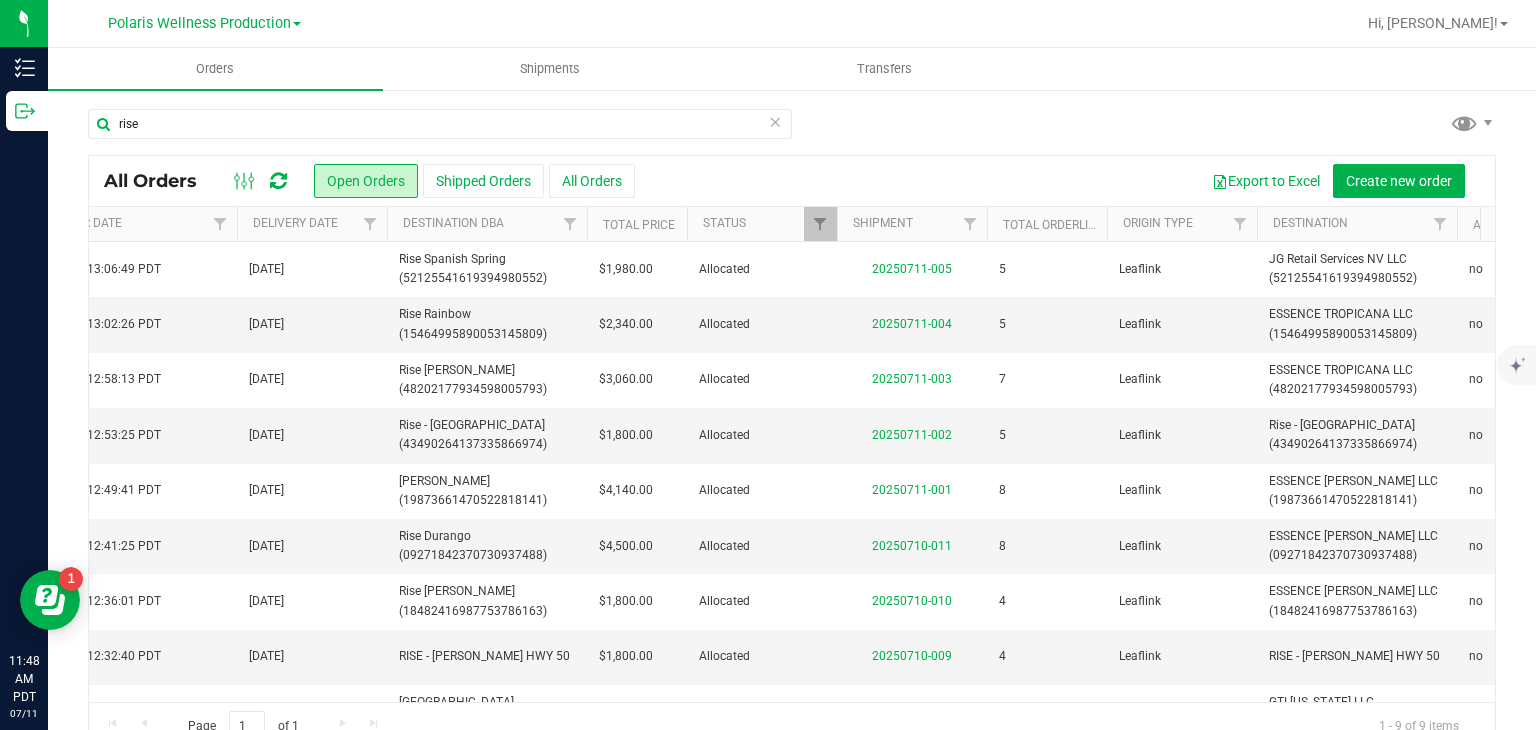 click at bounding box center (775, 121) 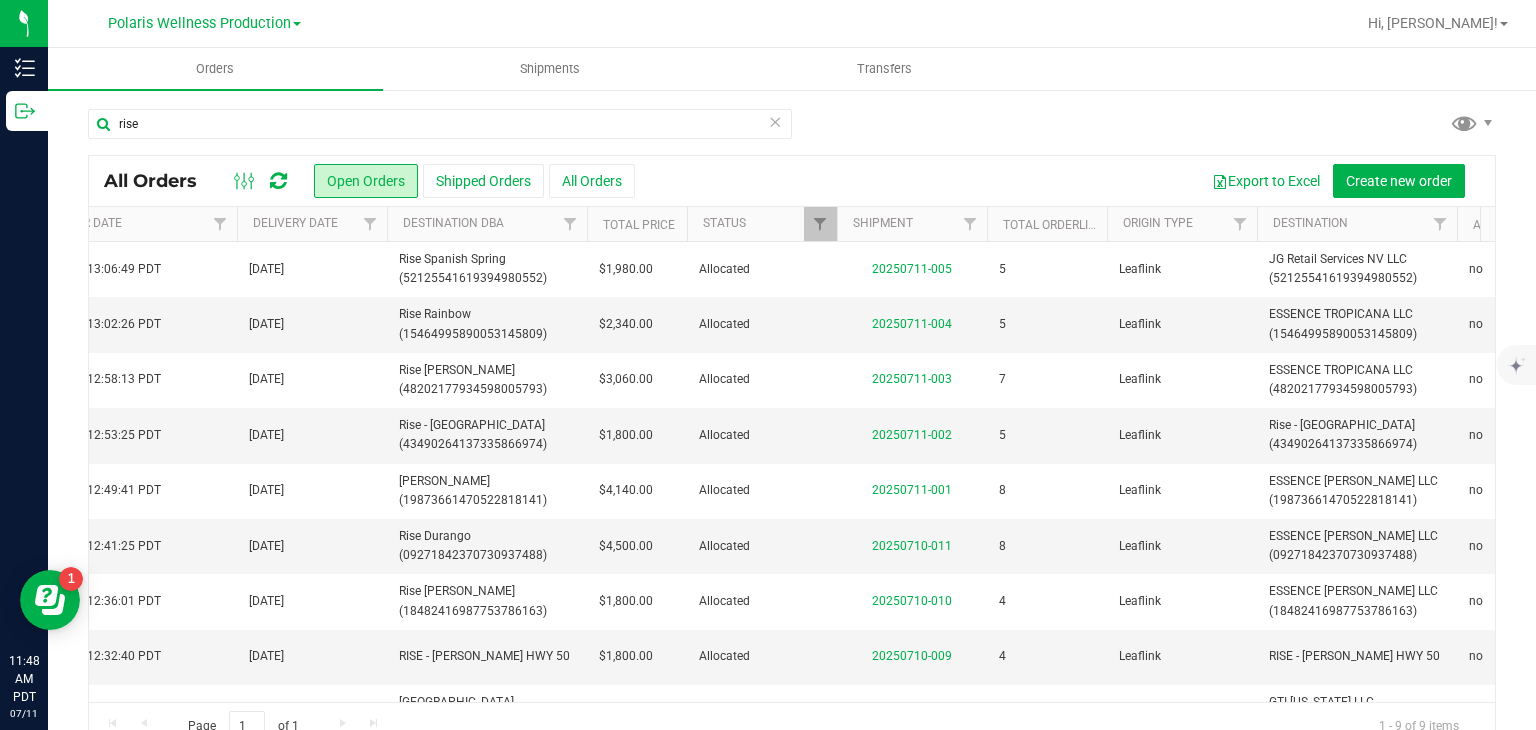 type 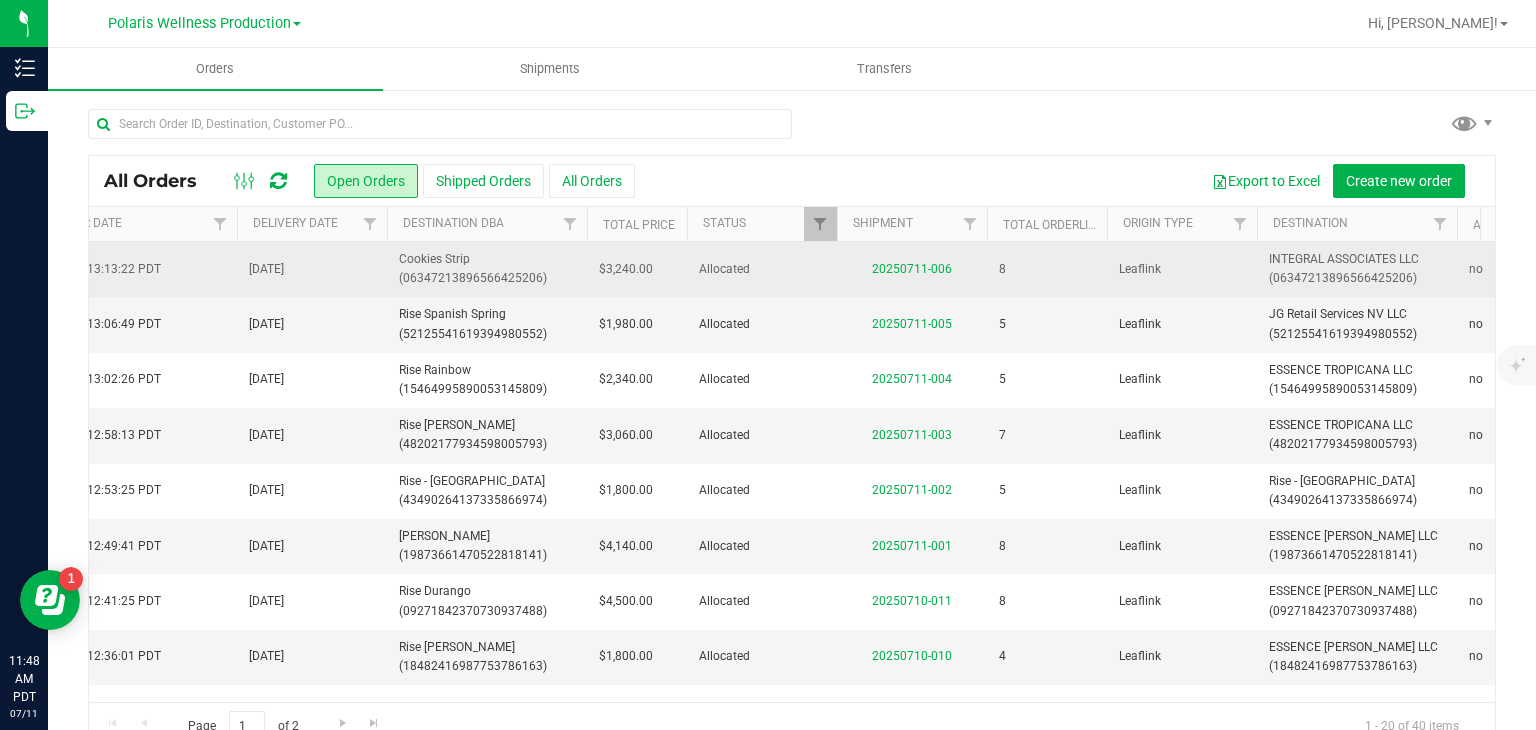 scroll, scrollTop: 0, scrollLeft: 424, axis: horizontal 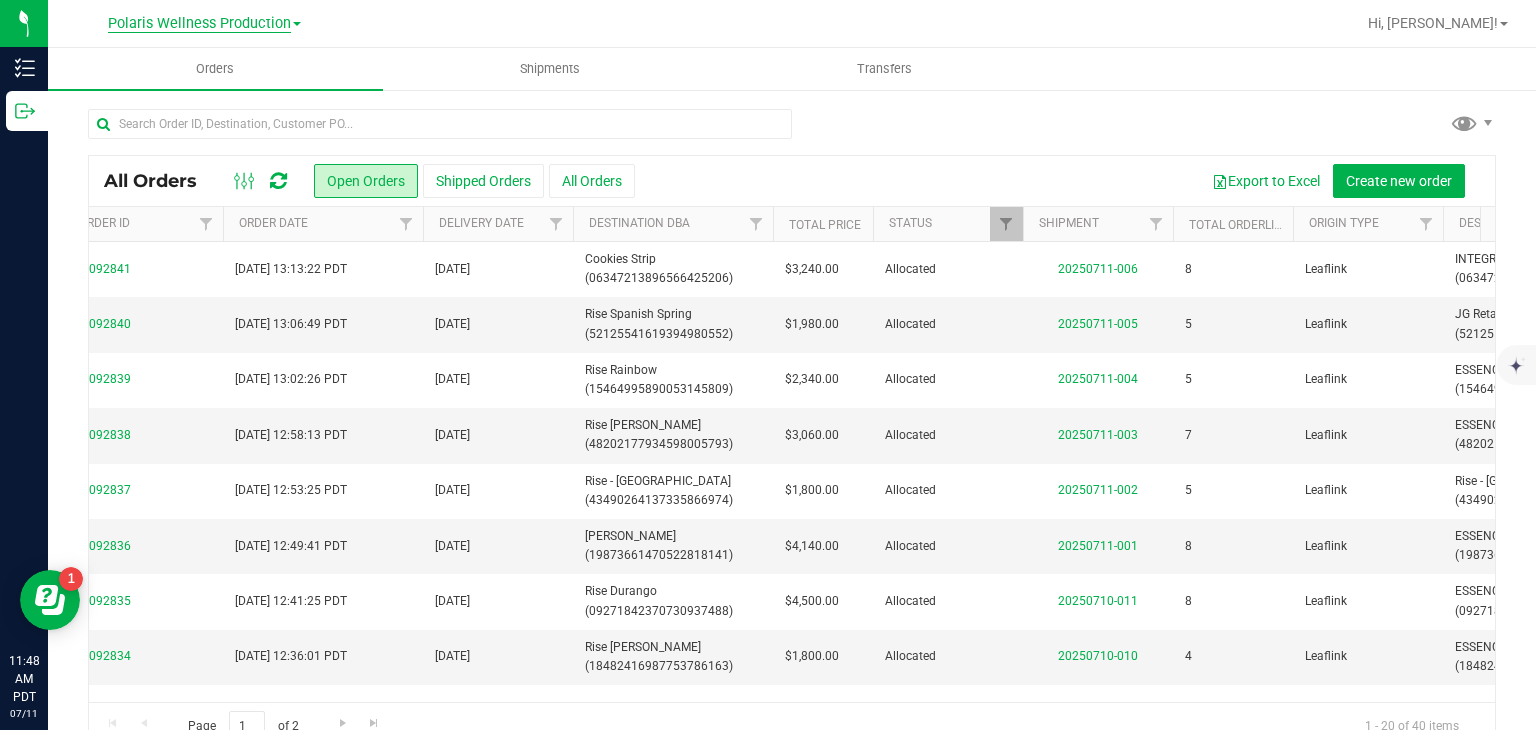 click on "Polaris Wellness Production" at bounding box center [199, 24] 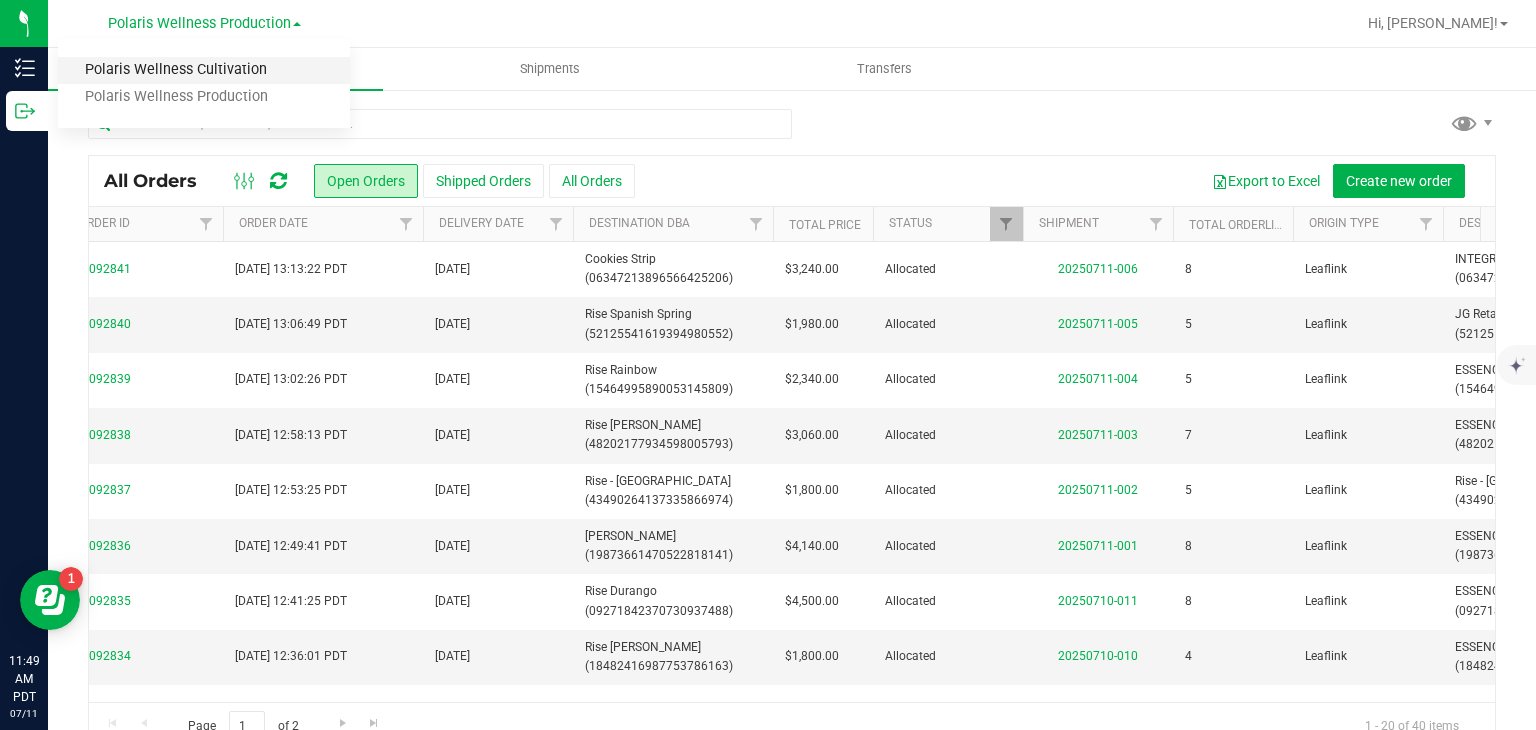 click on "Polaris Wellness Cultivation" at bounding box center (204, 70) 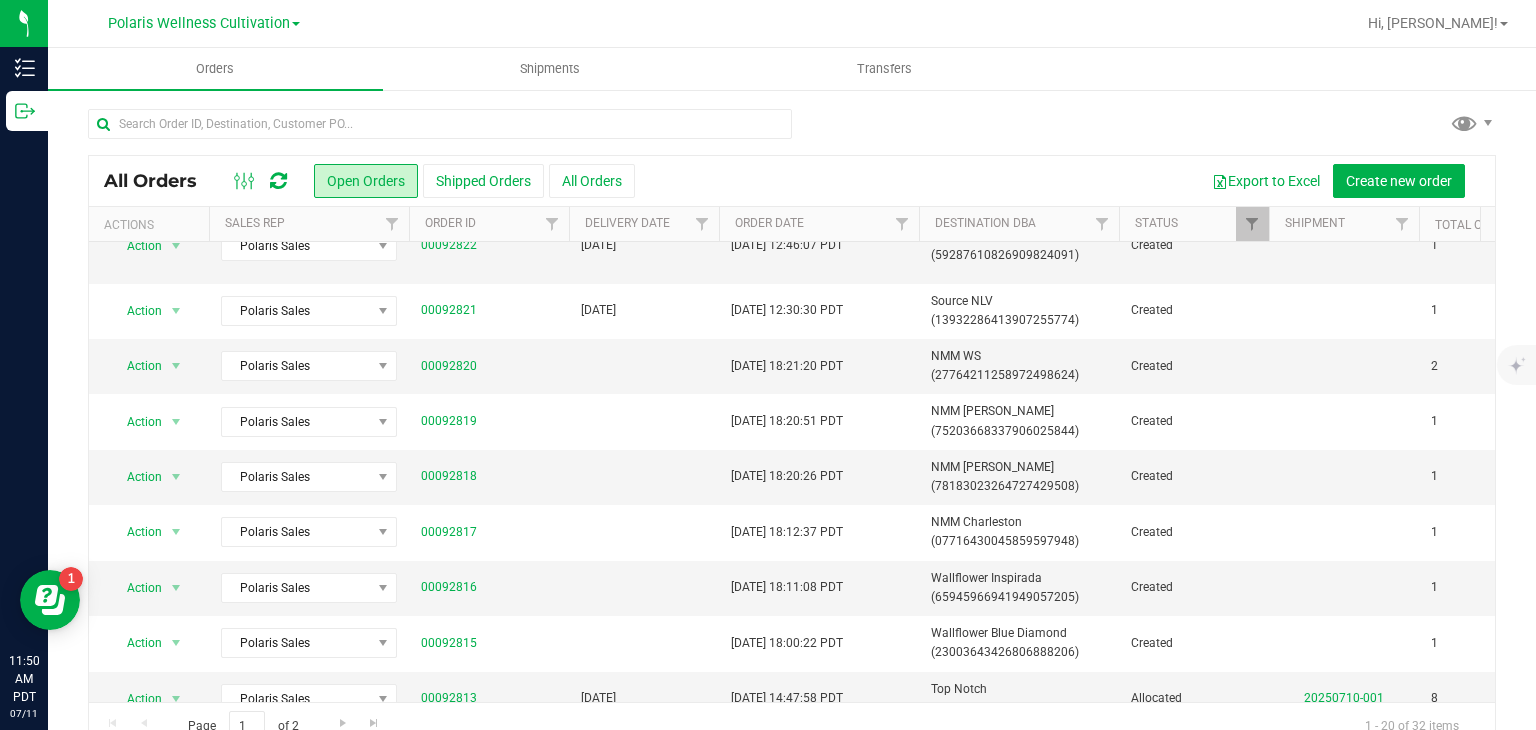 scroll, scrollTop: 308, scrollLeft: 0, axis: vertical 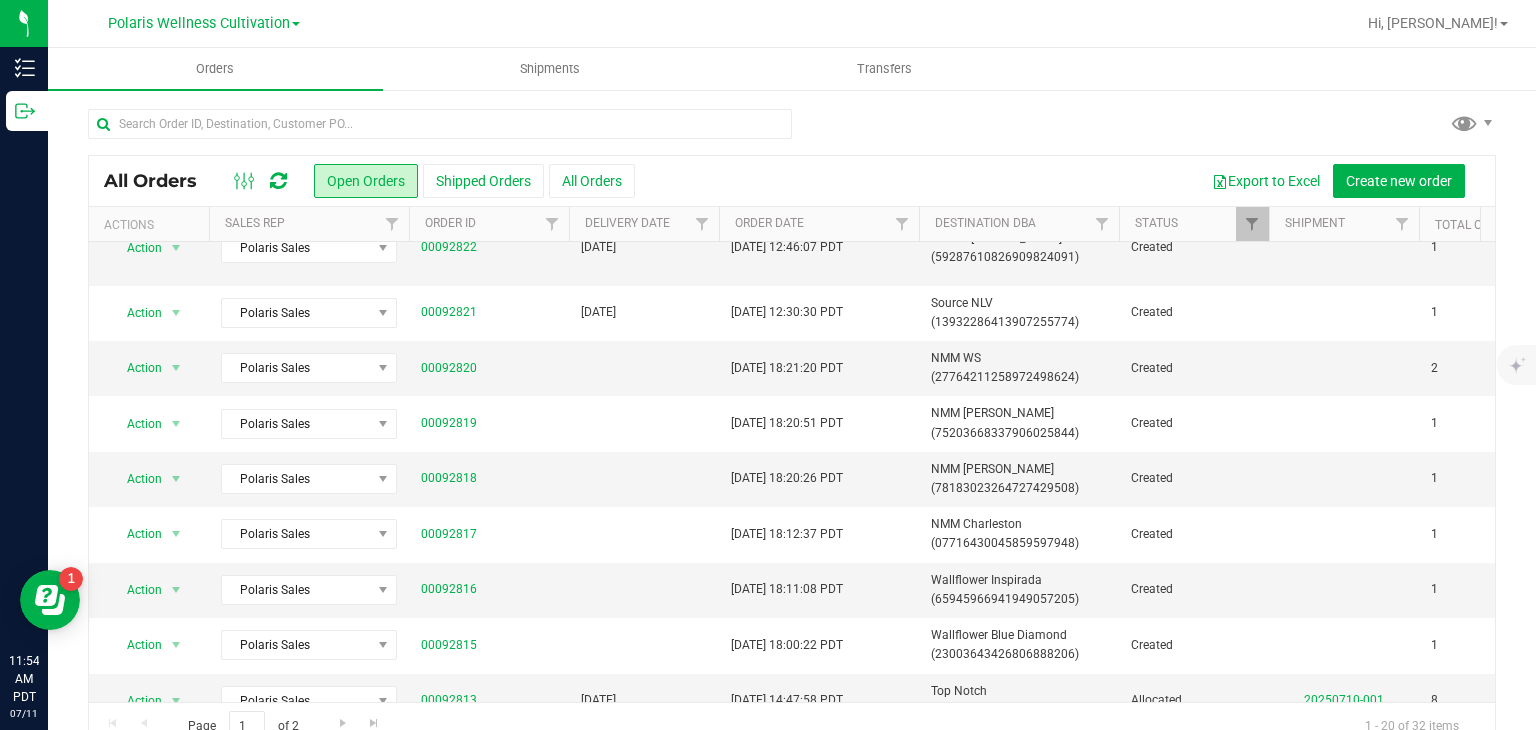 click at bounding box center [792, 132] 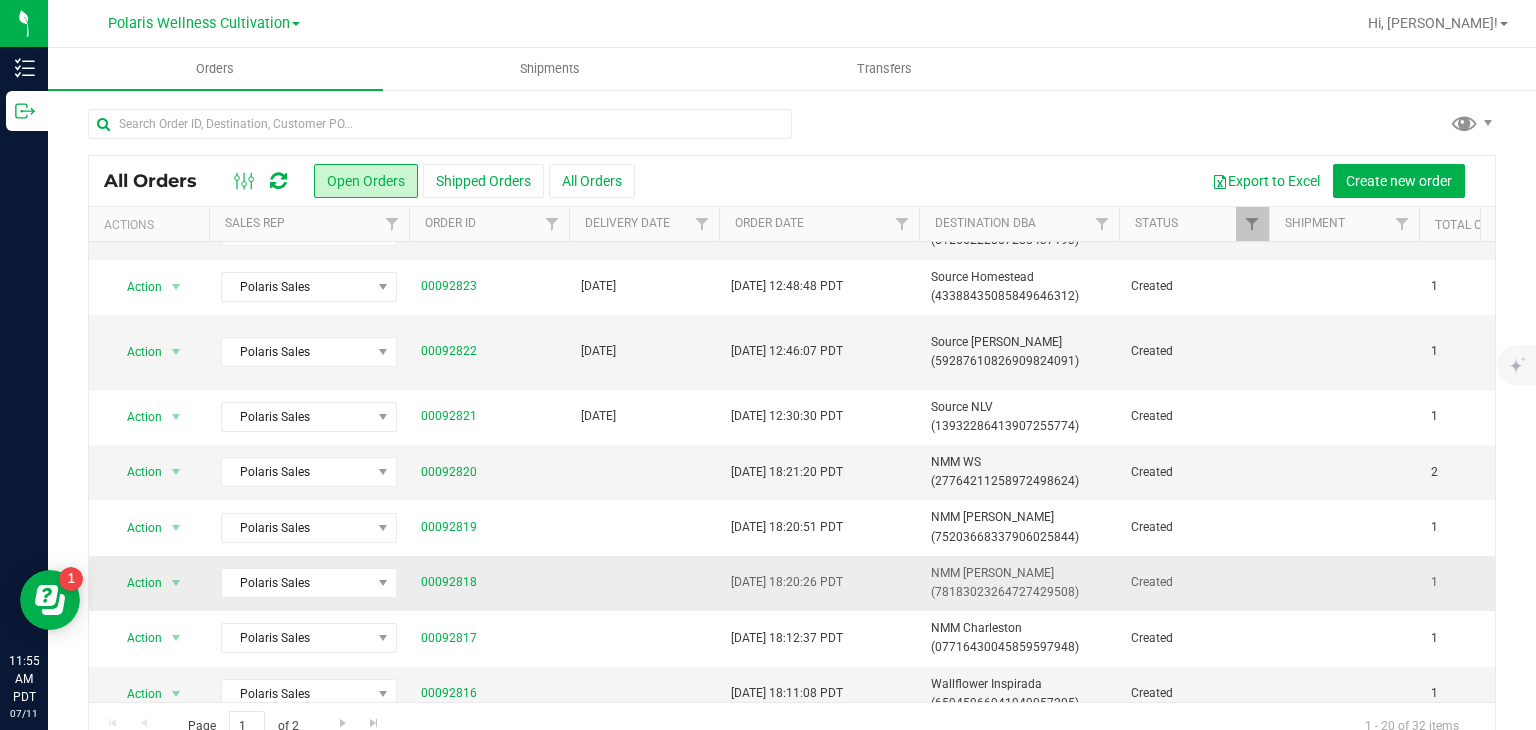 scroll, scrollTop: 0, scrollLeft: 0, axis: both 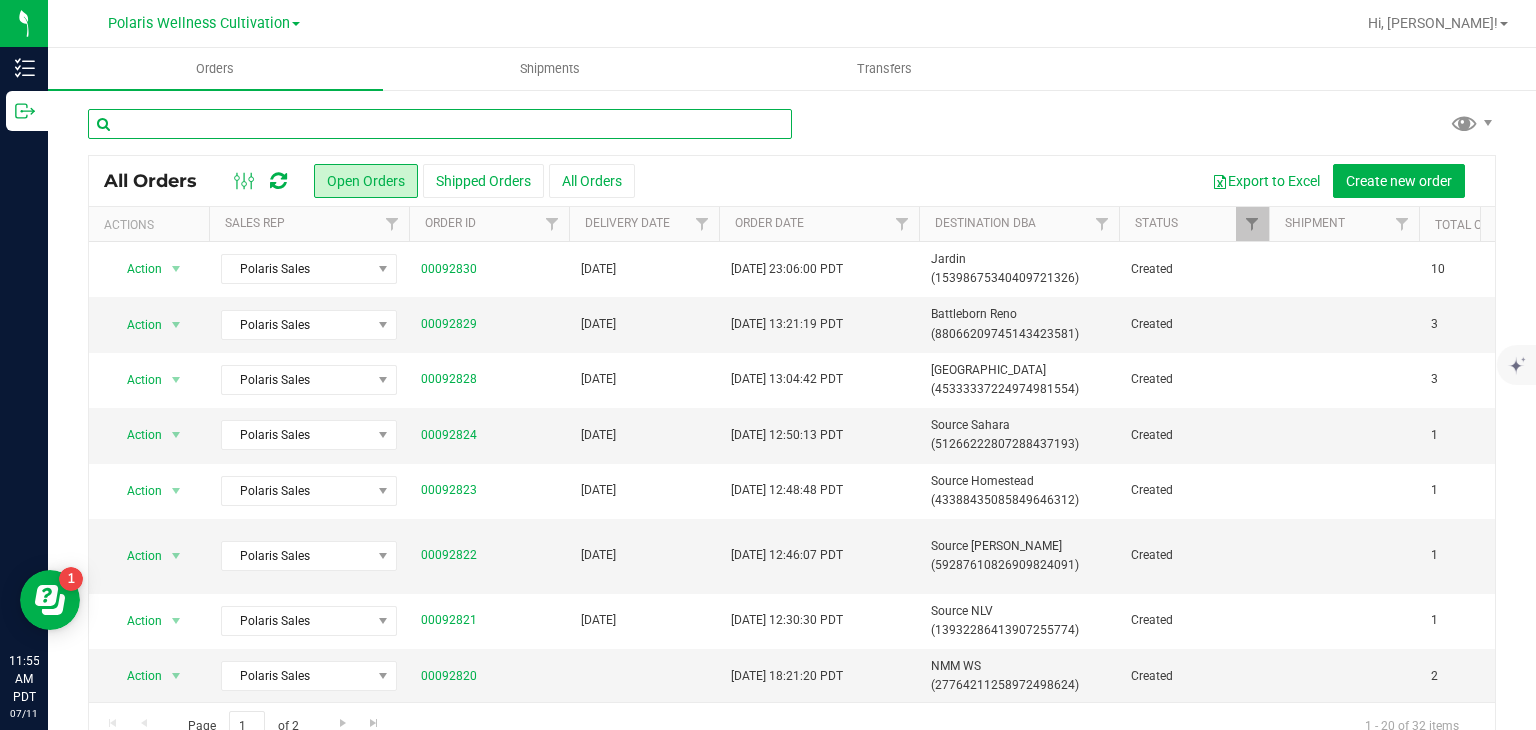 click at bounding box center (440, 124) 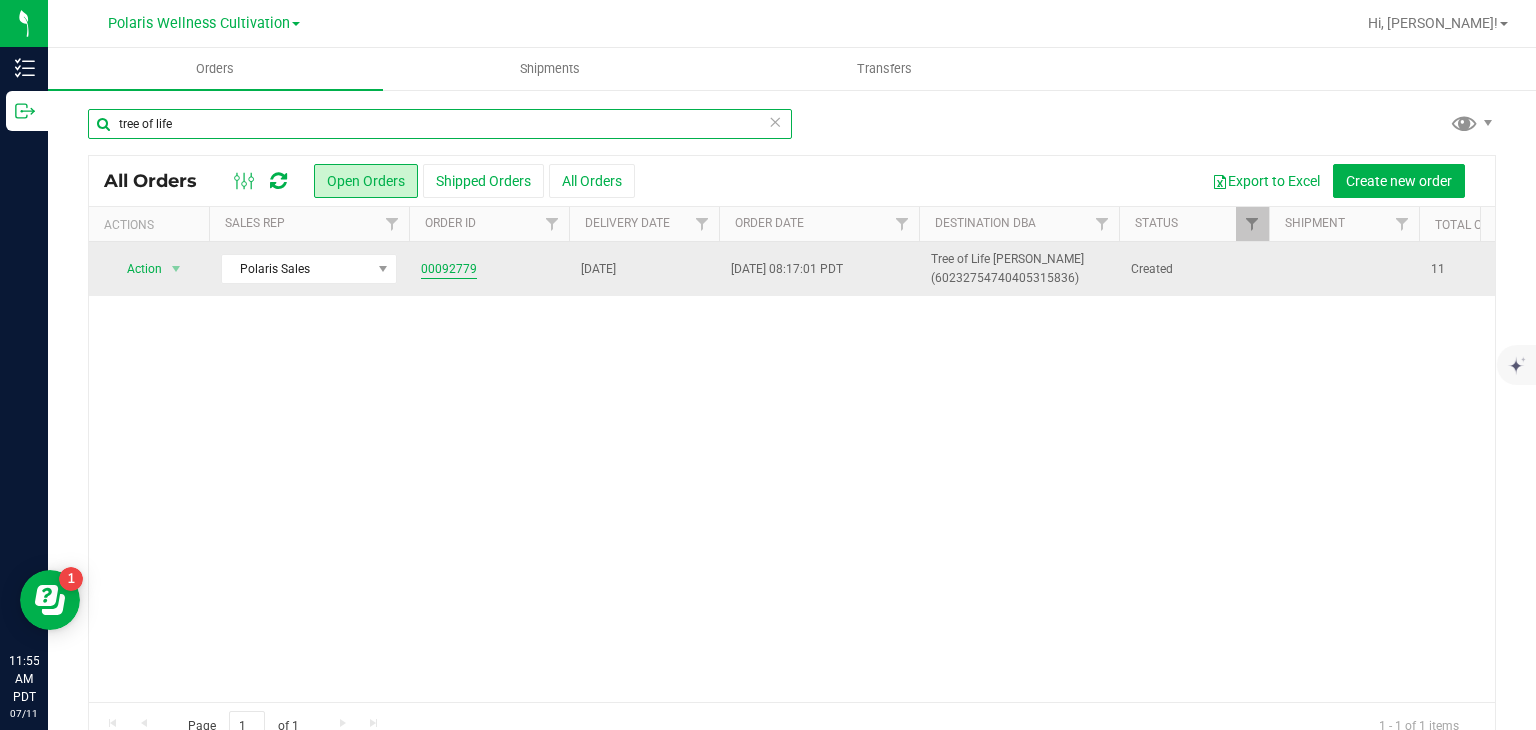 type on "tree of life" 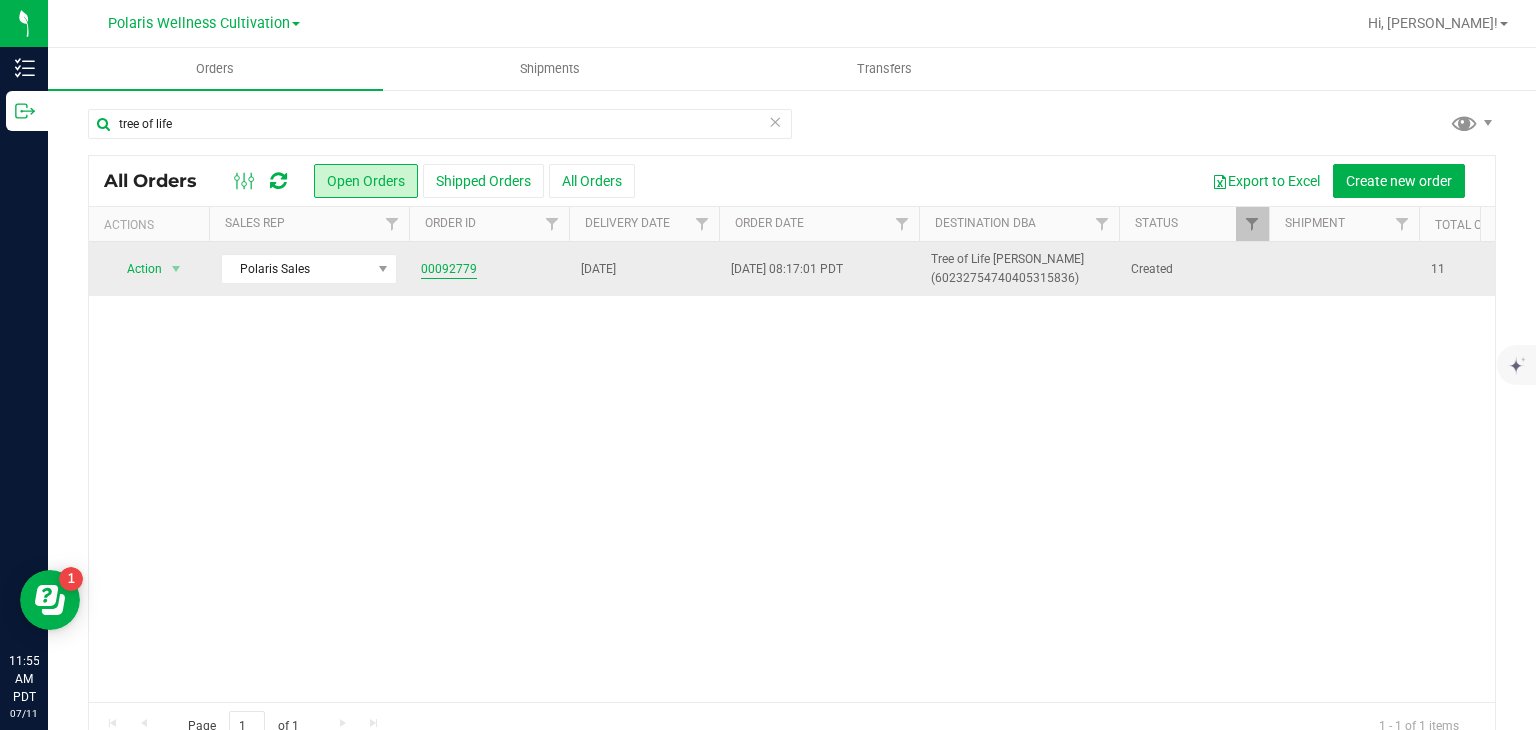 click on "00092779" at bounding box center (449, 269) 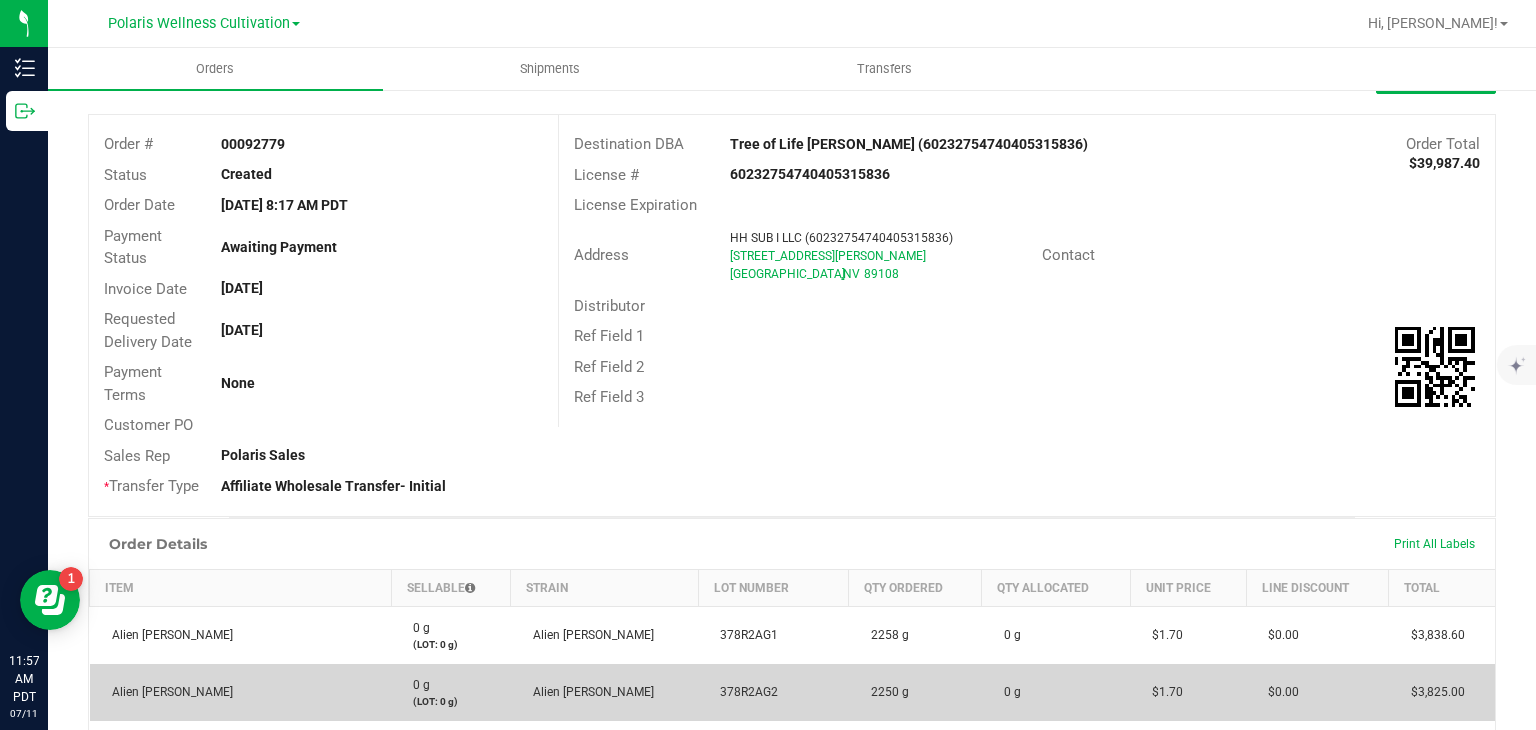 scroll, scrollTop: 64, scrollLeft: 0, axis: vertical 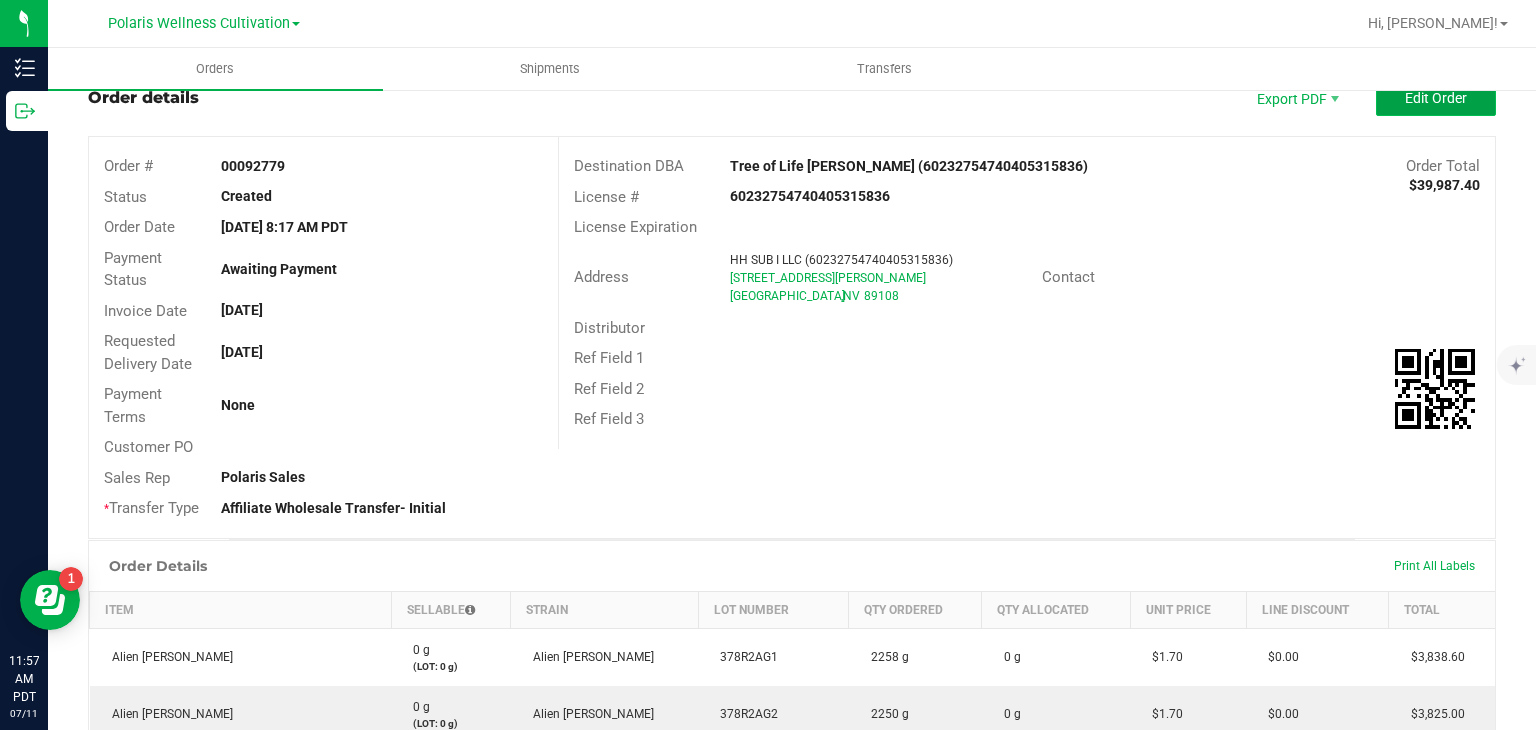 click on "Edit Order" at bounding box center (1436, 98) 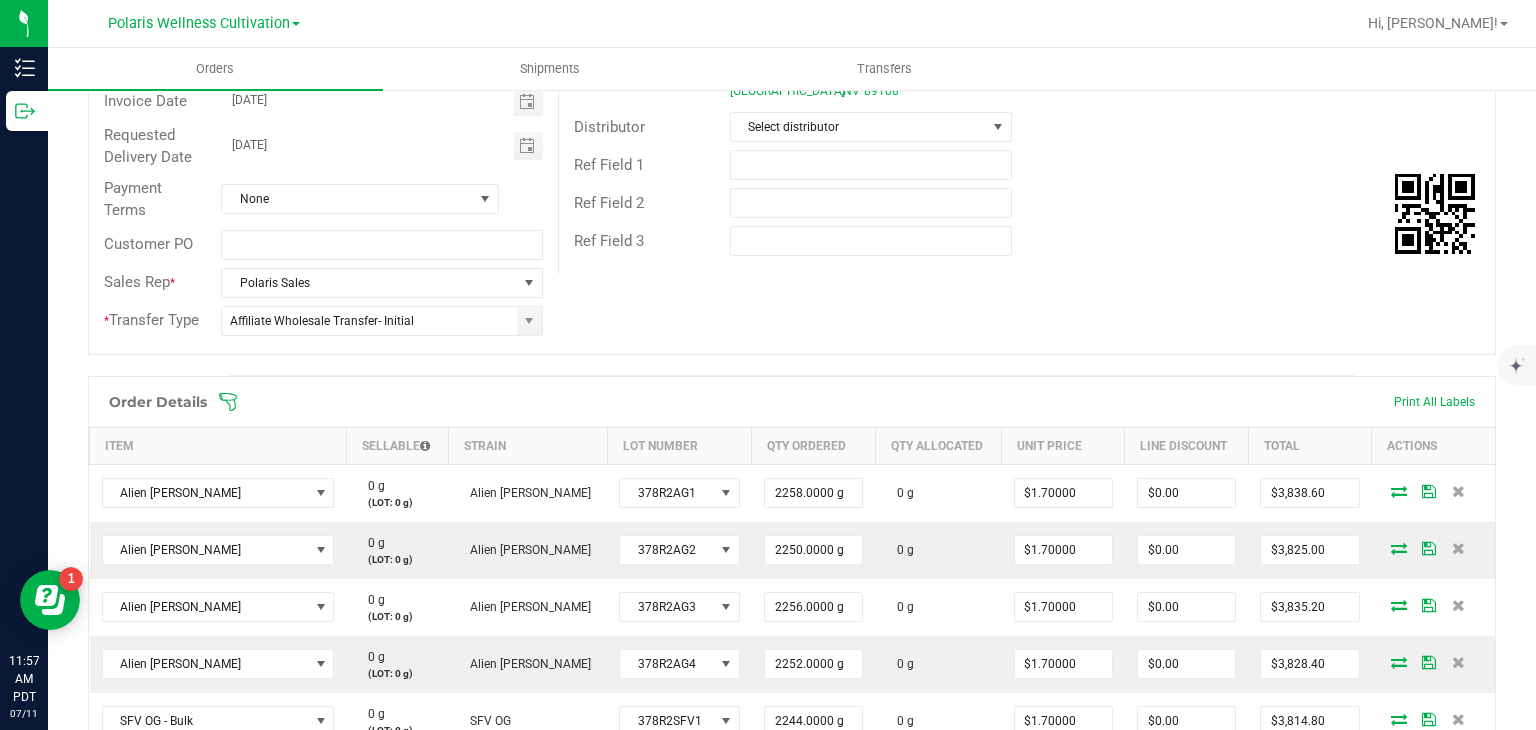 scroll, scrollTop: 280, scrollLeft: 0, axis: vertical 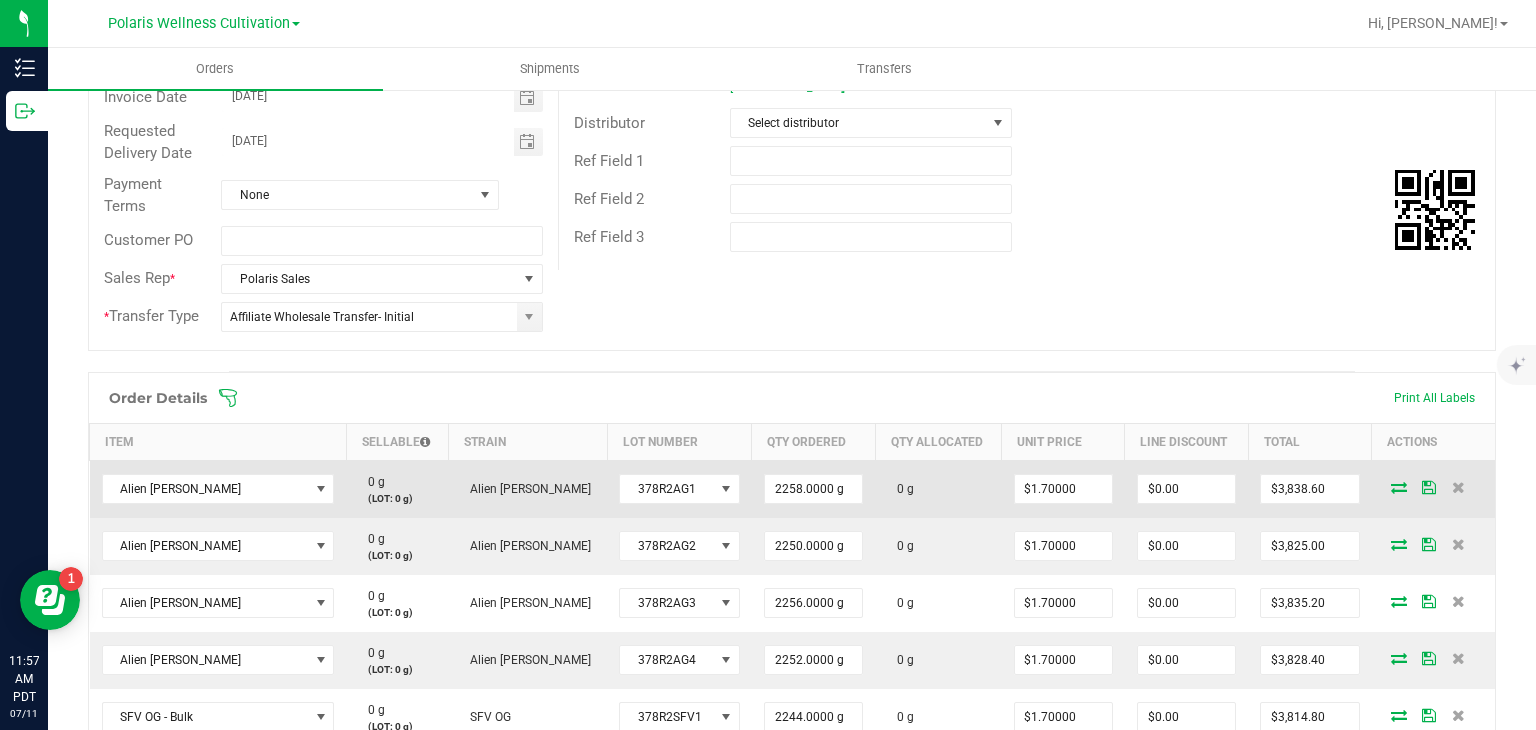 click at bounding box center [1399, 487] 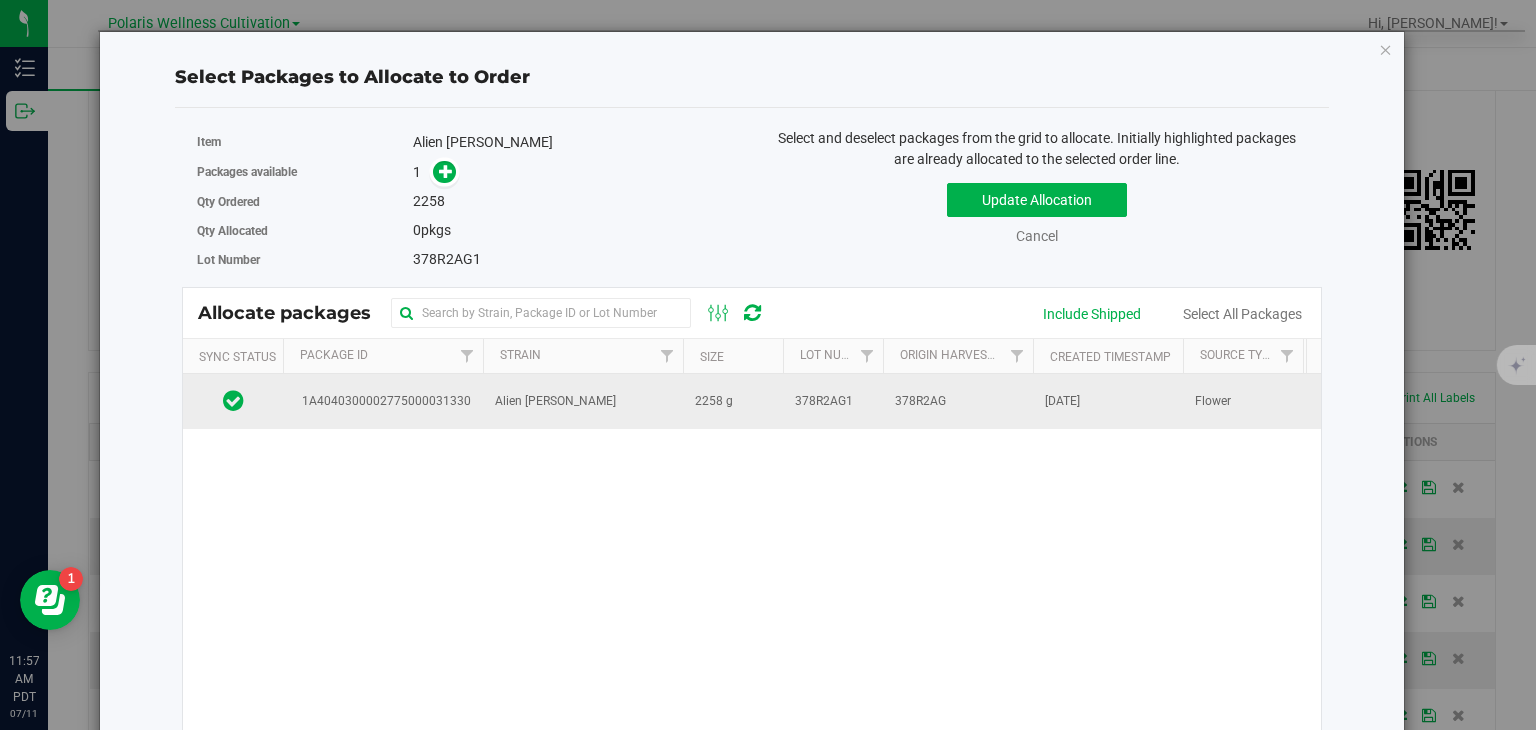 click on "Alien Gary" at bounding box center [583, 401] 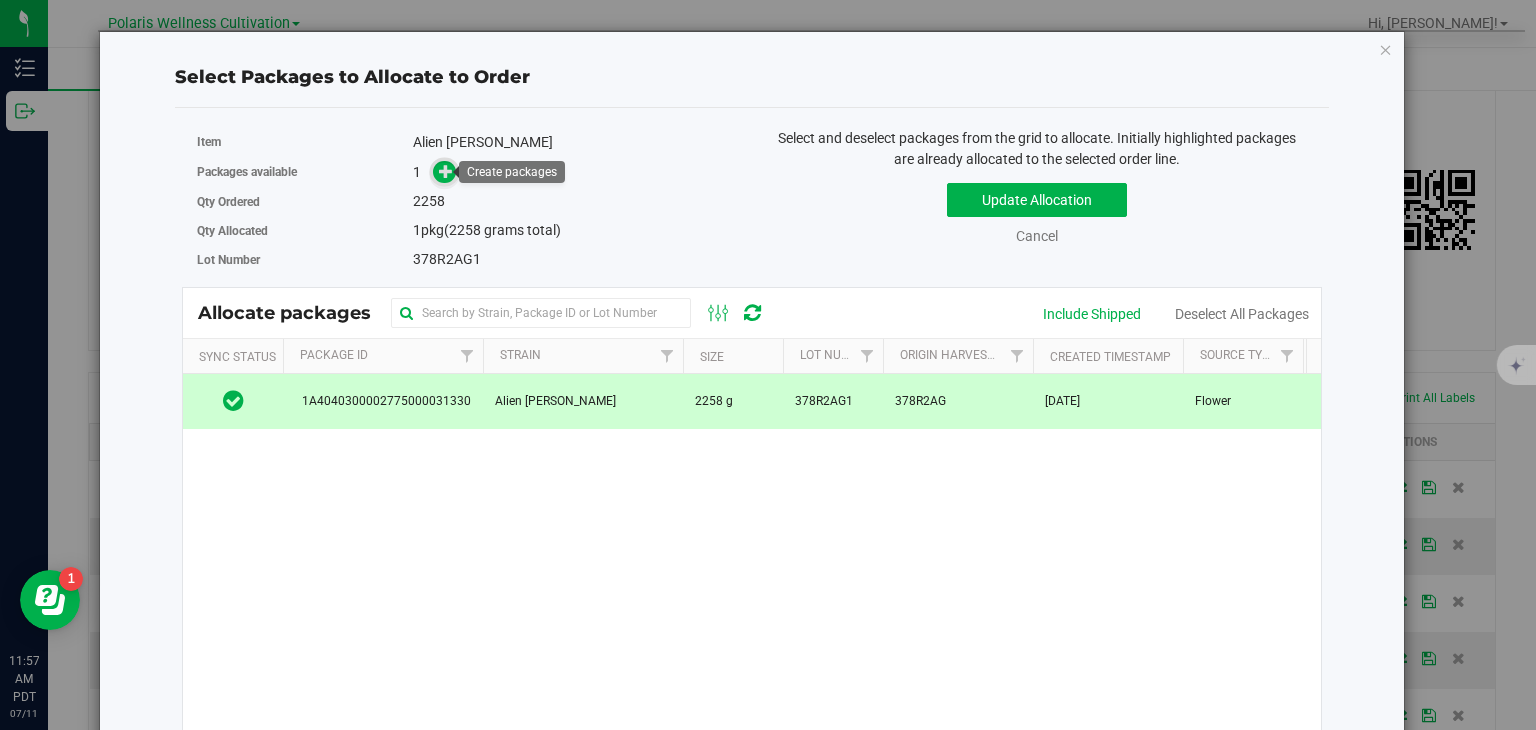 click at bounding box center [446, 171] 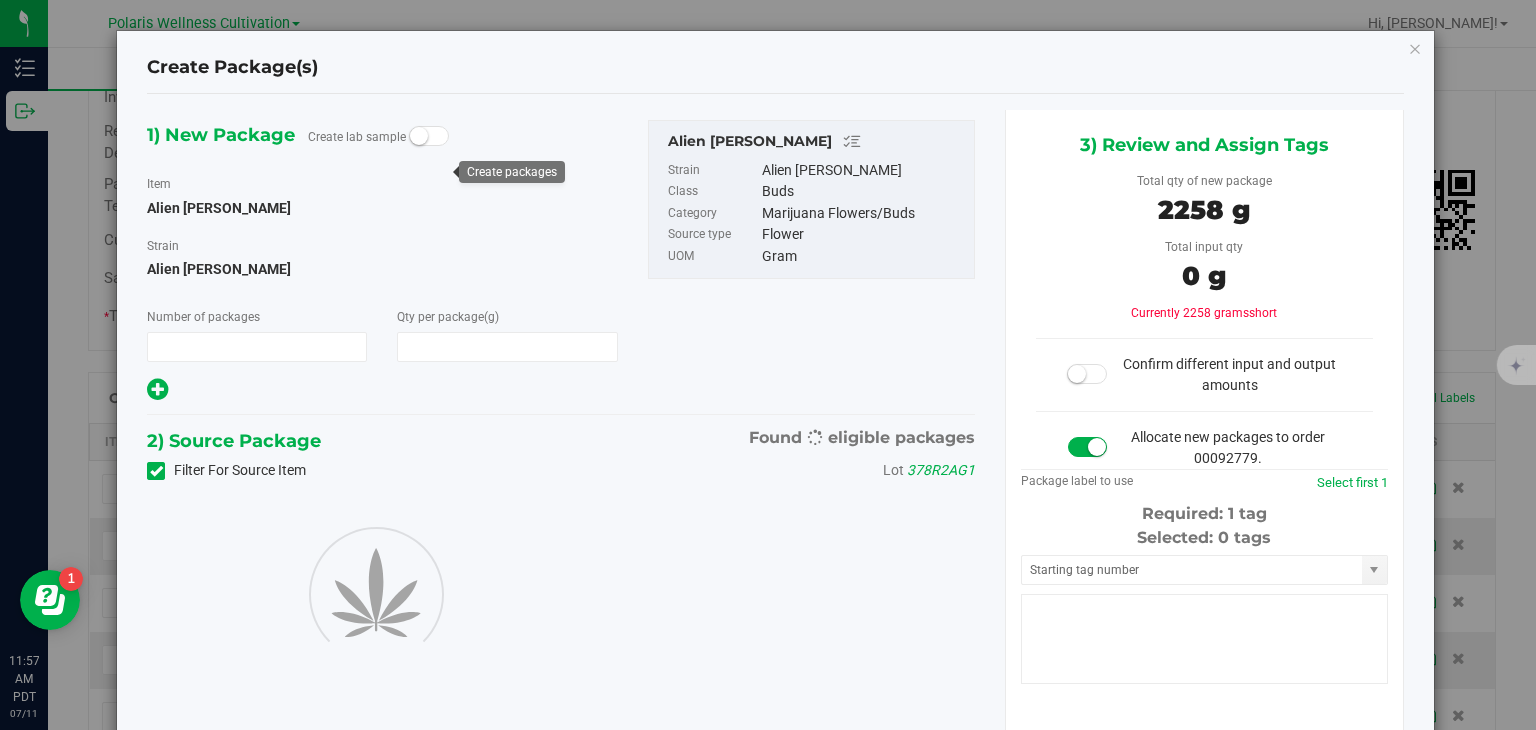 type on "1" 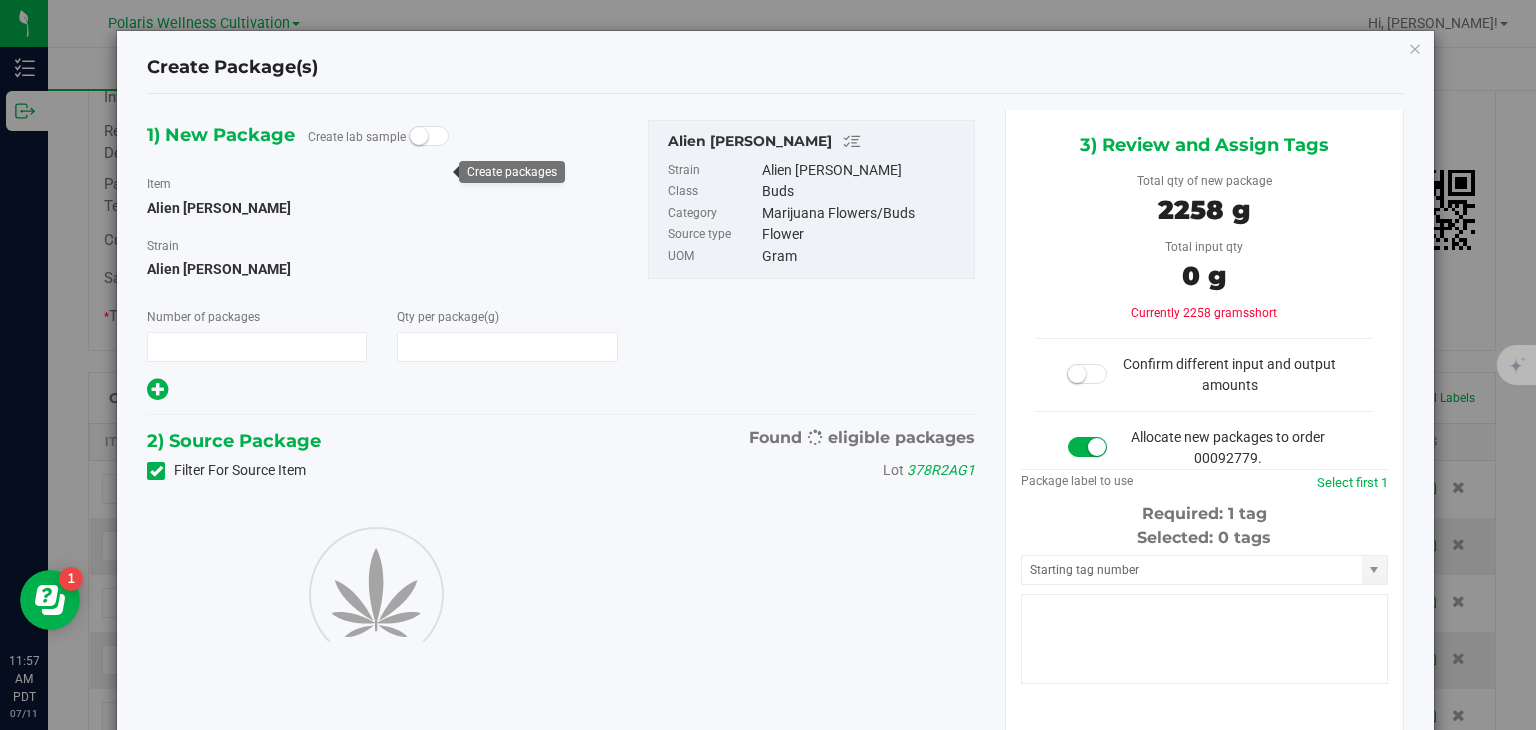 type on "2,258.0000" 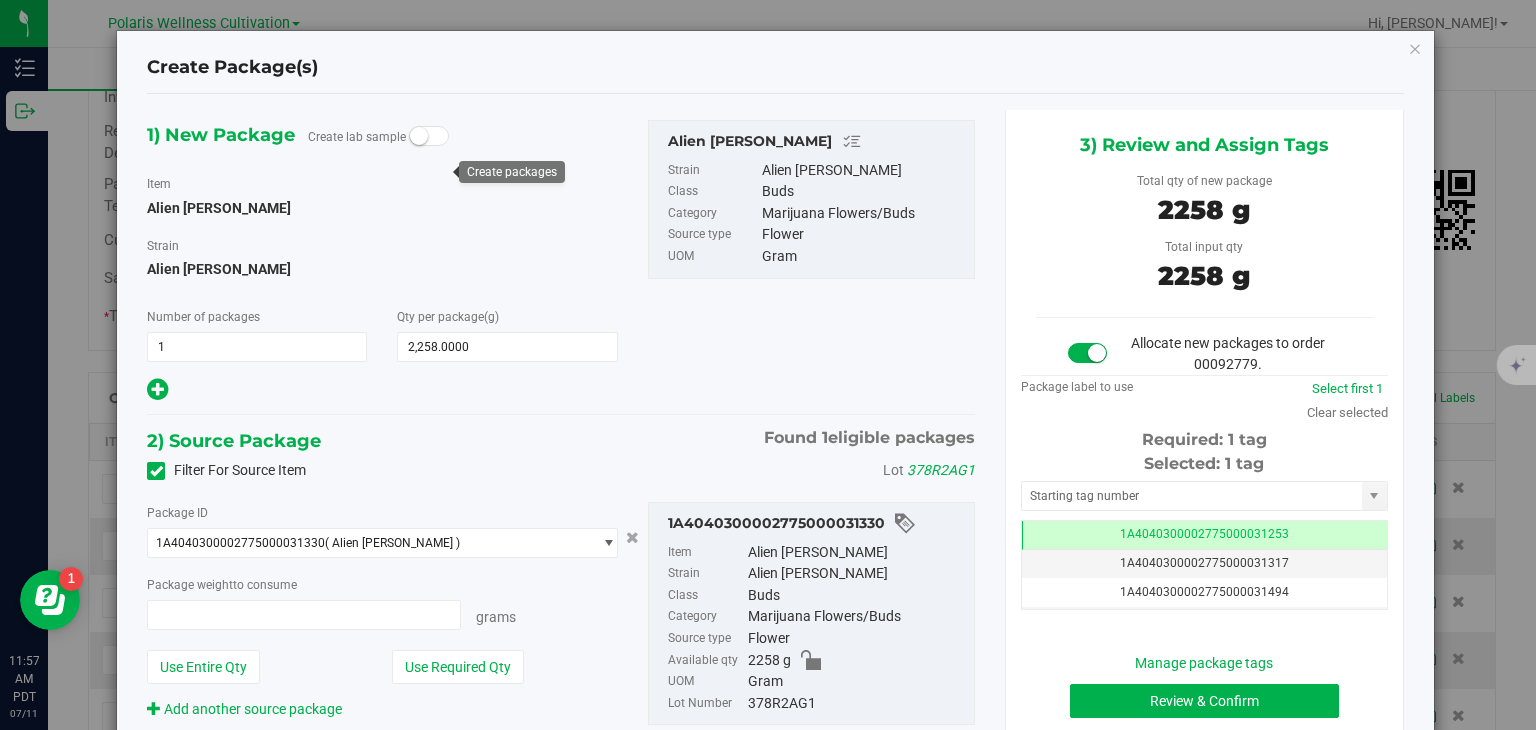 type on "2258.0000 g" 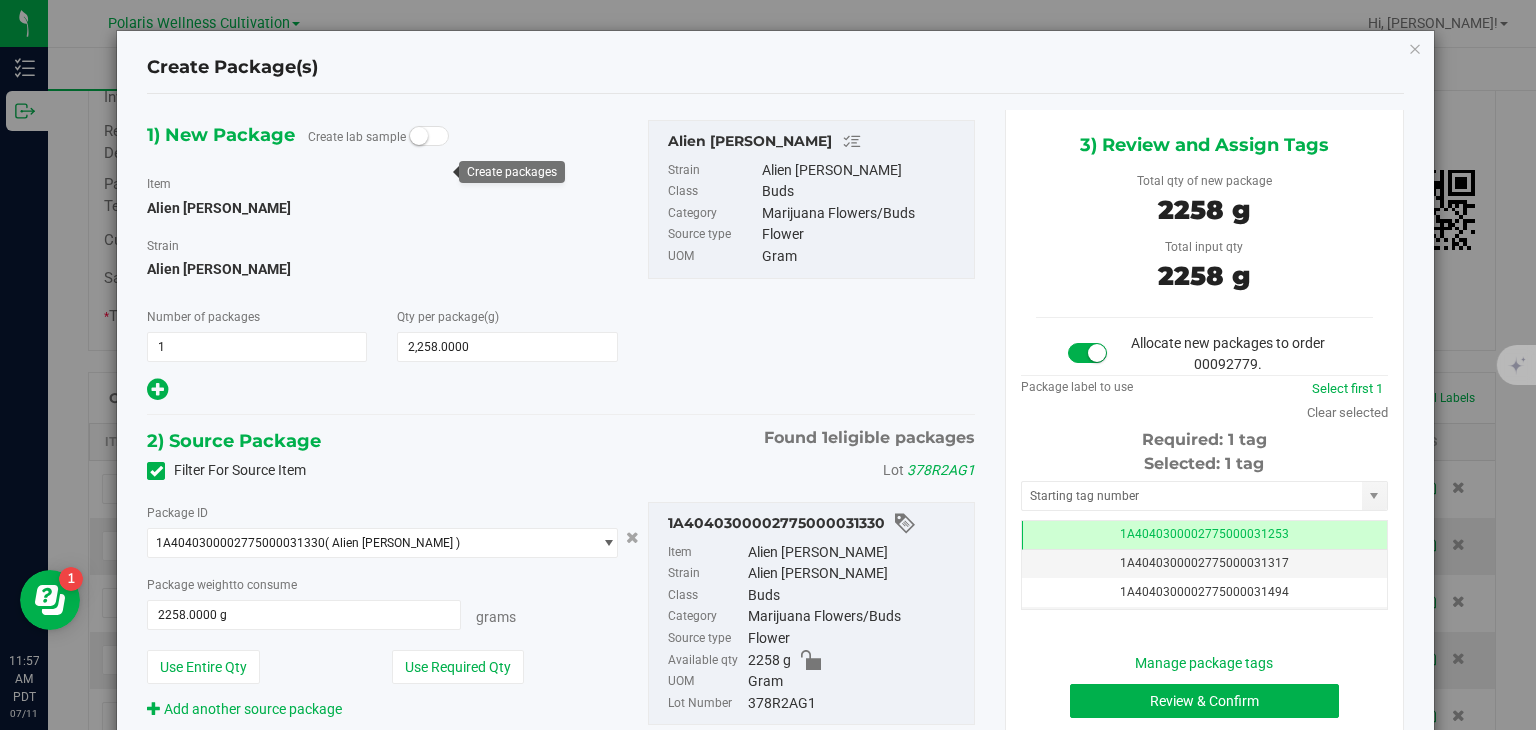 scroll, scrollTop: 0, scrollLeft: 0, axis: both 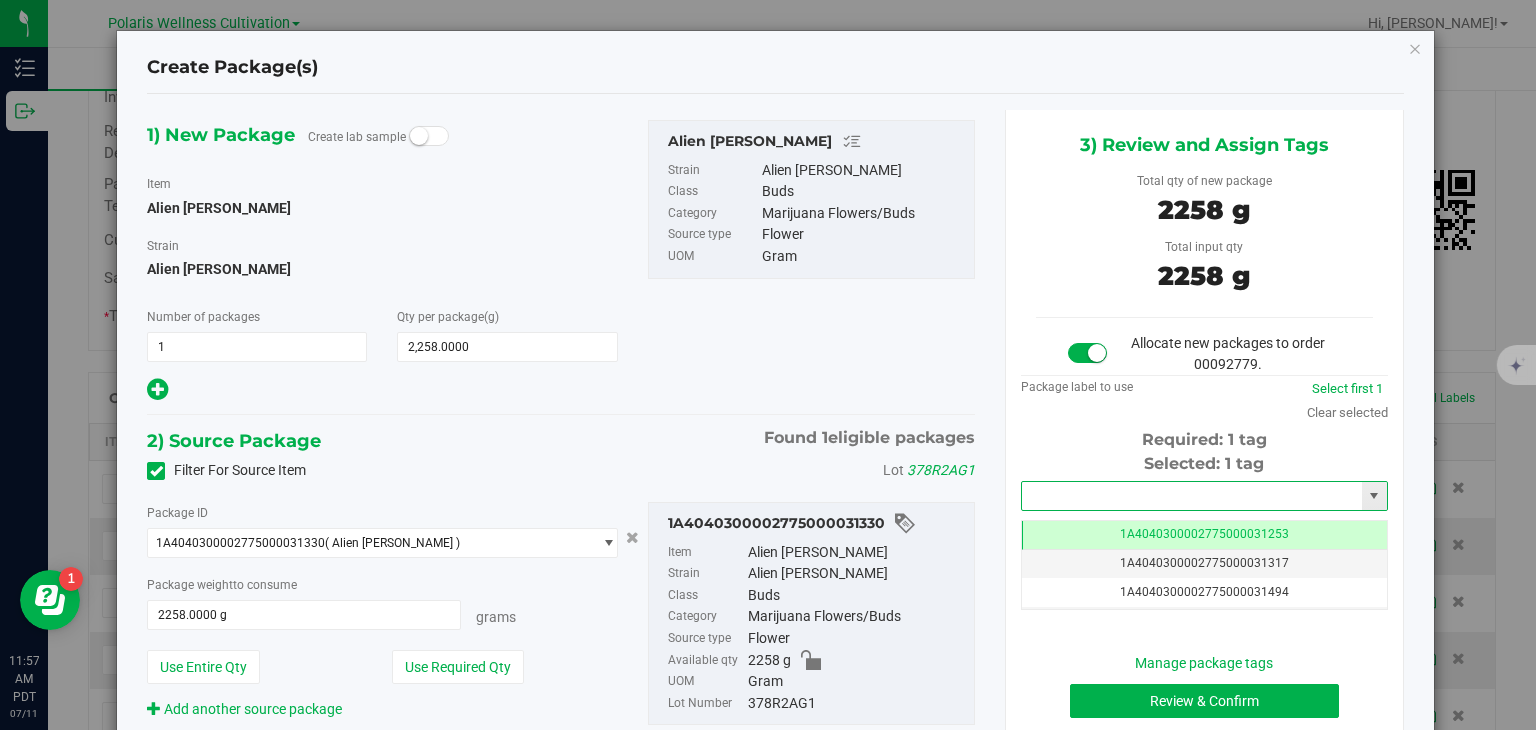 click at bounding box center (1192, 496) 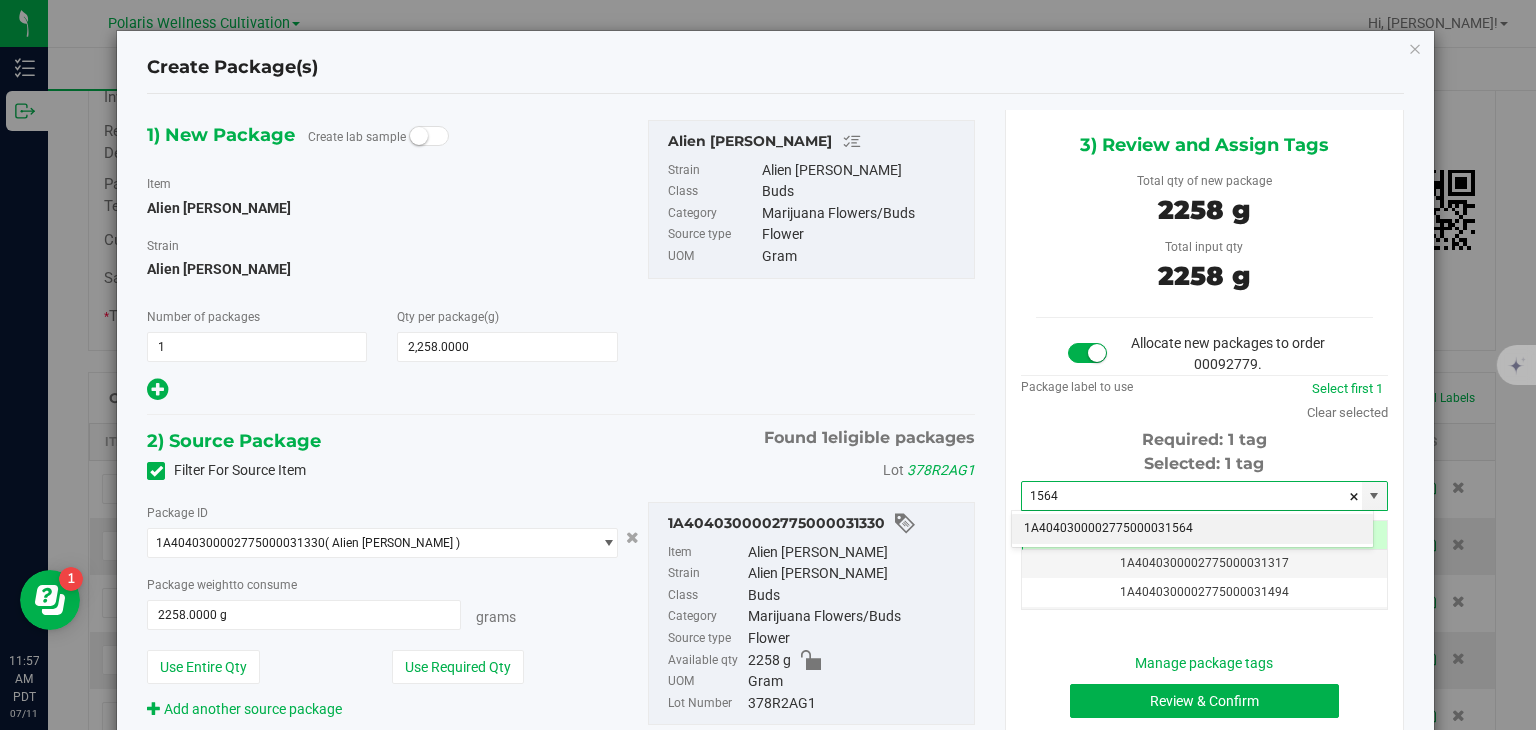 click on "1A4040300002775000031564" at bounding box center (1192, 529) 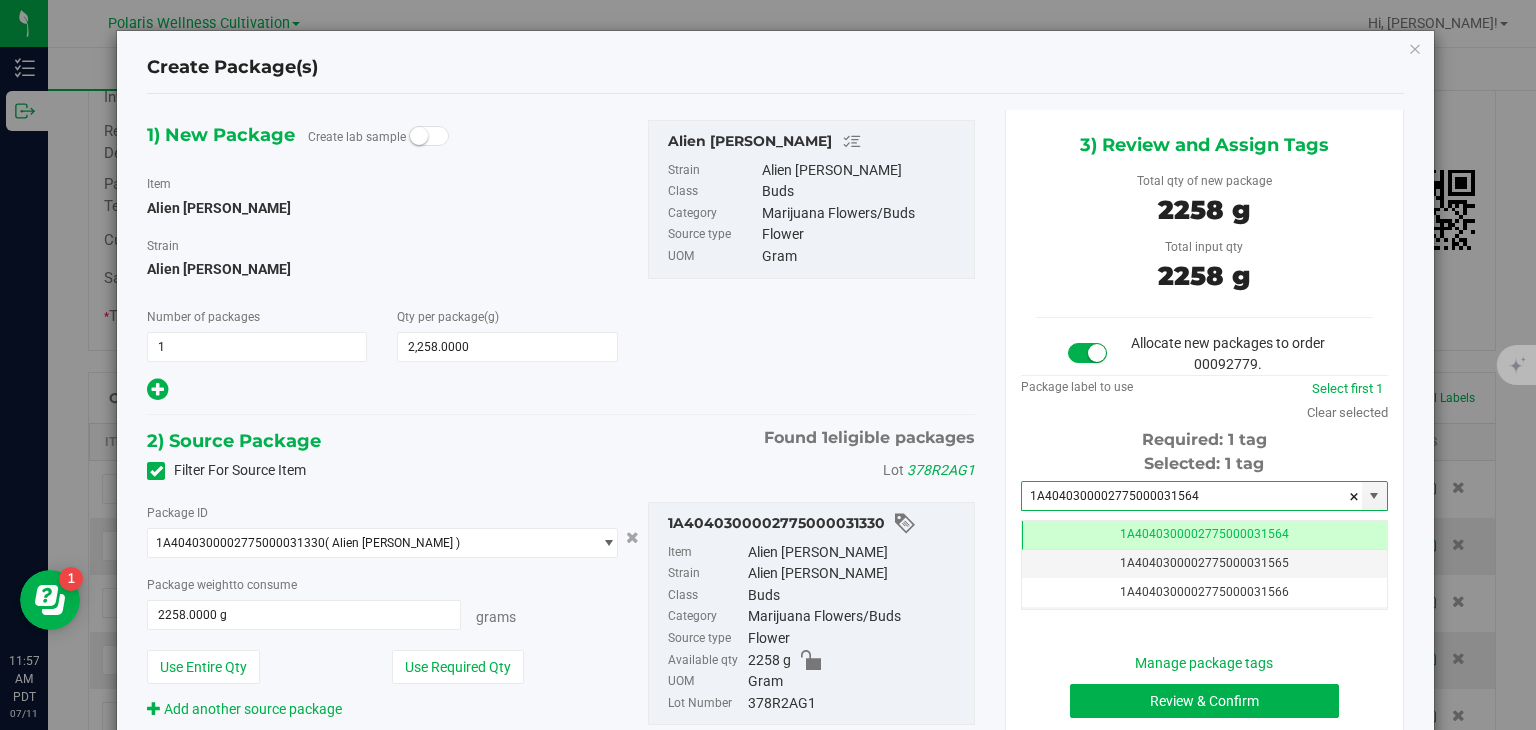 scroll, scrollTop: 0, scrollLeft: 0, axis: both 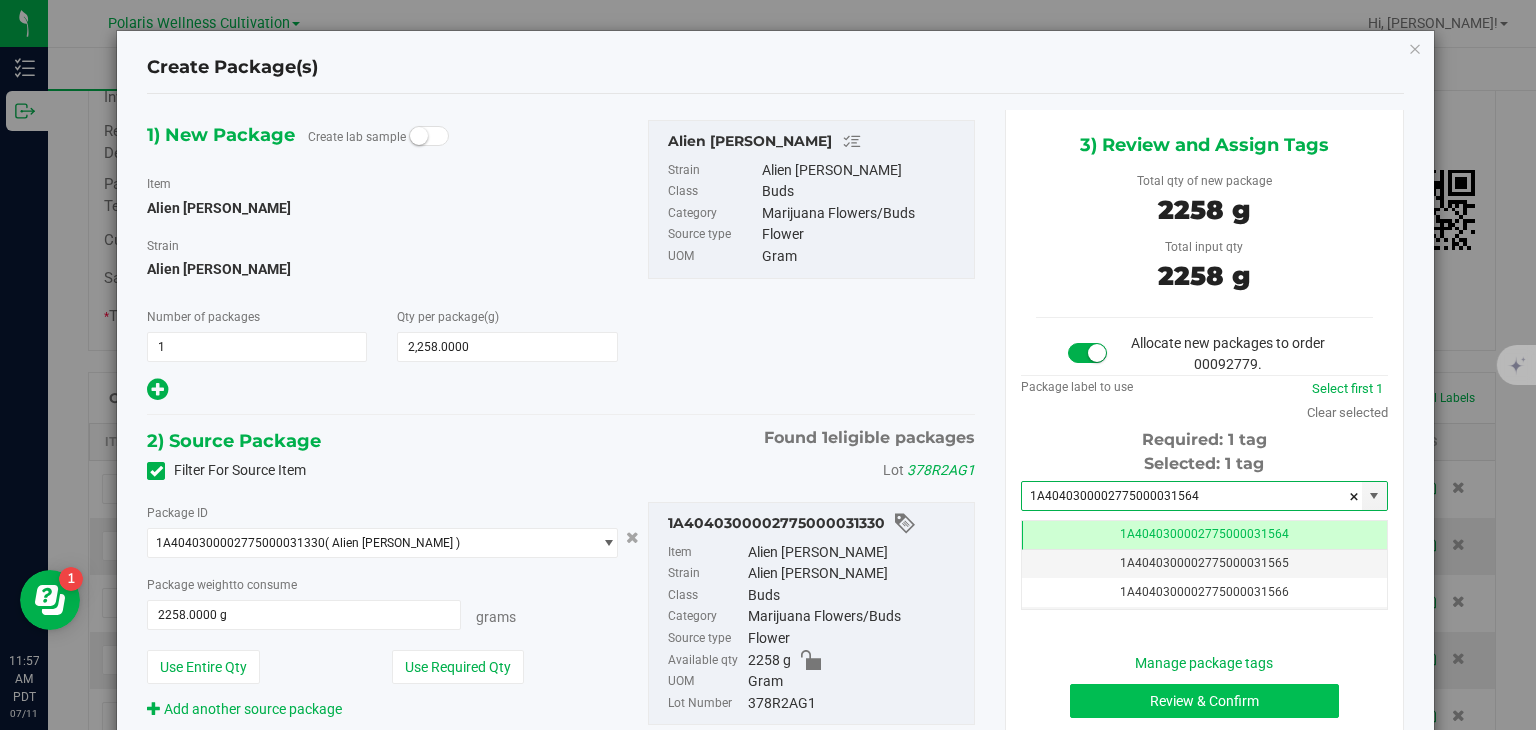 type on "1A4040300002775000031564" 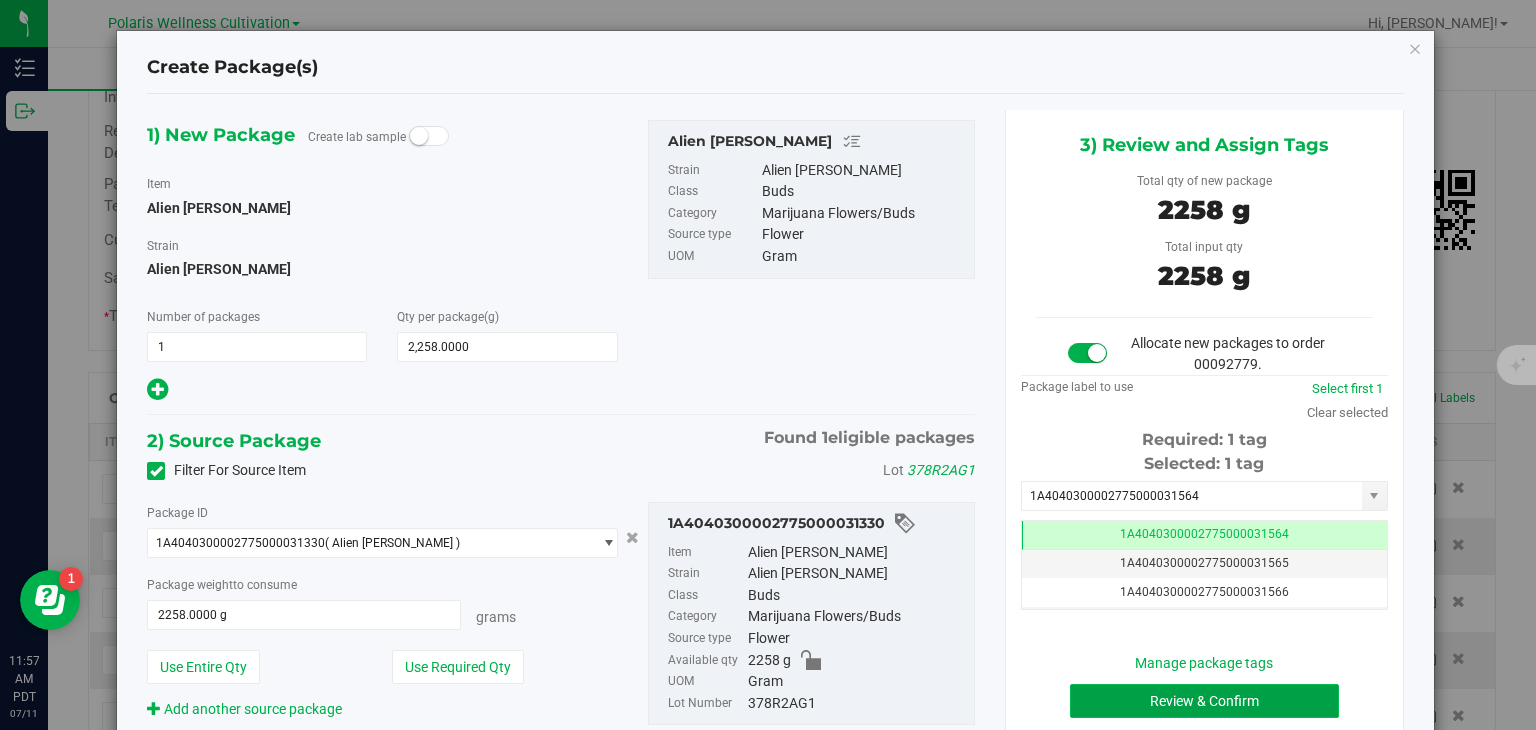 click on "Review & Confirm" at bounding box center (1204, 701) 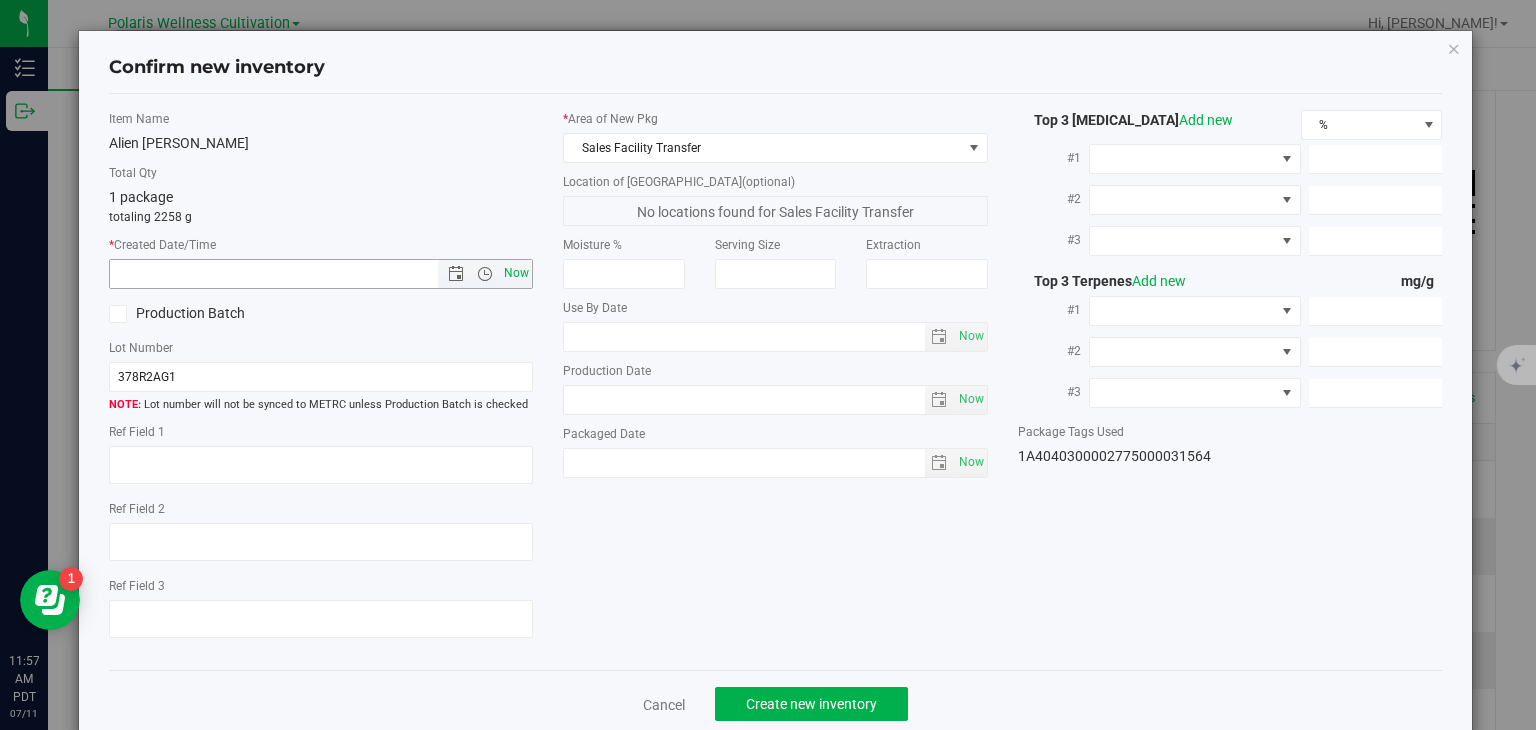 click on "Now" at bounding box center [517, 273] 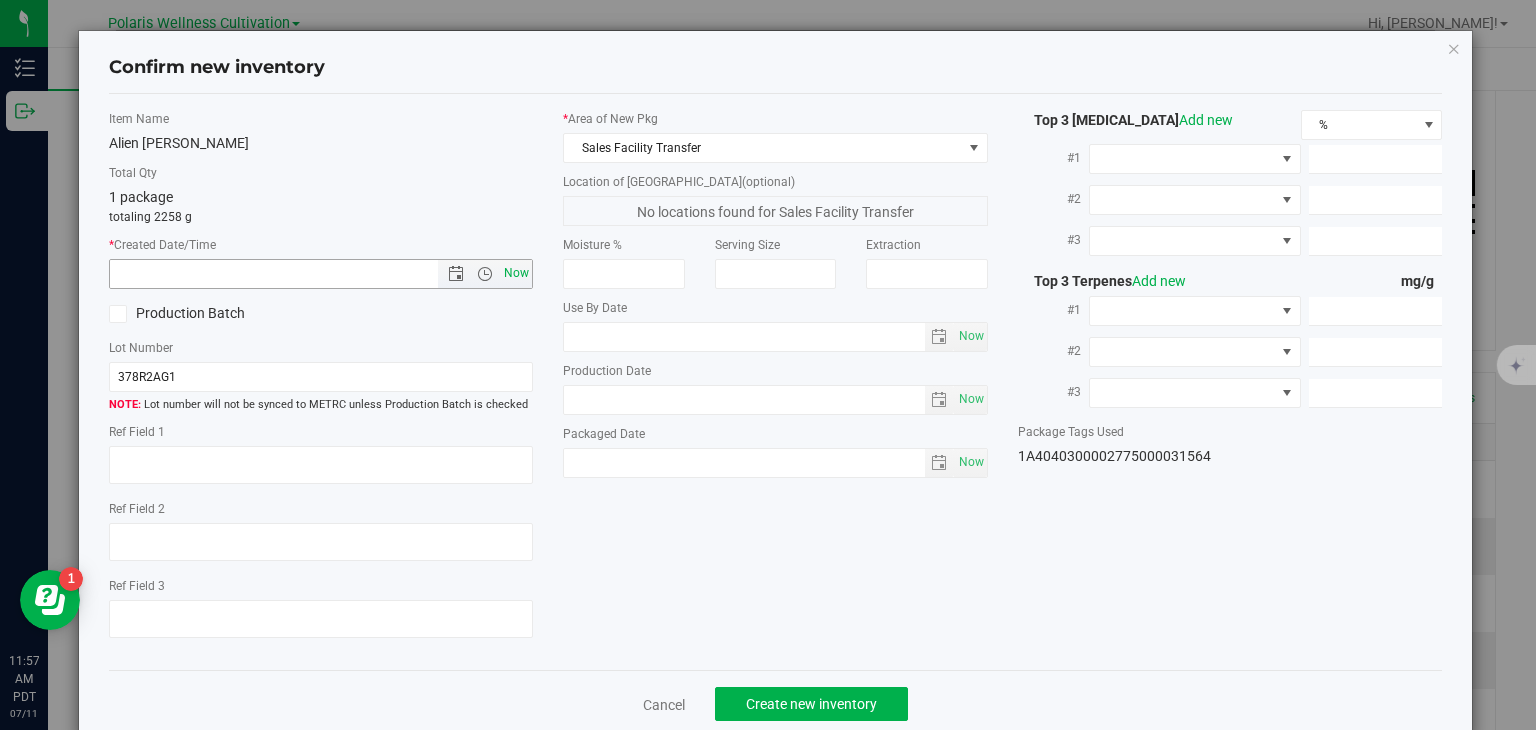 type on "7/11/2025 11:57 AM" 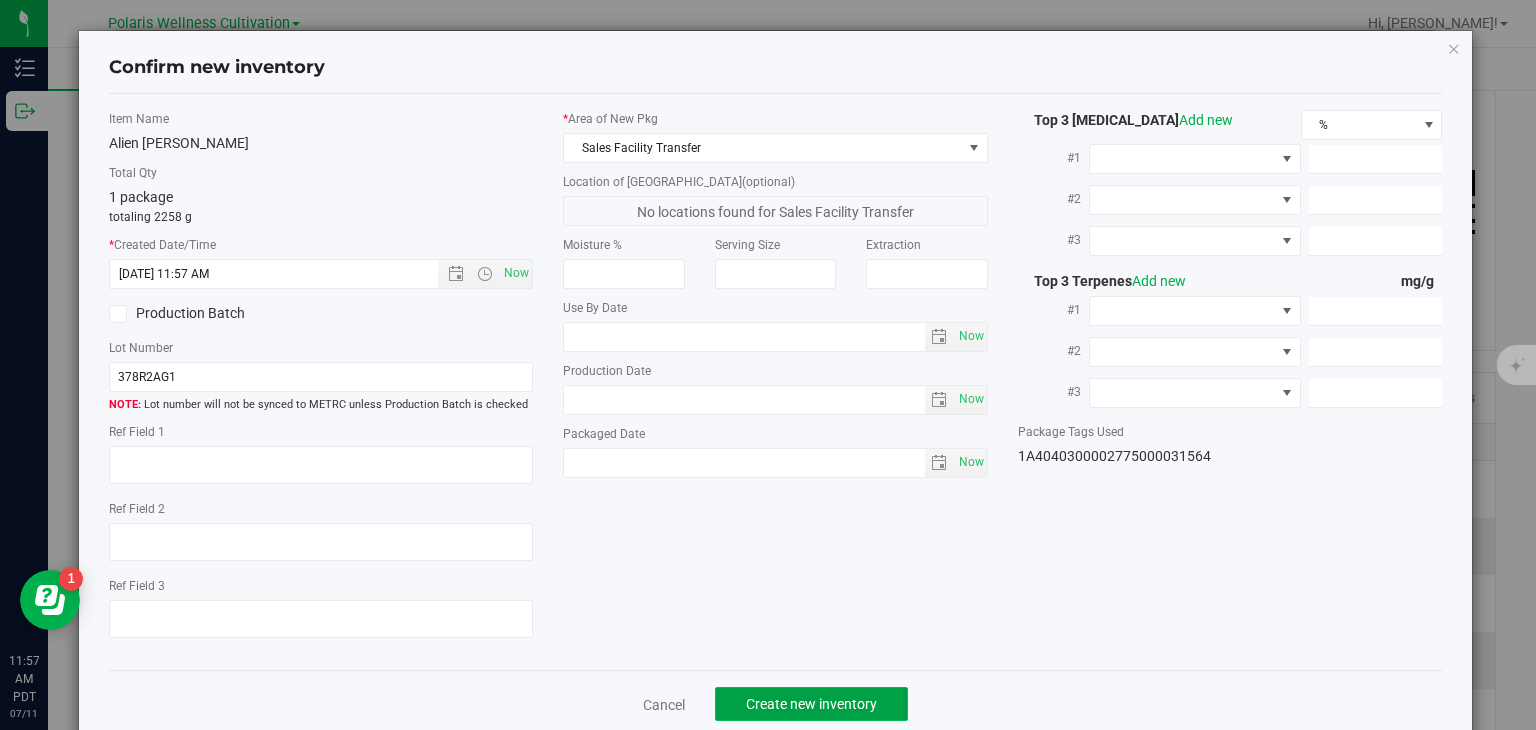 click on "Create new inventory" 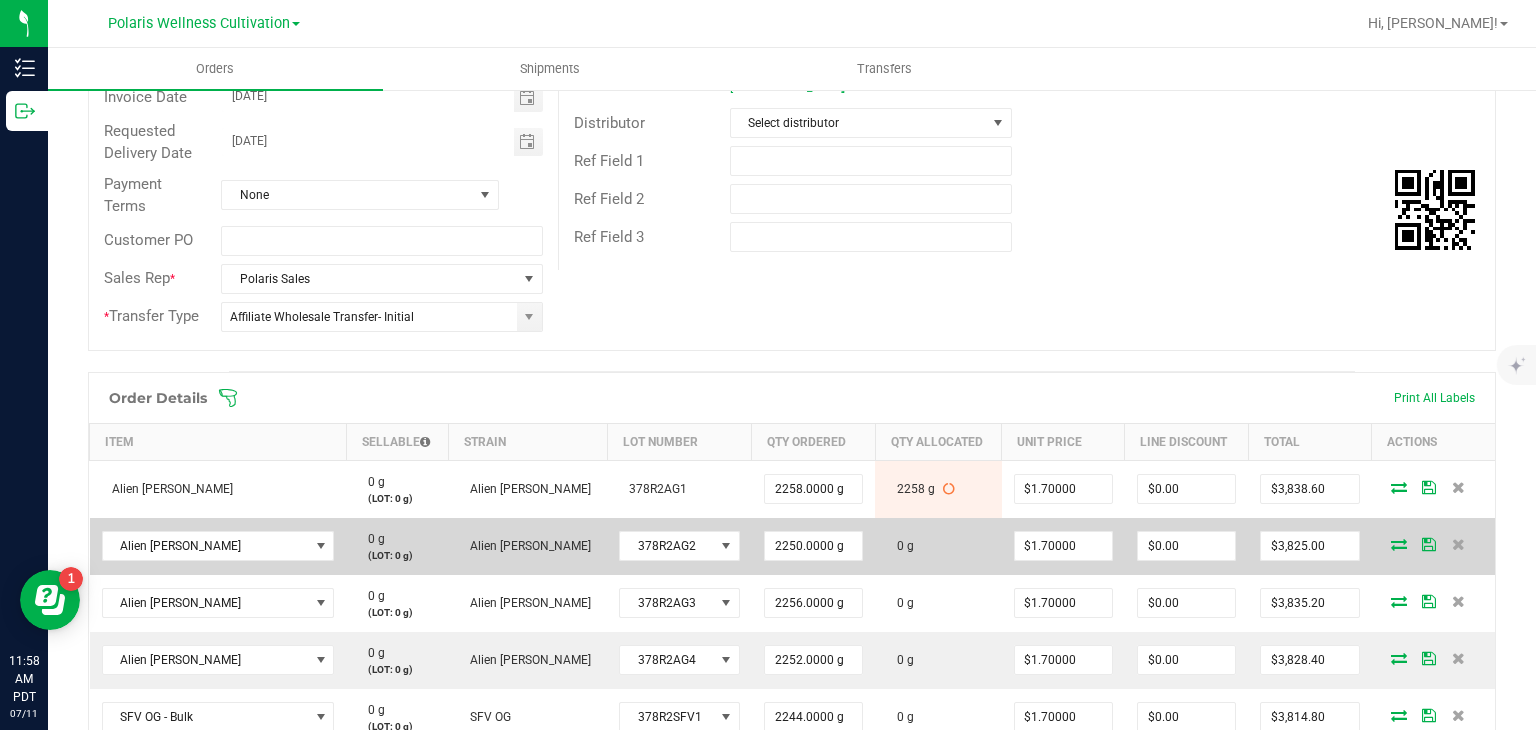 click at bounding box center (1399, 544) 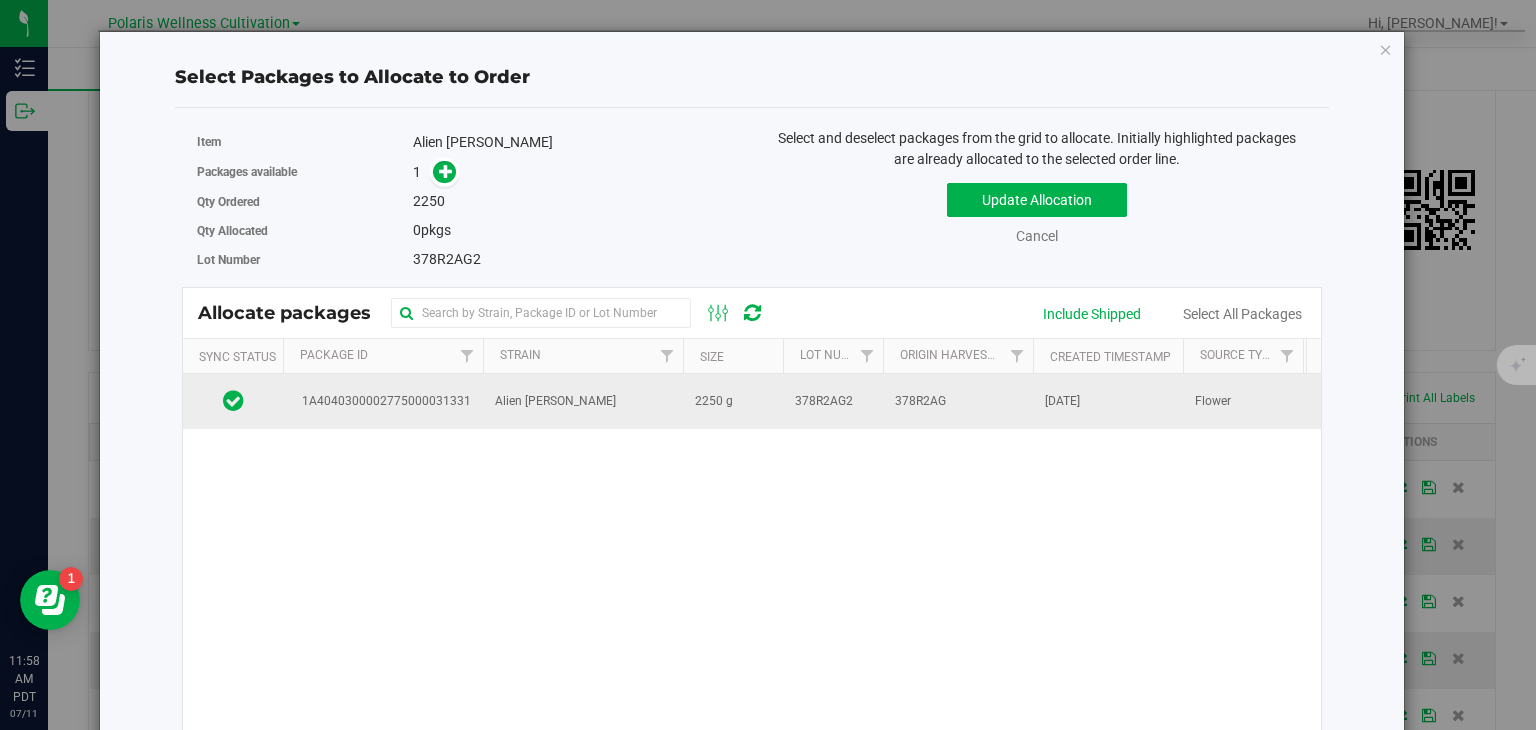 click on "2250 g" at bounding box center (733, 401) 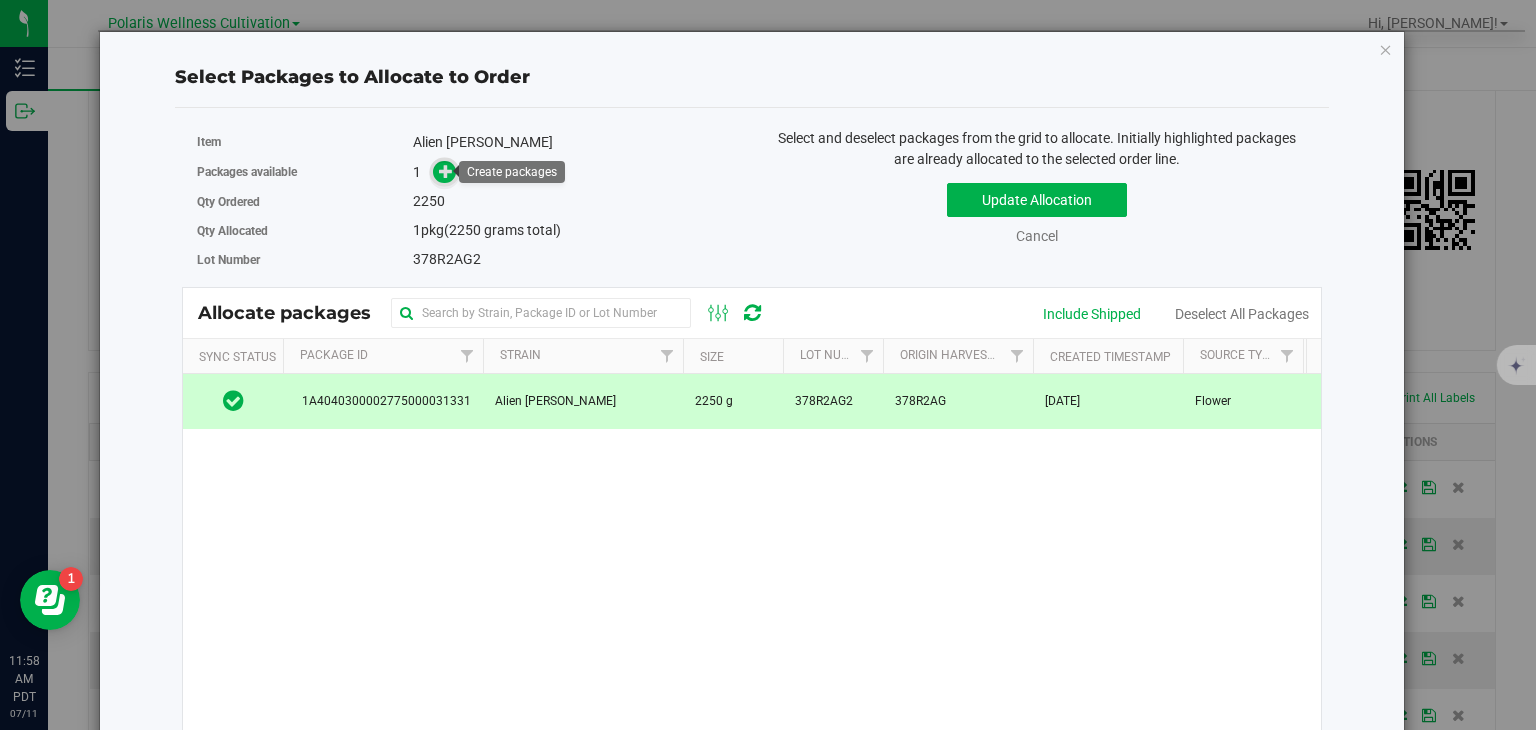click at bounding box center (446, 170) 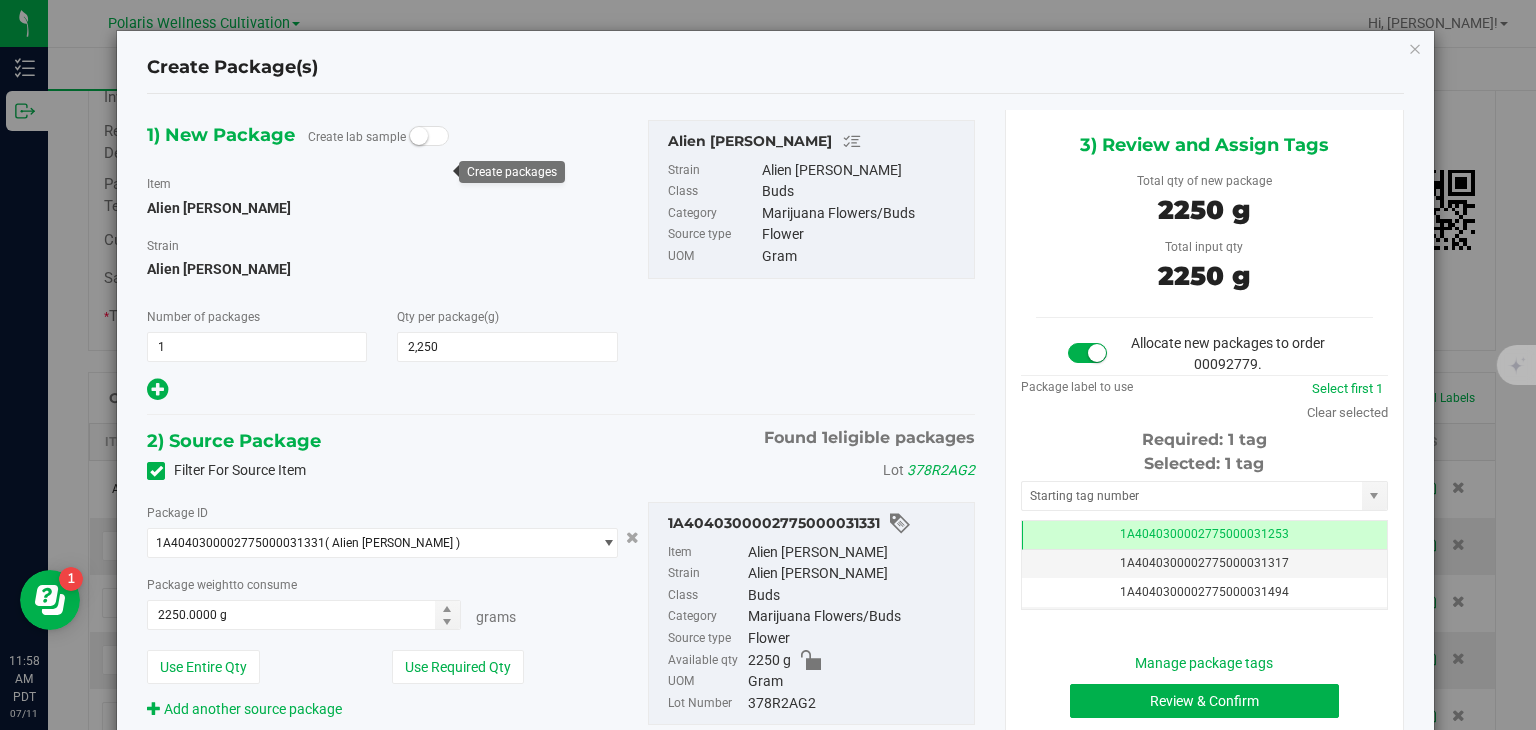 type on "2,250.0000" 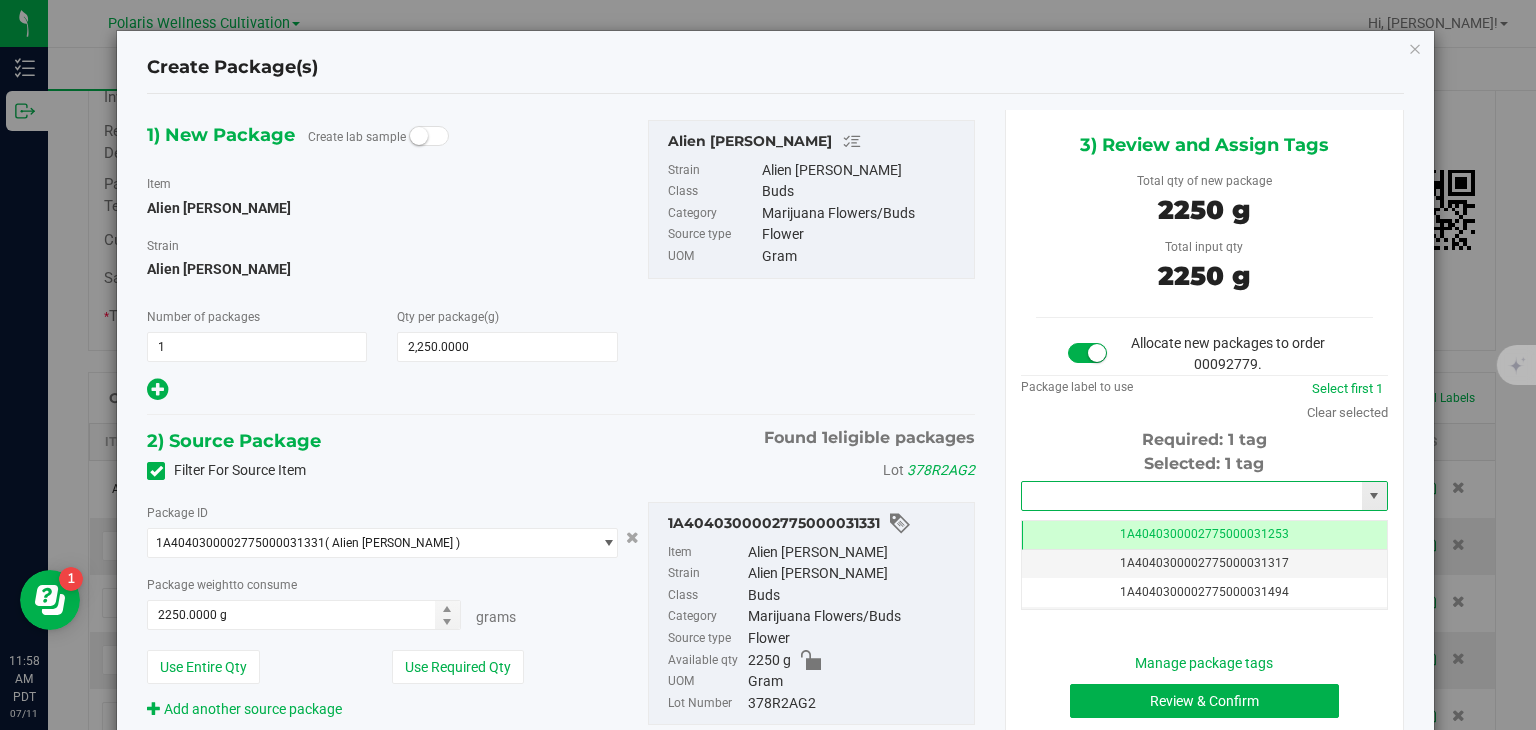 click at bounding box center (1192, 496) 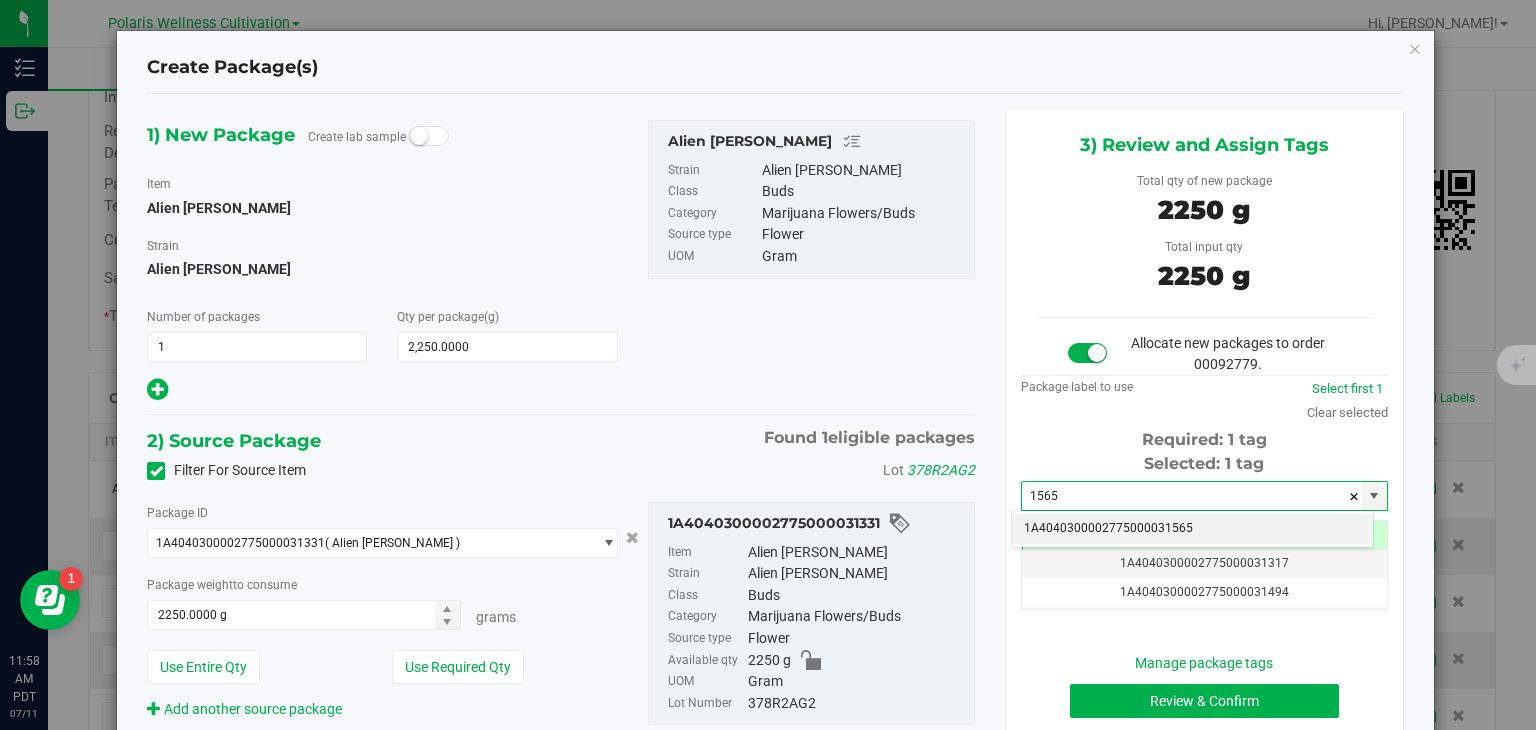 click on "1A4040300002775000031565" at bounding box center [1192, 529] 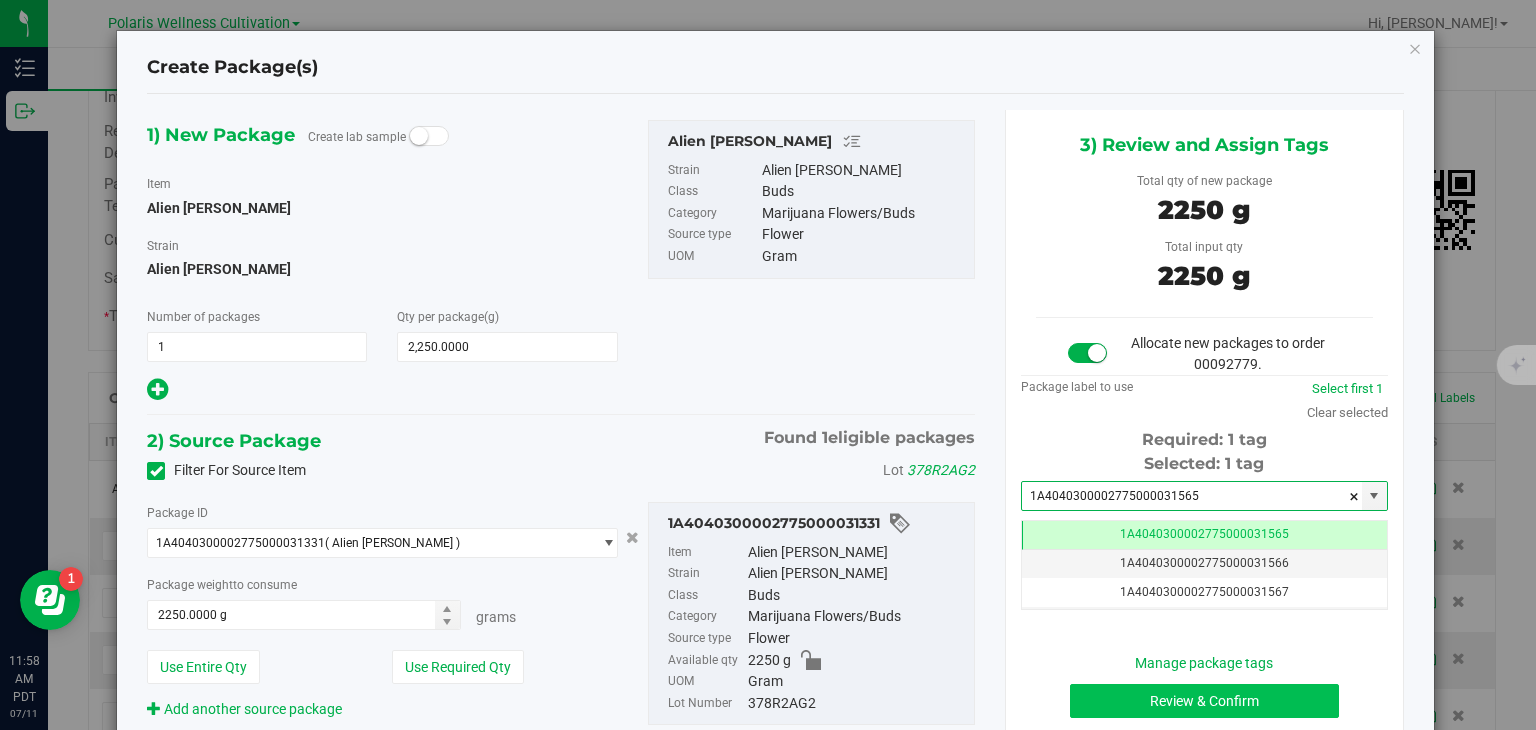 type on "1A4040300002775000031565" 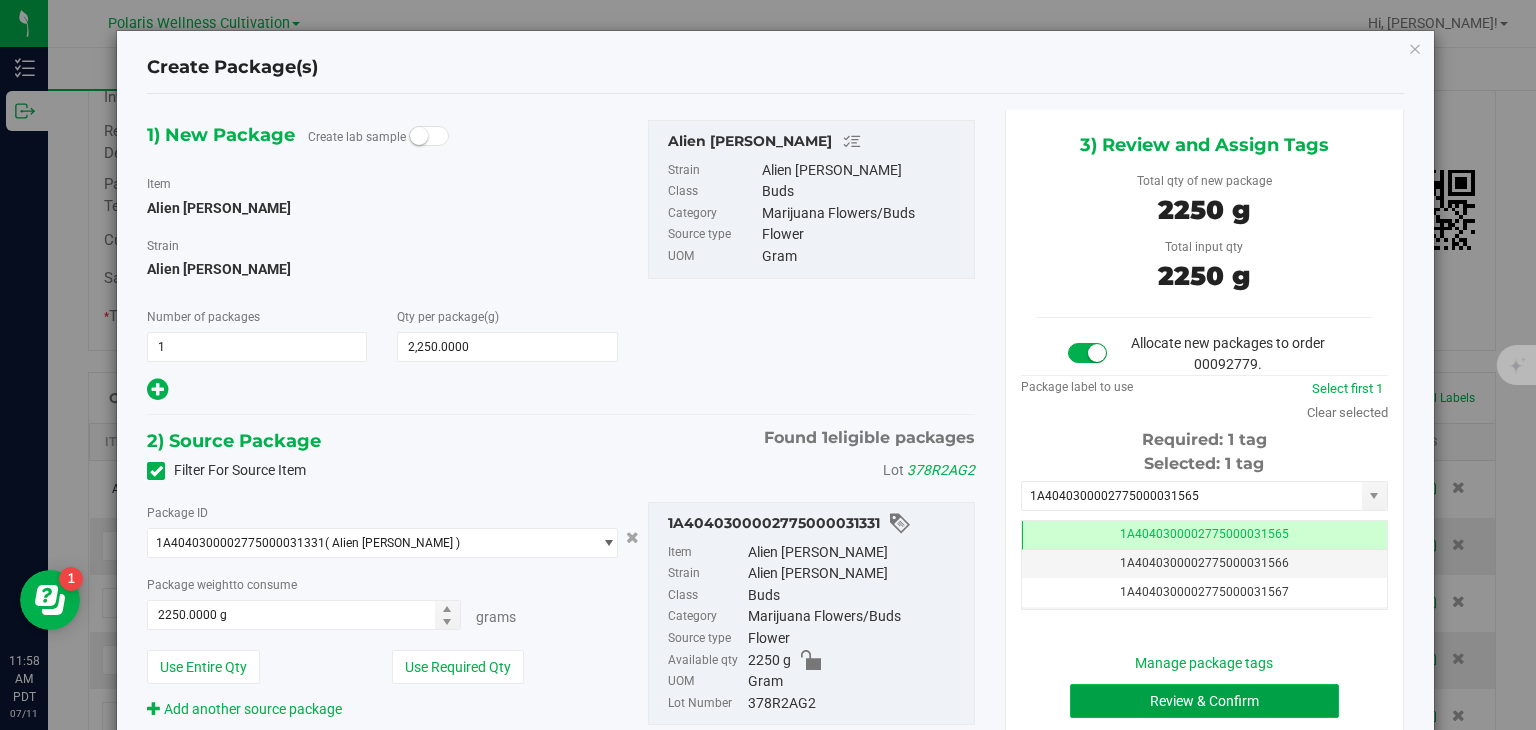 click on "Review & Confirm" at bounding box center (1204, 701) 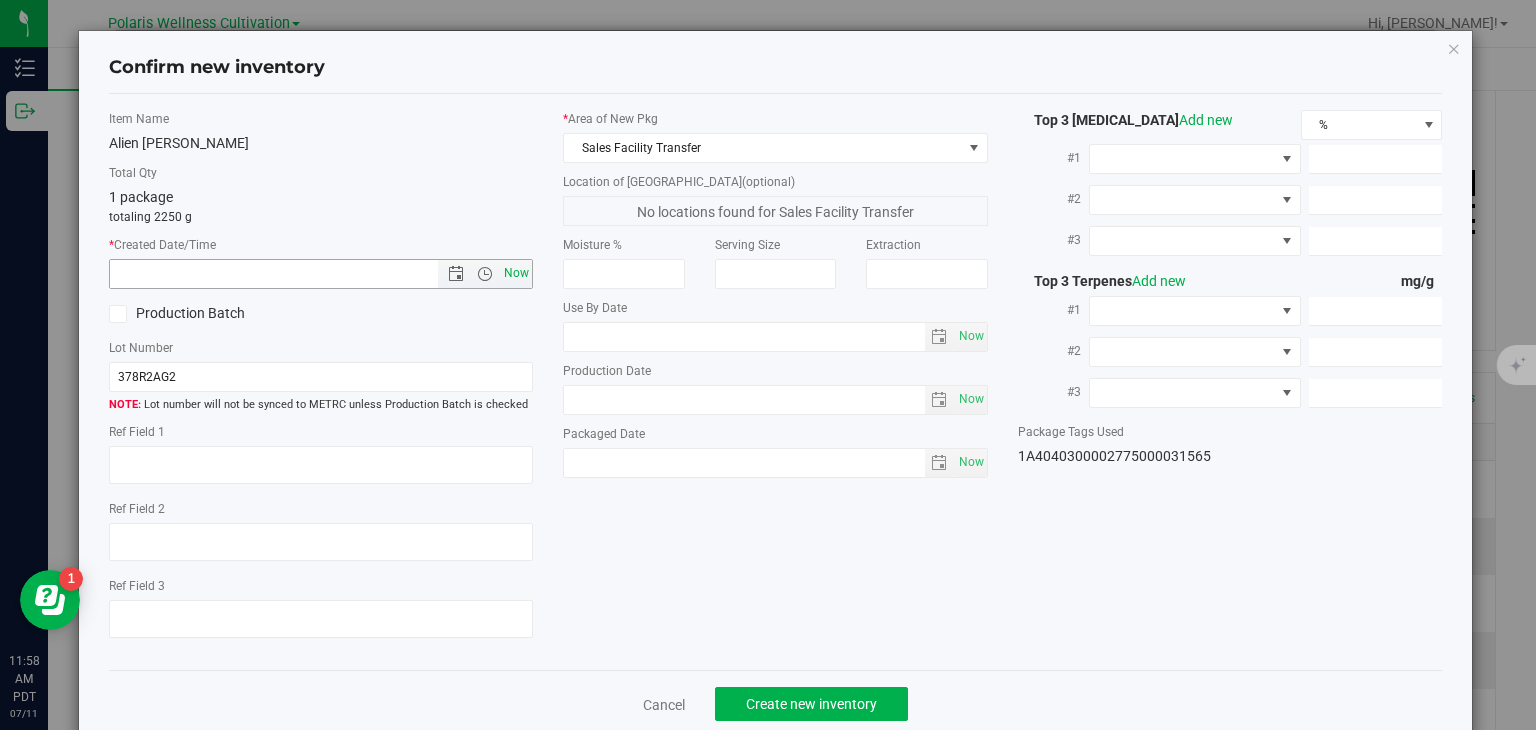 click on "Now" at bounding box center (517, 273) 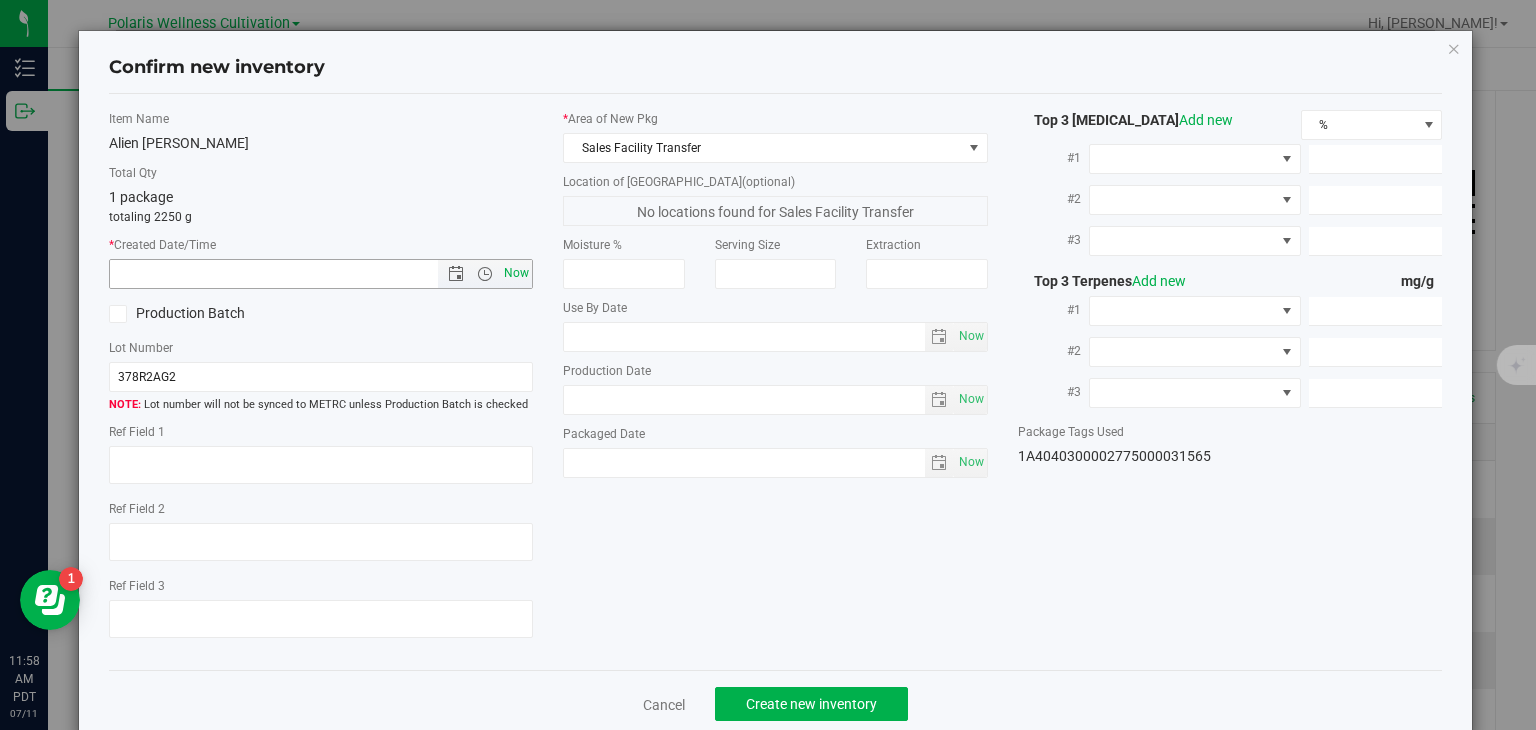 type on "7/11/2025 11:58 AM" 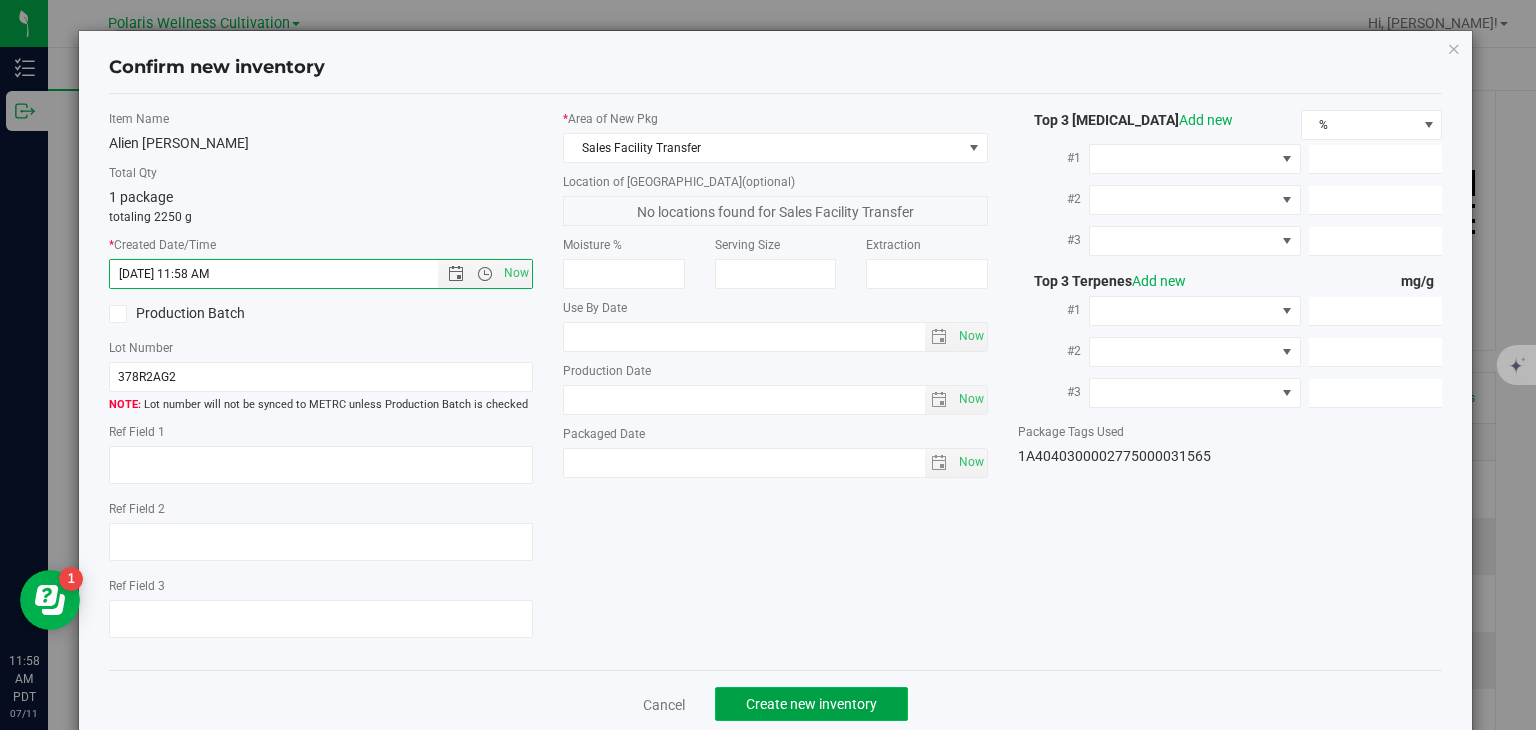 click on "Create new inventory" 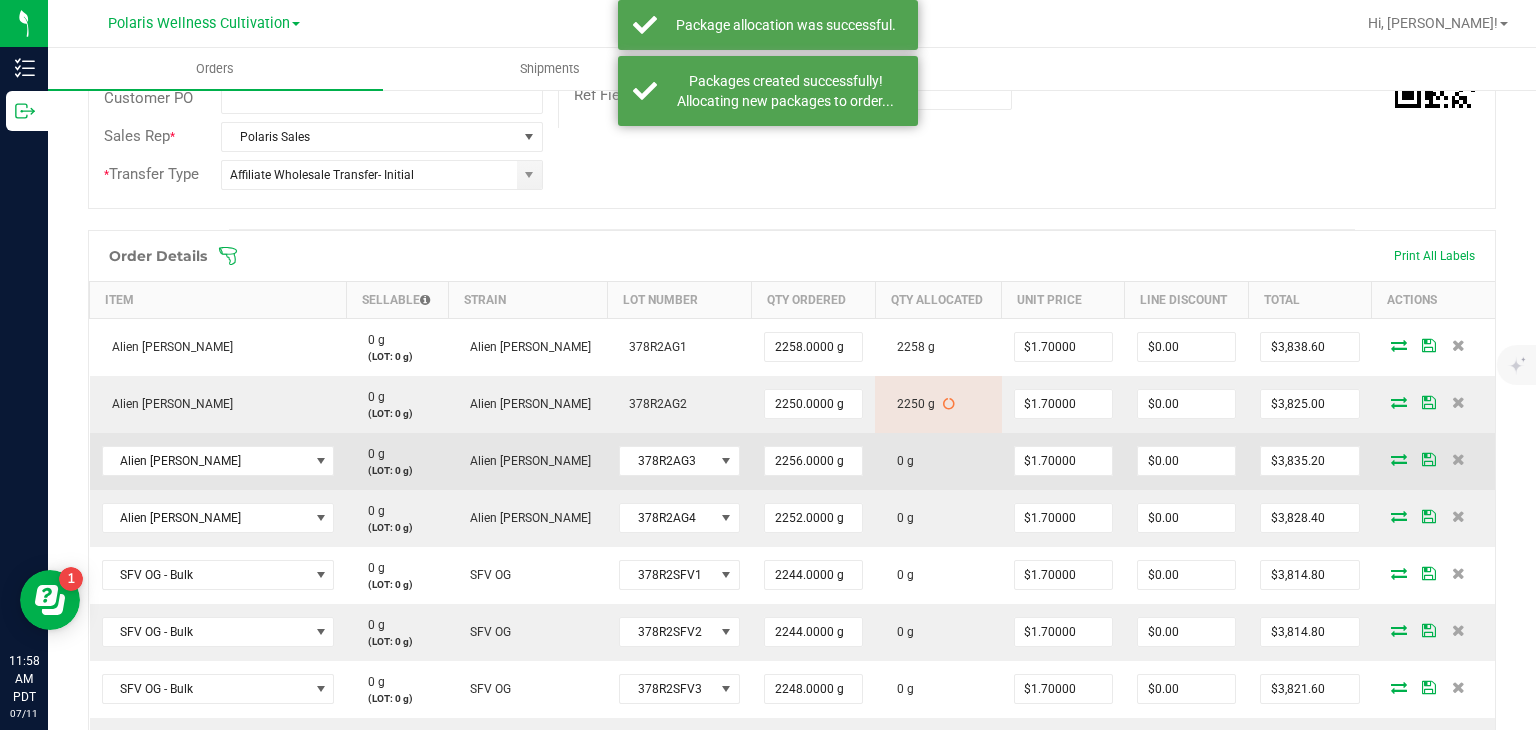 click at bounding box center (1399, 459) 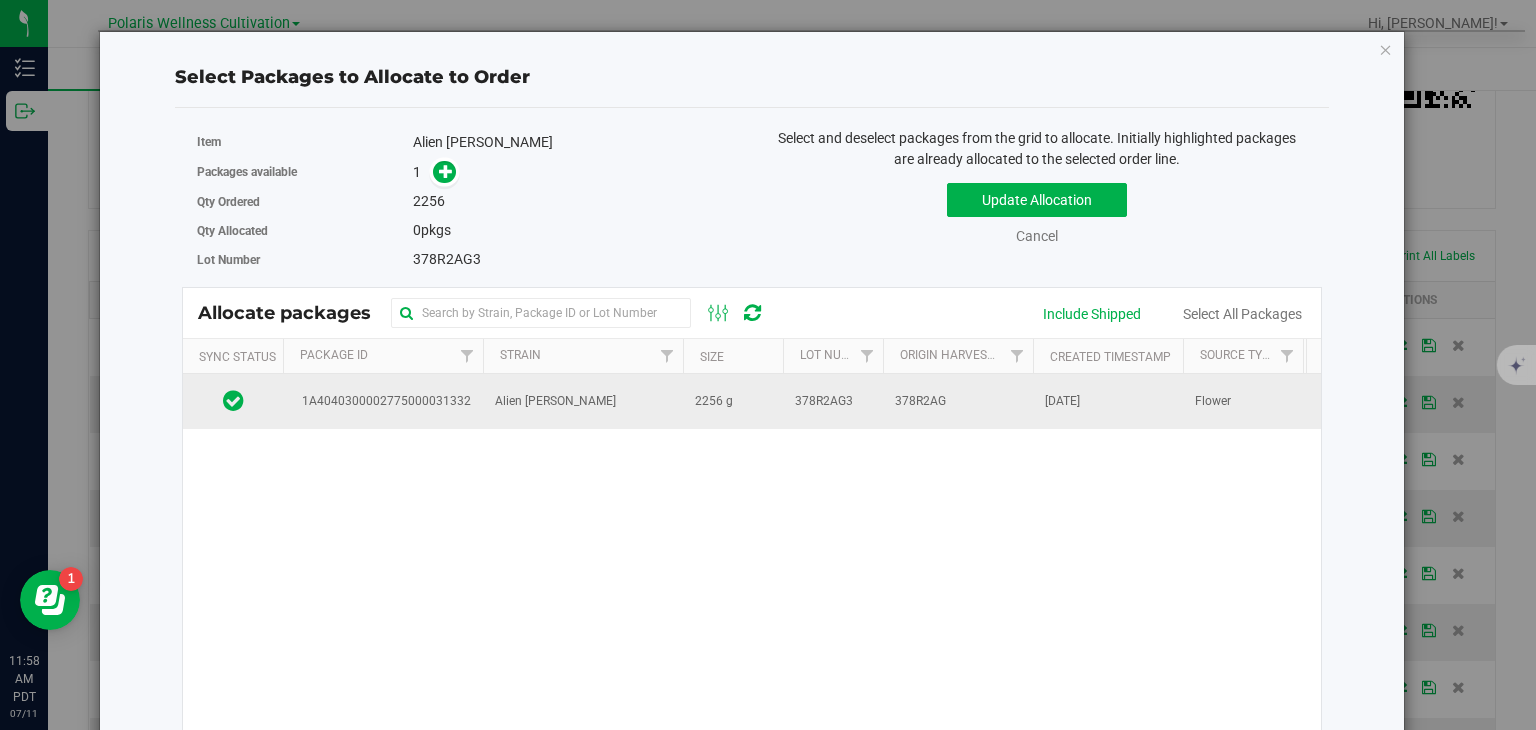 click on "Alien Gary" at bounding box center (583, 401) 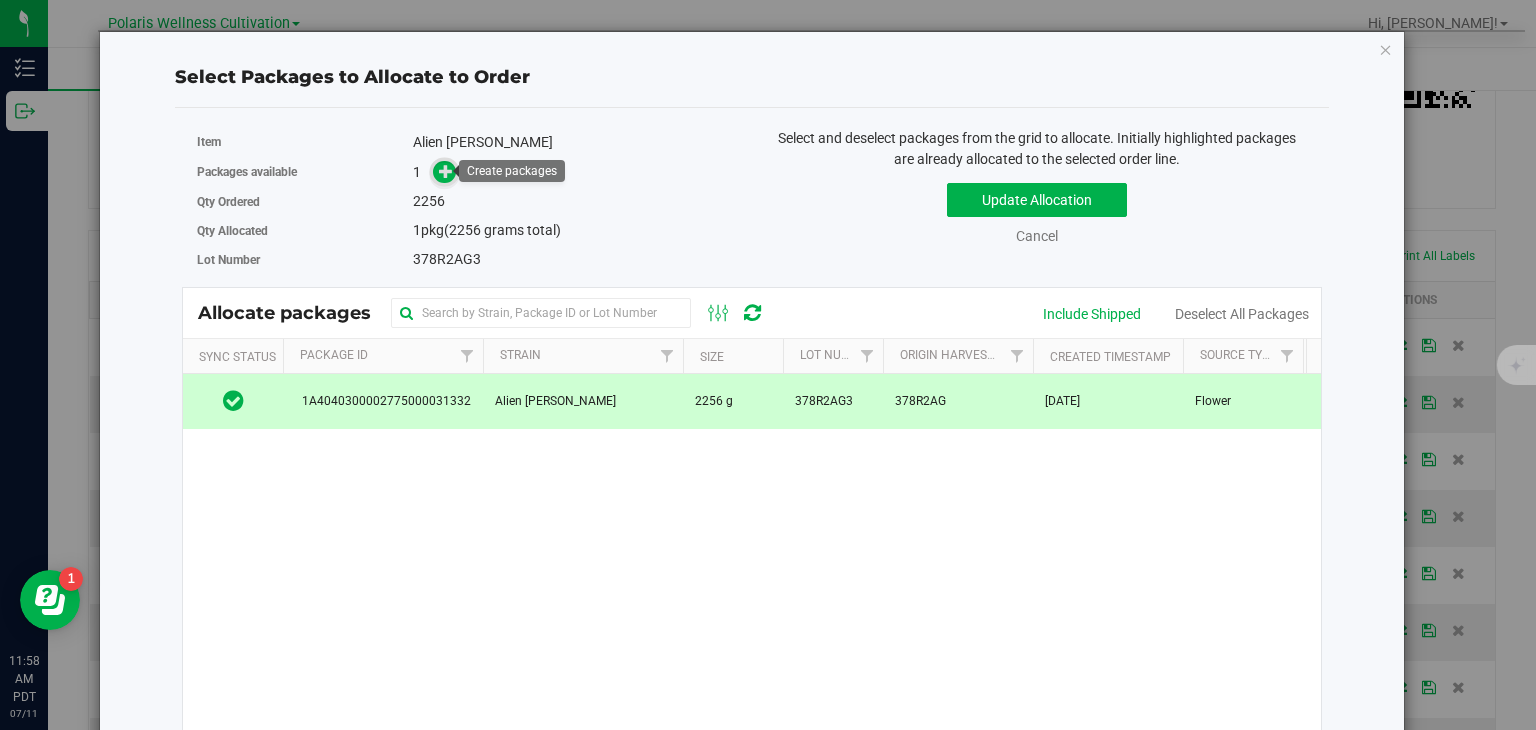 click at bounding box center (446, 171) 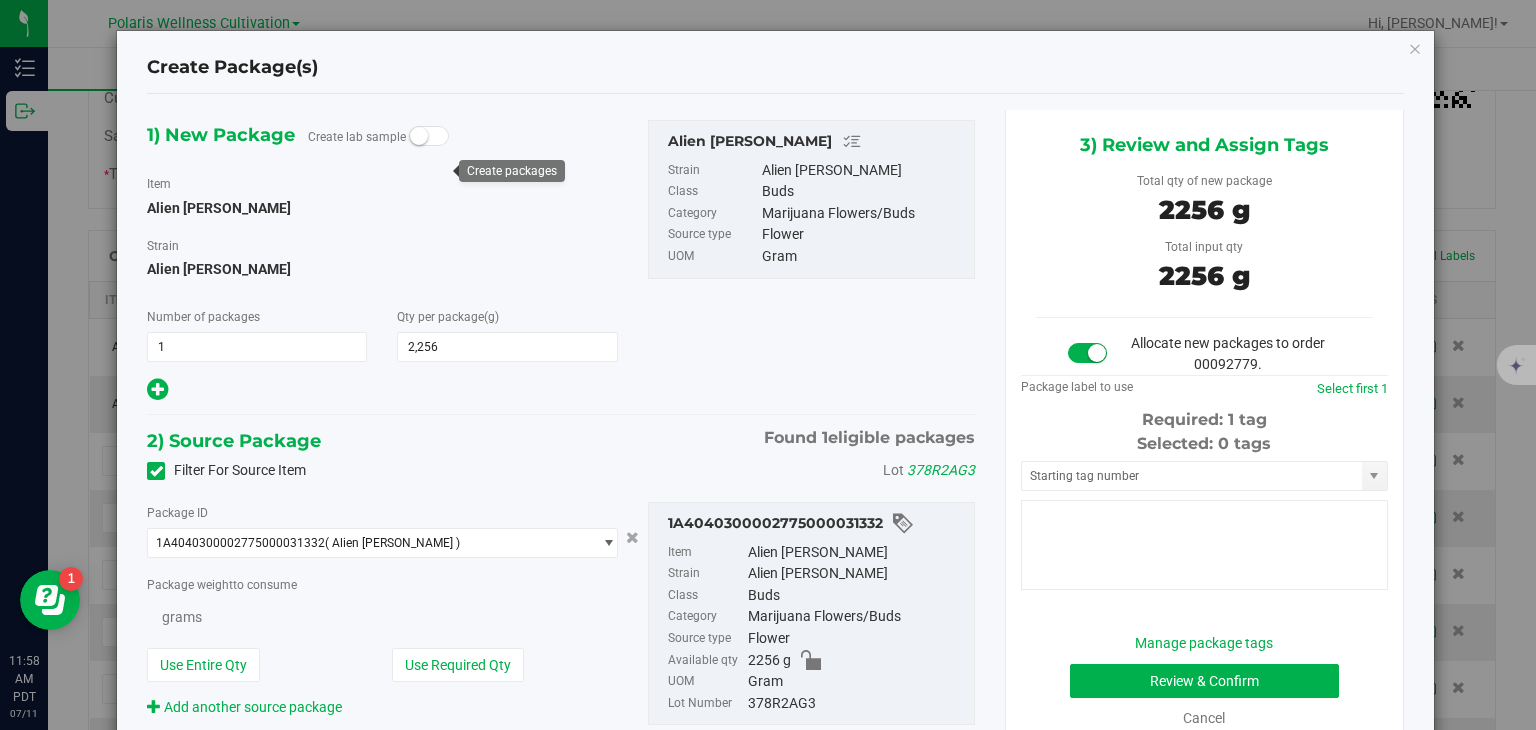 type on "2,256.0000" 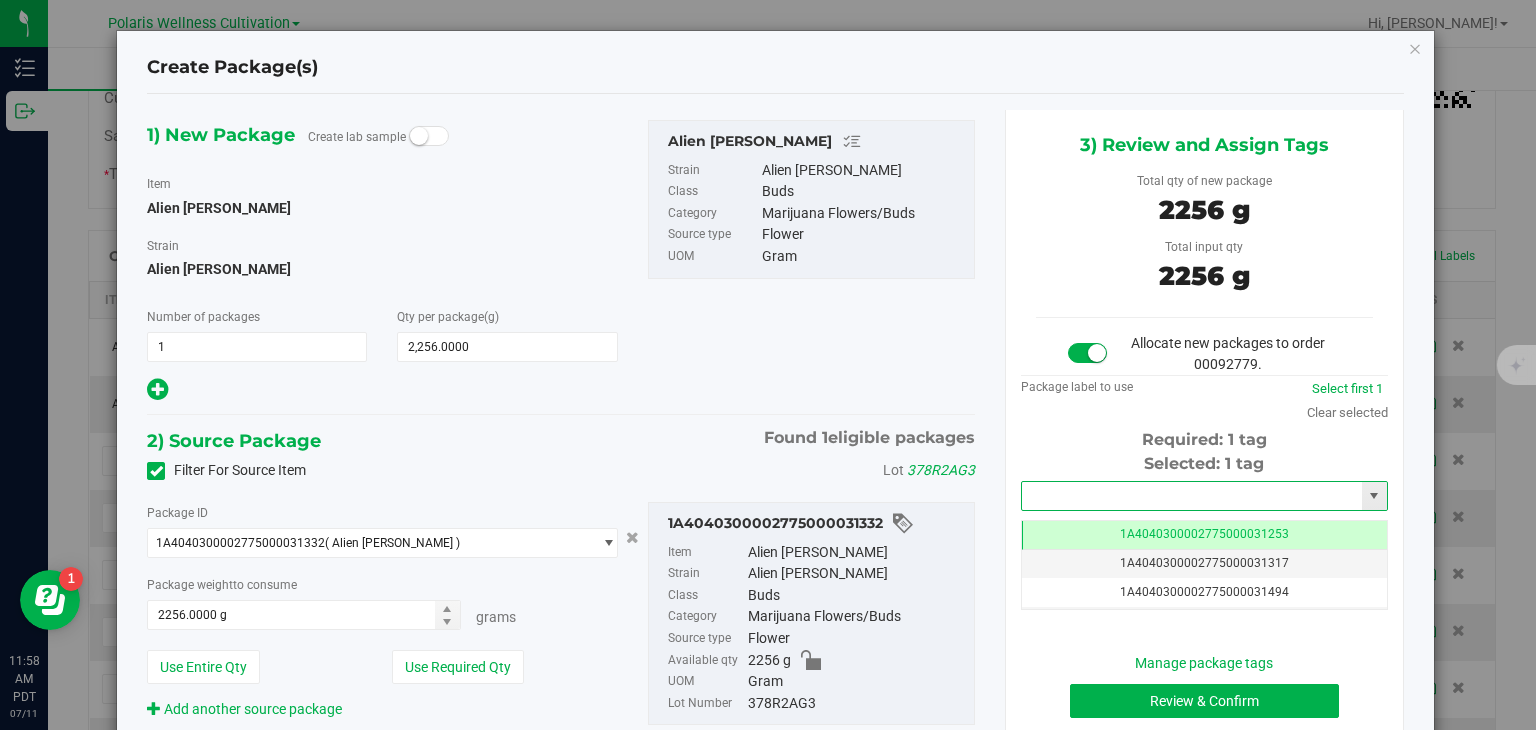 click at bounding box center (1192, 496) 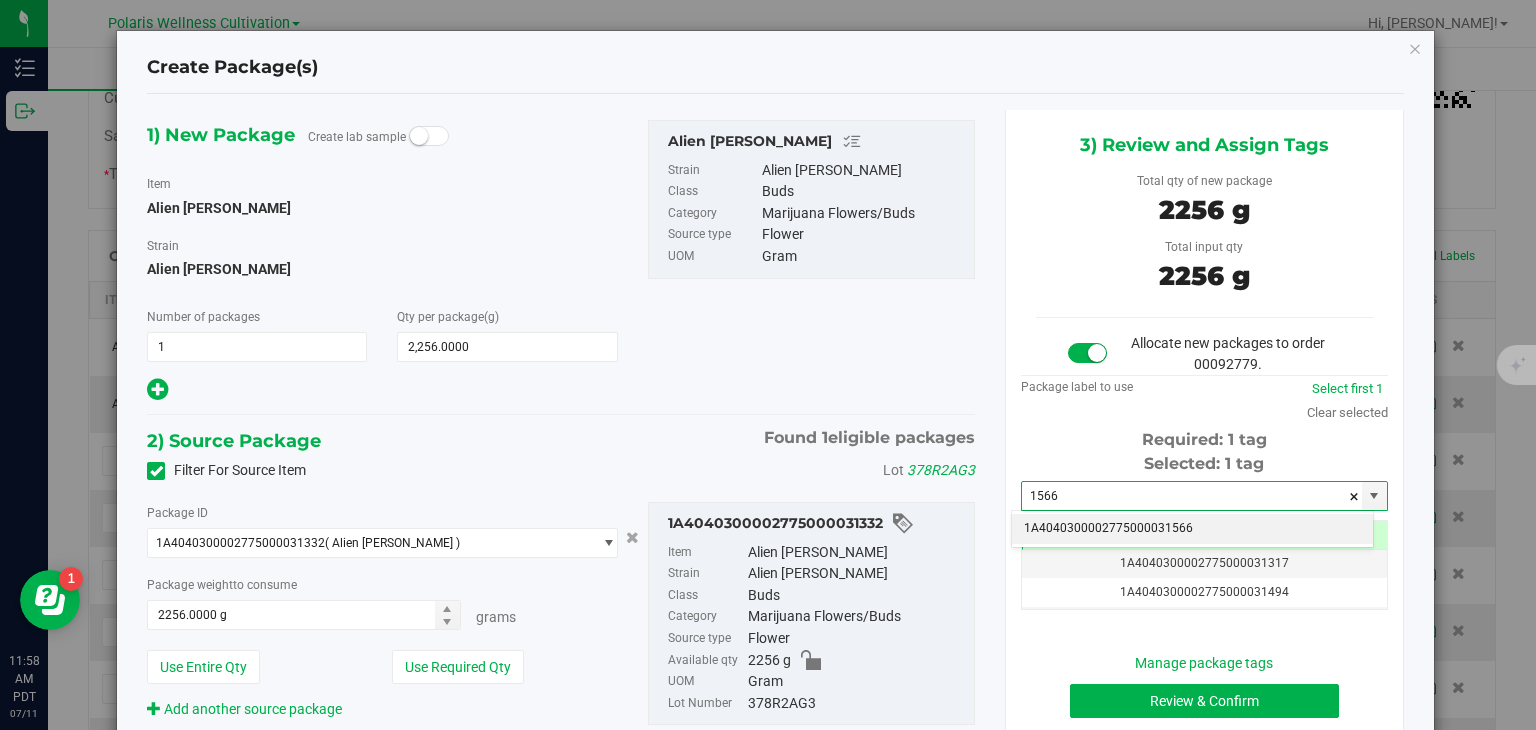 click on "1A4040300002775000031566" at bounding box center (1192, 529) 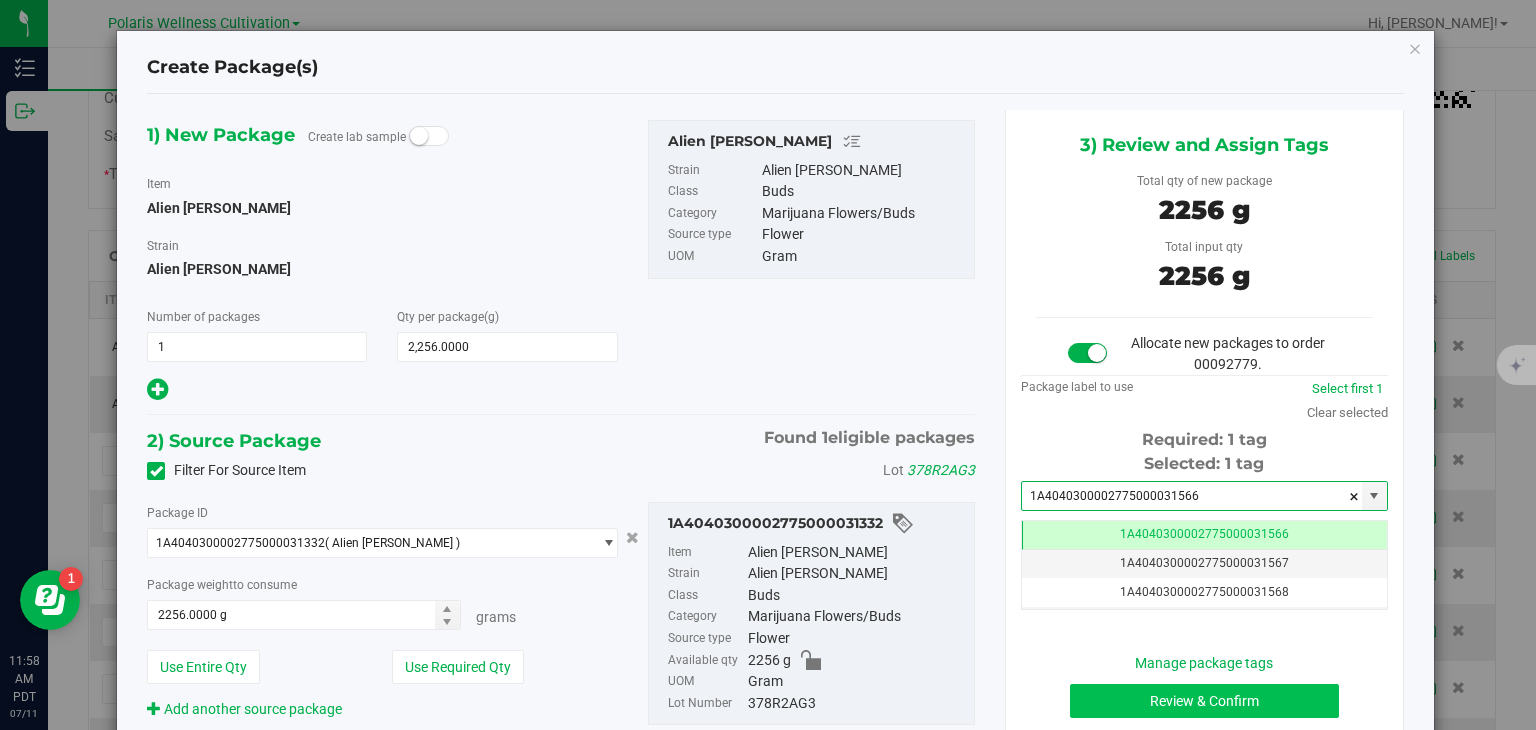 type on "1A4040300002775000031566" 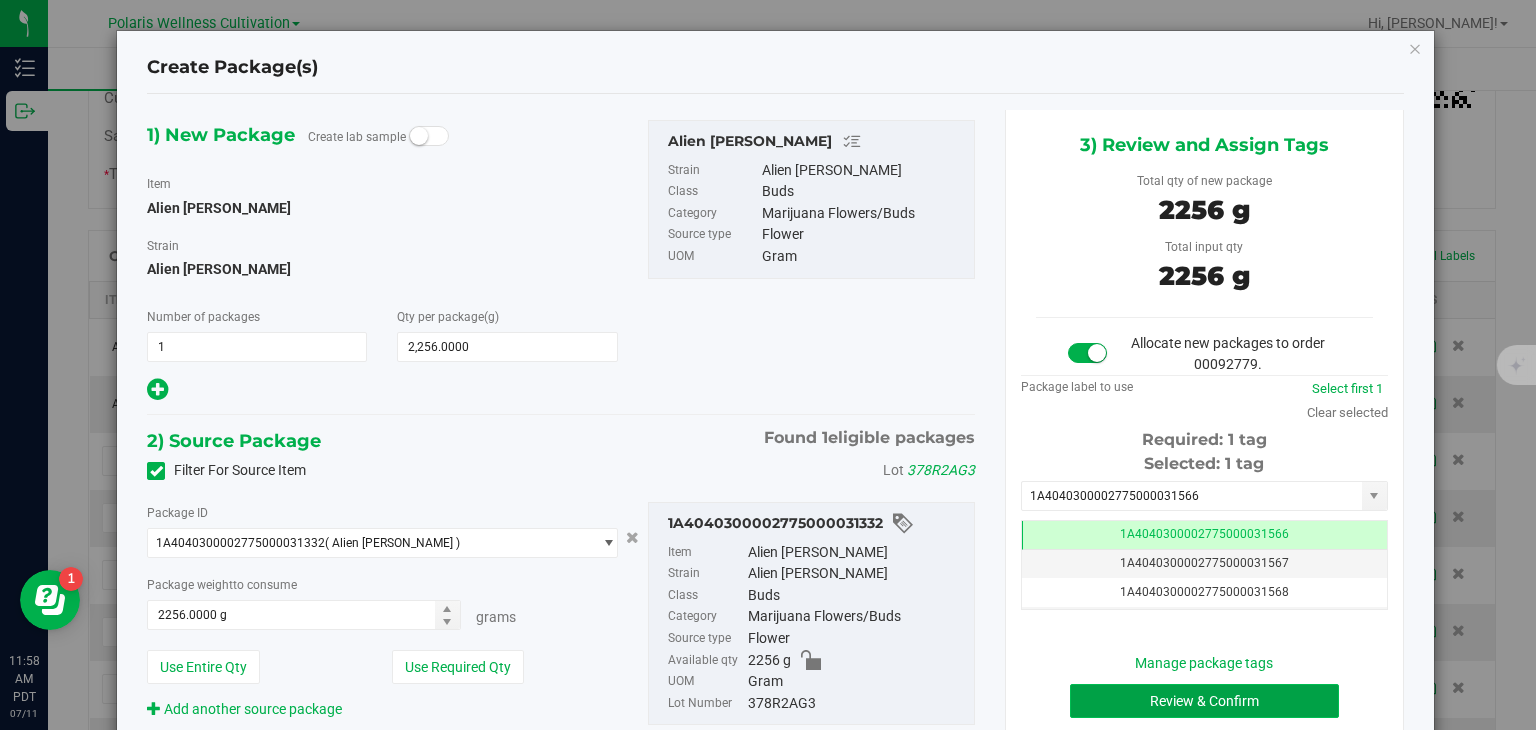 click on "Review & Confirm" at bounding box center [1204, 701] 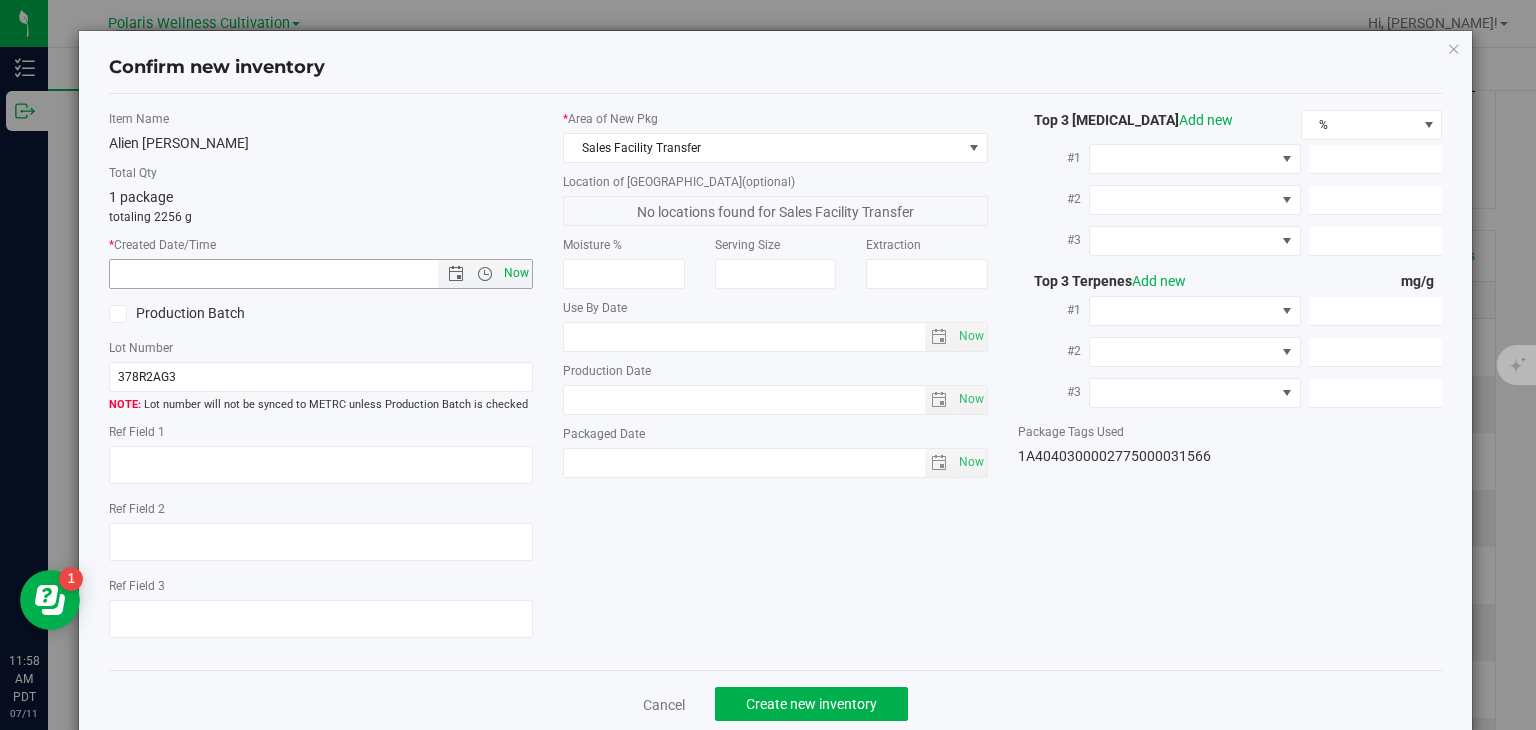 click on "Now" at bounding box center (517, 273) 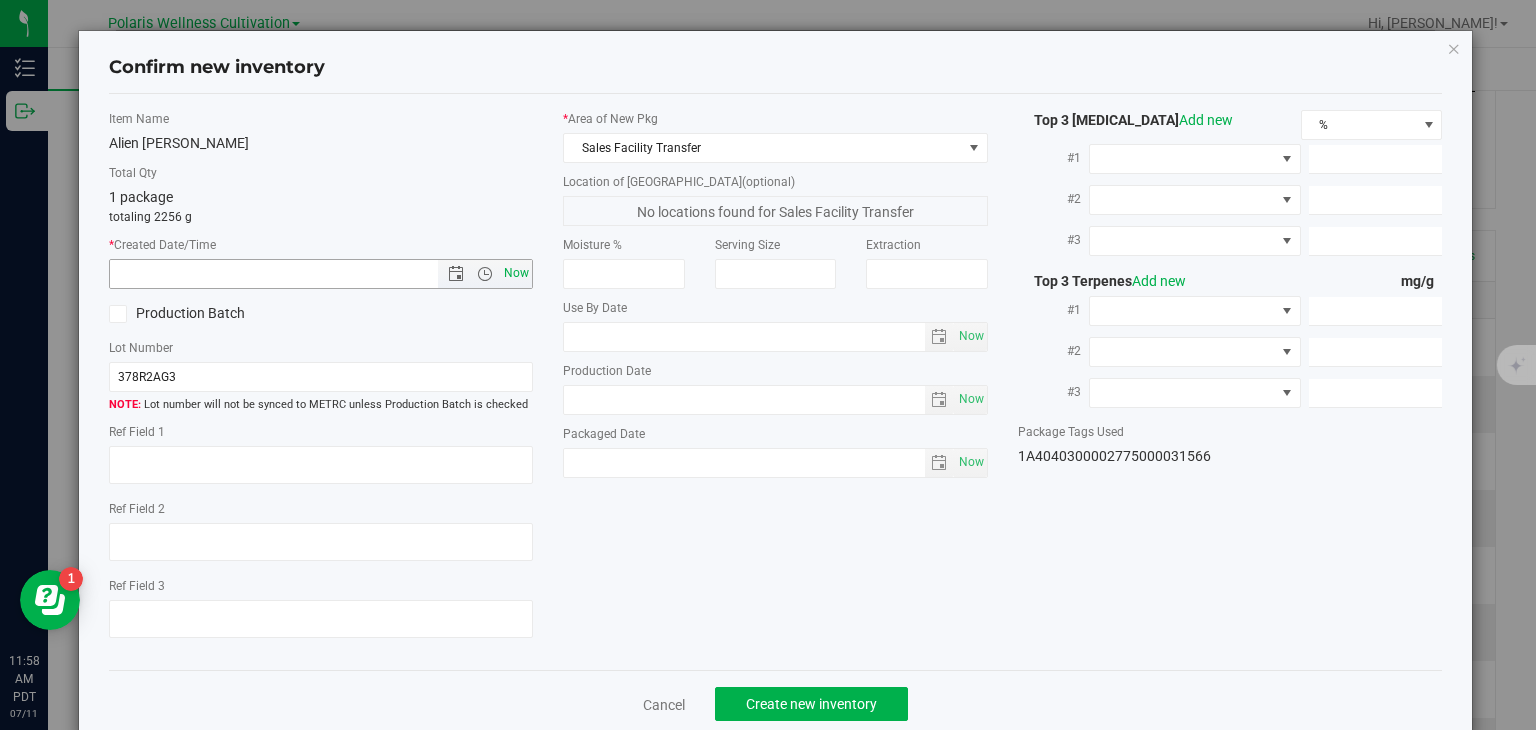 type on "7/11/2025 11:58 AM" 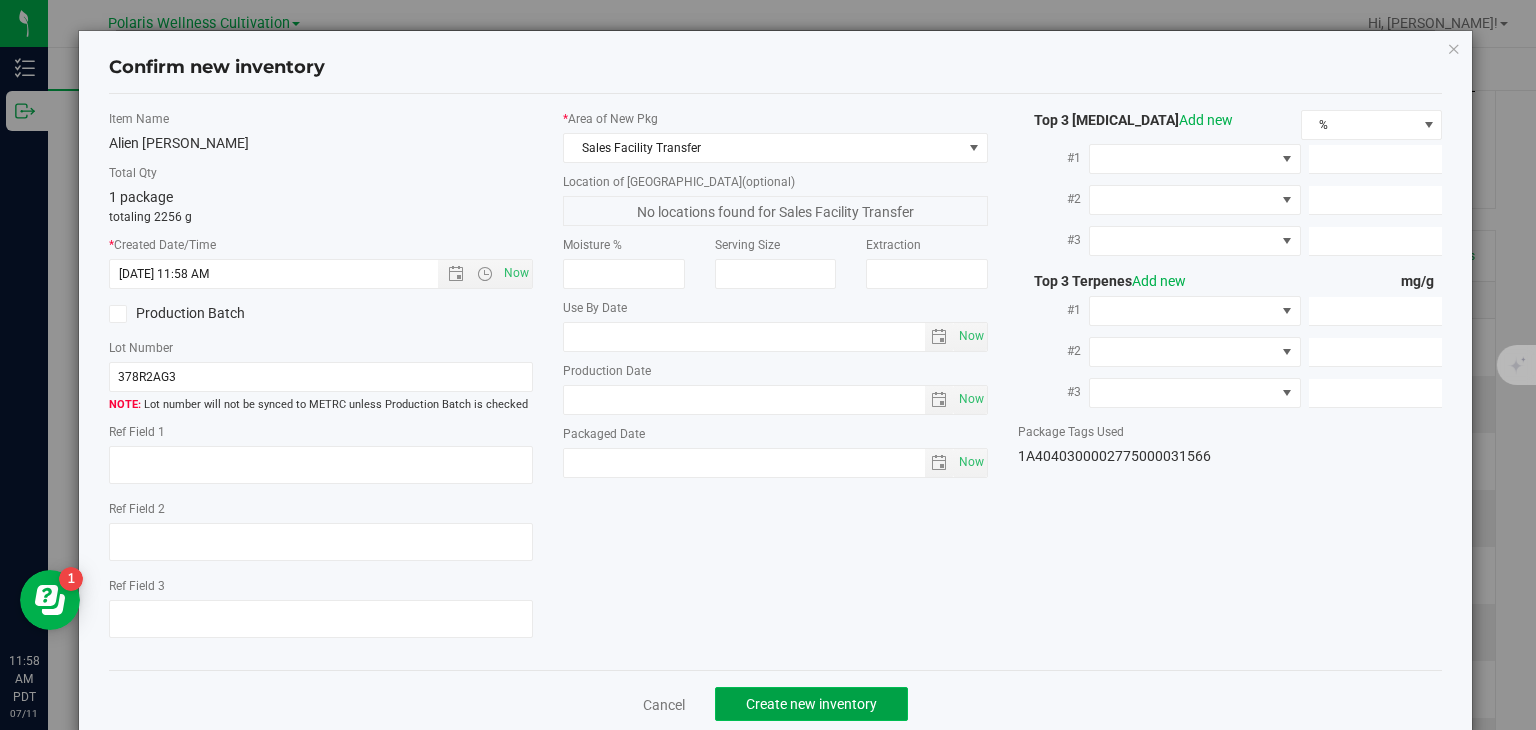 click on "Create new inventory" 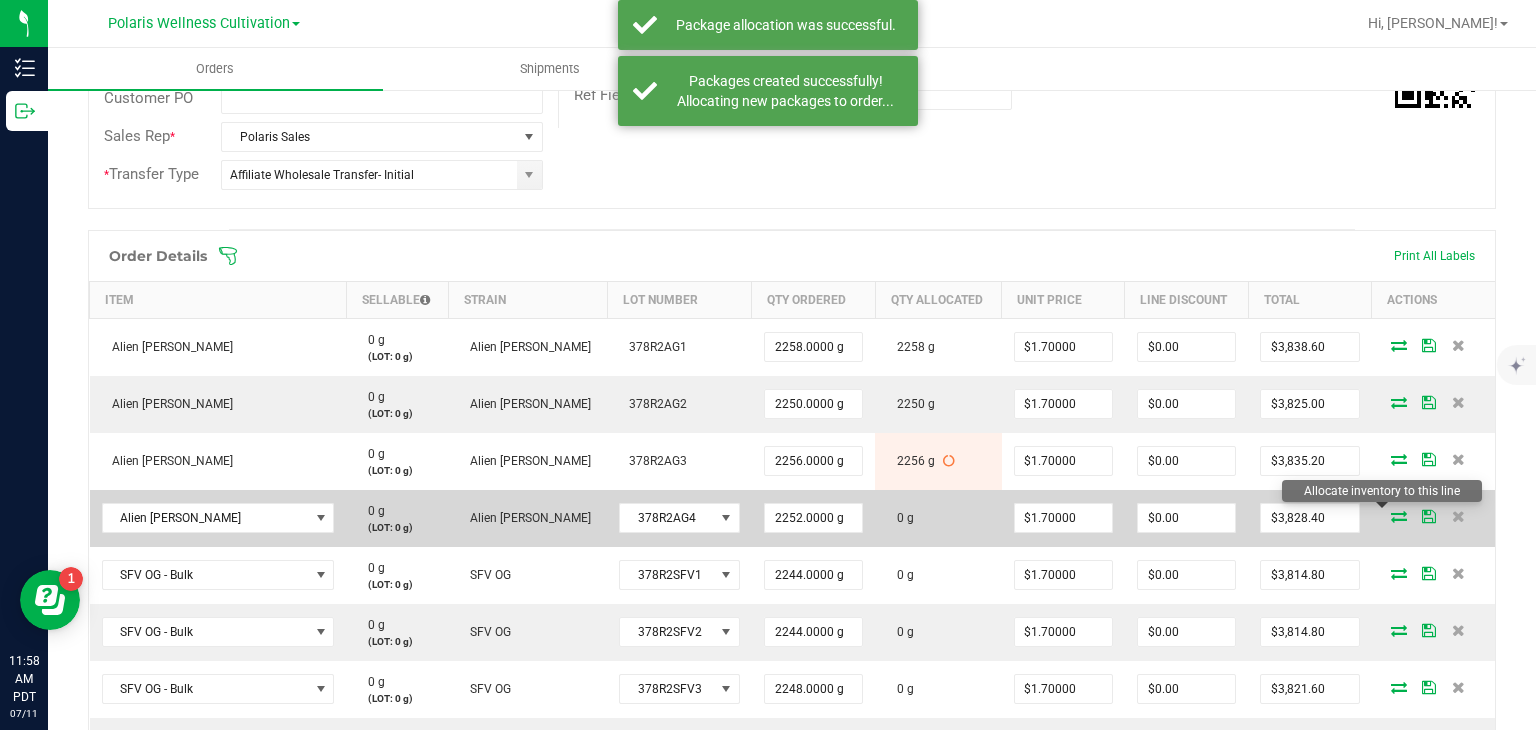 click at bounding box center [1399, 516] 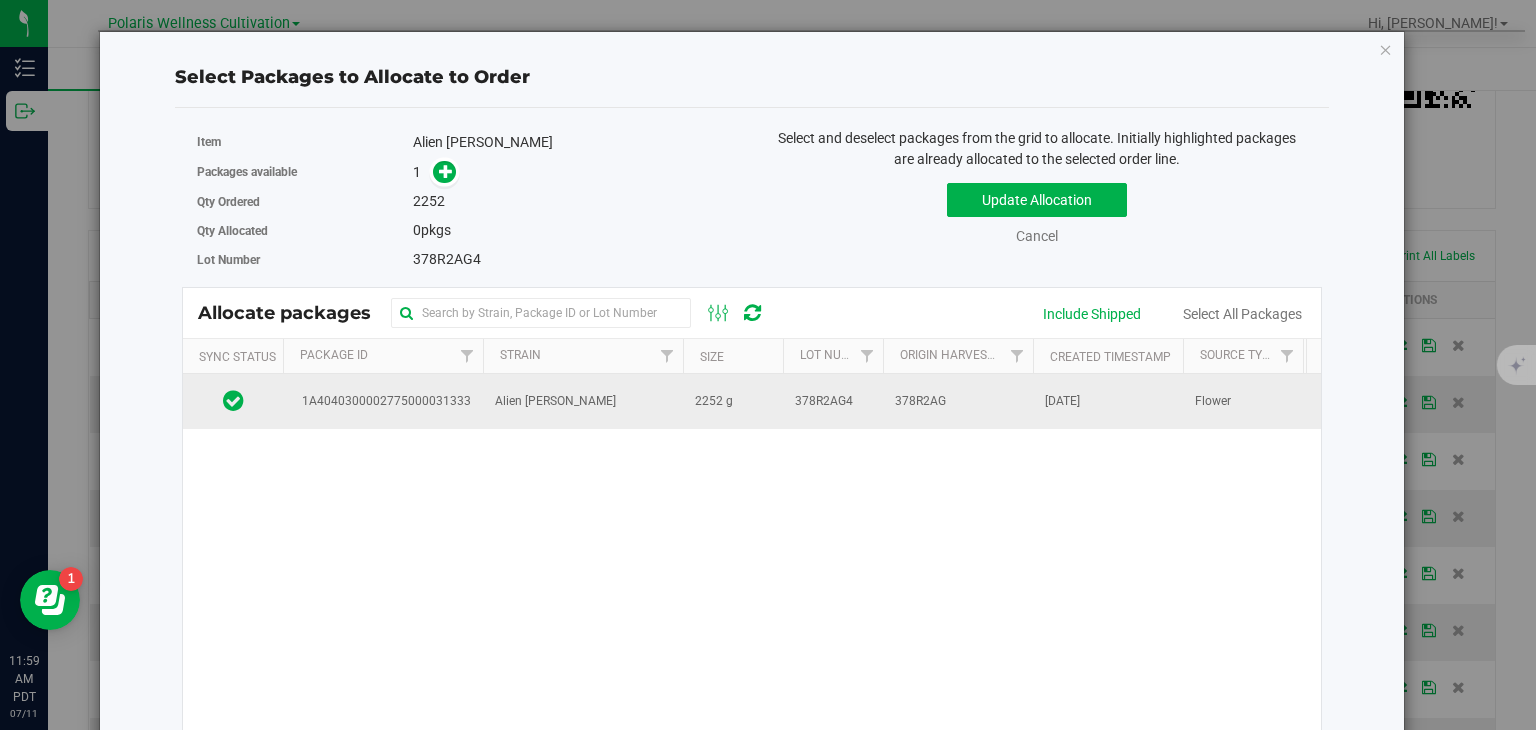 click on "2252 g" at bounding box center [733, 401] 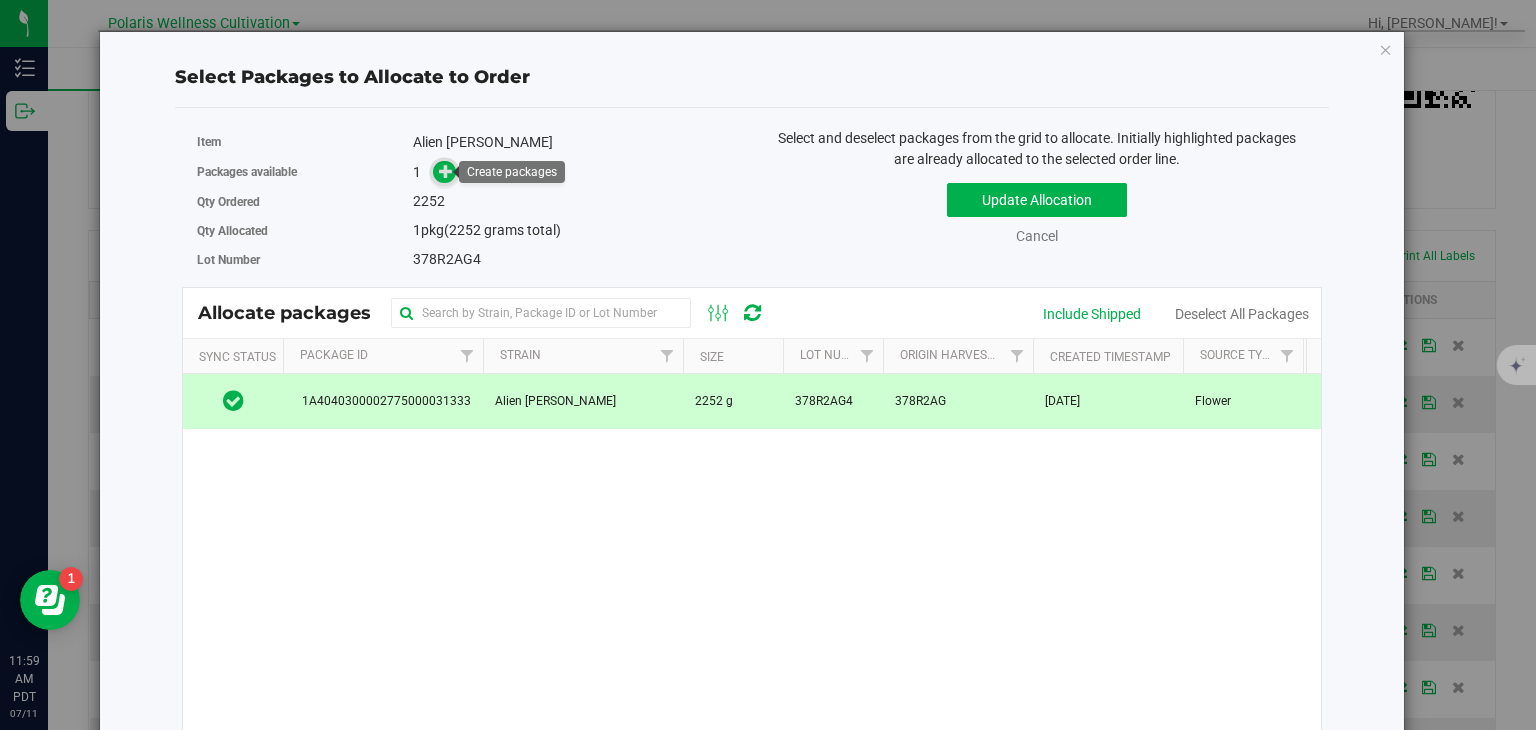 click at bounding box center [446, 171] 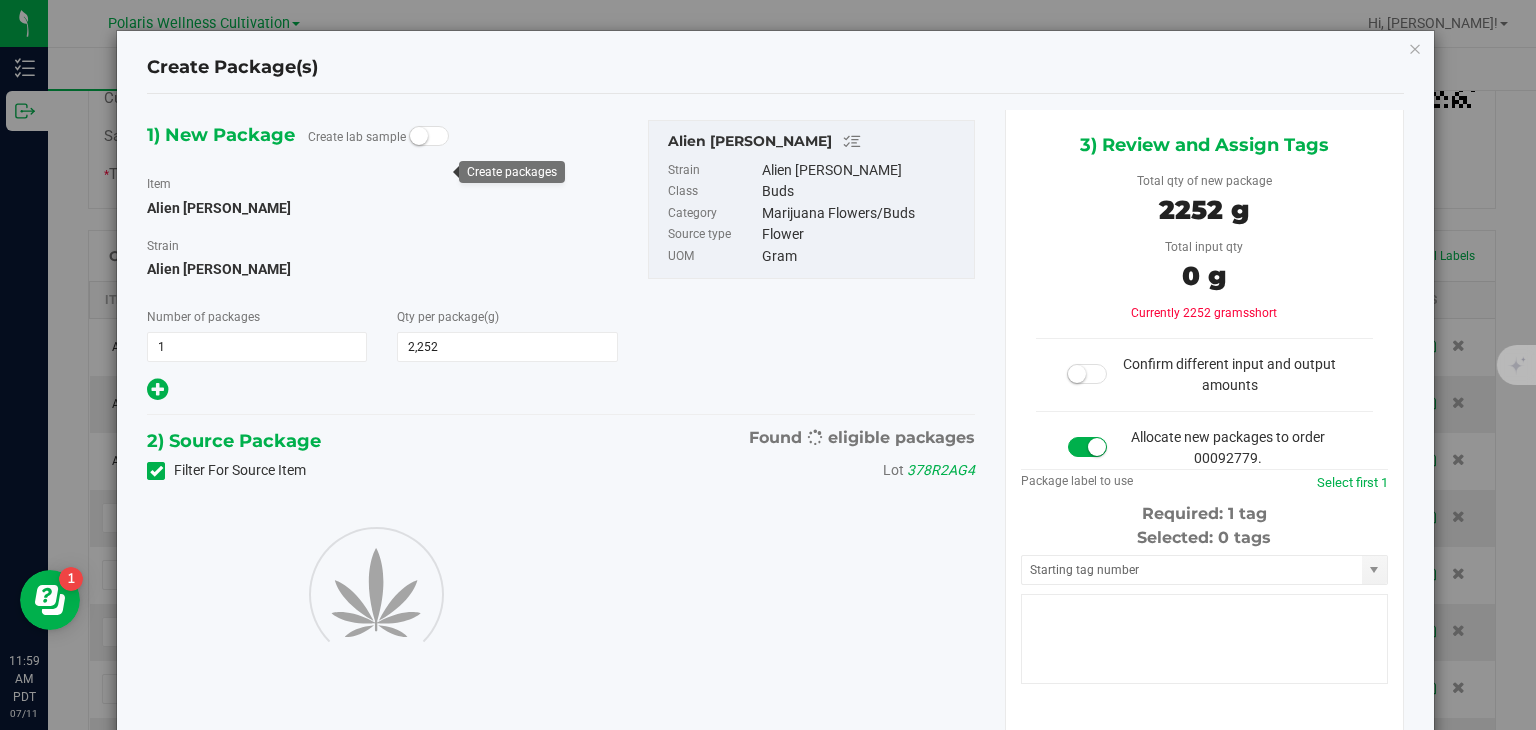 type on "2,252.0000" 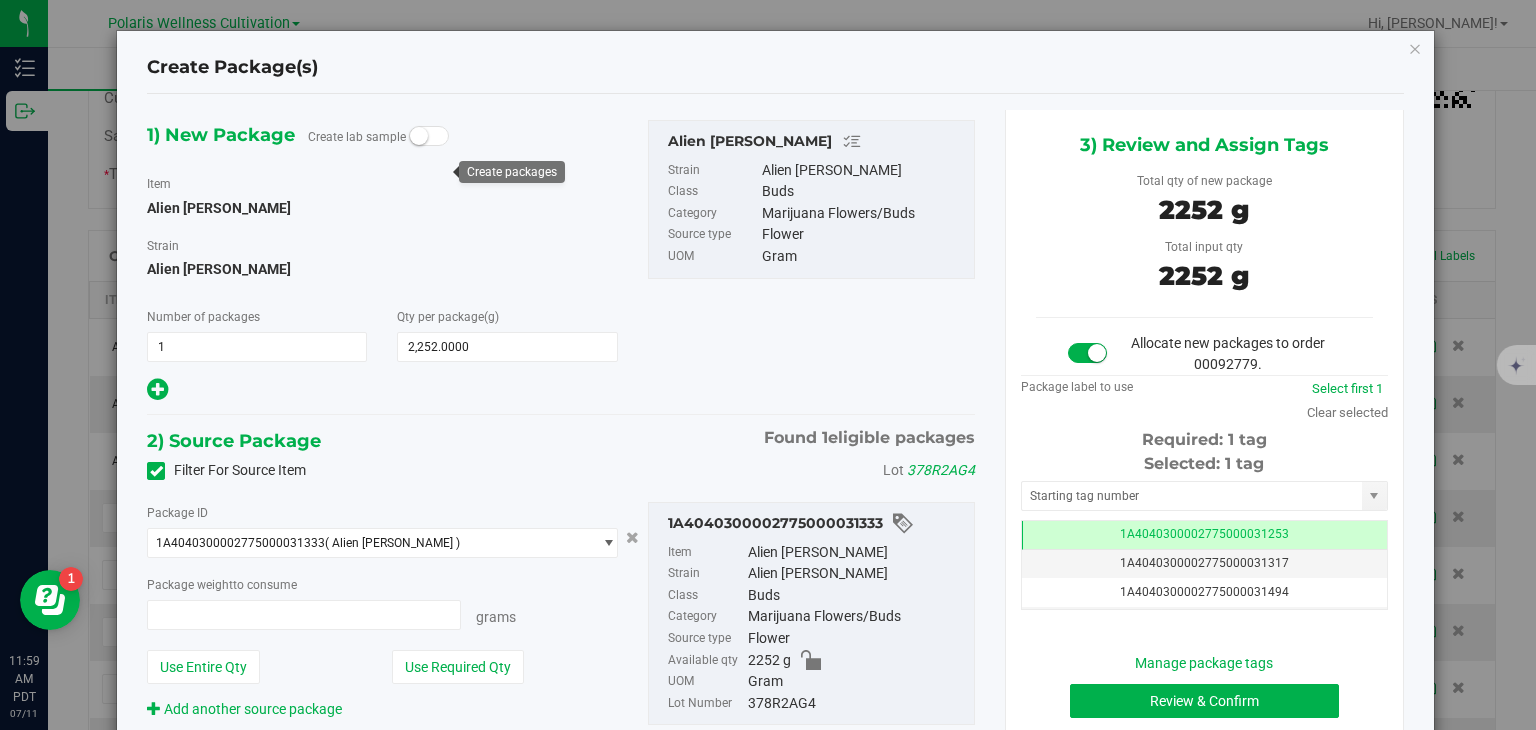 type on "2252.0000 g" 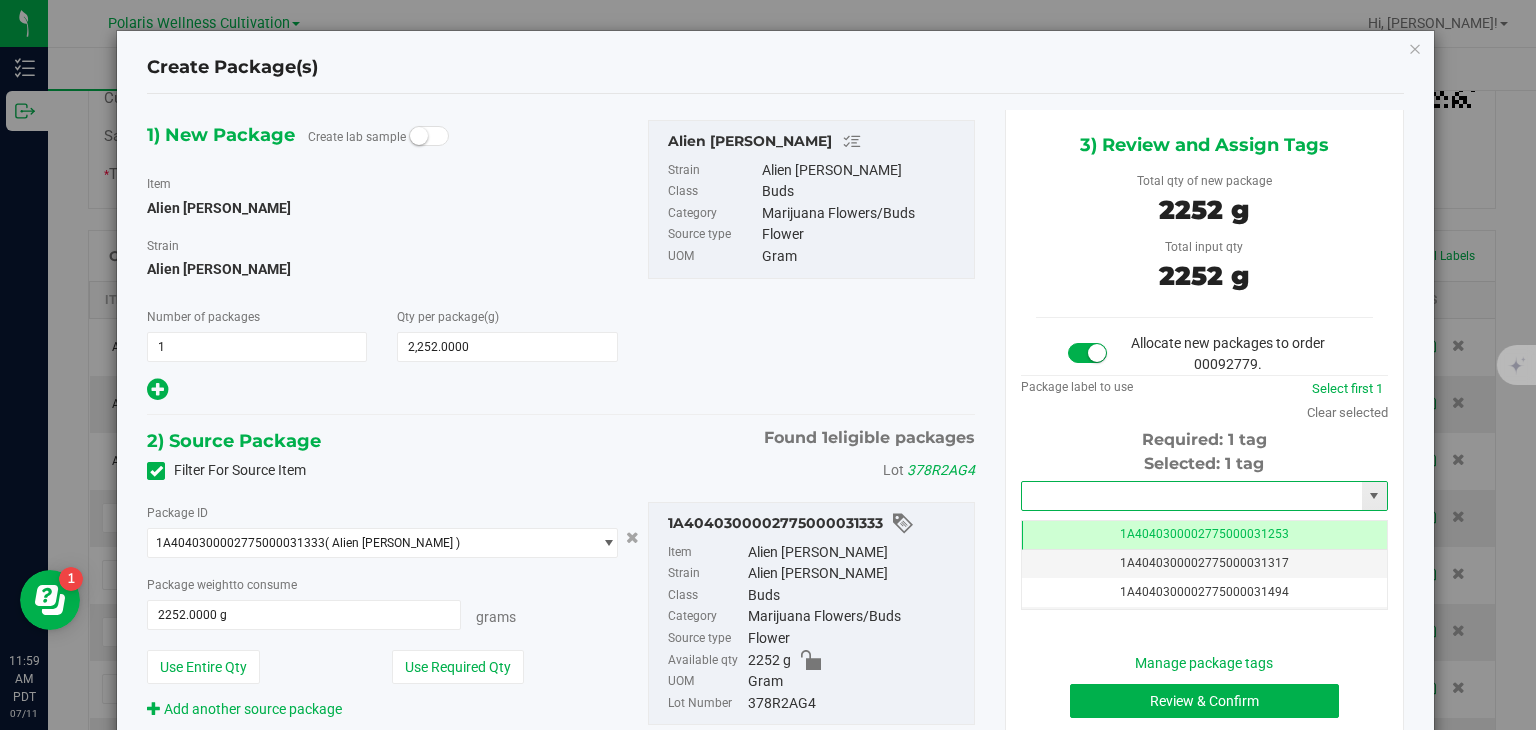 click at bounding box center (1192, 496) 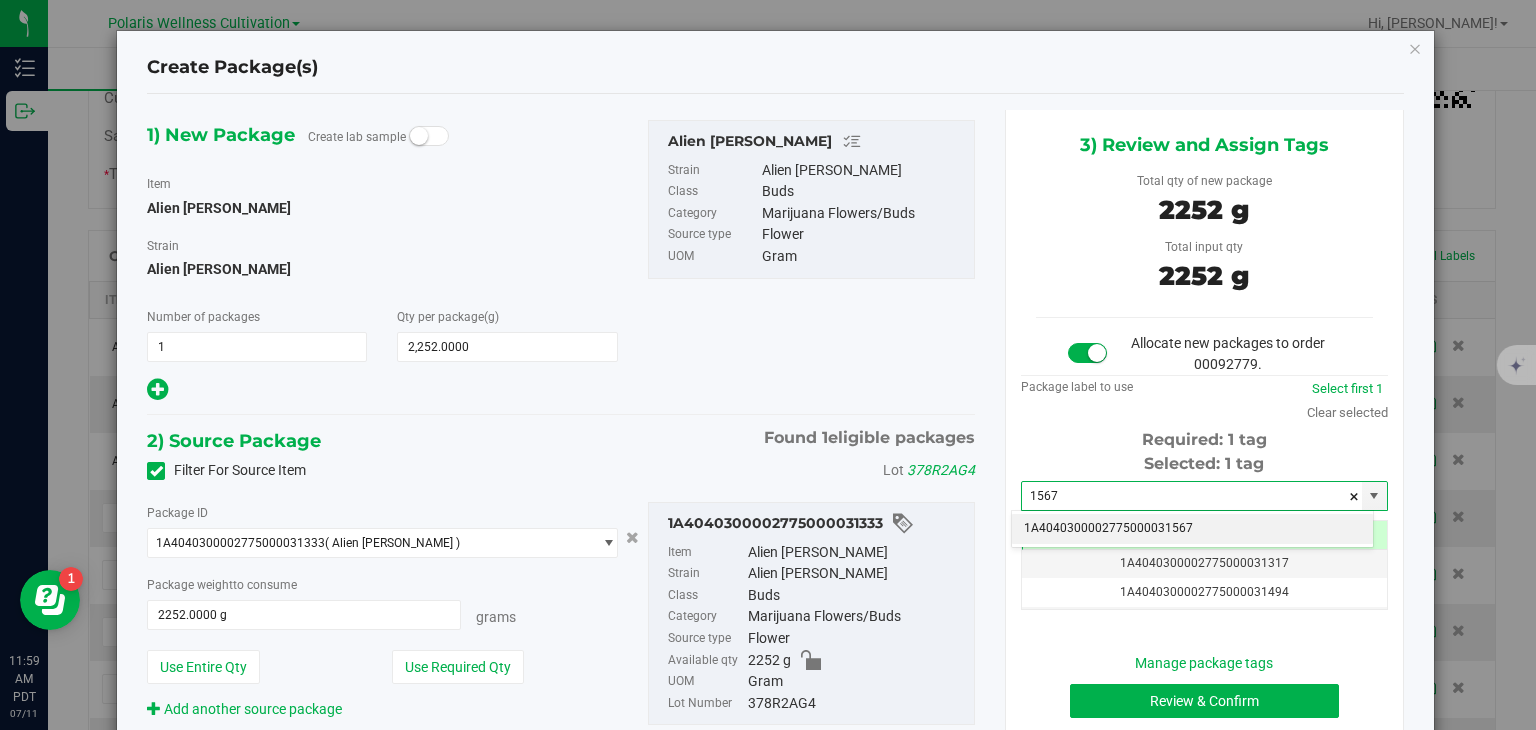 click on "1A4040300002775000031567" at bounding box center (1192, 529) 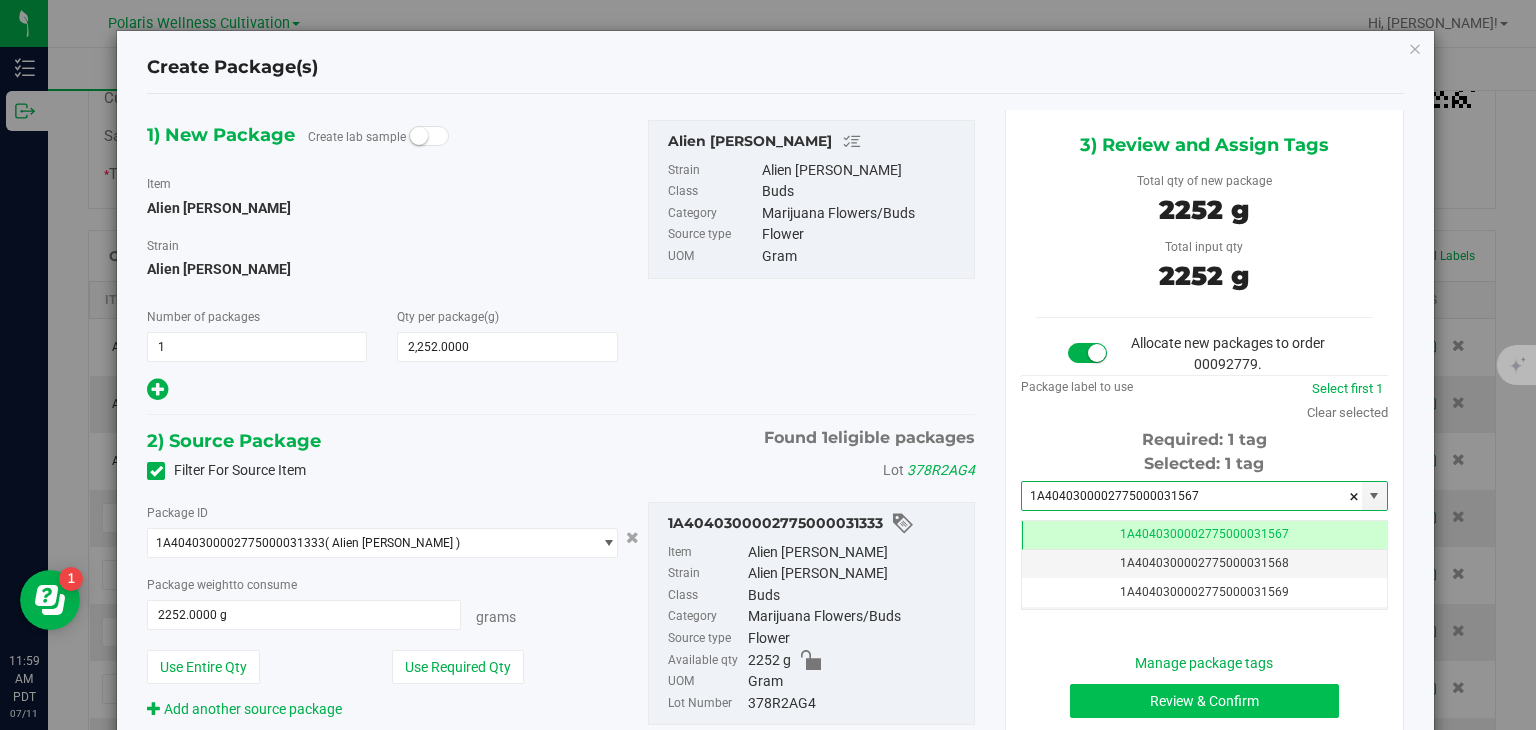 type on "1A4040300002775000031567" 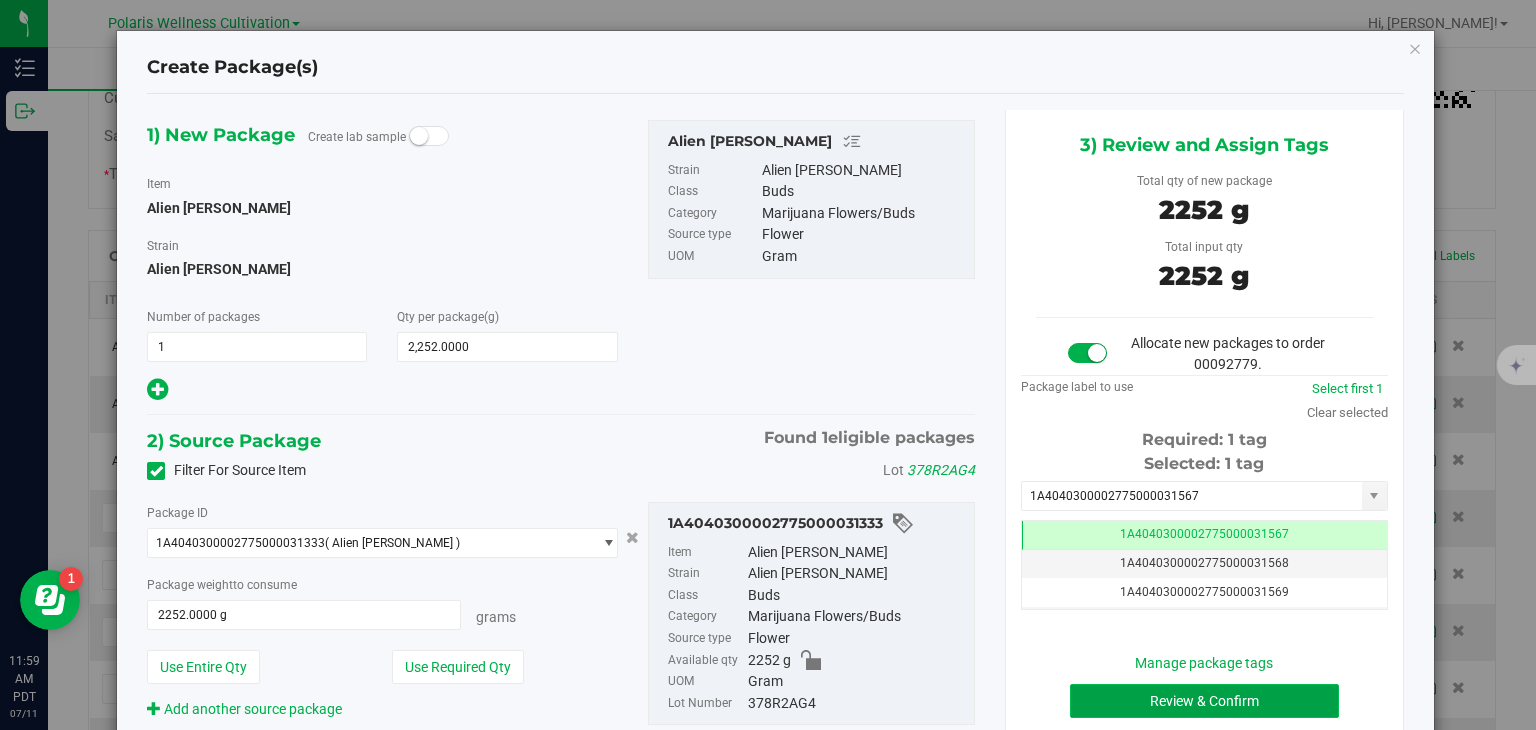 click on "Review & Confirm" at bounding box center (1204, 701) 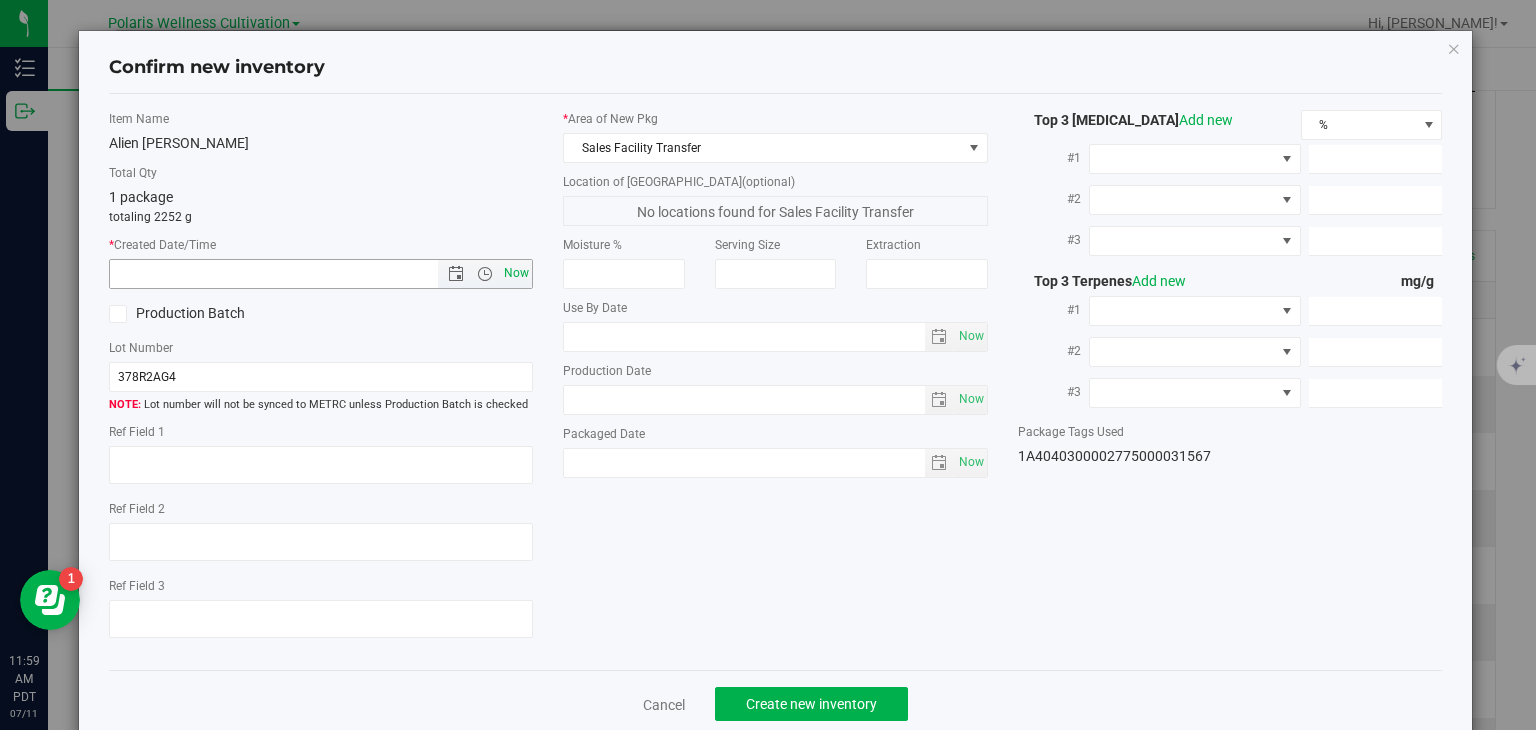 click on "Now" at bounding box center (517, 273) 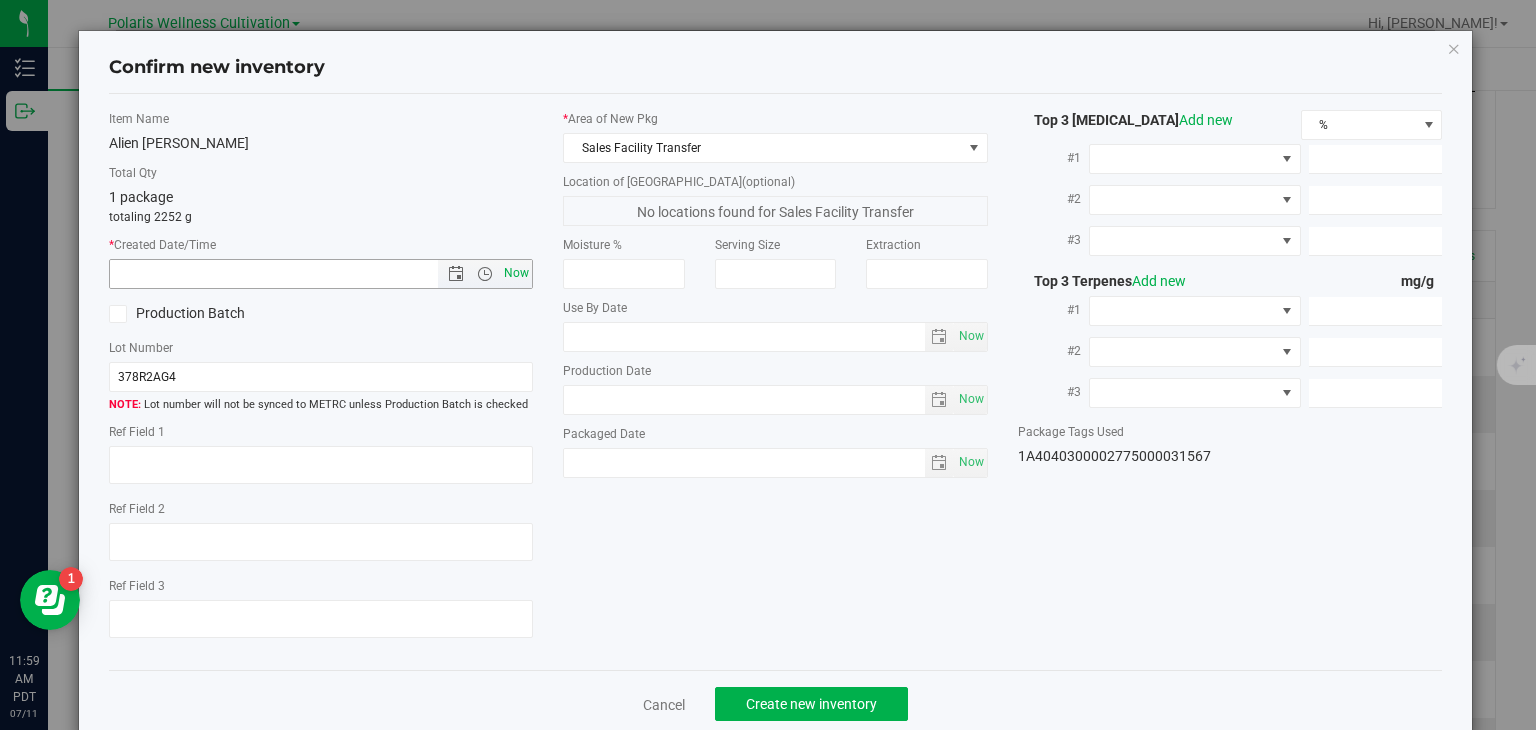 type on "7/11/2025 11:59 AM" 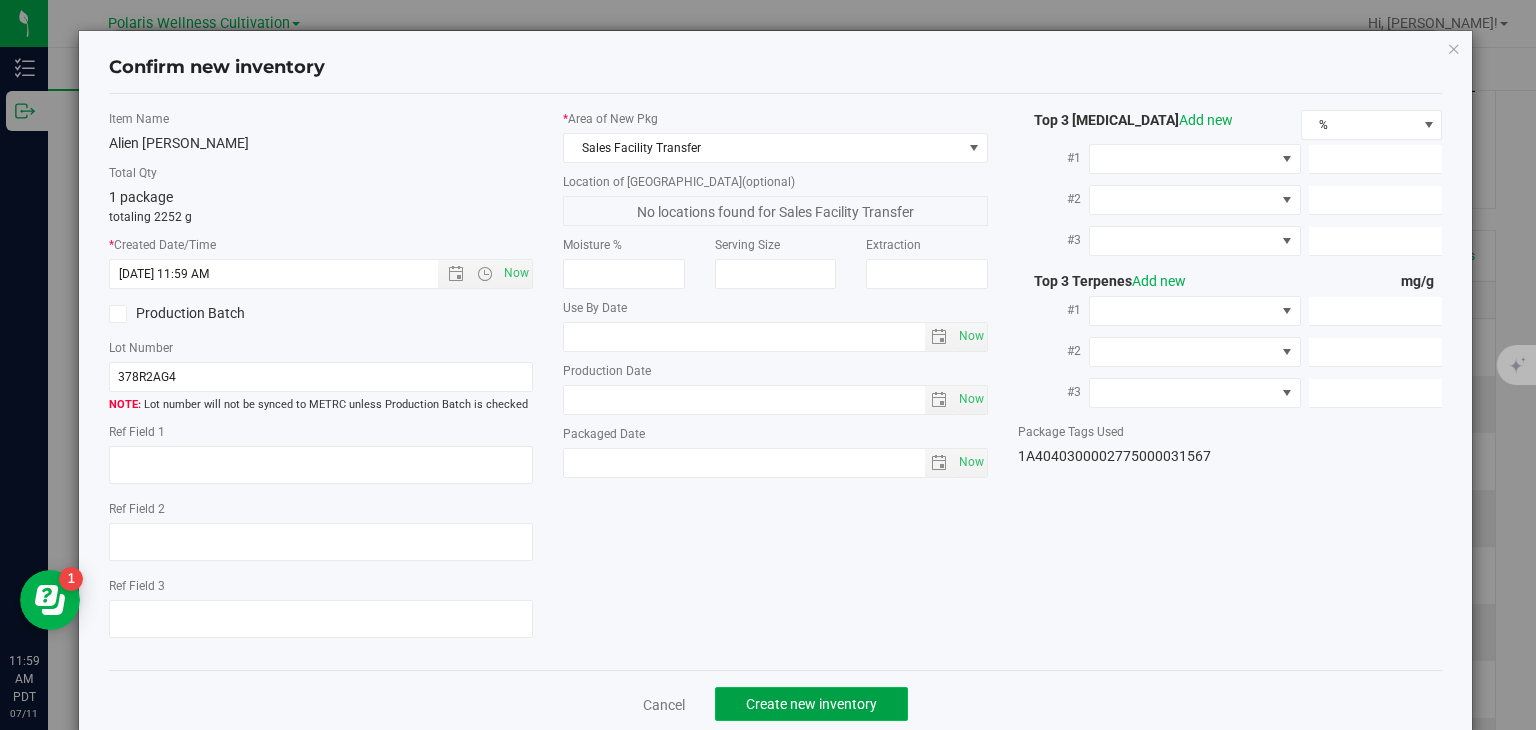 click on "Create new inventory" 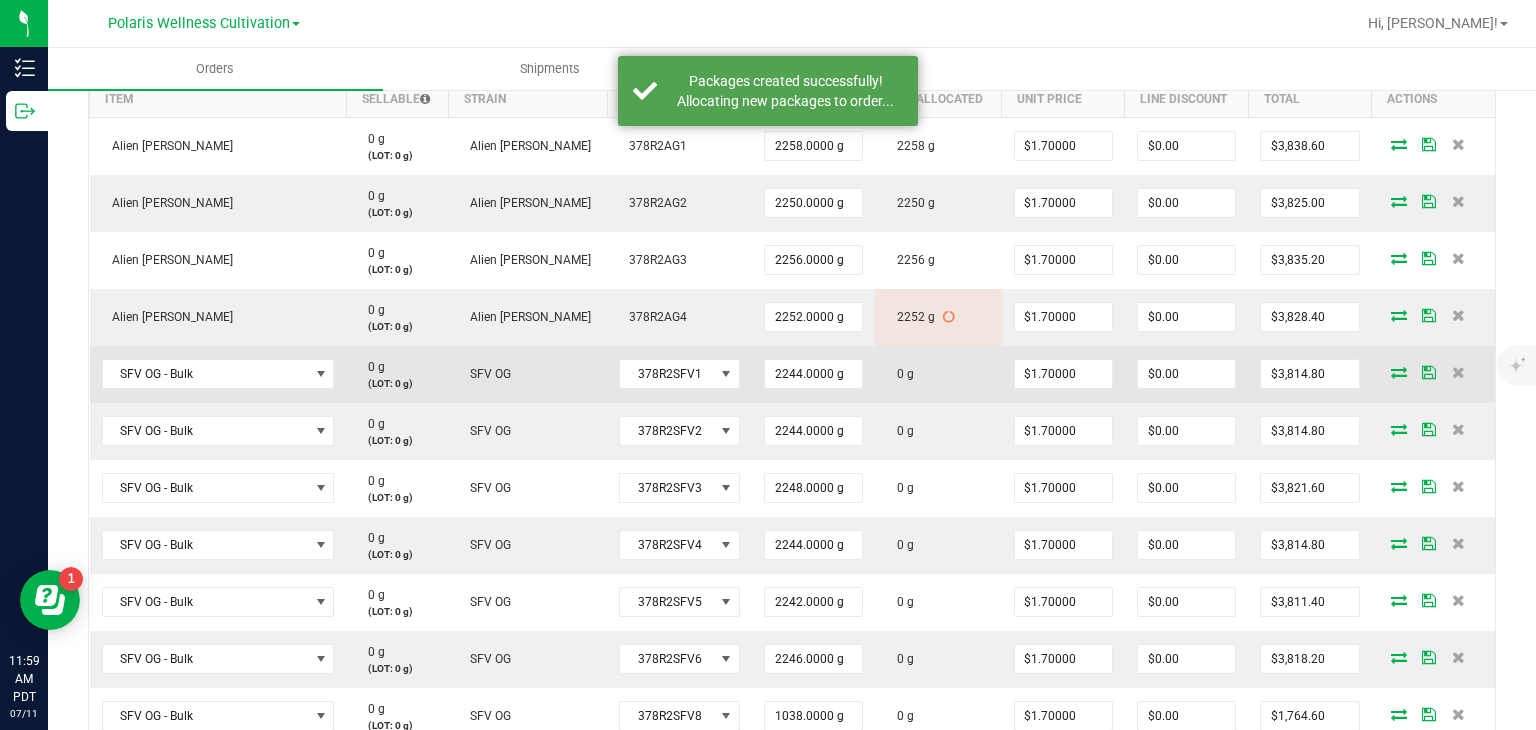 click at bounding box center (1399, 372) 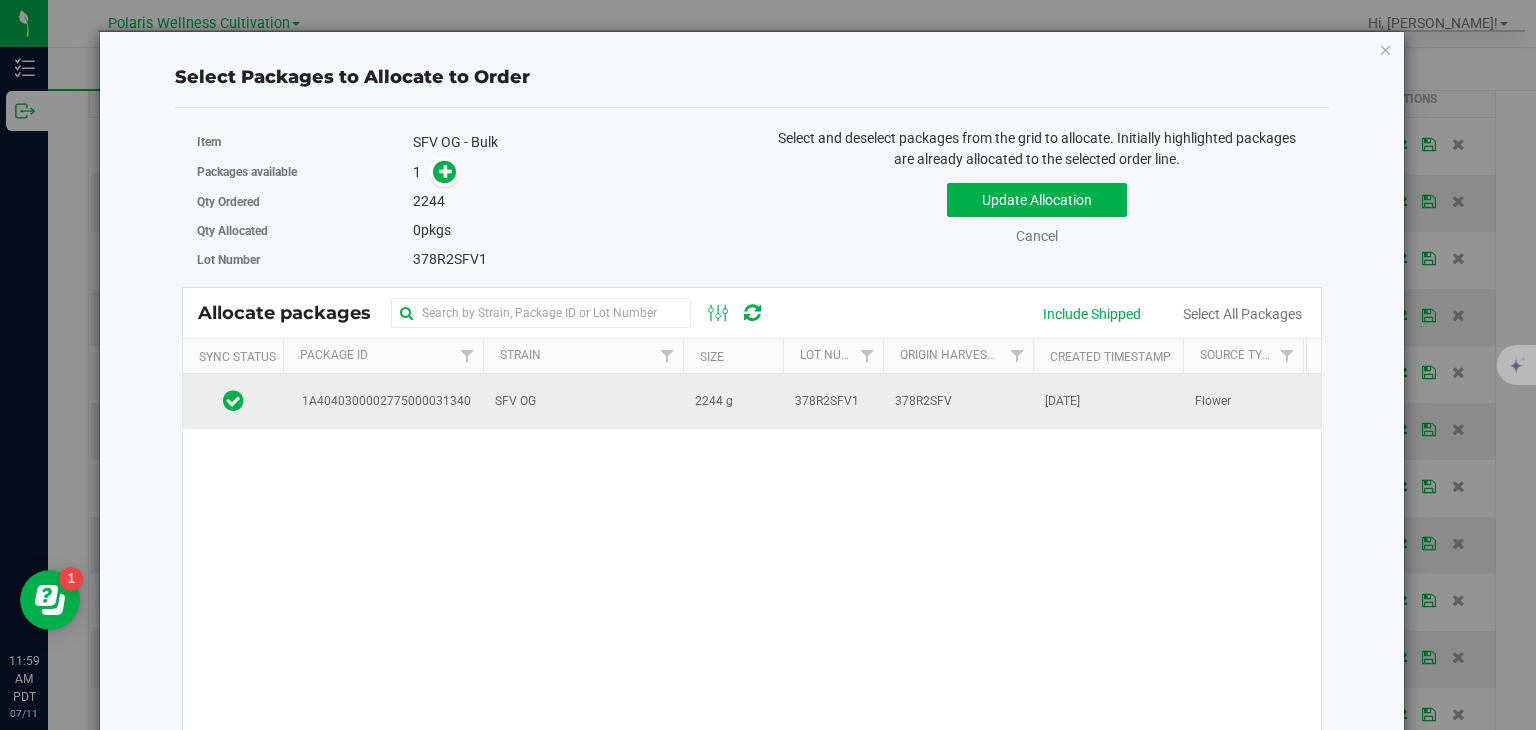 click on "378R2SFV1" at bounding box center [827, 401] 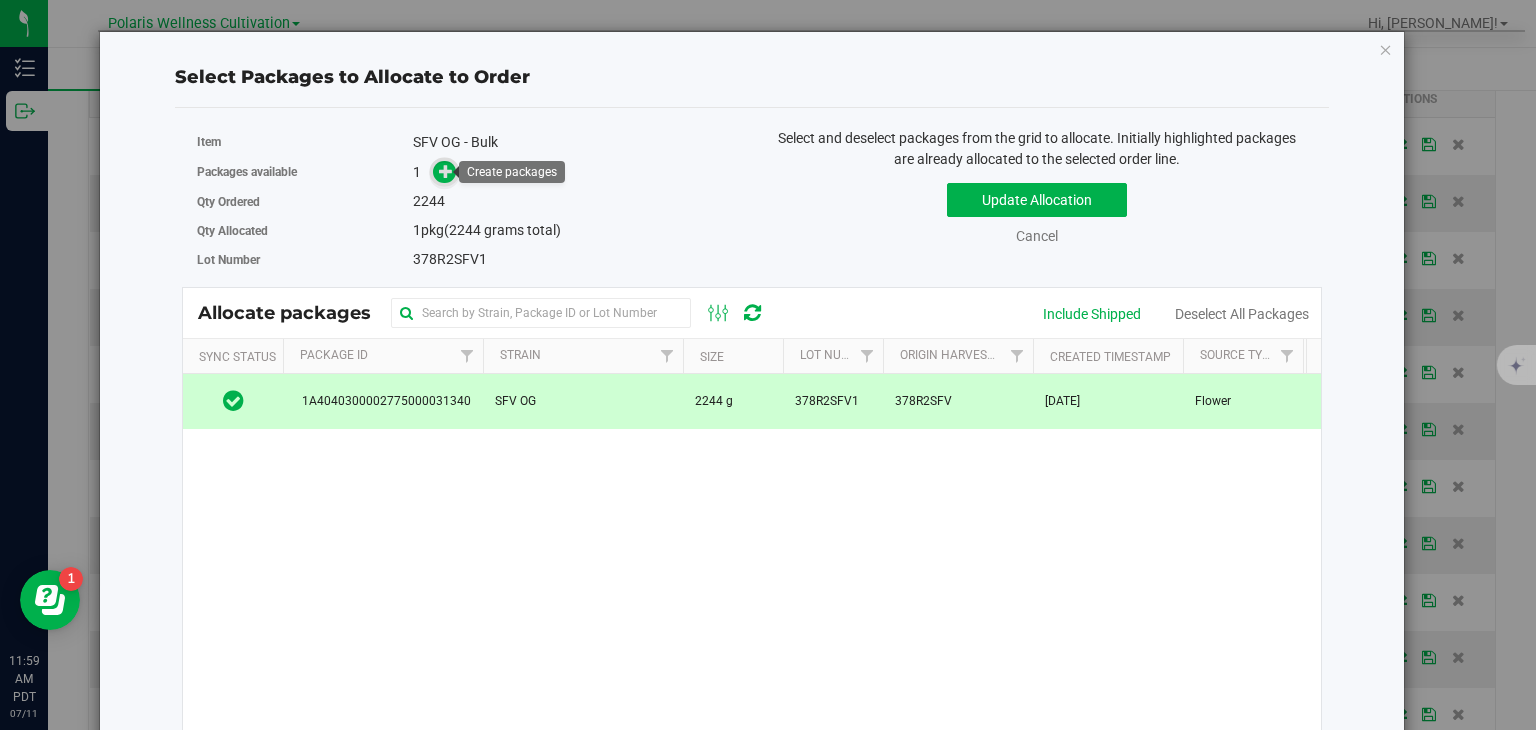 click at bounding box center [446, 171] 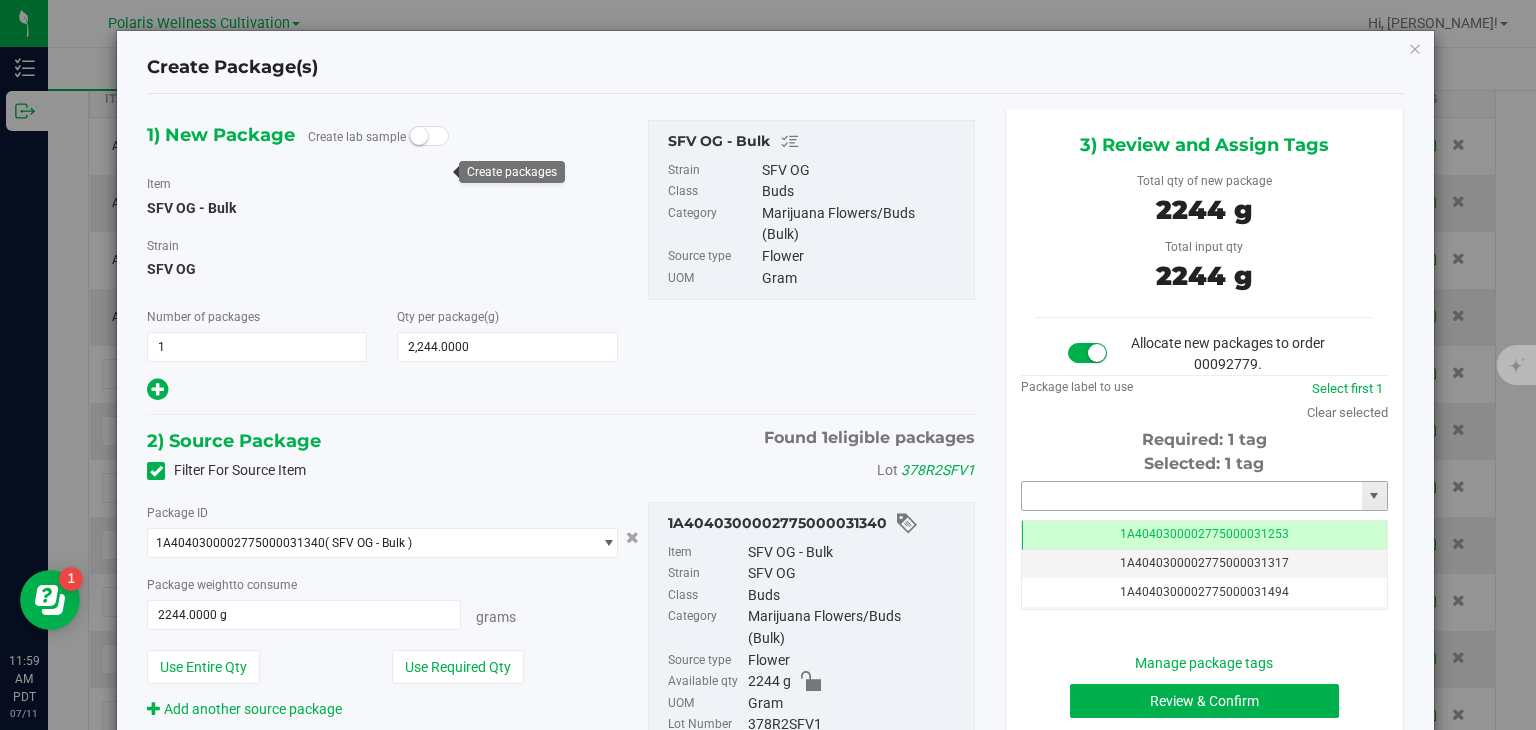 click at bounding box center (1192, 496) 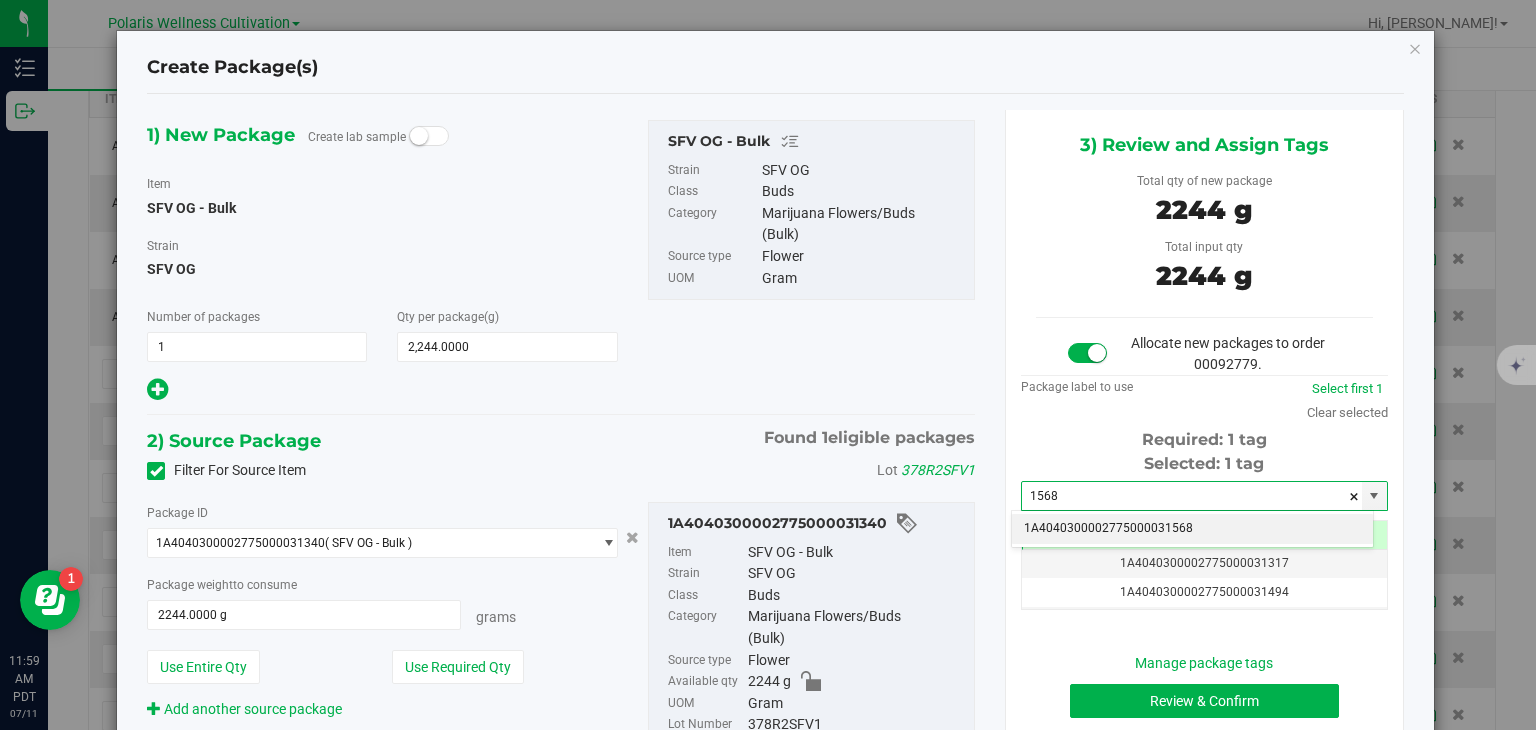 click on "1A4040300002775000031568" at bounding box center [1192, 529] 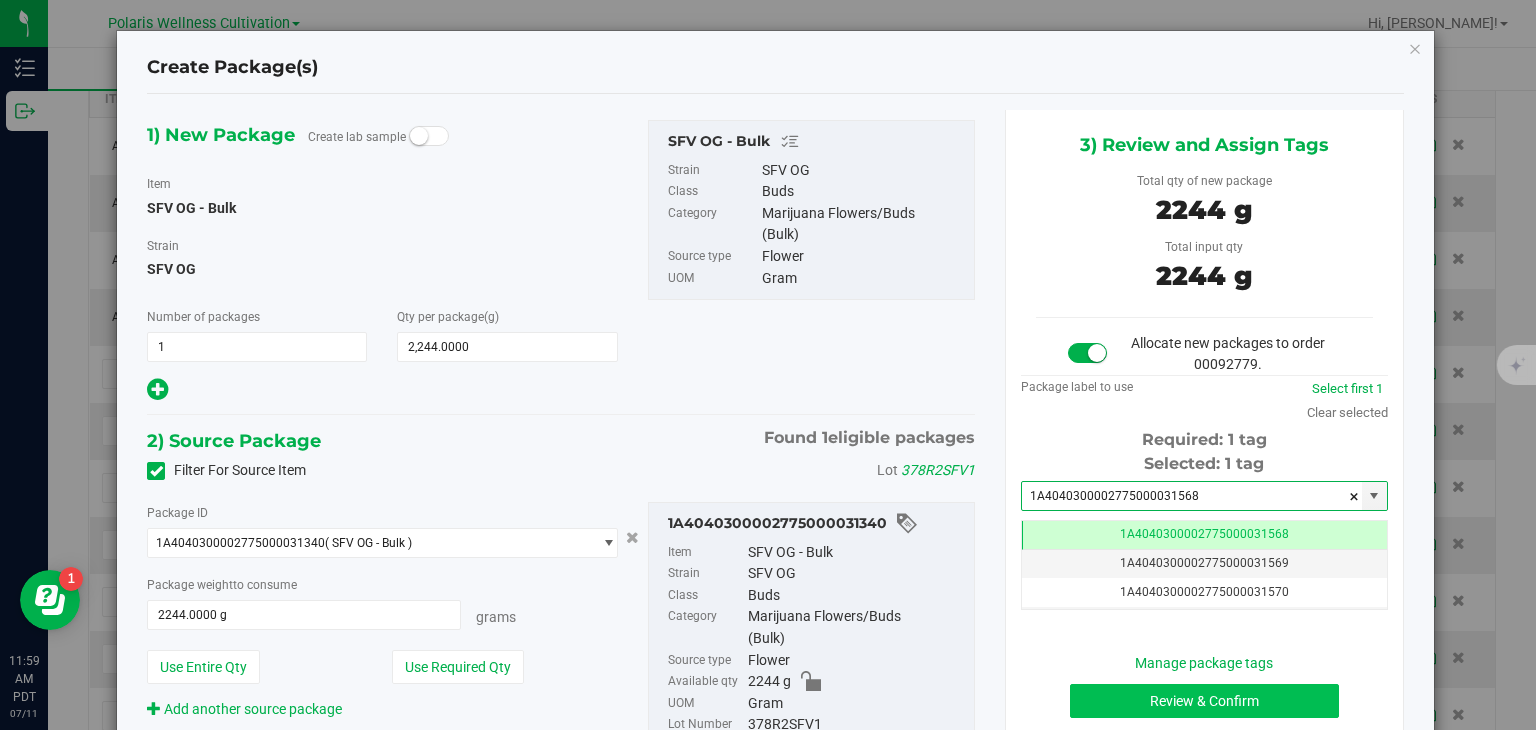 type on "1A4040300002775000031568" 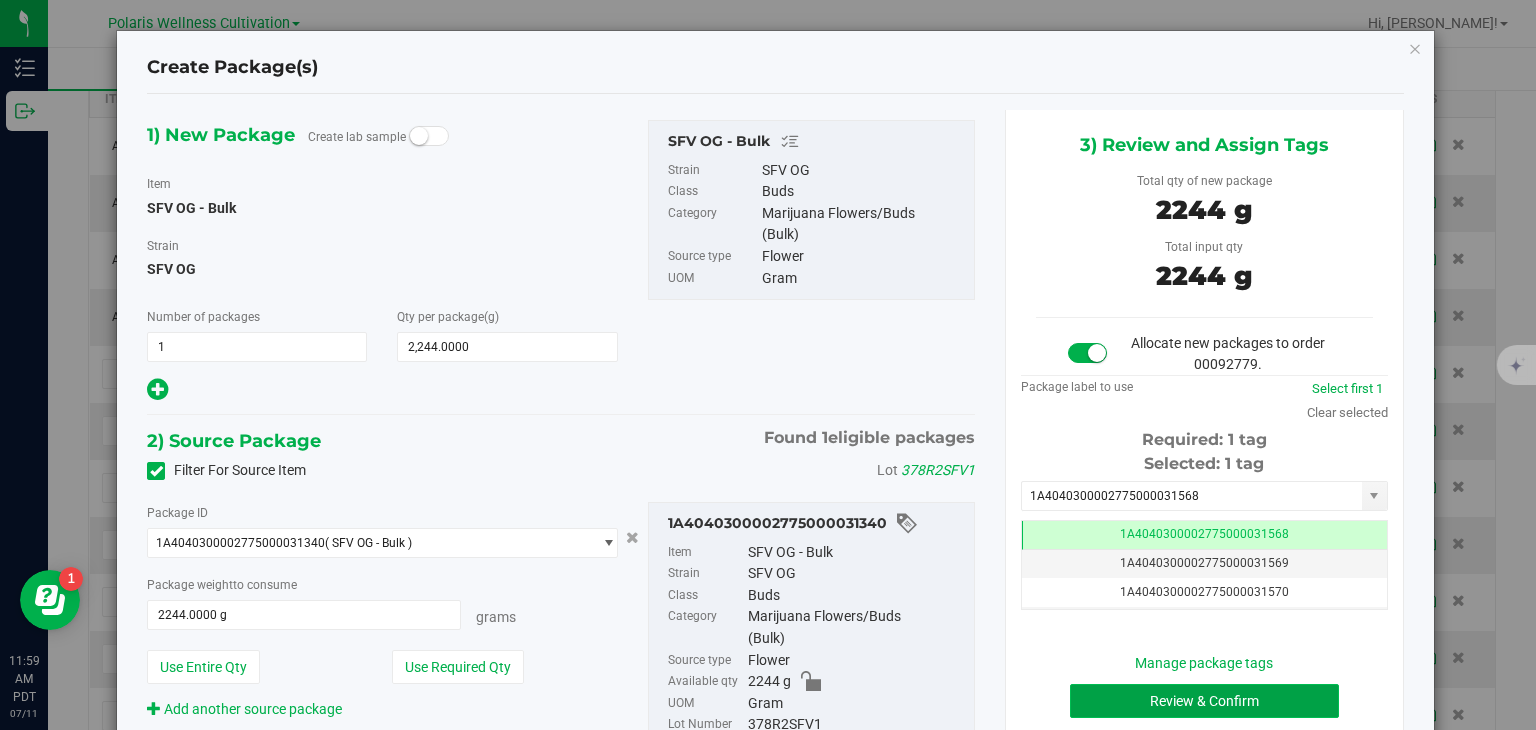 click on "Review & Confirm" at bounding box center [1204, 701] 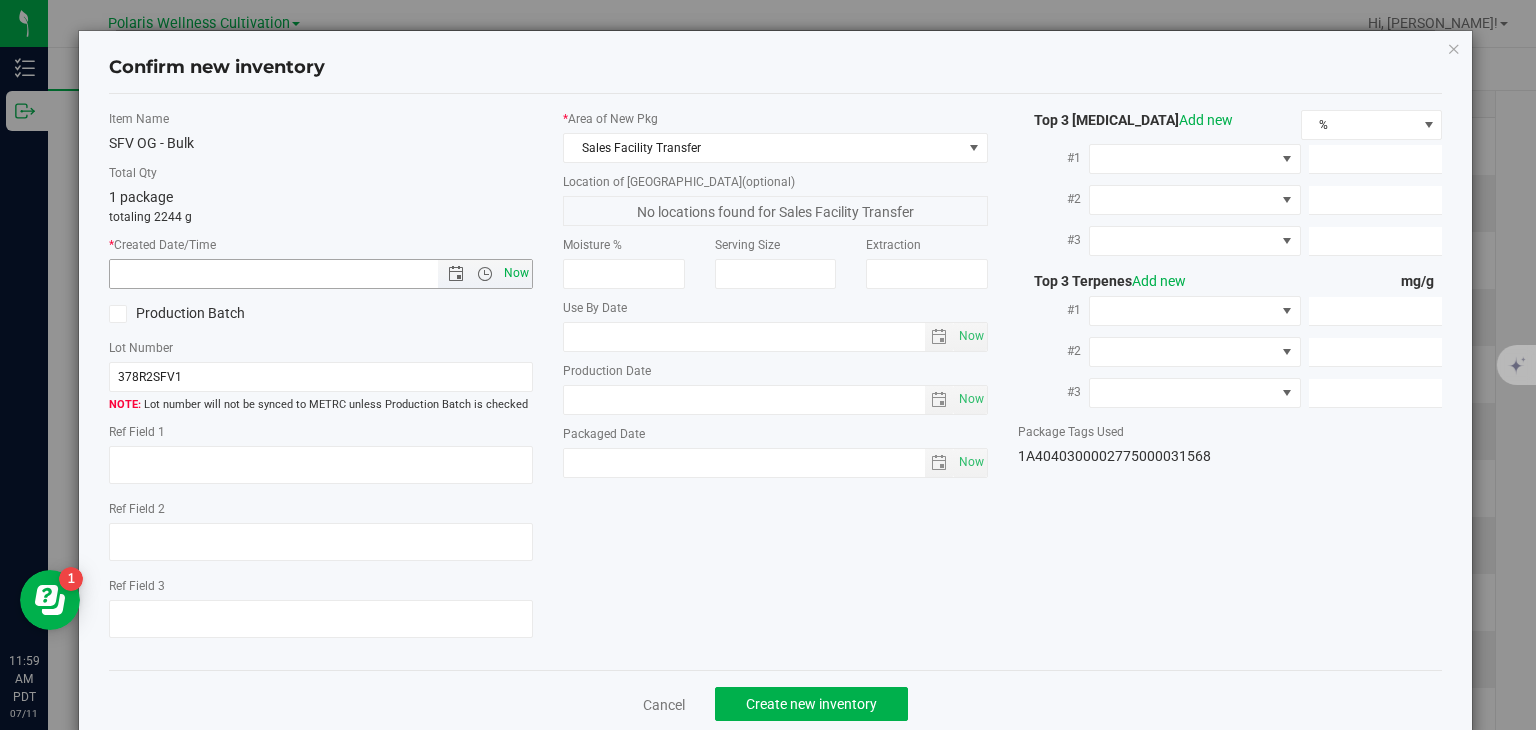 click on "Now" at bounding box center (517, 273) 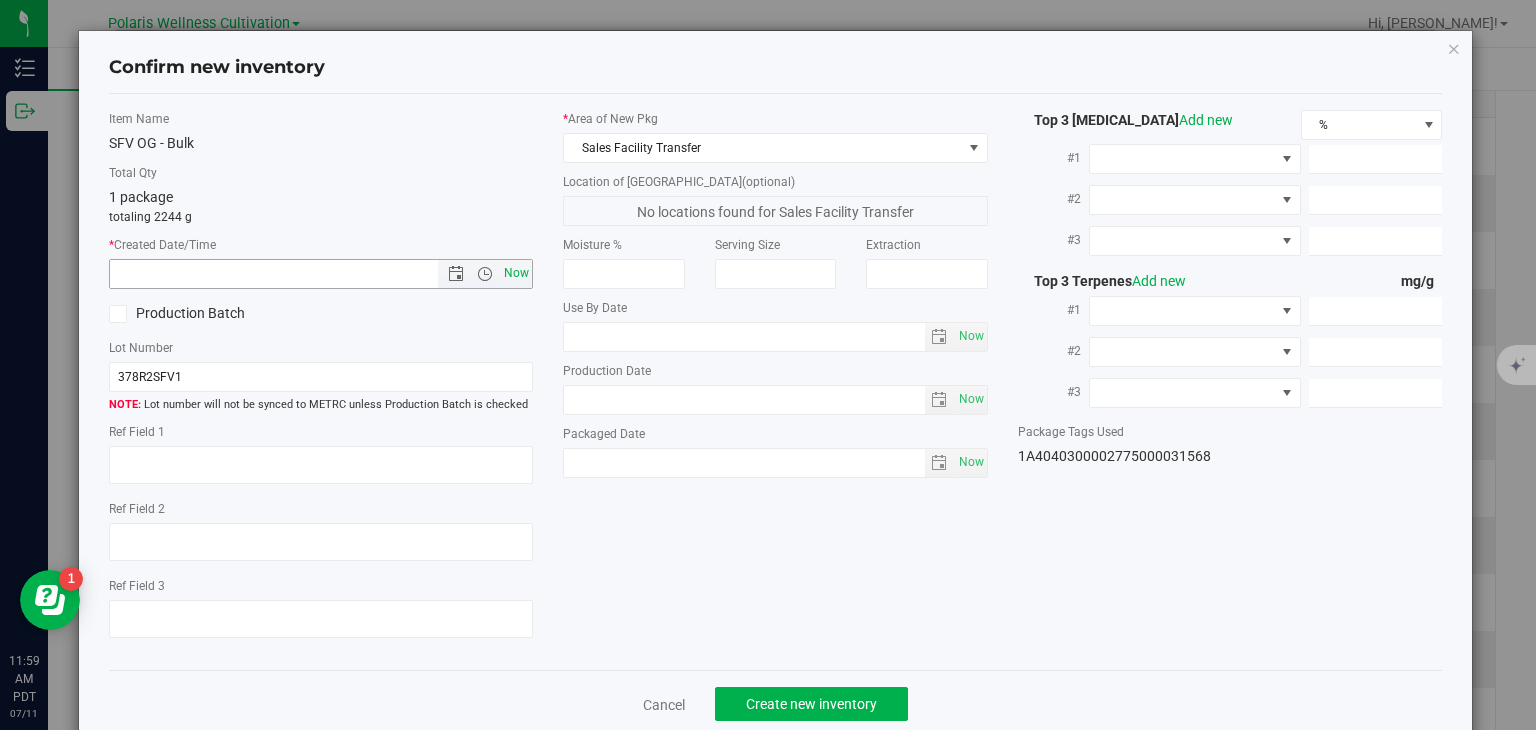 type on "7/11/2025 11:59 AM" 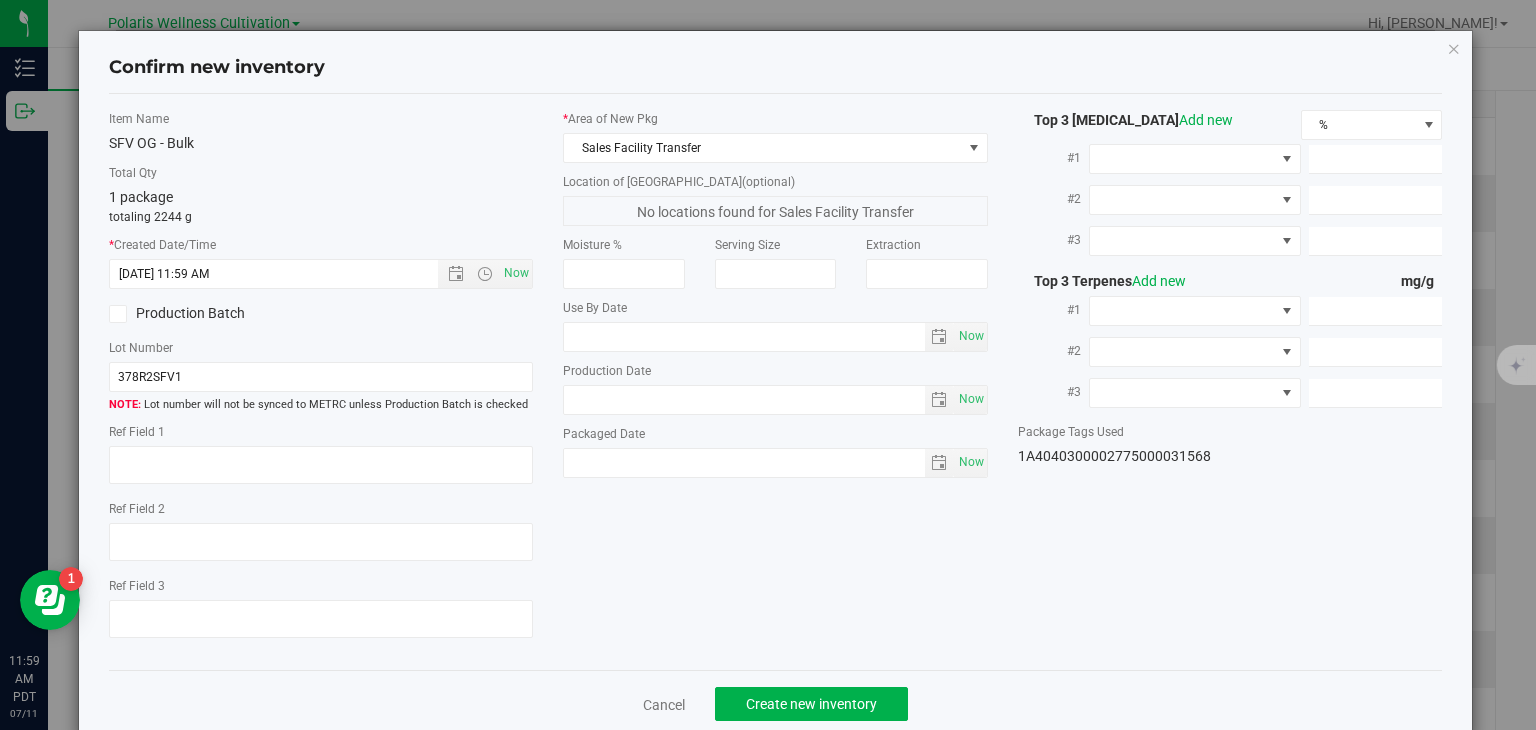 click on "Cancel
Create new inventory" at bounding box center [776, 703] 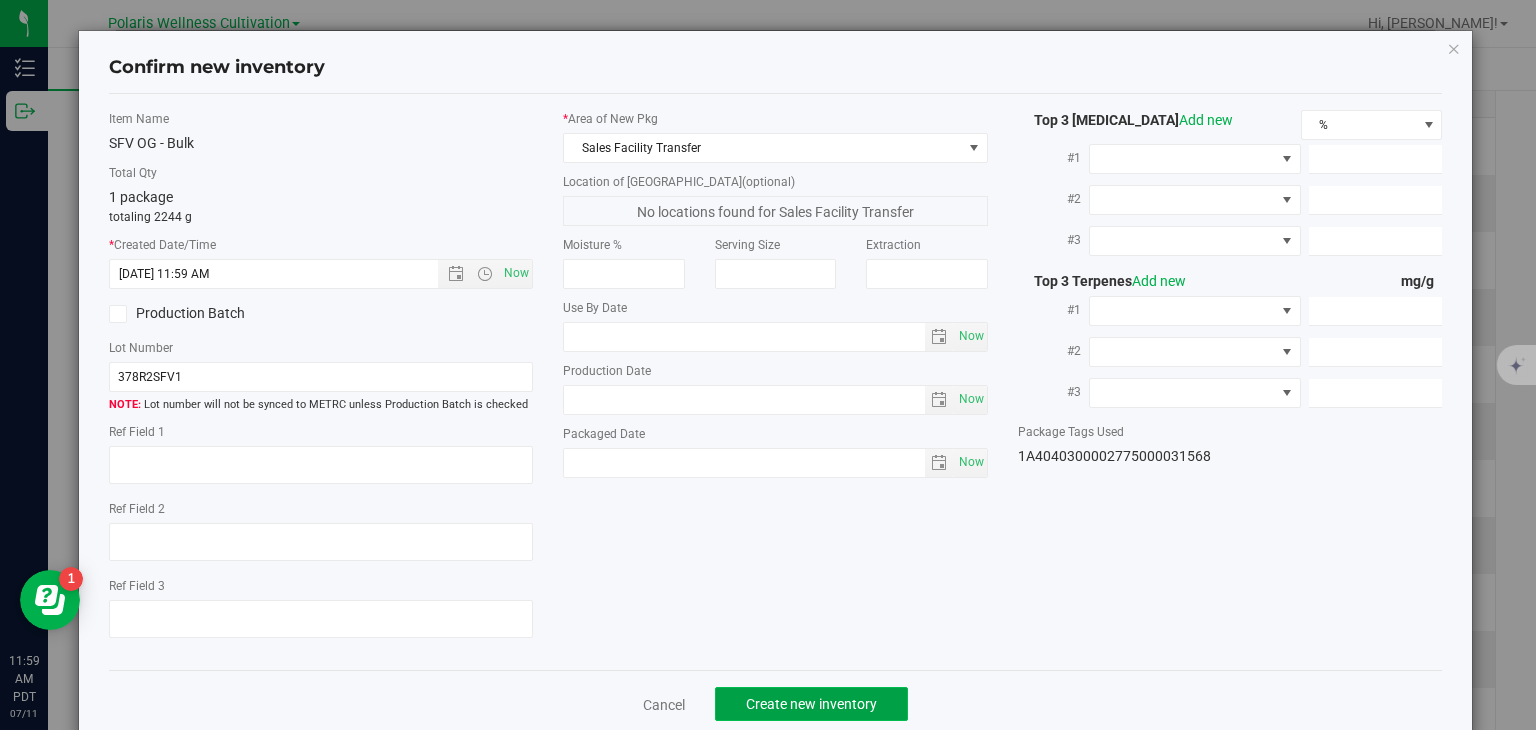 click on "Create new inventory" 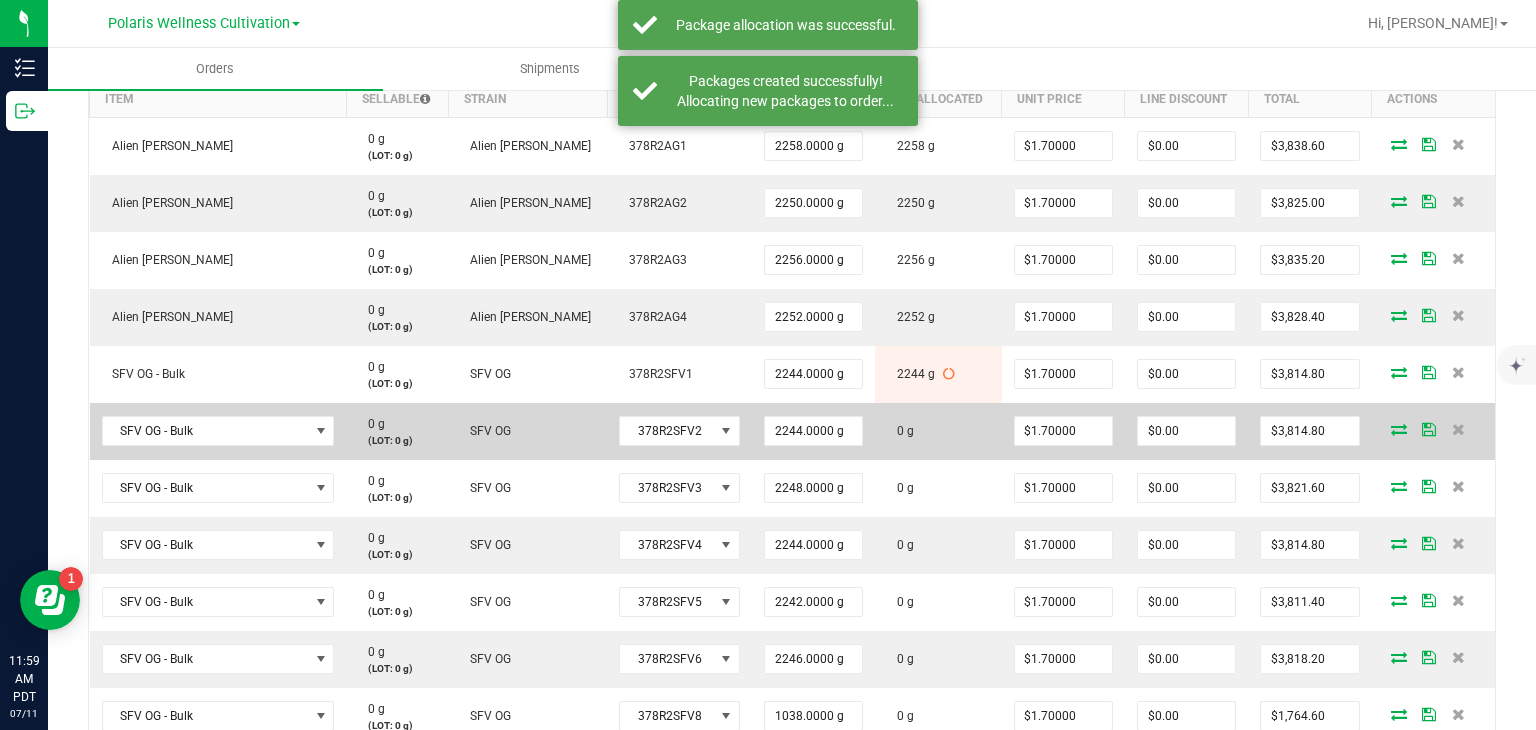 click at bounding box center [1399, 429] 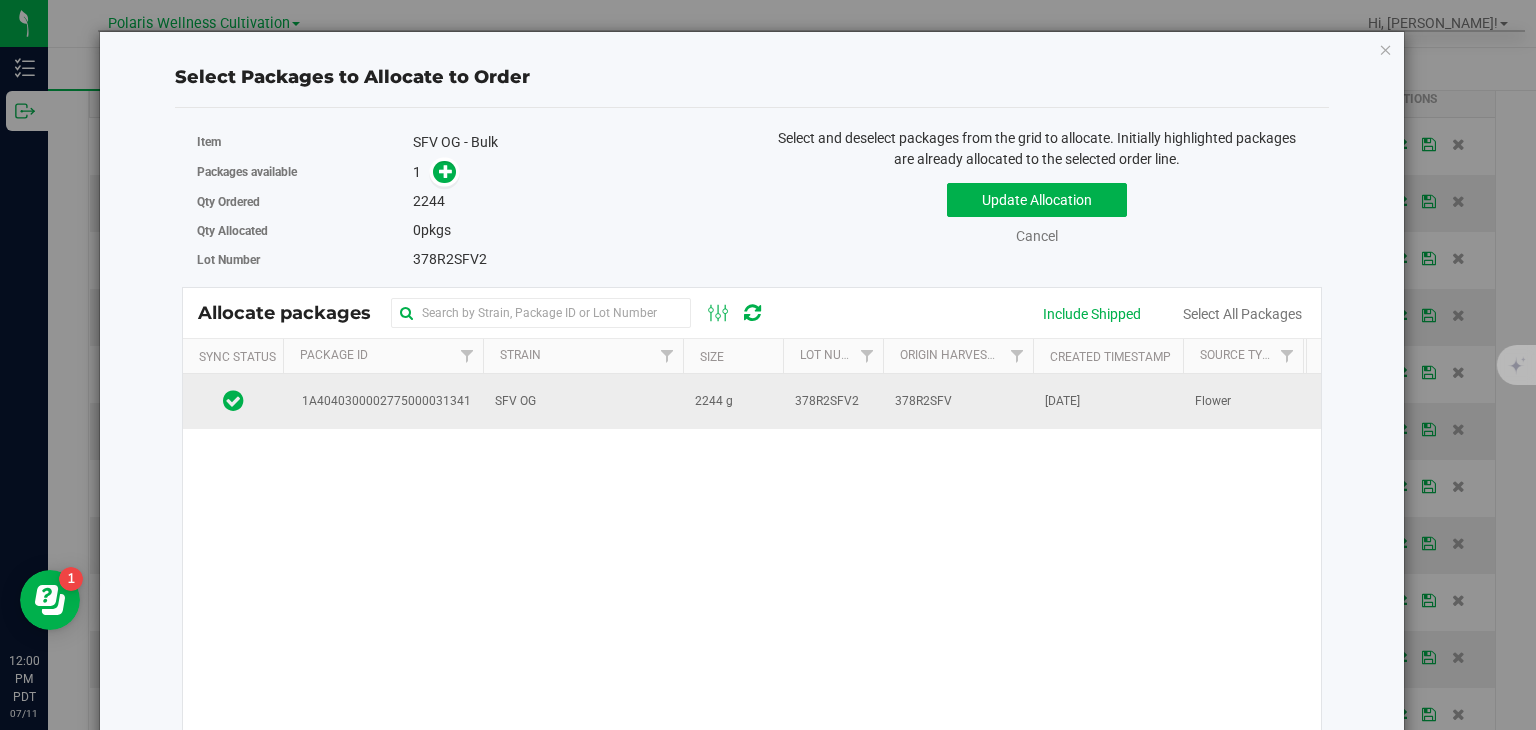 click on "378R2SFV2" at bounding box center (833, 401) 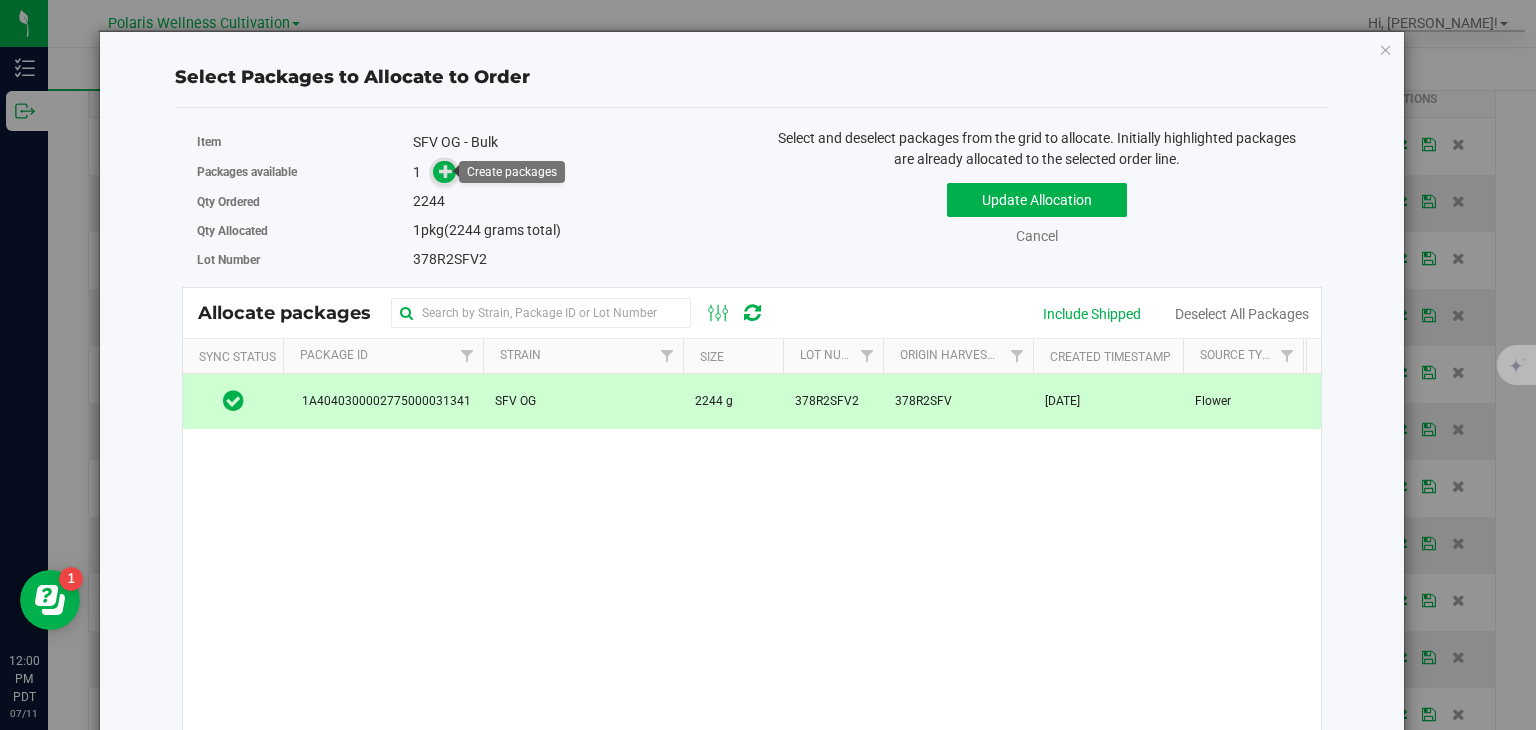 click at bounding box center [446, 171] 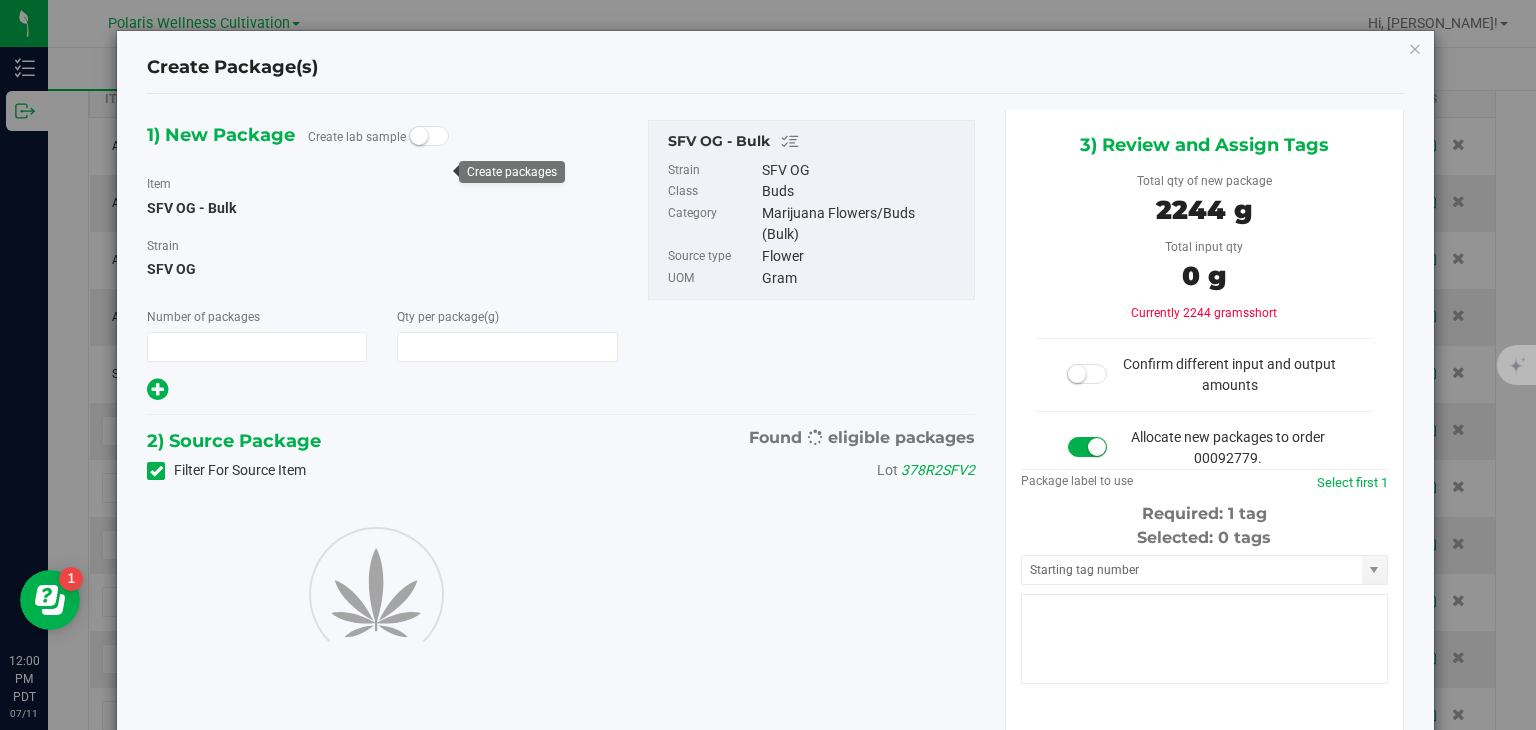 type on "1" 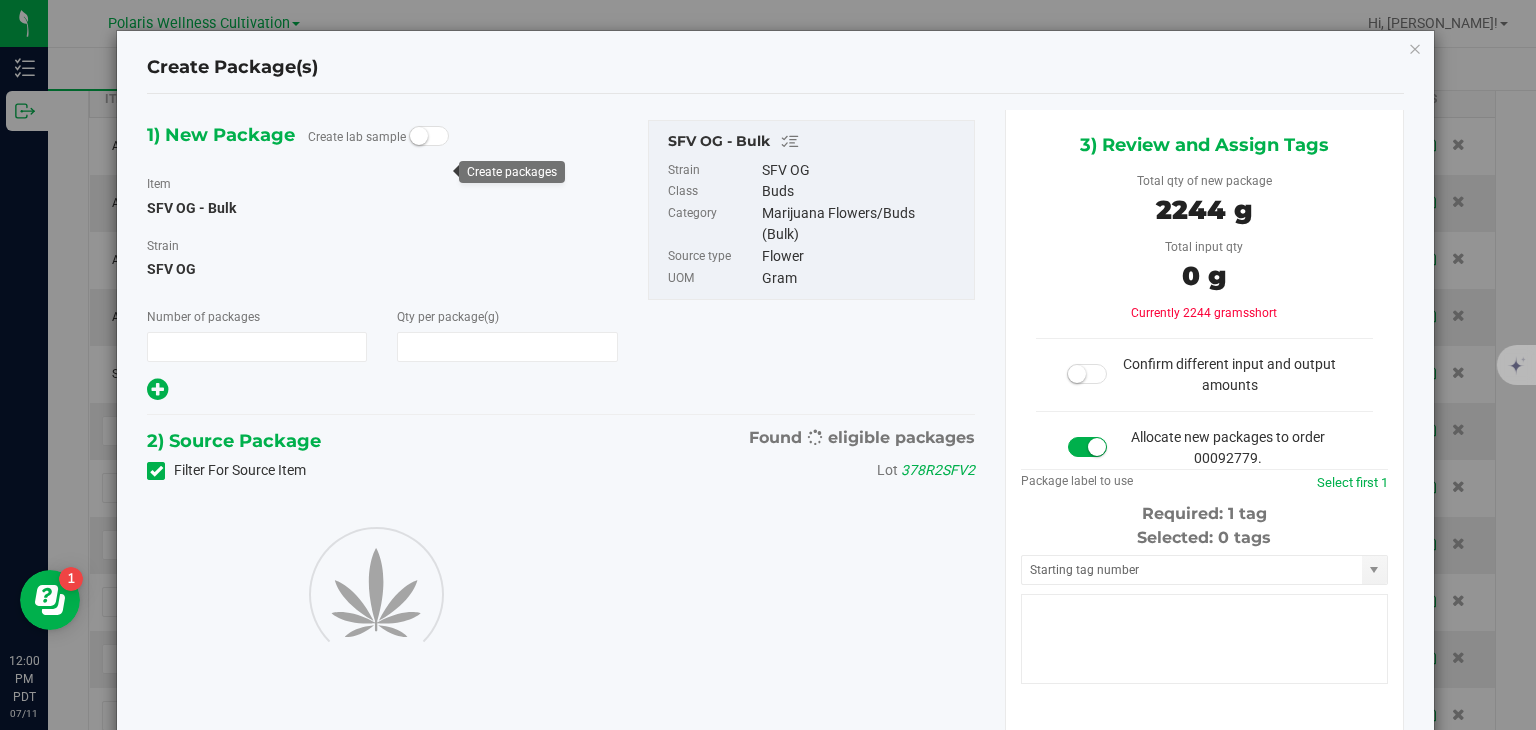 type on "2,244.0000" 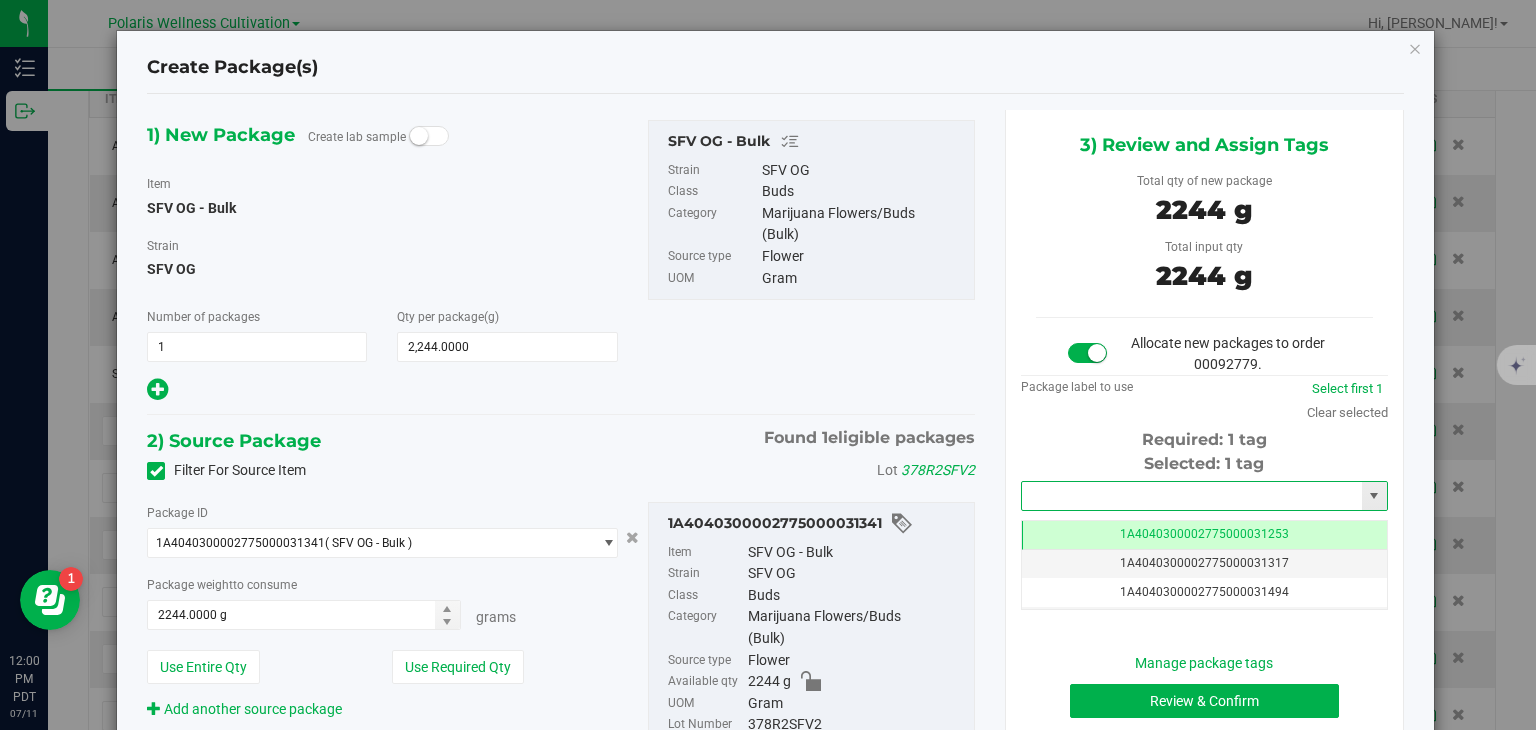 click at bounding box center (1192, 496) 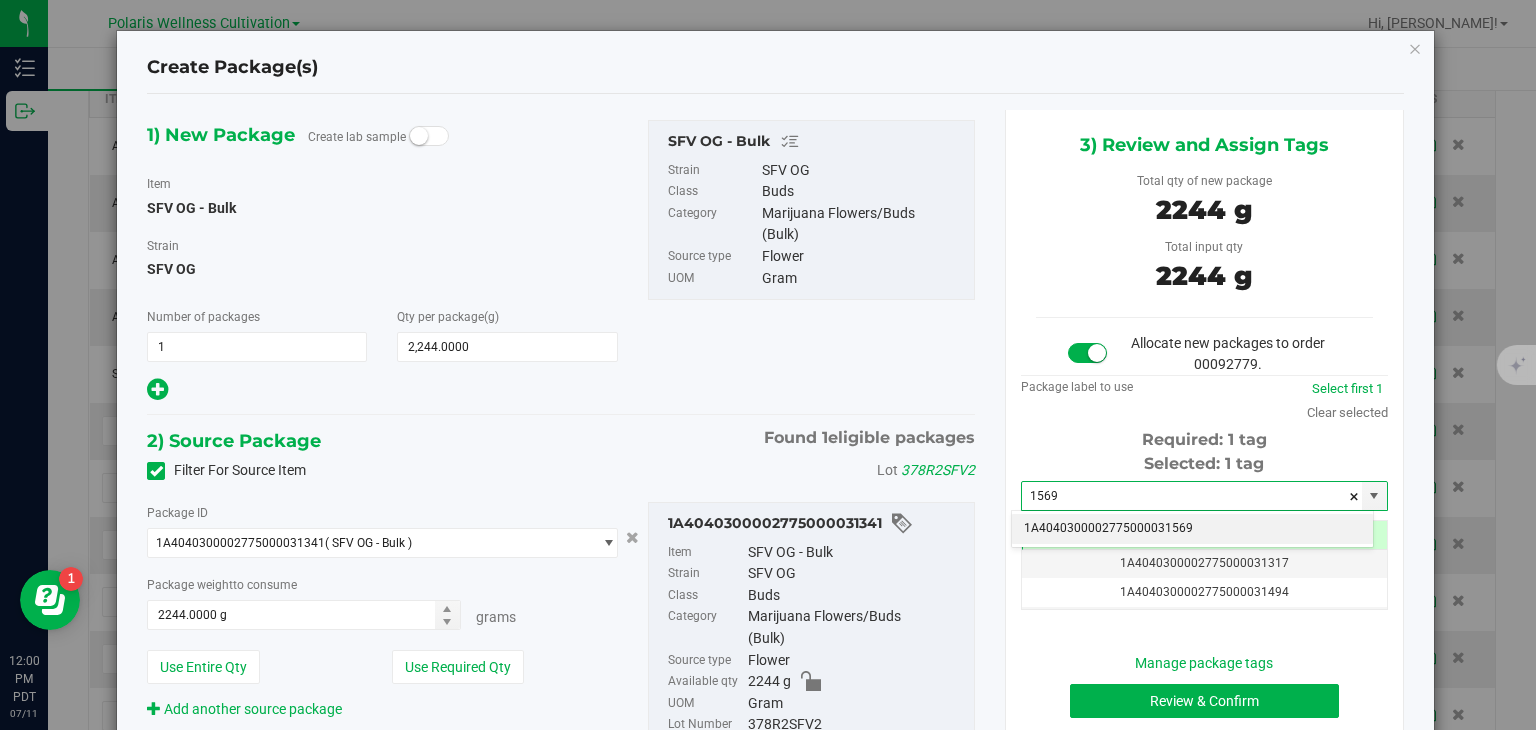 click on "1A4040300002775000031569" at bounding box center [1192, 529] 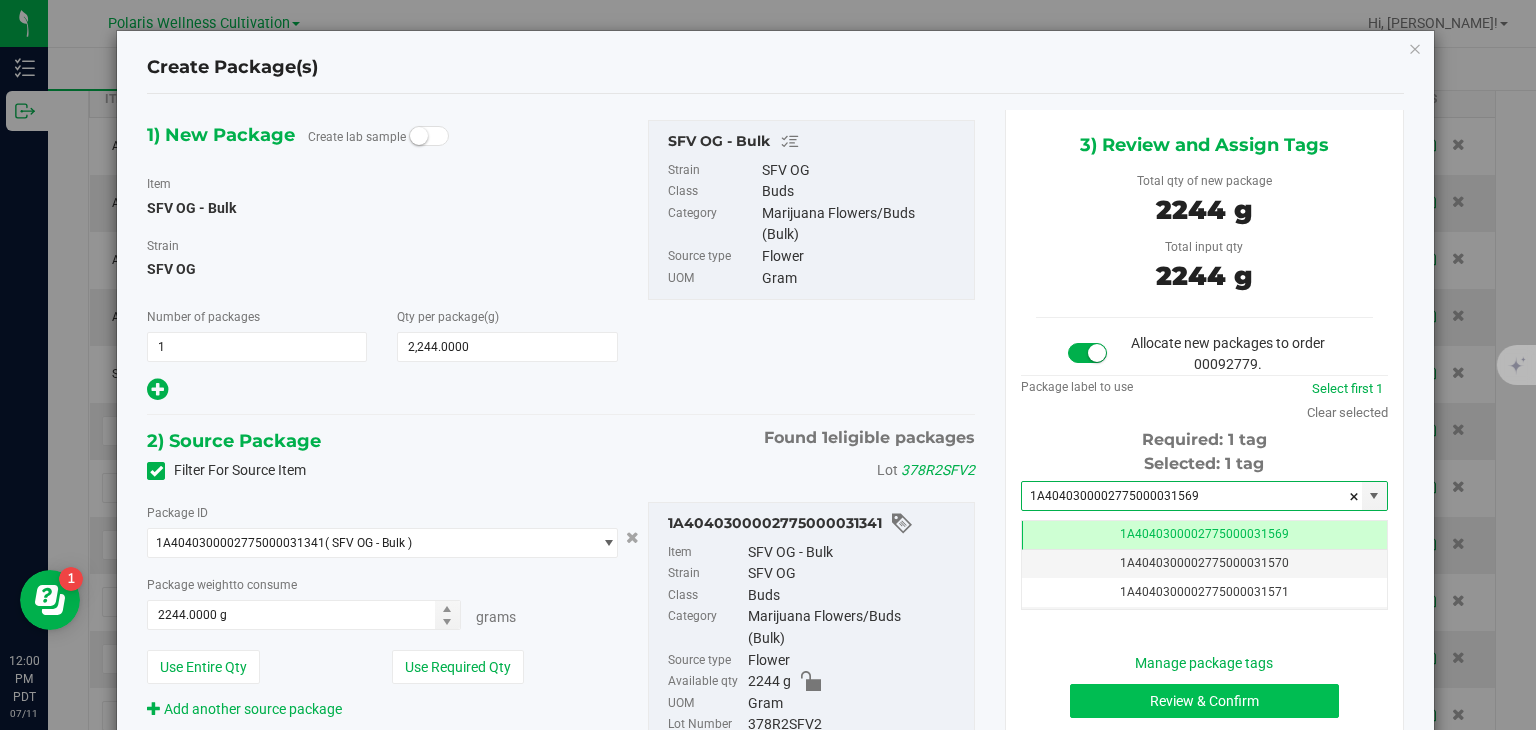 type on "1A4040300002775000031569" 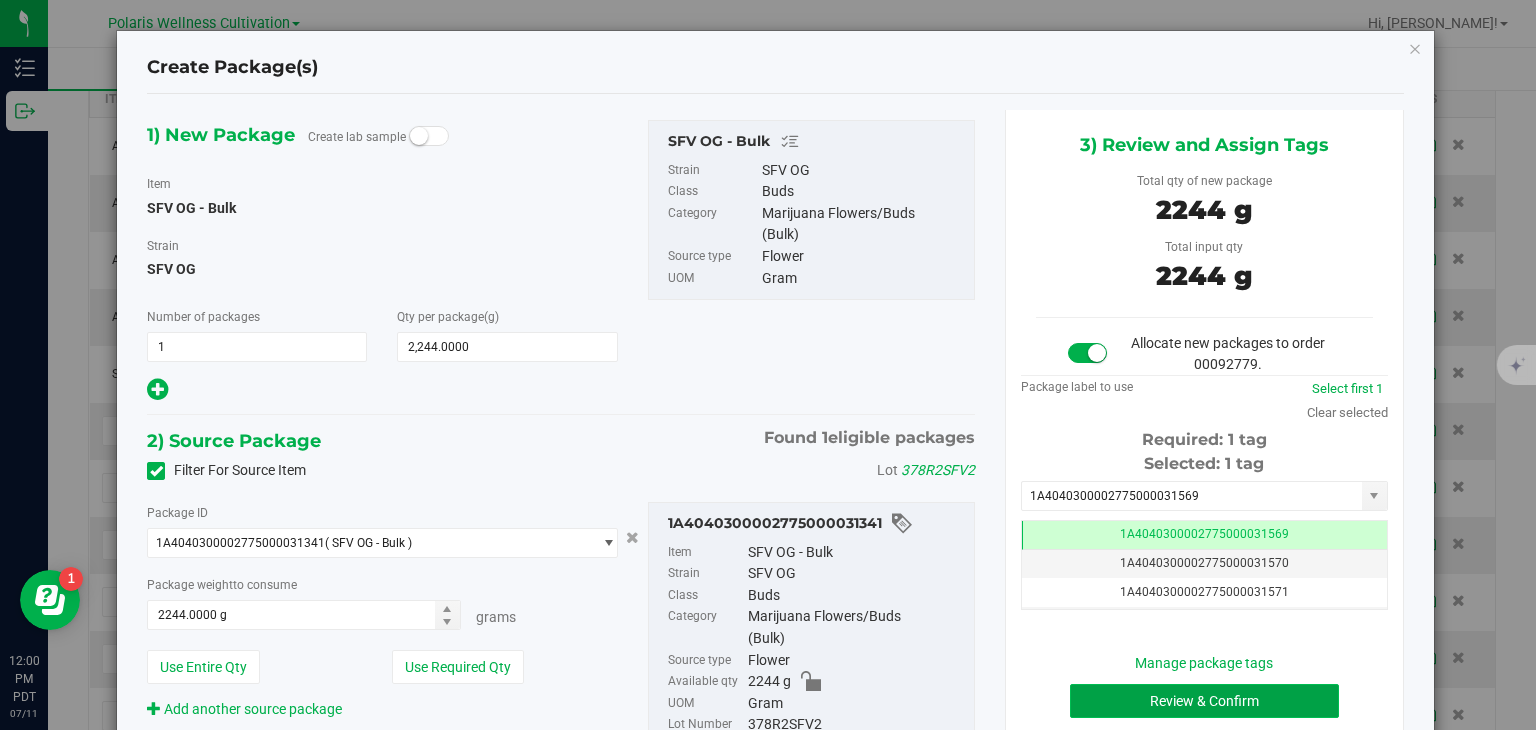 click on "Review & Confirm" at bounding box center [1204, 701] 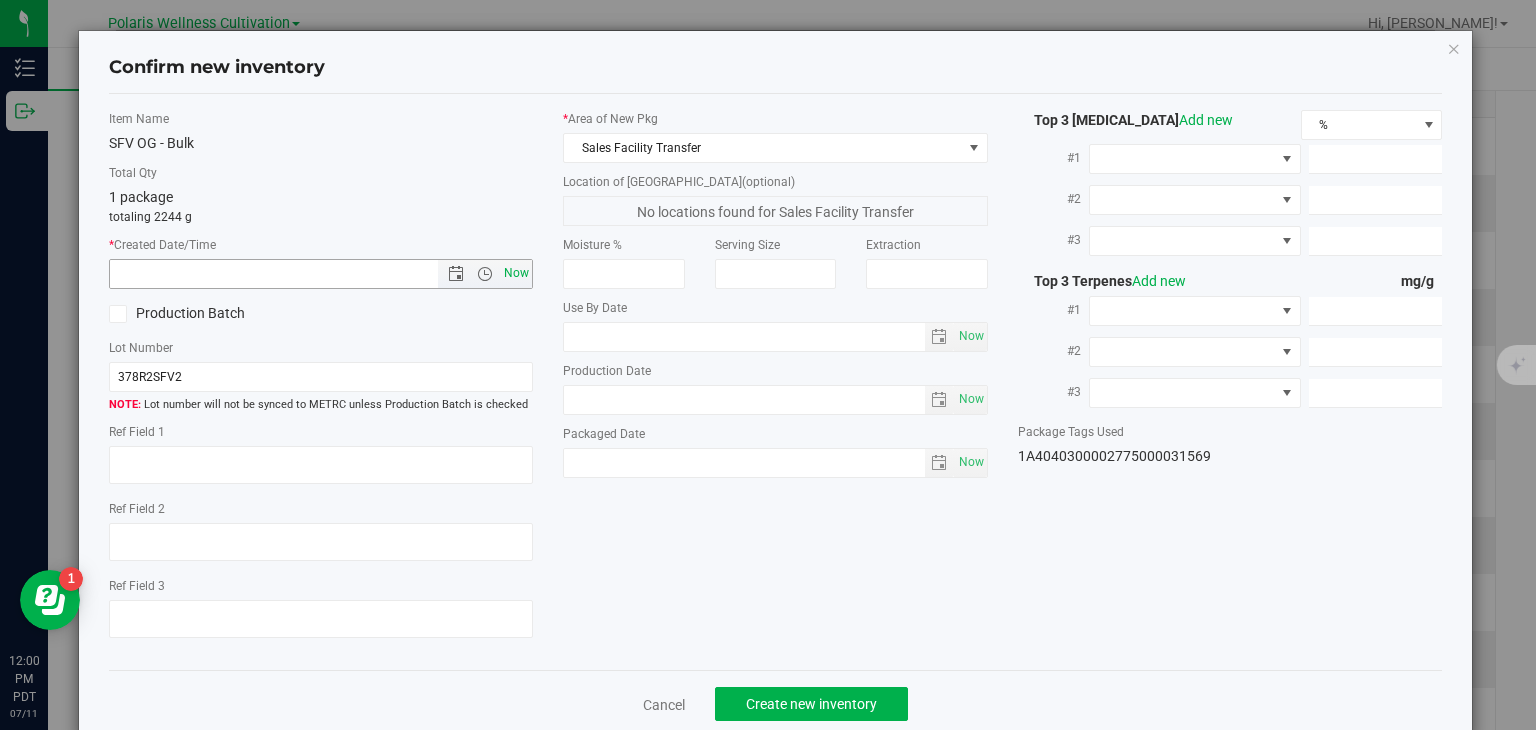 click on "Now" at bounding box center (517, 273) 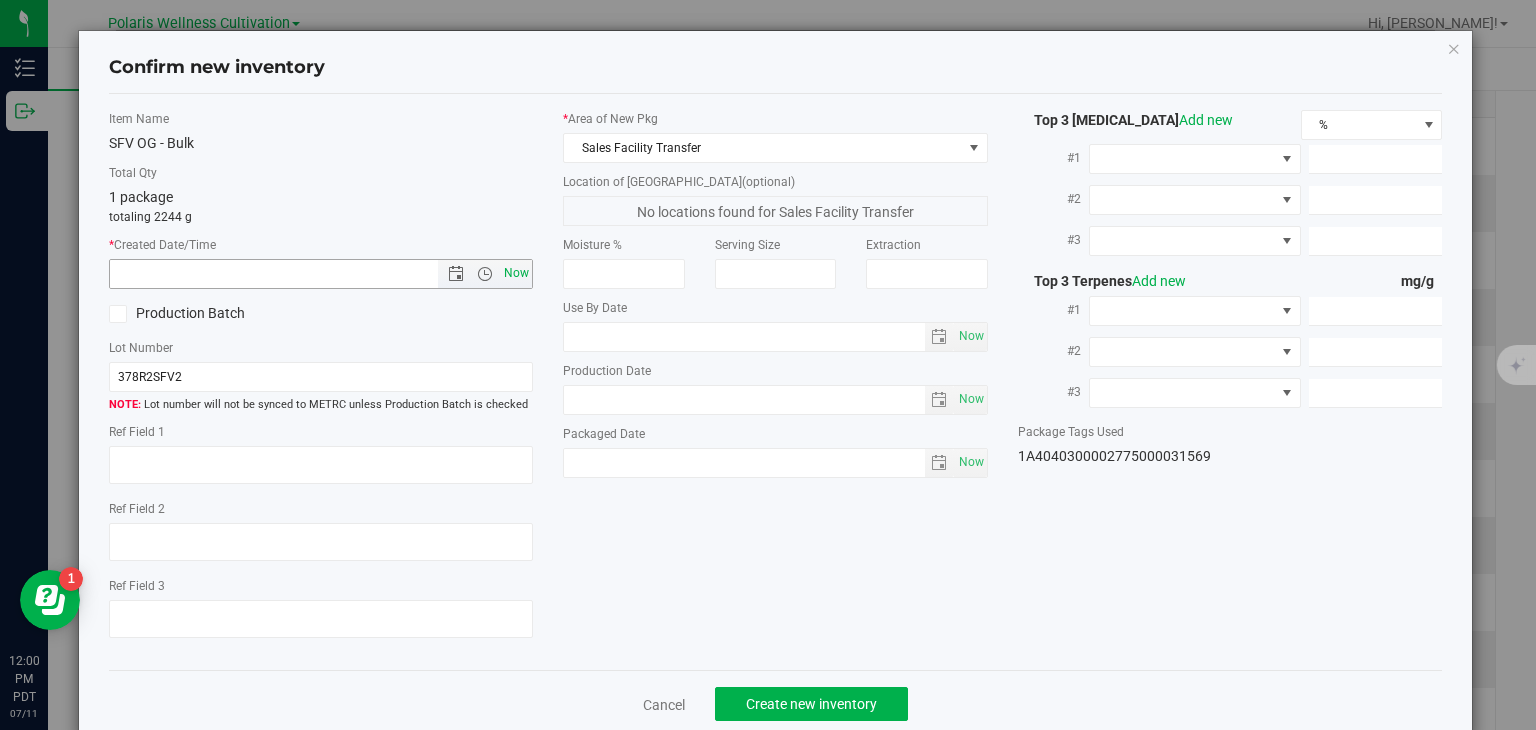 type on "7/11/2025 12:00 PM" 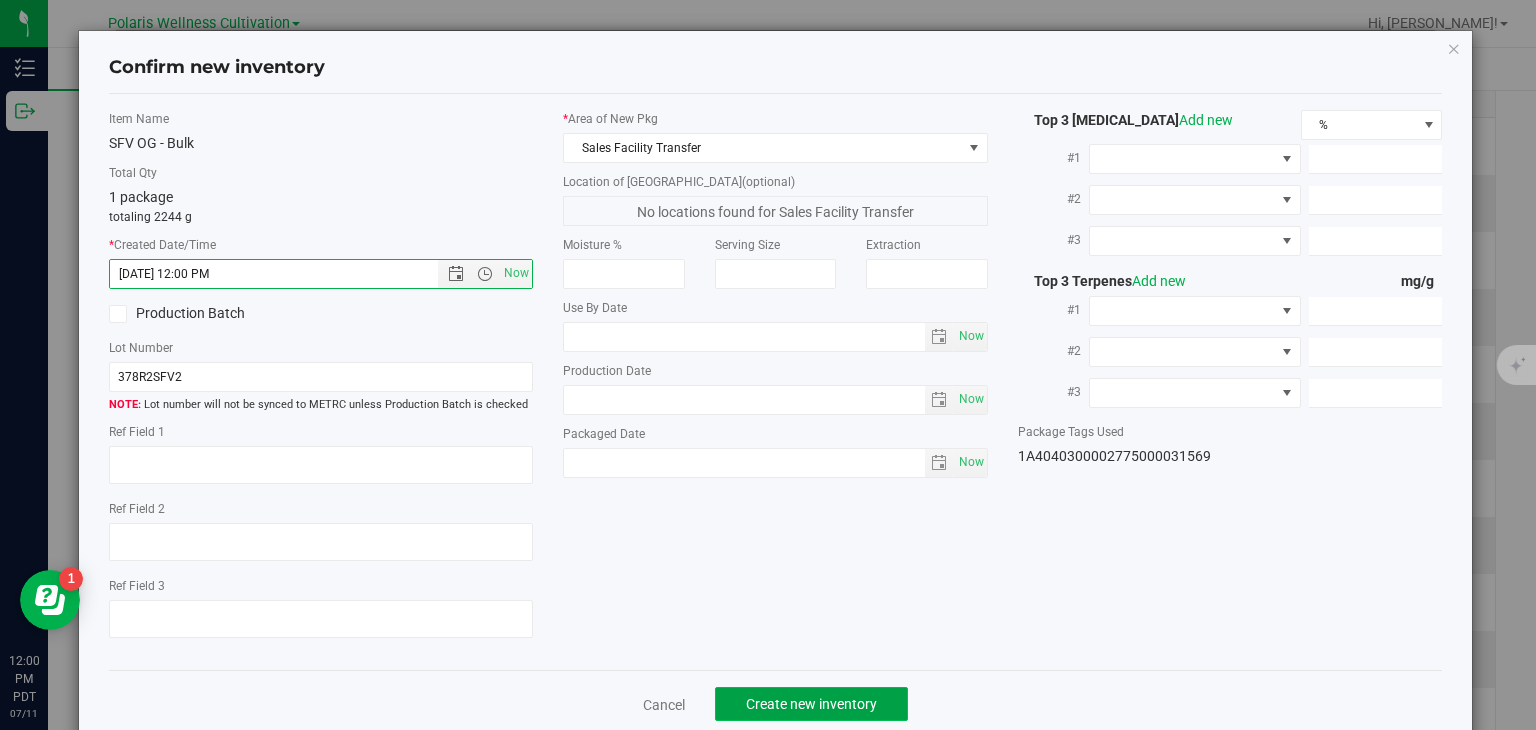 click on "Create new inventory" 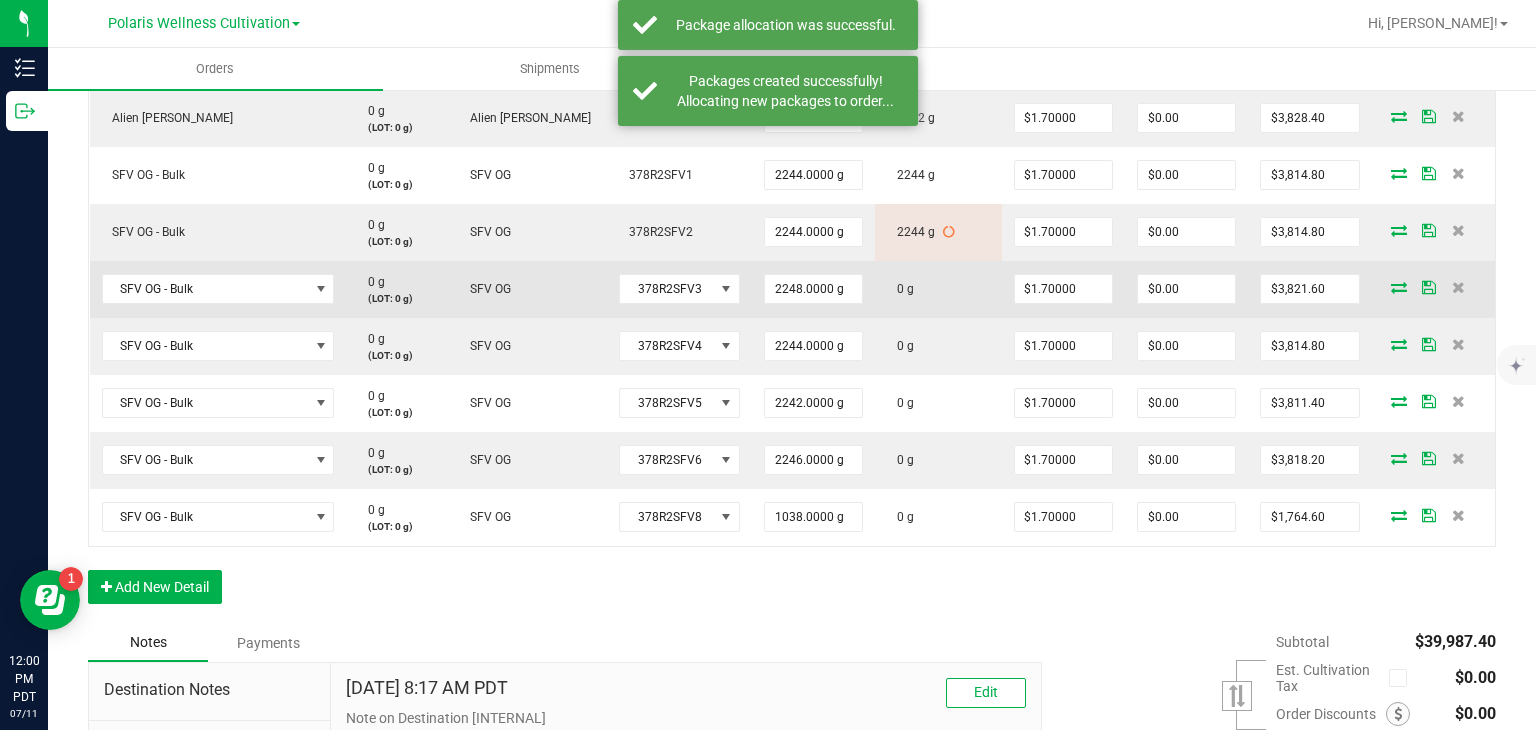 click at bounding box center (1399, 287) 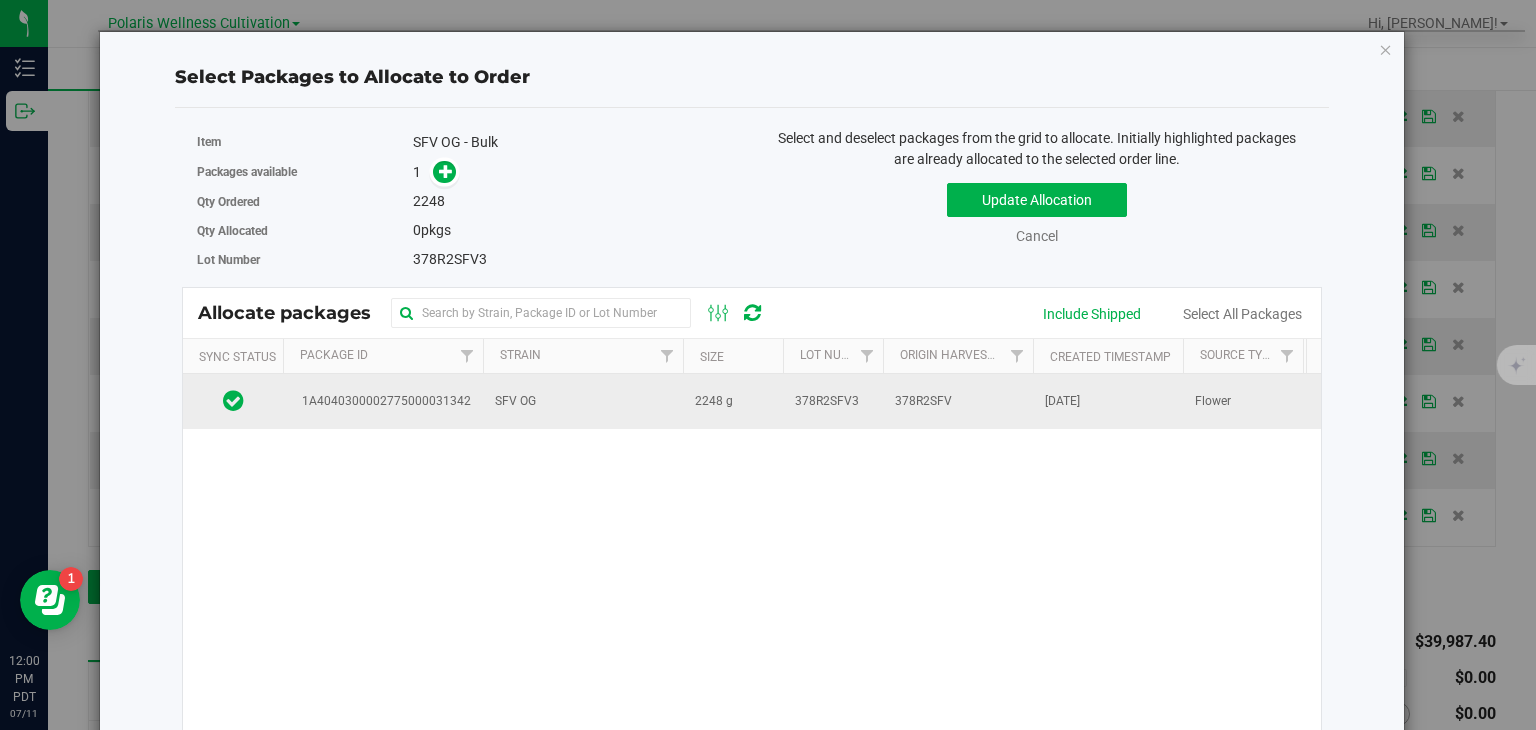click on "2248 g" at bounding box center (733, 401) 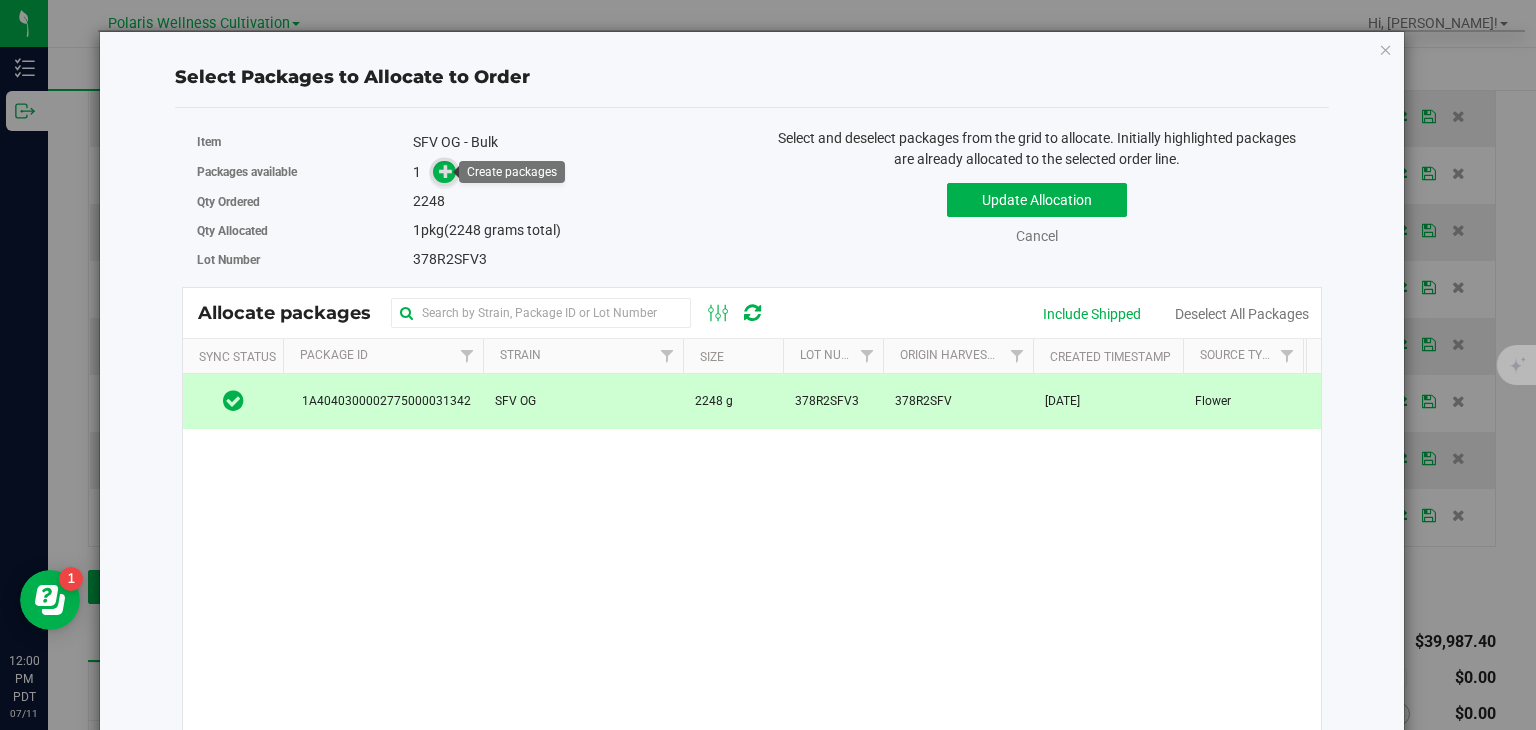 click at bounding box center [446, 171] 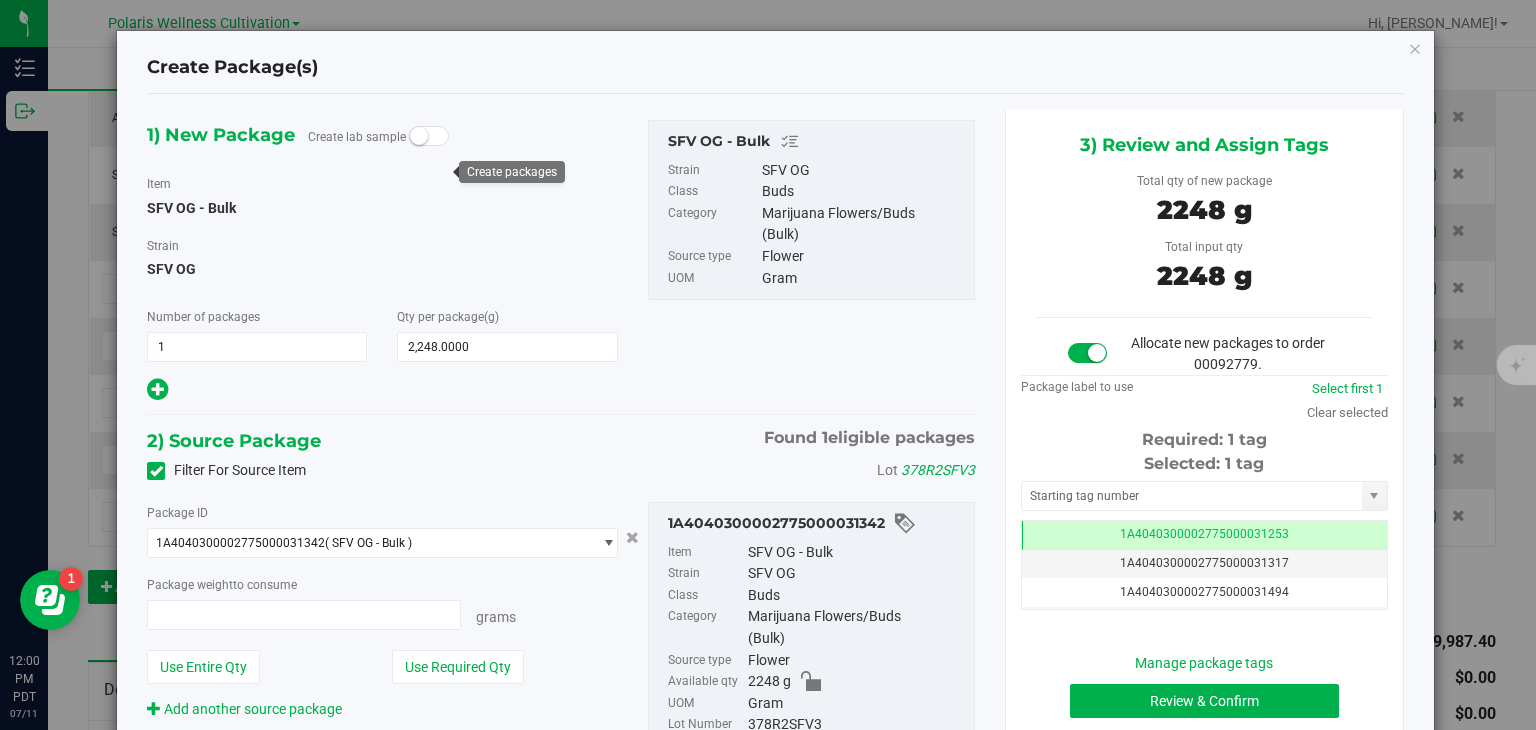 type on "2248.0000 g" 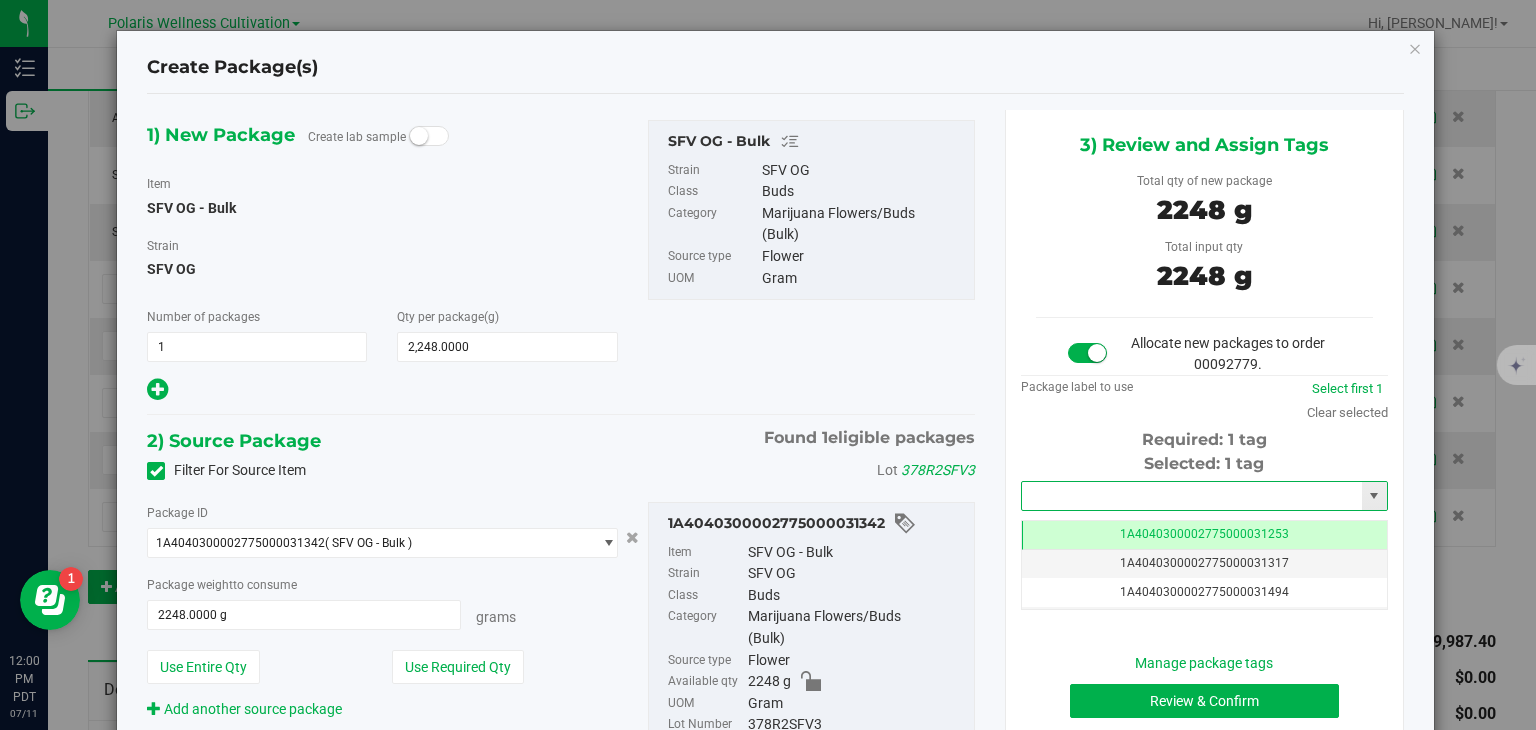 click at bounding box center [1192, 496] 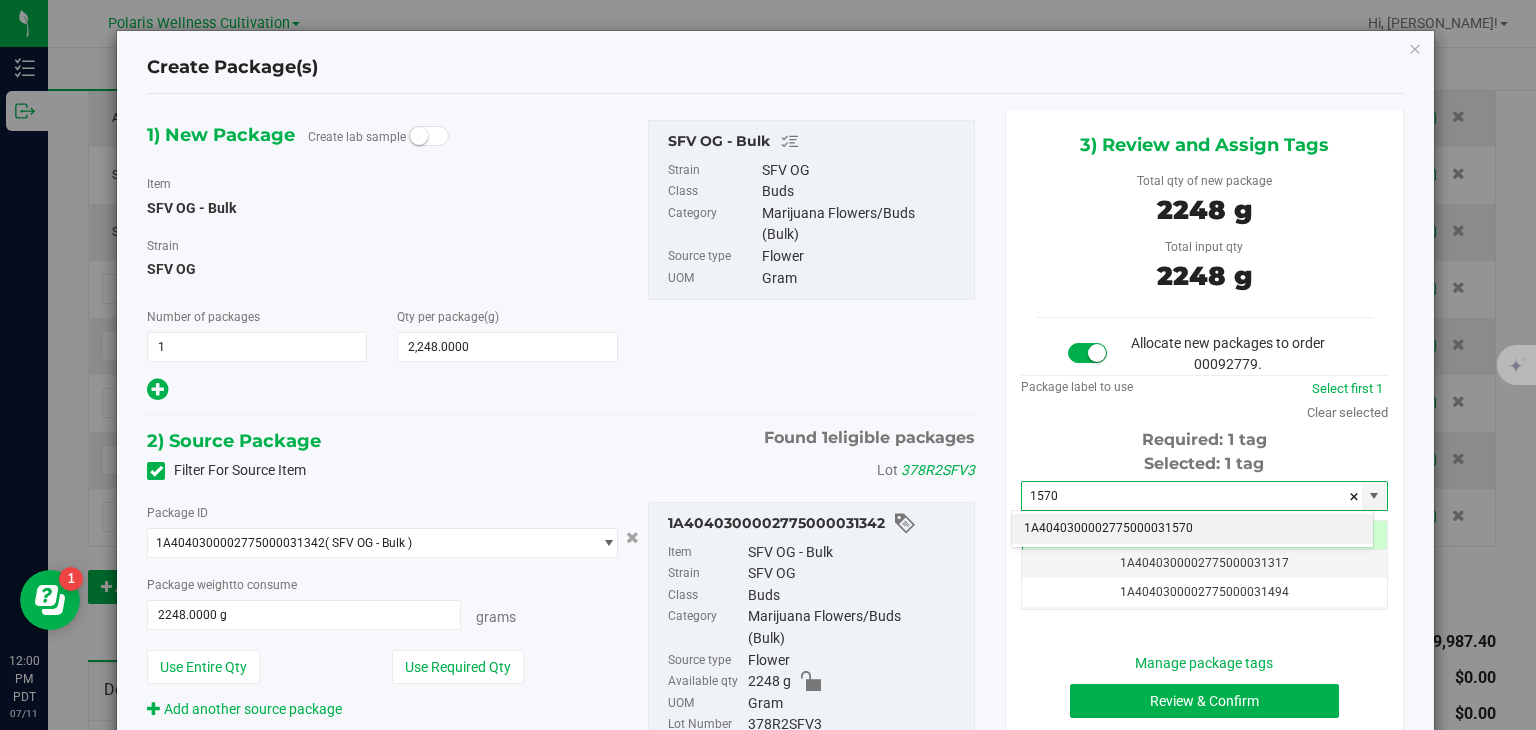 click on "1A4040300002775000031570" at bounding box center [1192, 529] 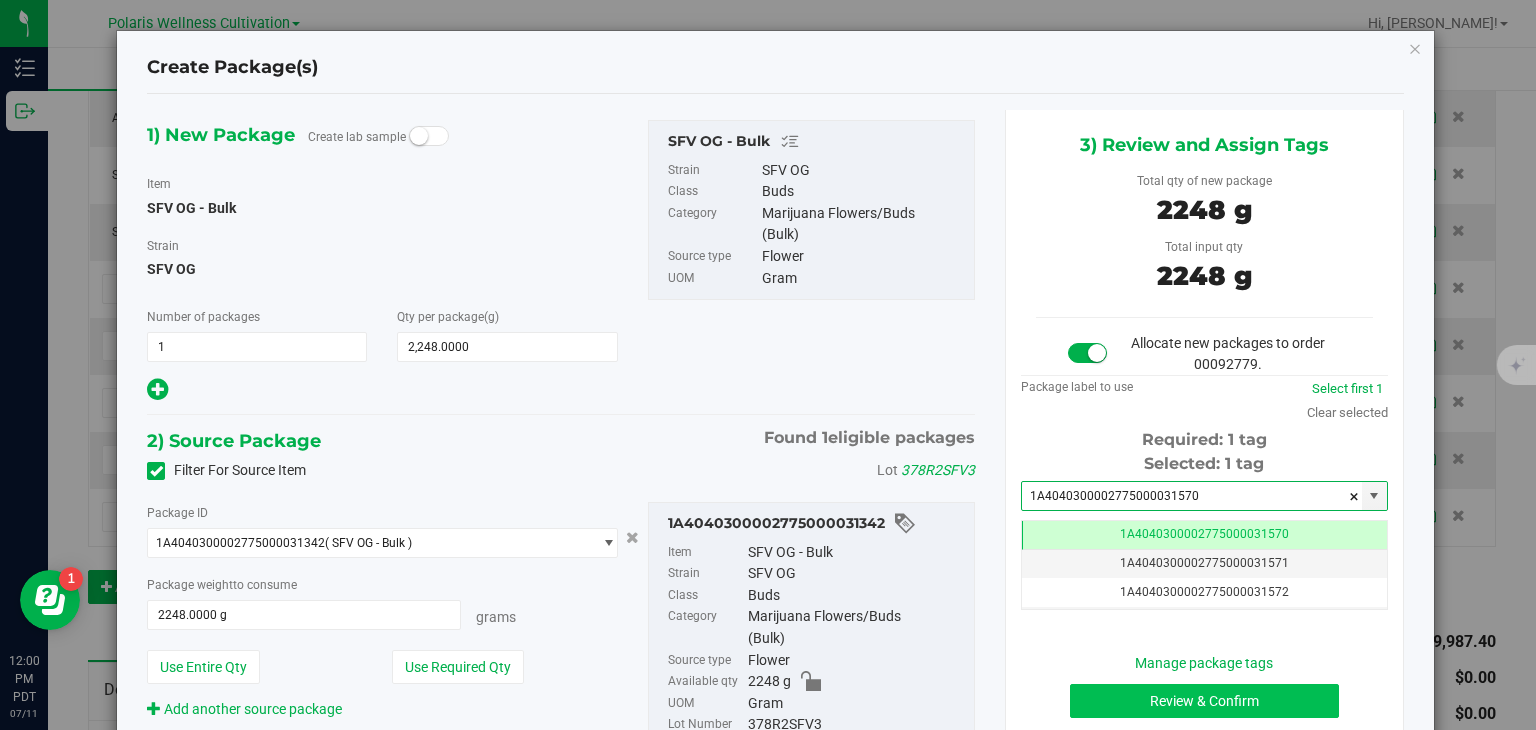 type on "1A4040300002775000031570" 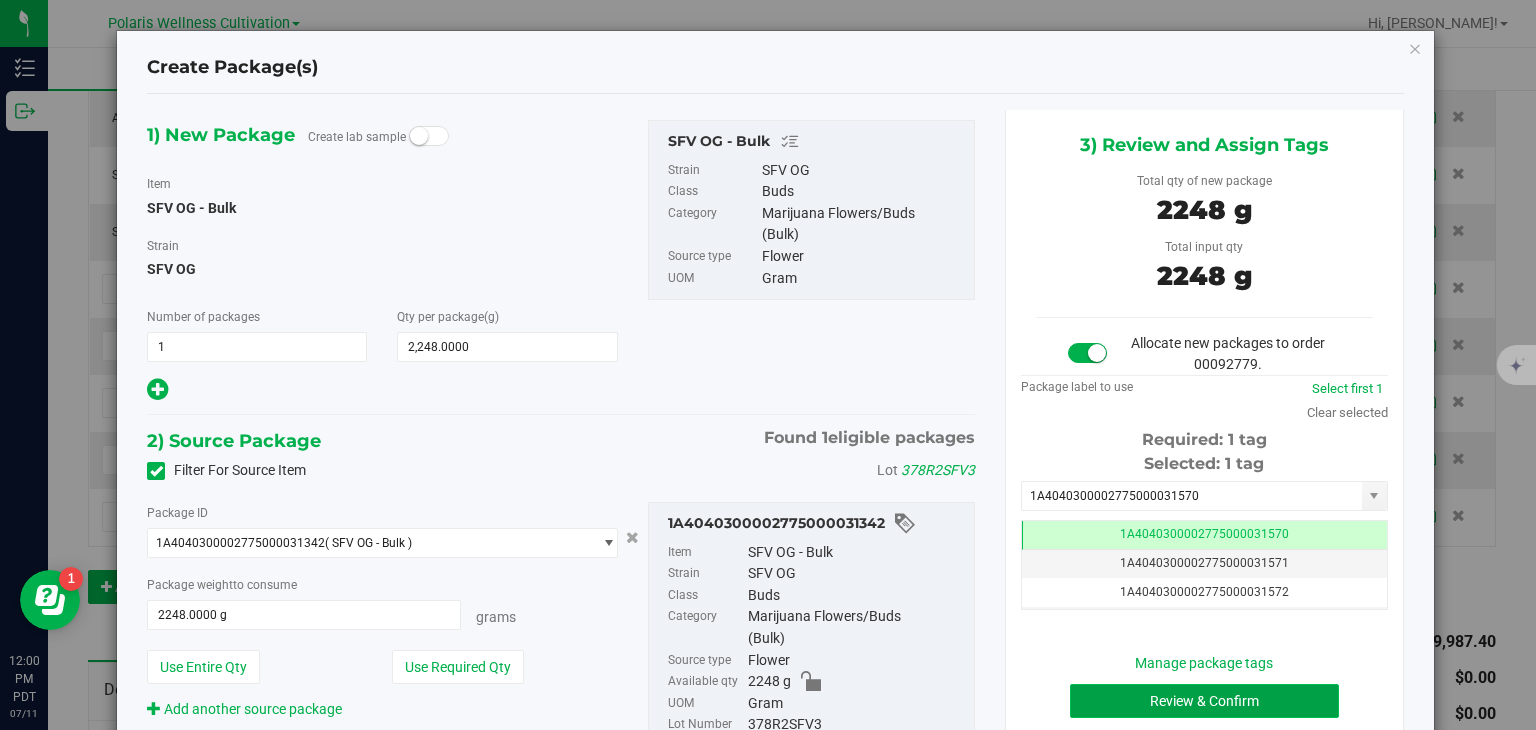 click on "Review & Confirm" at bounding box center [1204, 701] 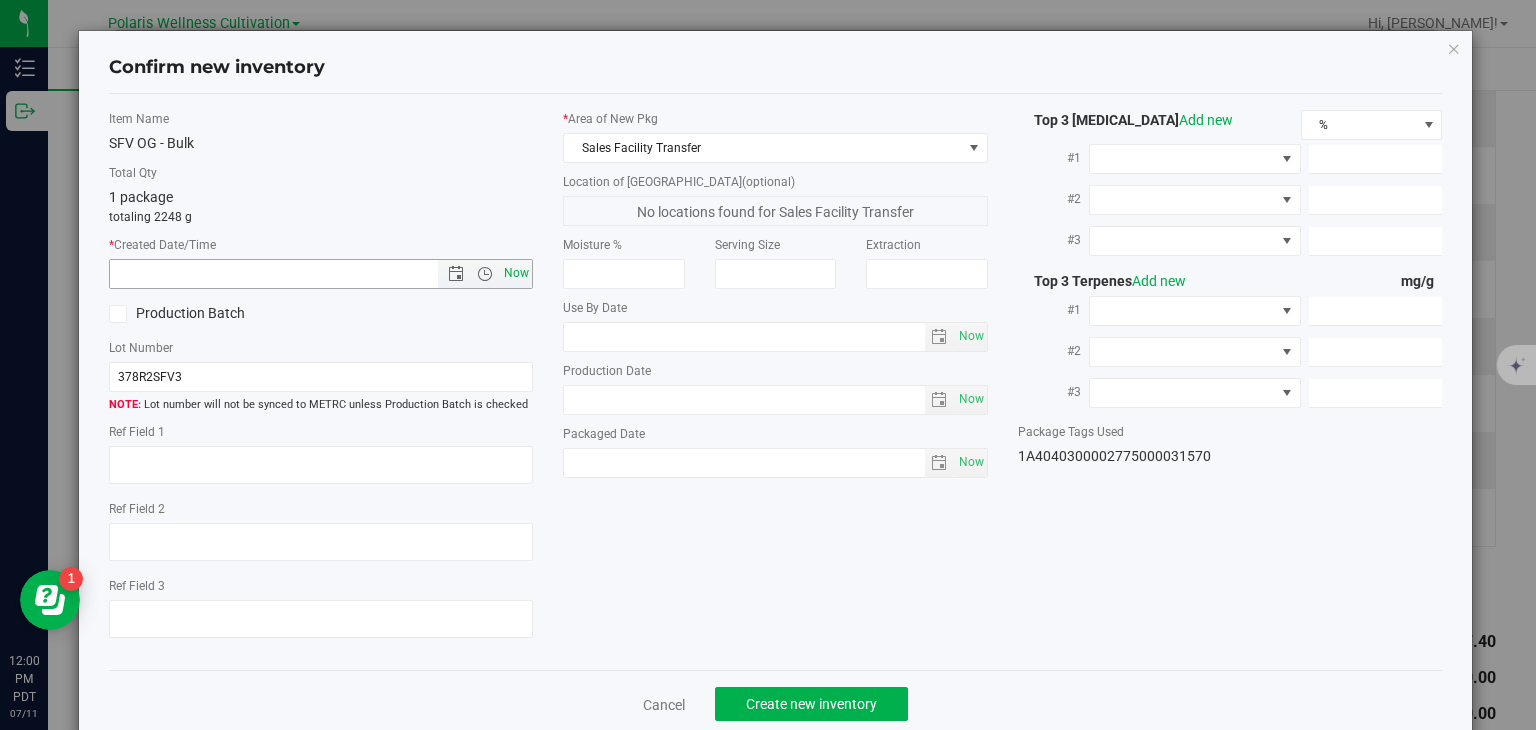 click on "Now" at bounding box center [517, 273] 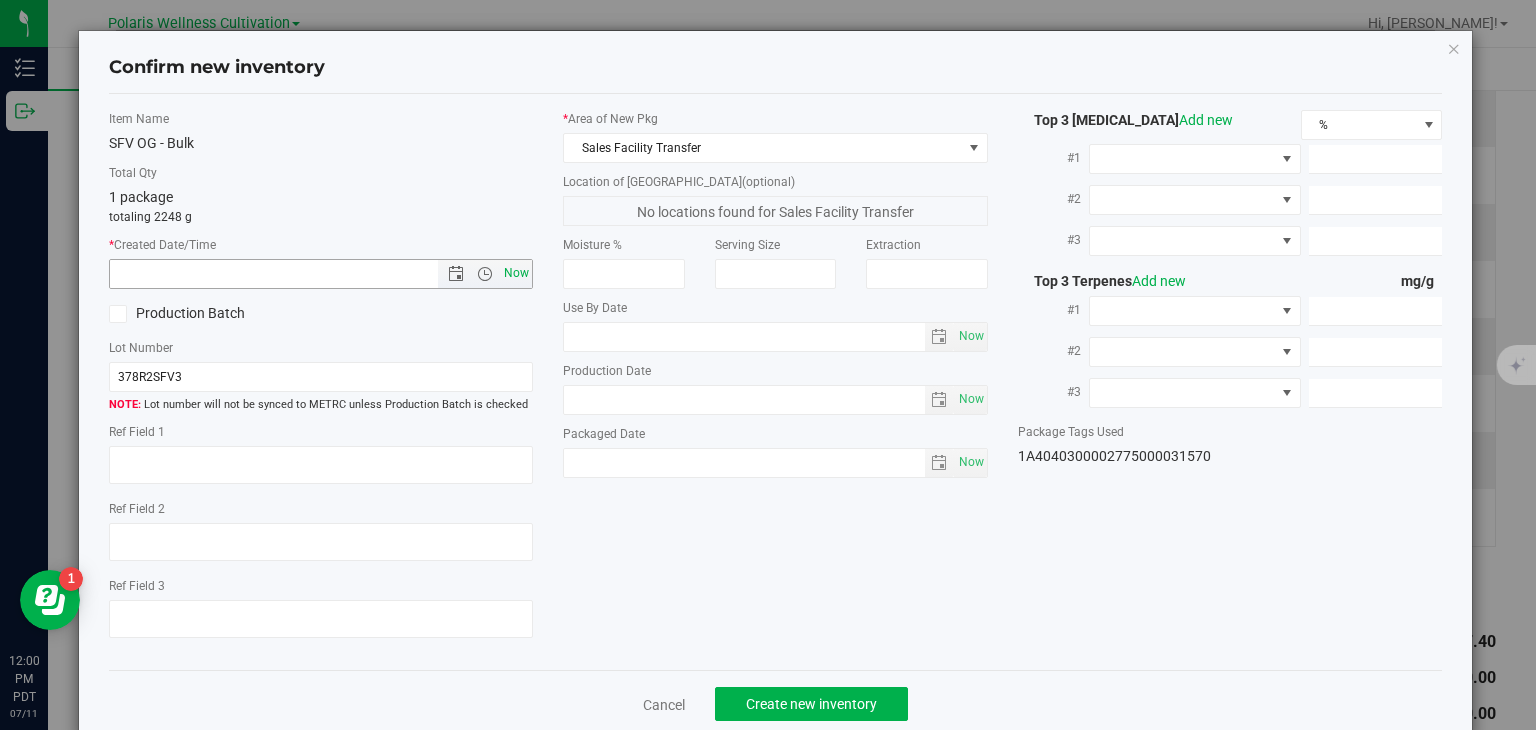 type on "7/11/2025 12:00 PM" 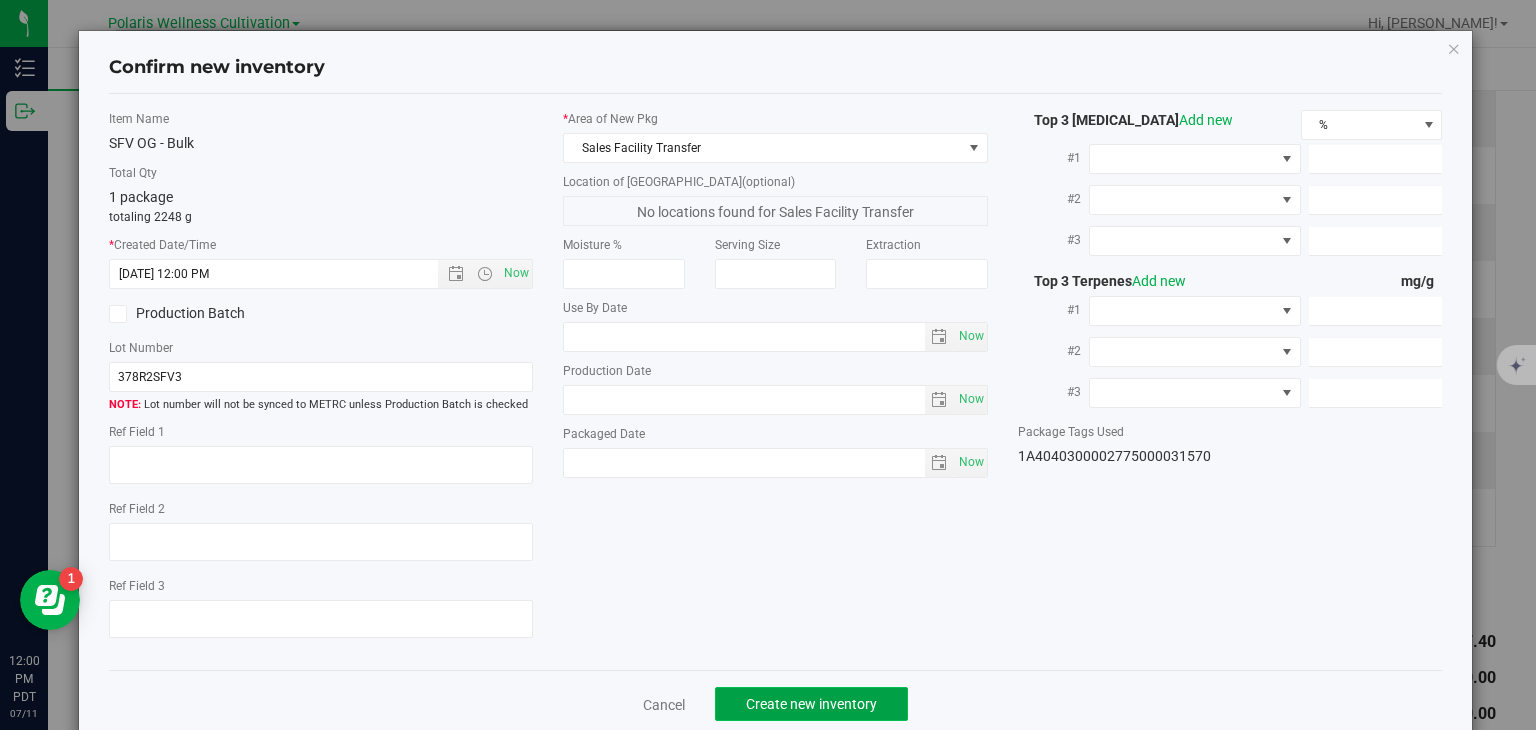 click on "Create new inventory" 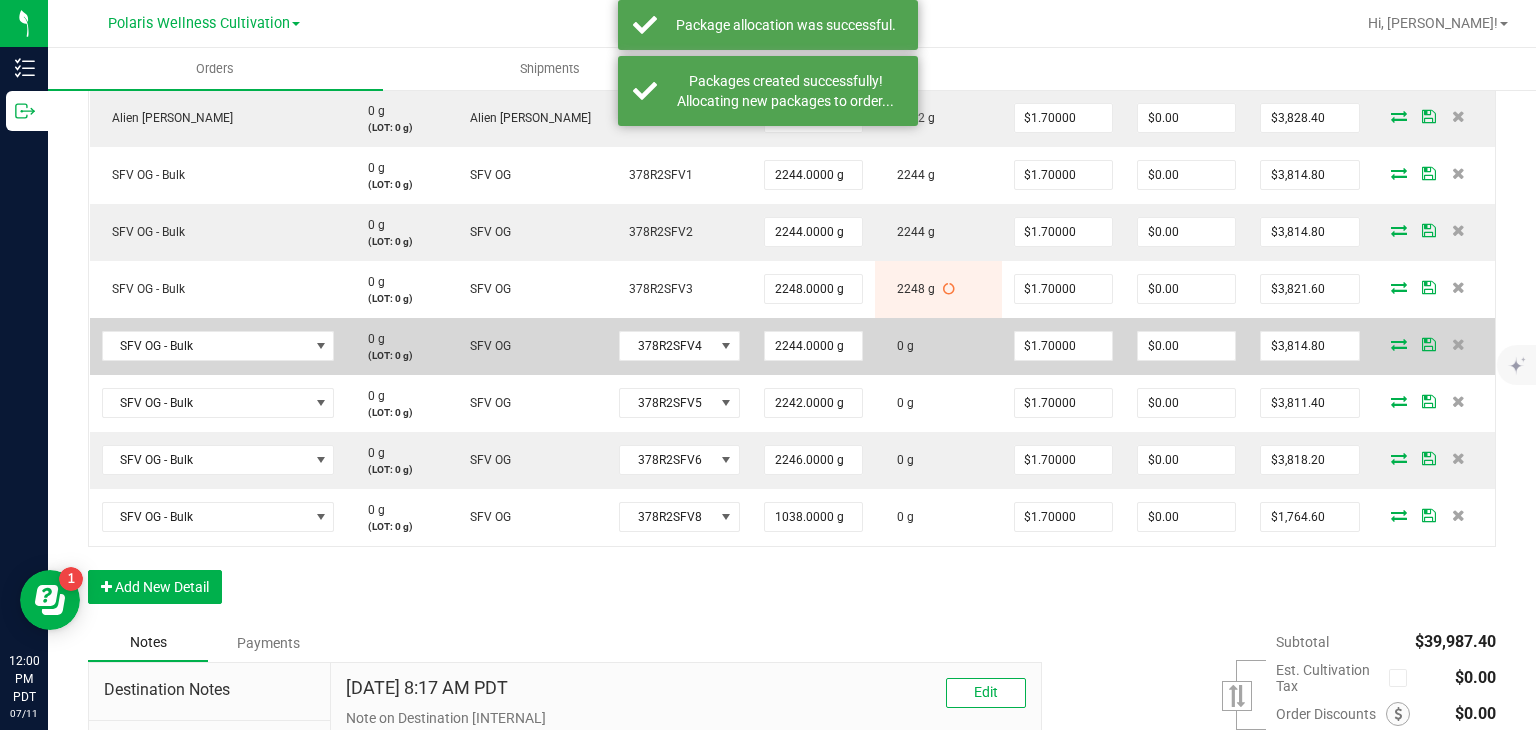 click at bounding box center (1399, 344) 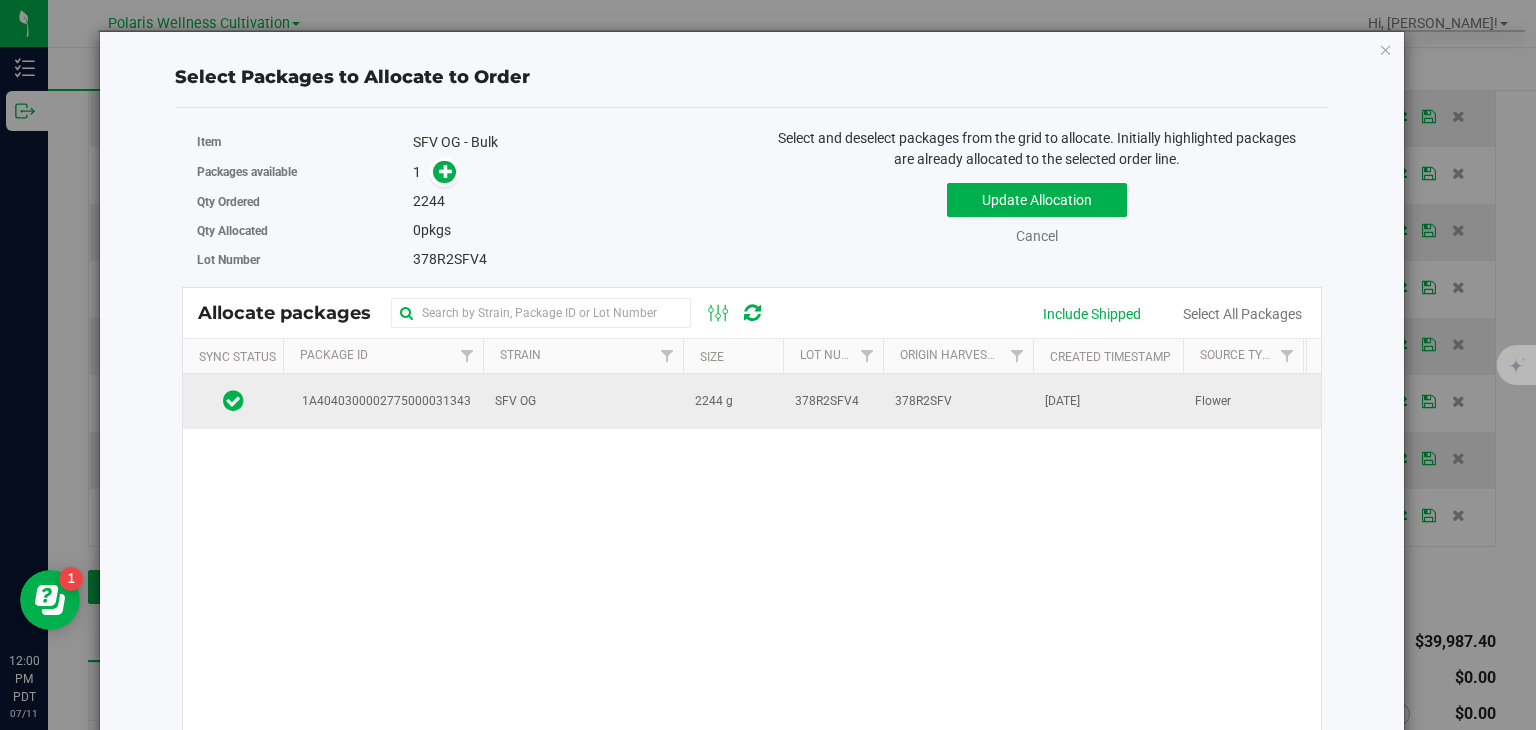 click on "378R2SFV" at bounding box center (923, 401) 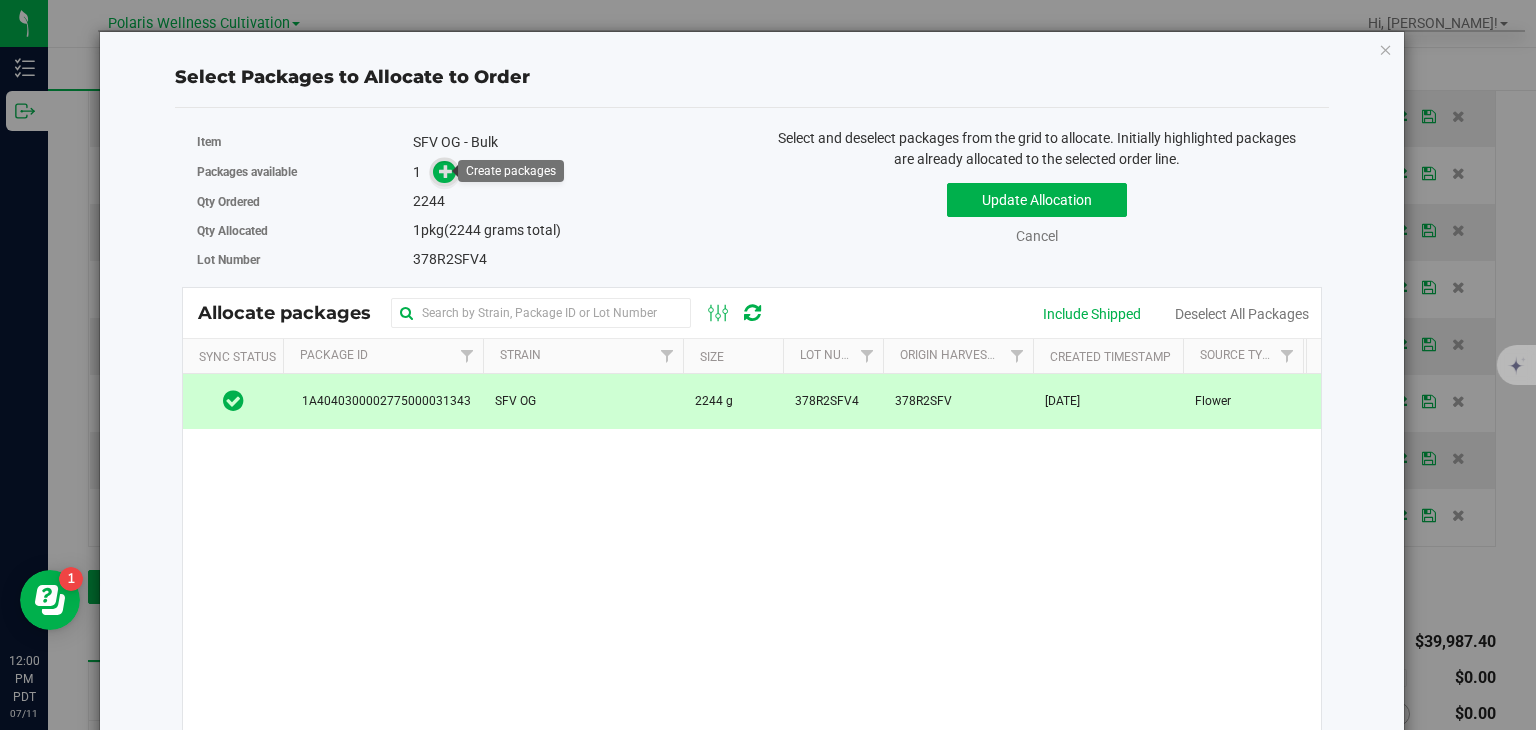 click at bounding box center (446, 171) 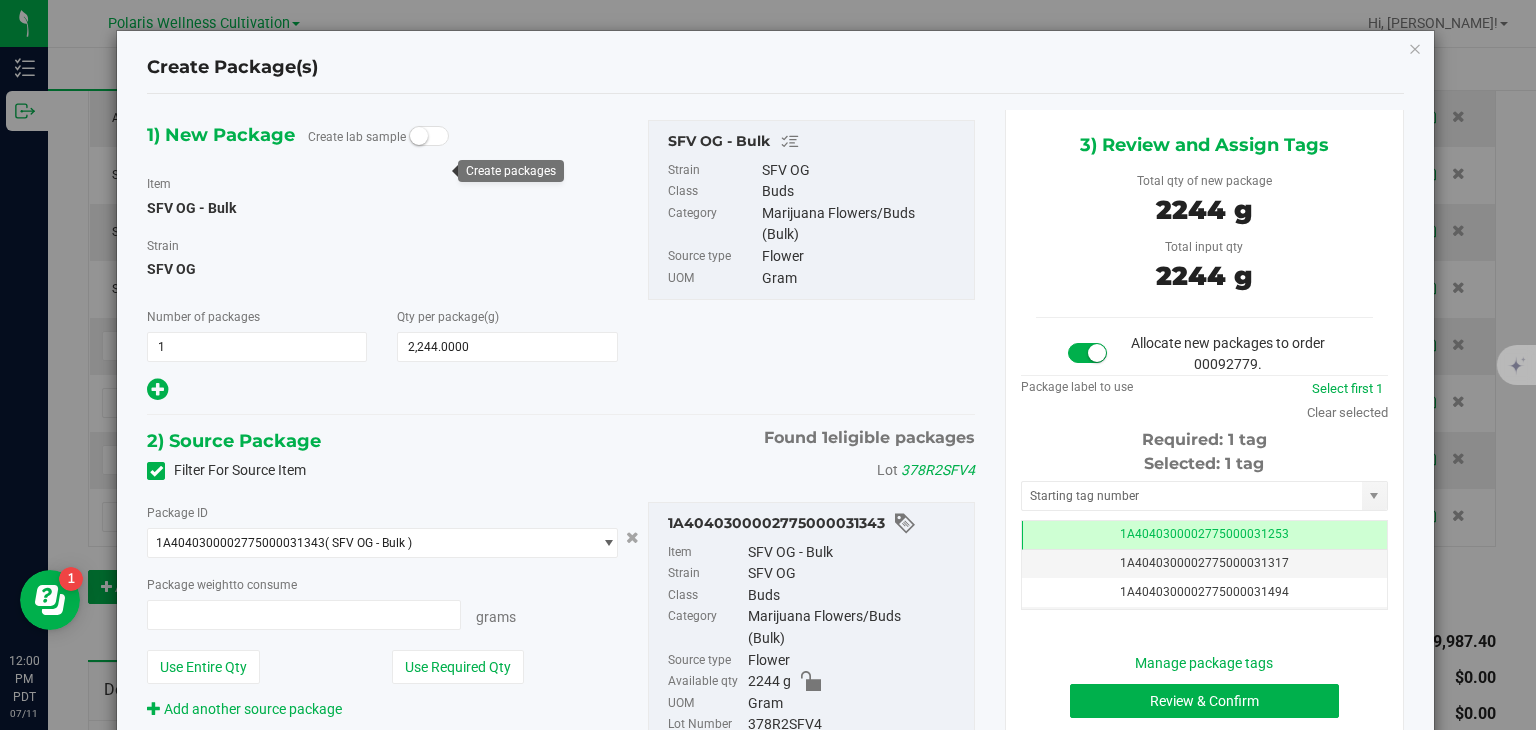 type on "2244.0000 g" 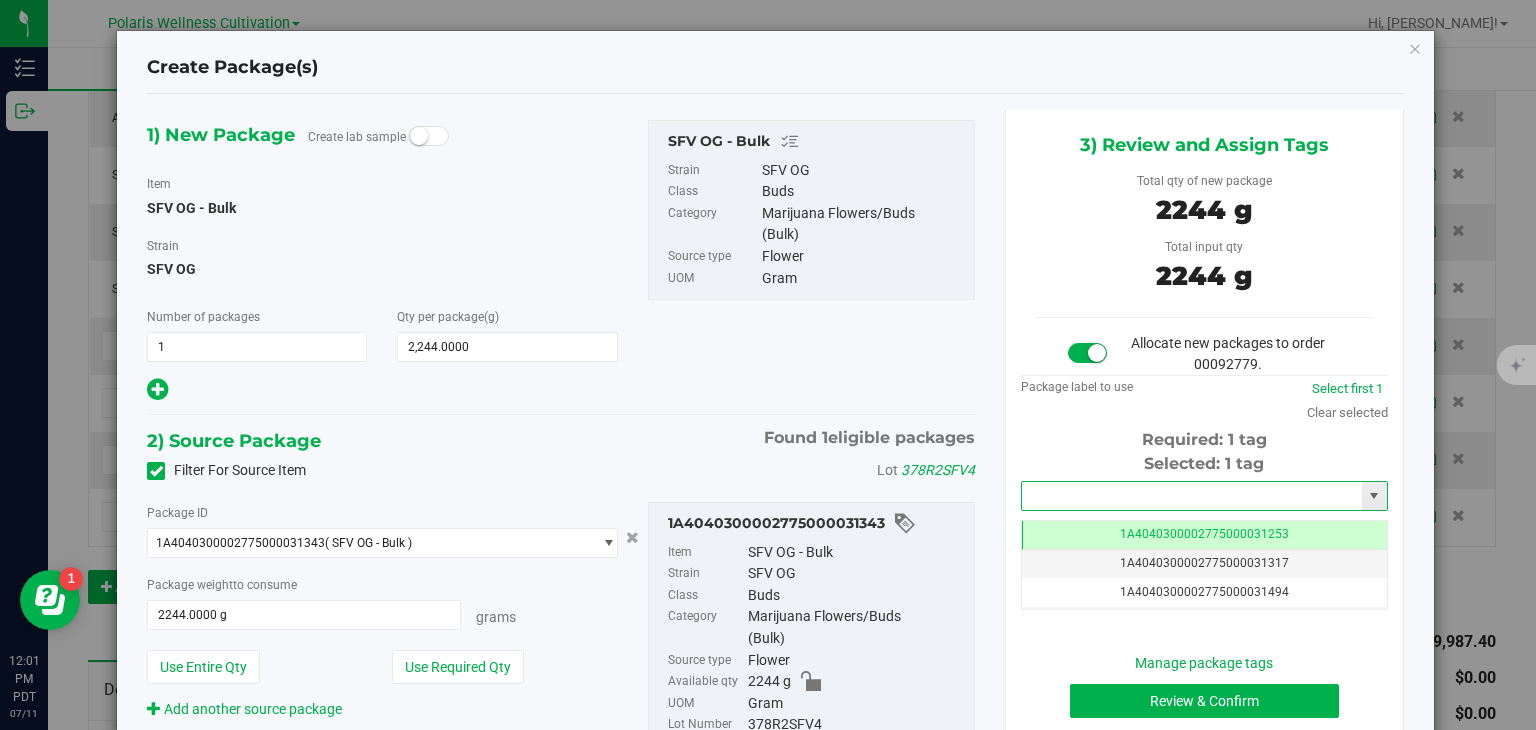 click at bounding box center [1192, 496] 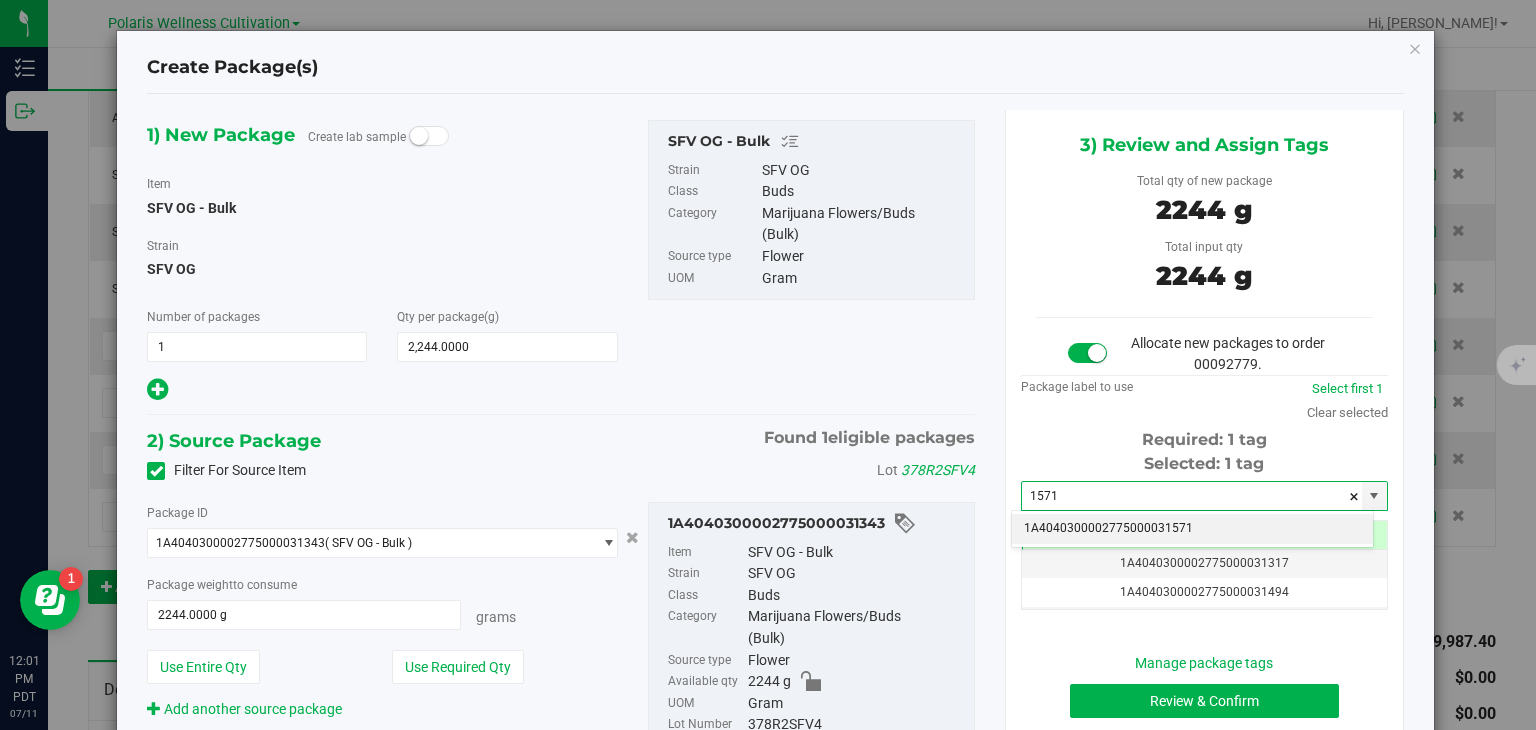 click on "1A4040300002775000031571" at bounding box center (1192, 529) 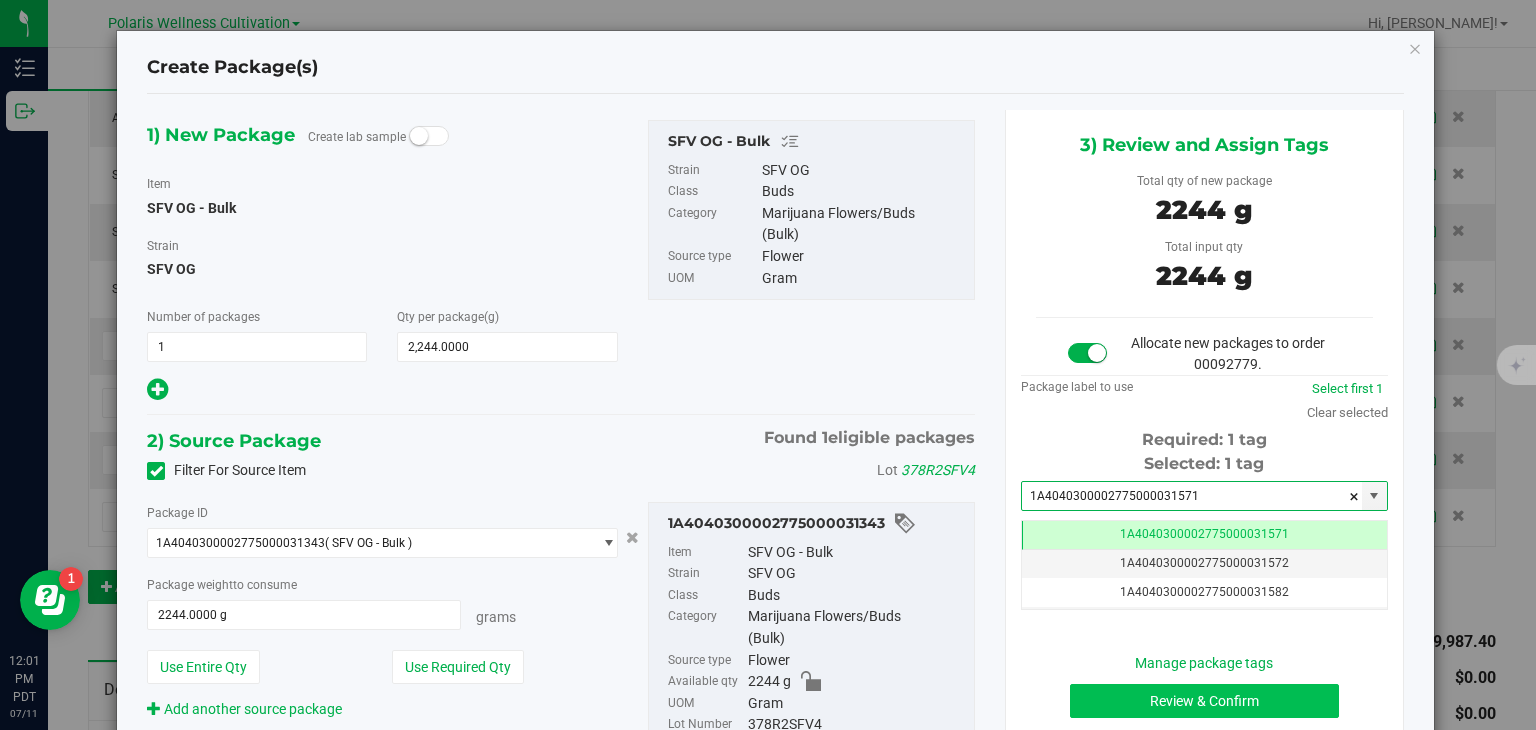 type on "1A4040300002775000031571" 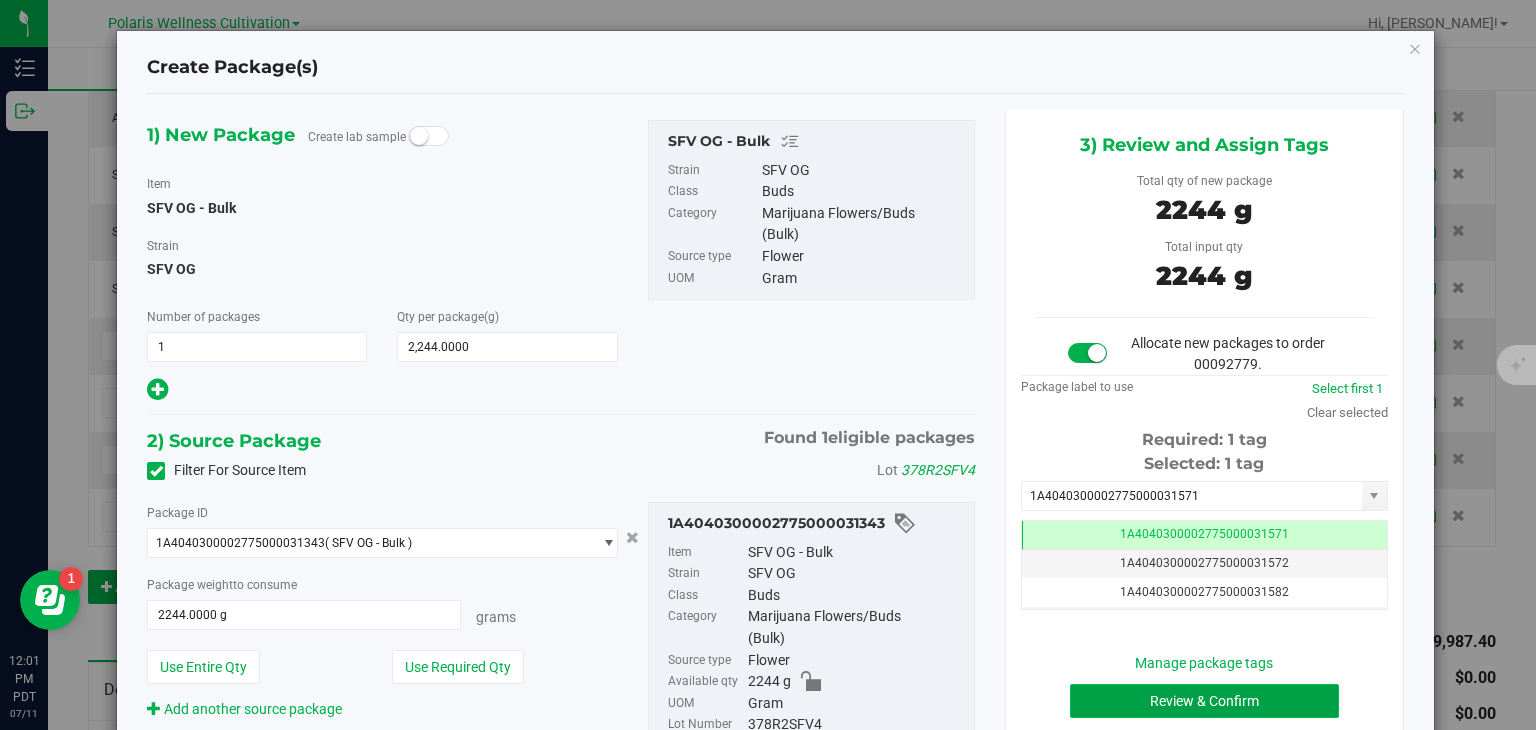 click on "Review & Confirm" at bounding box center (1204, 701) 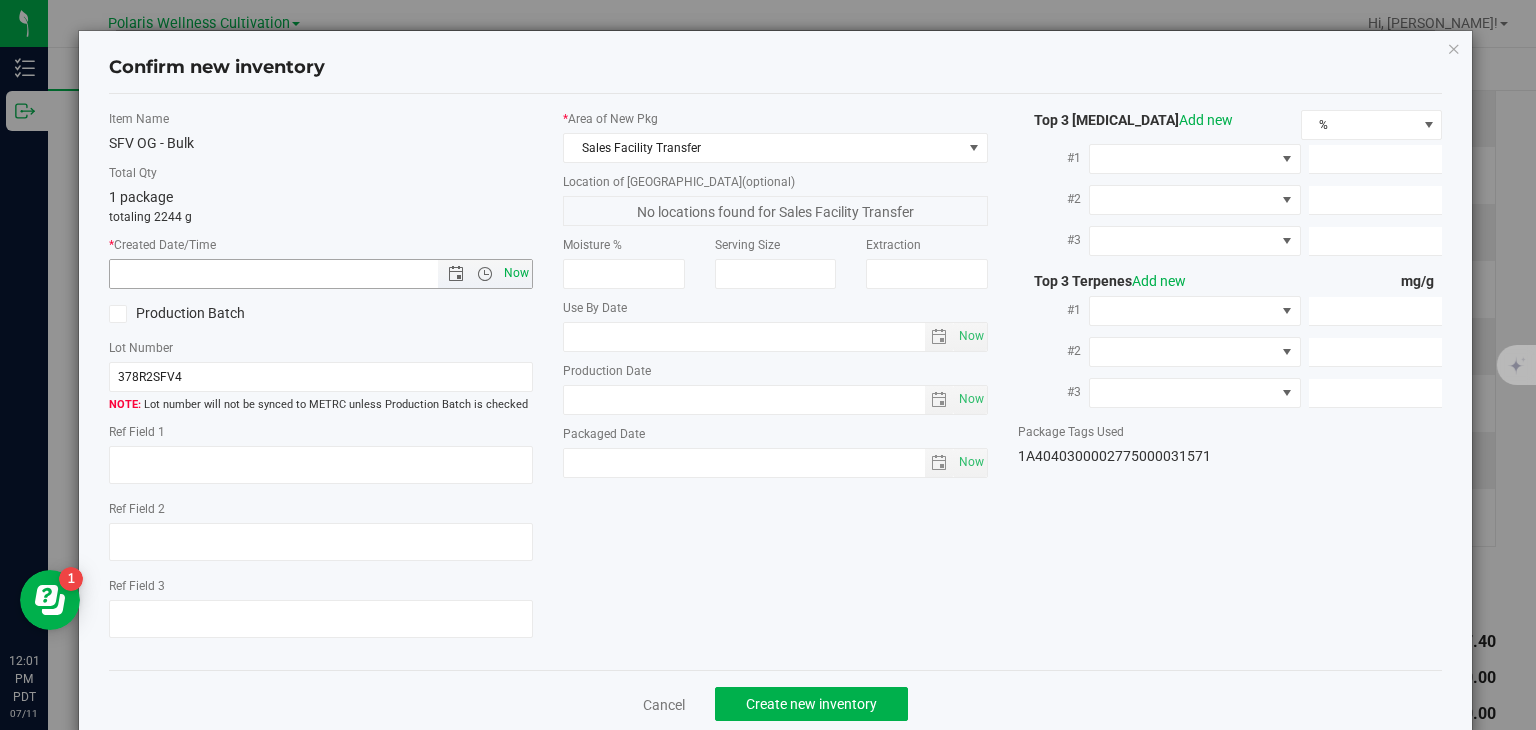 click on "Now" at bounding box center (517, 273) 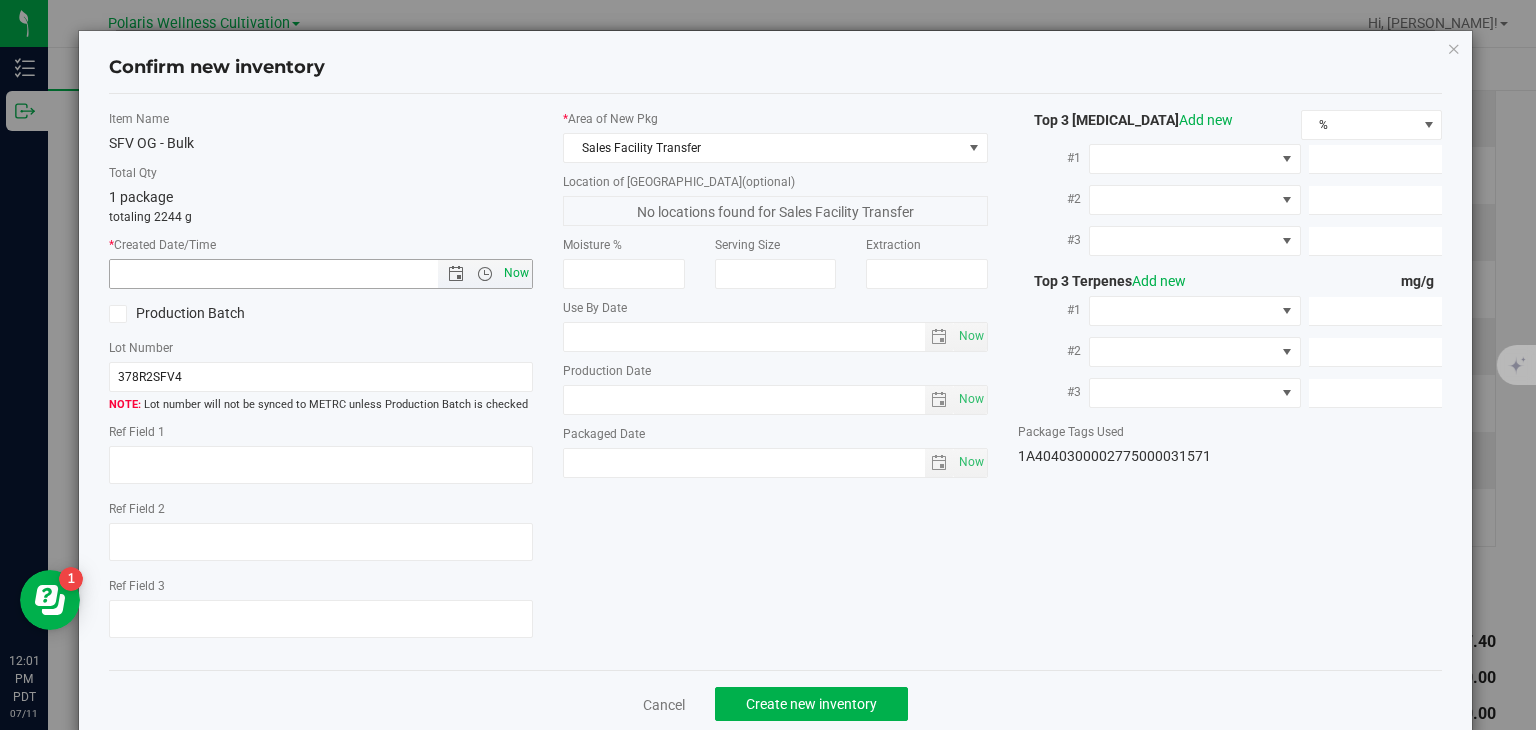 type on "7/11/2025 12:01 PM" 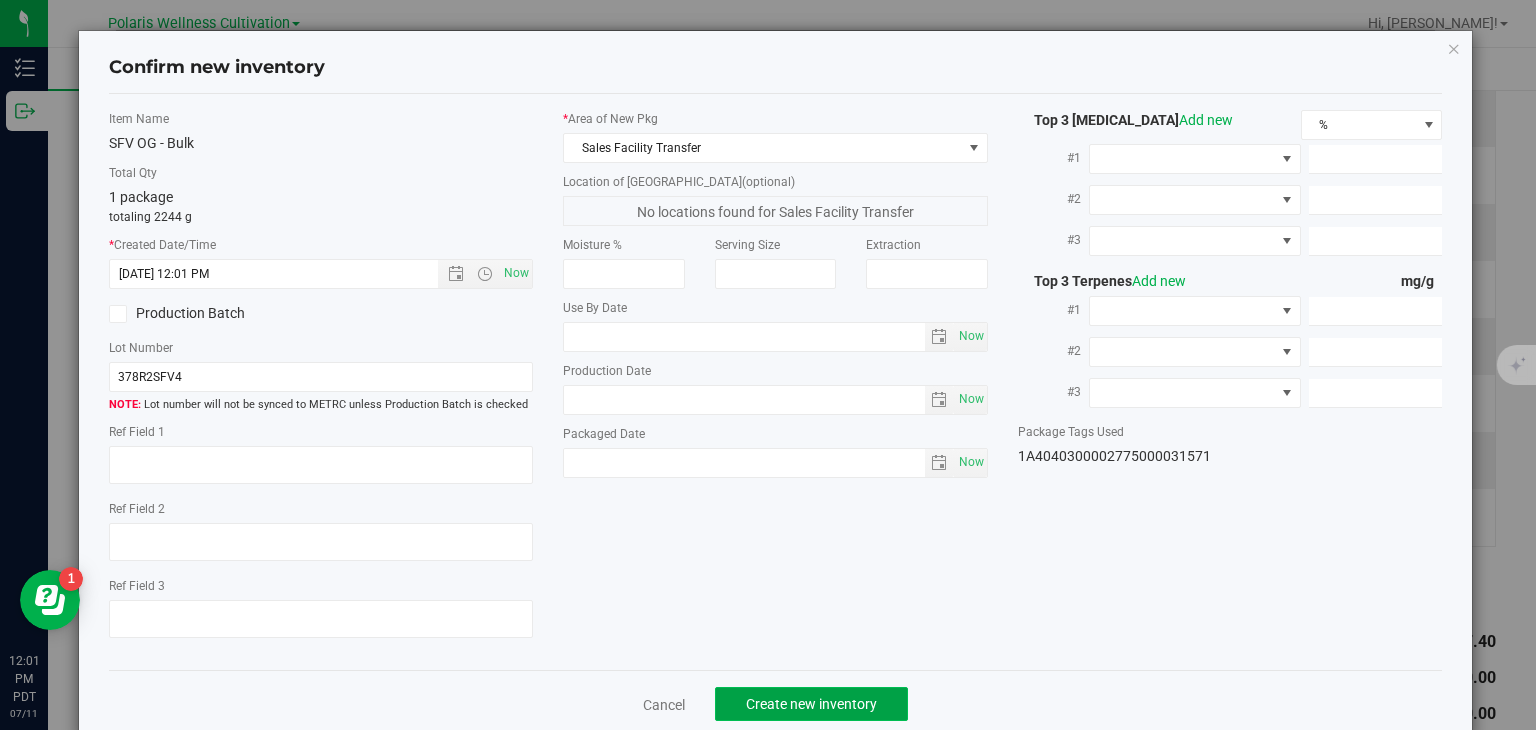 click on "Create new inventory" 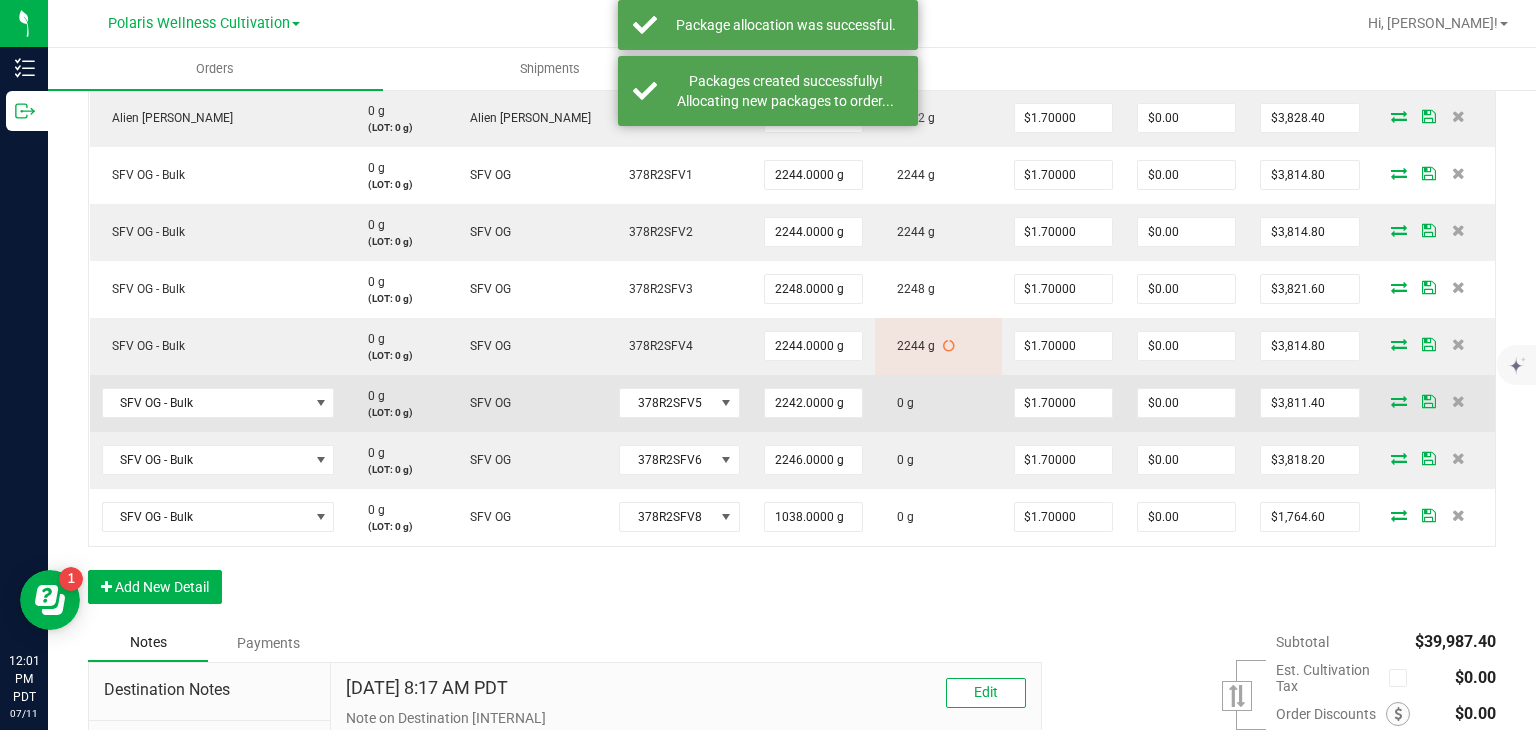 click at bounding box center (1399, 401) 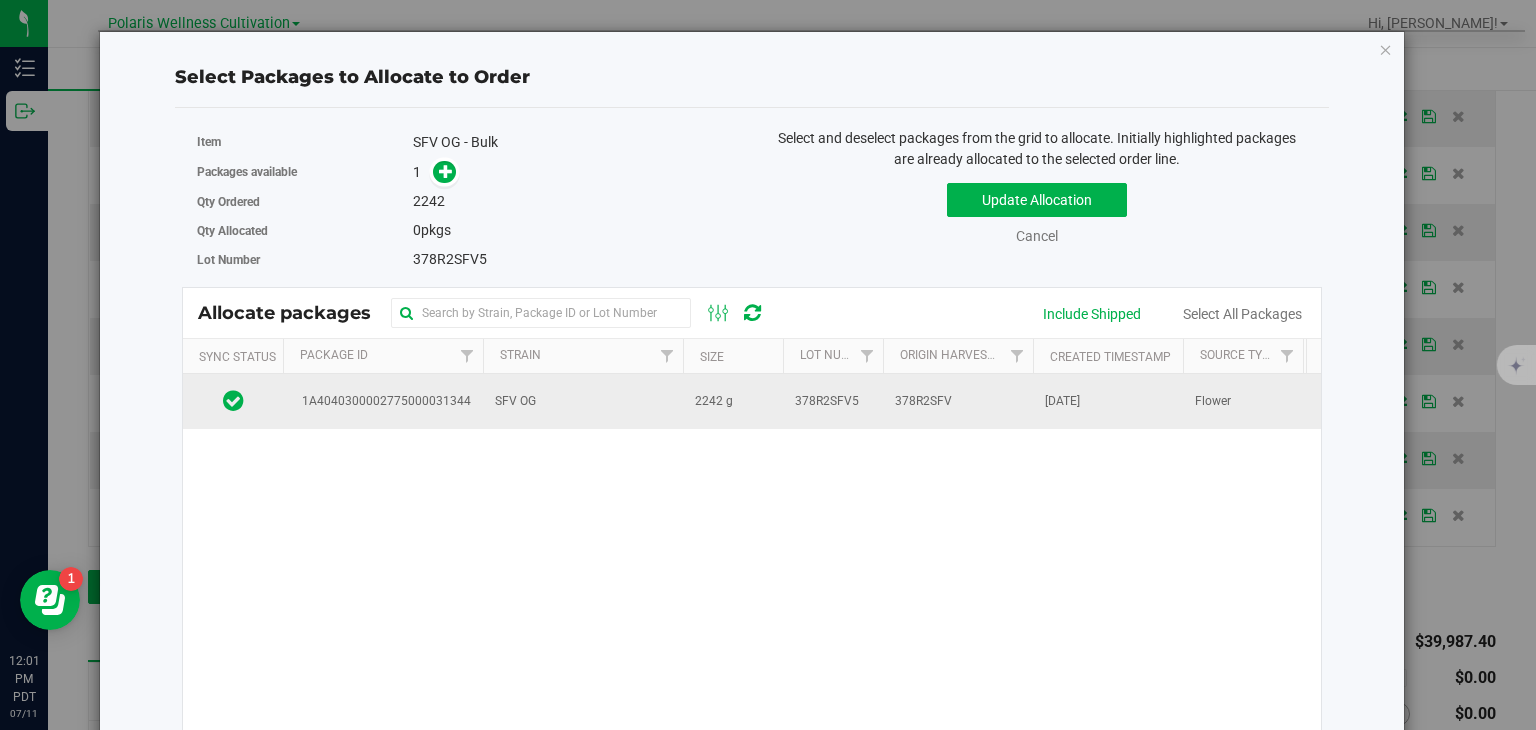 click on "SFV OG" at bounding box center (583, 401) 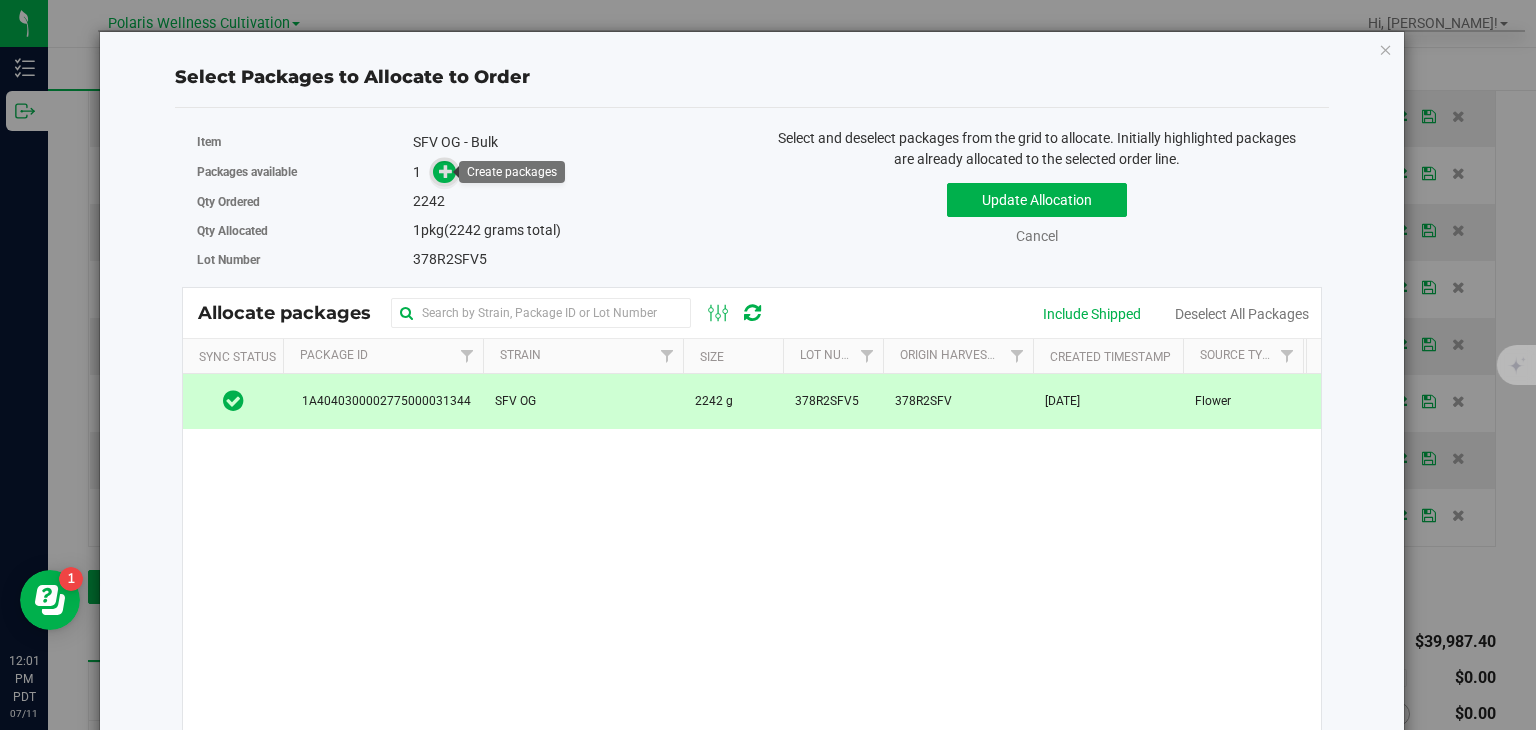 click at bounding box center (446, 170) 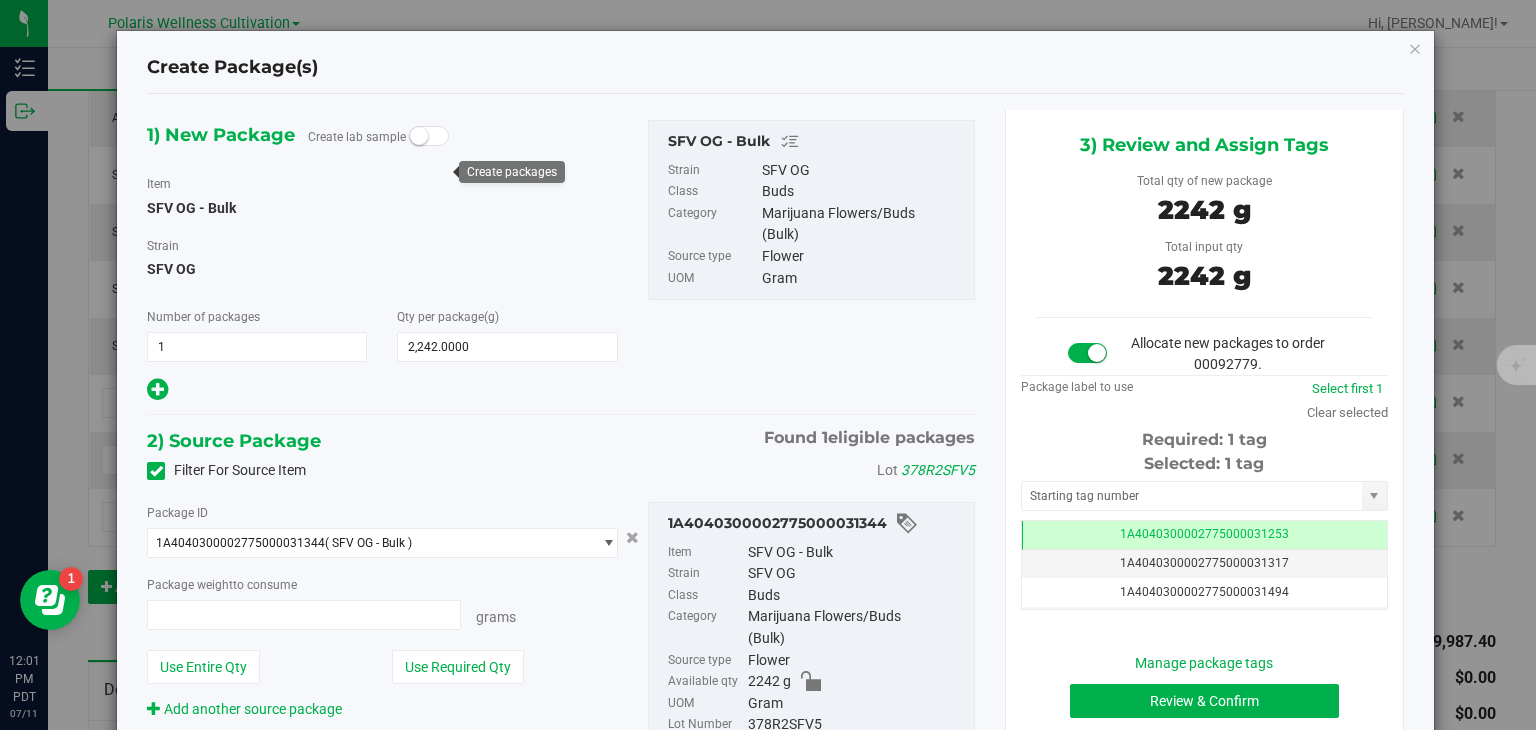 type on "2242.0000 g" 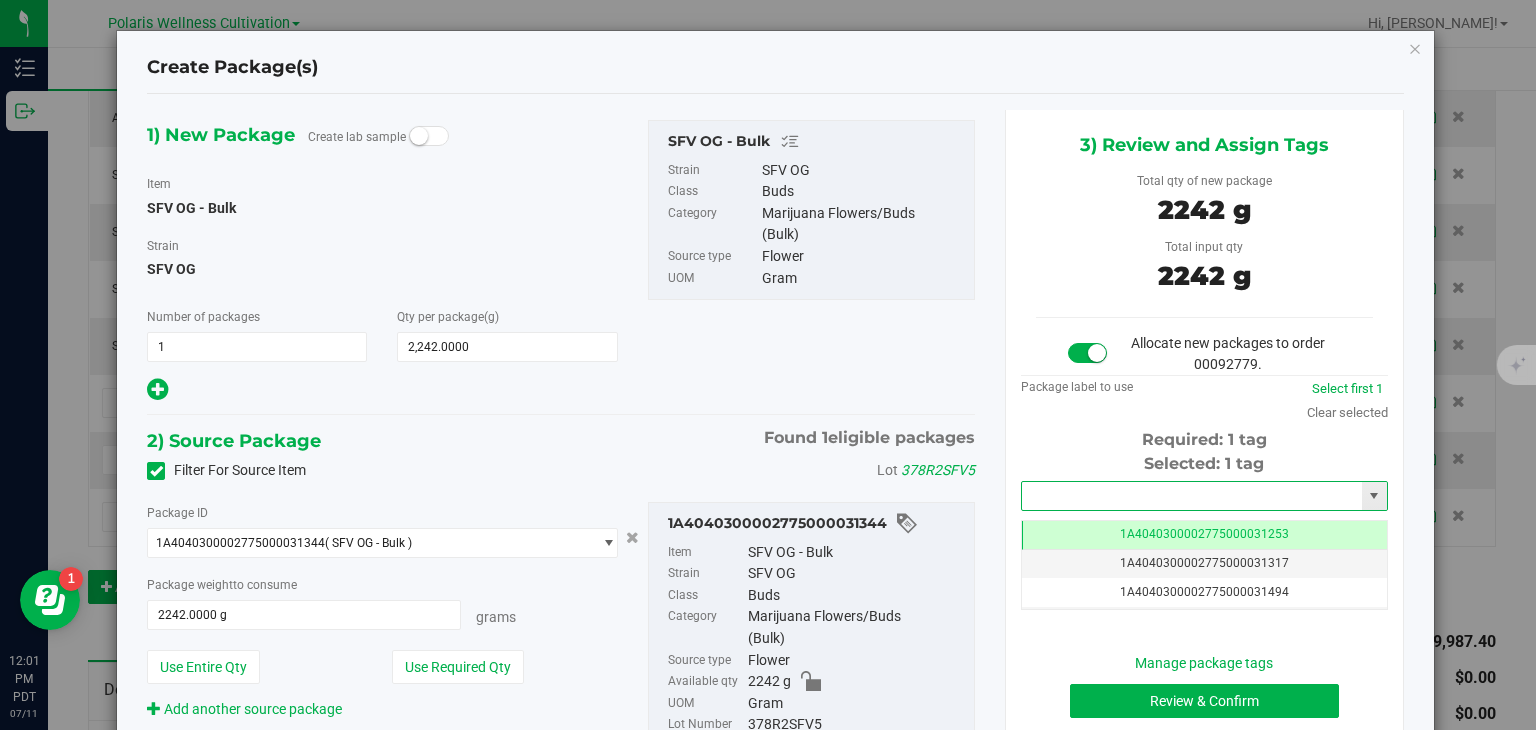 click at bounding box center (1192, 496) 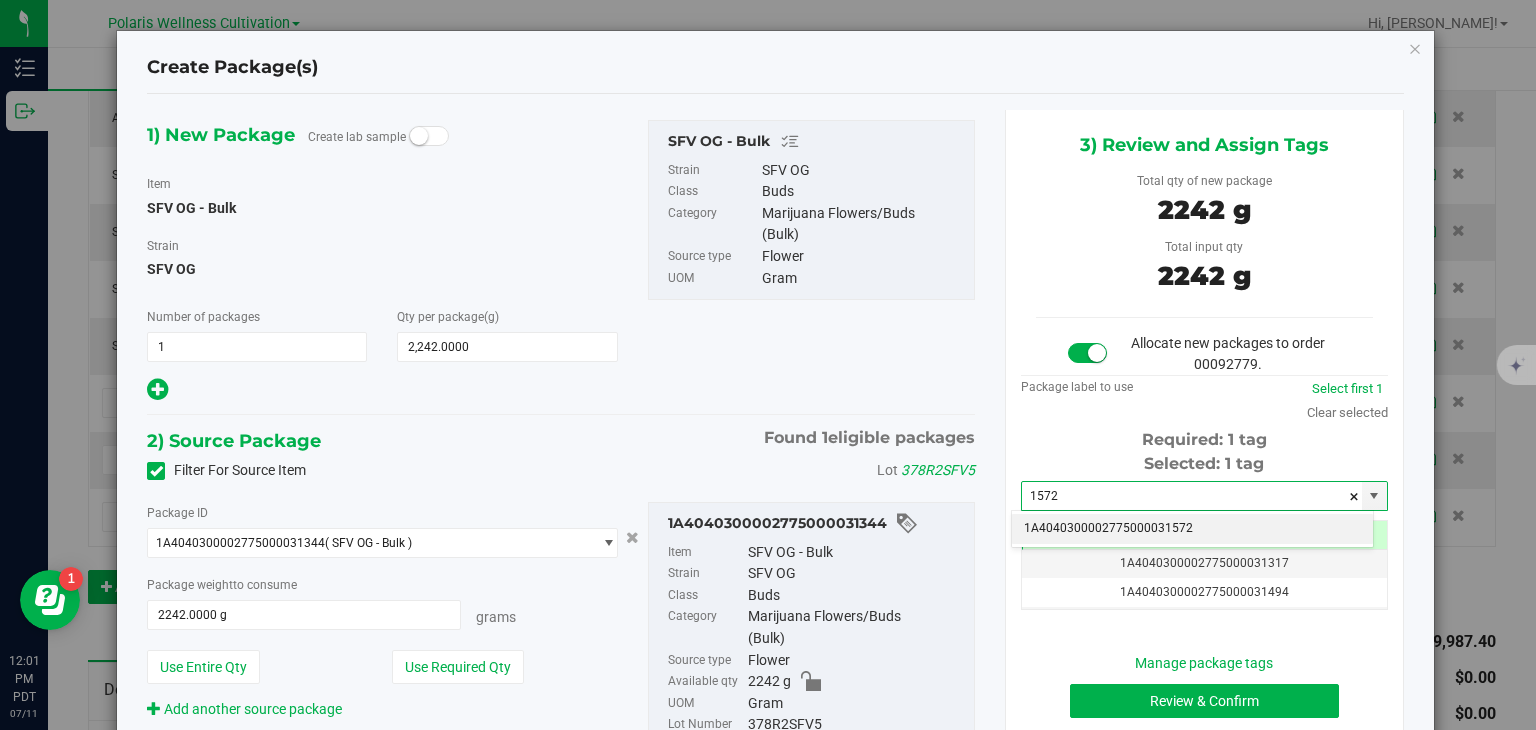 click on "1A4040300002775000031572" at bounding box center [1192, 529] 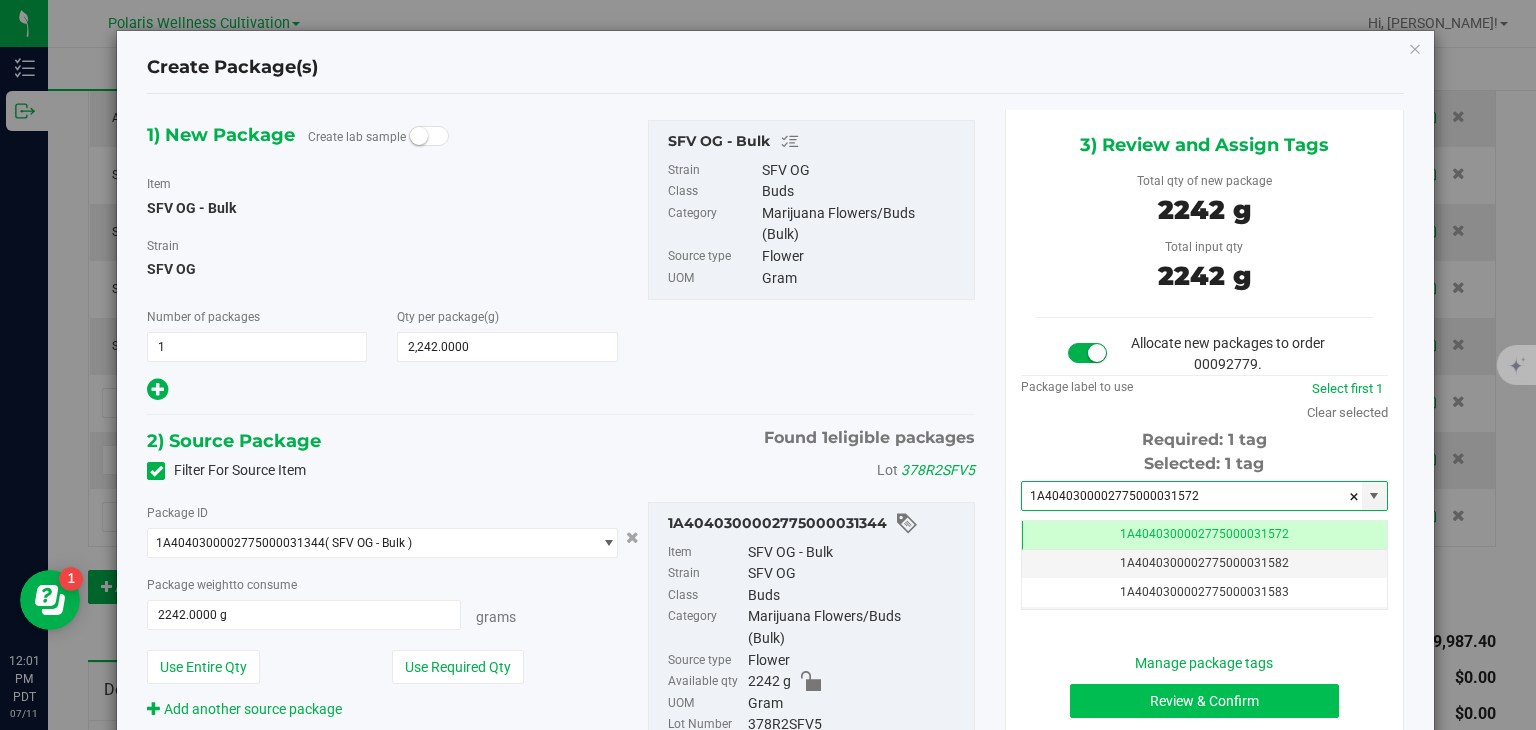 type on "1A4040300002775000031572" 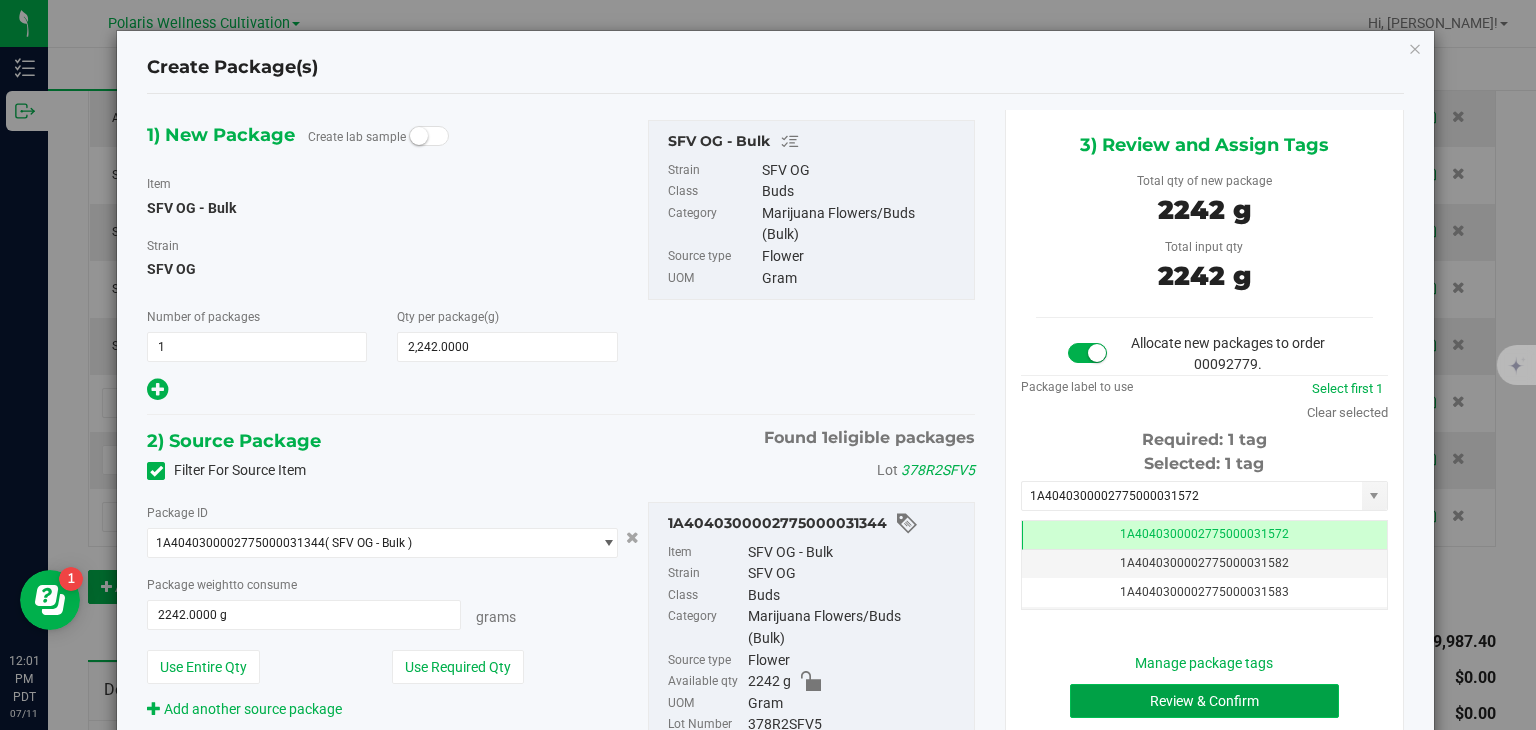 click on "Review & Confirm" at bounding box center (1204, 701) 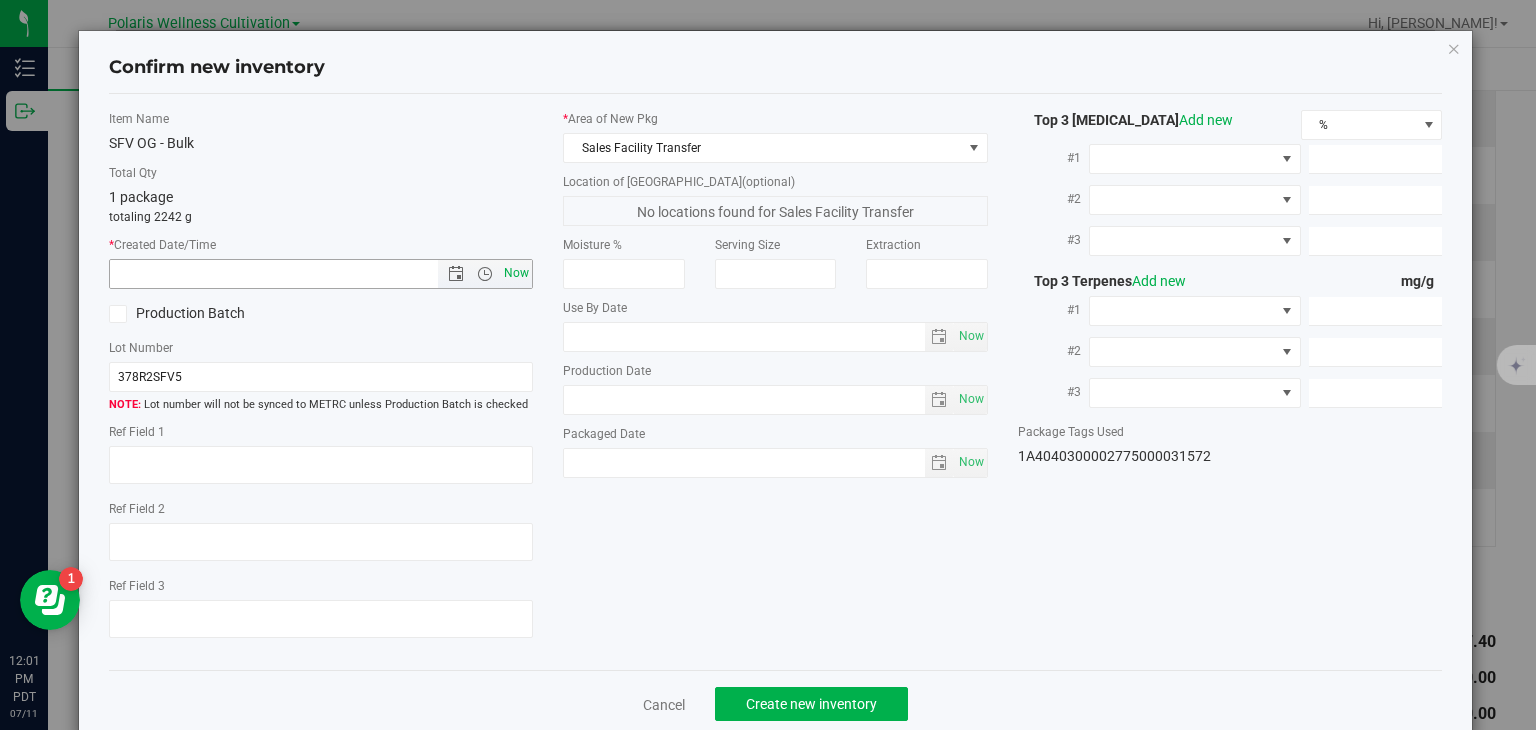 click on "Now" at bounding box center [517, 273] 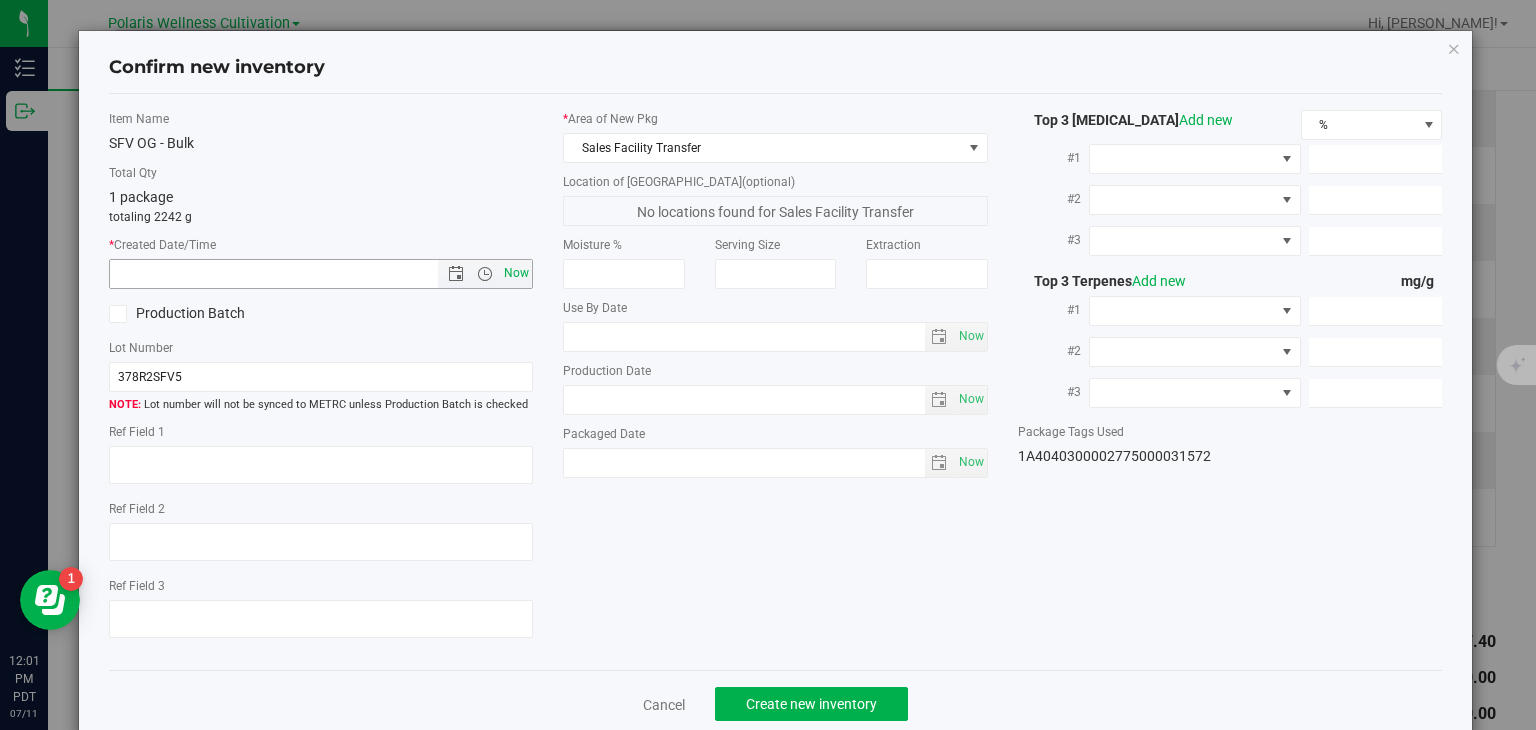 type on "7/11/2025 12:01 PM" 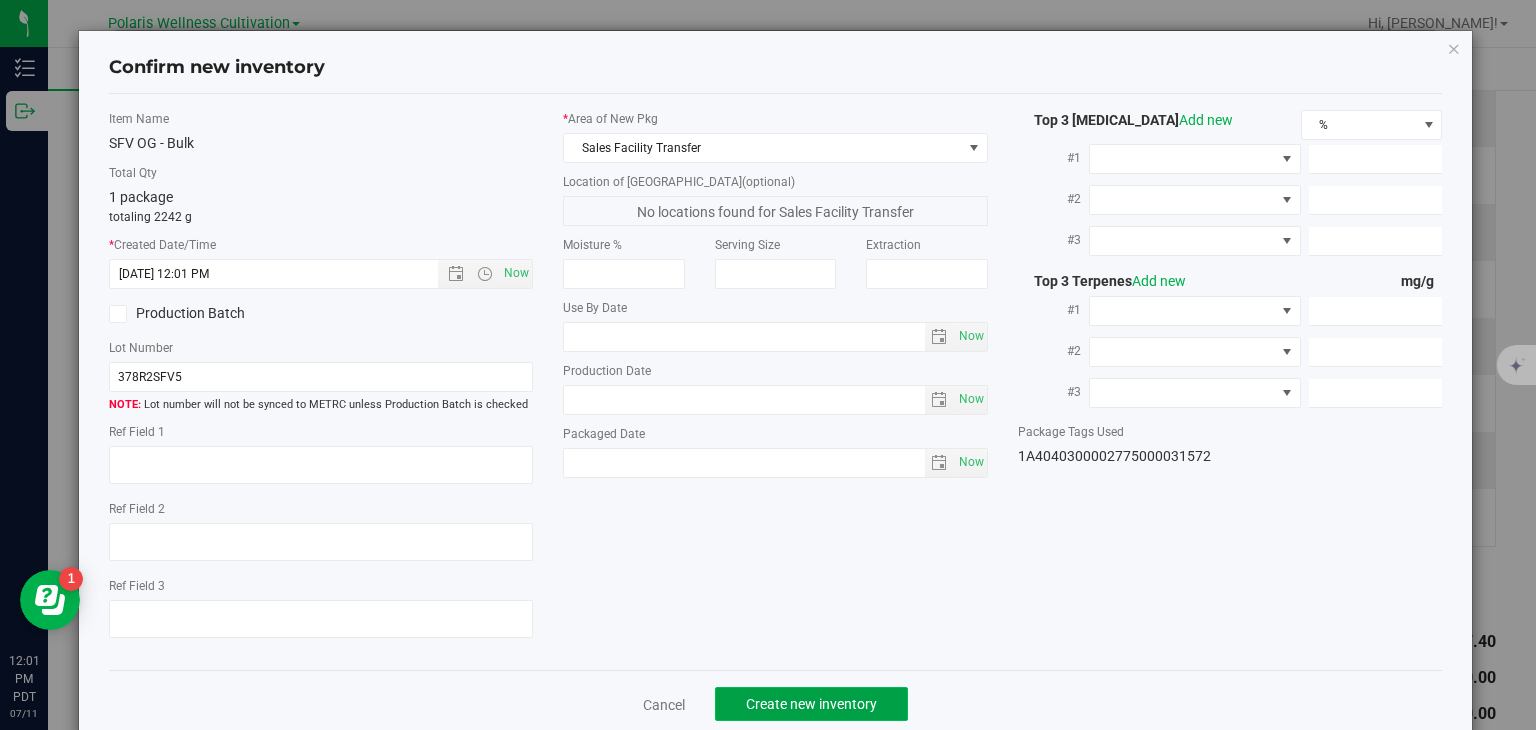 click on "Create new inventory" 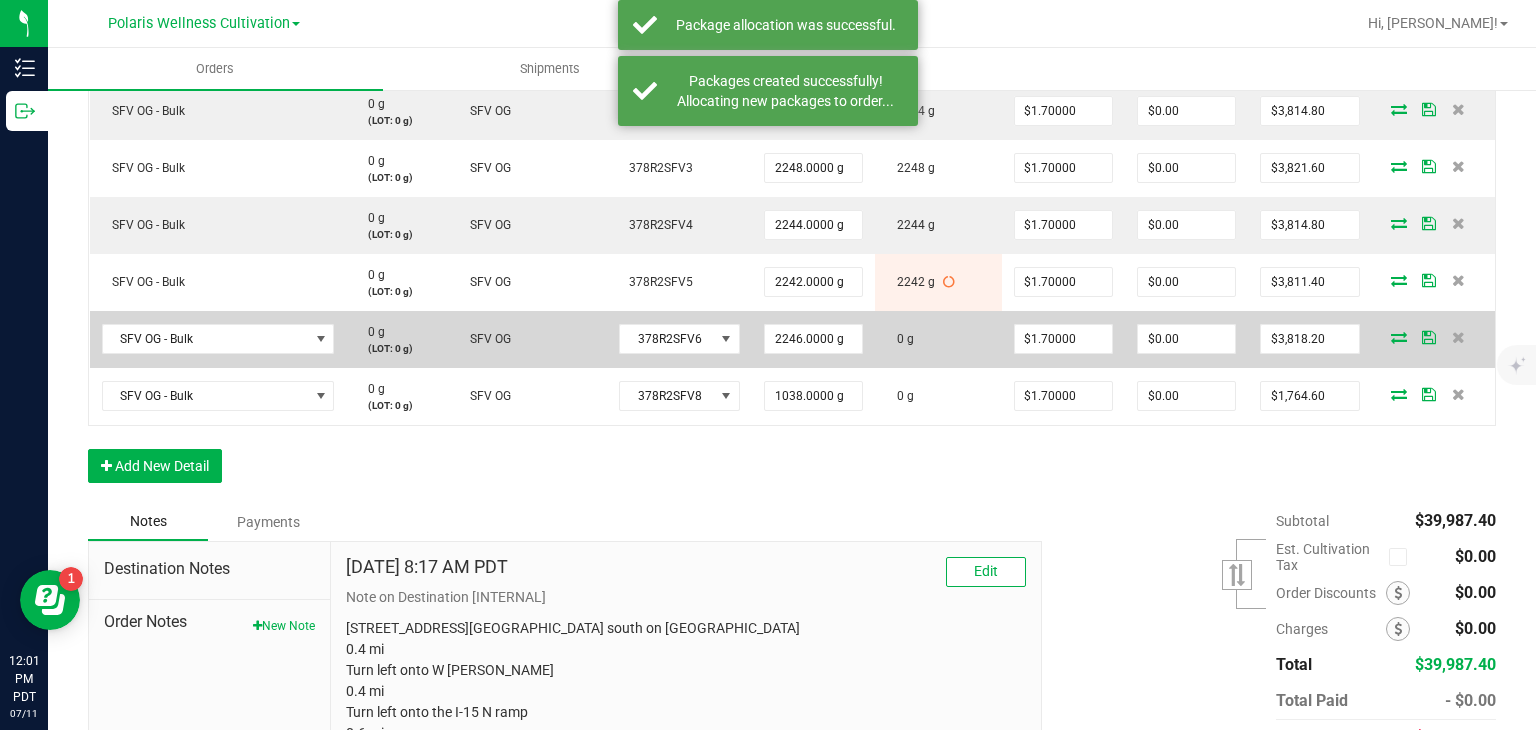 click at bounding box center [1399, 337] 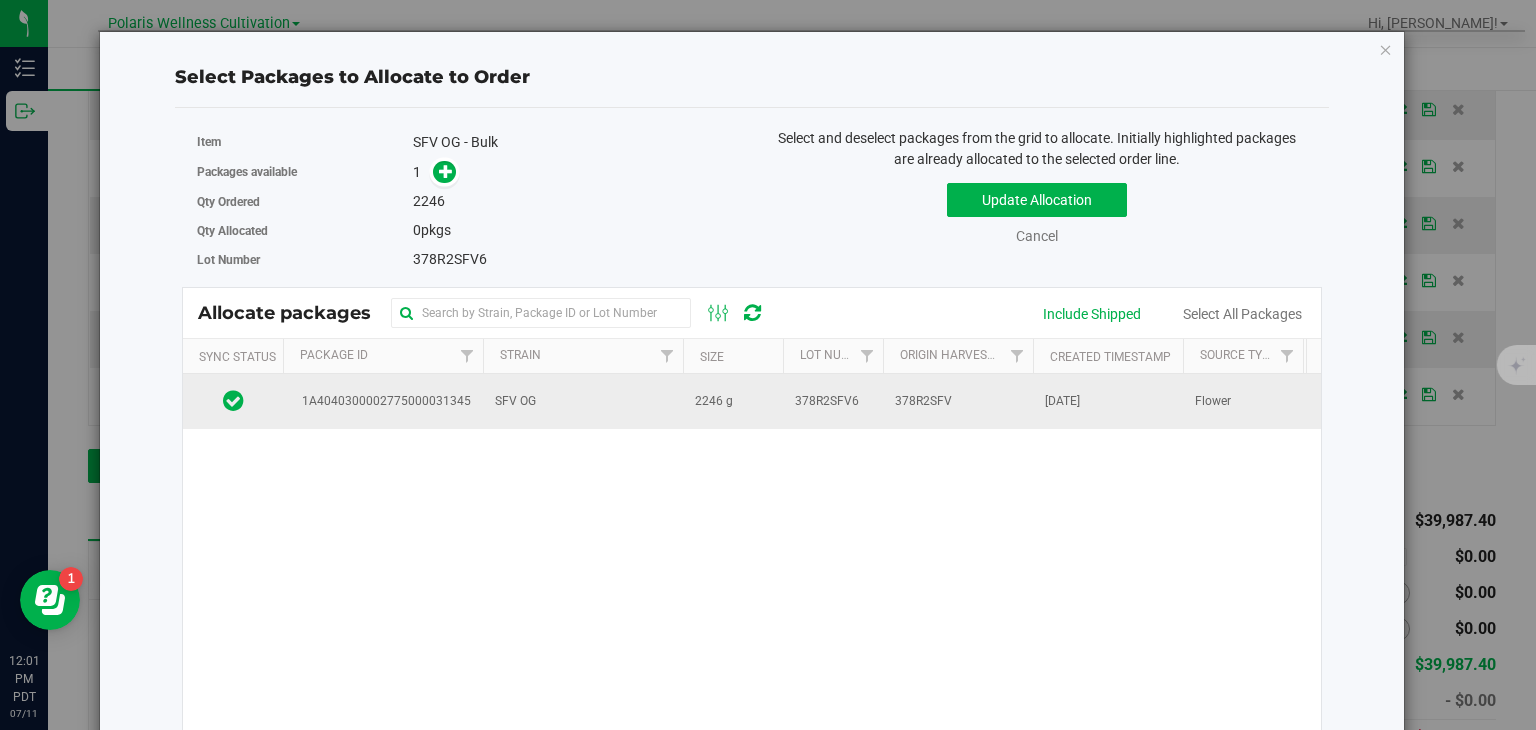 click on "378R2SFV6" at bounding box center (833, 401) 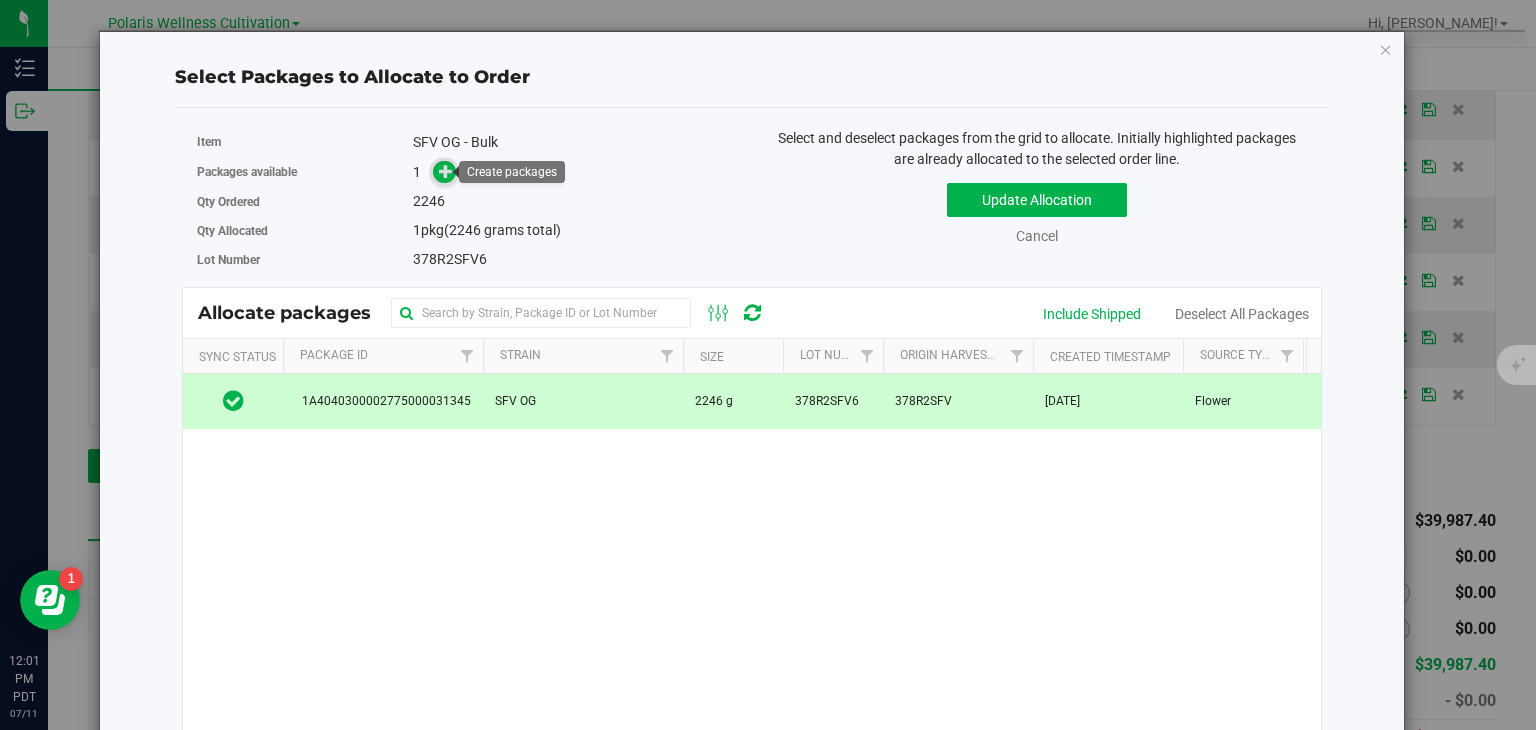 click at bounding box center [446, 171] 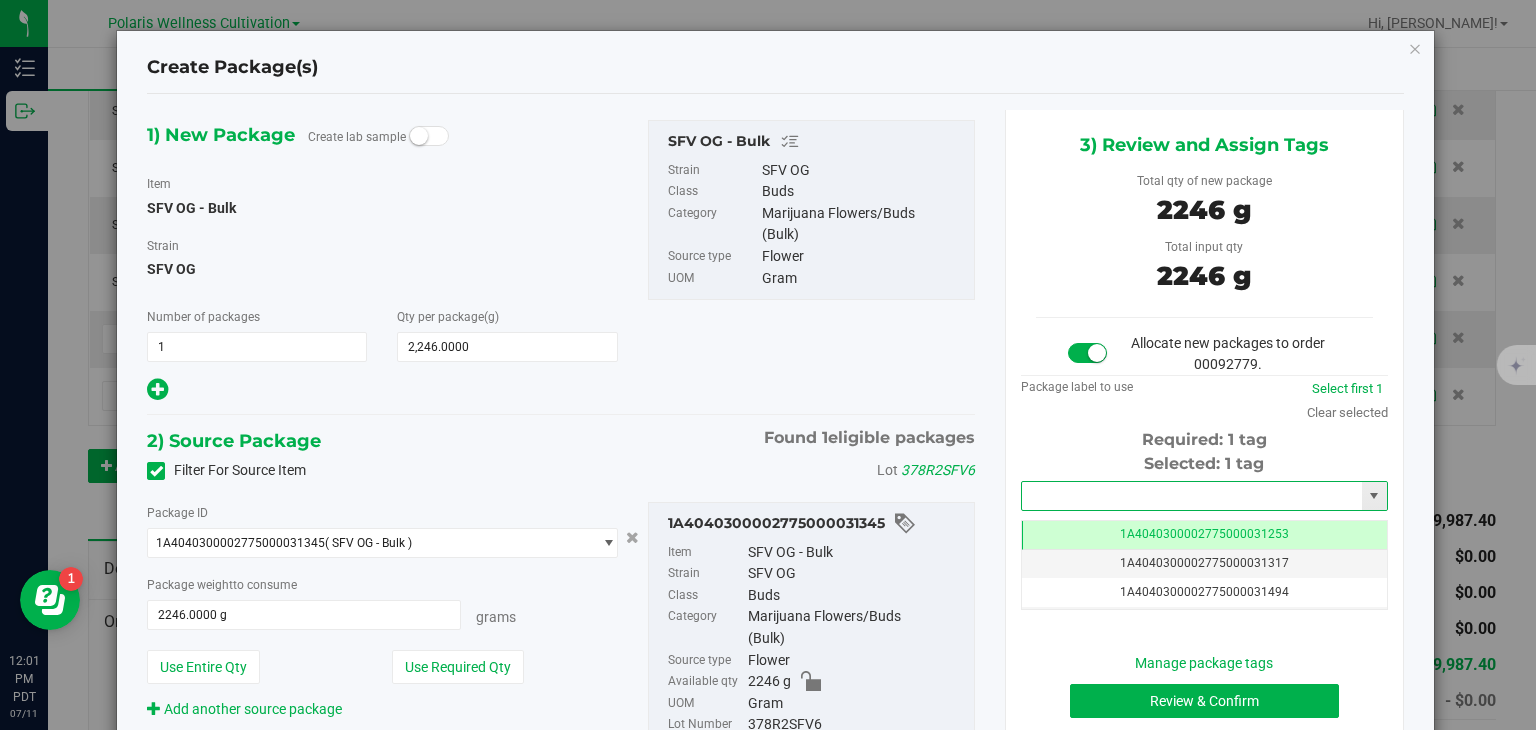 click at bounding box center [1192, 496] 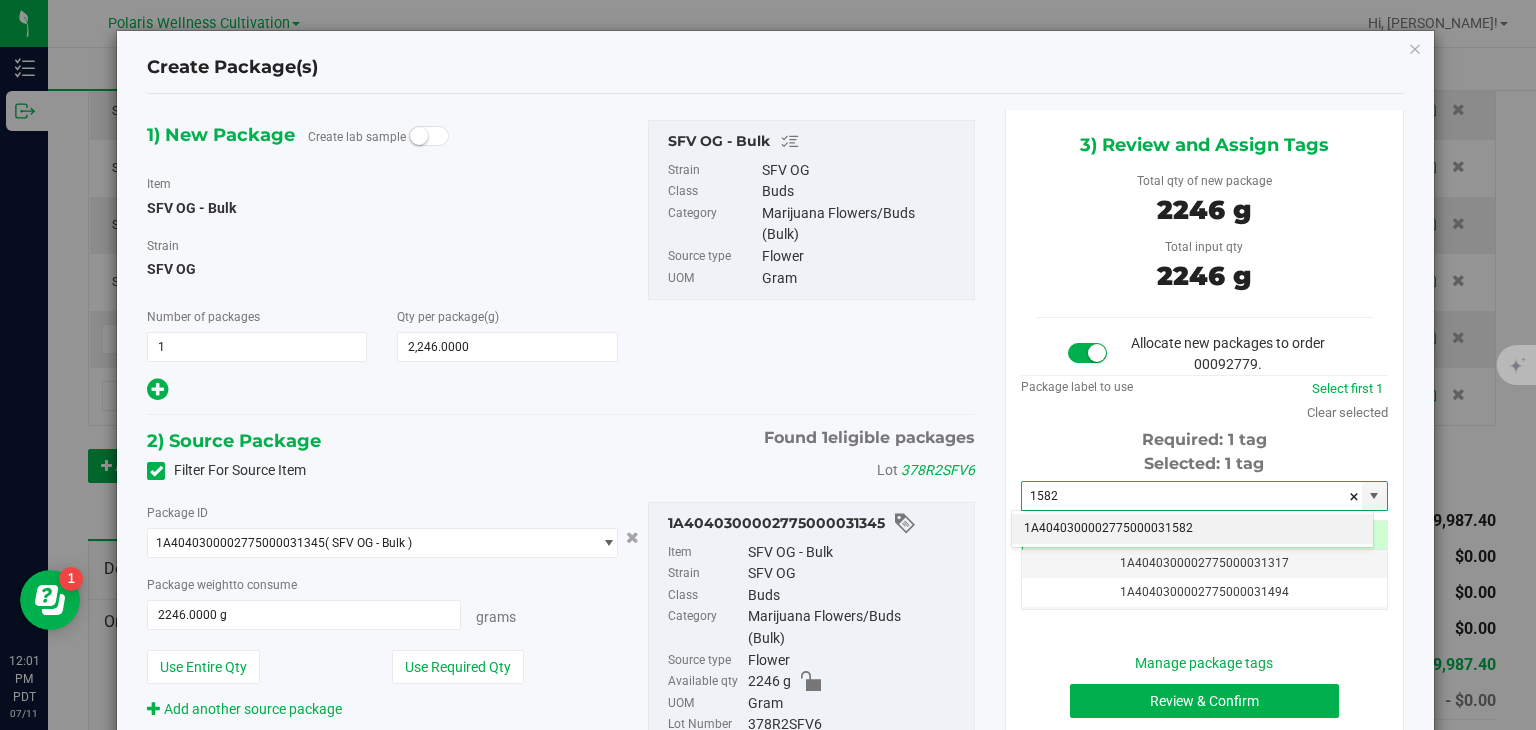 click on "1A4040300002775000031582" at bounding box center (1192, 529) 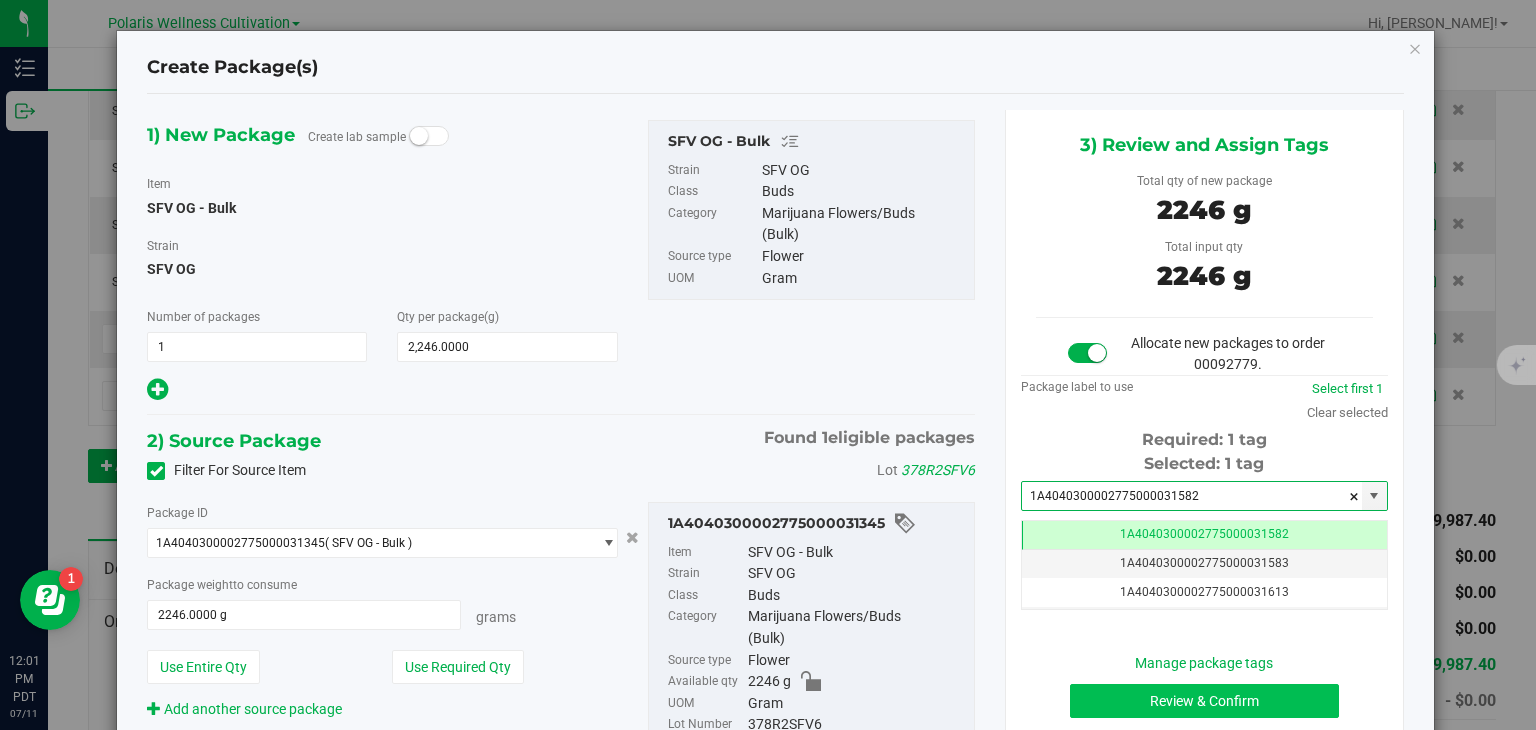 type on "1A4040300002775000031582" 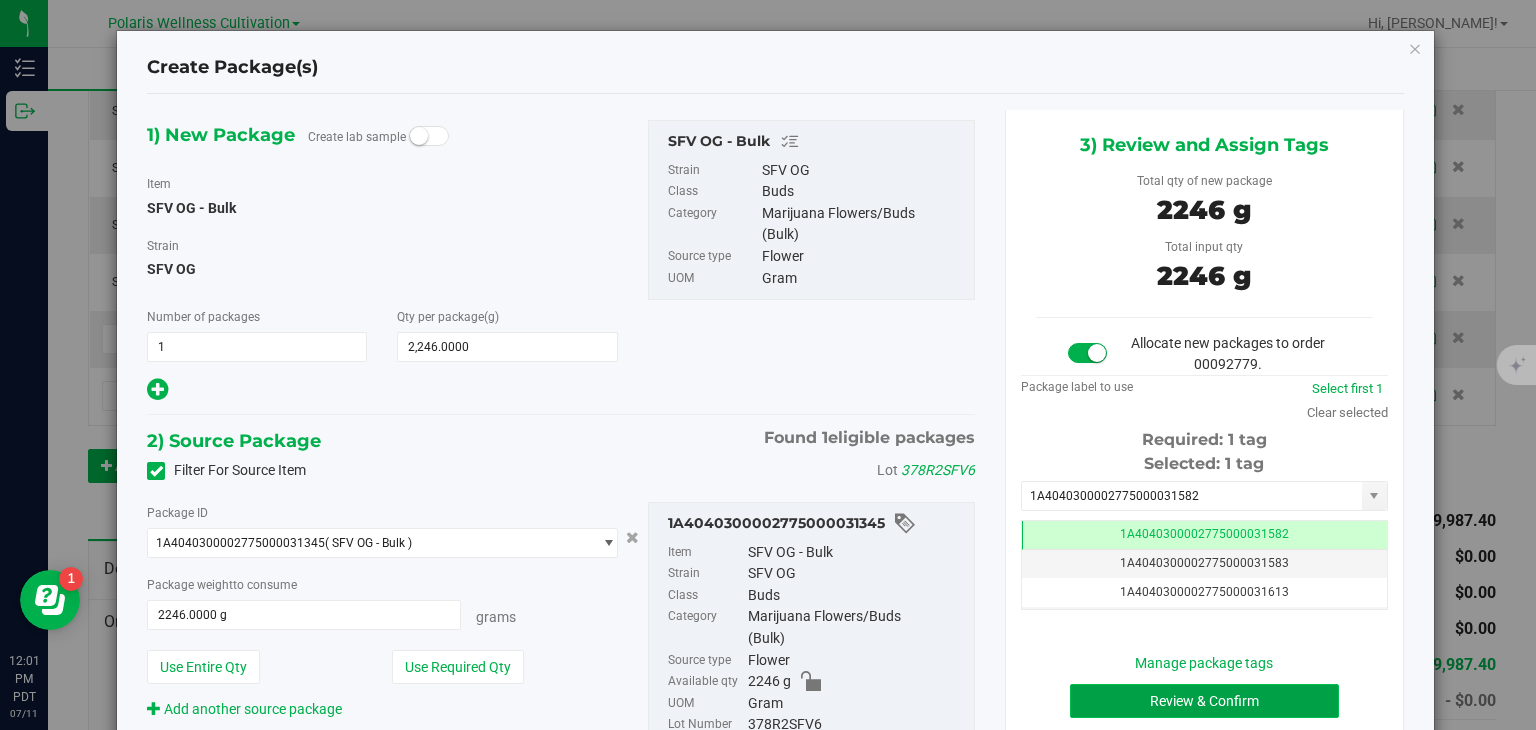 click on "Review & Confirm" at bounding box center [1204, 701] 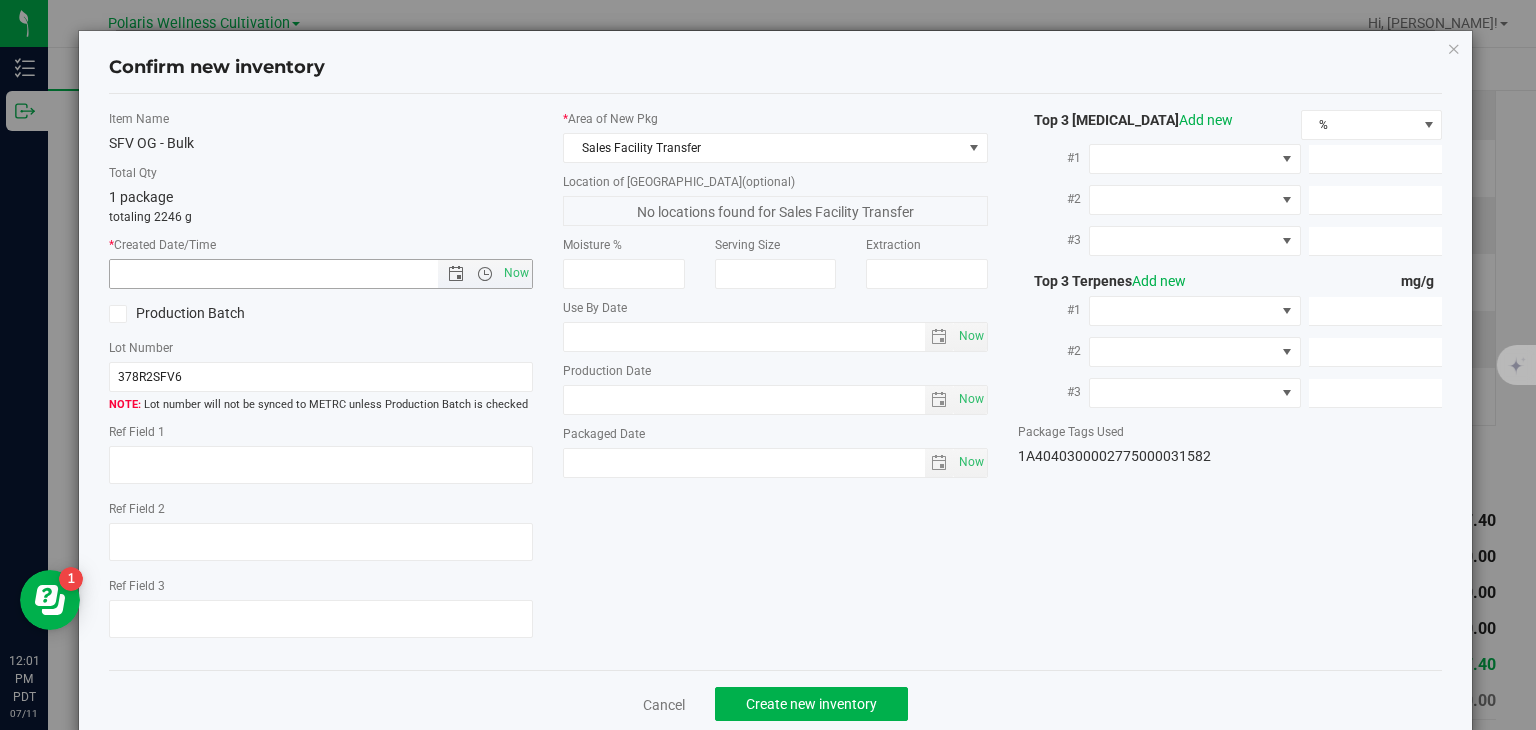click on "Now" at bounding box center [321, 274] 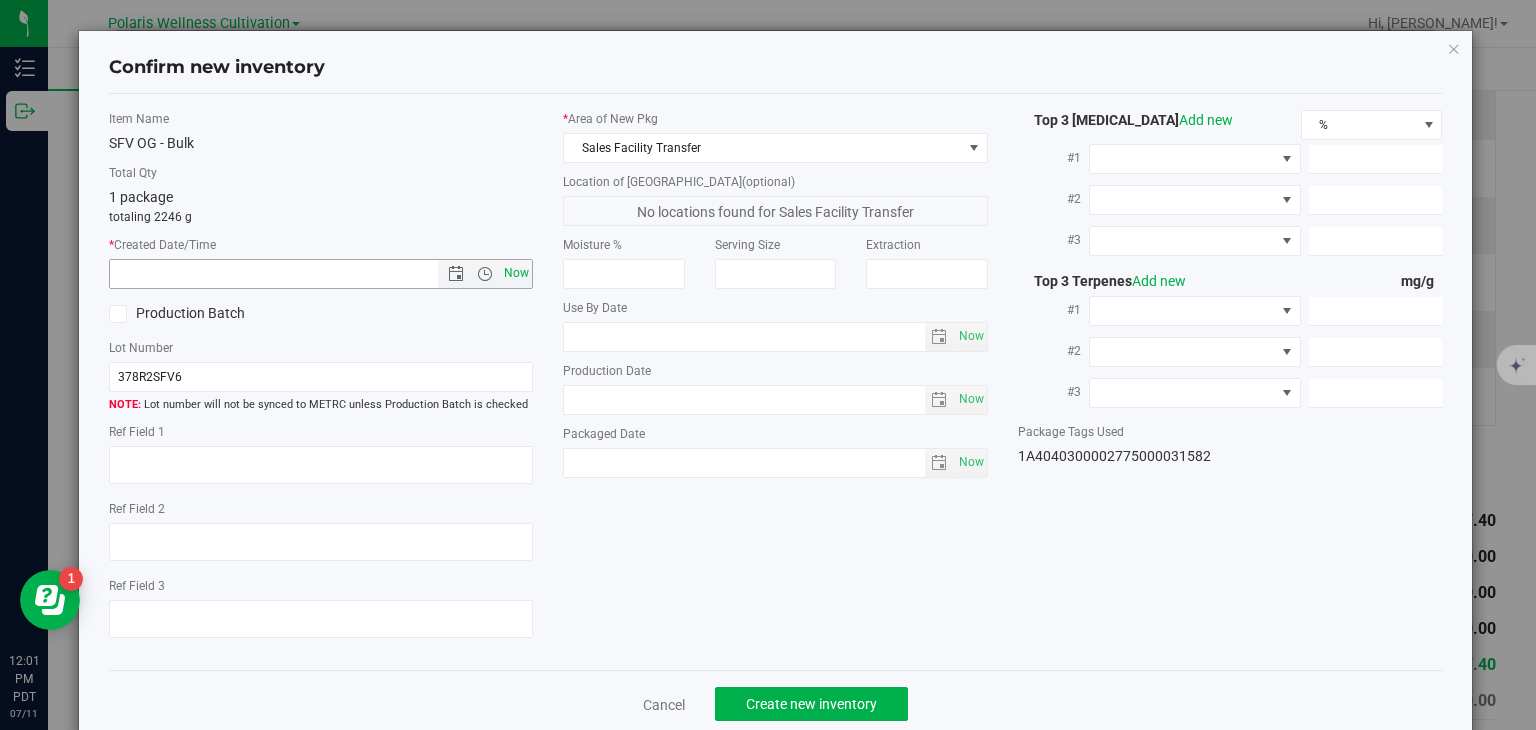 click on "Now" at bounding box center (517, 273) 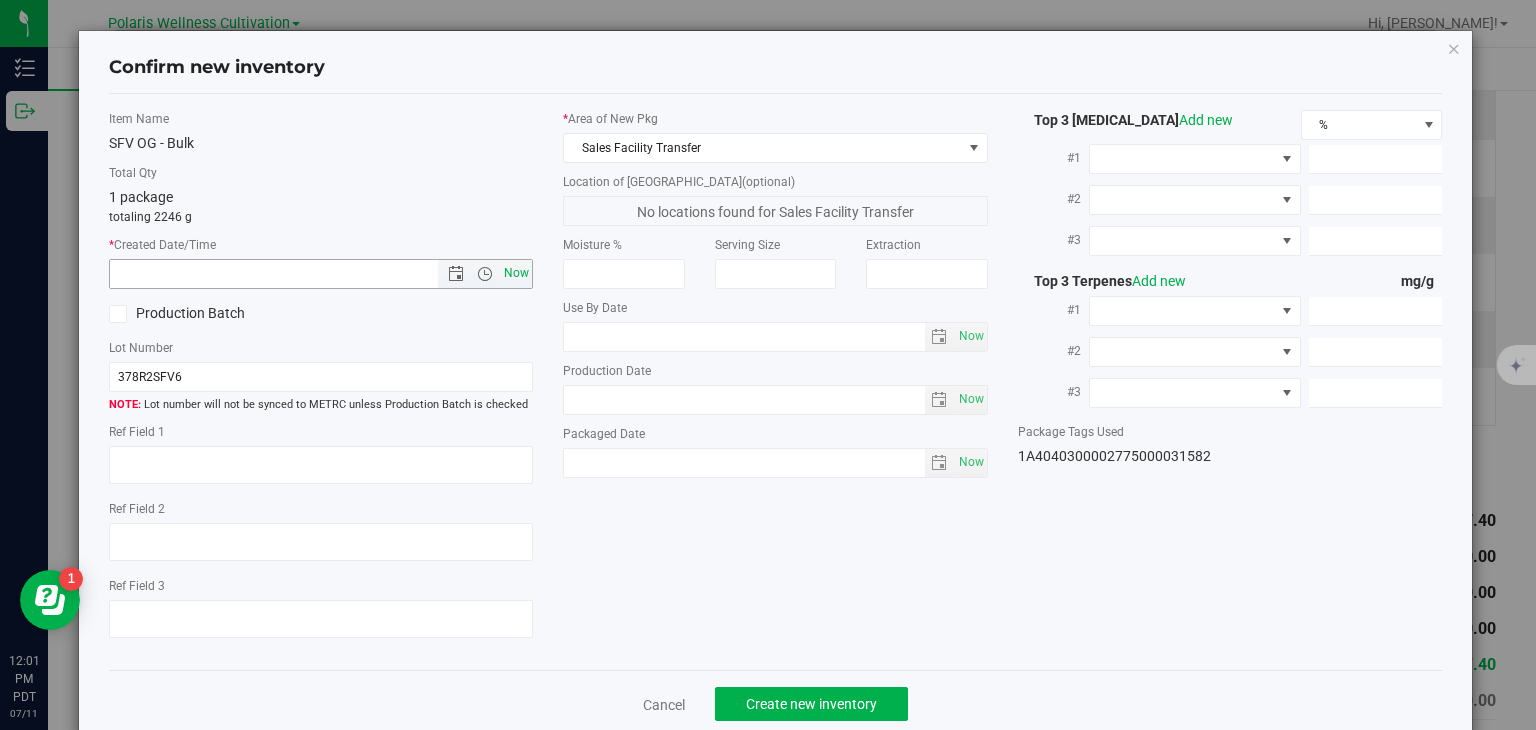 type on "7/11/2025 12:01 PM" 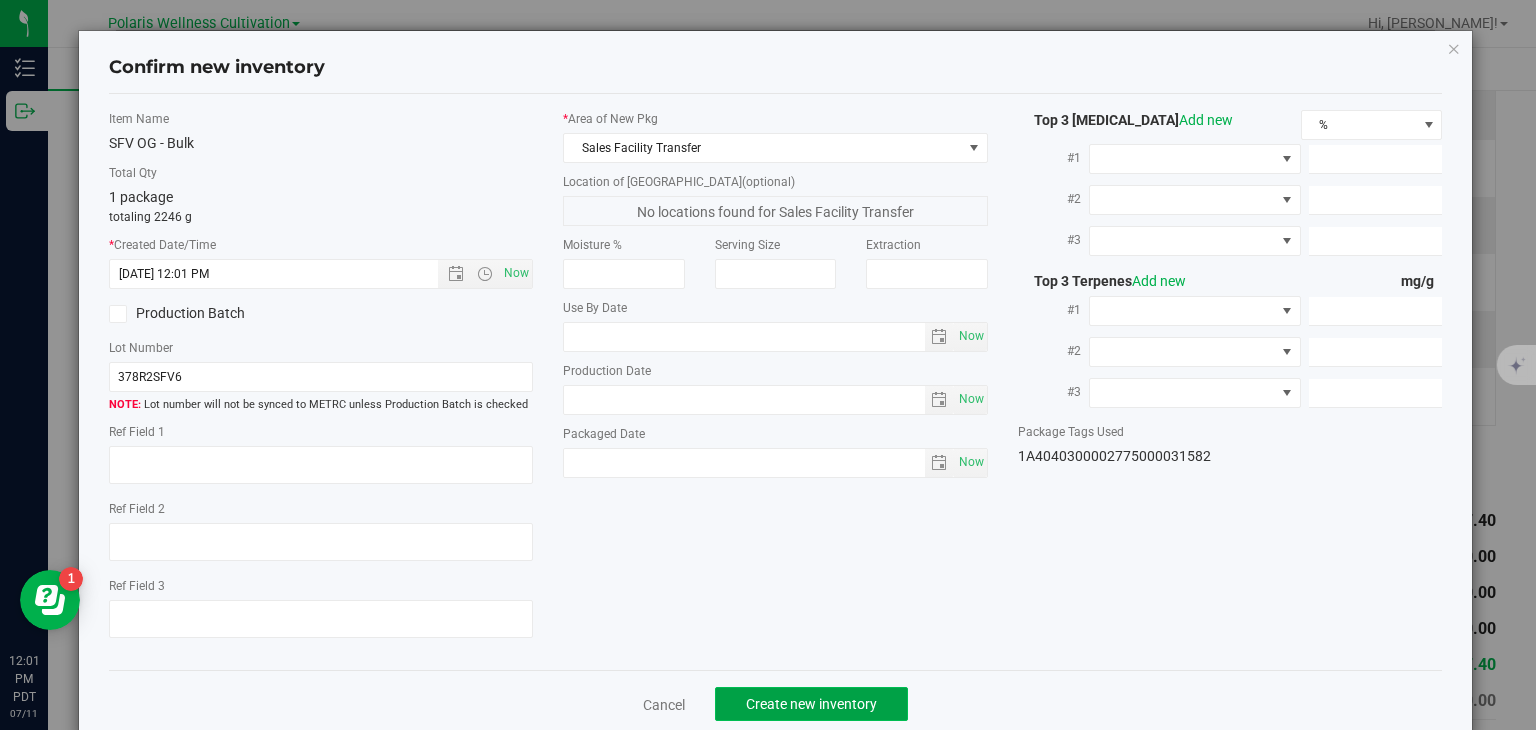 click on "Create new inventory" 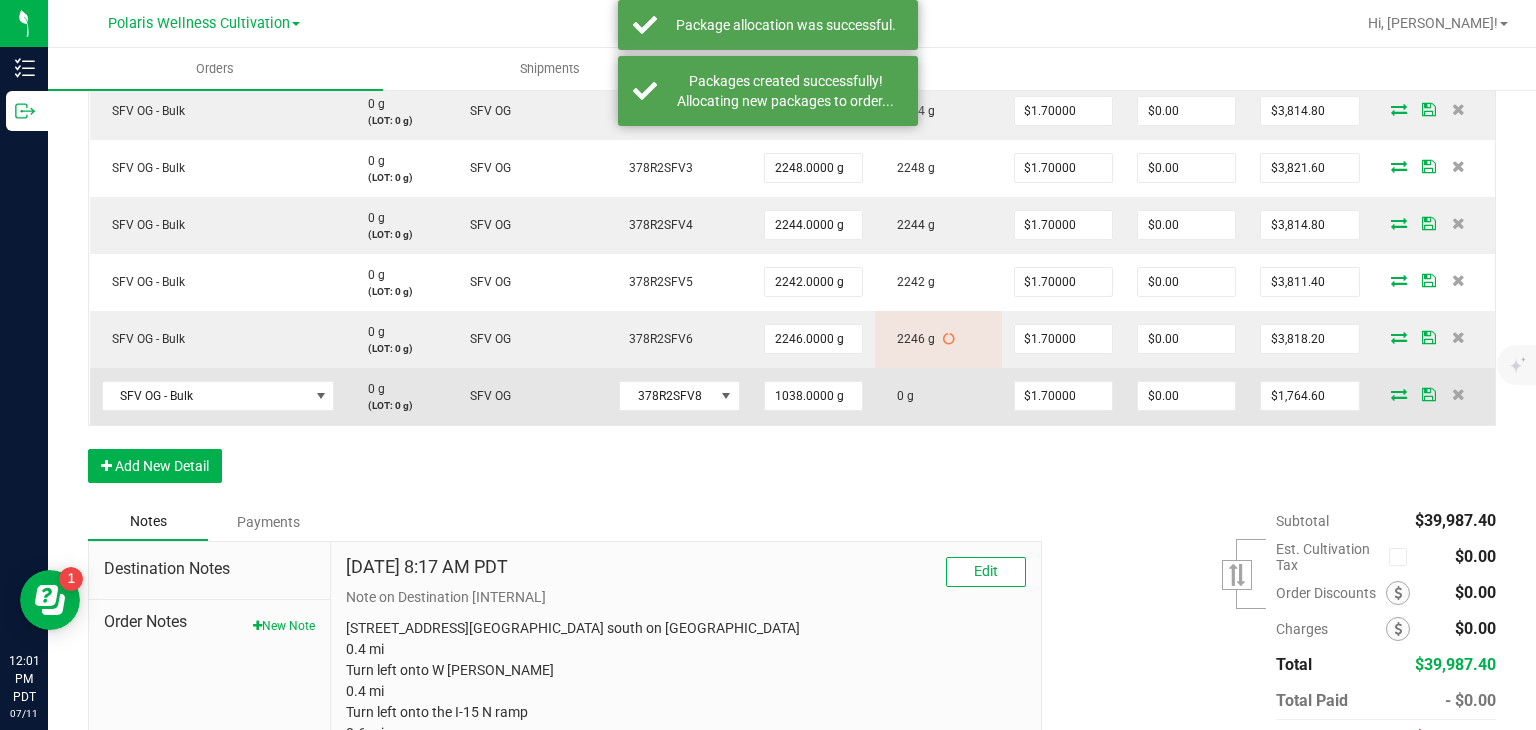 click at bounding box center (1399, 394) 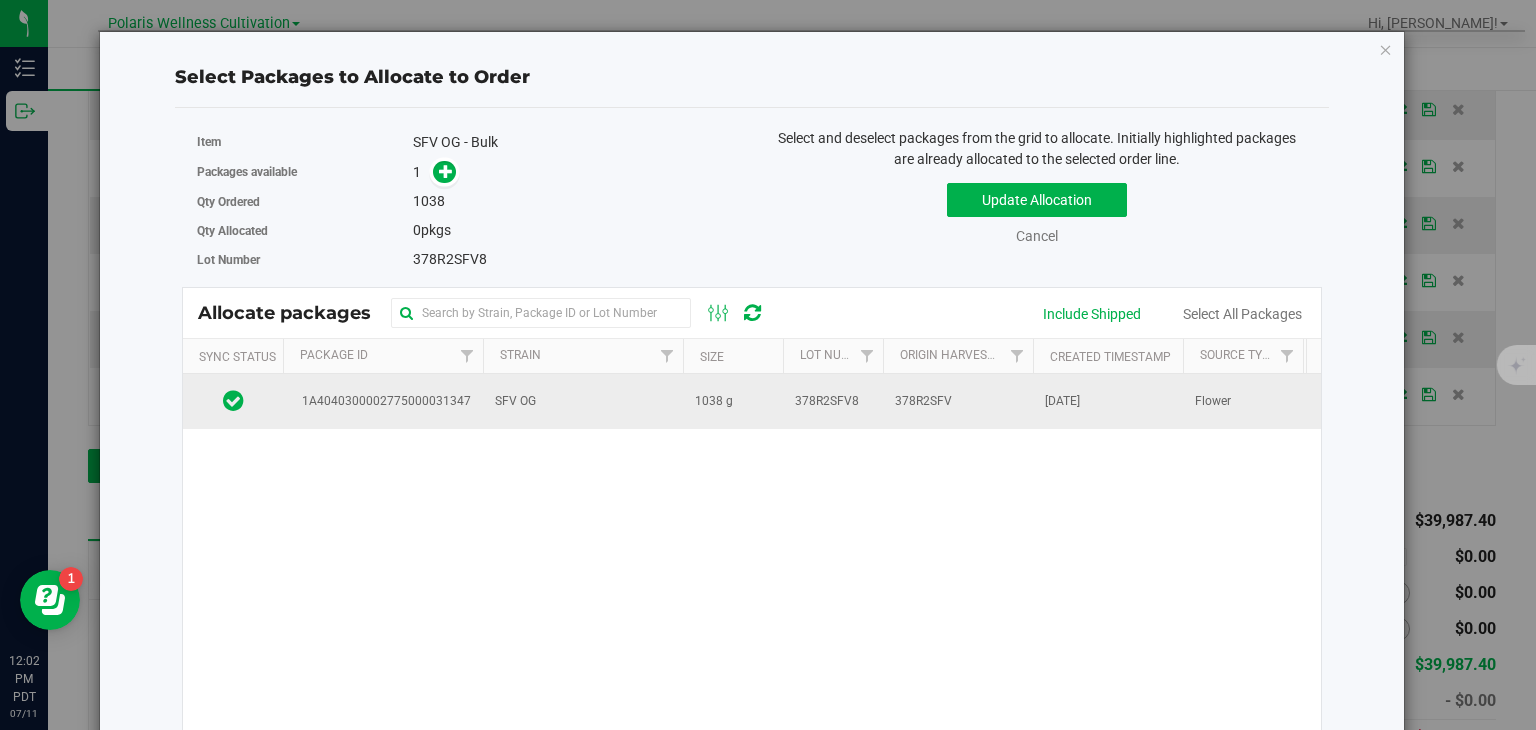 click on "378R2SFV8" at bounding box center [827, 401] 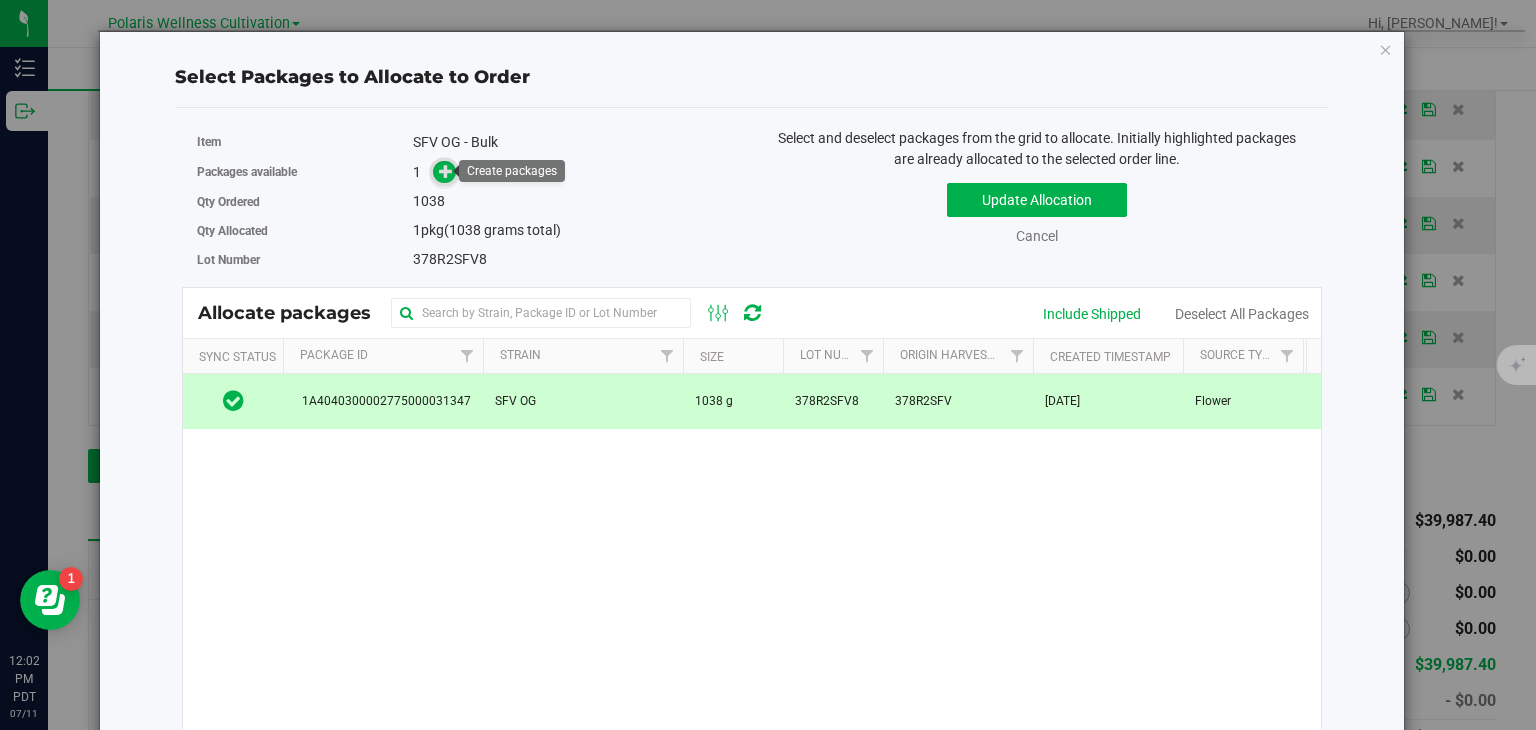 click at bounding box center (445, 172) 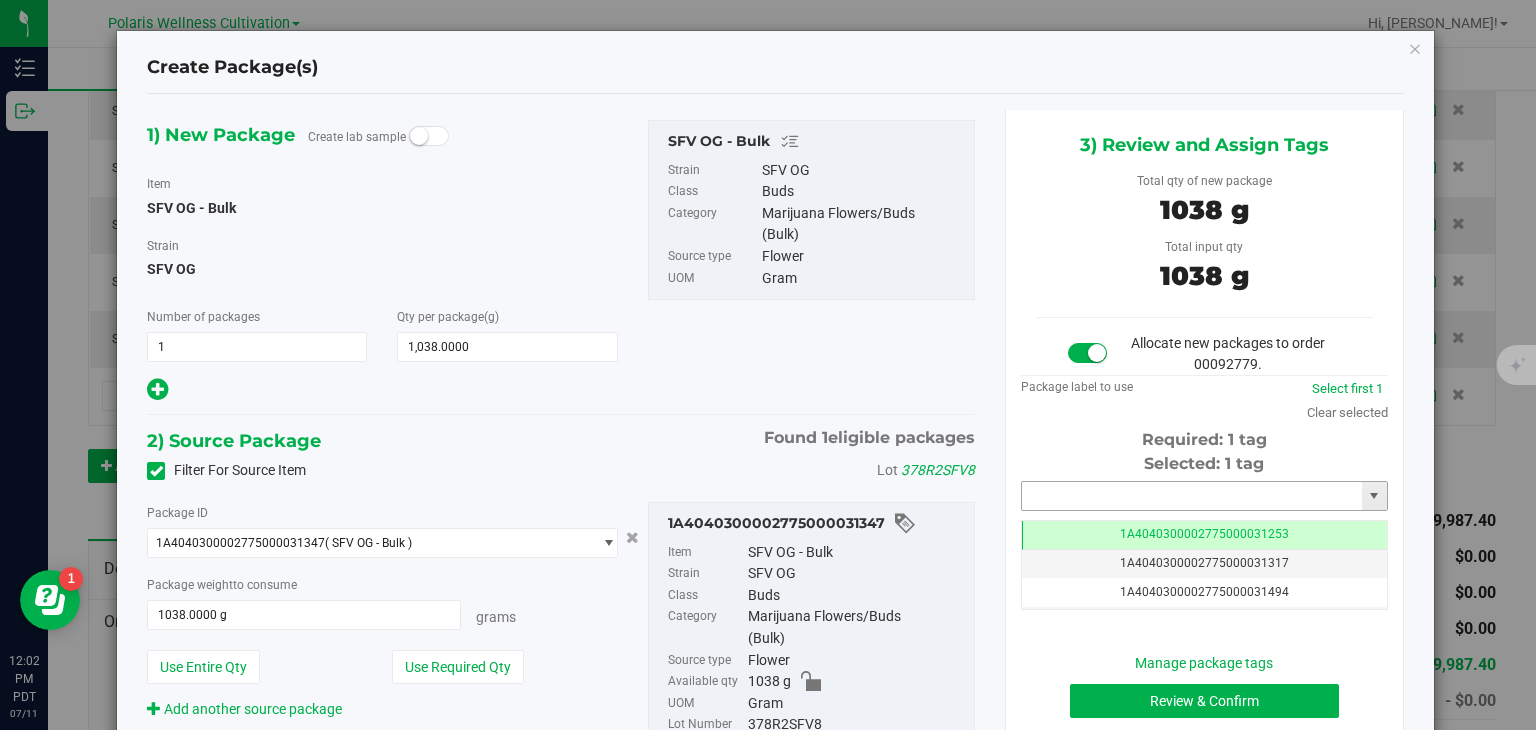 click at bounding box center [1192, 496] 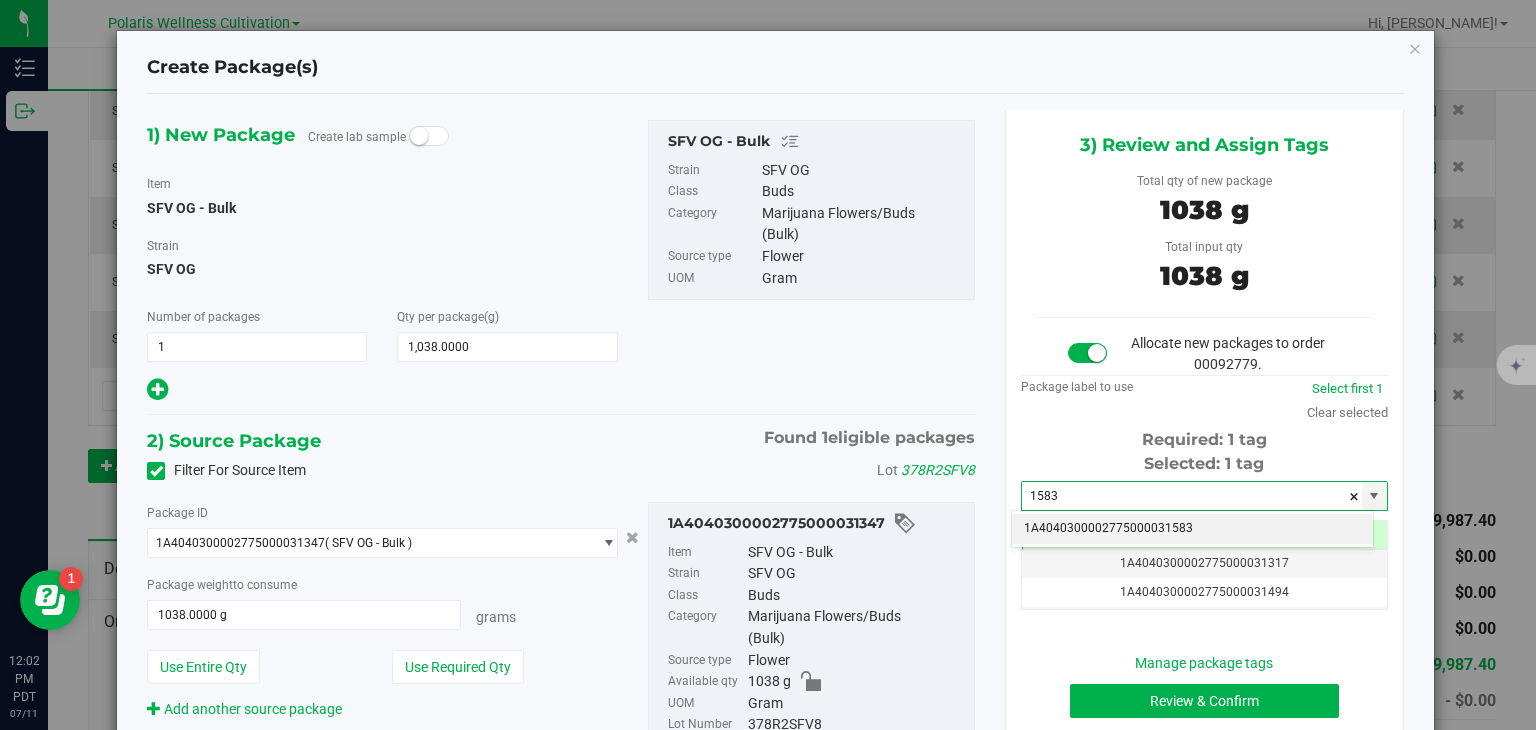 click on "1A4040300002775000031583" at bounding box center (1192, 529) 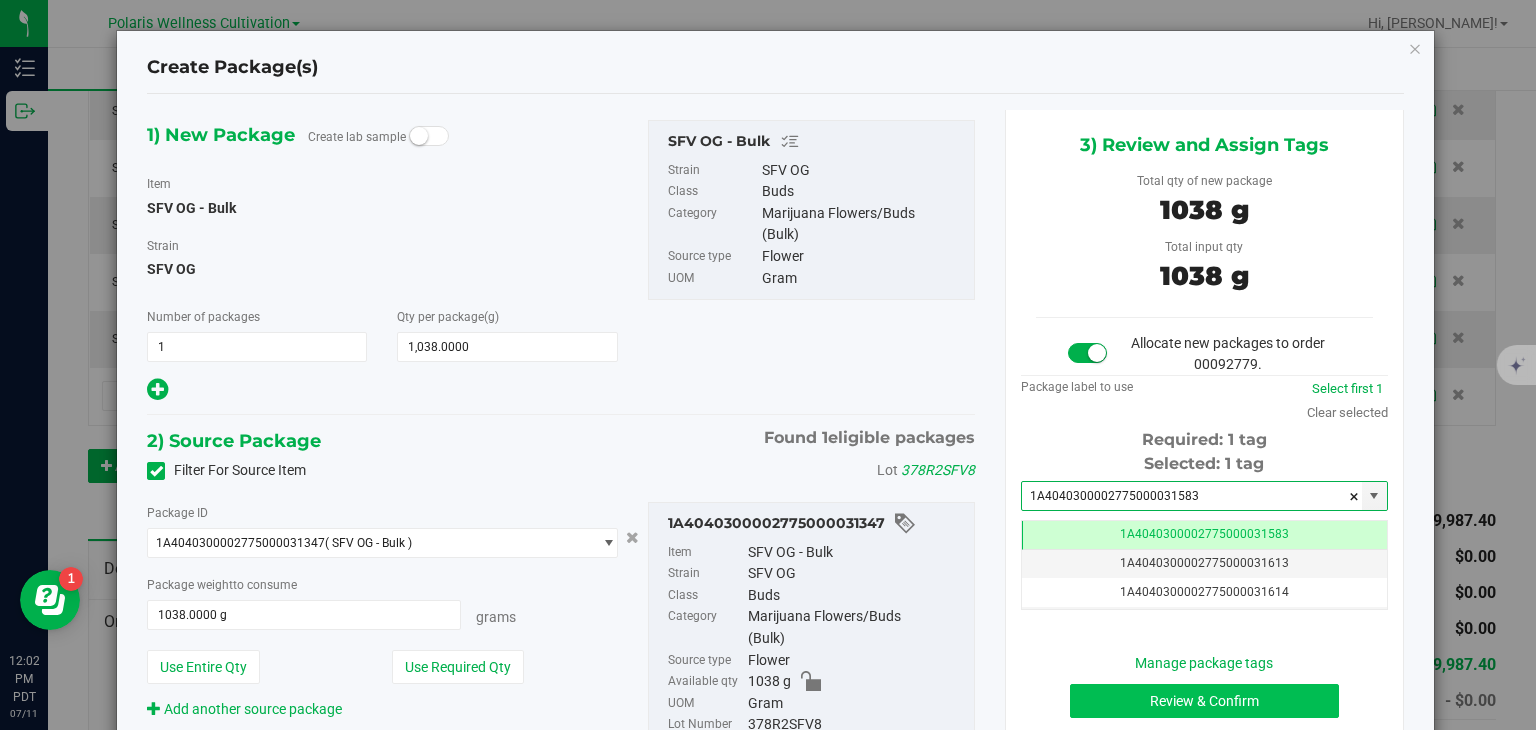 type on "1A4040300002775000031583" 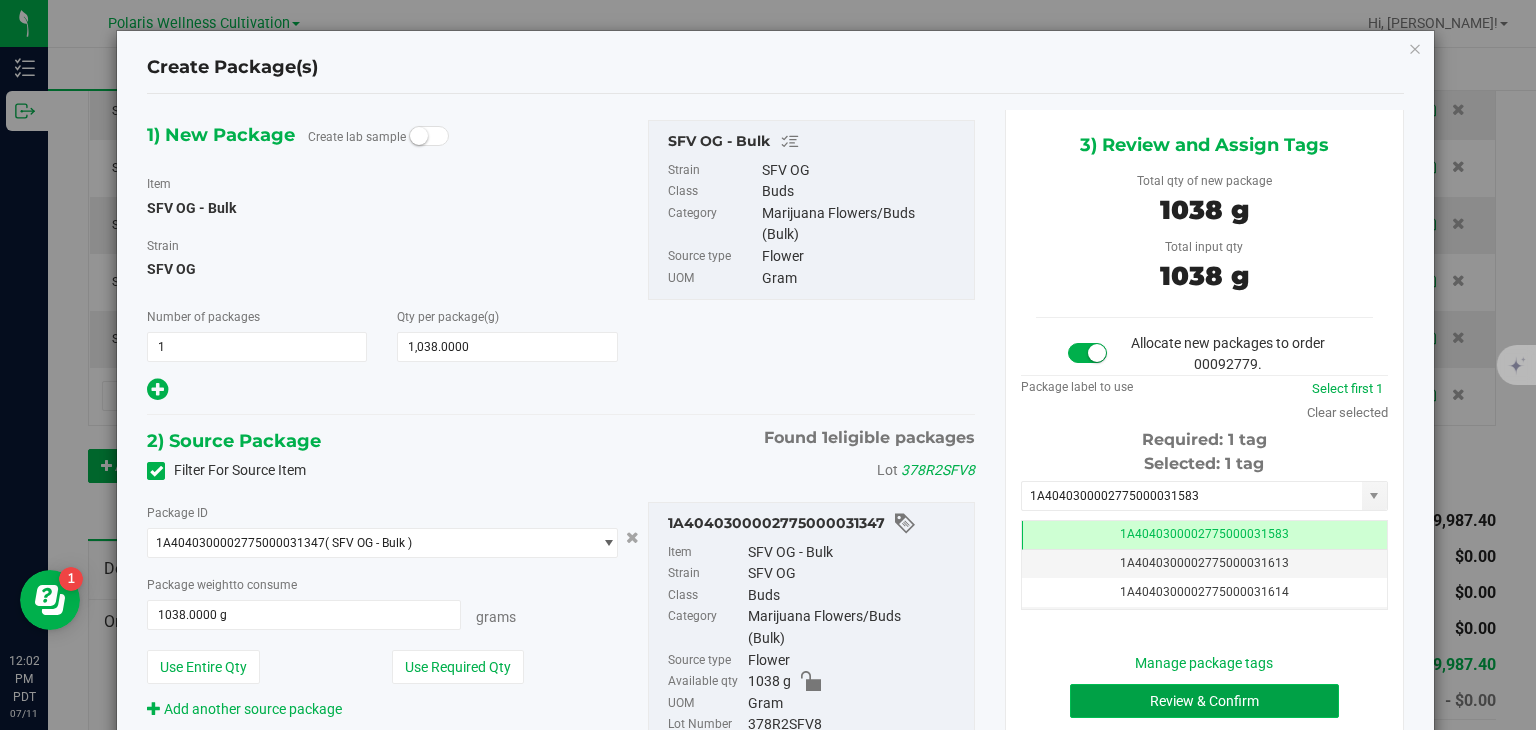 click on "Review & Confirm" at bounding box center (1204, 701) 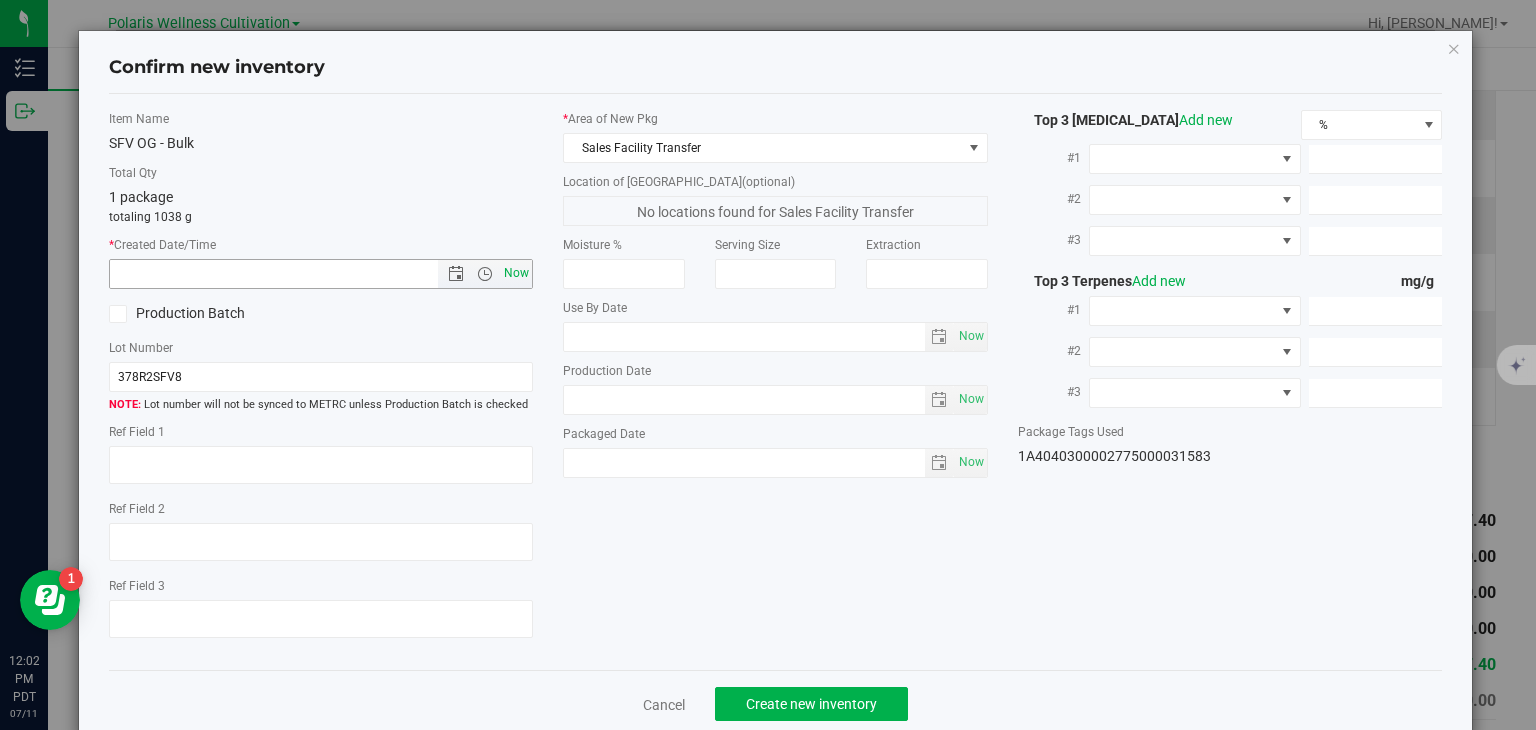 click on "Now" at bounding box center [517, 273] 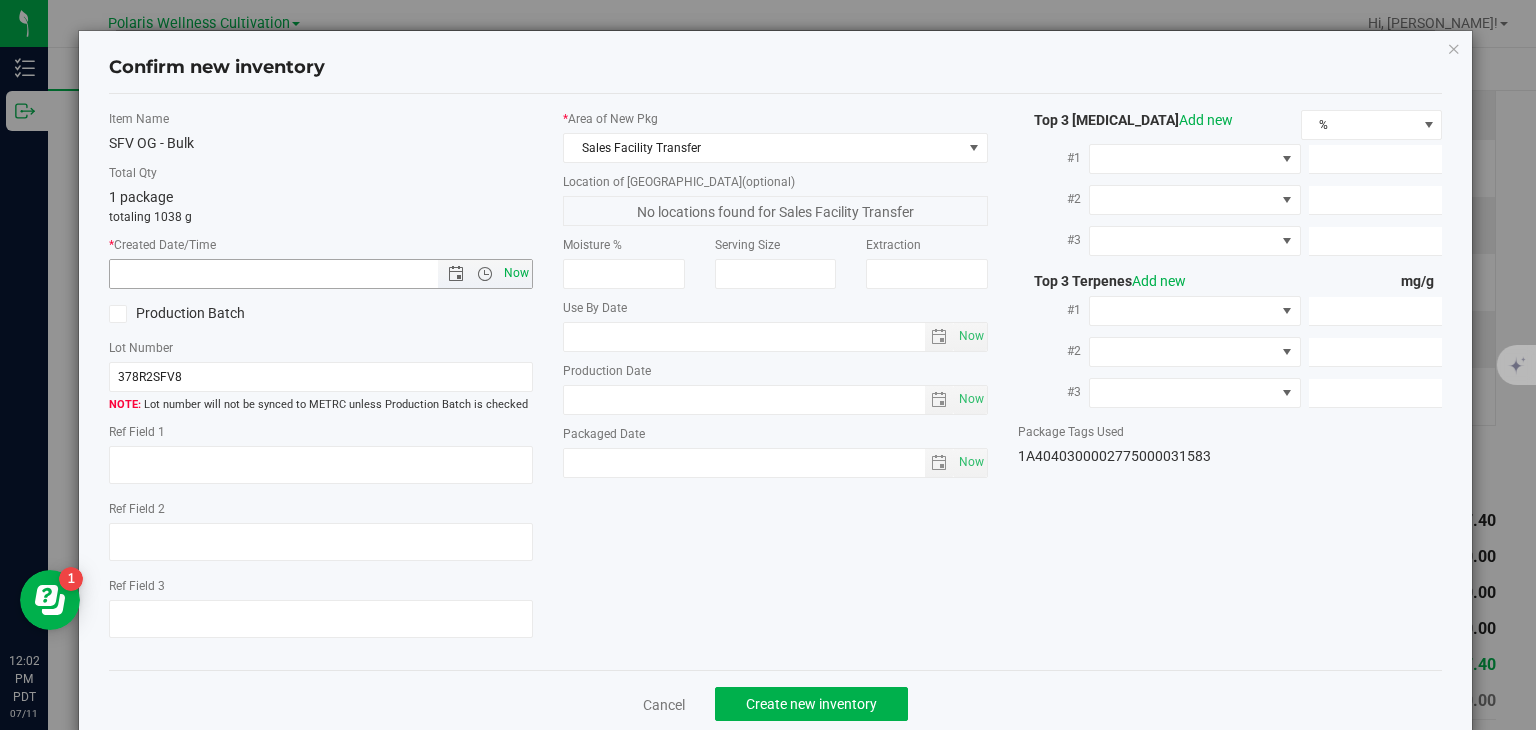 type on "7/11/2025 12:02 PM" 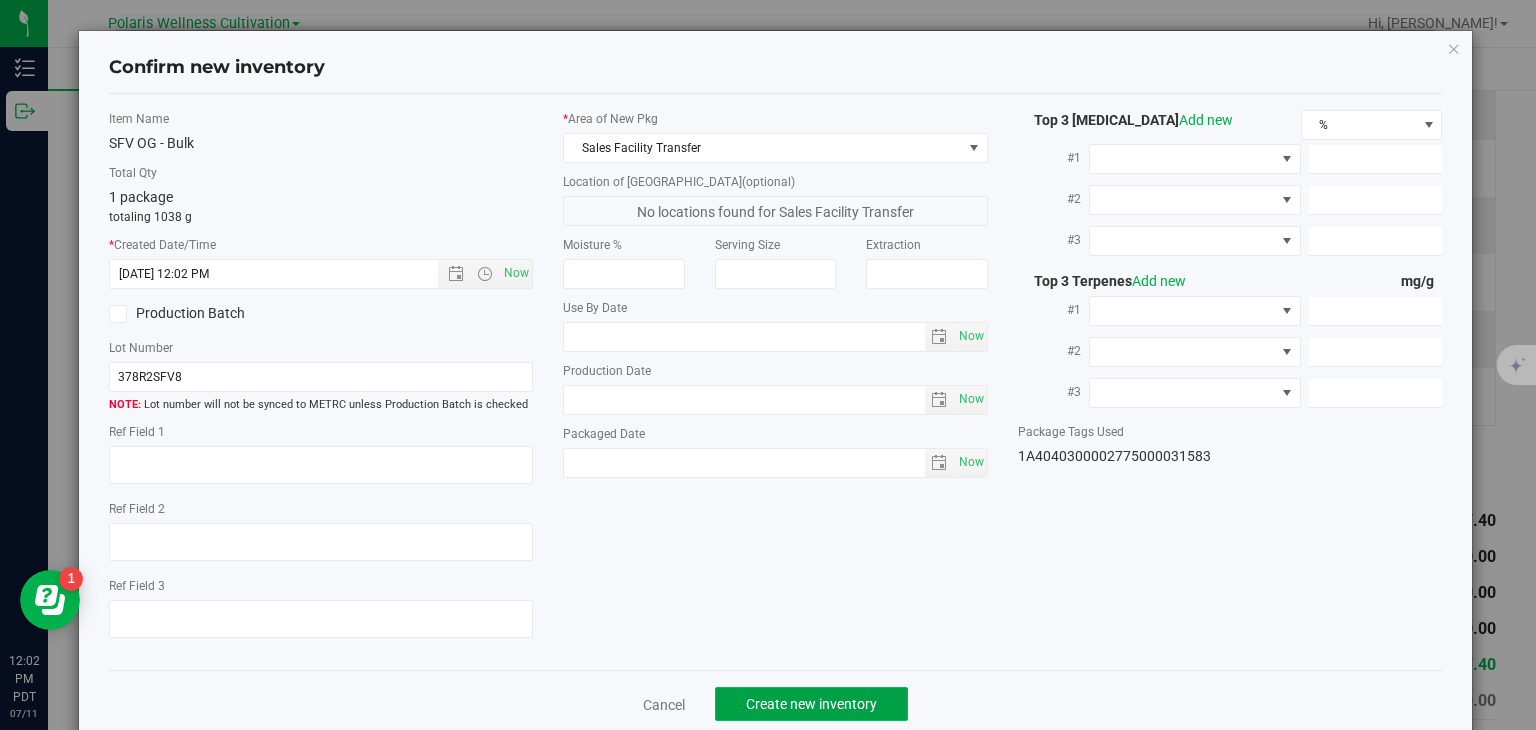 click on "Create new inventory" 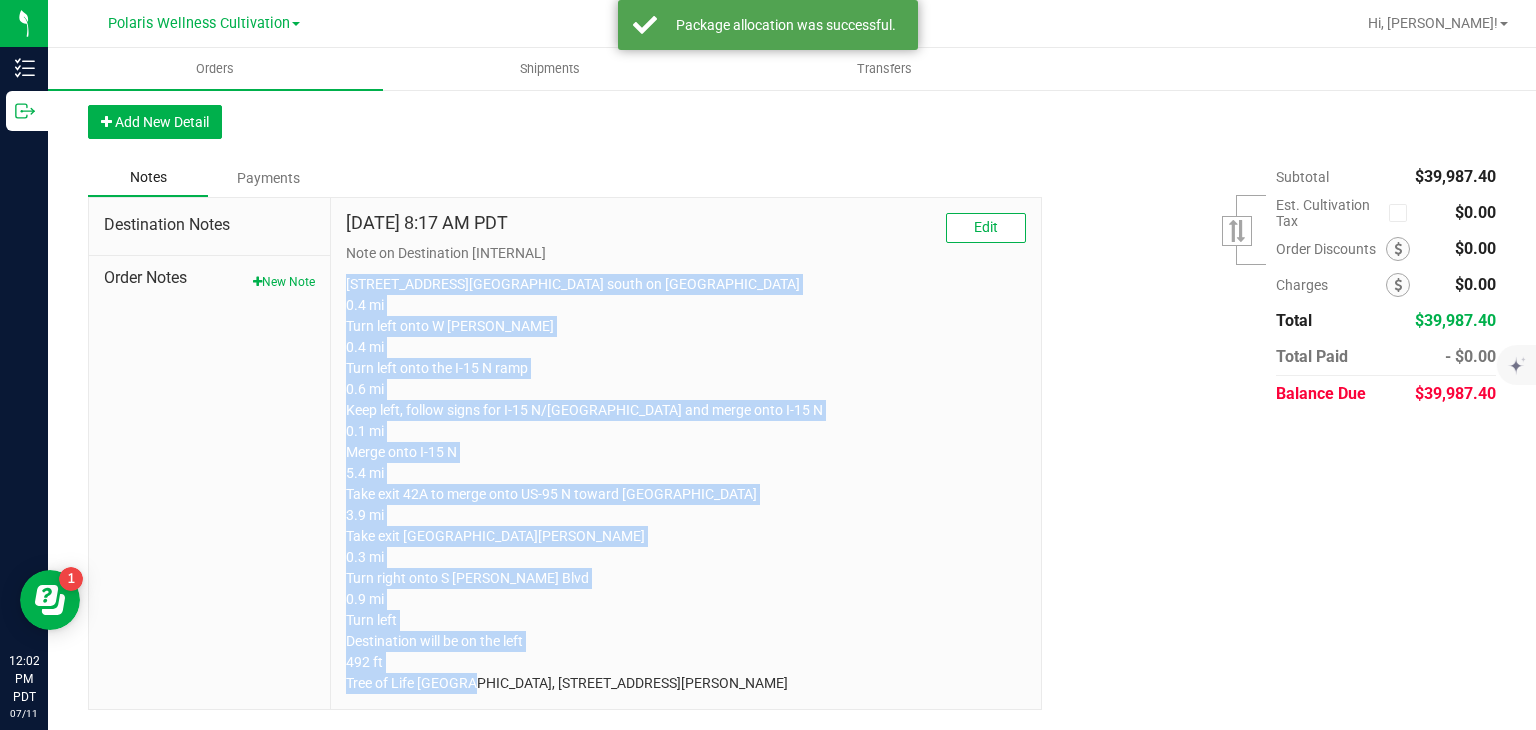 drag, startPoint x: 345, startPoint y: 378, endPoint x: 940, endPoint y: 692, distance: 672.7711 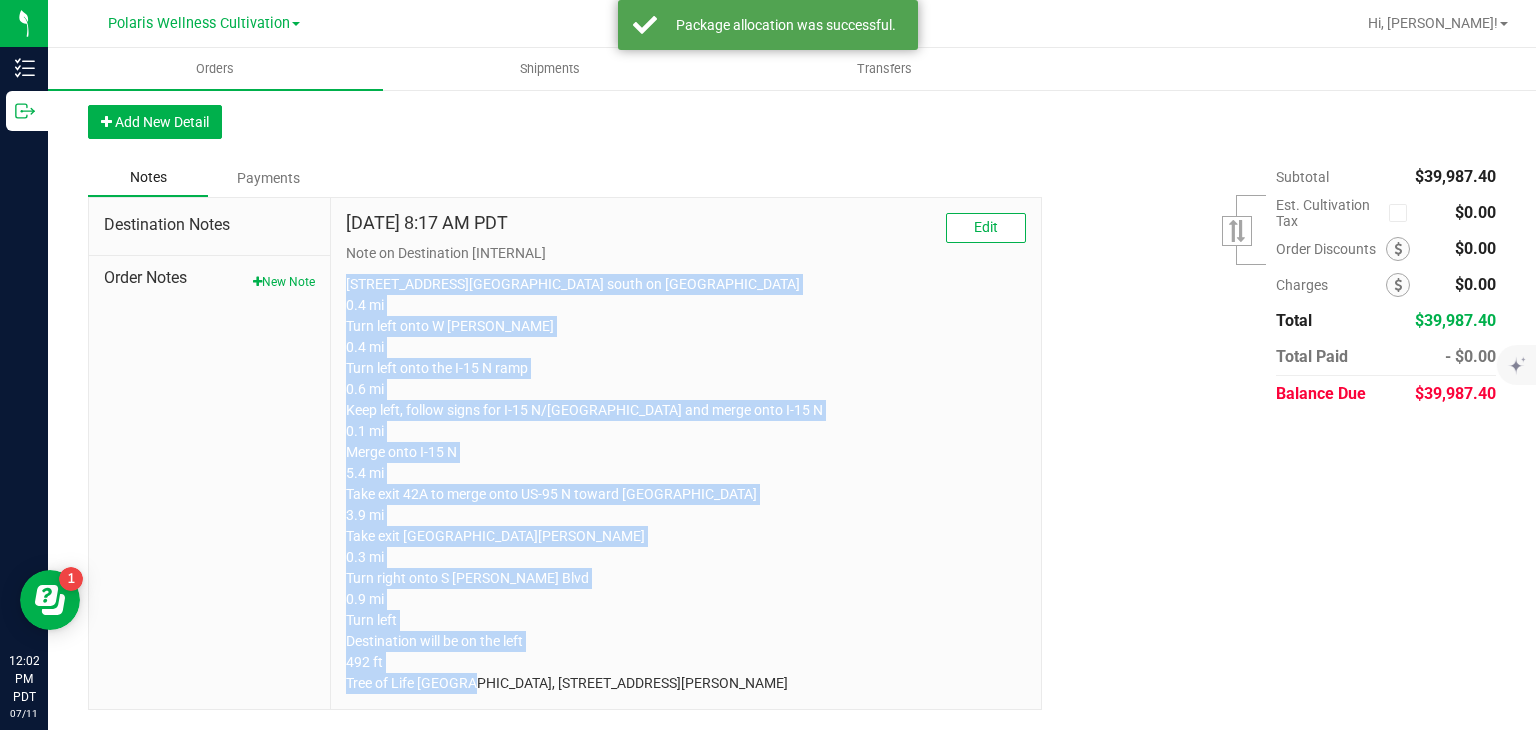 click on "5385 Polaris Ave
Head south on Polaris Ave
0.4 mi
Turn left onto W Russell Rd
0.4 mi
Turn left onto the I-15 N ramp
0.6 mi
Keep left, follow signs for I-15 N/Salt Lake City and merge onto I-15 N
0.1 mi
Merge onto I-15 N
5.4 mi
Take exit 42A to merge onto US-95 N toward Reno
3.9 mi
Take exit 80 for Jones Blvd
0.3 mi
Turn right onto S Jones Blvd
0.9 mi
Turn left
Destination will be on the left
492 ft
Tree of Life Weed Dispensary Las Vegas, 1437 N Jones Blvd, Las Vegas, NV 89108" at bounding box center (686, 484) 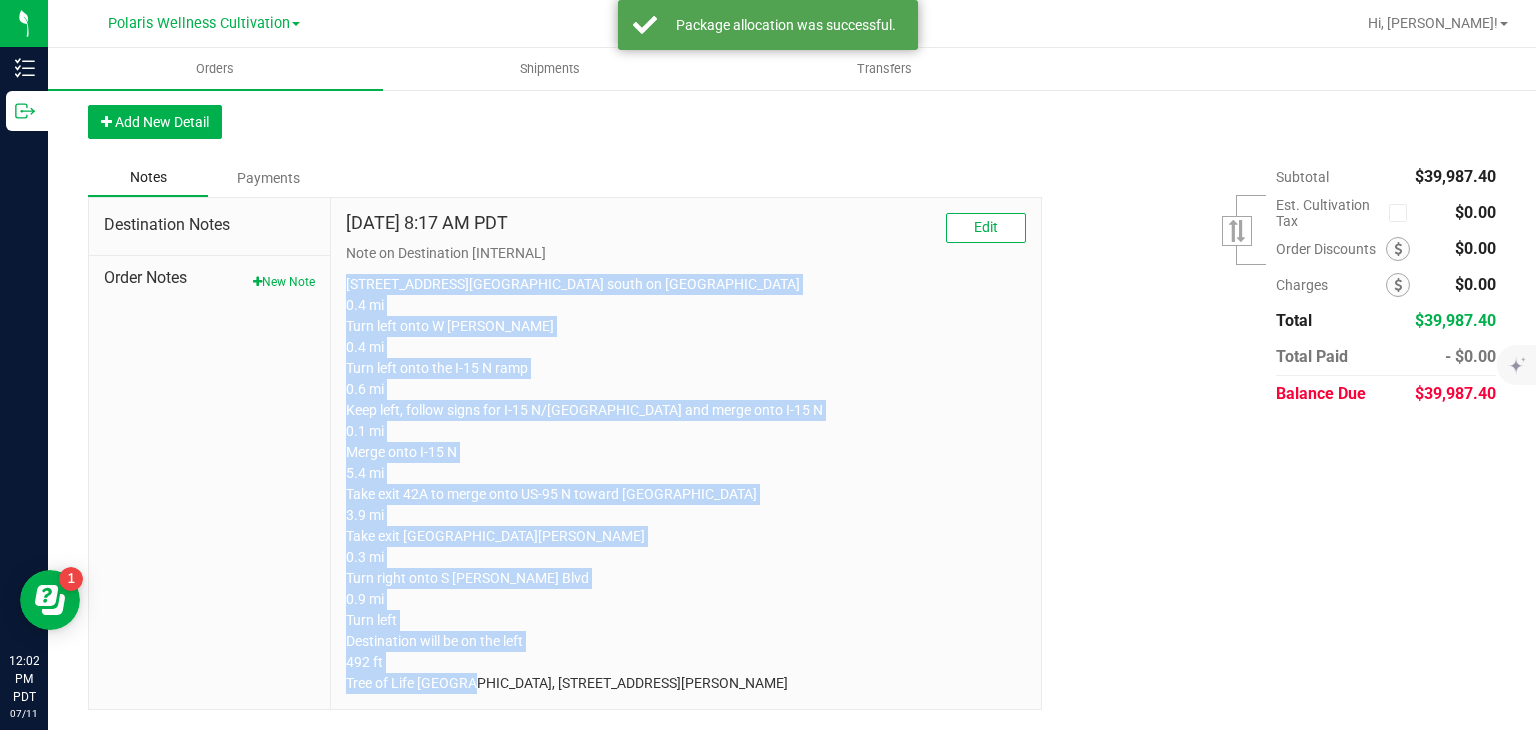 copy on "5385 Polaris Ave
Head south on Polaris Ave
0.4 mi
Turn left onto W Russell Rd
0.4 mi
Turn left onto the I-15 N ramp
0.6 mi
Keep left, follow signs for I-15 N/Salt Lake City and merge onto I-15 N
0.1 mi
Merge onto I-15 N
5.4 mi
Take exit 42A to merge onto US-95 N toward Reno
3.9 mi
Take exit 80 for Jones Blvd
0.3 mi
Turn right onto S Jones Blvd
0.9 mi
Turn left
Destination will be on the left
492 ft
Tree of Life Weed Dispensary Las Vegas, 1437 N Jones Blvd, Las Vegas, NV 89108" 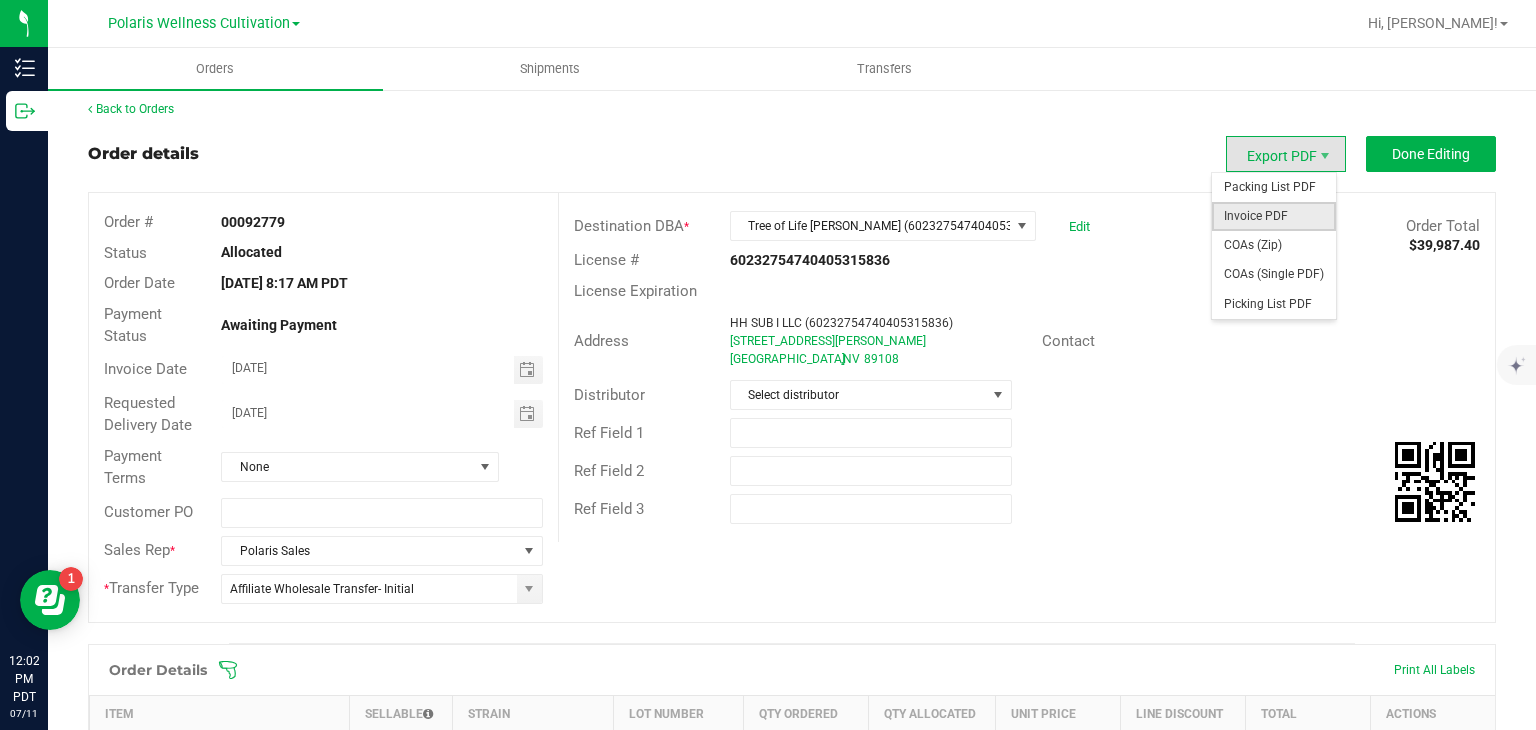 click on "Invoice PDF" at bounding box center [1274, 216] 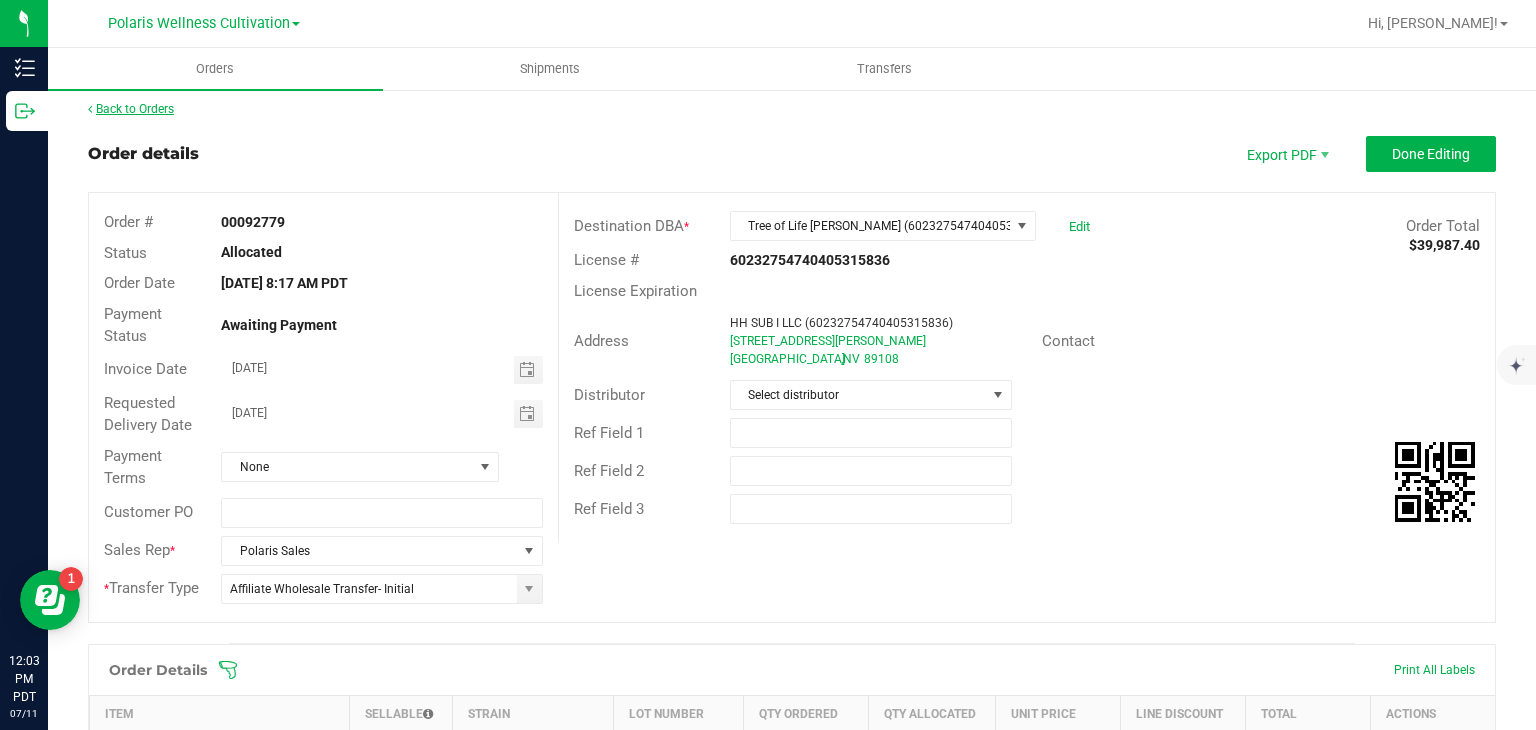 click on "Back to Orders" at bounding box center (131, 109) 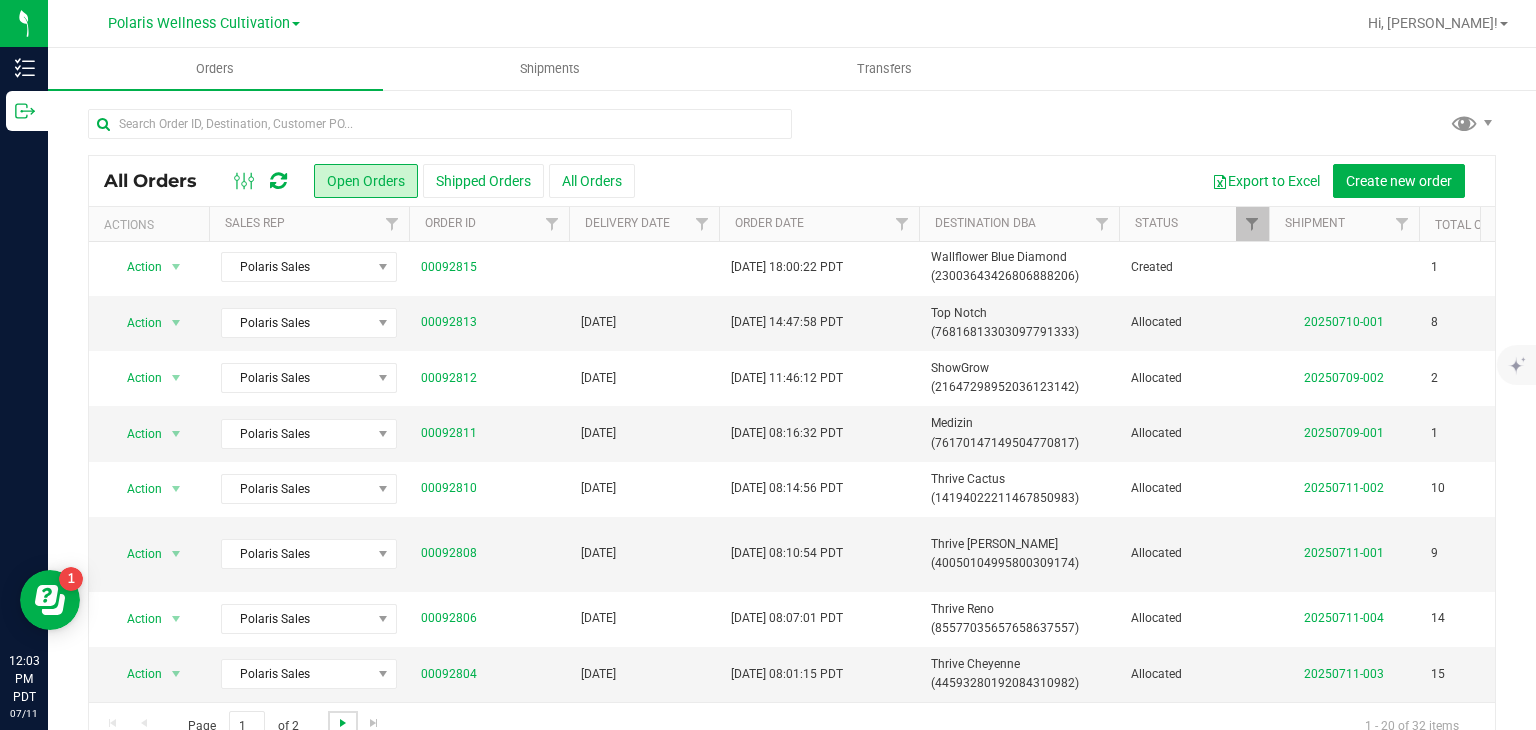 click at bounding box center (343, 723) 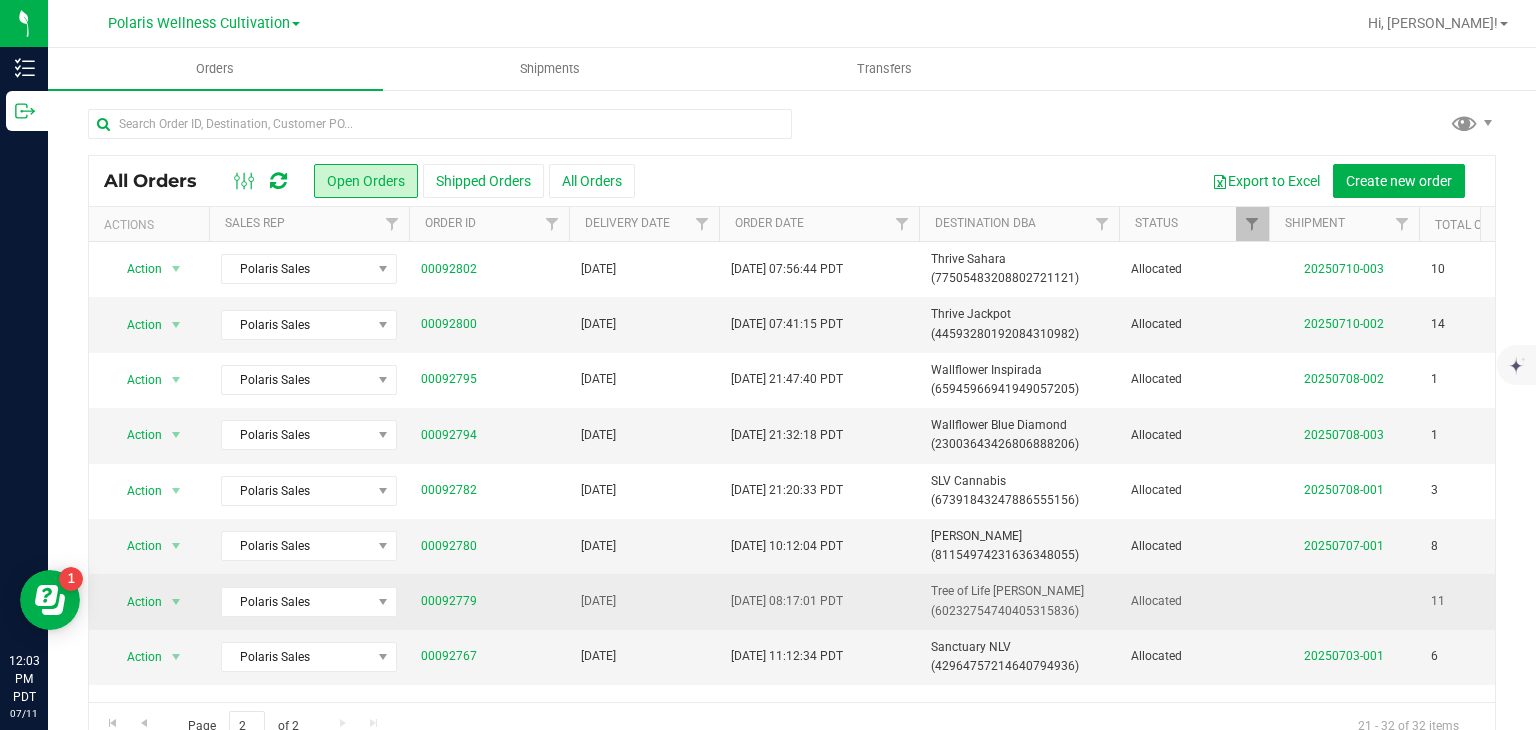 click on "Jul 3, 2025 08:17:01 PDT" at bounding box center (819, 601) 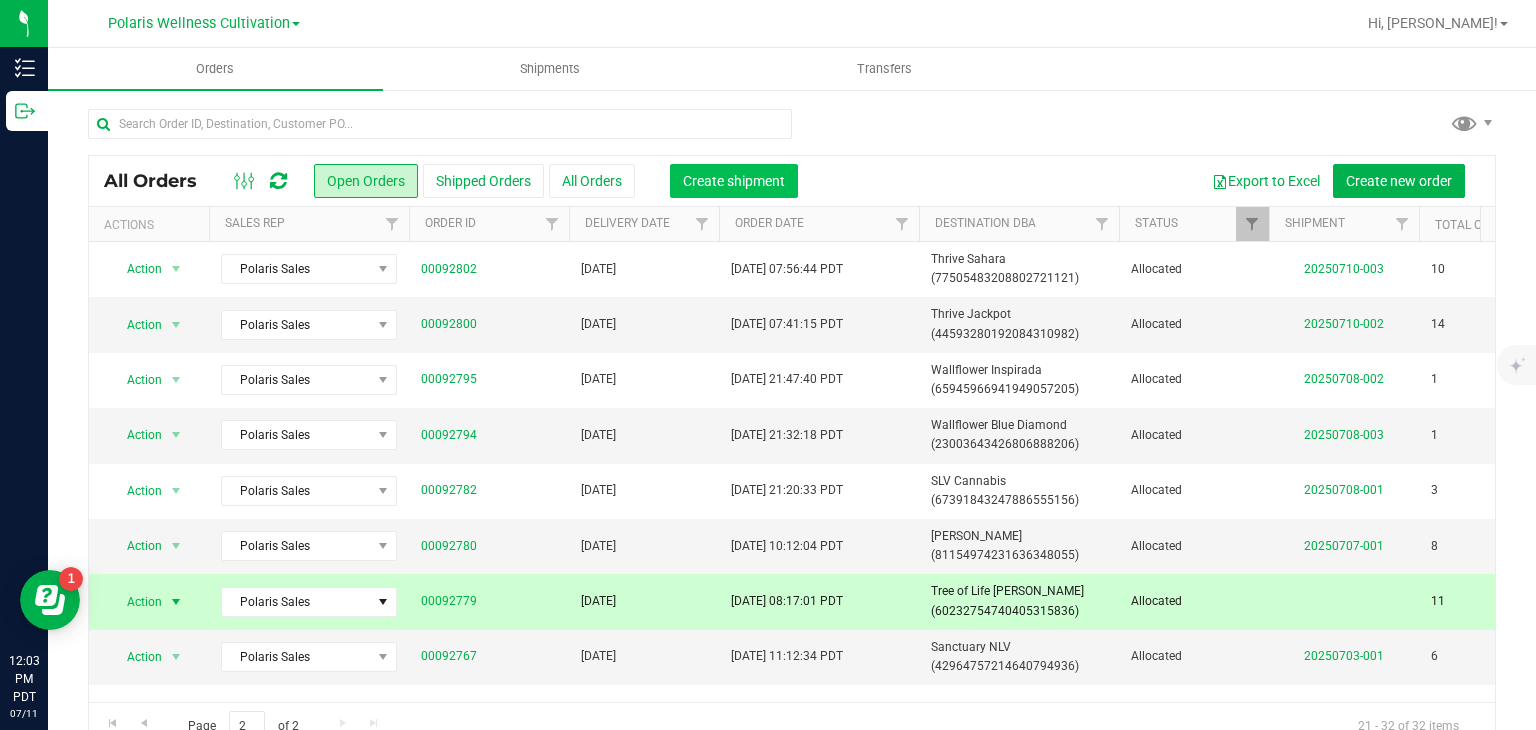 click on "Create shipment" at bounding box center [734, 181] 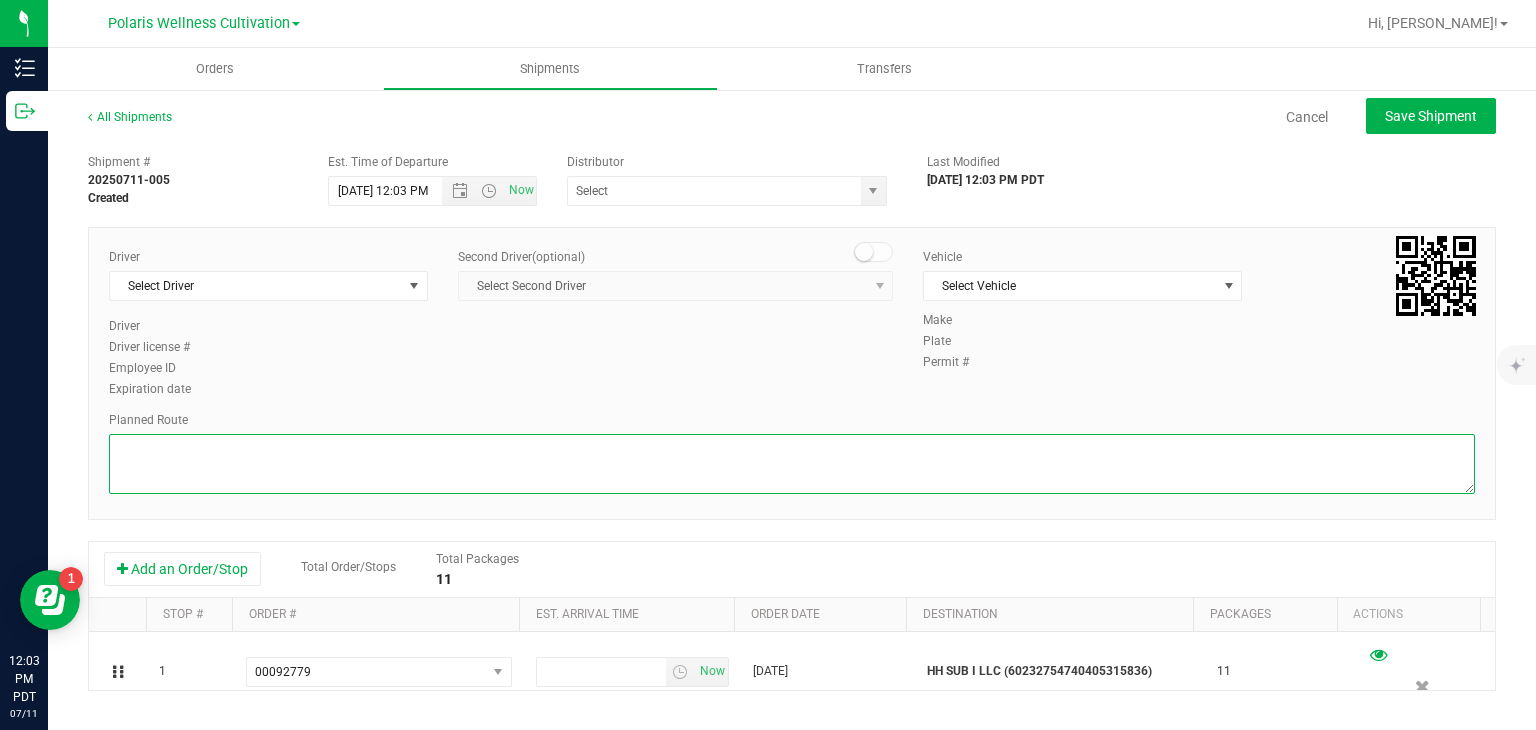 paste on "5385 Polaris Ave
Head south on Polaris Ave
0.4 mi
Turn left onto W Russell Rd
0.4 mi
Turn left onto the I-15 N ramp
0.6 mi
Keep left, follow signs for I-15 N/Salt Lake City and merge onto I-15 N
0.1 mi
Merge onto I-15 N
5.4 mi
Take exit 42A to merge onto US-95 N toward Reno
3.9 mi
Take exit 80 for Jones Blvd
0.3 mi
Turn right onto S Jones Blvd
0.9 mi
Turn left
Destination will be on the left
492 ft
Tree of Life Weed Dispensary Las Vegas, 1437 N Jones Blvd, Las Vegas, NV 89108" 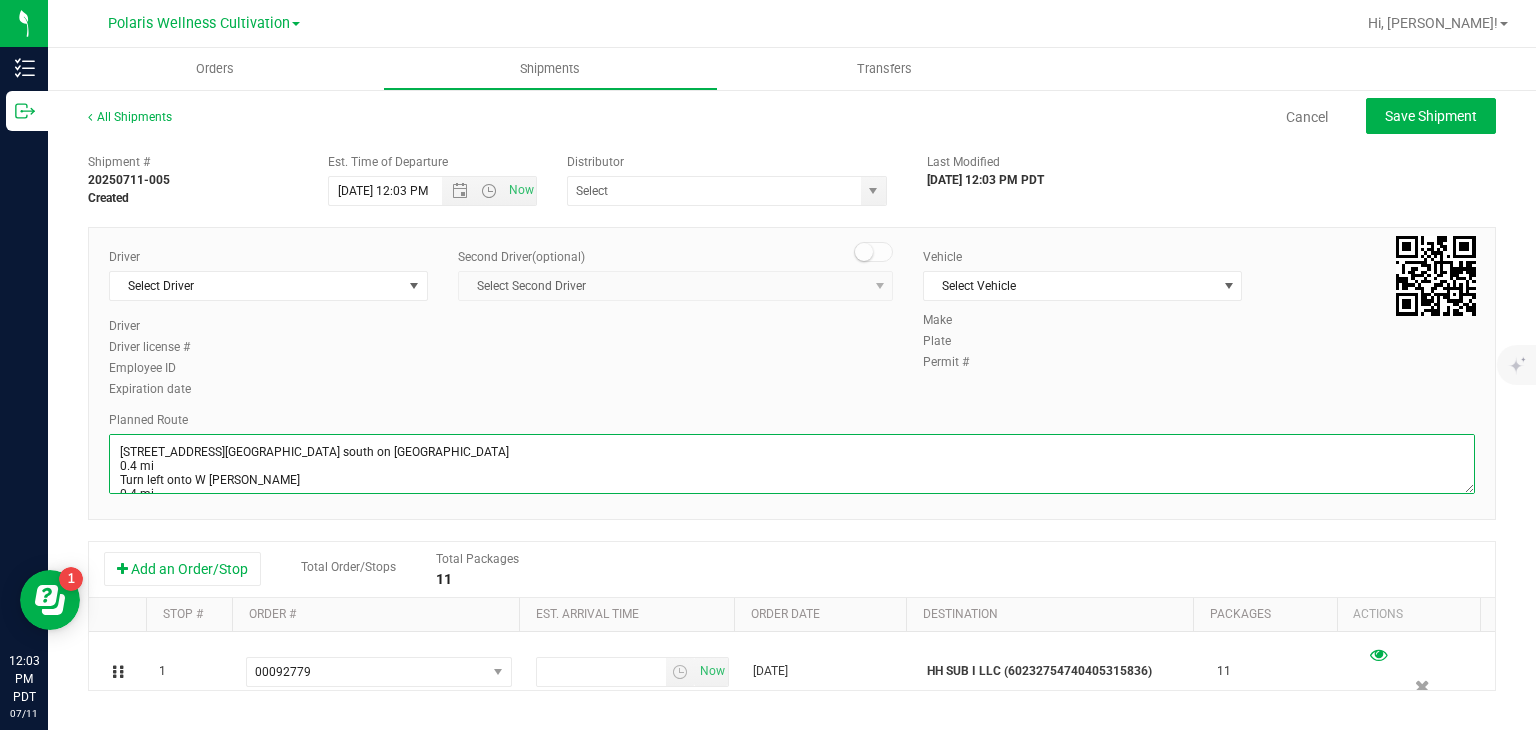 click at bounding box center (792, 464) 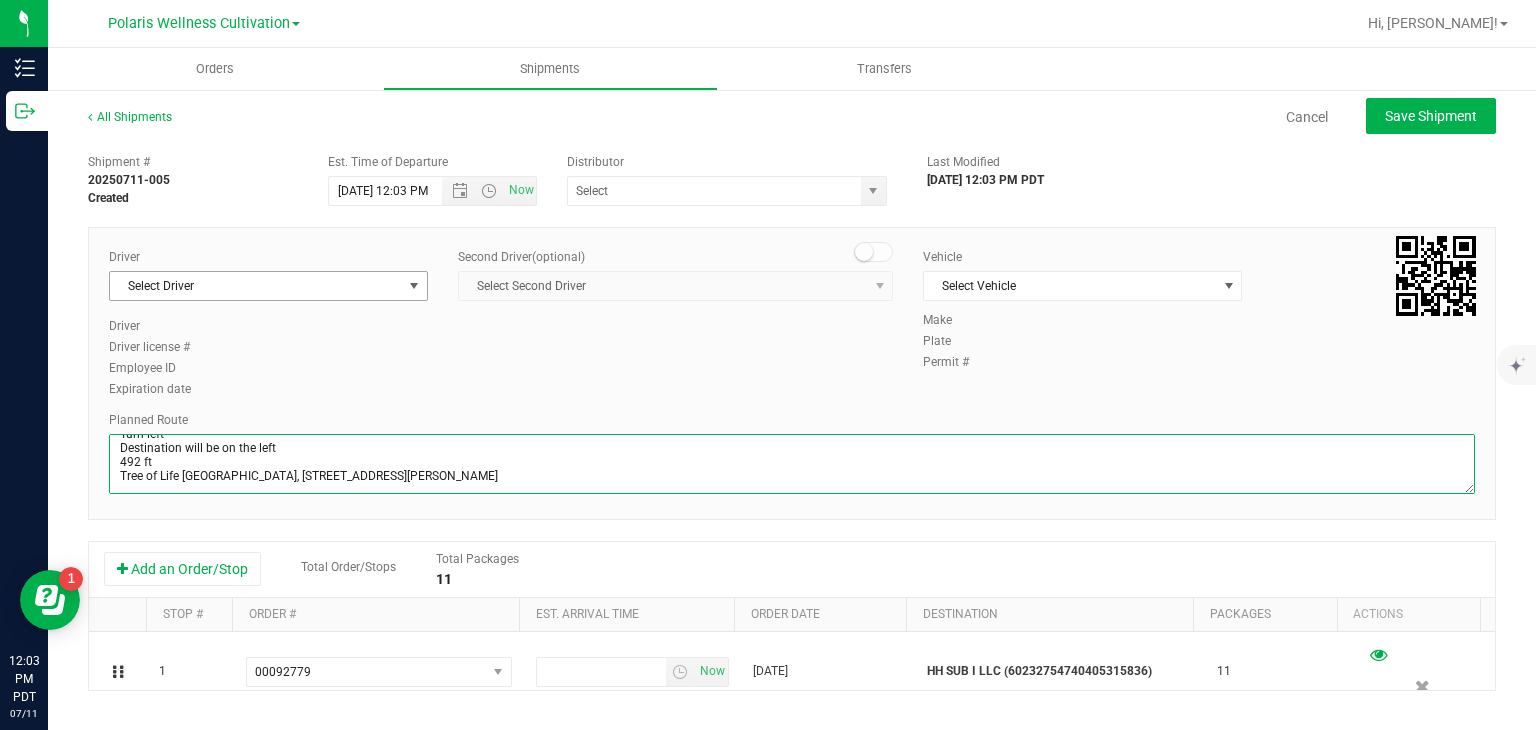 type on "5385 Polaris Ave
Head south on Polaris Ave
0.4 mi
Turn left onto W Russell Rd
0.4 mi
Turn left onto the I-15 N ramp
0.6 mi
Keep left, follow signs for I-15 N/Salt Lake City and merge onto I-15 N
0.1 mi
Merge onto I-15 N
5.4 mi
Take exit 42A to merge onto US-95 N toward Reno
3.9 mi
Take exit 80 for Jones Blvd
0.3 mi
Turn right onto S Jones Blvd
0.9 mi
Turn left
Destination will be on the left
492 ft
Tree of Life Weed Dispensary Las Vegas, 1437 N Jones Blvd, Las Vegas, NV 89108" 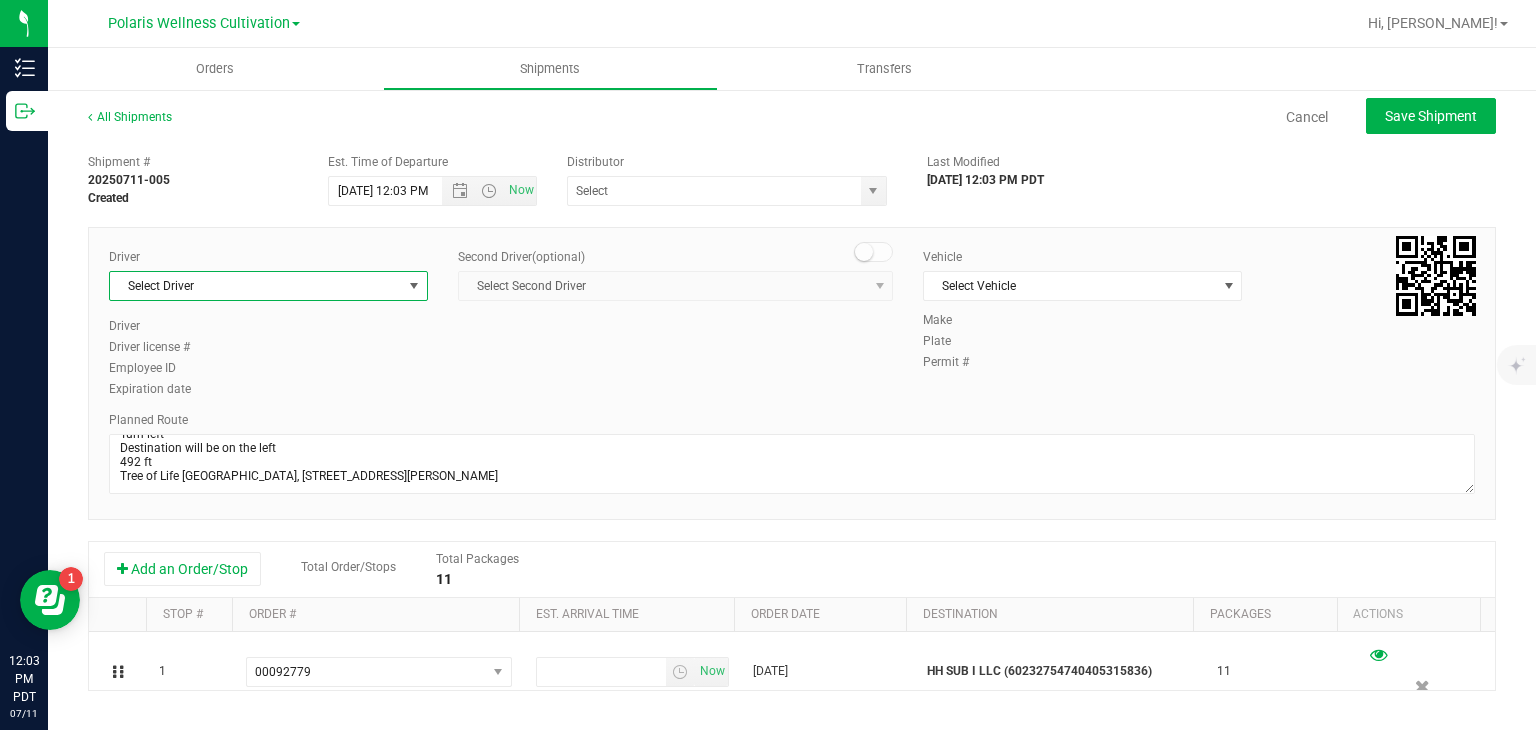 click at bounding box center (414, 286) 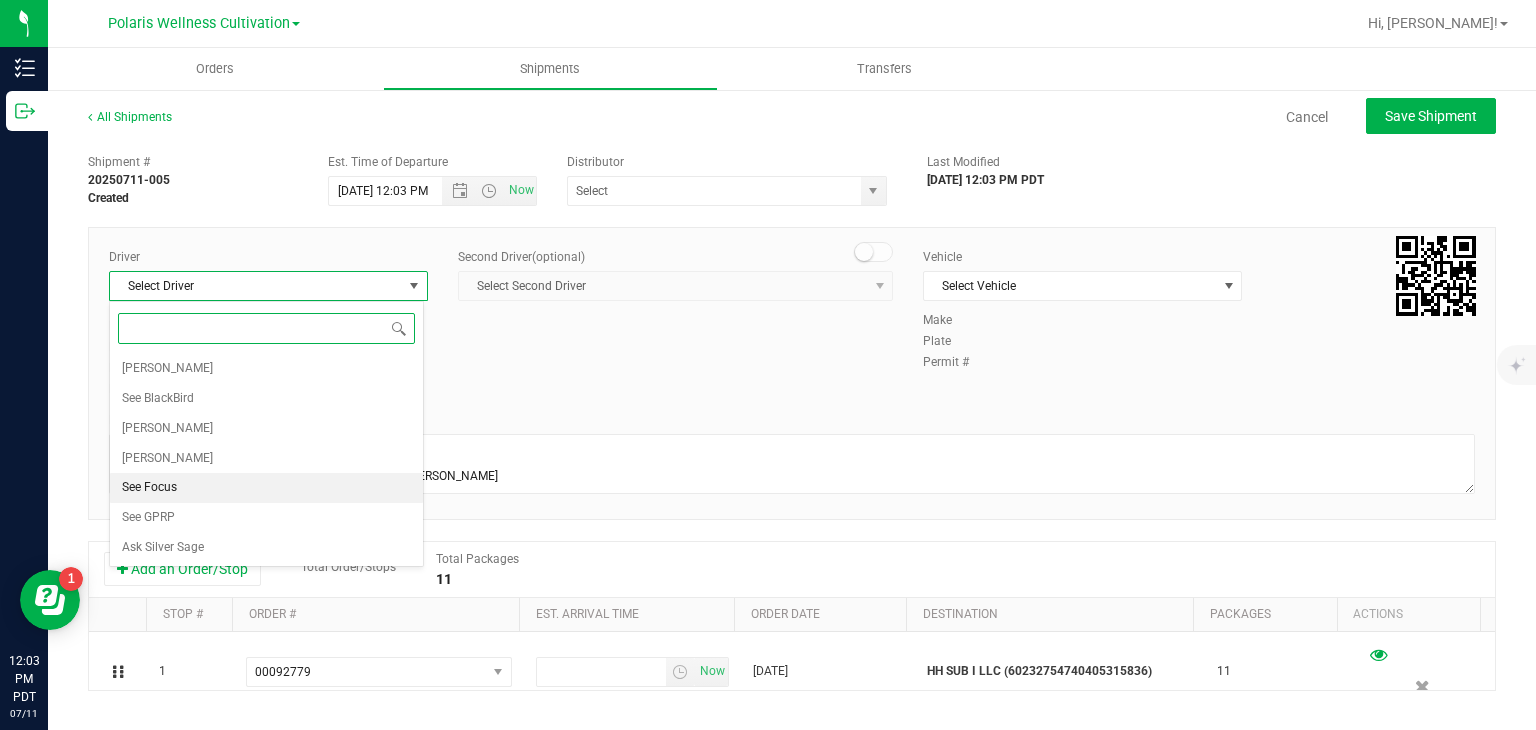 click on "See Focus" at bounding box center (266, 488) 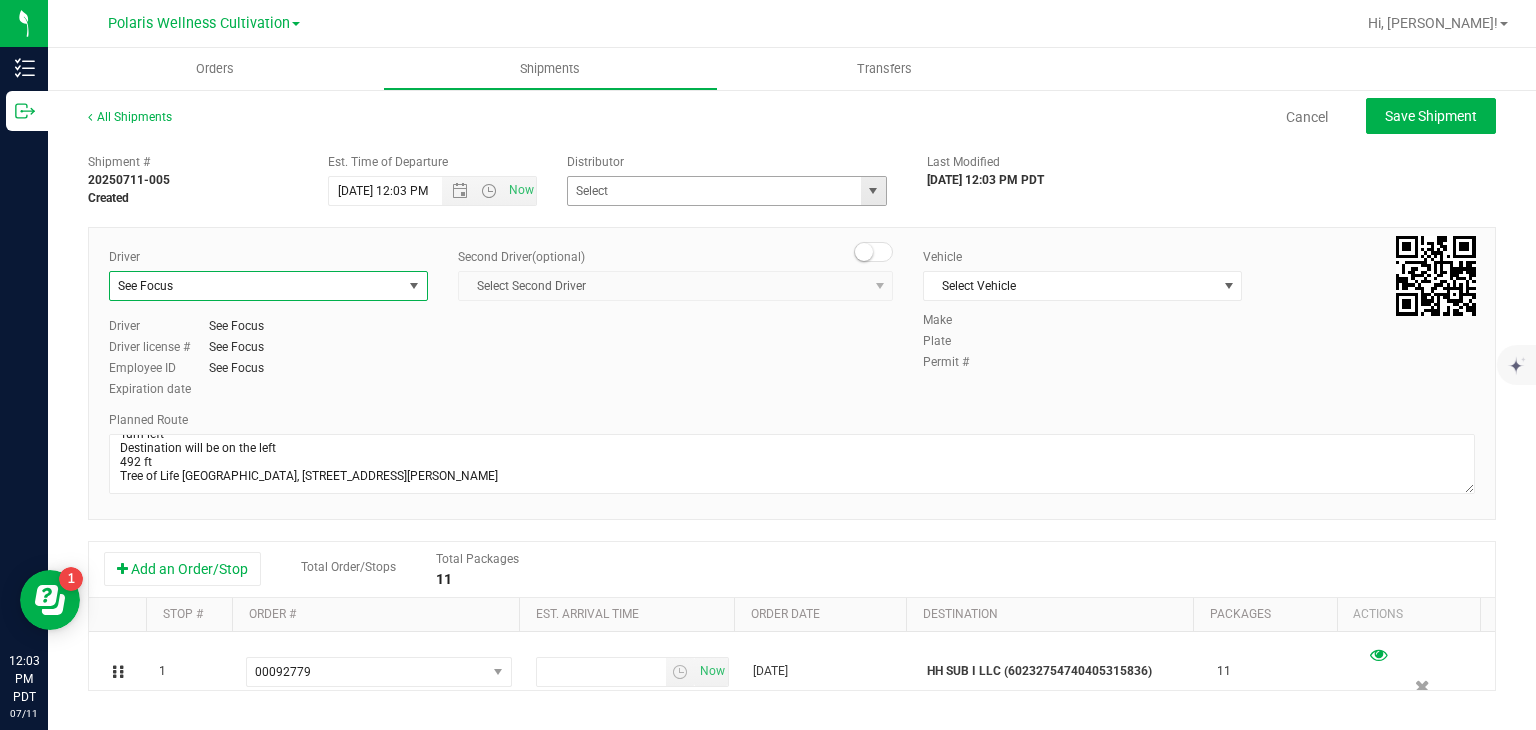 click at bounding box center (873, 191) 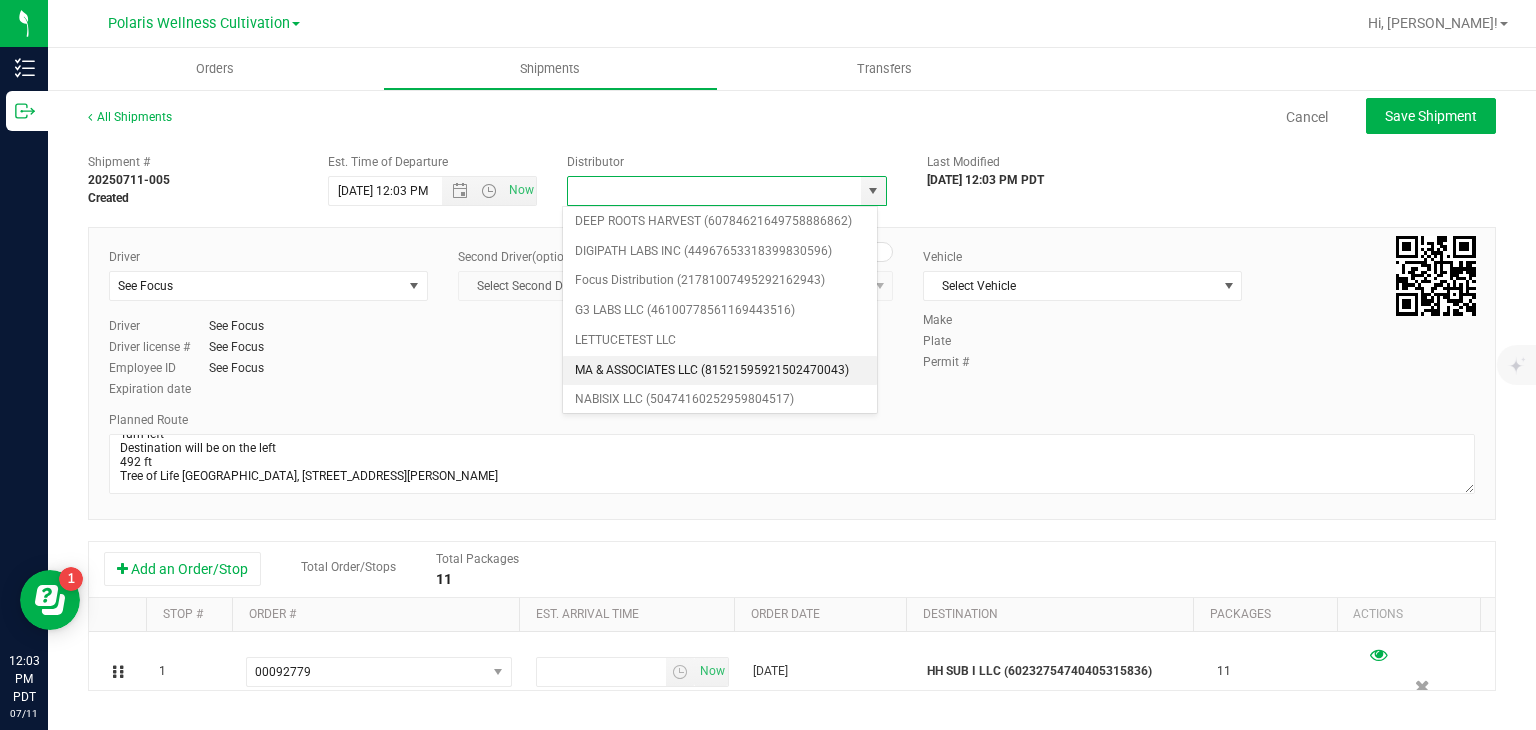 scroll, scrollTop: 200, scrollLeft: 0, axis: vertical 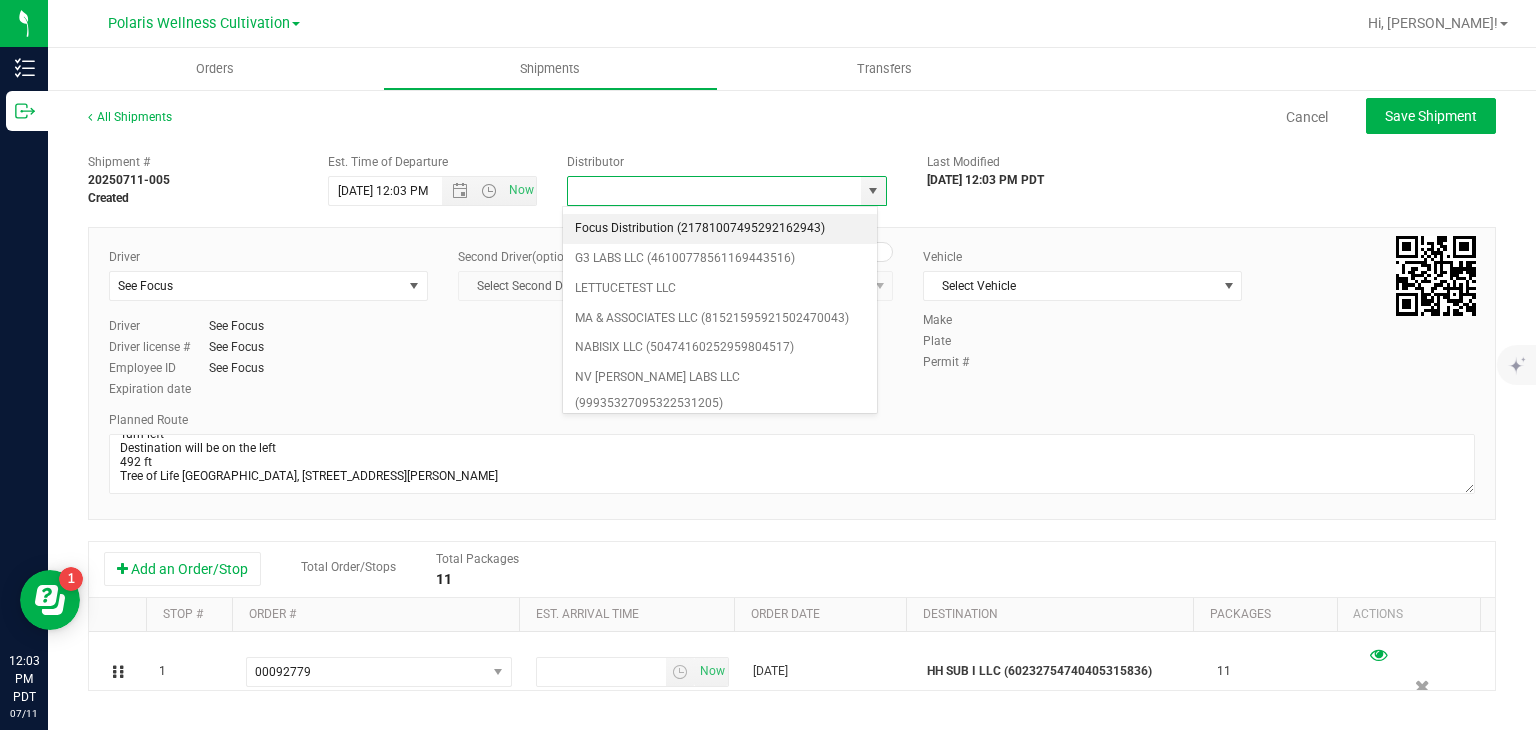 click on "Focus Distribution (21781007495292162943)" at bounding box center (720, 229) 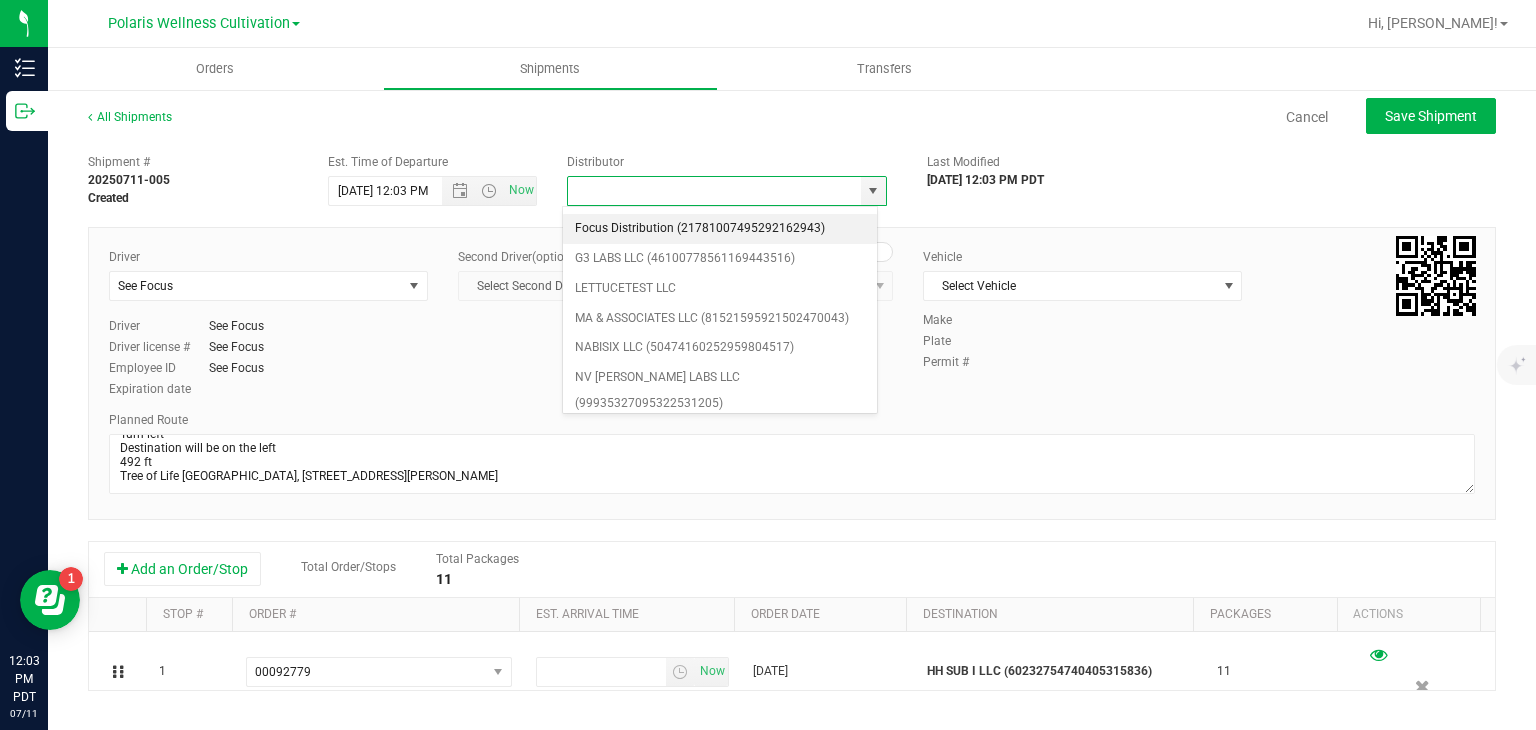 type on "Focus Distribution (21781007495292162943)" 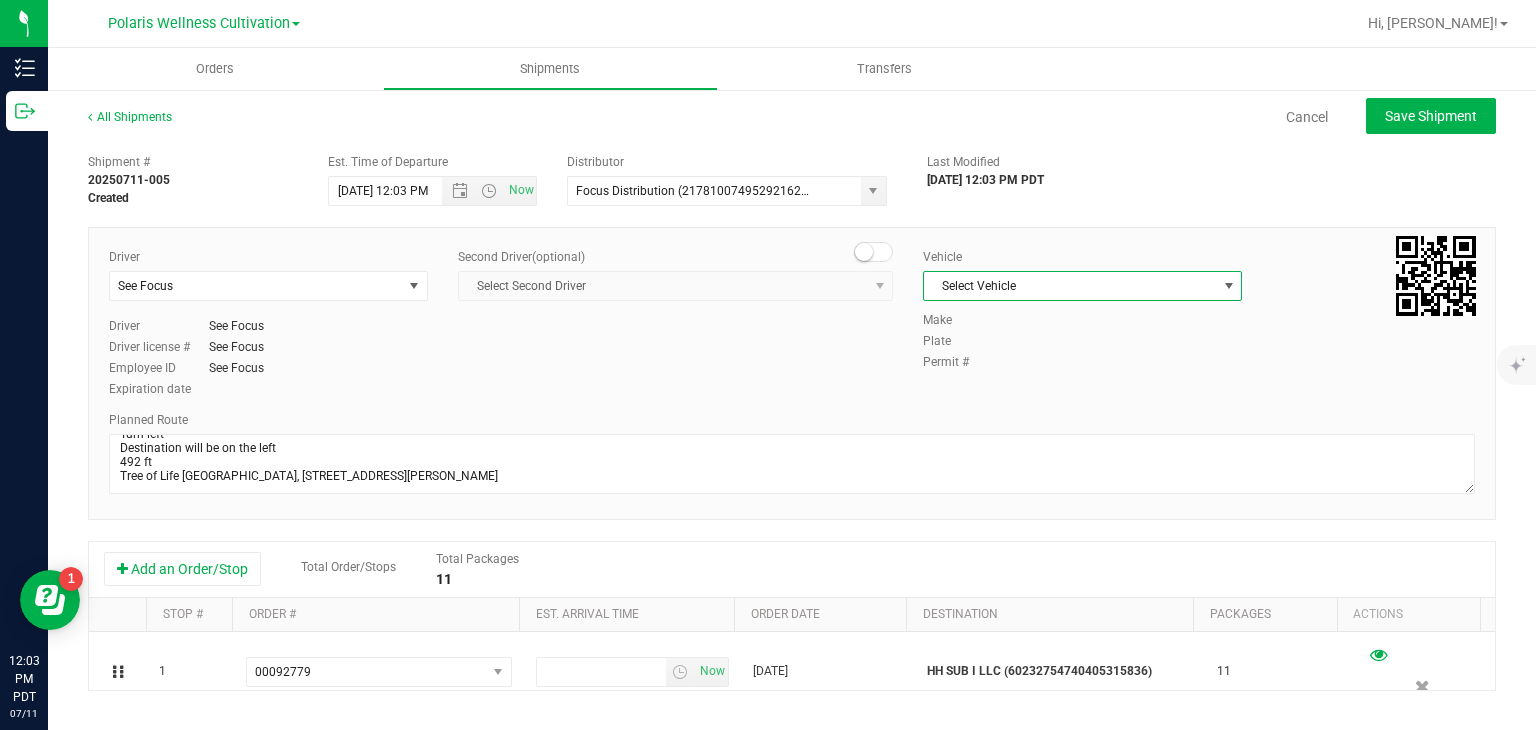 click on "Select Vehicle" at bounding box center [1070, 286] 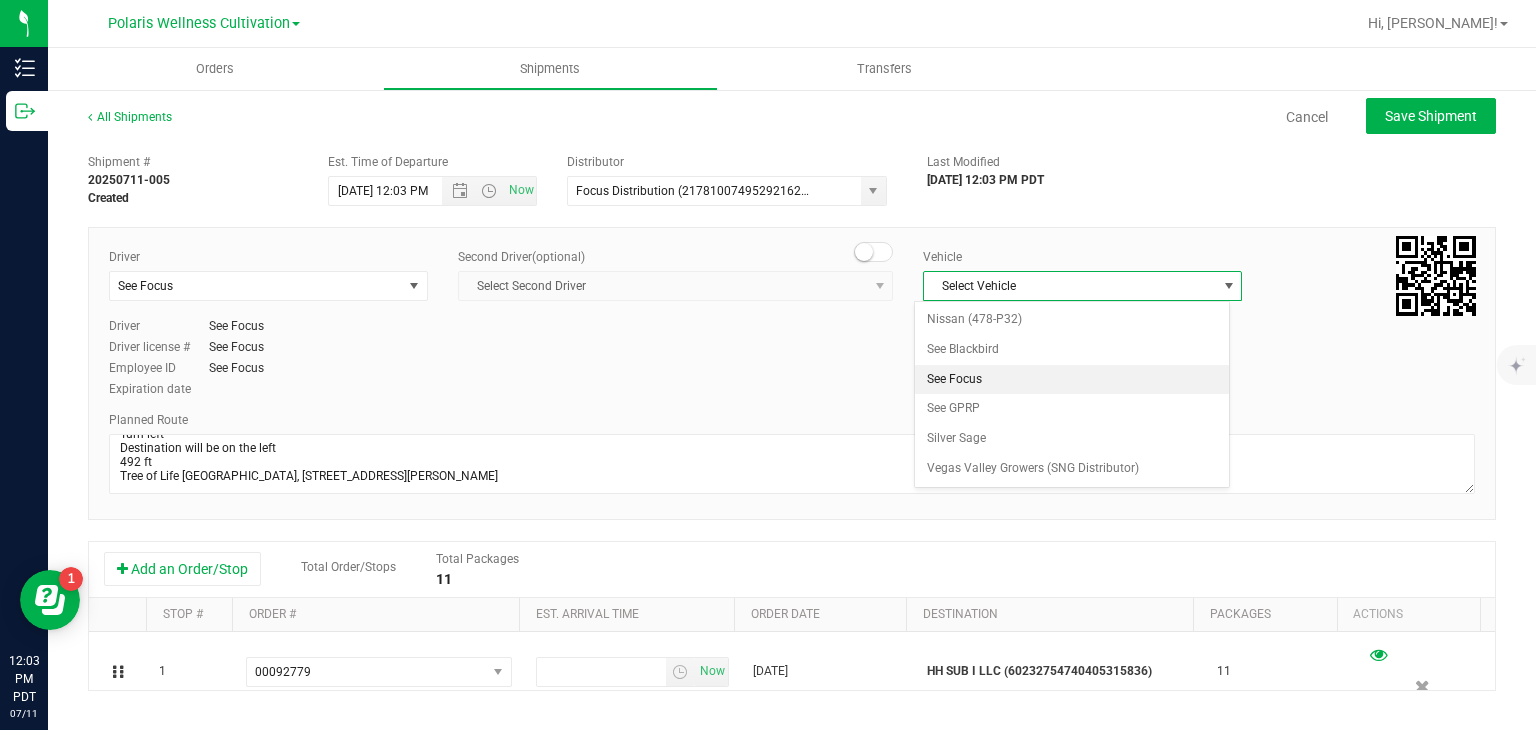 click on "See Focus" at bounding box center (1071, 380) 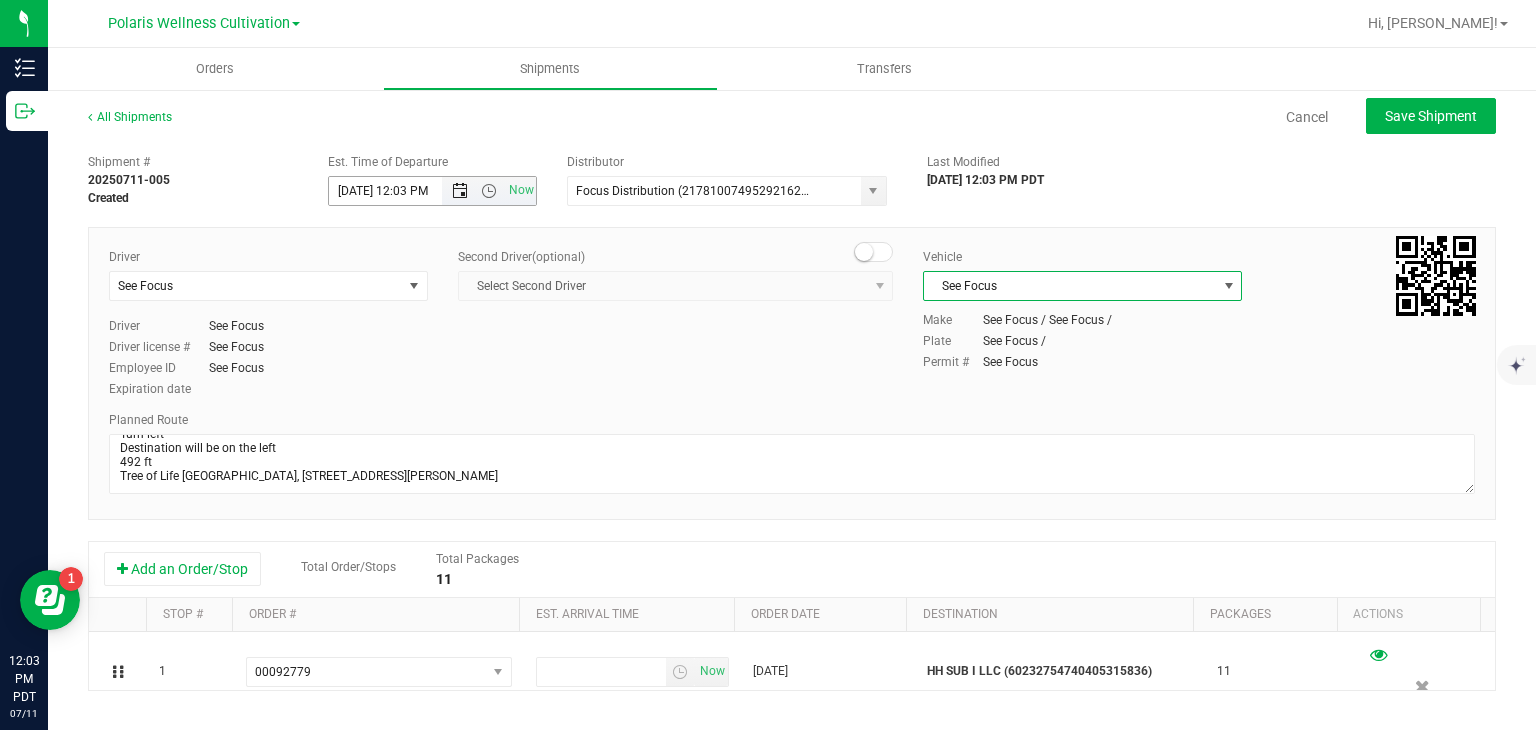 click at bounding box center [460, 191] 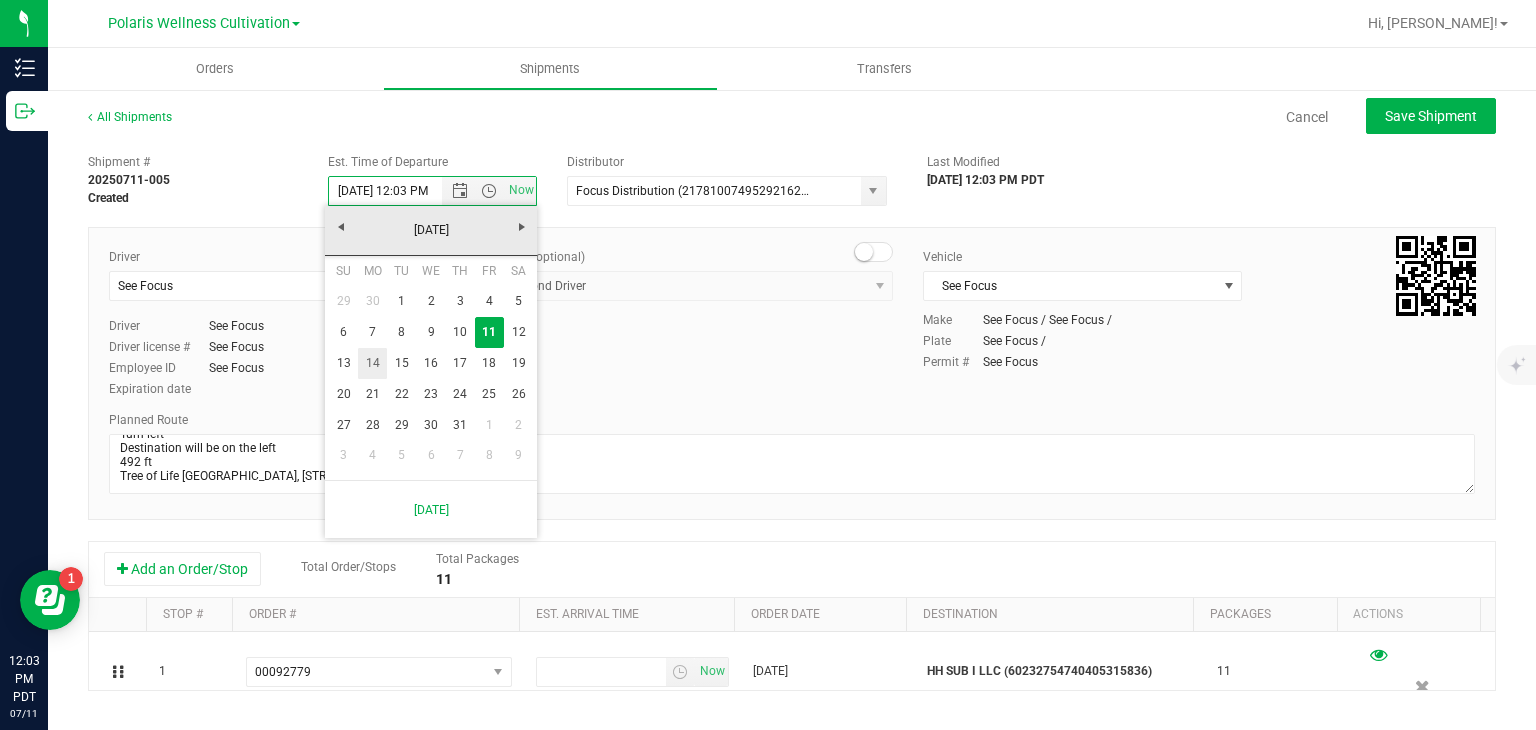 click on "14" at bounding box center (372, 363) 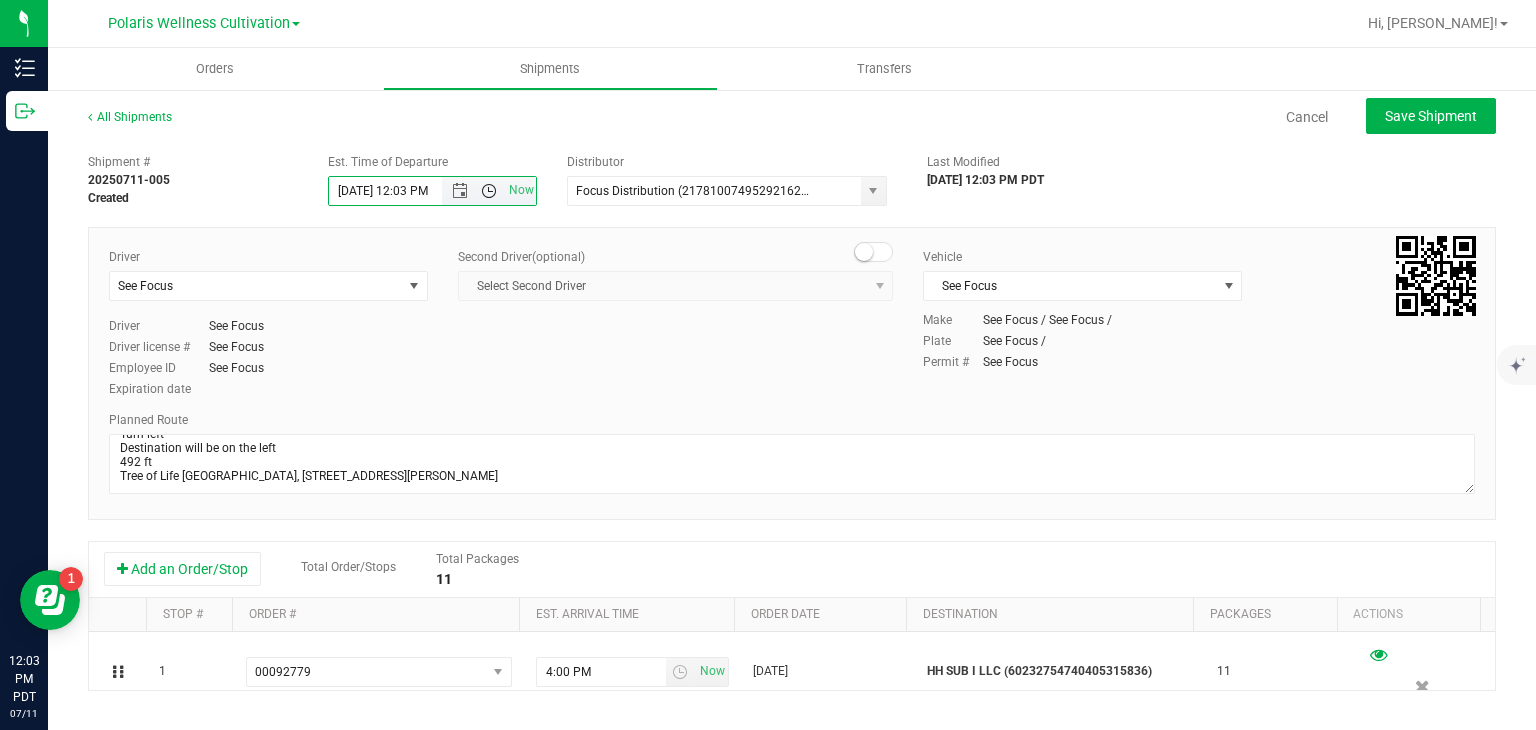 click at bounding box center [489, 191] 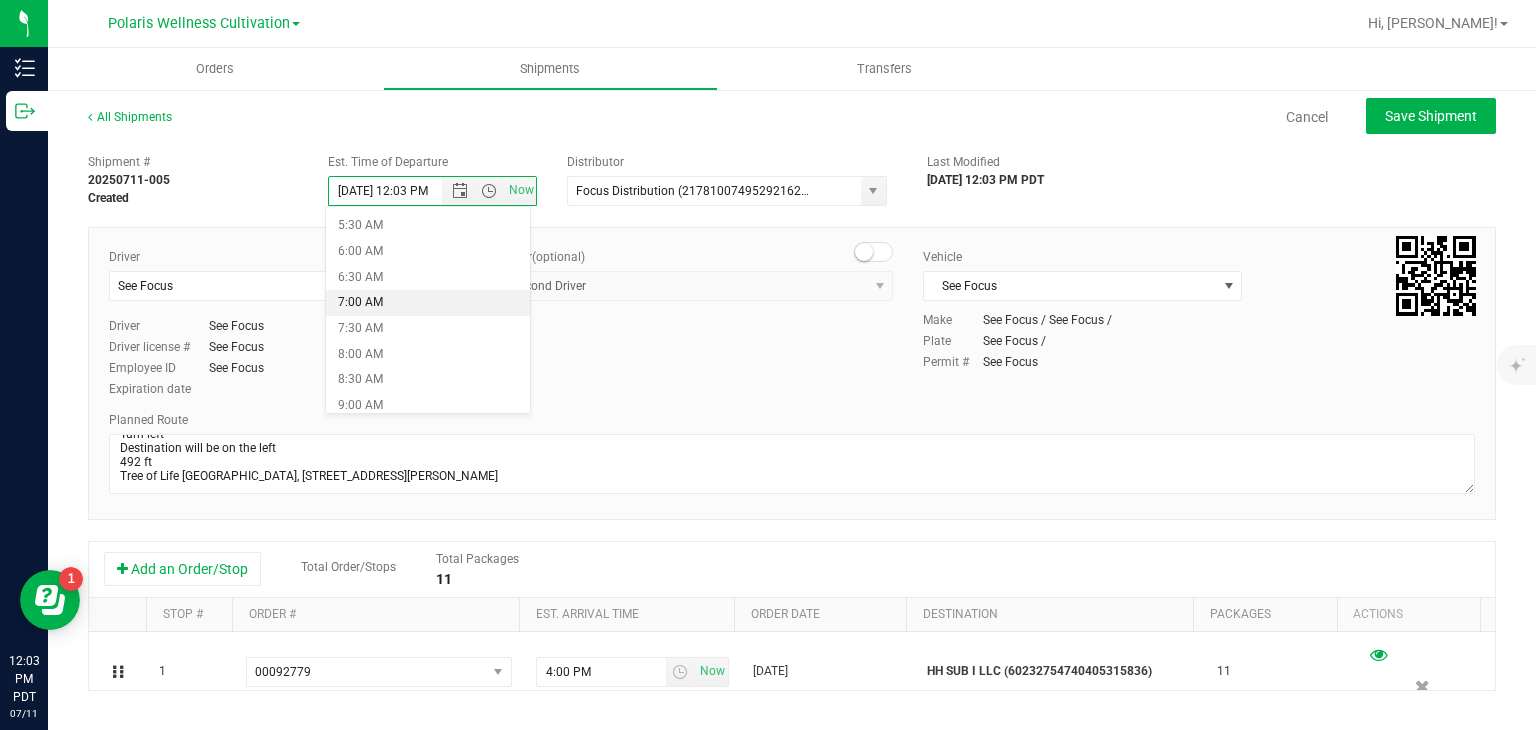 scroll, scrollTop: 311, scrollLeft: 0, axis: vertical 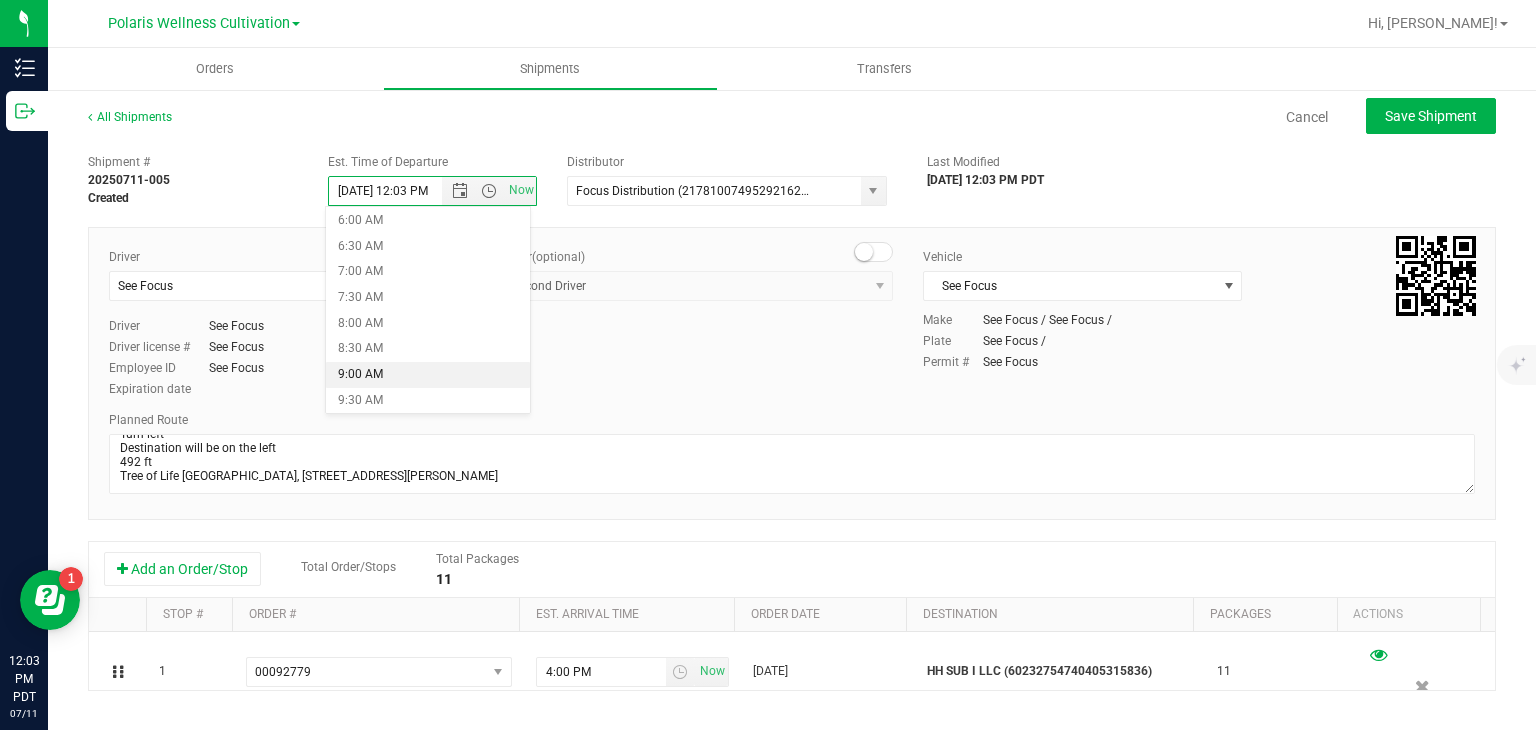 click on "9:00 AM" at bounding box center (428, 375) 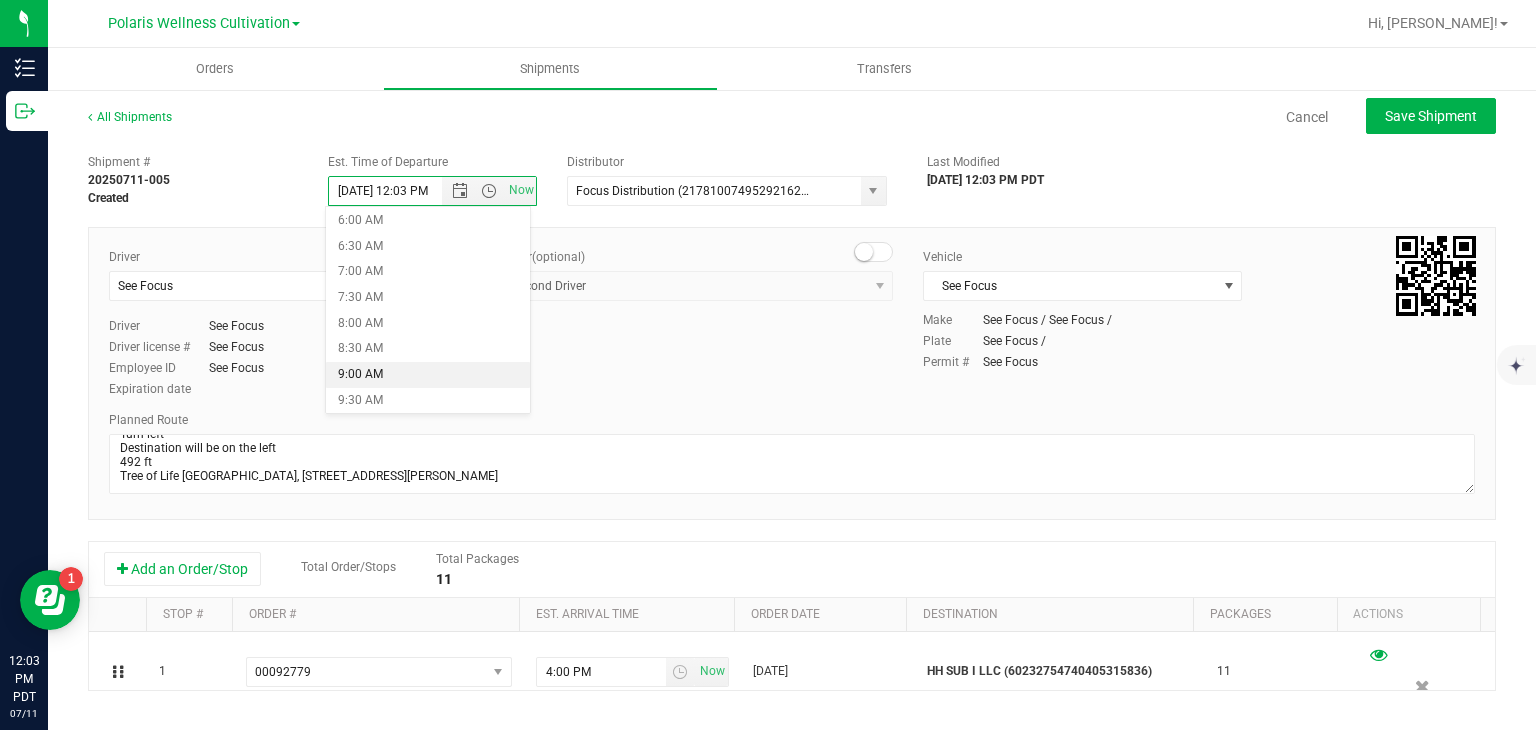 type on "7/14/2025 9:00 AM" 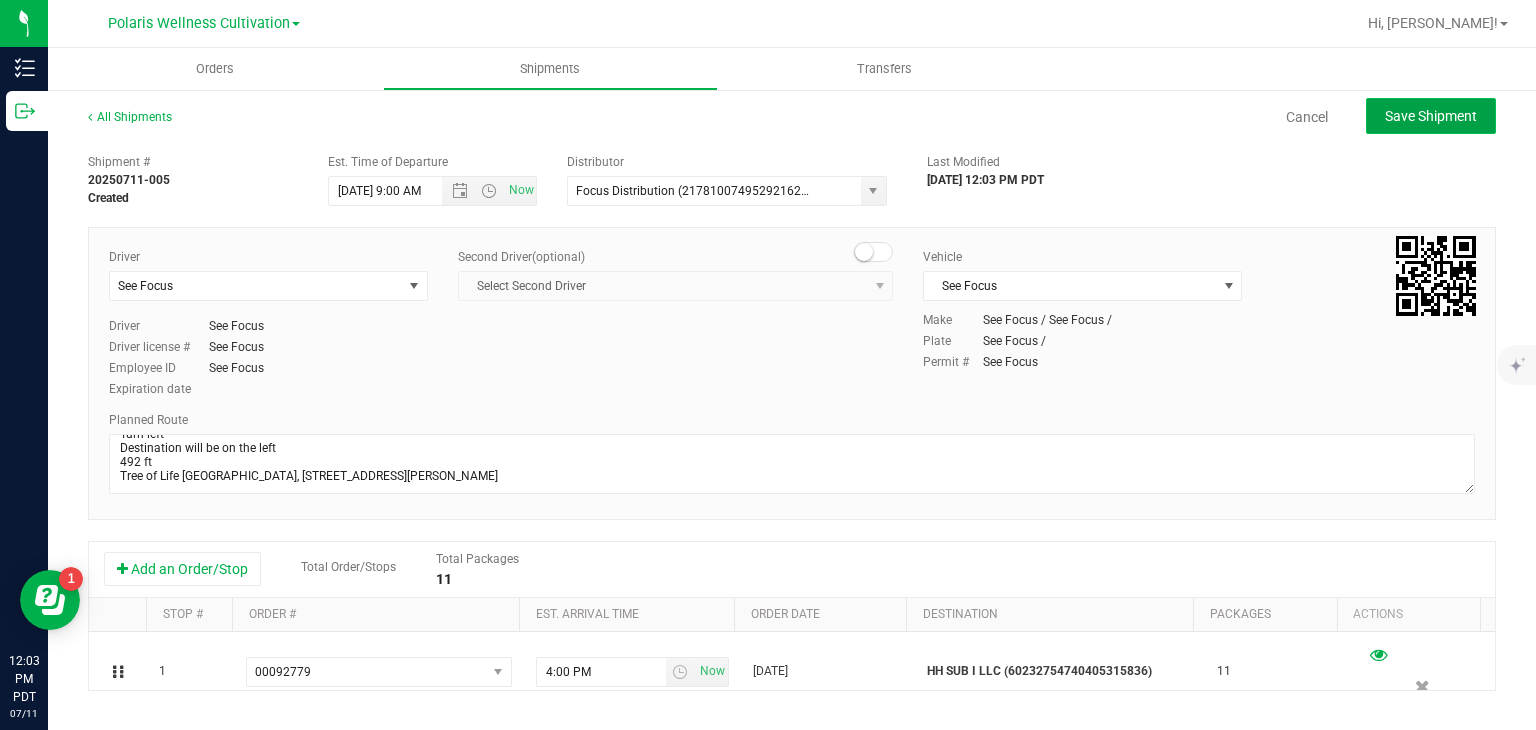 click on "Save Shipment" 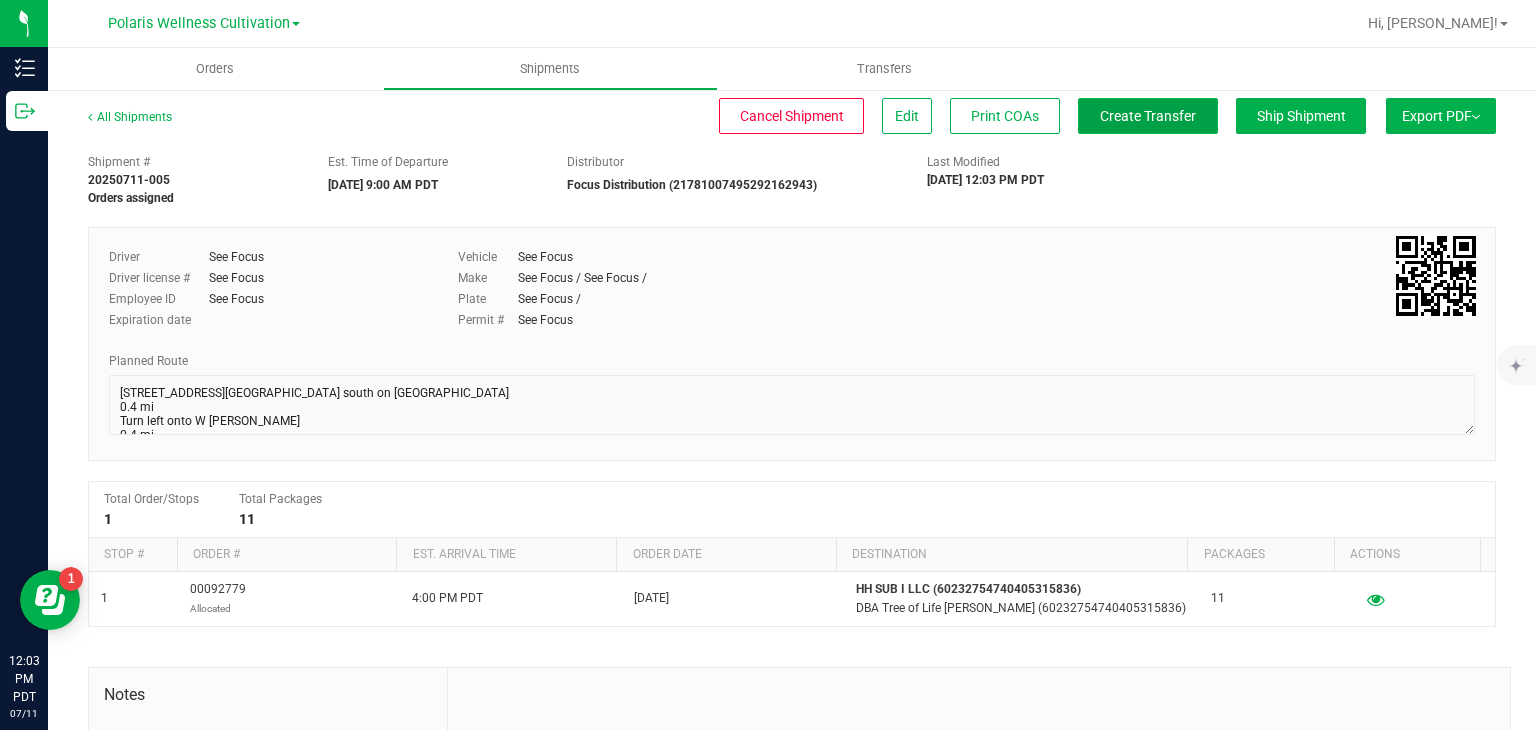 click on "Create Transfer" at bounding box center [1148, 116] 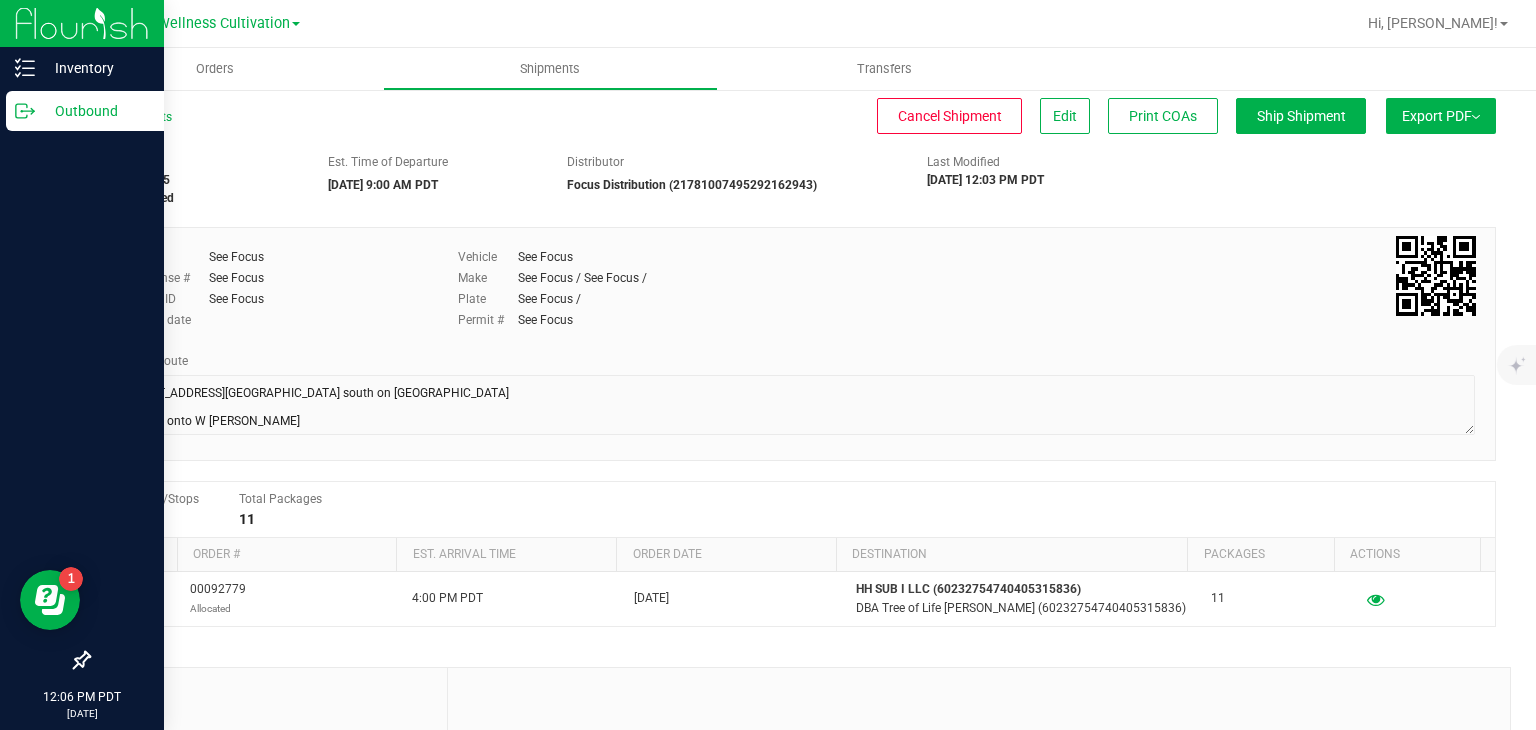 click on "Outbound" at bounding box center (85, 111) 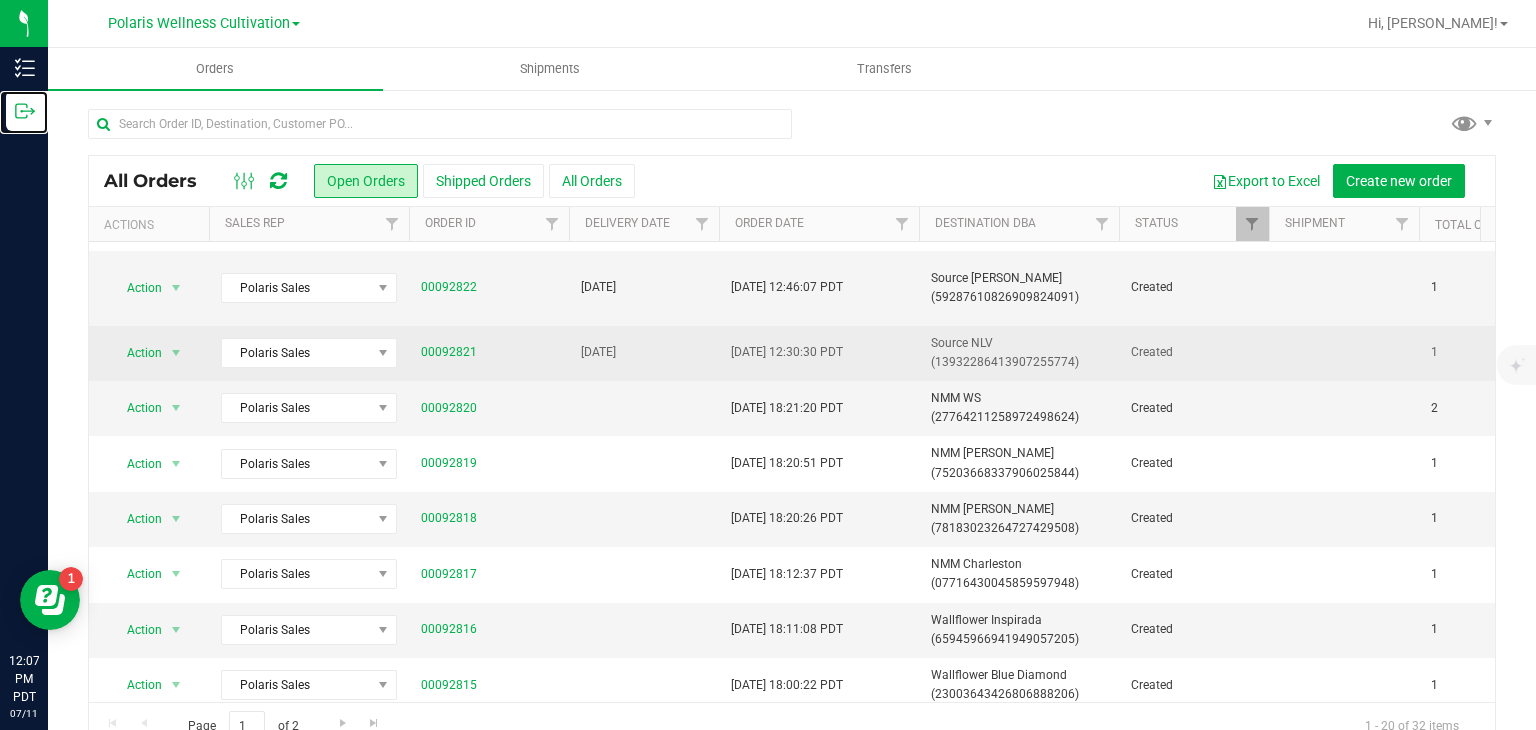 scroll, scrollTop: 272, scrollLeft: 0, axis: vertical 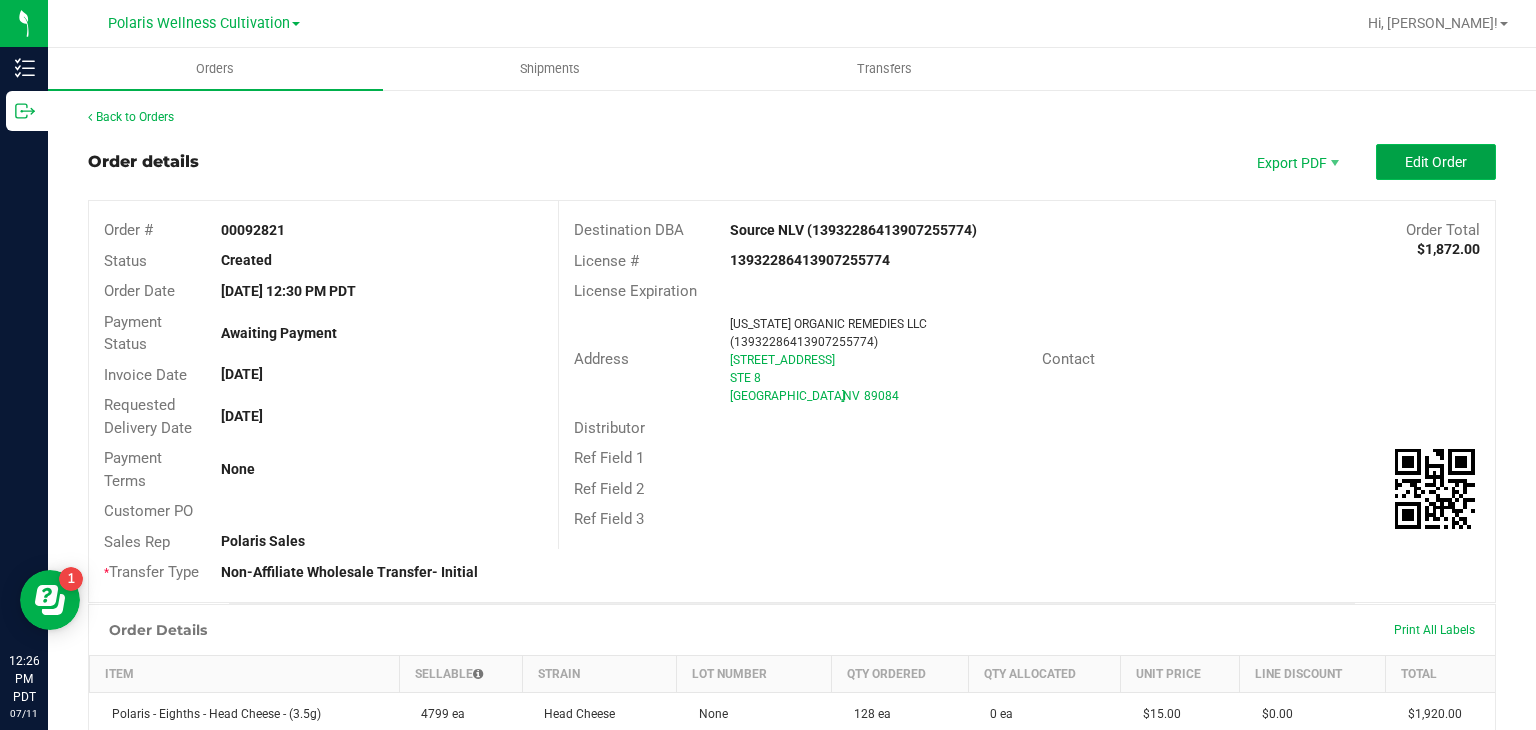 click on "Edit Order" at bounding box center [1436, 162] 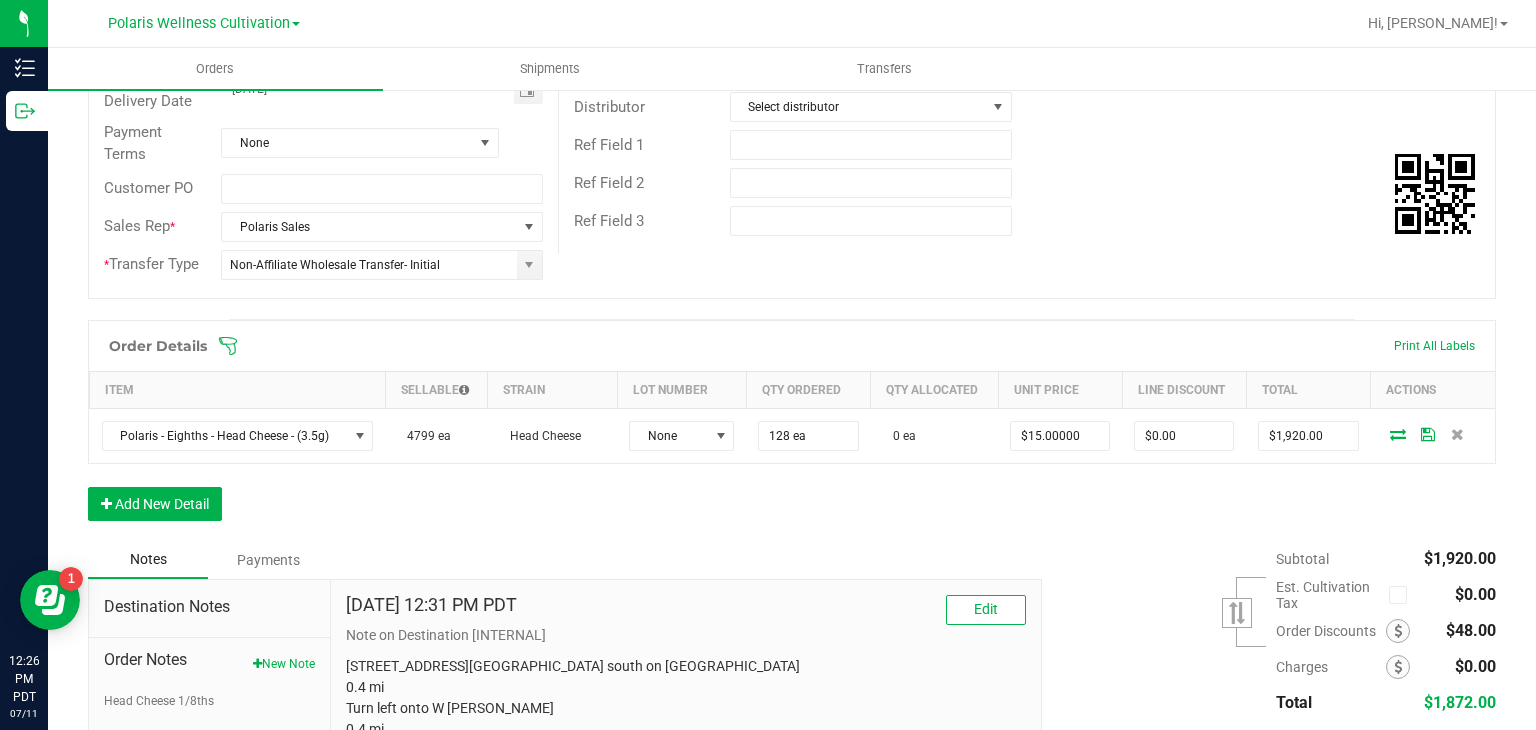 scroll, scrollTop: 350, scrollLeft: 0, axis: vertical 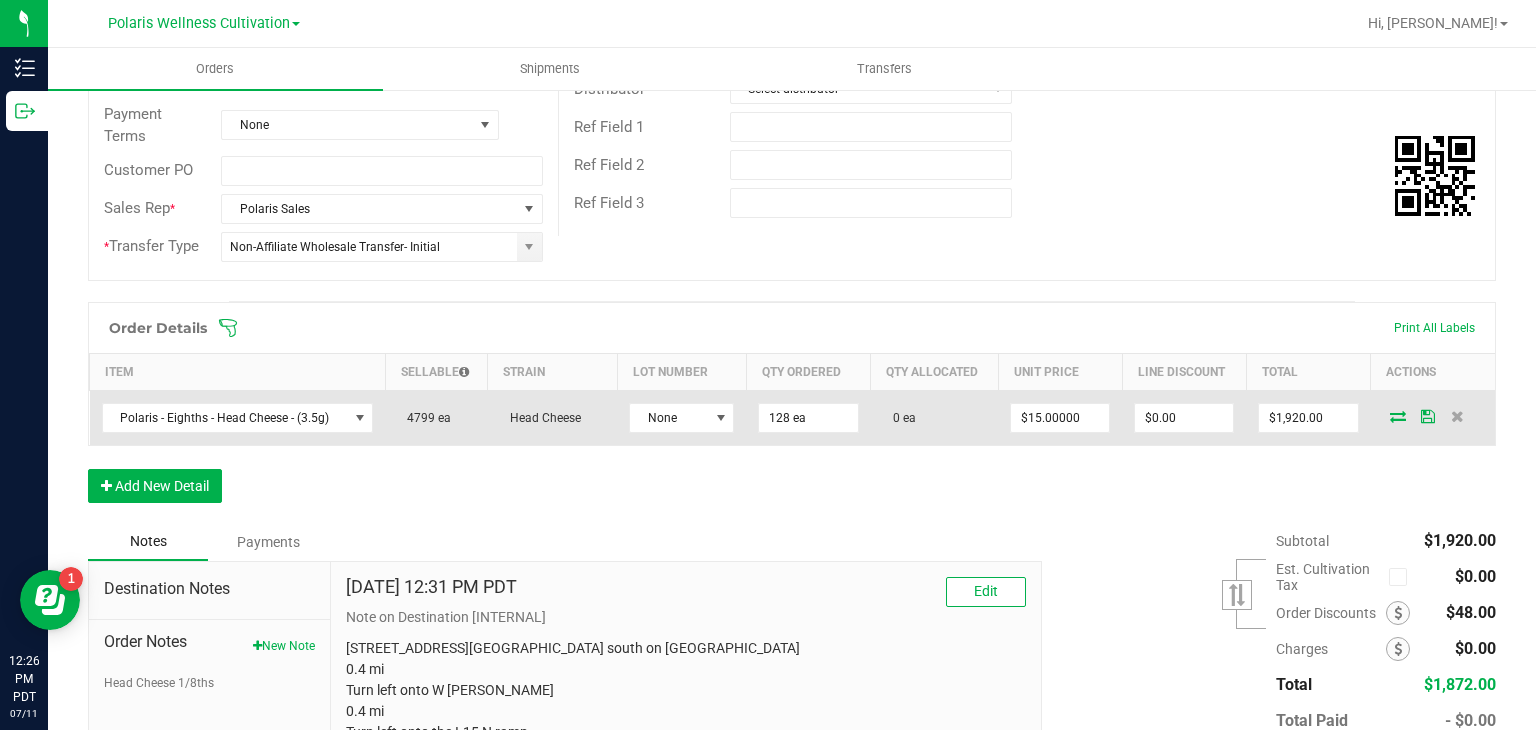 click at bounding box center (1398, 416) 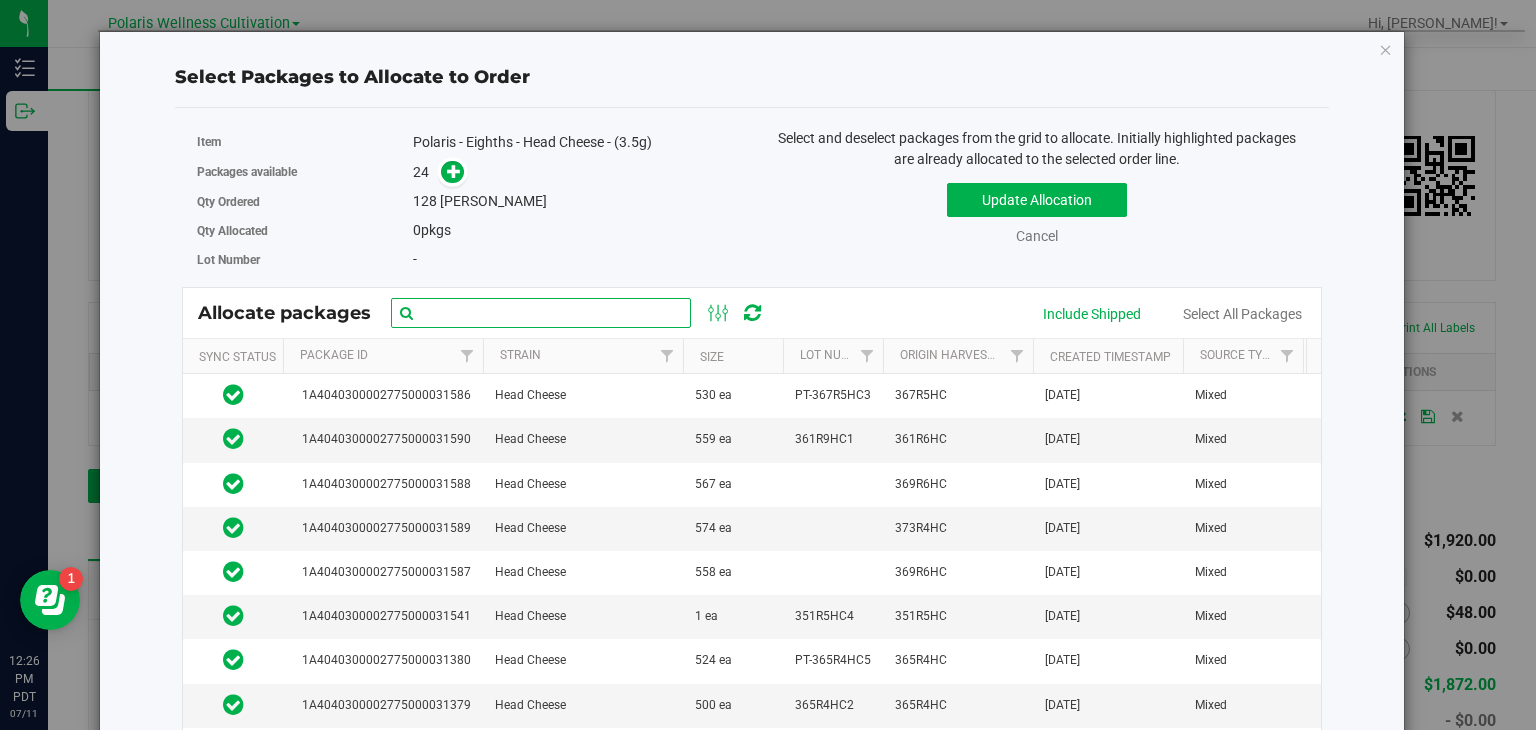 click at bounding box center [541, 313] 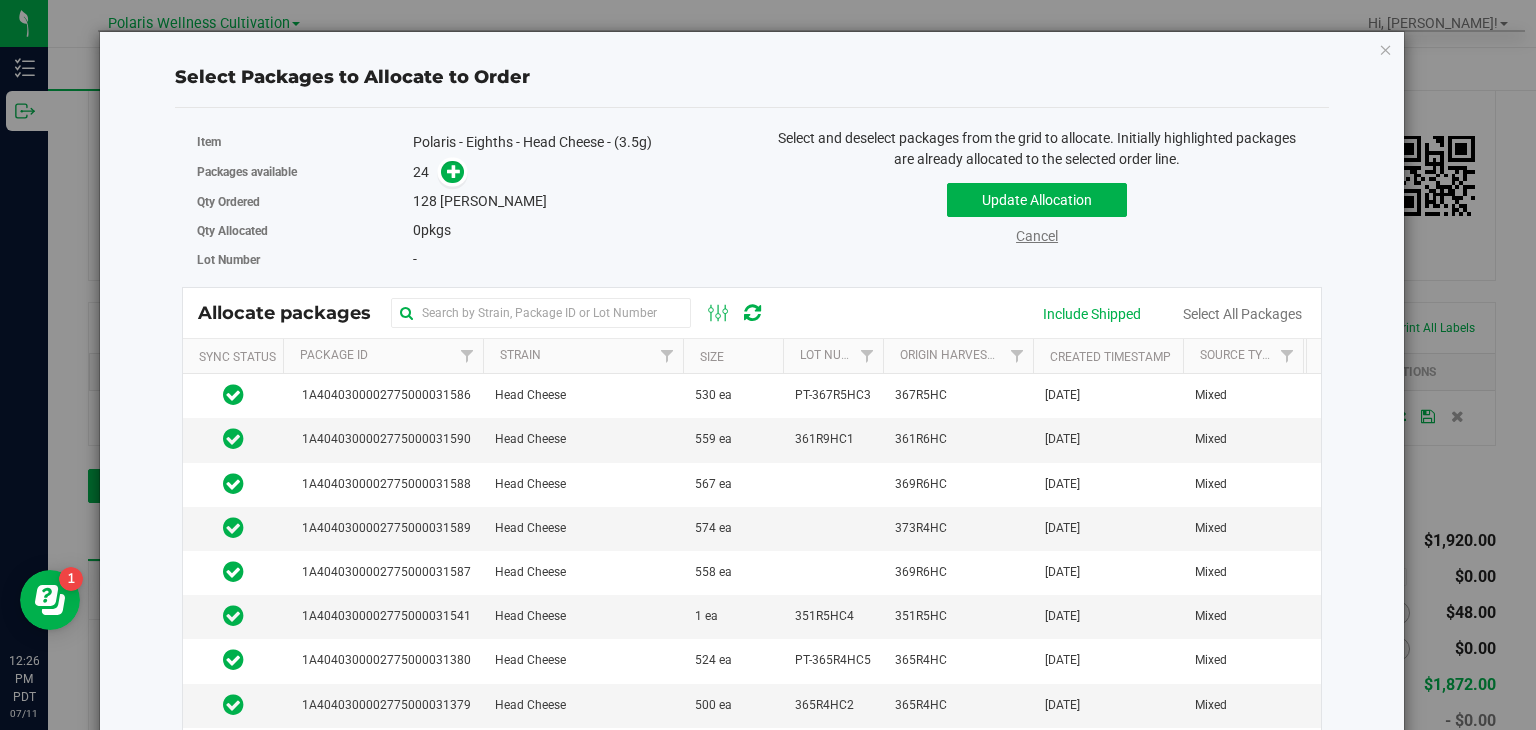 click on "Cancel" at bounding box center [1037, 236] 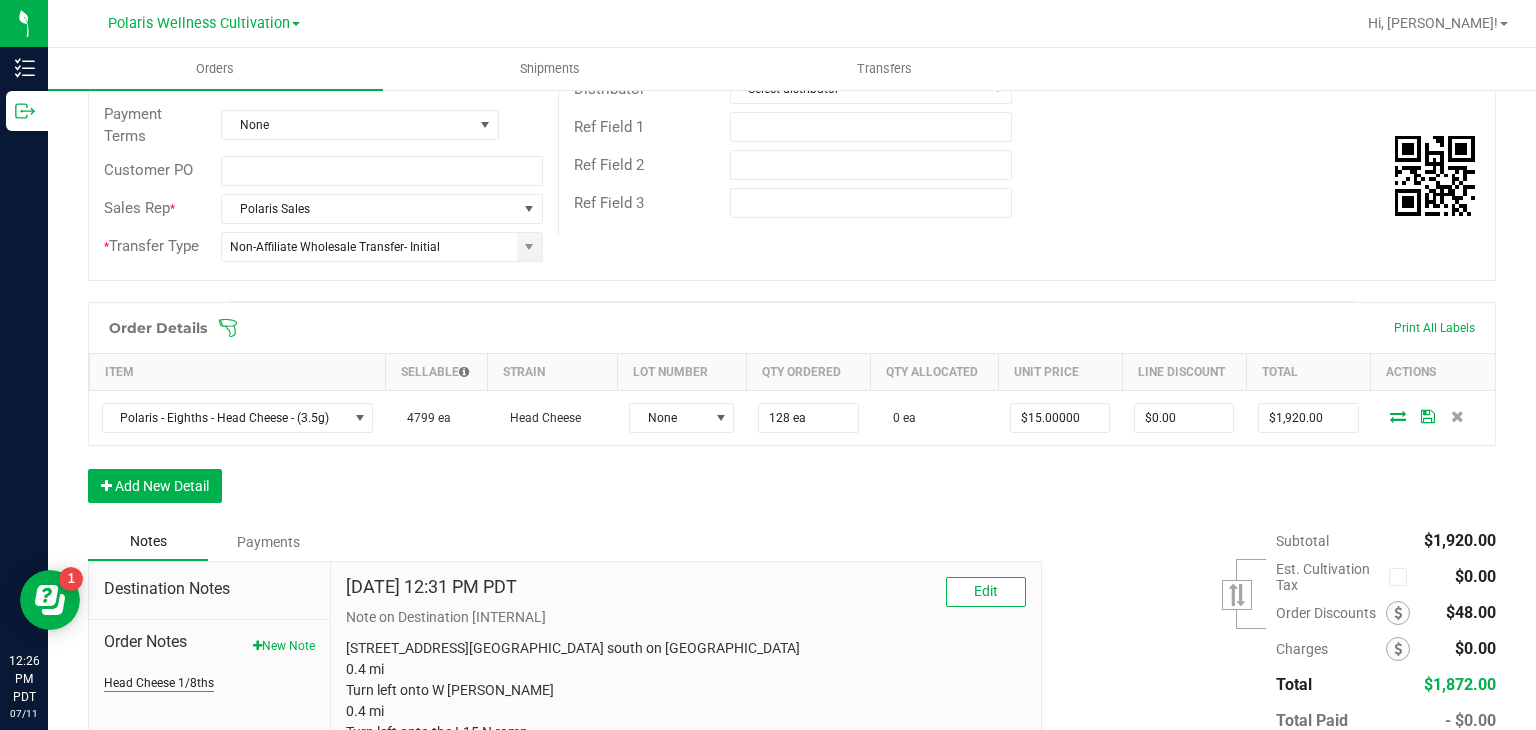 click on "Head Cheese 1/8ths" at bounding box center [159, 683] 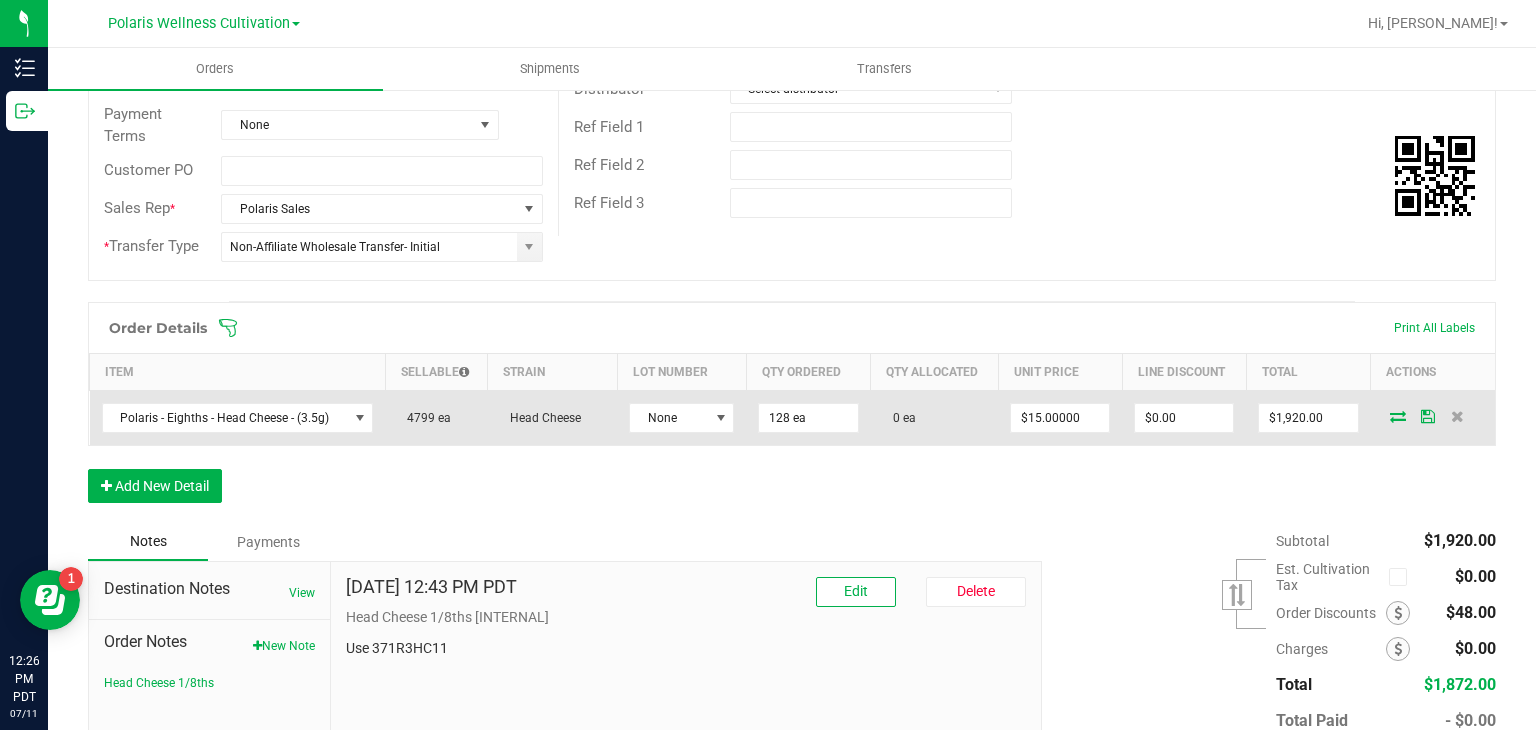 click at bounding box center (1398, 416) 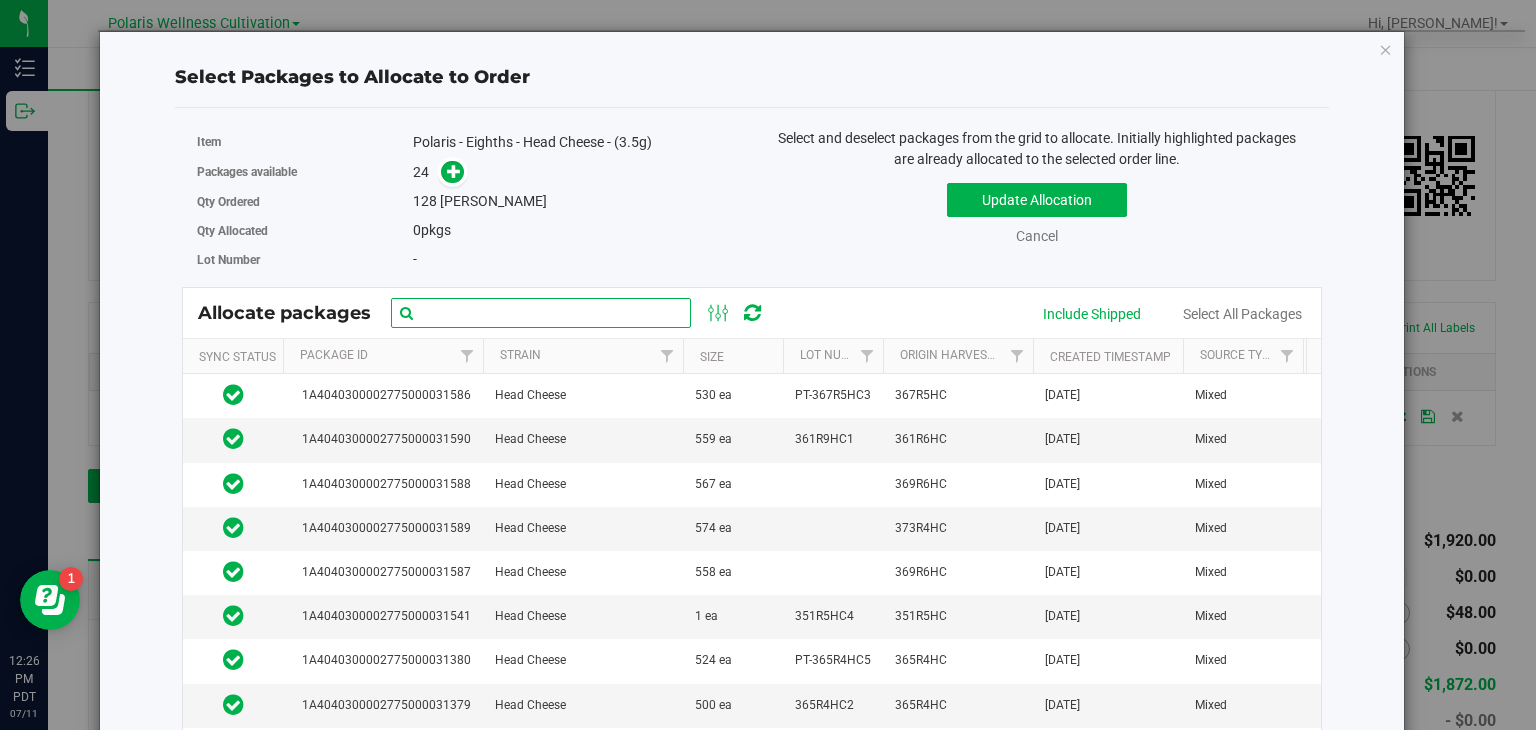 click at bounding box center [541, 313] 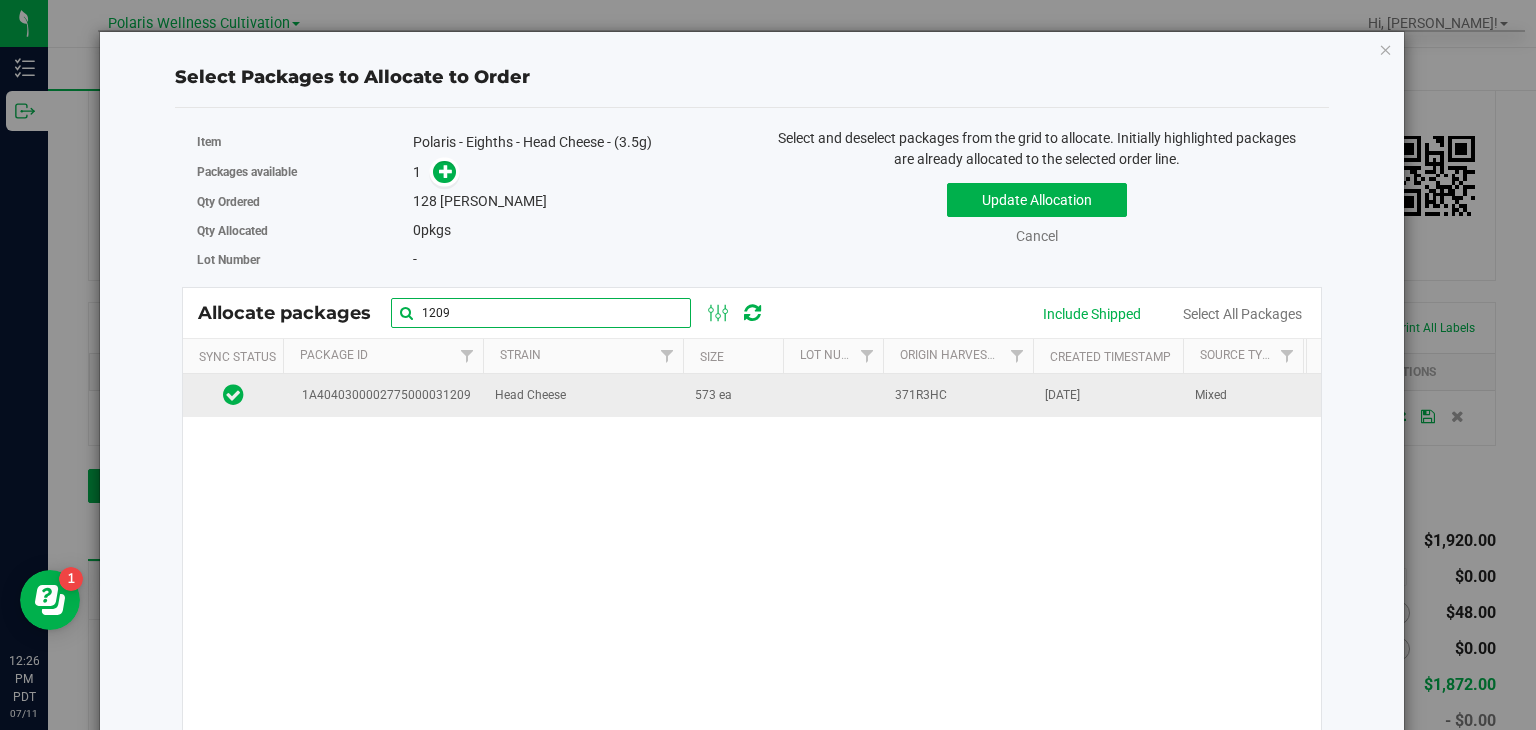 type on "1209" 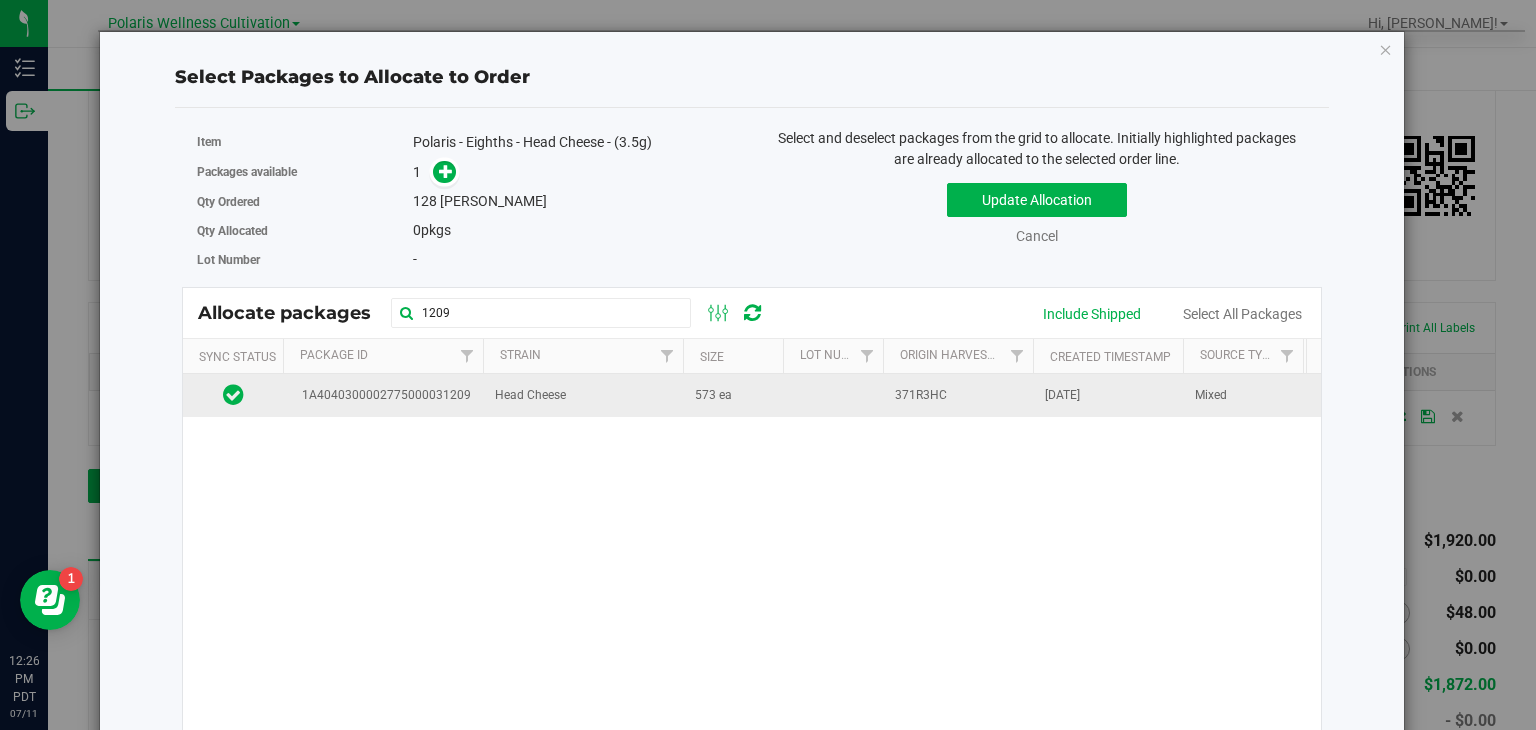 click on "Head Cheese" at bounding box center (530, 395) 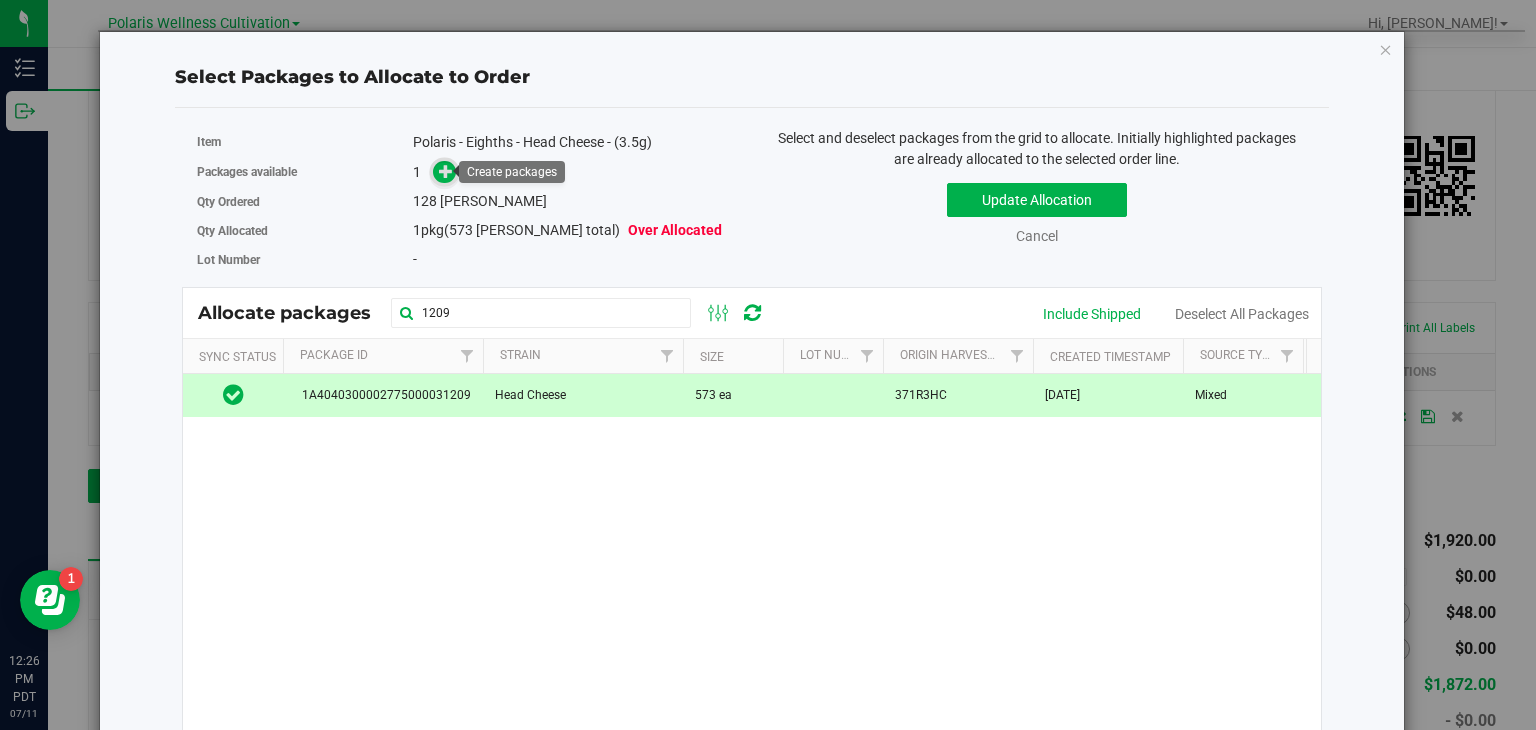 click at bounding box center (446, 171) 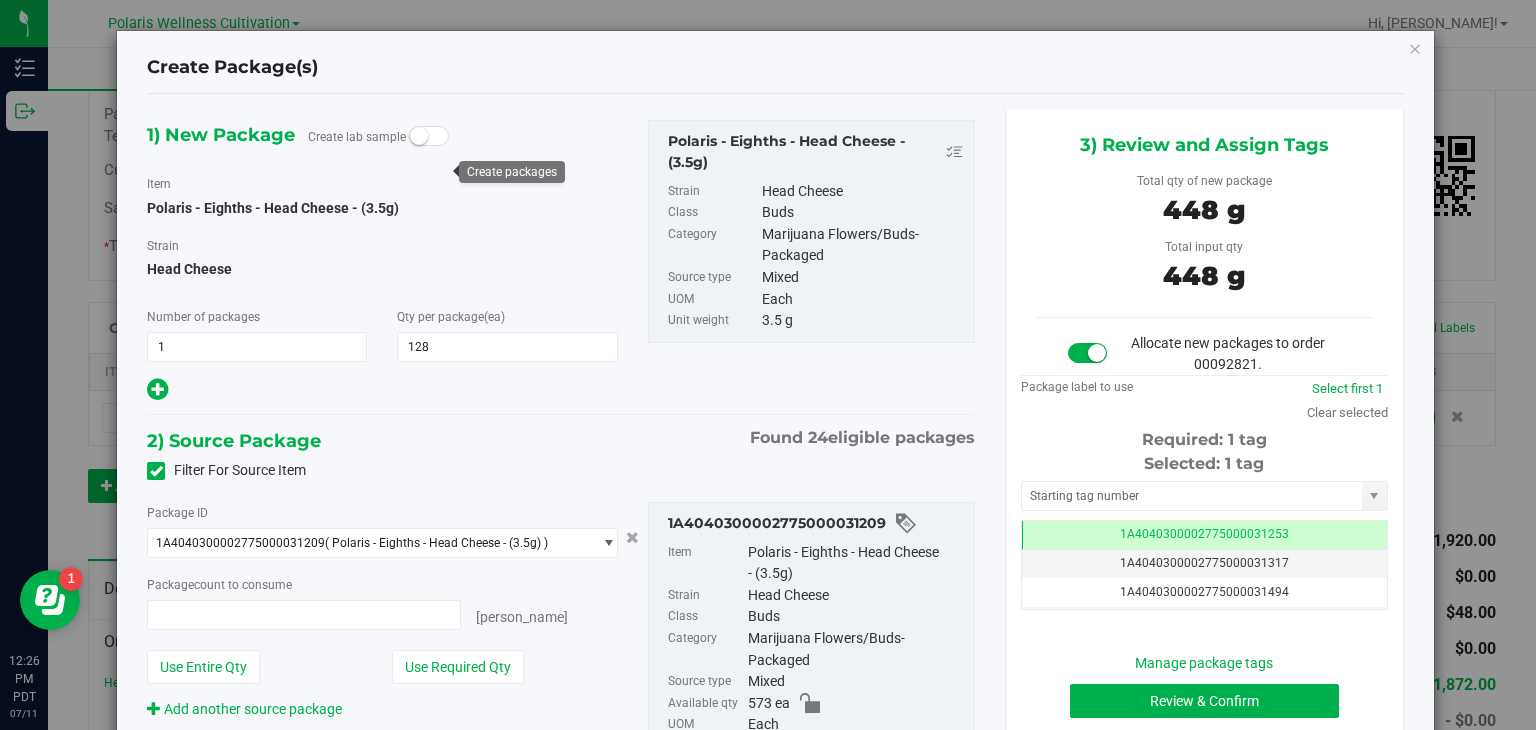 type on "128 ea" 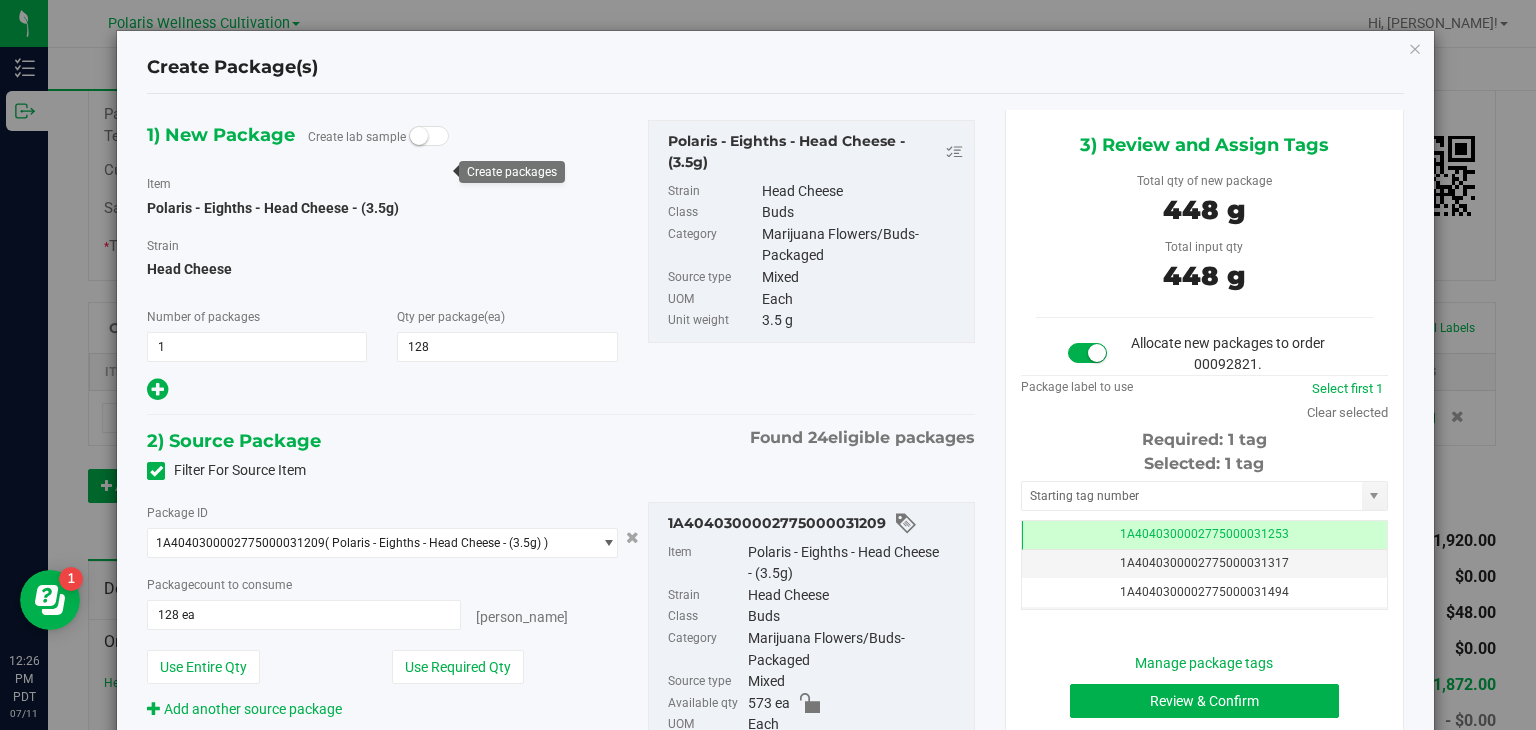 scroll, scrollTop: 0, scrollLeft: 0, axis: both 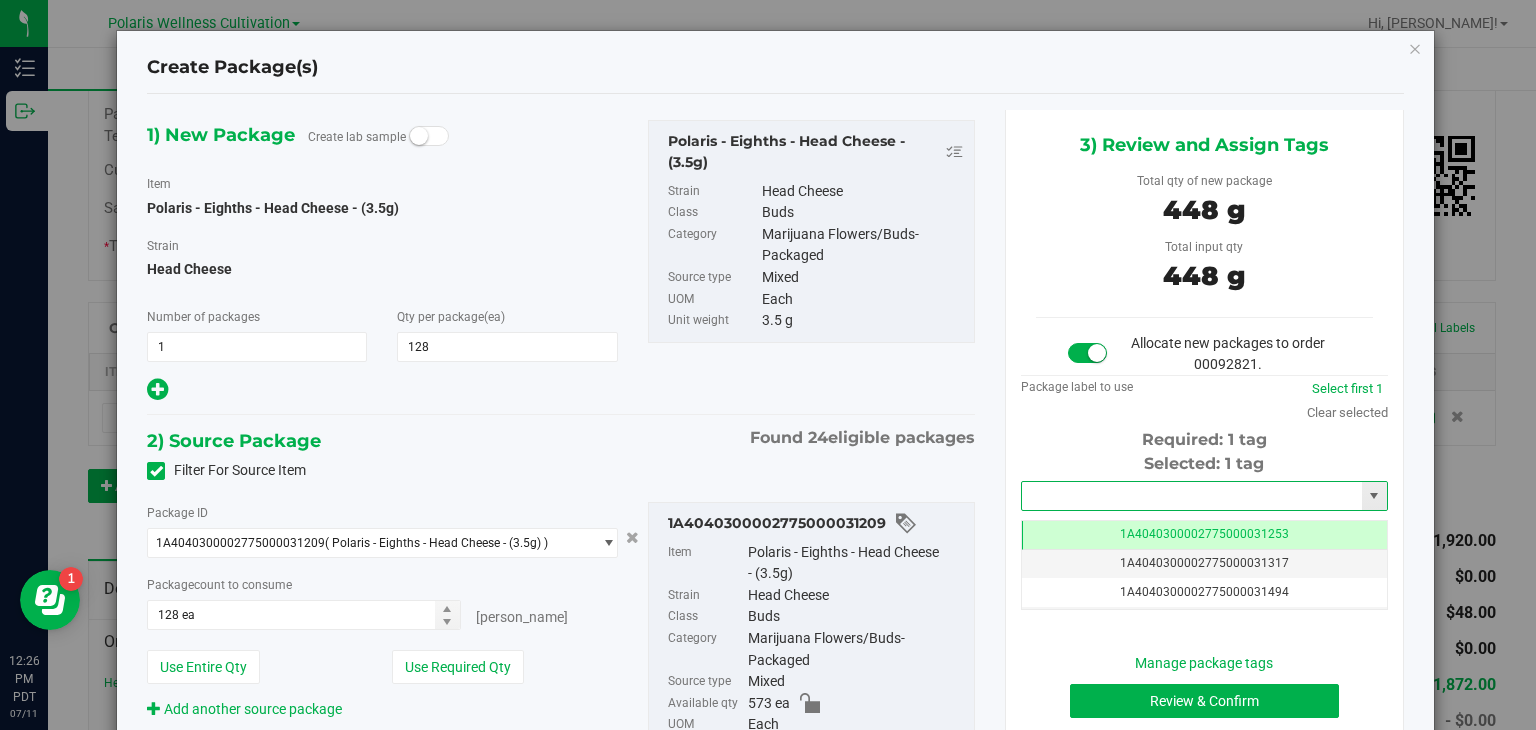 click at bounding box center [1192, 496] 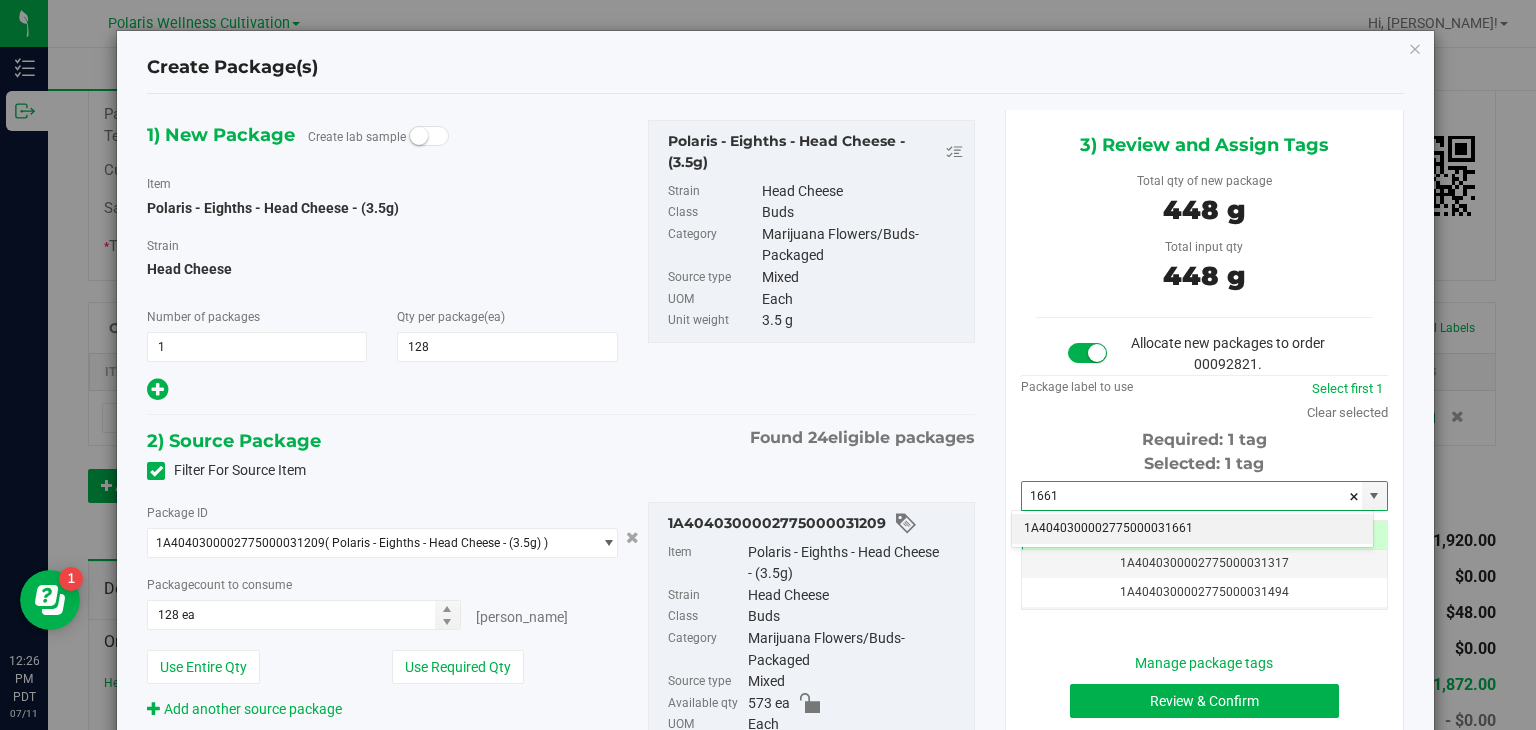 click on "1A4040300002775000031661" at bounding box center [1192, 529] 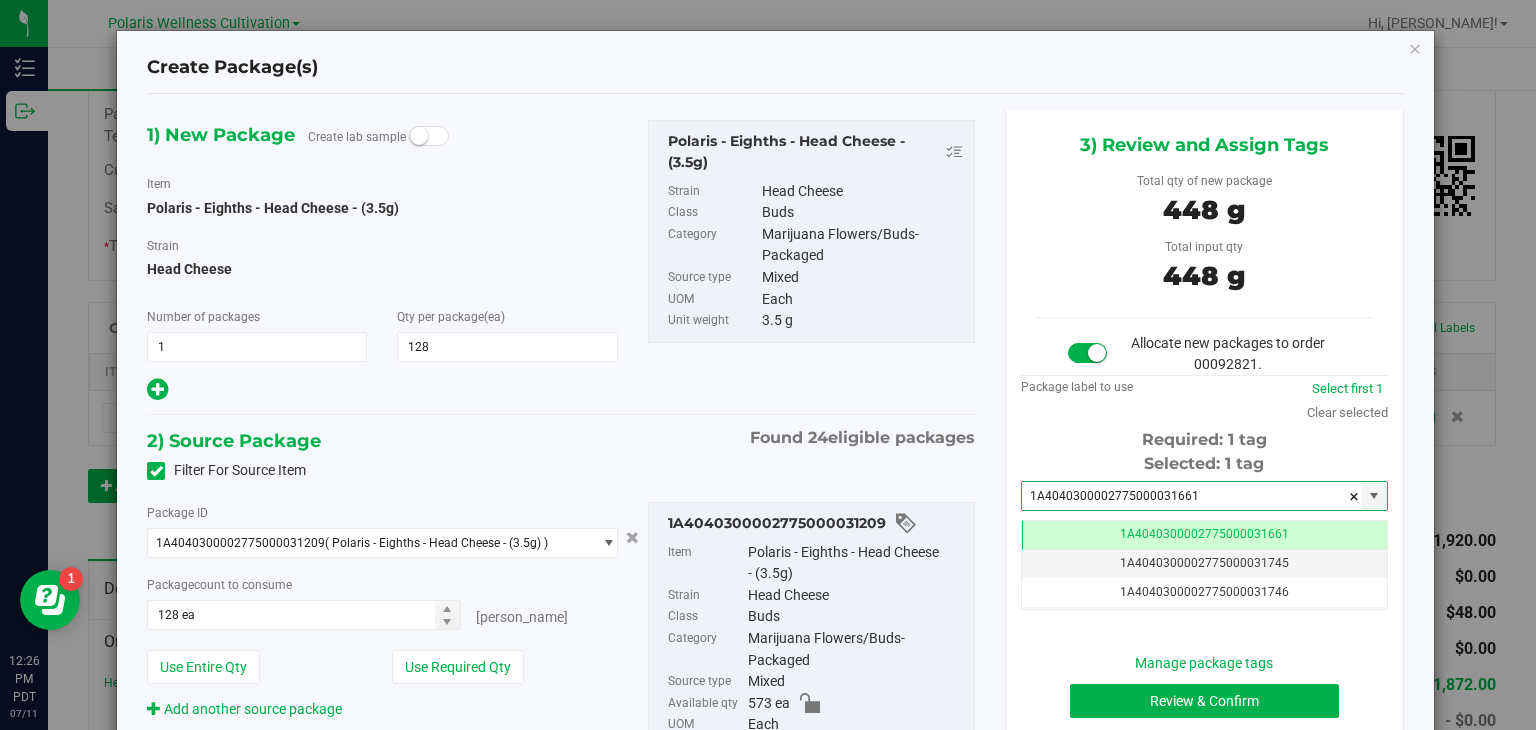 scroll, scrollTop: 0, scrollLeft: 0, axis: both 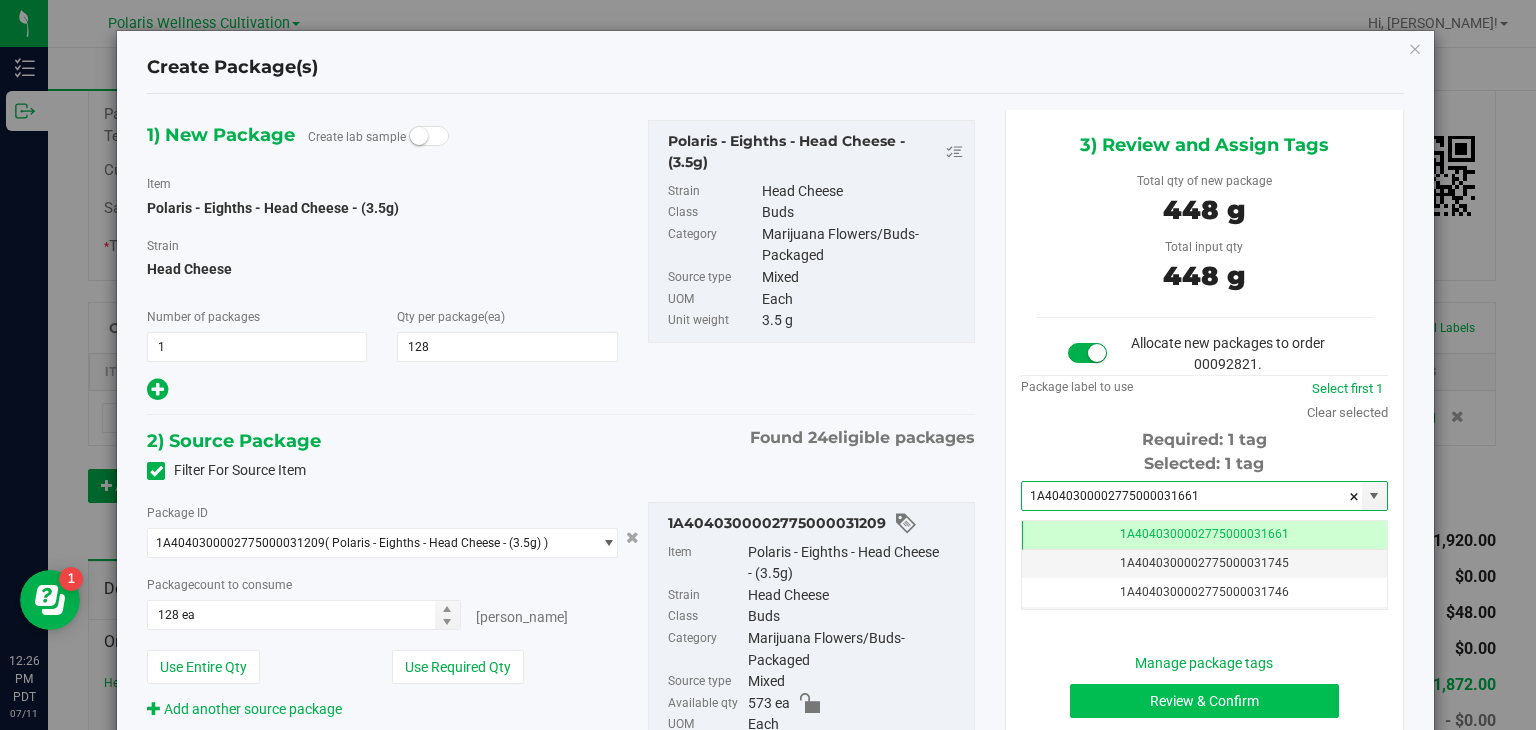 type on "1A4040300002775000031661" 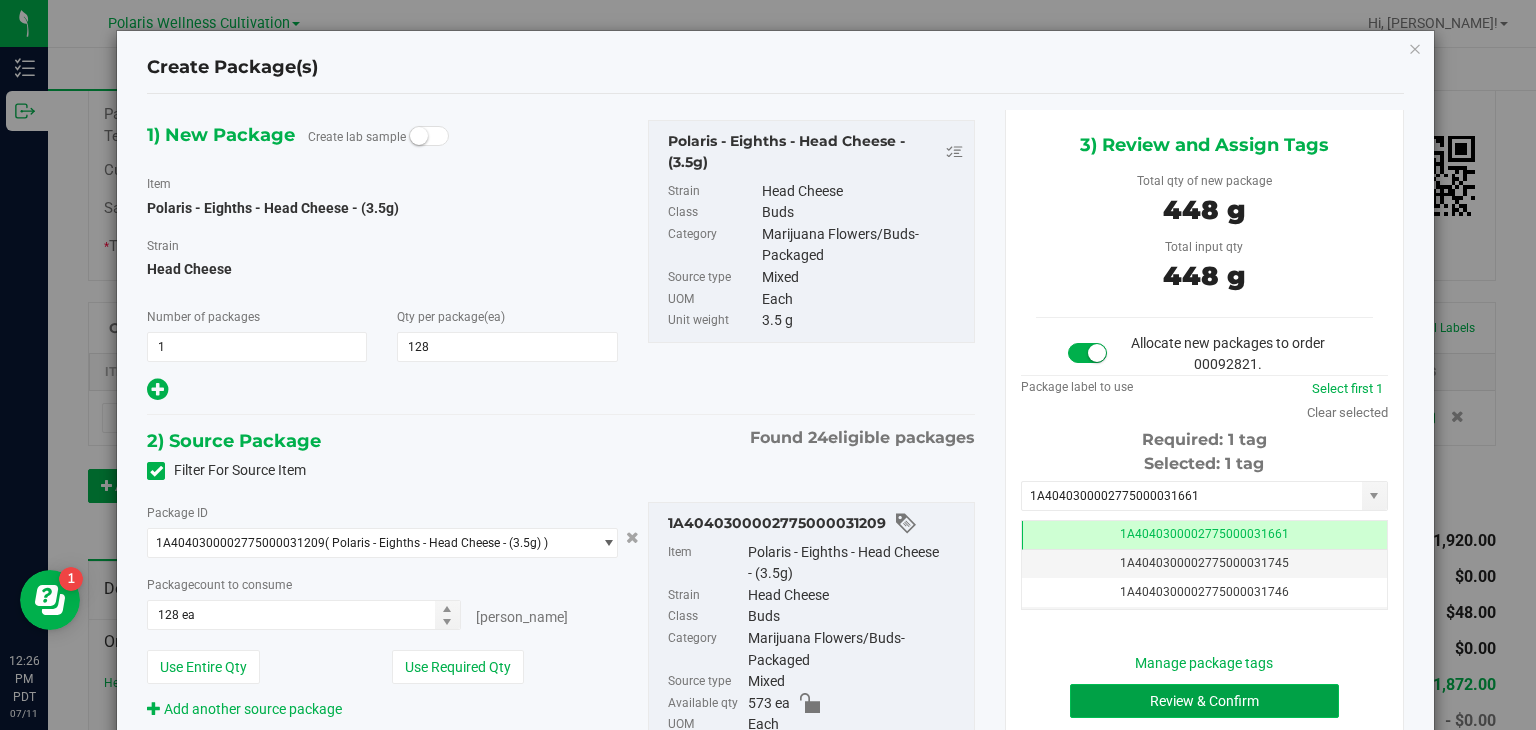click on "Review & Confirm" at bounding box center [1204, 701] 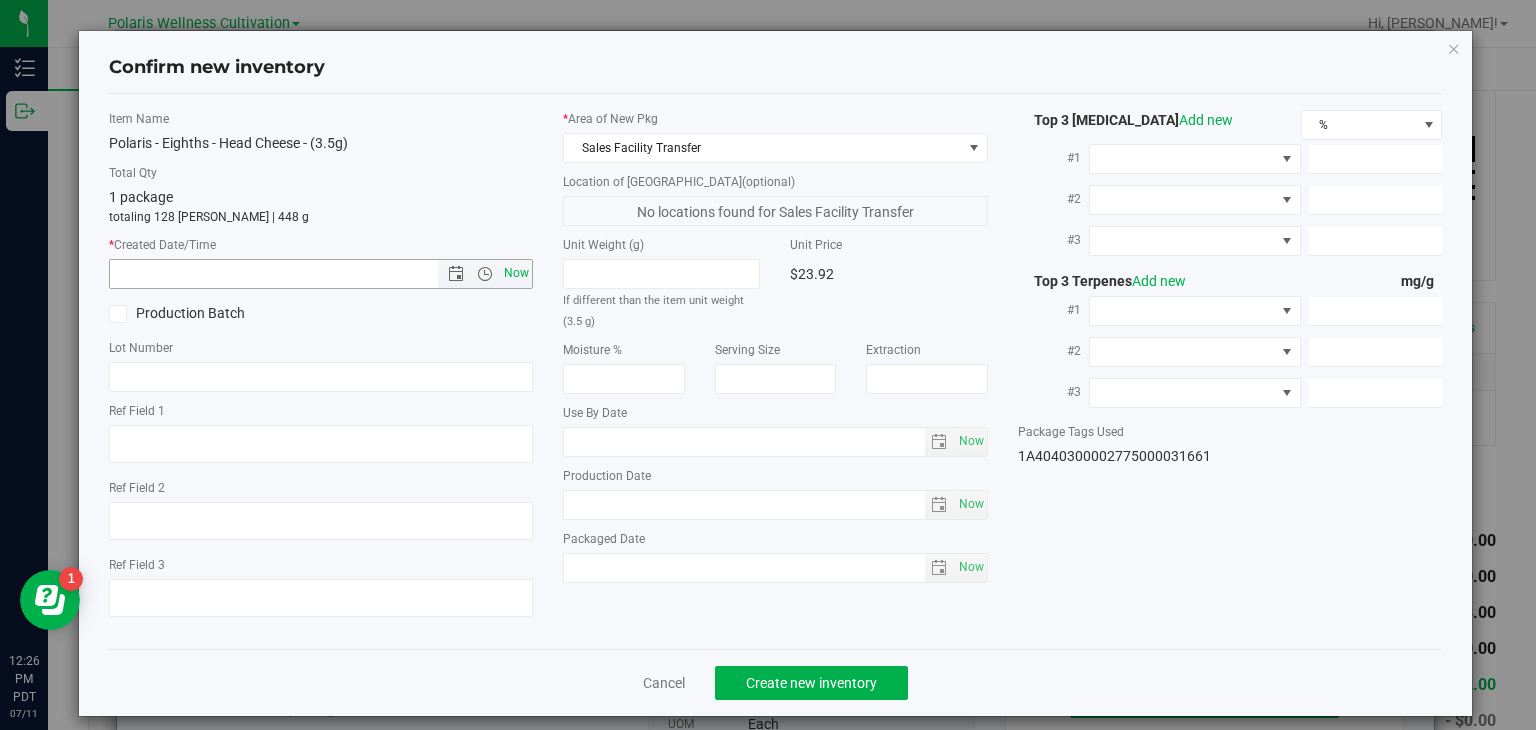 click on "Now" at bounding box center (517, 273) 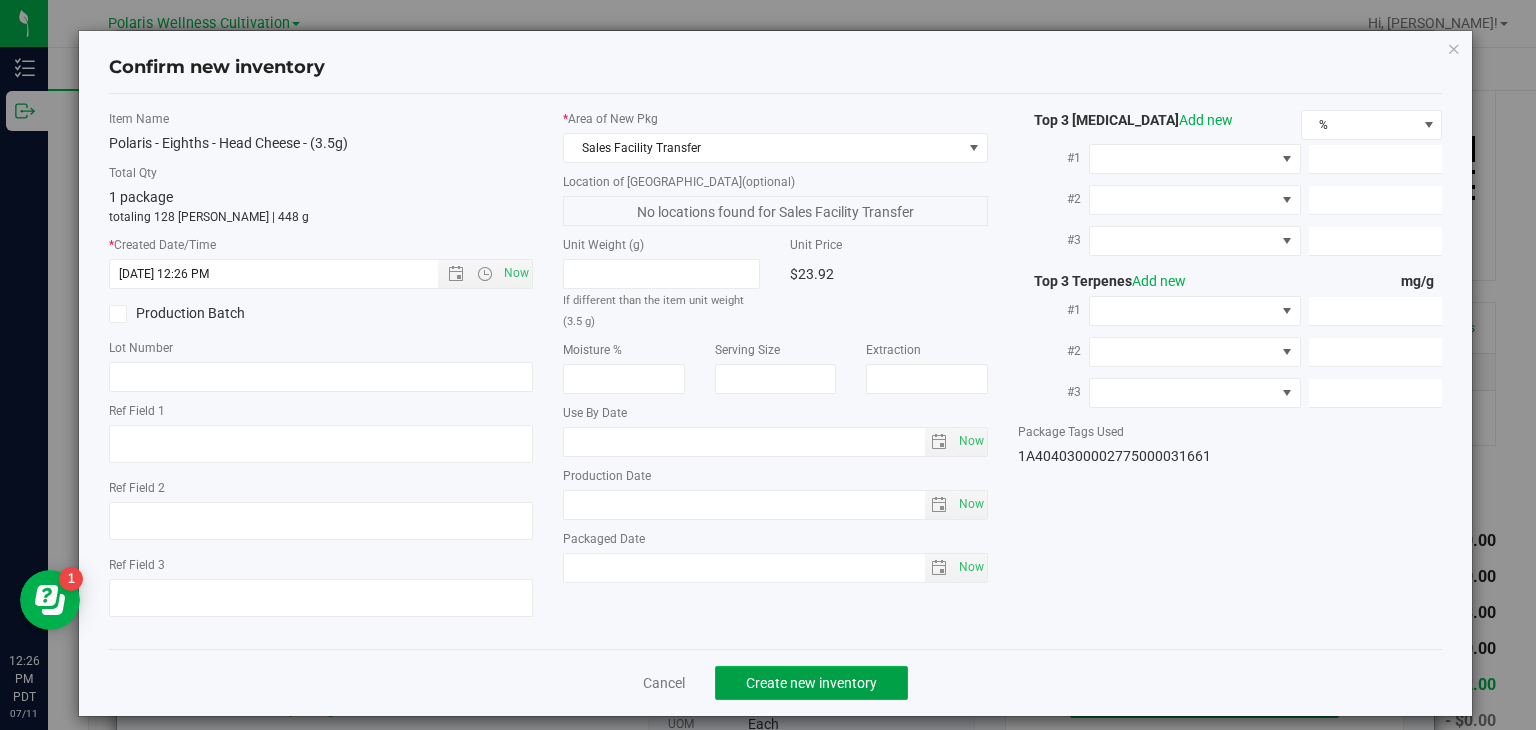 click on "Create new inventory" 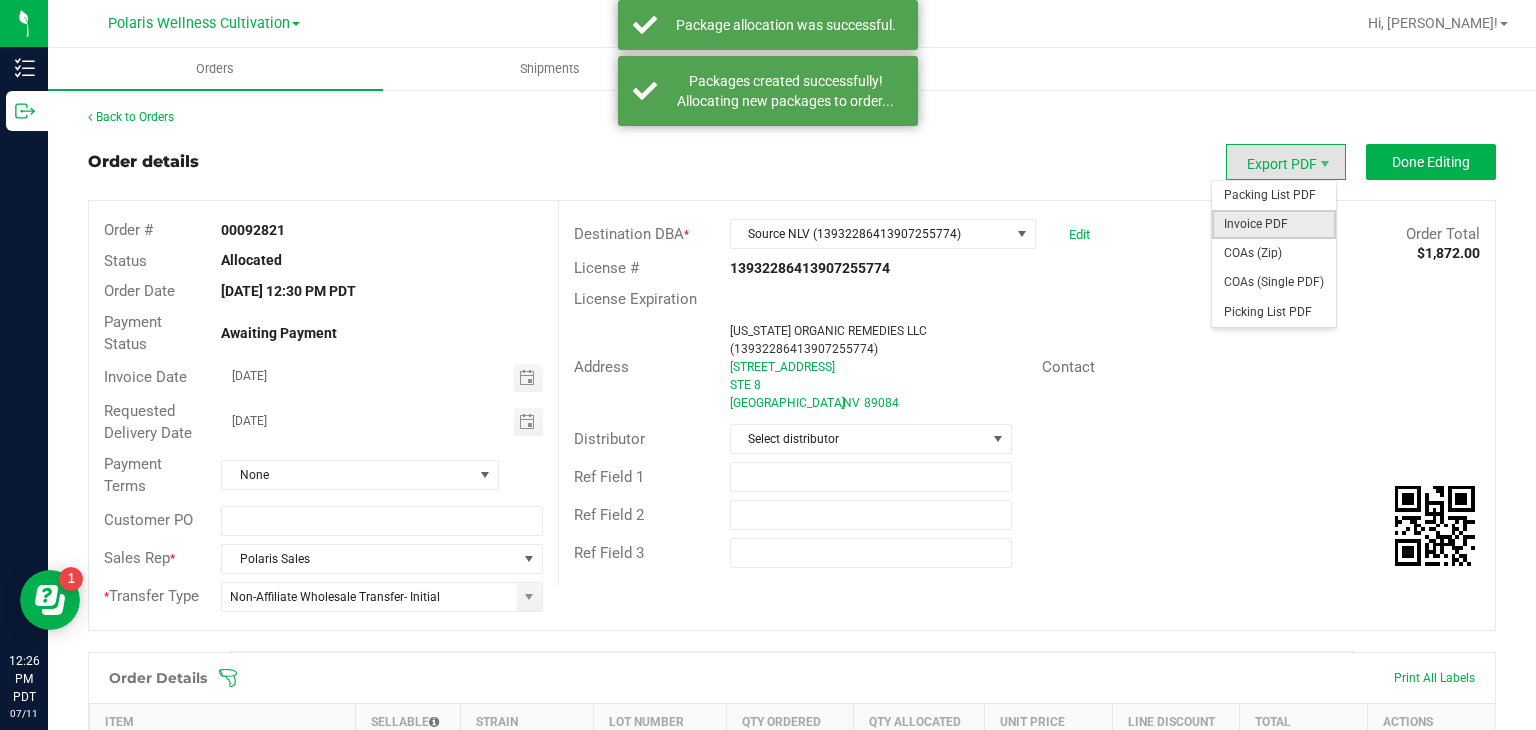 click on "Invoice PDF" at bounding box center (1274, 224) 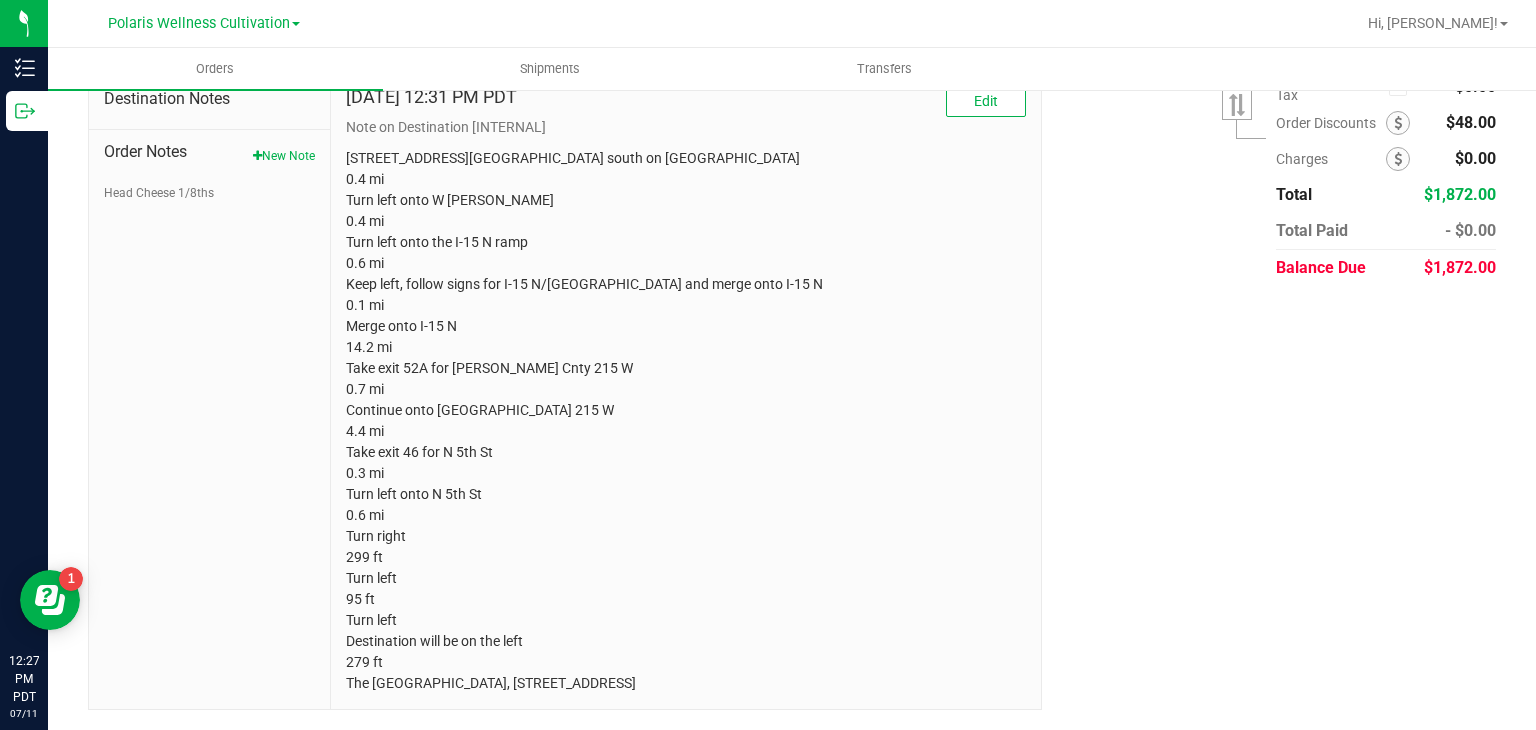 drag, startPoint x: 340, startPoint y: 325, endPoint x: 1005, endPoint y: 776, distance: 803.50854 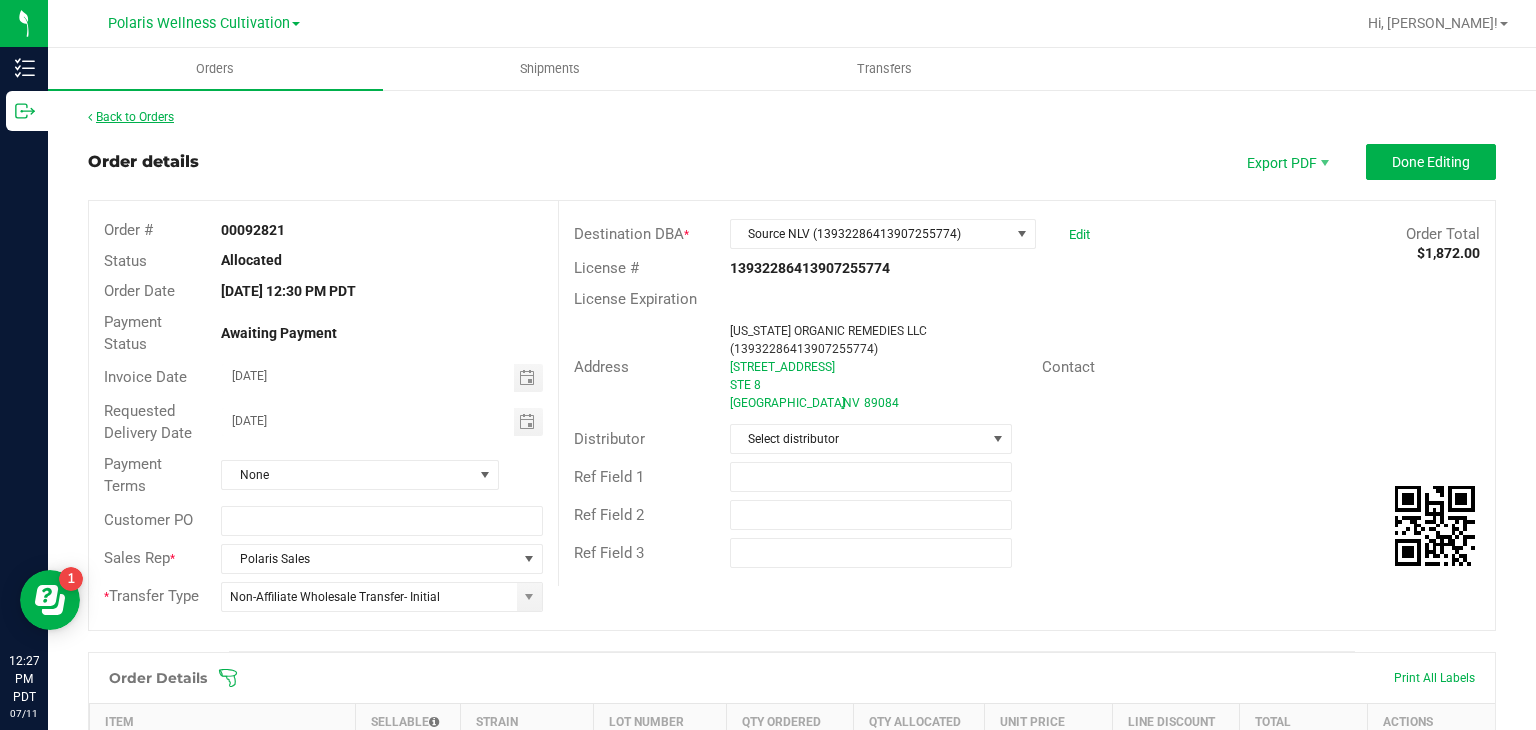click on "Back to Orders" at bounding box center [131, 117] 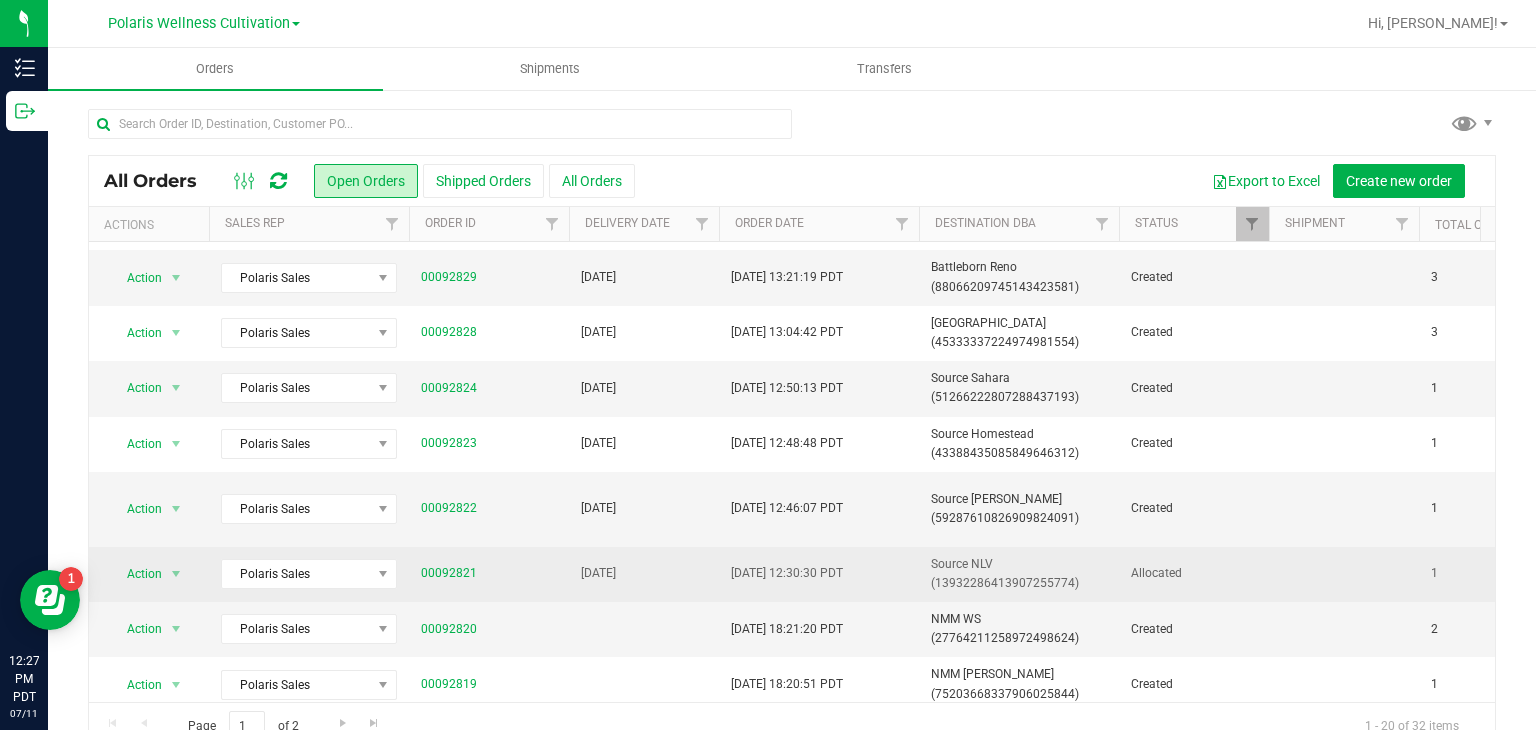 click on "[DATE] 12:30:30 PDT" at bounding box center [819, 574] 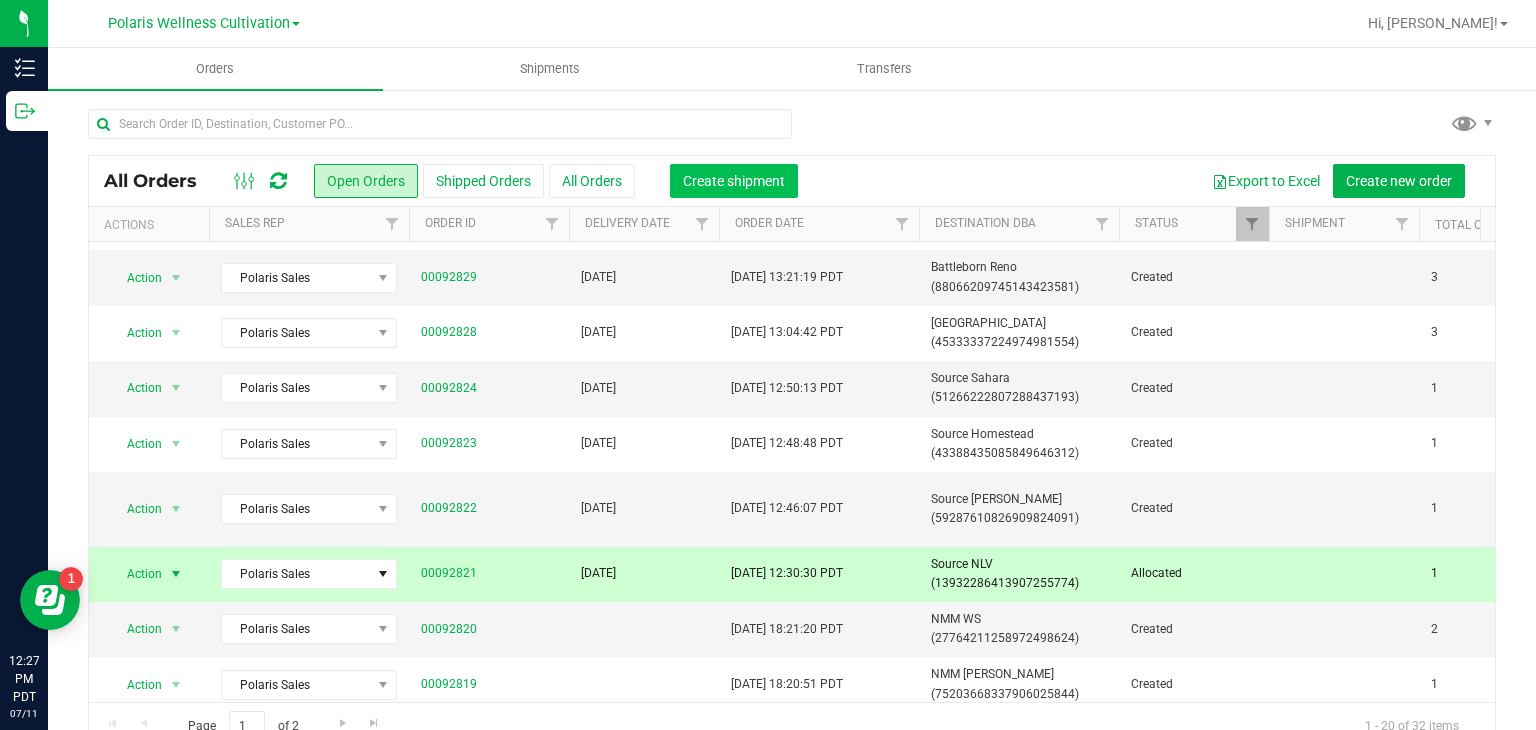 click on "Create shipment" at bounding box center (734, 181) 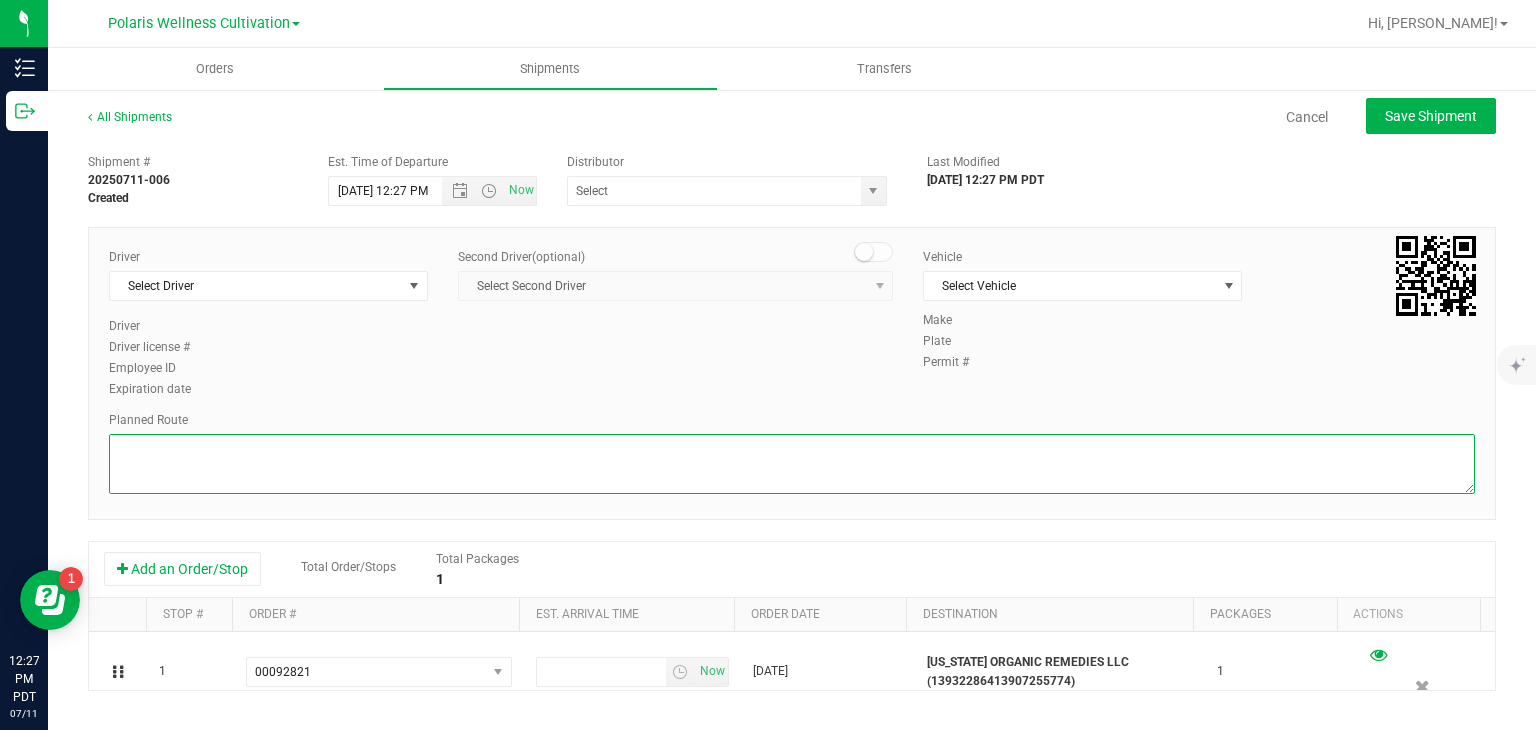 click at bounding box center (792, 464) 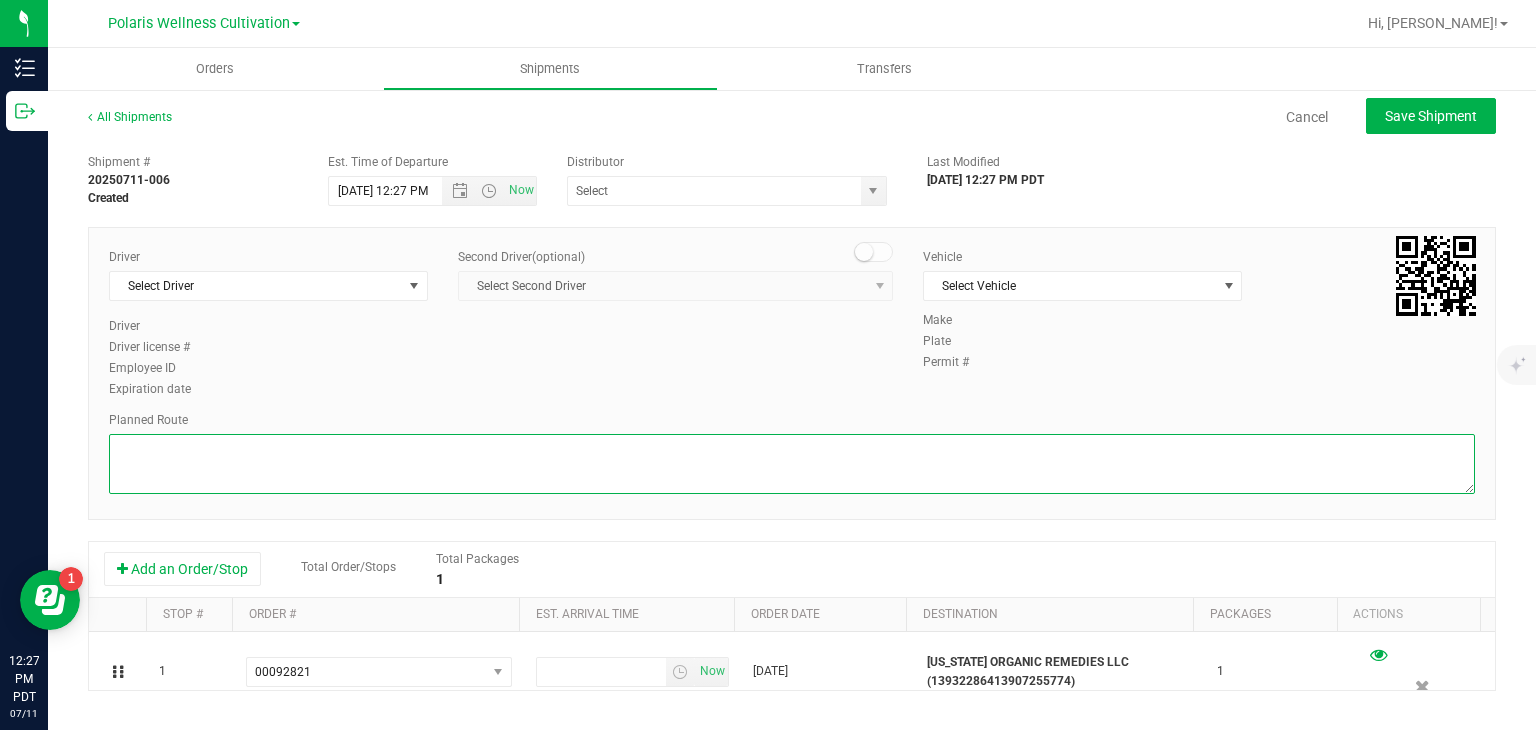 paste on "[STREET_ADDRESS][GEOGRAPHIC_DATA] south on [GEOGRAPHIC_DATA]
0.4 mi
Turn left onto W [PERSON_NAME]
0.4 mi
Turn left onto the I-15 N ramp
0.6 mi
Keep left, follow signs for I-15 N/[GEOGRAPHIC_DATA] and merge onto I-15 N
0.1 mi
Merge onto I-15 N
14.2 mi
Take exit 52A for [PERSON_NAME] Cnty 215 W
0.7 mi
Continue onto [GEOGRAPHIC_DATA] 215 W
4.4 mi
Take exit 46 for N 5th St
0.3 mi
Turn left onto N 5th St
0.6 mi
Turn right
299 ft
Turn left
95 ft
Turn left
Destination will be on the left
279 ft
The [GEOGRAPHIC_DATA], [STREET_ADDRESS]" 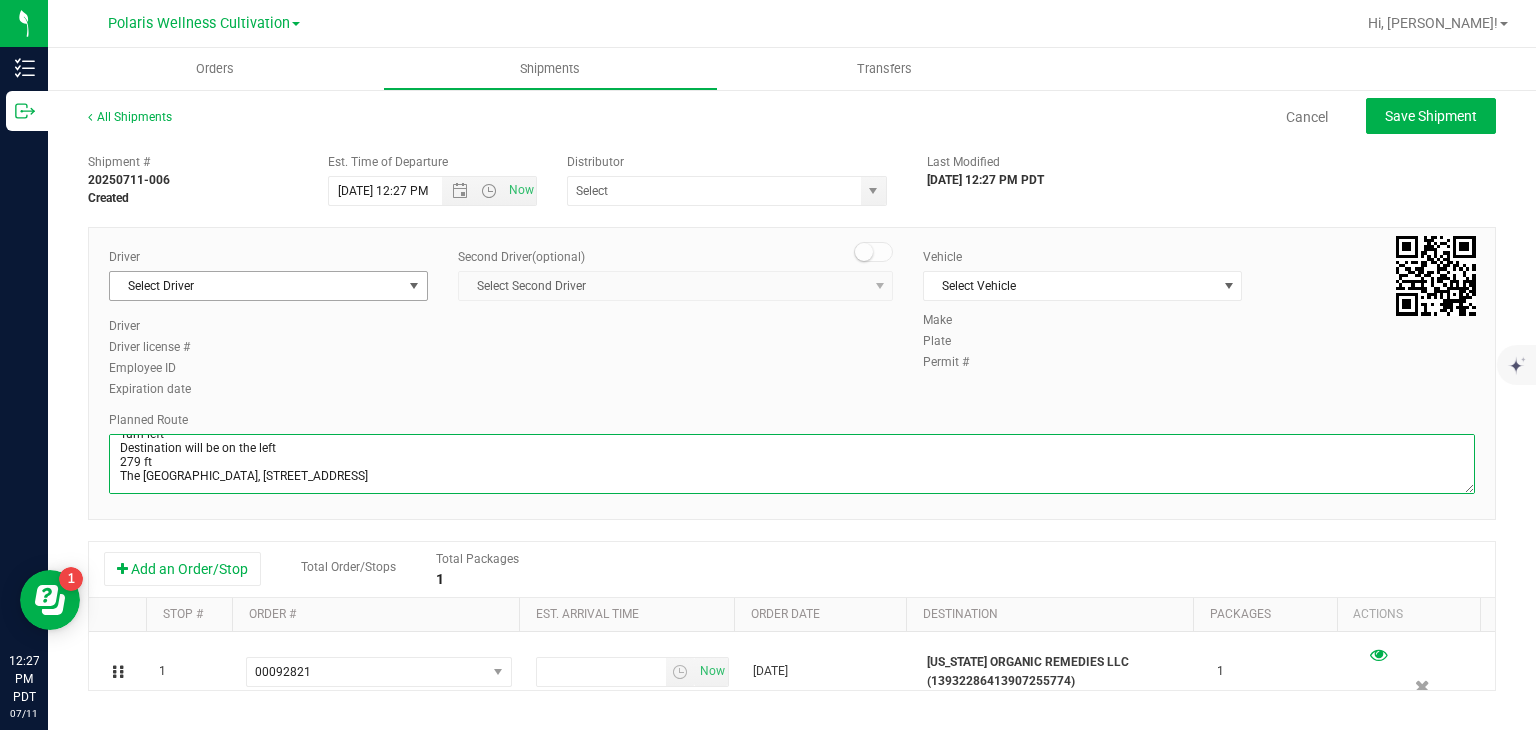 type on "[STREET_ADDRESS][GEOGRAPHIC_DATA] south on [GEOGRAPHIC_DATA]
0.4 mi
Turn left onto W [PERSON_NAME]
0.4 mi
Turn left onto the I-15 N ramp
0.6 mi
Keep left, follow signs for I-15 N/[GEOGRAPHIC_DATA] and merge onto I-15 N
0.1 mi
Merge onto I-15 N
14.2 mi
Take exit 52A for [PERSON_NAME] Cnty 215 W
0.7 mi
Continue onto [GEOGRAPHIC_DATA] 215 W
4.4 mi
Take exit 46 for N 5th St
0.3 mi
Turn left onto N 5th St
0.6 mi
Turn right
299 ft
Turn left
95 ft
Turn left
Destination will be on the left
279 ft
The [GEOGRAPHIC_DATA], [STREET_ADDRESS]" 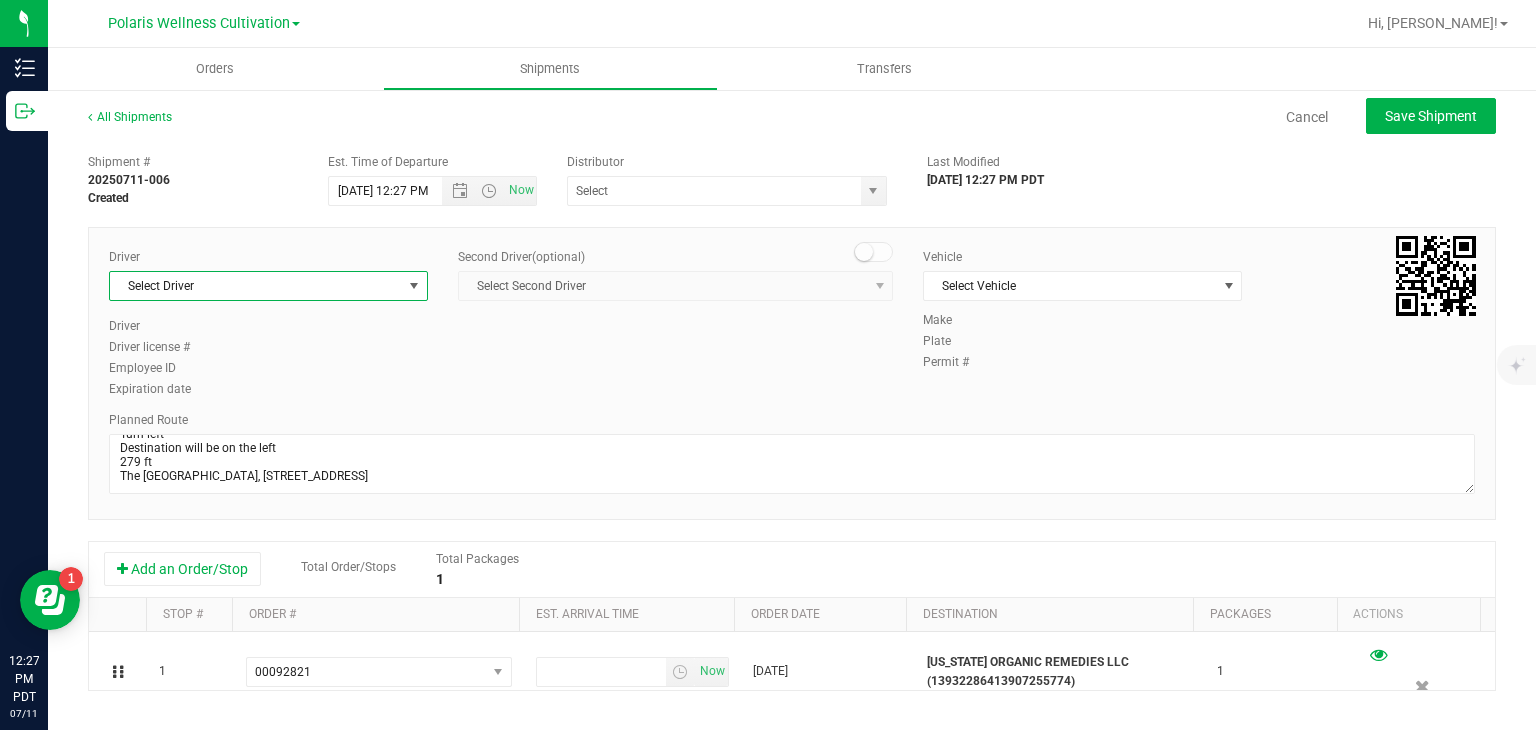 click at bounding box center [414, 286] 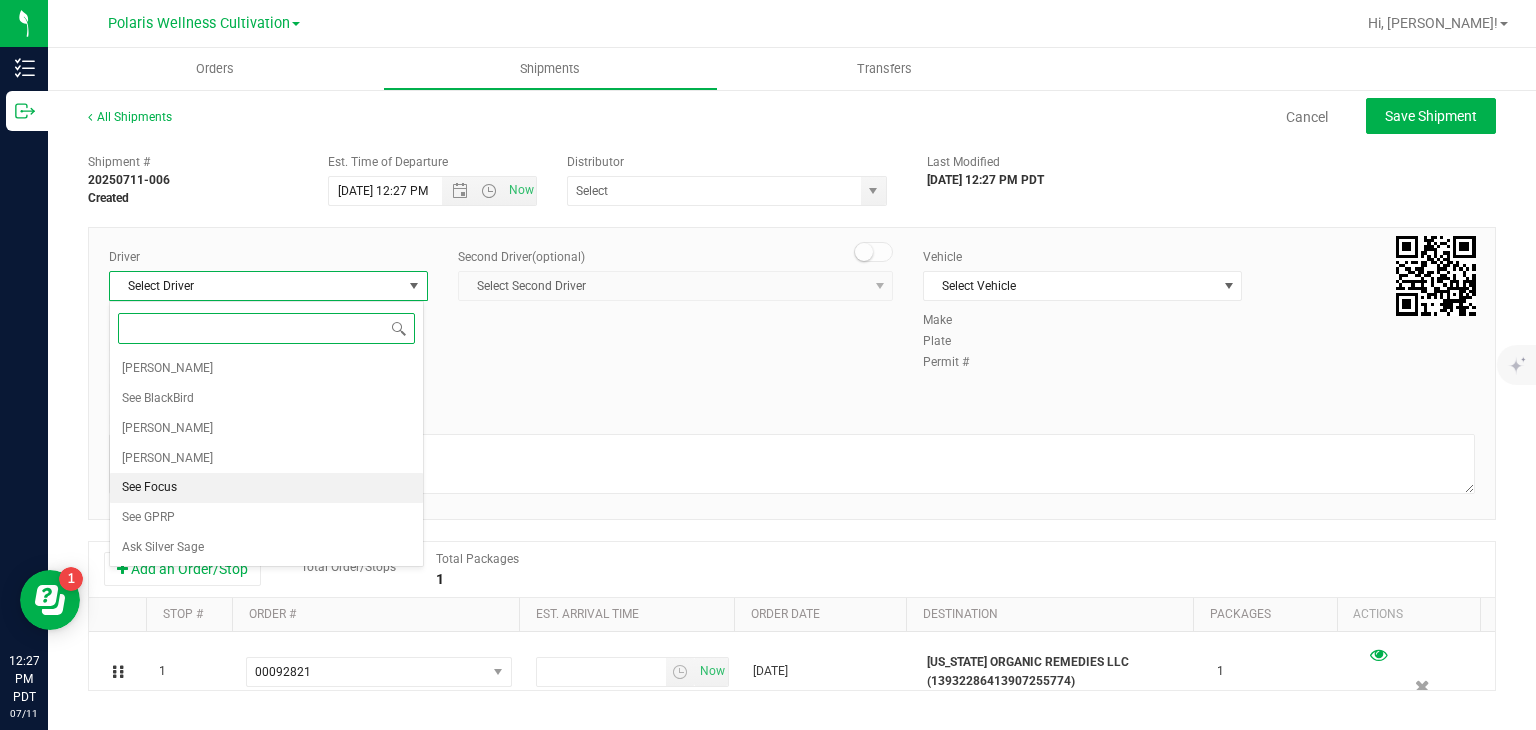 click on "See Focus" at bounding box center [266, 488] 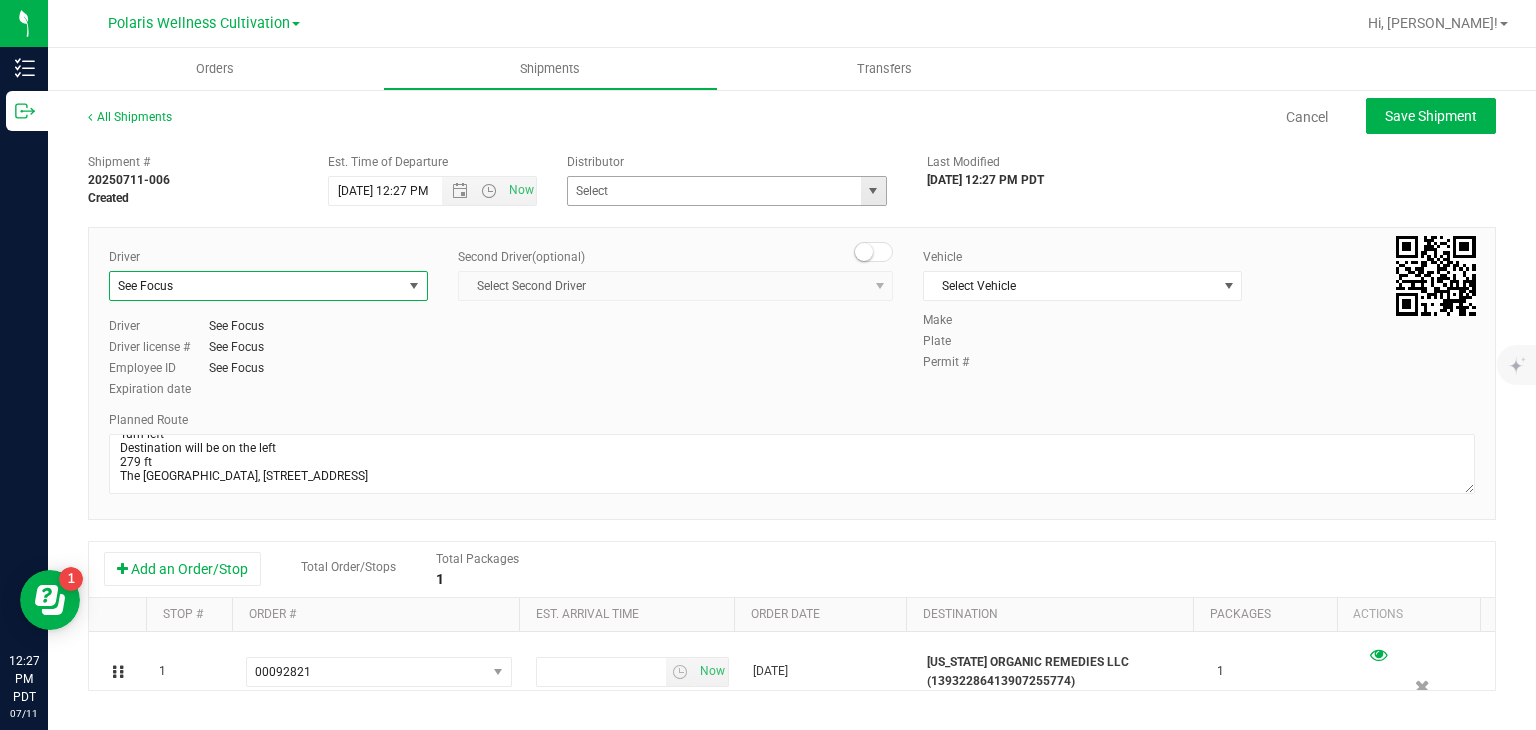 click at bounding box center [873, 191] 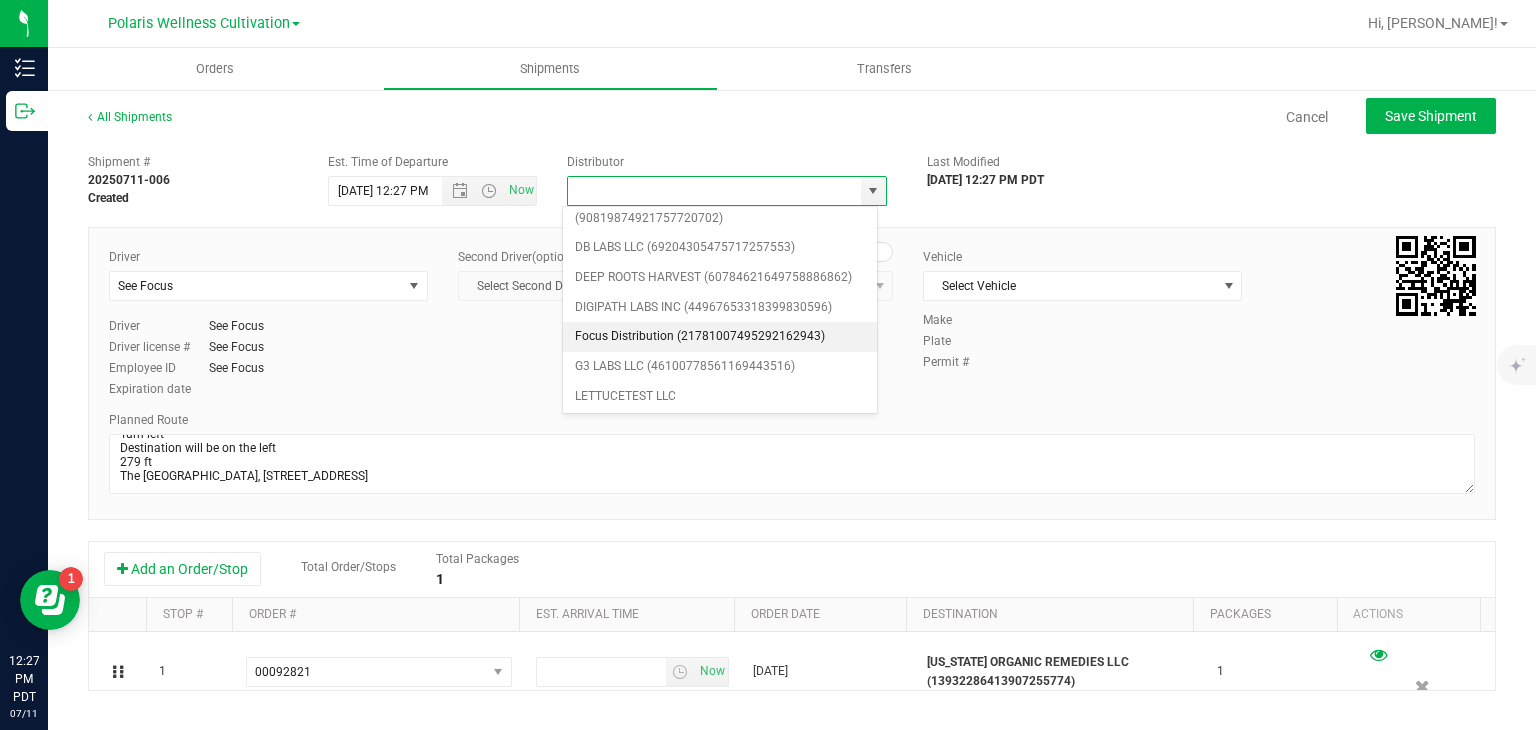 click on "Focus Distribution (21781007495292162943)" at bounding box center (720, 337) 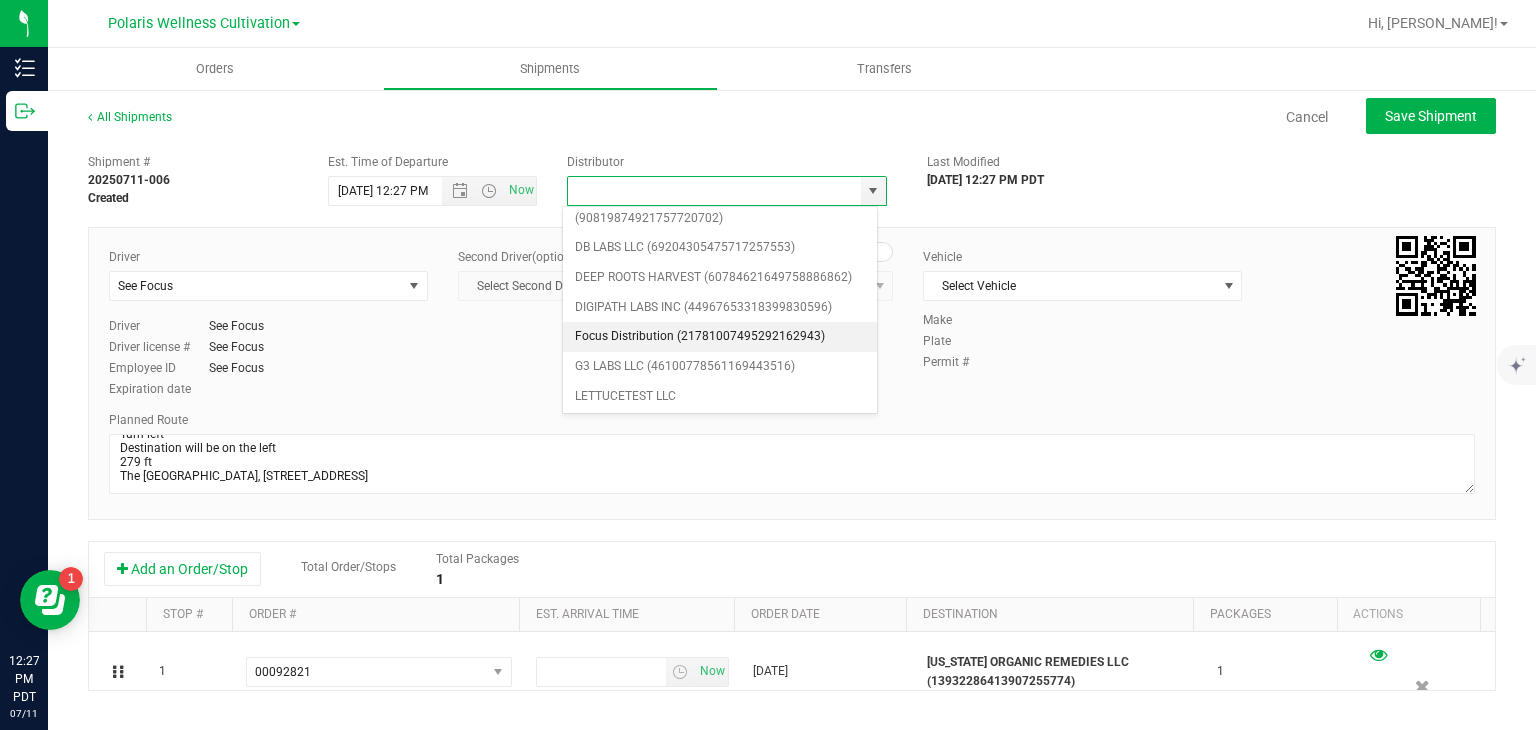 type on "Focus Distribution (21781007495292162943)" 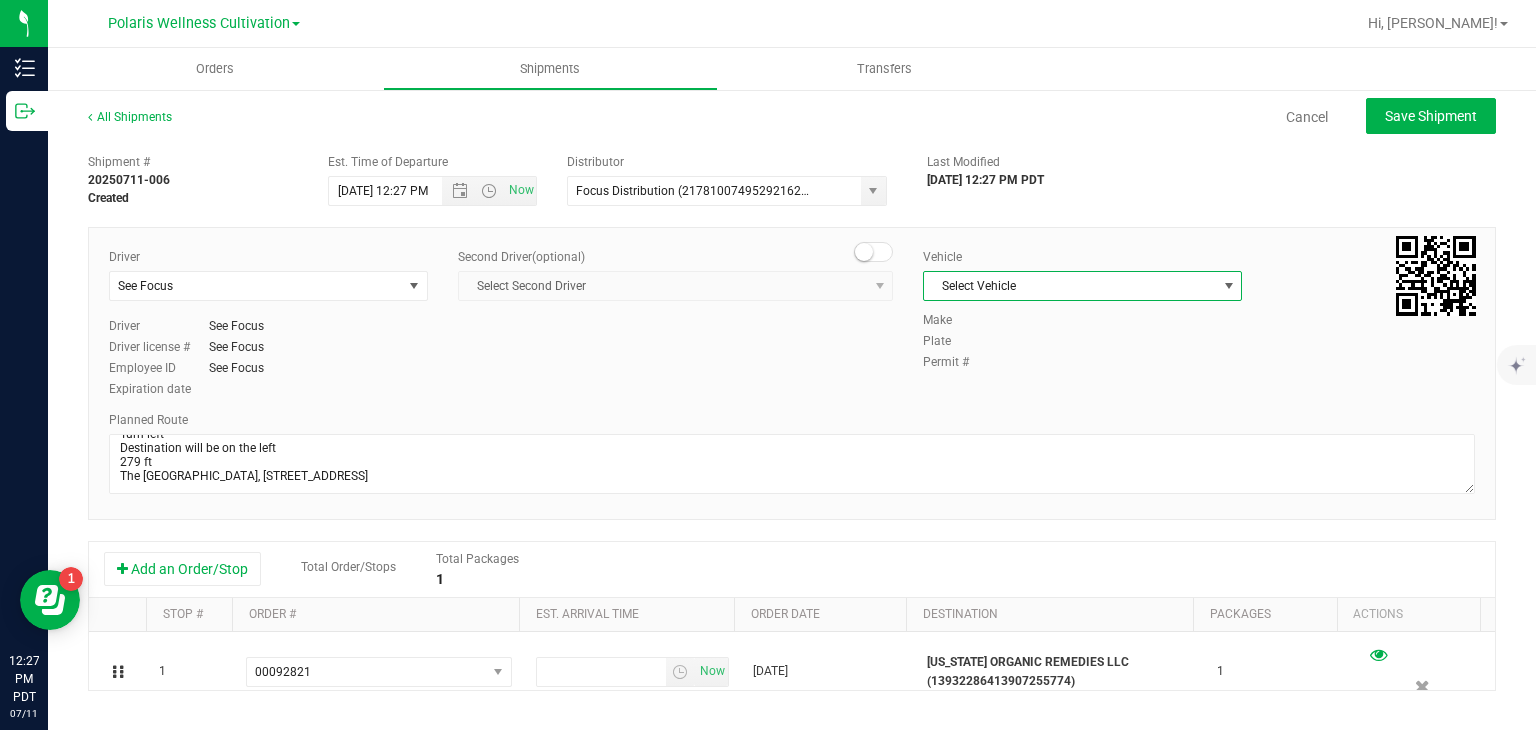click on "Select Vehicle" at bounding box center (1070, 286) 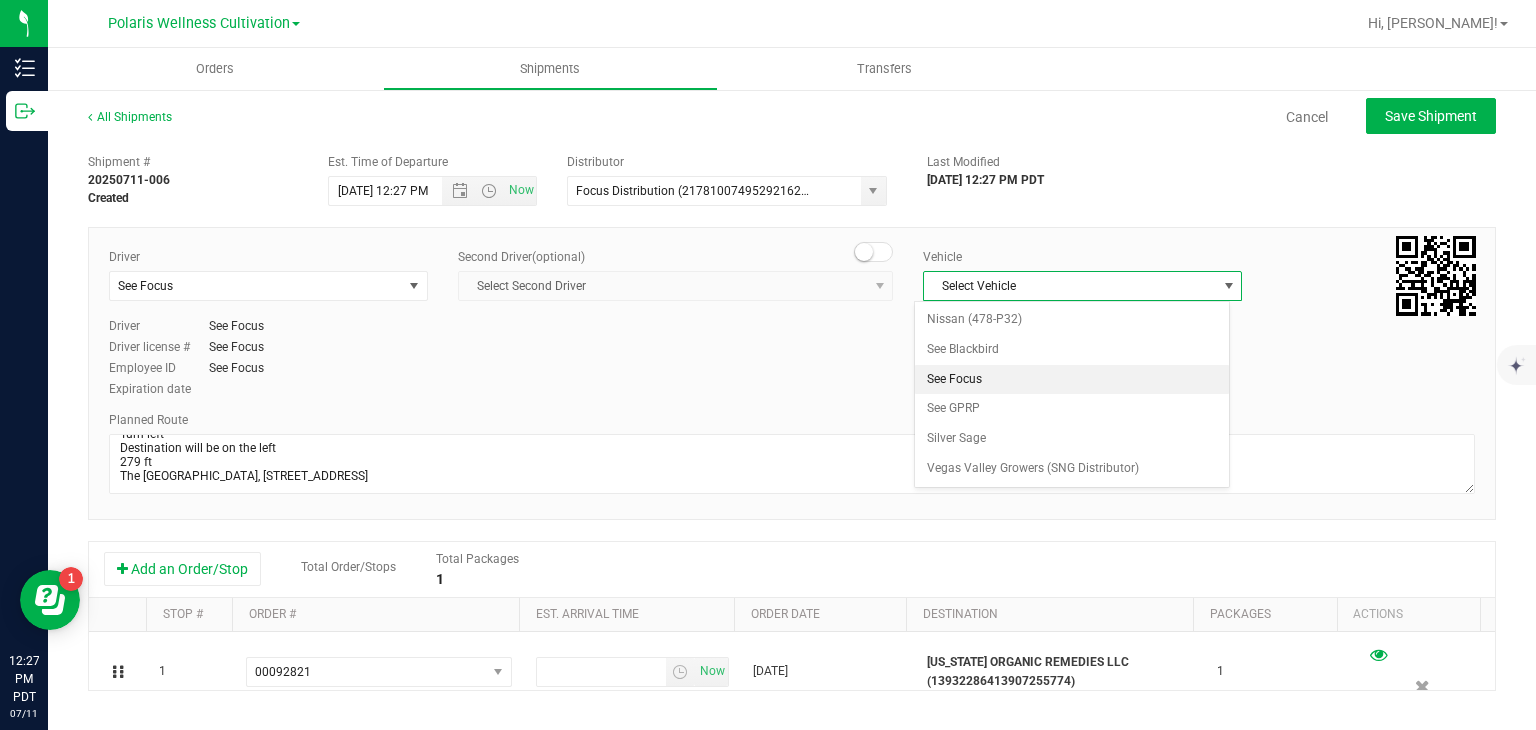click on "See Focus" at bounding box center [1071, 380] 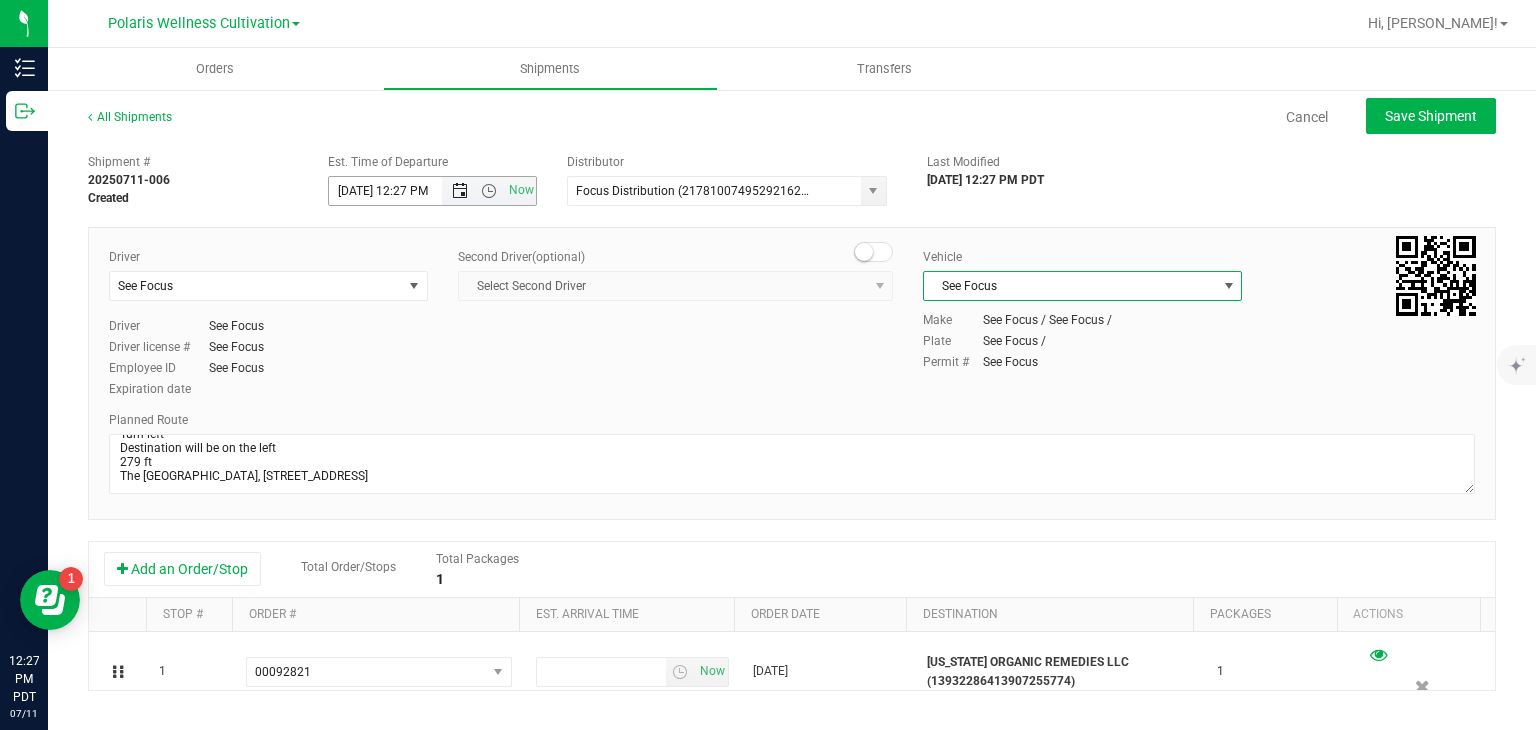 click at bounding box center [460, 191] 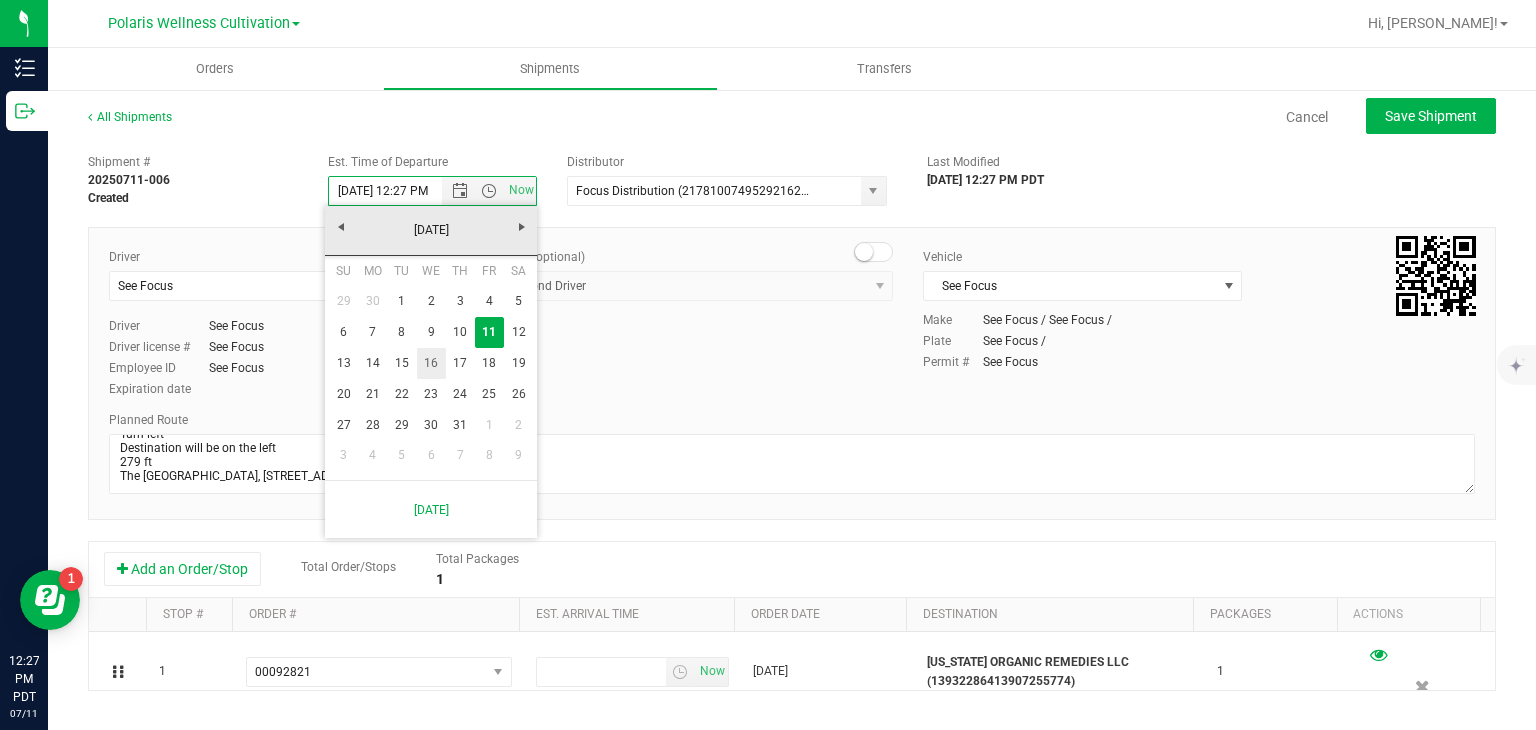 click on "16" at bounding box center (431, 363) 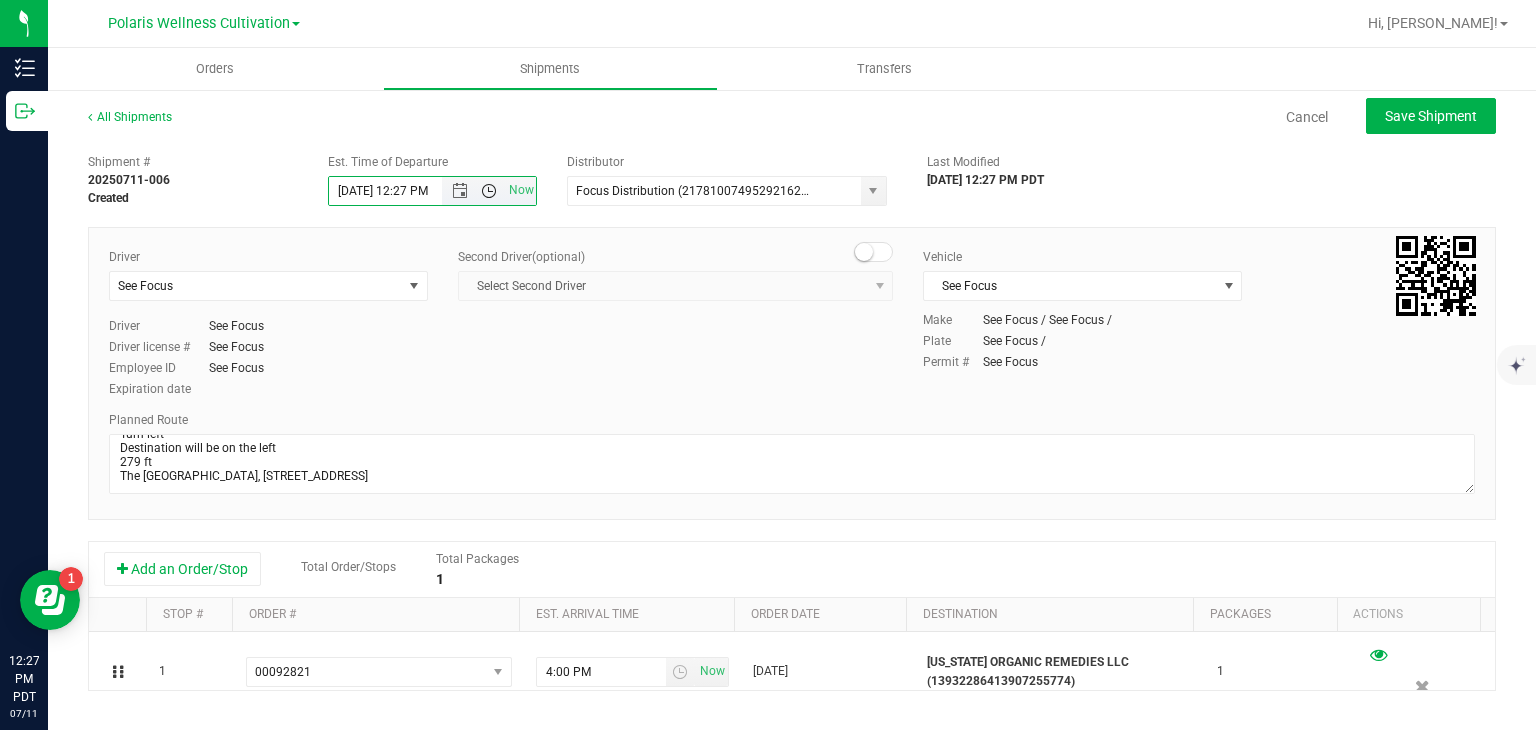 click at bounding box center [489, 191] 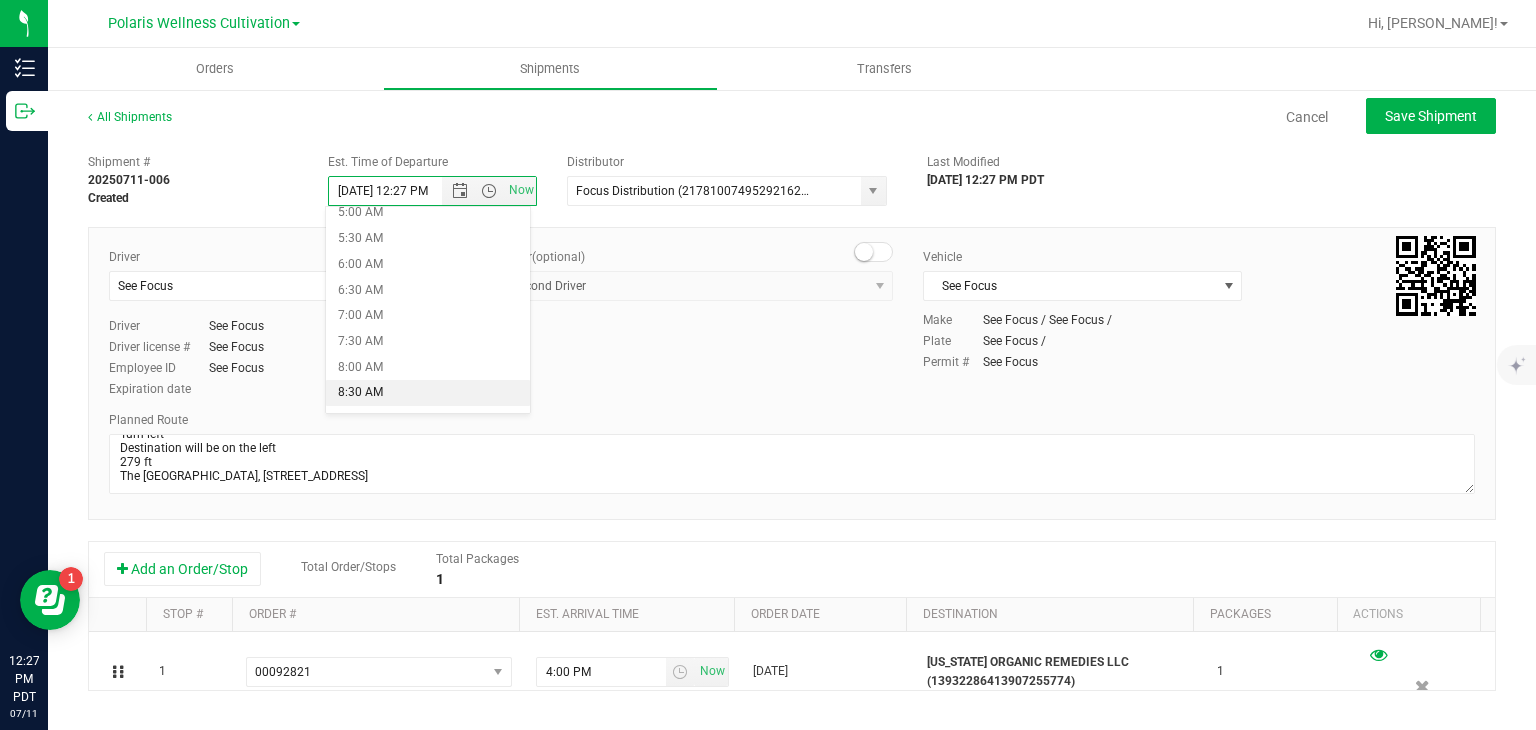 scroll, scrollTop: 307, scrollLeft: 0, axis: vertical 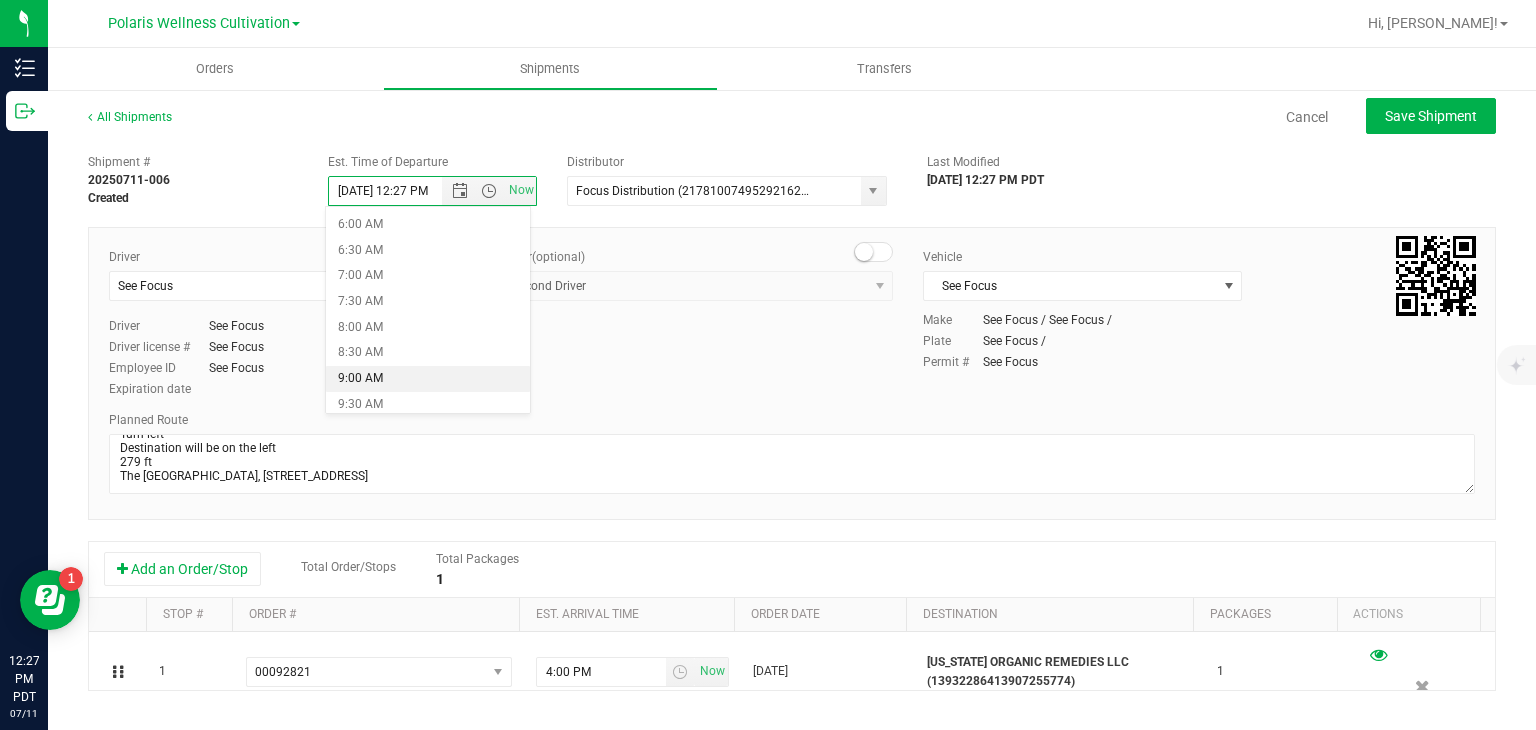 click on "9:00 AM" at bounding box center (428, 379) 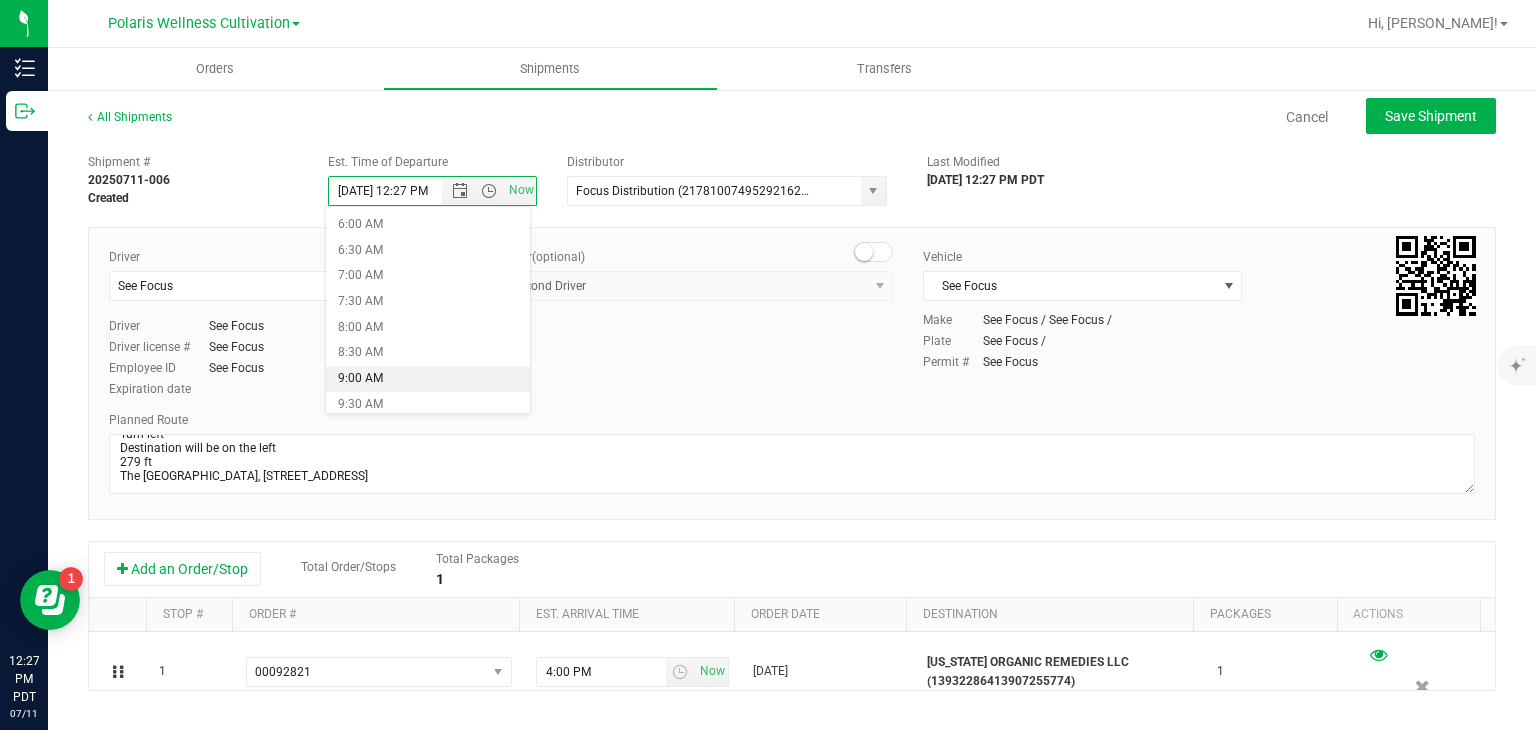 type on "7/16/2025 9:00 AM" 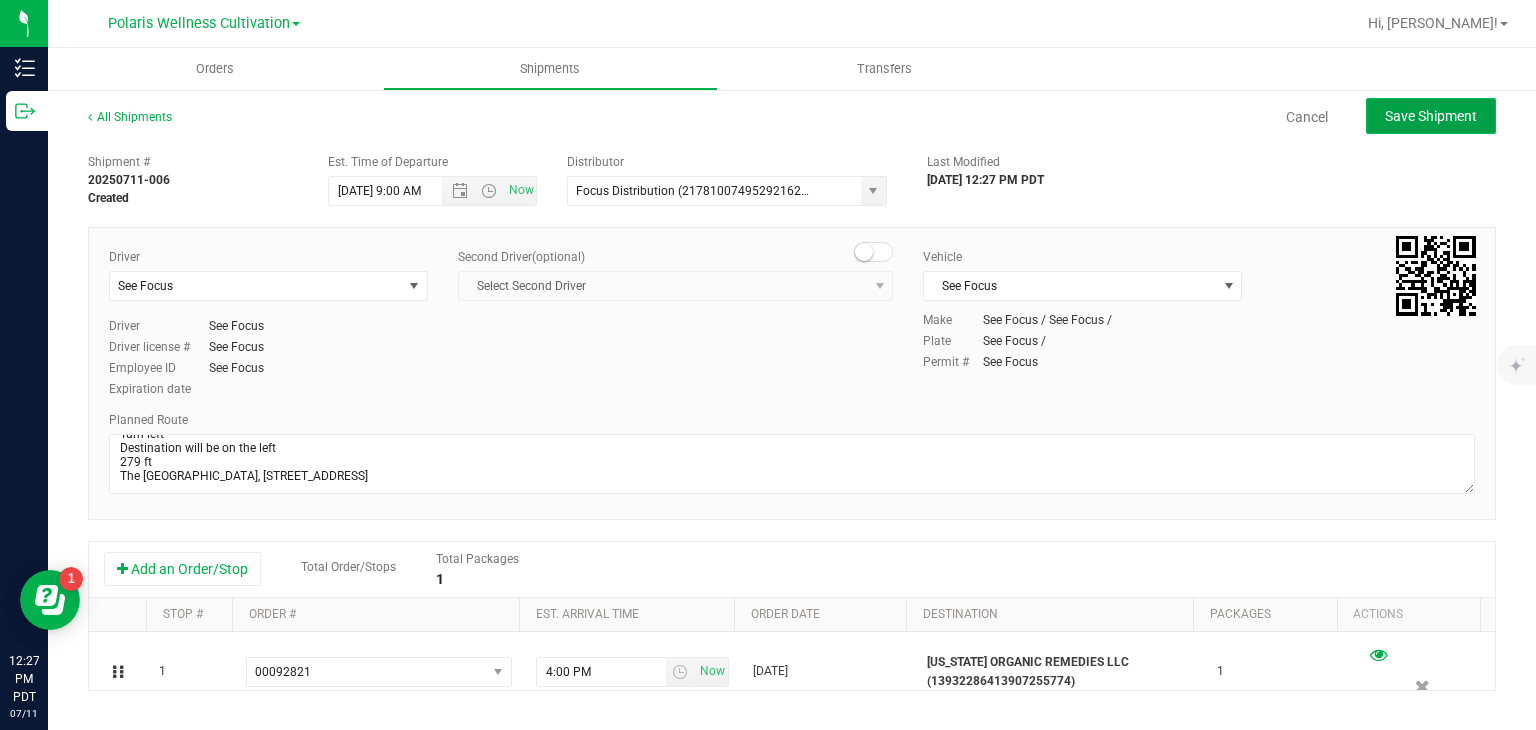 click on "Save Shipment" 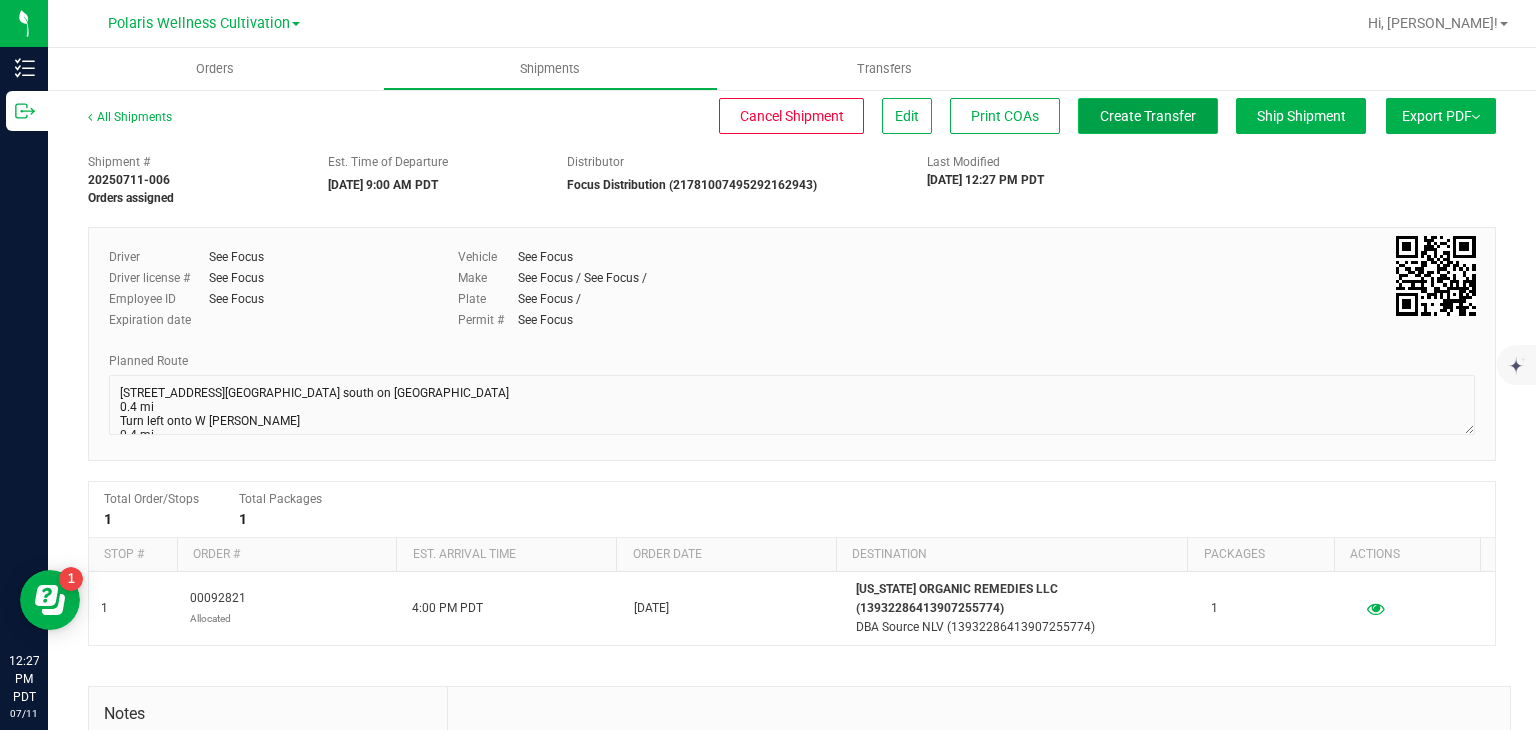 click on "Create Transfer" at bounding box center [1148, 116] 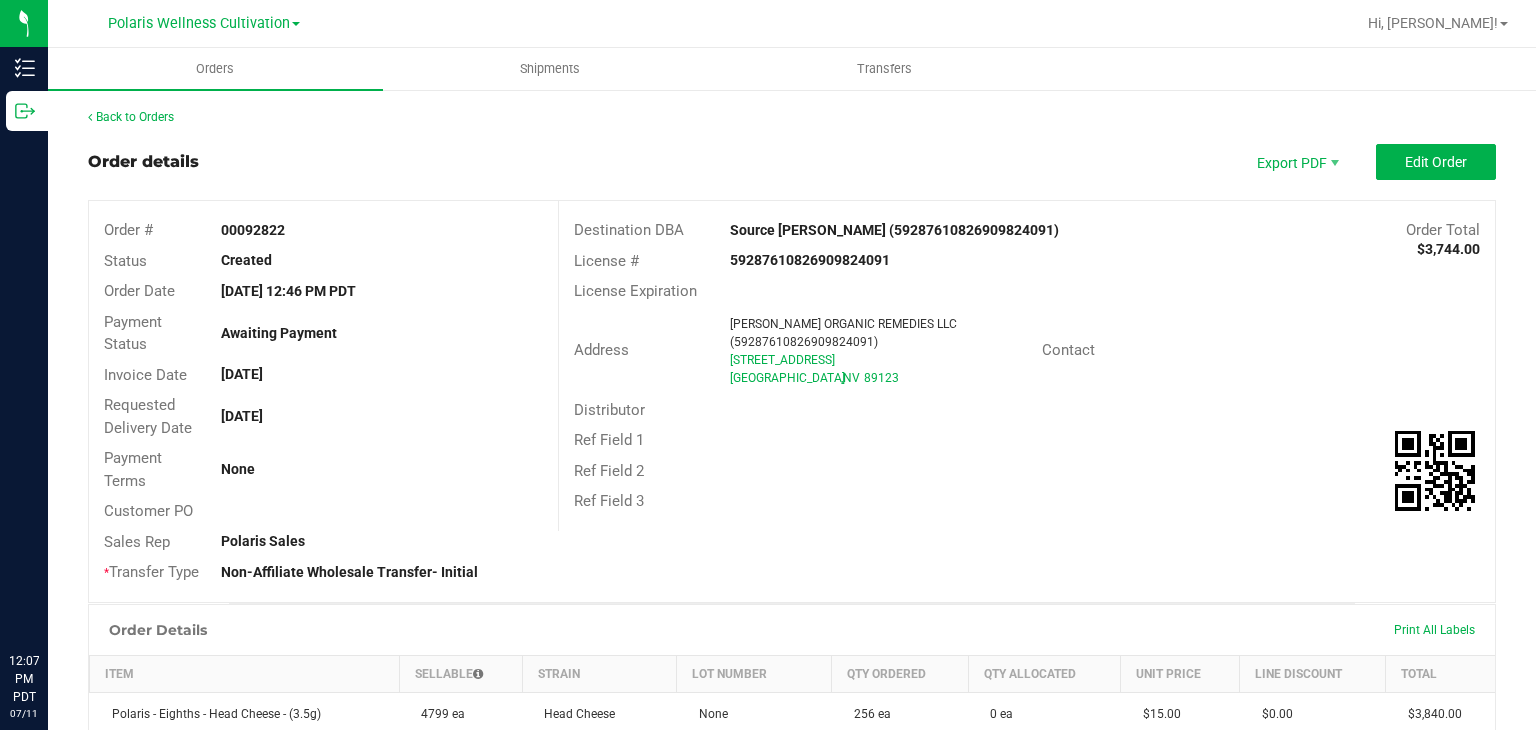 scroll, scrollTop: 0, scrollLeft: 0, axis: both 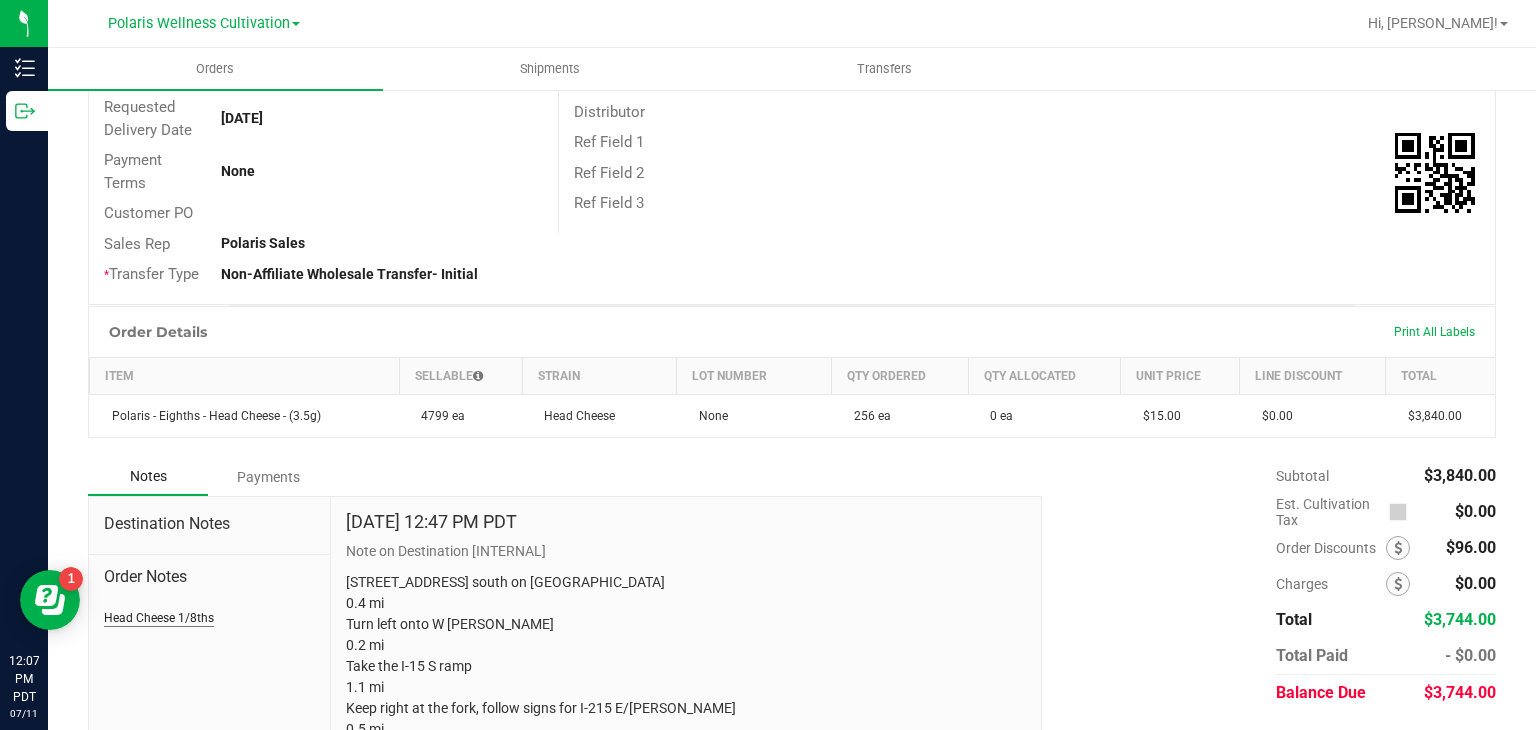 click on "Head Cheese 1/8ths" at bounding box center [159, 618] 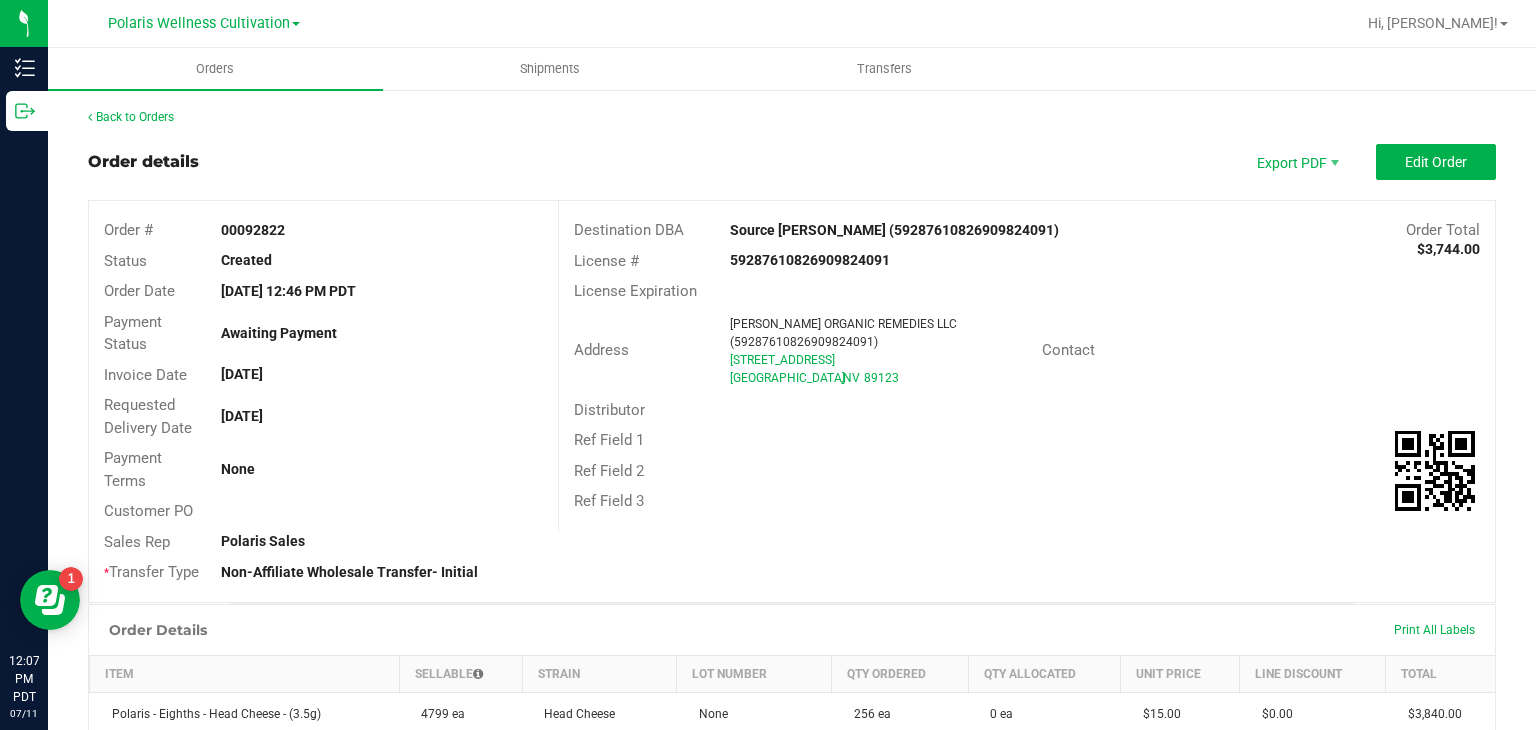 scroll, scrollTop: 186, scrollLeft: 0, axis: vertical 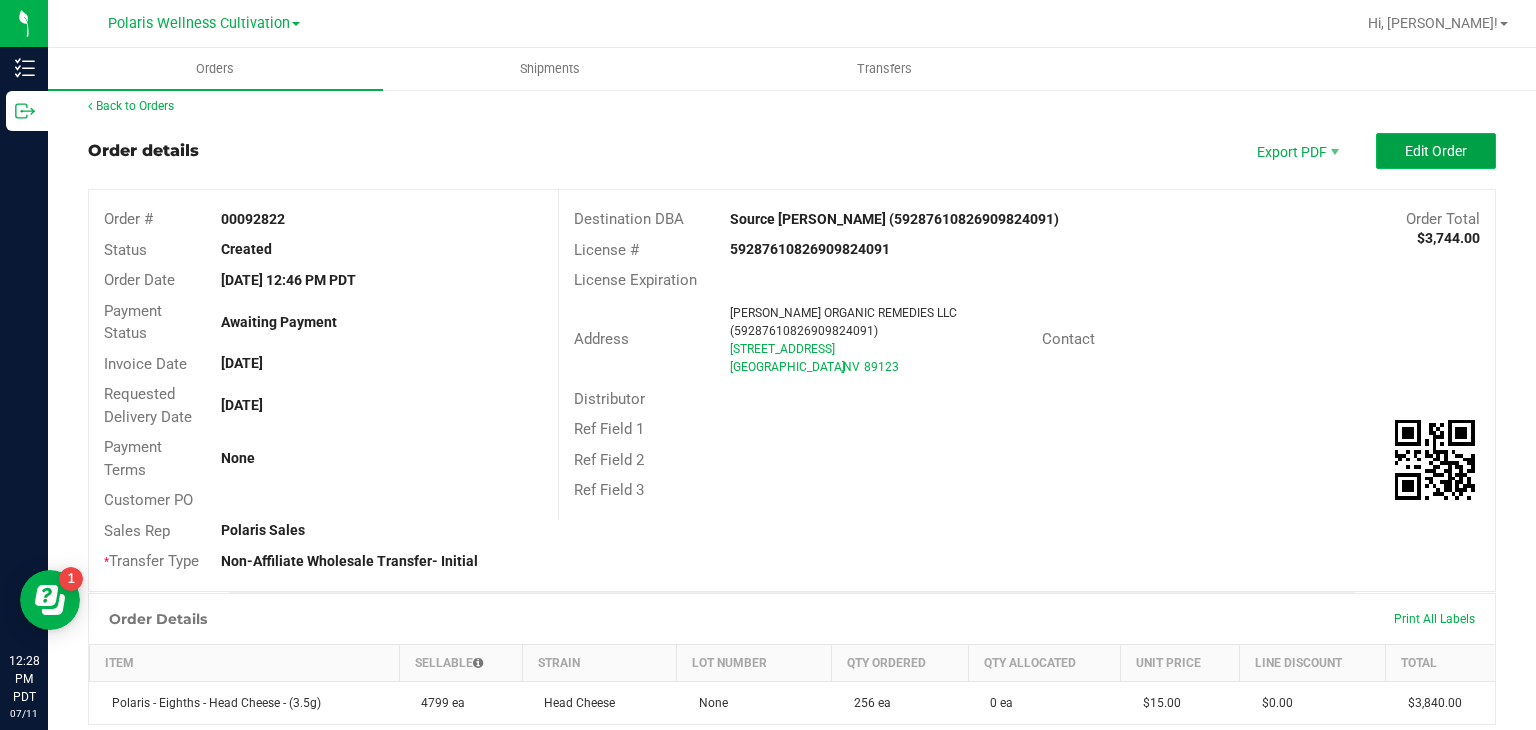 click on "Edit Order" at bounding box center [1436, 151] 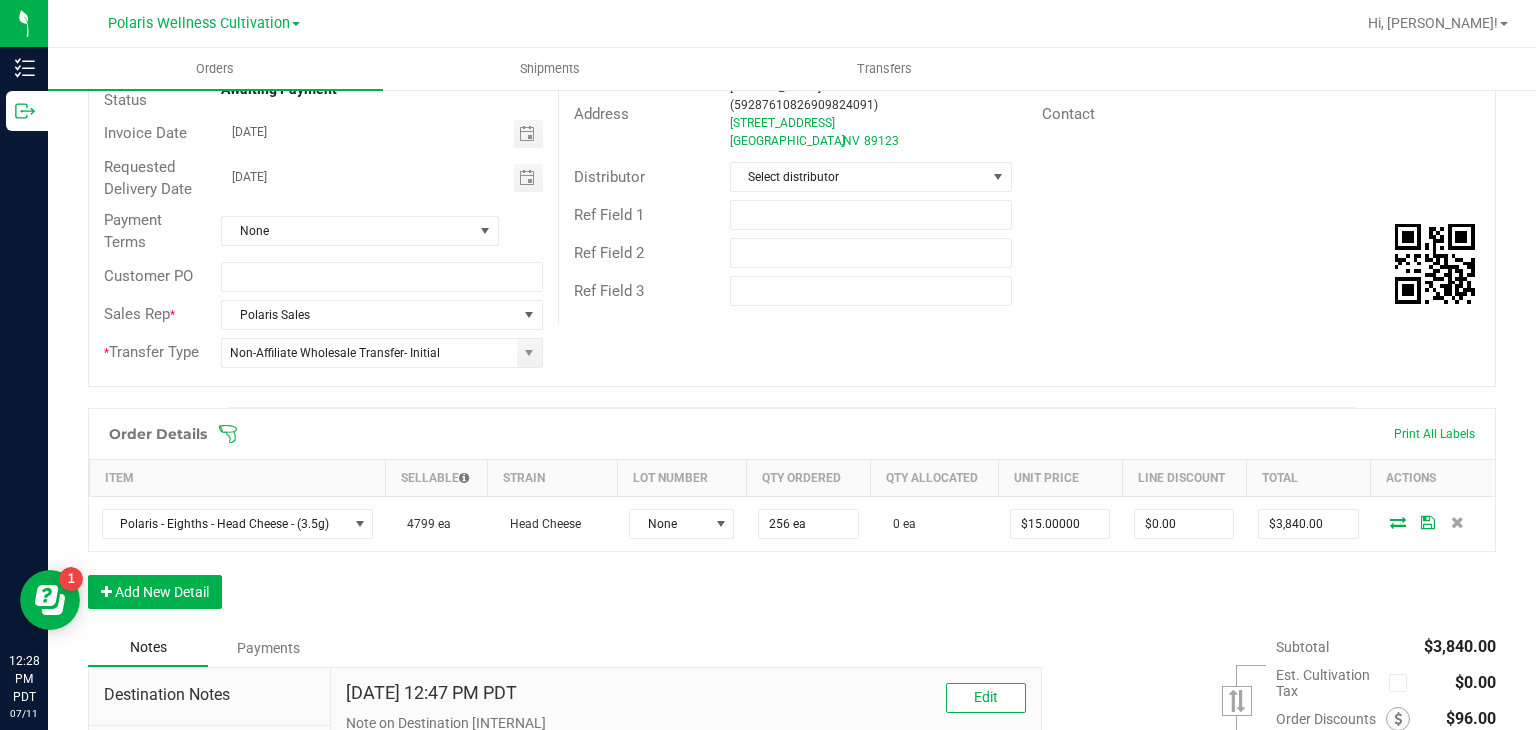 scroll, scrollTop: 244, scrollLeft: 0, axis: vertical 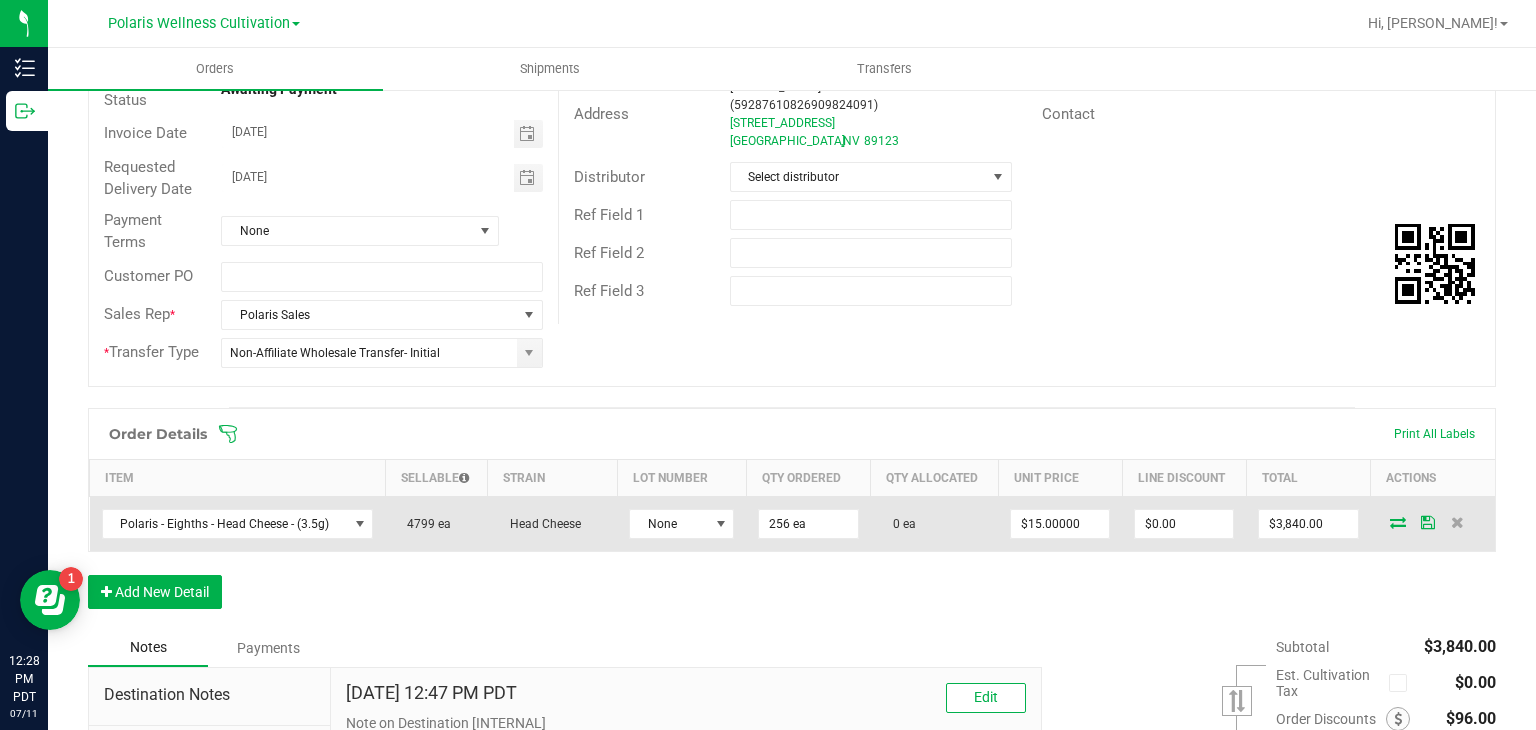 click at bounding box center [1433, 523] 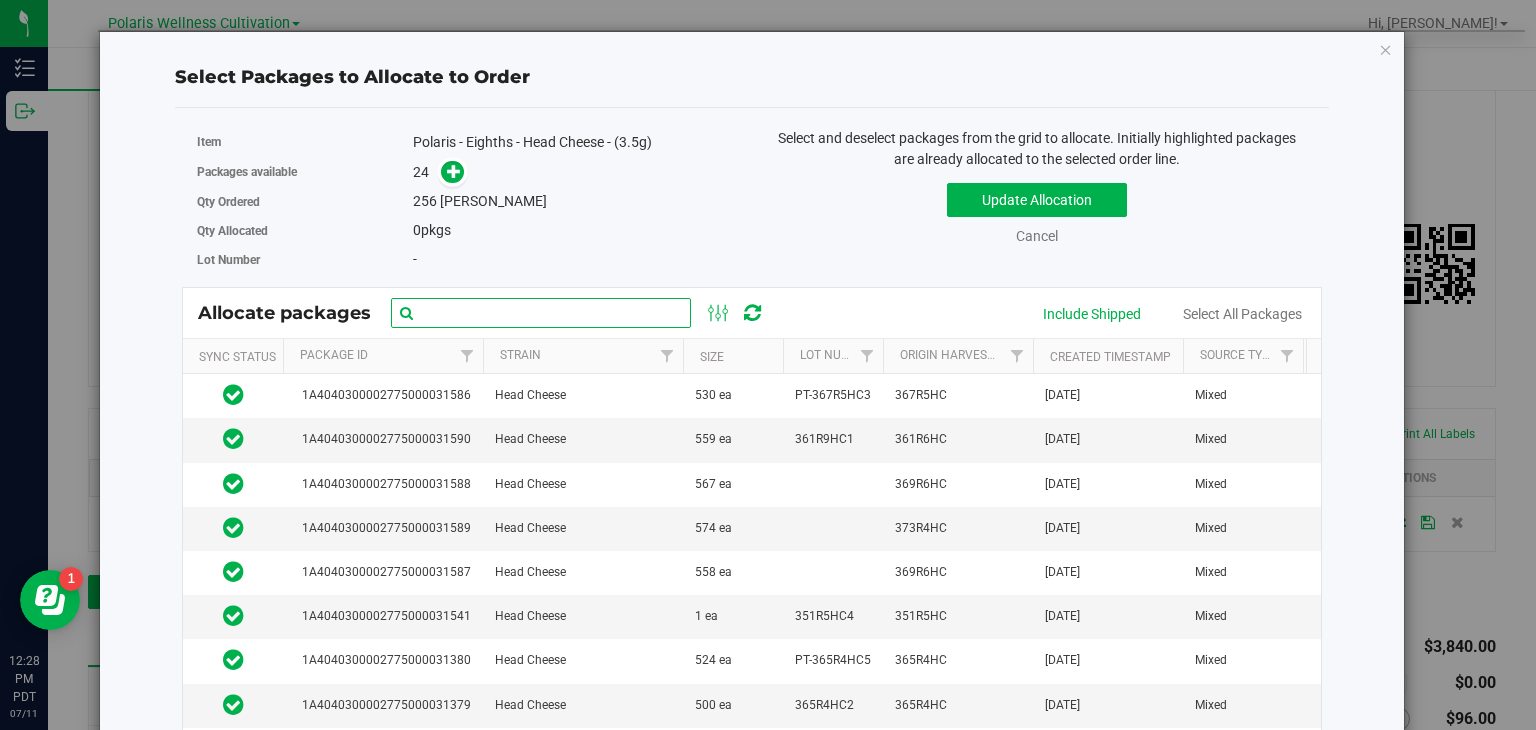 click at bounding box center (541, 313) 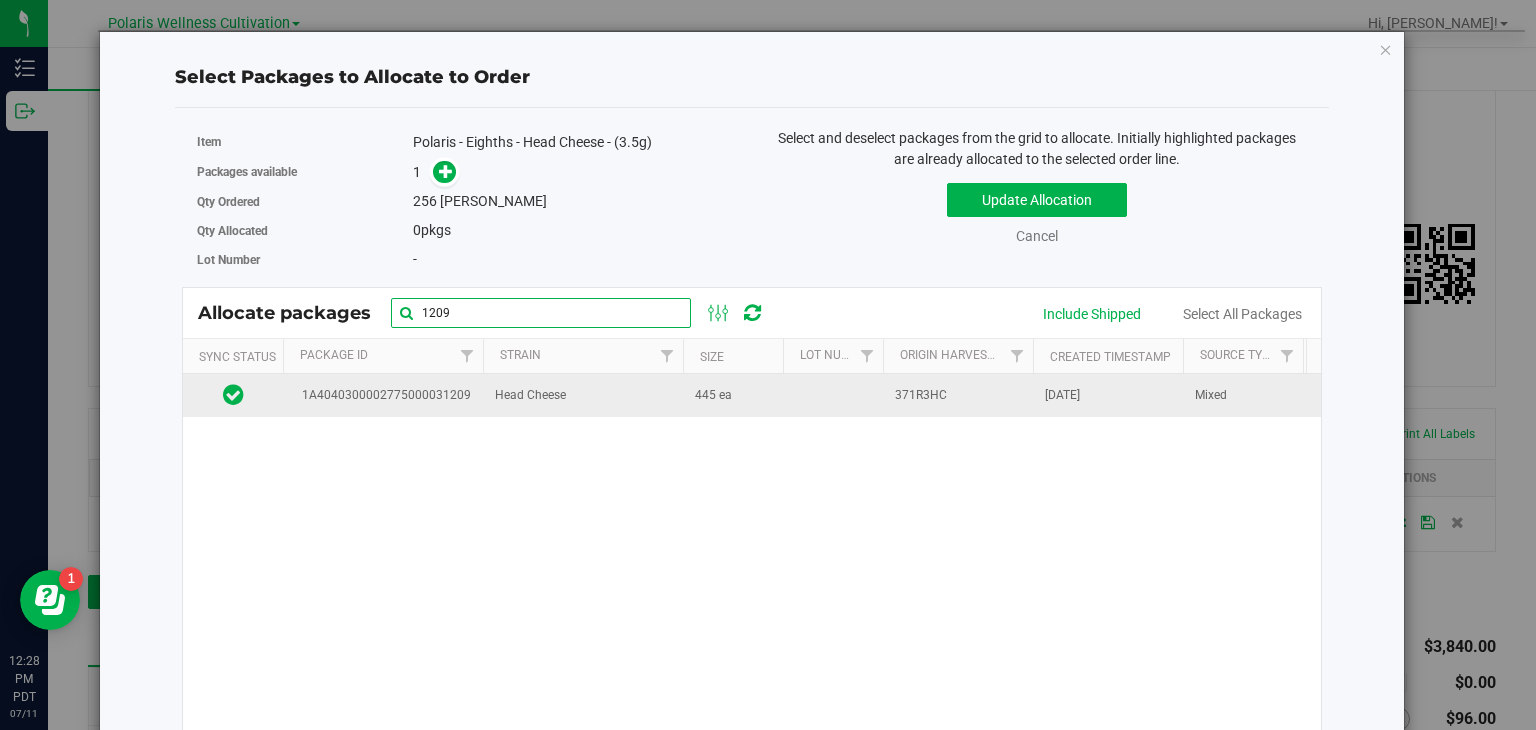 type on "1209" 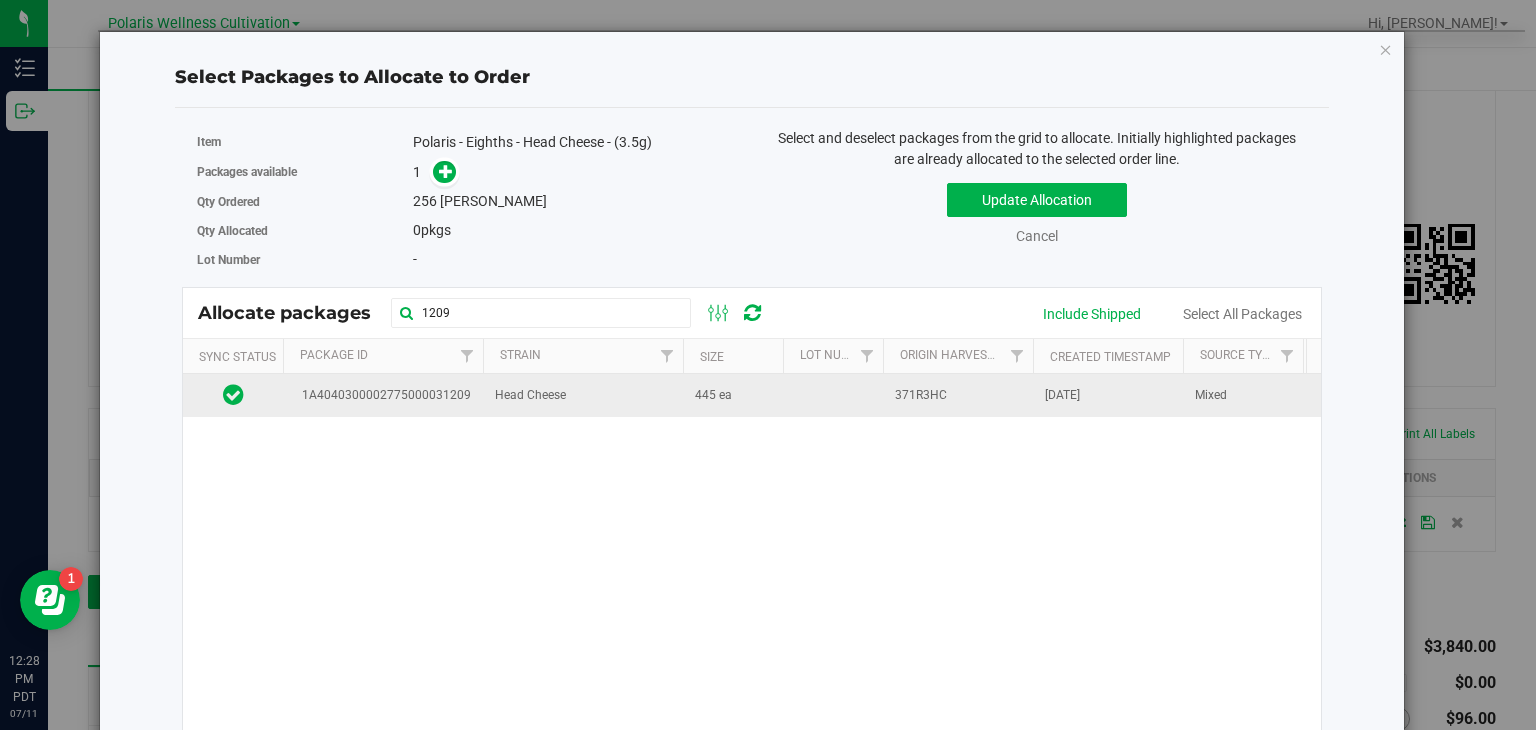 click on "Head Cheese" at bounding box center [530, 395] 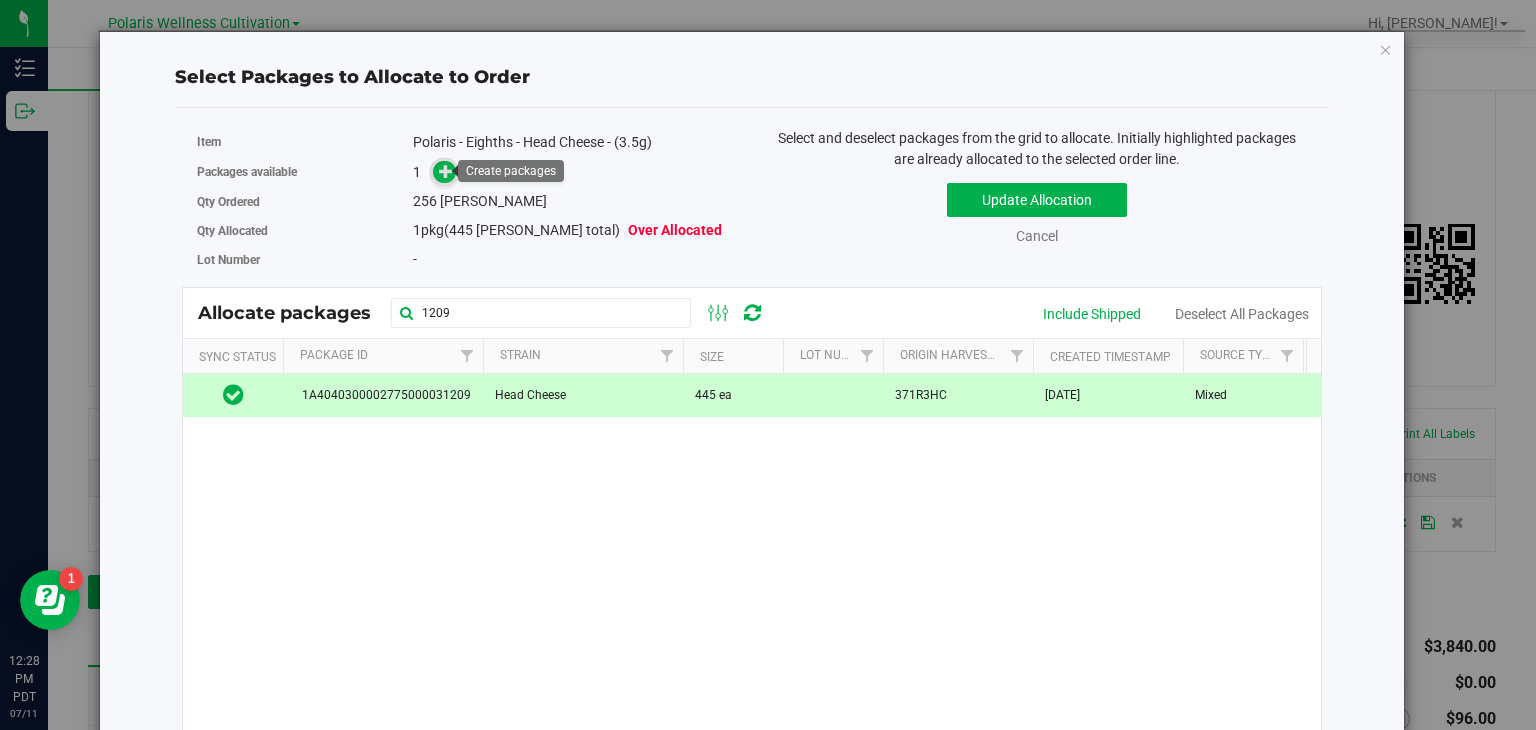 click at bounding box center [446, 171] 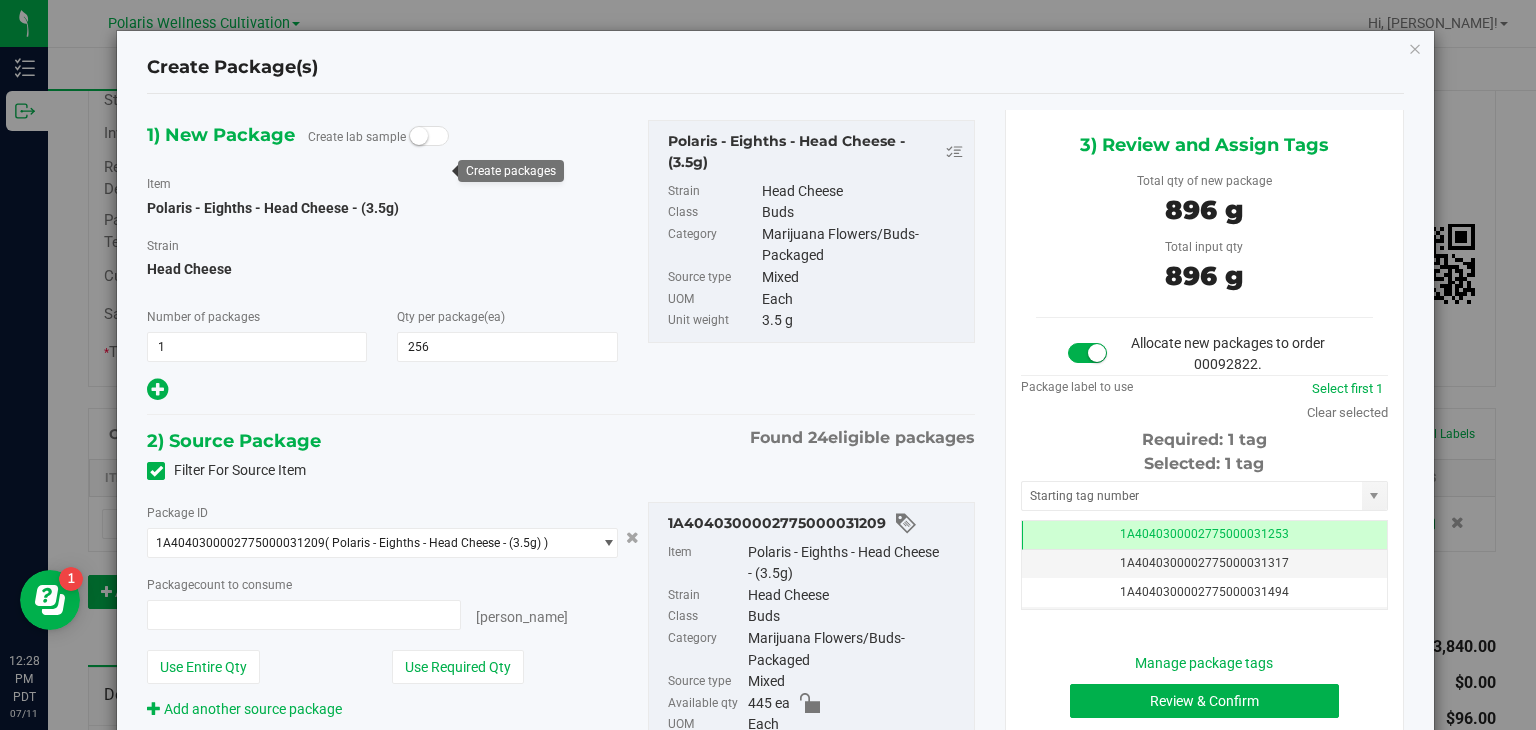 type on "256" 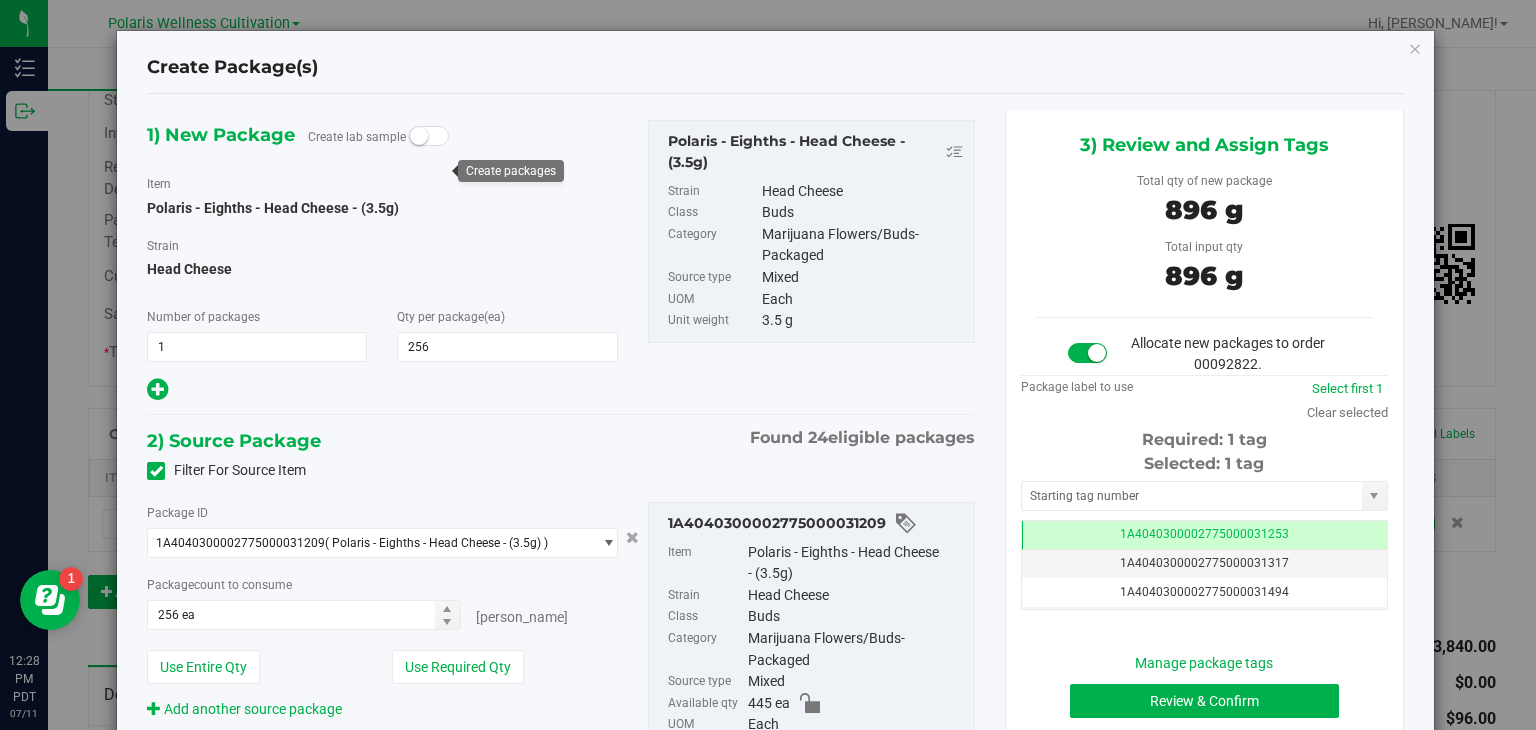 scroll, scrollTop: 0, scrollLeft: 0, axis: both 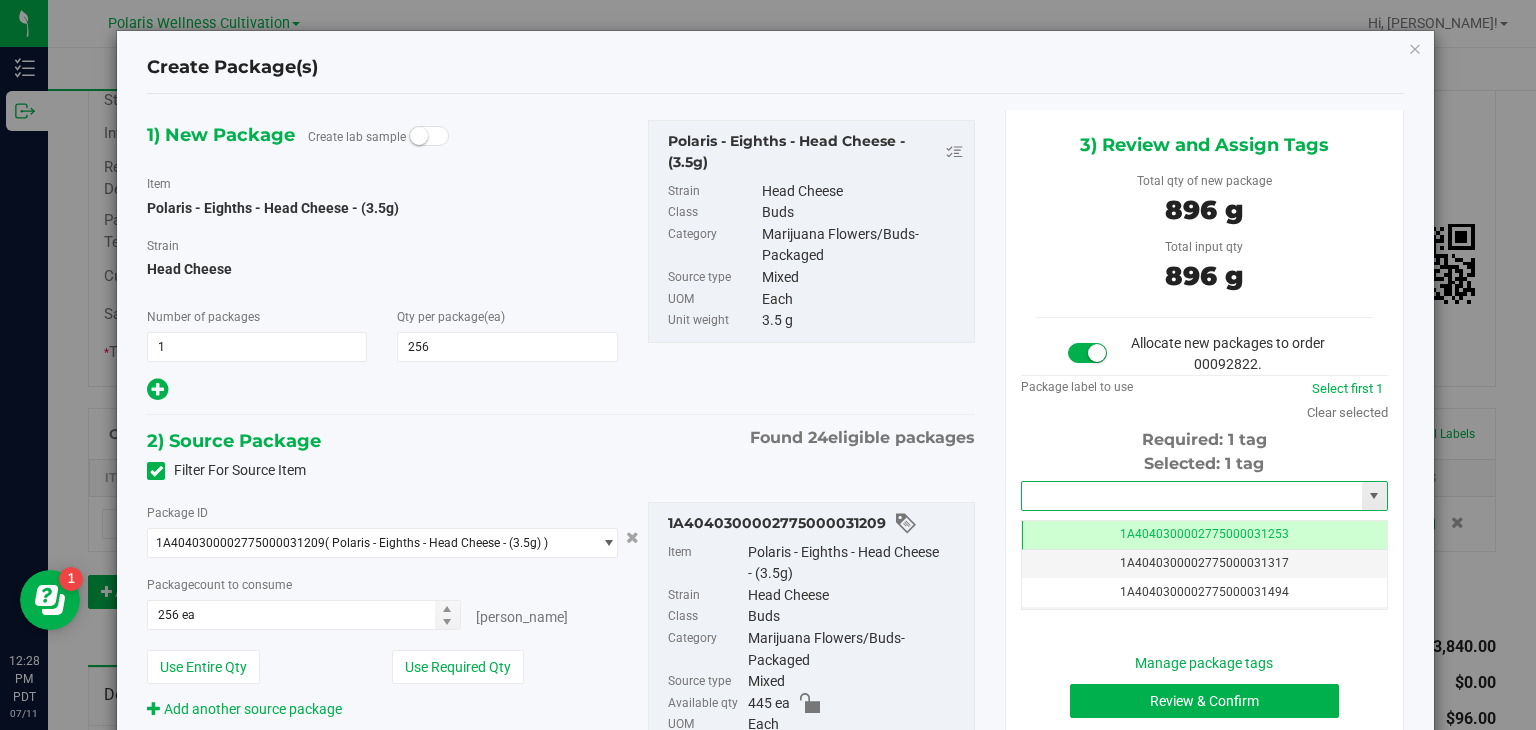 click at bounding box center [1192, 496] 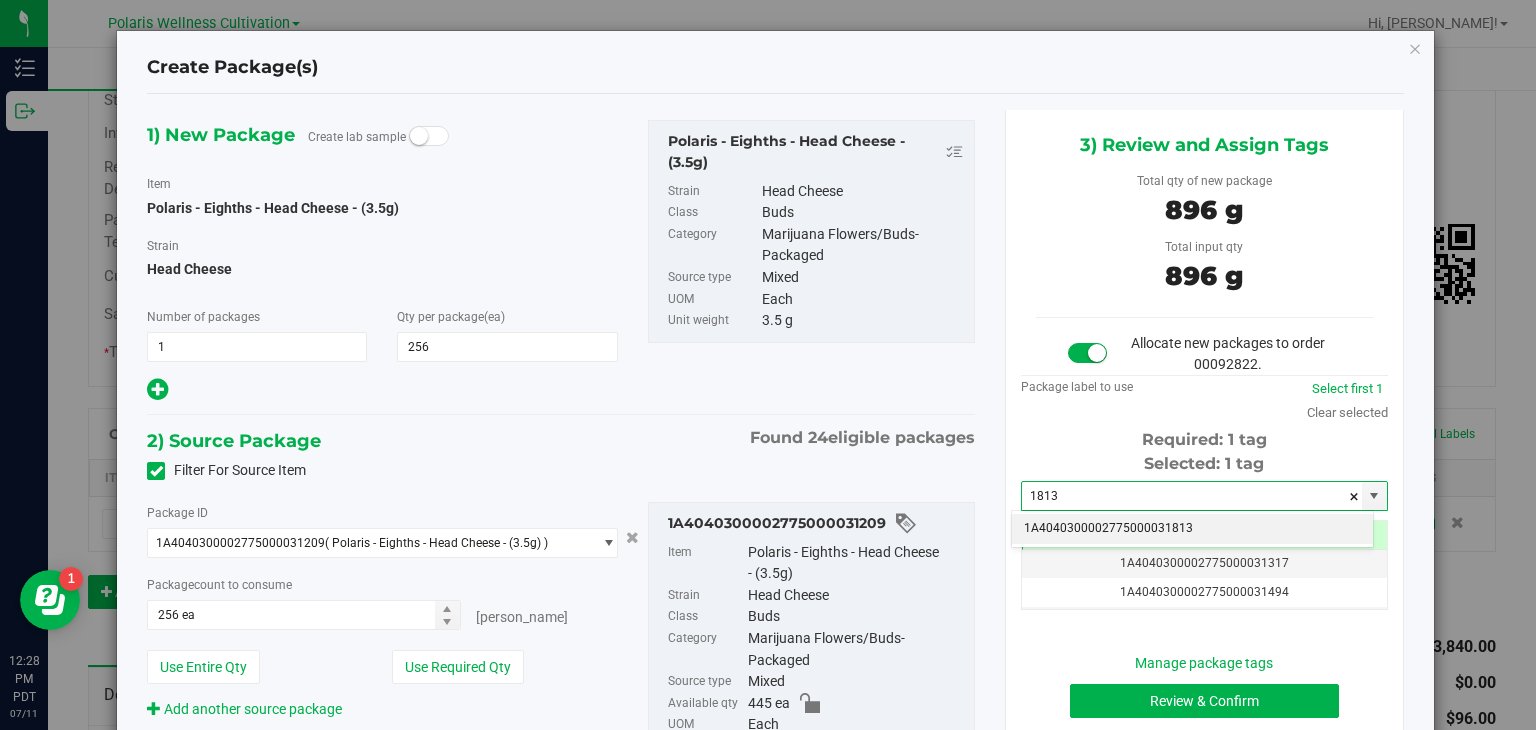 click on "1A4040300002775000031813" at bounding box center (1192, 529) 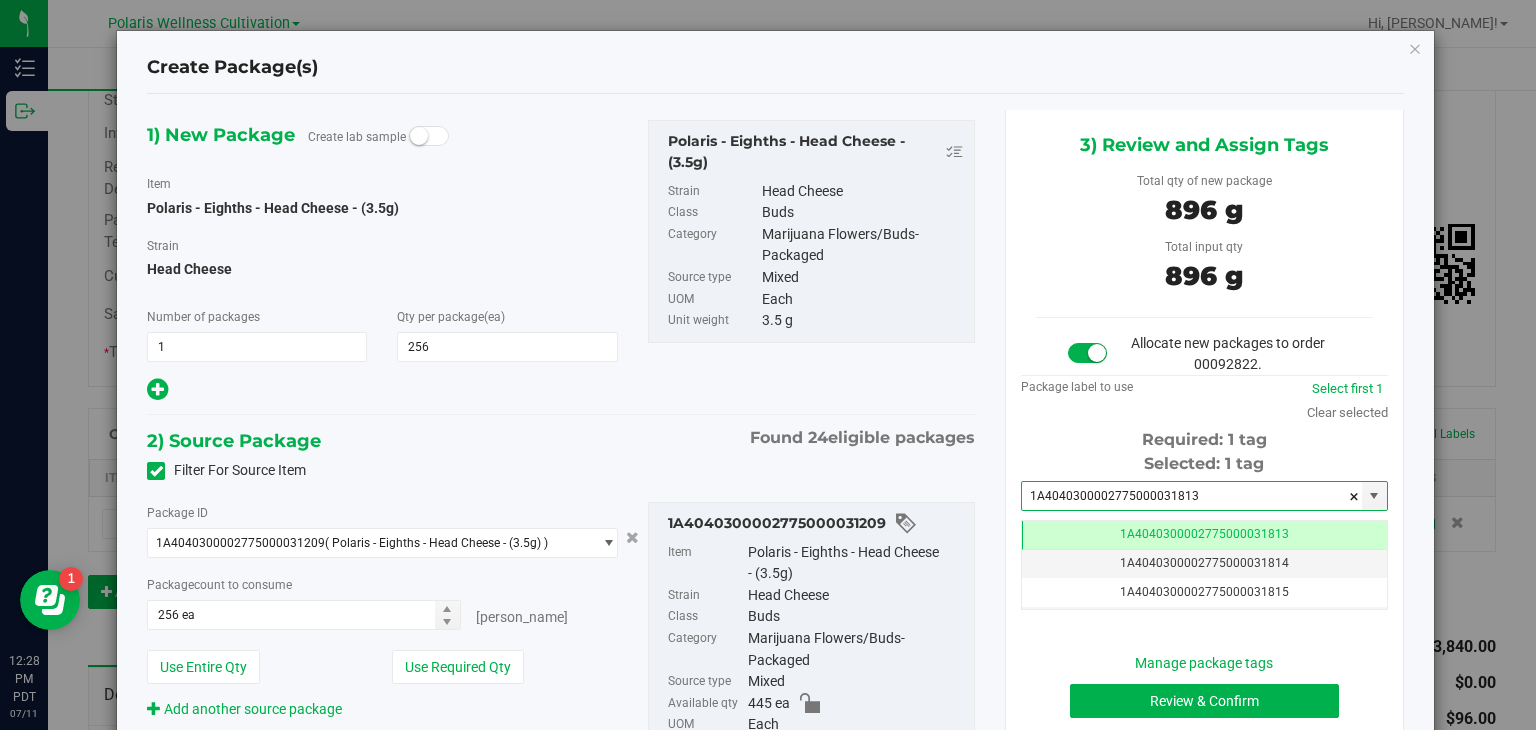 scroll, scrollTop: 0, scrollLeft: 0, axis: both 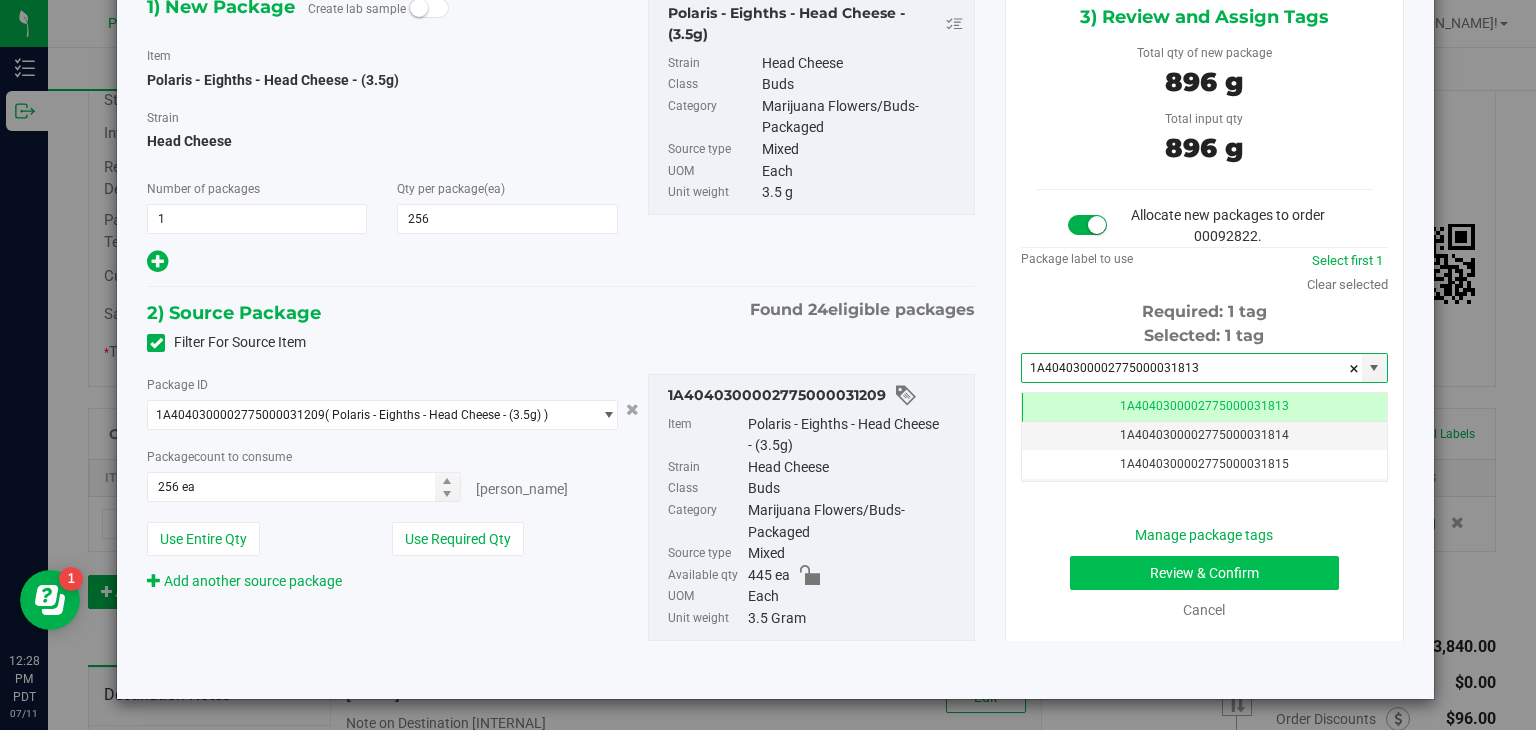 type on "1A4040300002775000031813" 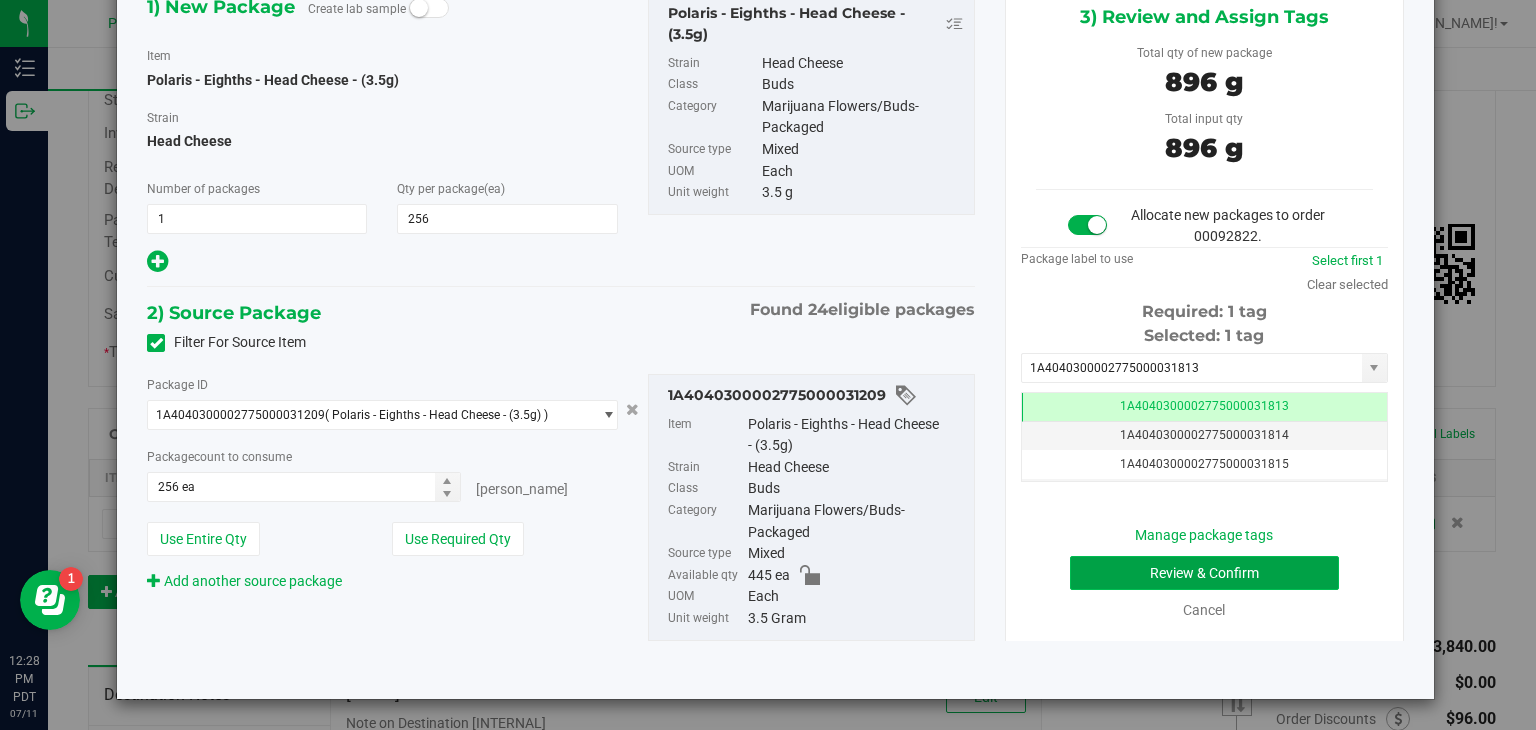 click on "Review & Confirm" at bounding box center [1204, 573] 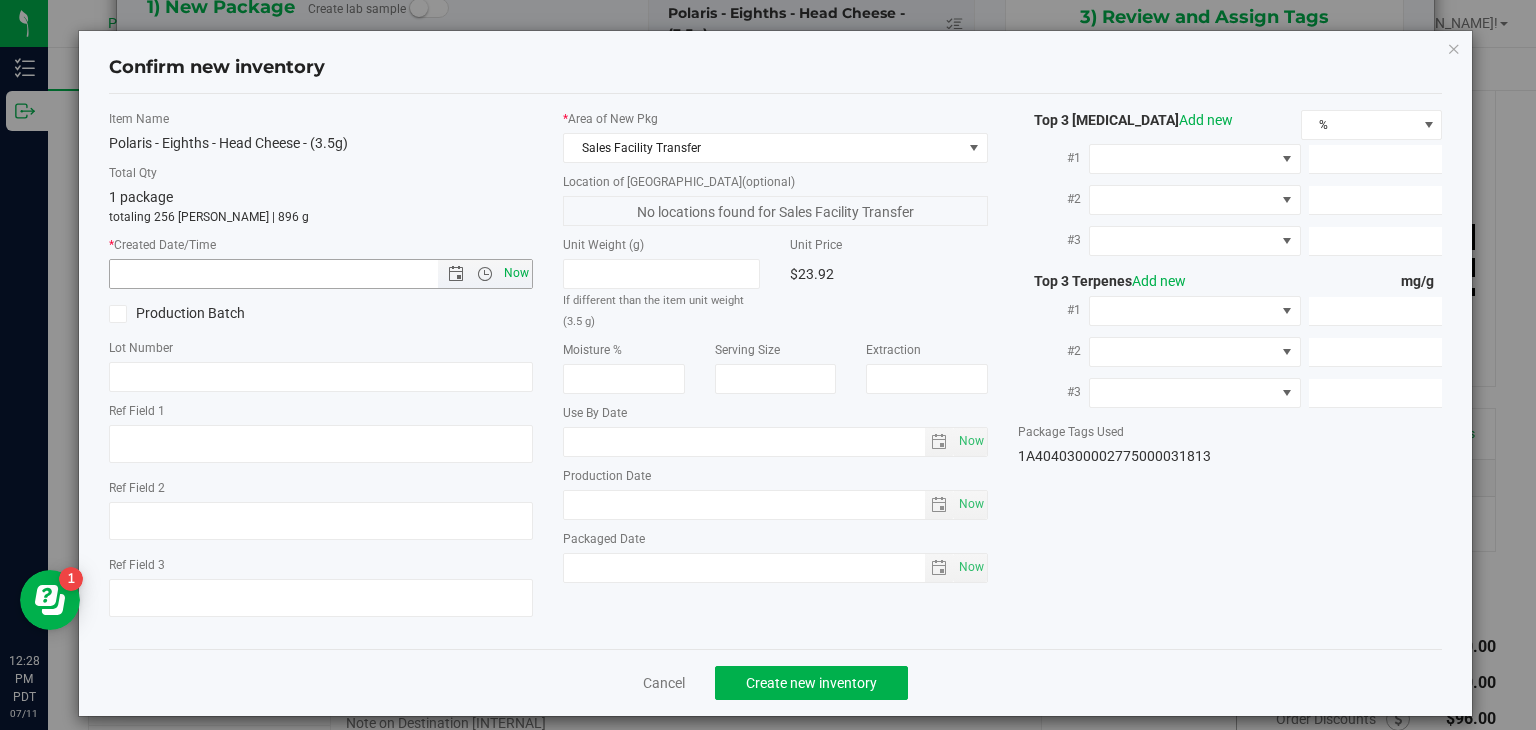 click on "Now" at bounding box center (517, 273) 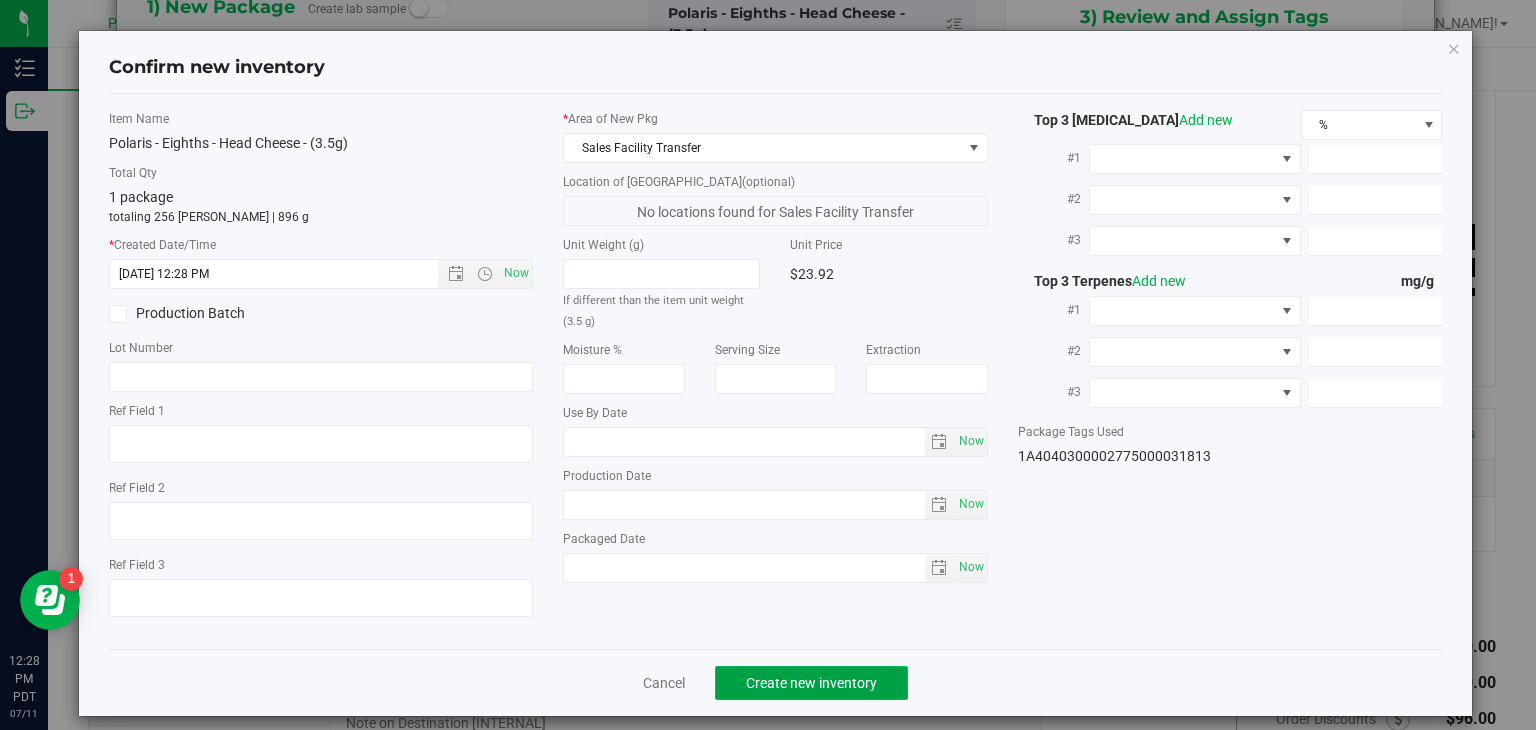click on "Create new inventory" 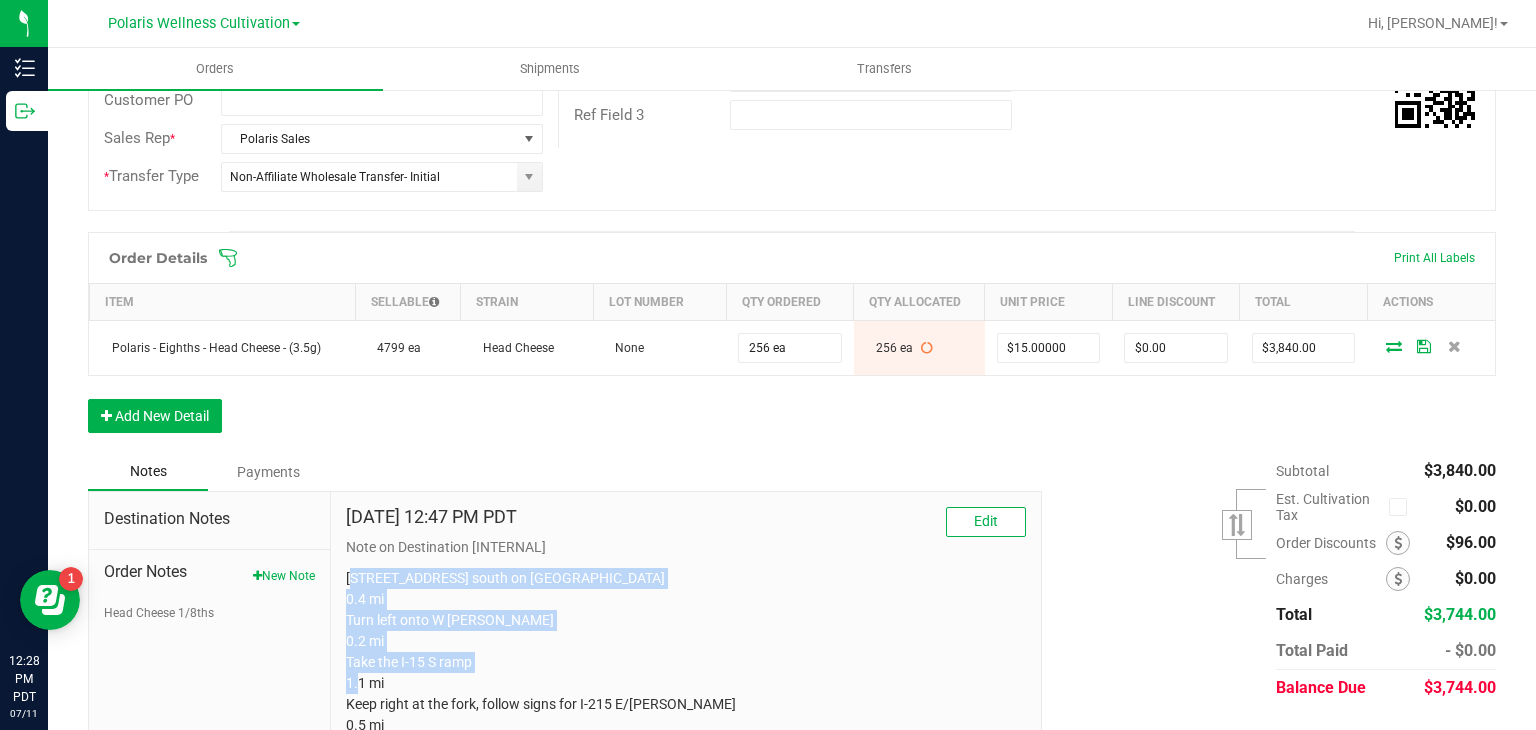 drag, startPoint x: 348, startPoint y: 571, endPoint x: 491, endPoint y: 709, distance: 198.72845 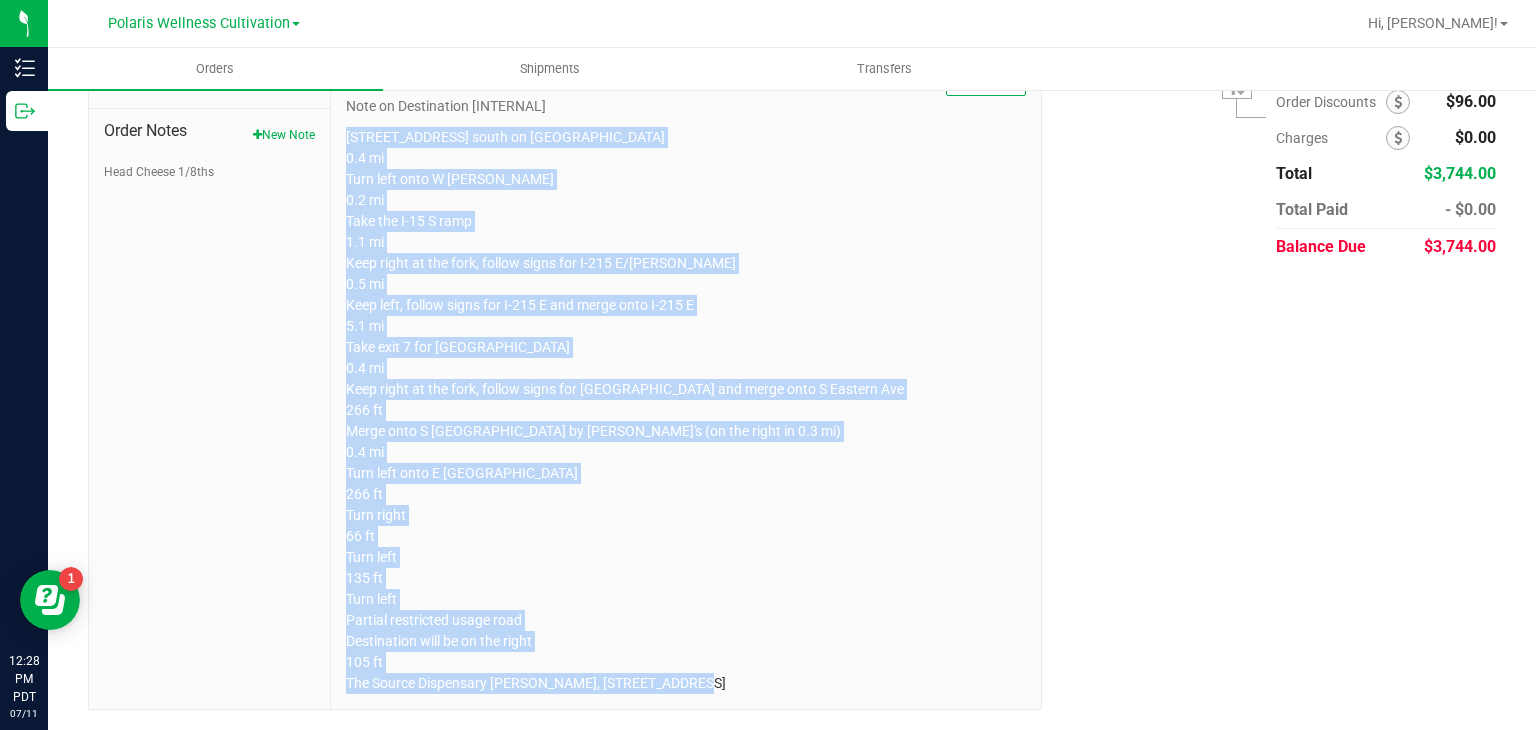 drag, startPoint x: 346, startPoint y: 569, endPoint x: 921, endPoint y: 776, distance: 611.1252 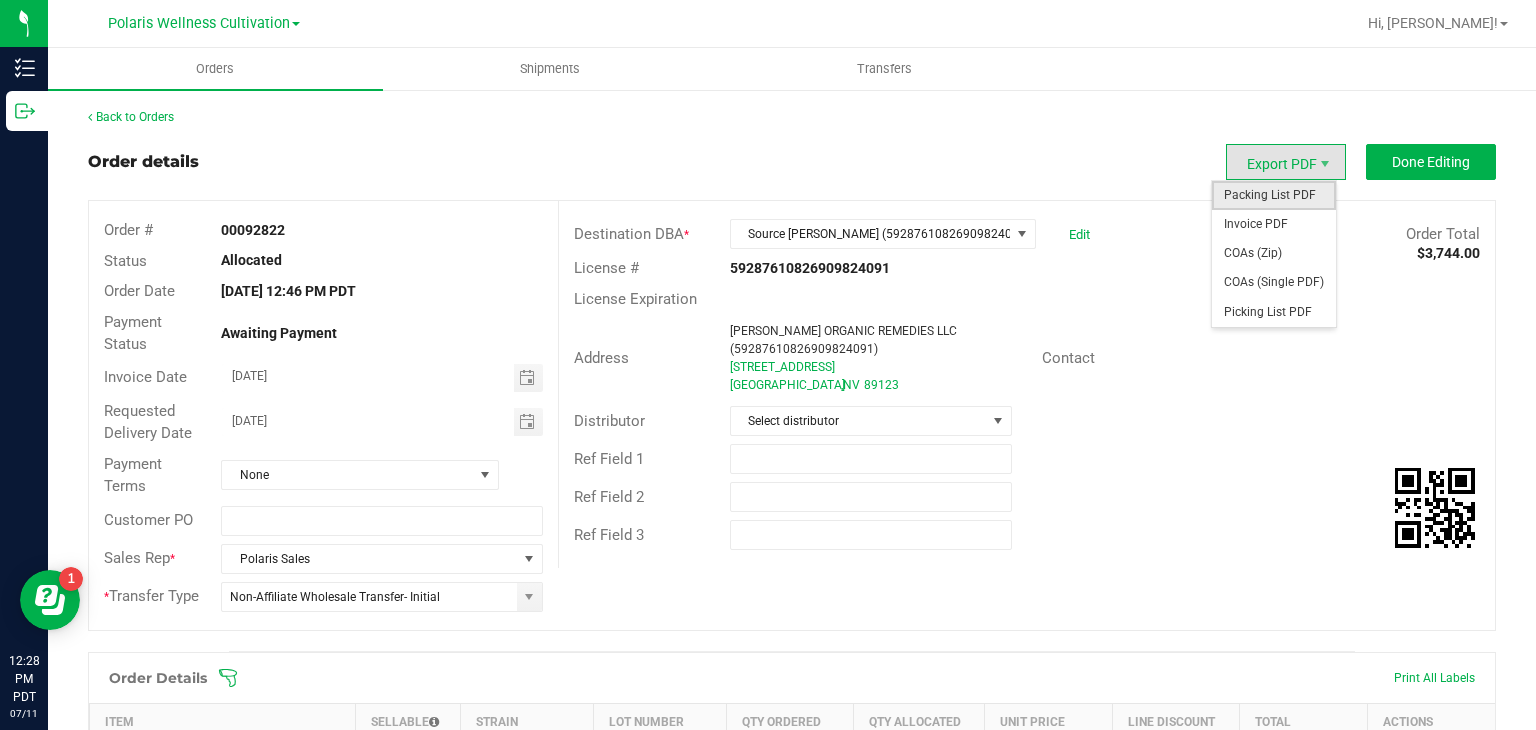click on "Packing List PDF" at bounding box center (1274, 195) 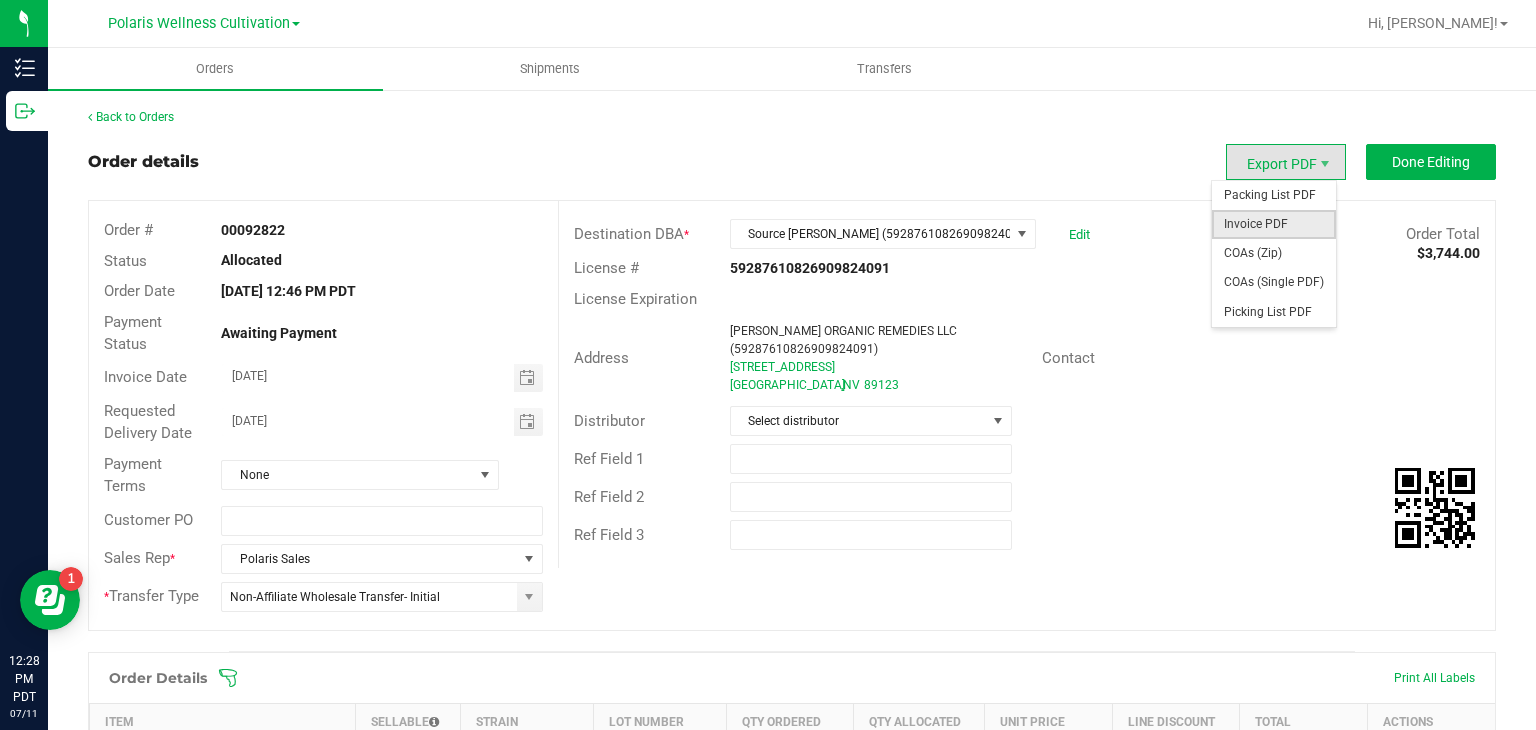 click on "Invoice PDF" at bounding box center (1274, 224) 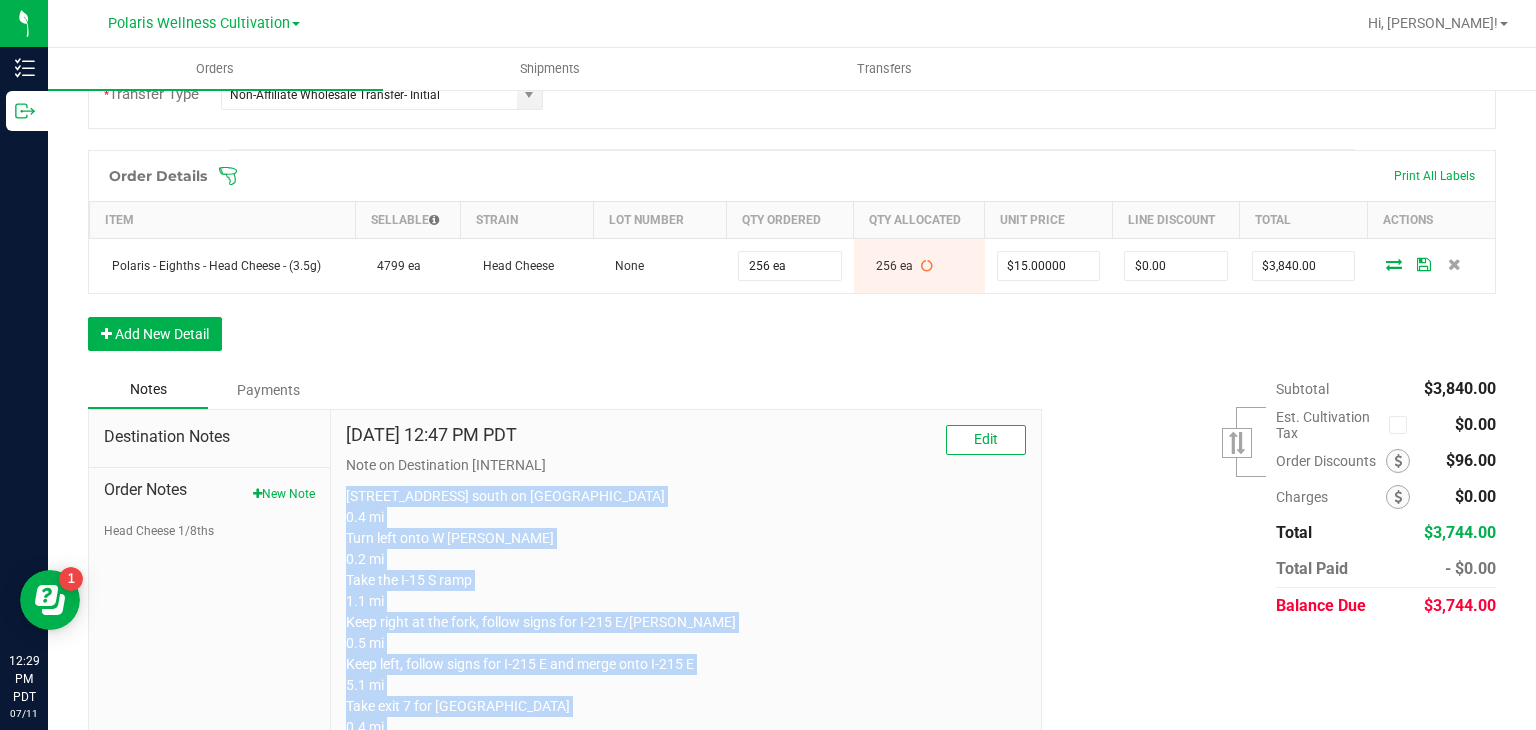 copy on "5385 Polaris Ave
Head south on Polaris Ave
0.4 mi
Turn left onto W Russell Rd
0.2 mi
Take the I-15 S ramp
1.1 mi
Keep right at the fork, follow signs for I-215 E/Henderson
0.5 mi
Keep left, follow signs for I-215 E and merge onto I-215 E
5.1 mi
Take exit 7 for Eastern Avenue
0.4 mi
Keep right at the fork, follow signs for Eastern Ave South and merge onto S Eastern Ave
266 ft
Merge onto S Eastern Ave
Pass by Wendy's (on the right in 0.3 mi)
0.4 mi
Turn left onto E Richmar Ave
266 ft
Turn right
66 ft
Turn left
135 ft
Turn left
Partial restricted usage road
Destination will be on the right
105 ft
The Source Dispensary Henderson, 9480 S Eastern Ave #185, Las Vegas, NV 89123" 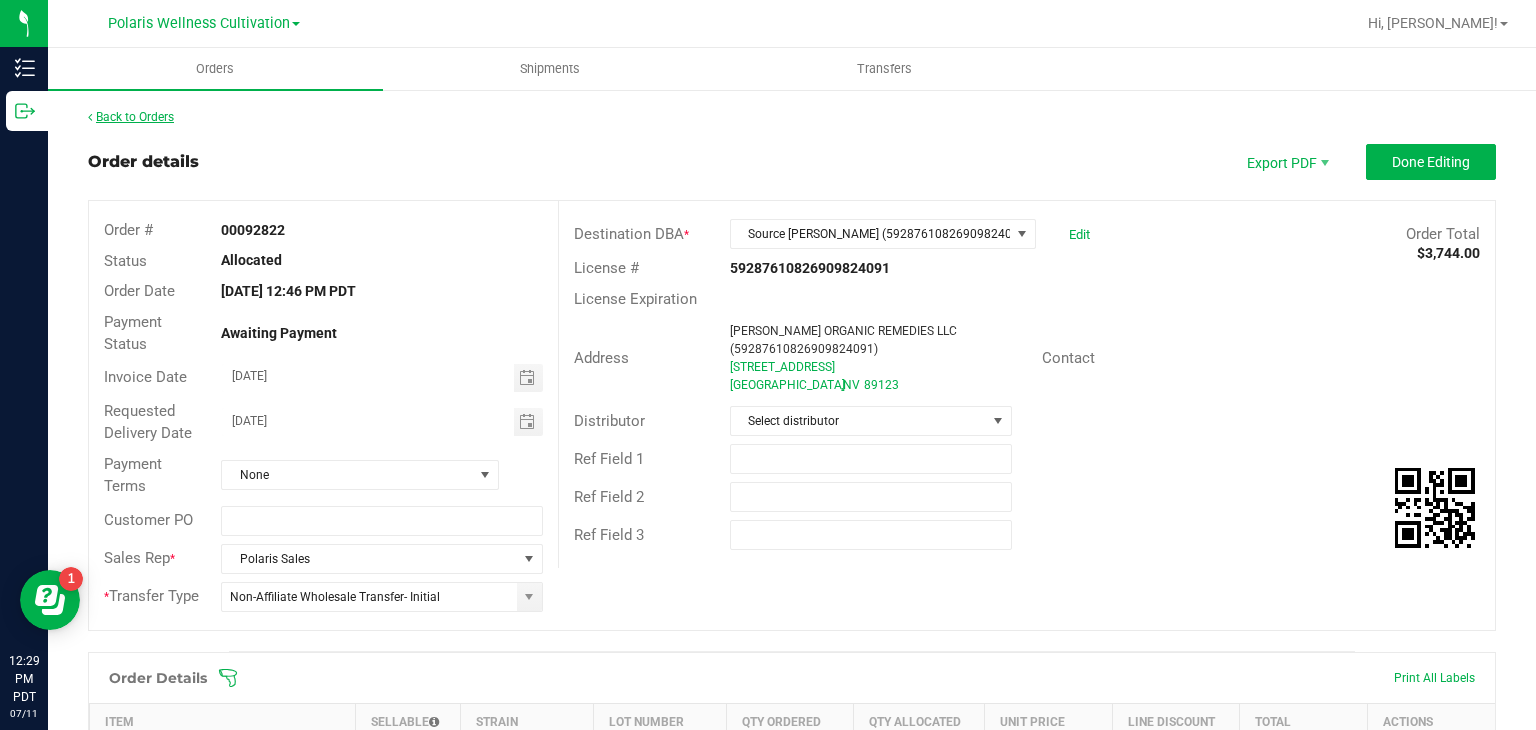 click on "Back to Orders" at bounding box center [131, 117] 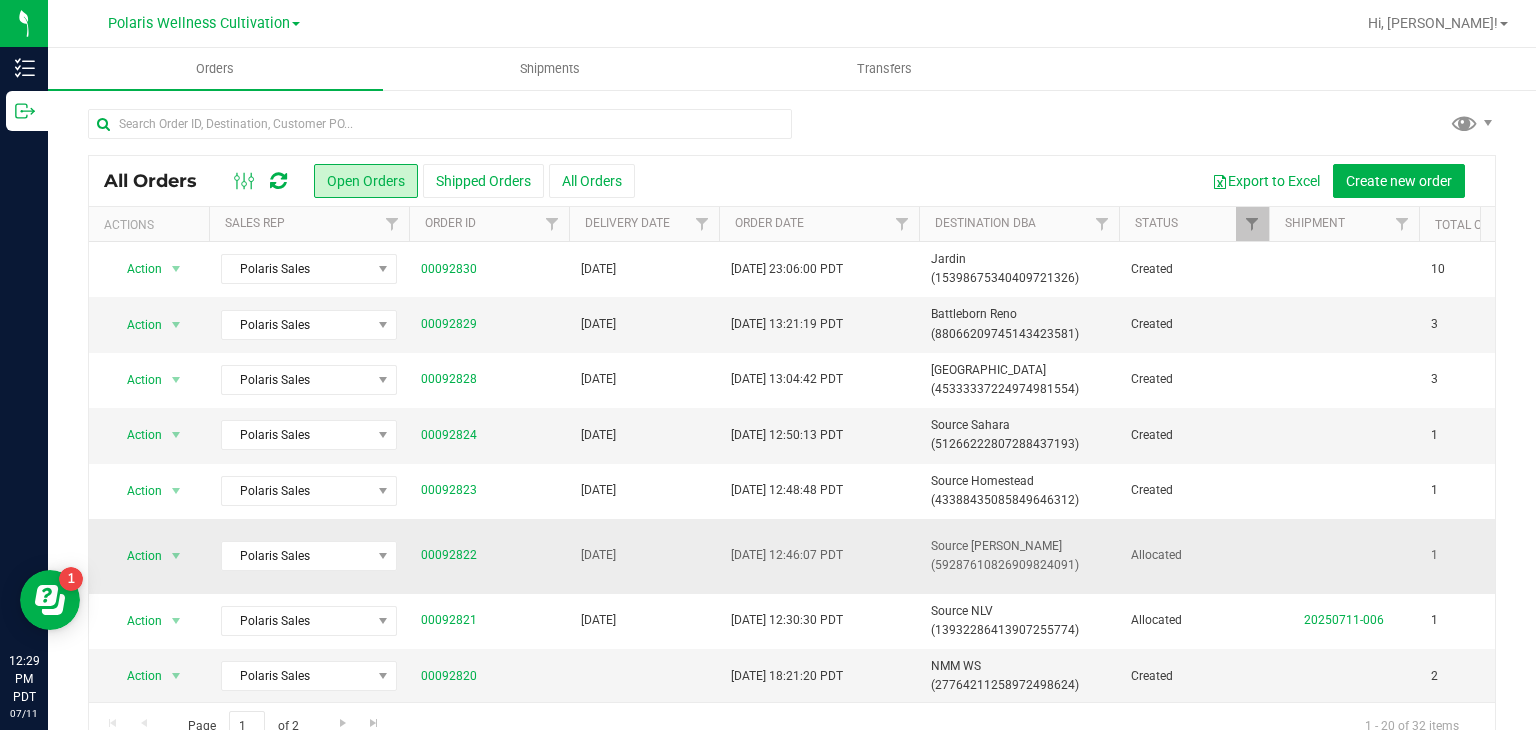 click on "Source [PERSON_NAME] (59287610826909824091)" at bounding box center [1019, 556] 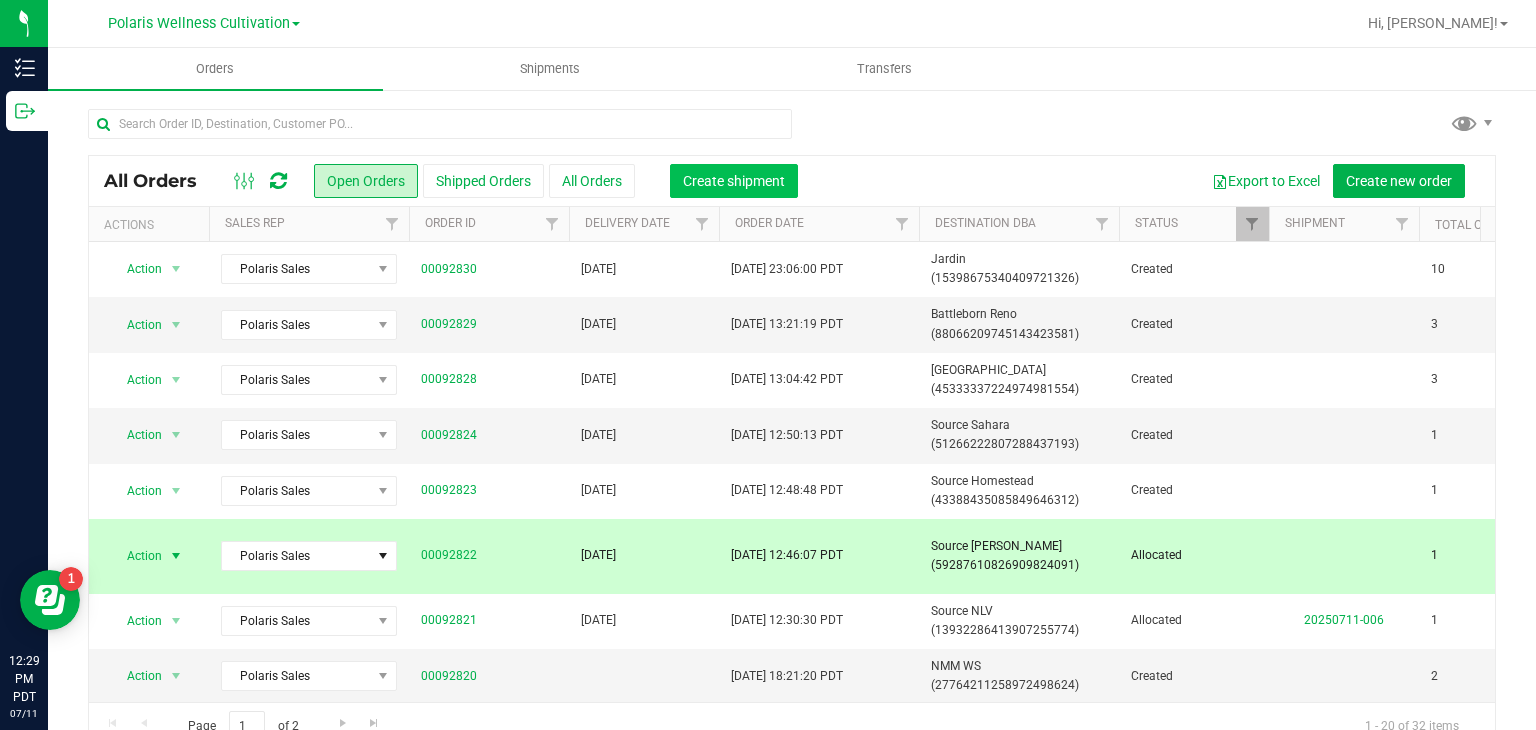 click on "Create shipment" at bounding box center [734, 181] 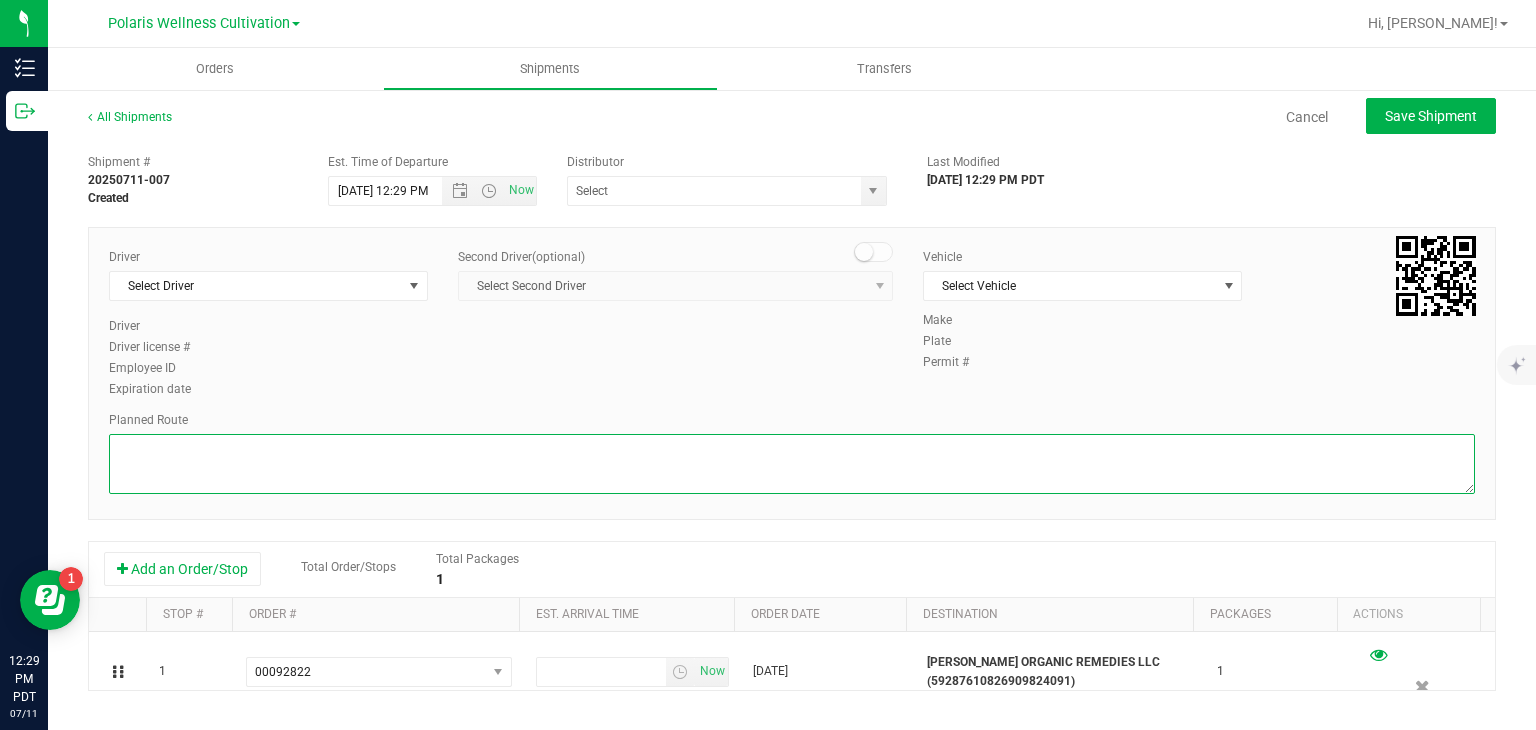 click at bounding box center [792, 464] 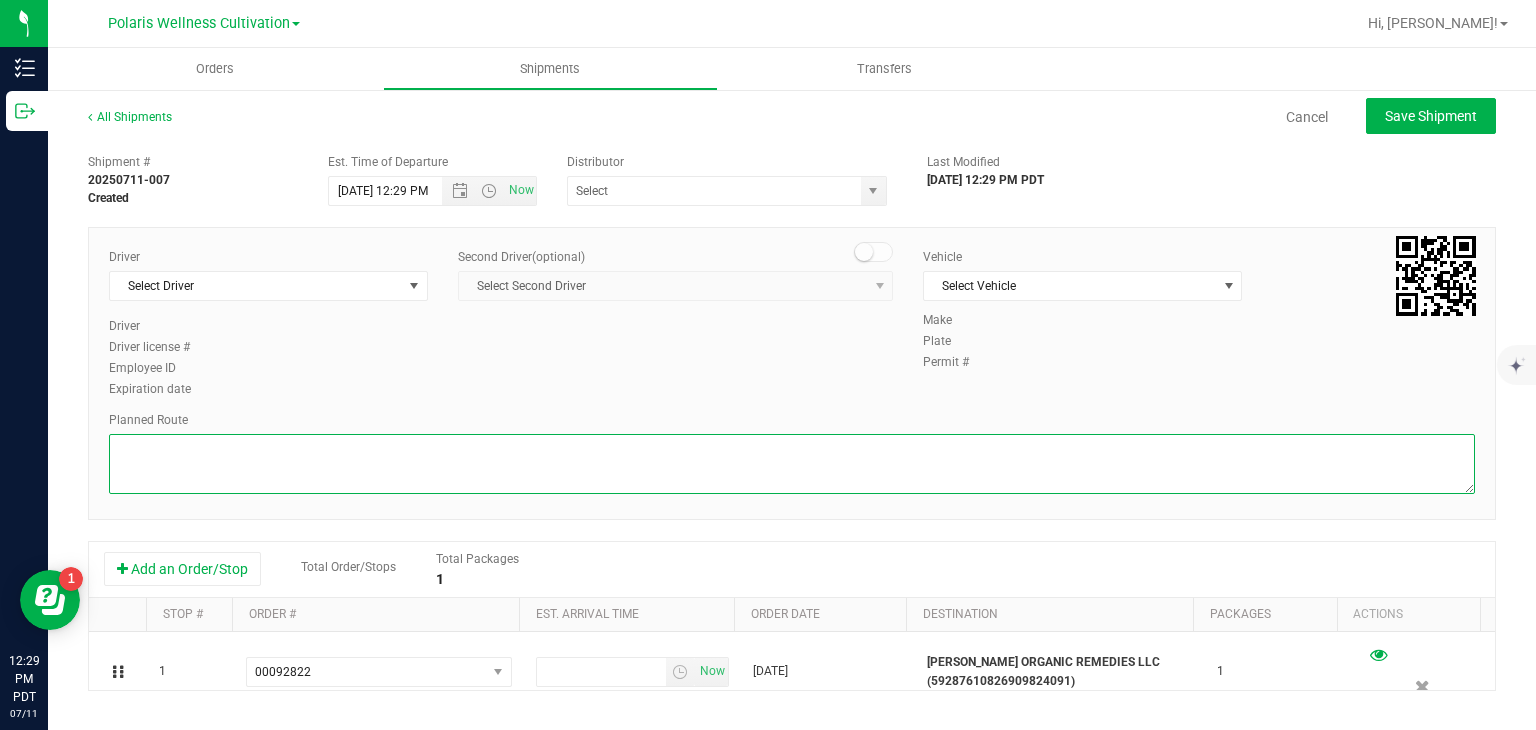 paste on "5385 Polaris Ave
Head south on Polaris Ave
0.4 mi
Turn left onto W Russell Rd
0.2 mi
Take the I-15 S ramp
1.1 mi
Keep right at the fork, follow signs for I-215 E/Henderson
0.5 mi
Keep left, follow signs for I-215 E and merge onto I-215 E
5.1 mi
Take exit 7 for Eastern Avenue
0.4 mi
Keep right at the fork, follow signs for Eastern Ave South and merge onto S Eastern Ave
266 ft
Merge onto S Eastern Ave
Pass by Wendy's (on the right in 0.3 mi)
0.4 mi
Turn left onto E Richmar Ave
266 ft
Turn right
66 ft
Turn left
135 ft
Turn left
Partial restricted usage road
Destination will be on the right
105 ft
The Source Dispensary Henderson, 9480 S Eastern Ave #185, Las Vegas, NV 89123" 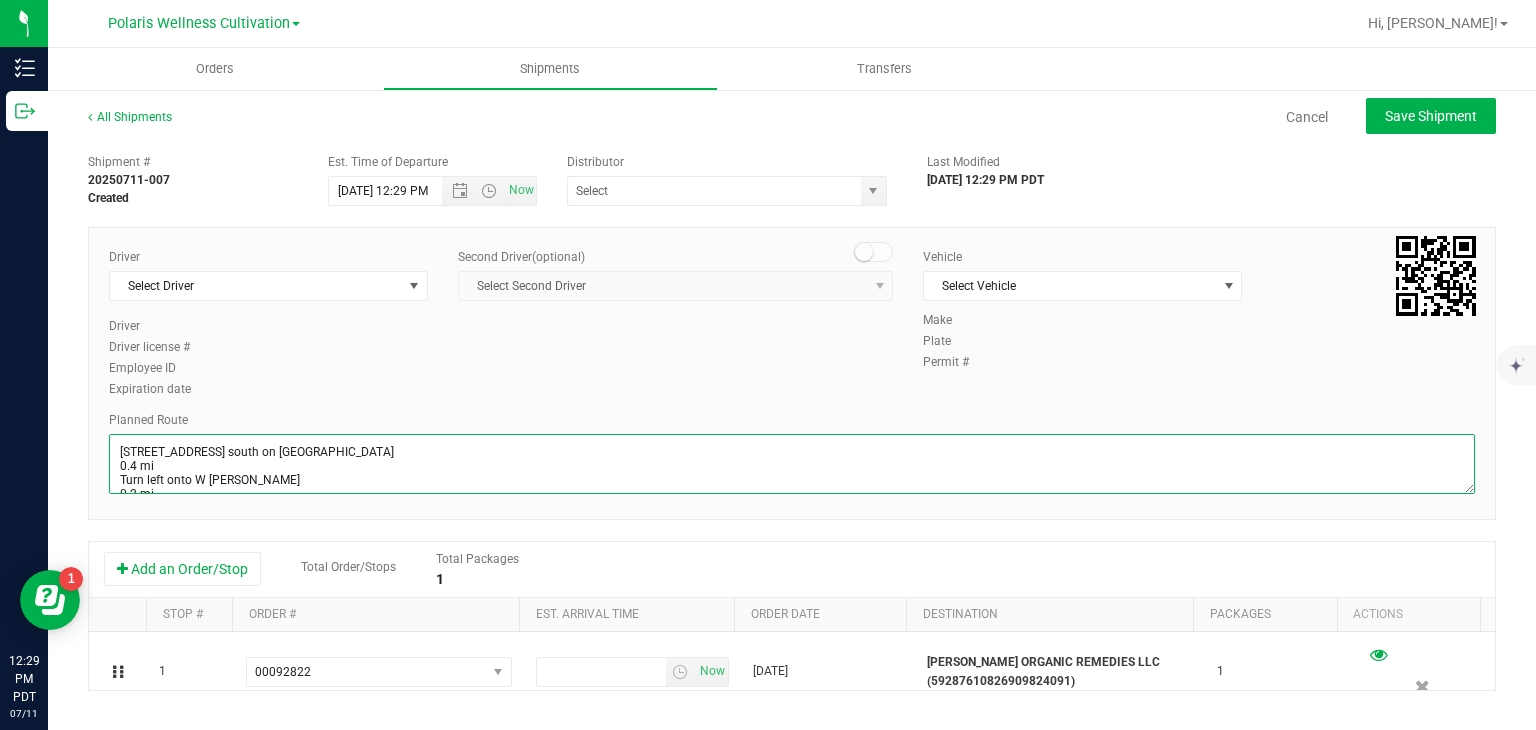 scroll, scrollTop: 369, scrollLeft: 0, axis: vertical 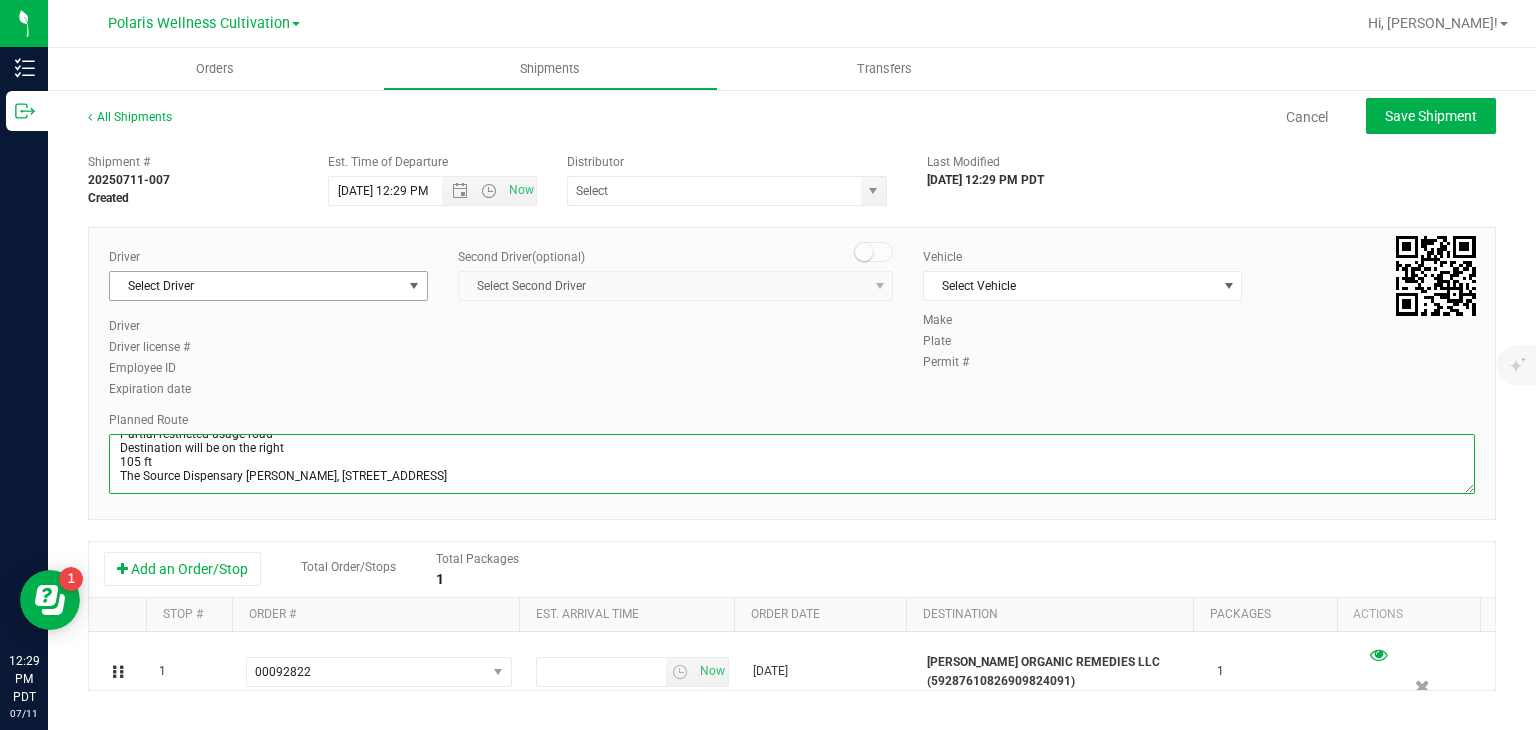 type on "5385 Polaris Ave
Head south on Polaris Ave
0.4 mi
Turn left onto W Russell Rd
0.2 mi
Take the I-15 S ramp
1.1 mi
Keep right at the fork, follow signs for I-215 E/Henderson
0.5 mi
Keep left, follow signs for I-215 E and merge onto I-215 E
5.1 mi
Take exit 7 for Eastern Avenue
0.4 mi
Keep right at the fork, follow signs for Eastern Ave South and merge onto S Eastern Ave
266 ft
Merge onto S Eastern Ave
Pass by Wendy's (on the right in 0.3 mi)
0.4 mi
Turn left onto E Richmar Ave
266 ft
Turn right
66 ft
Turn left
135 ft
Turn left
Partial restricted usage road
Destination will be on the right
105 ft
The Source Dispensary Henderson, 9480 S Eastern Ave #185, Las Vegas, NV 89123" 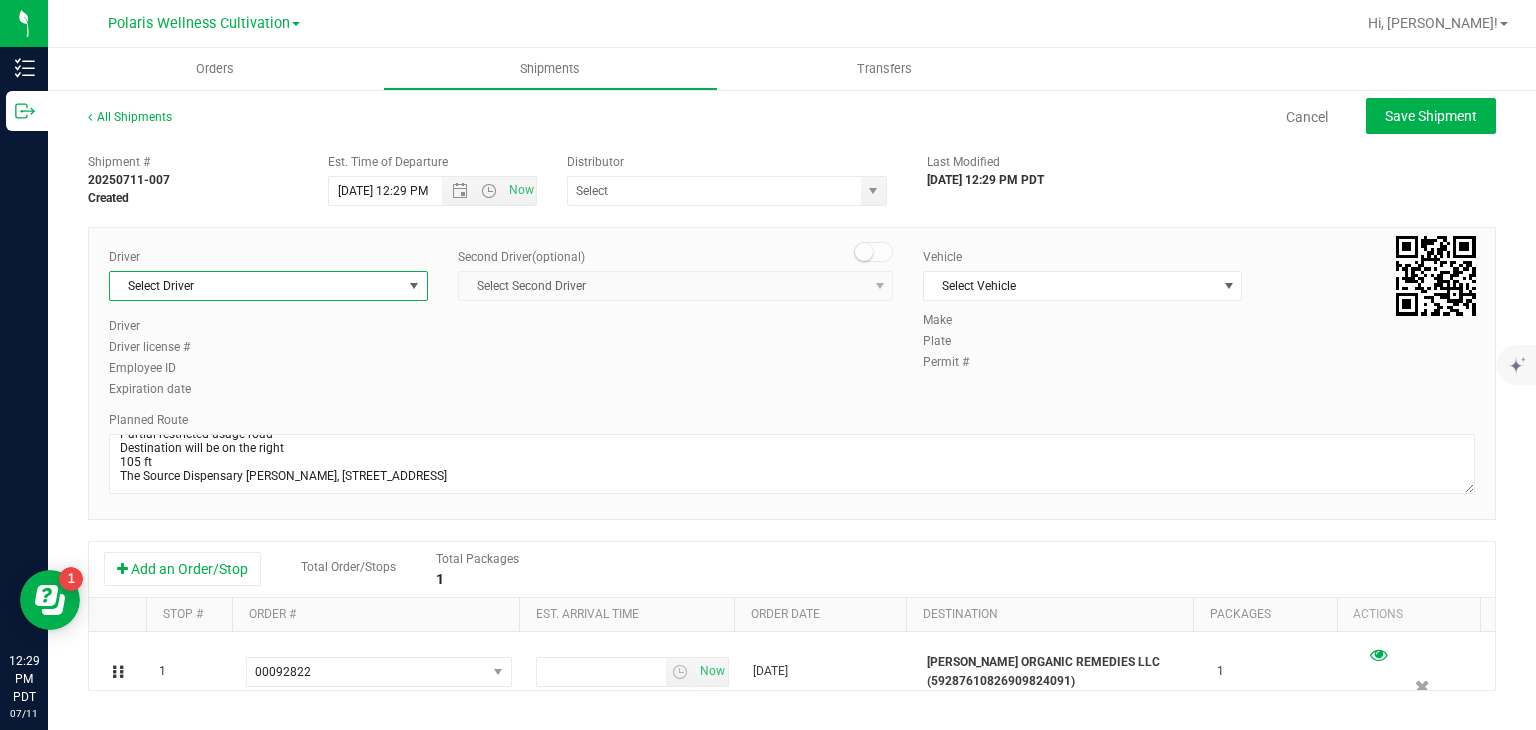click on "Select Driver" at bounding box center [256, 286] 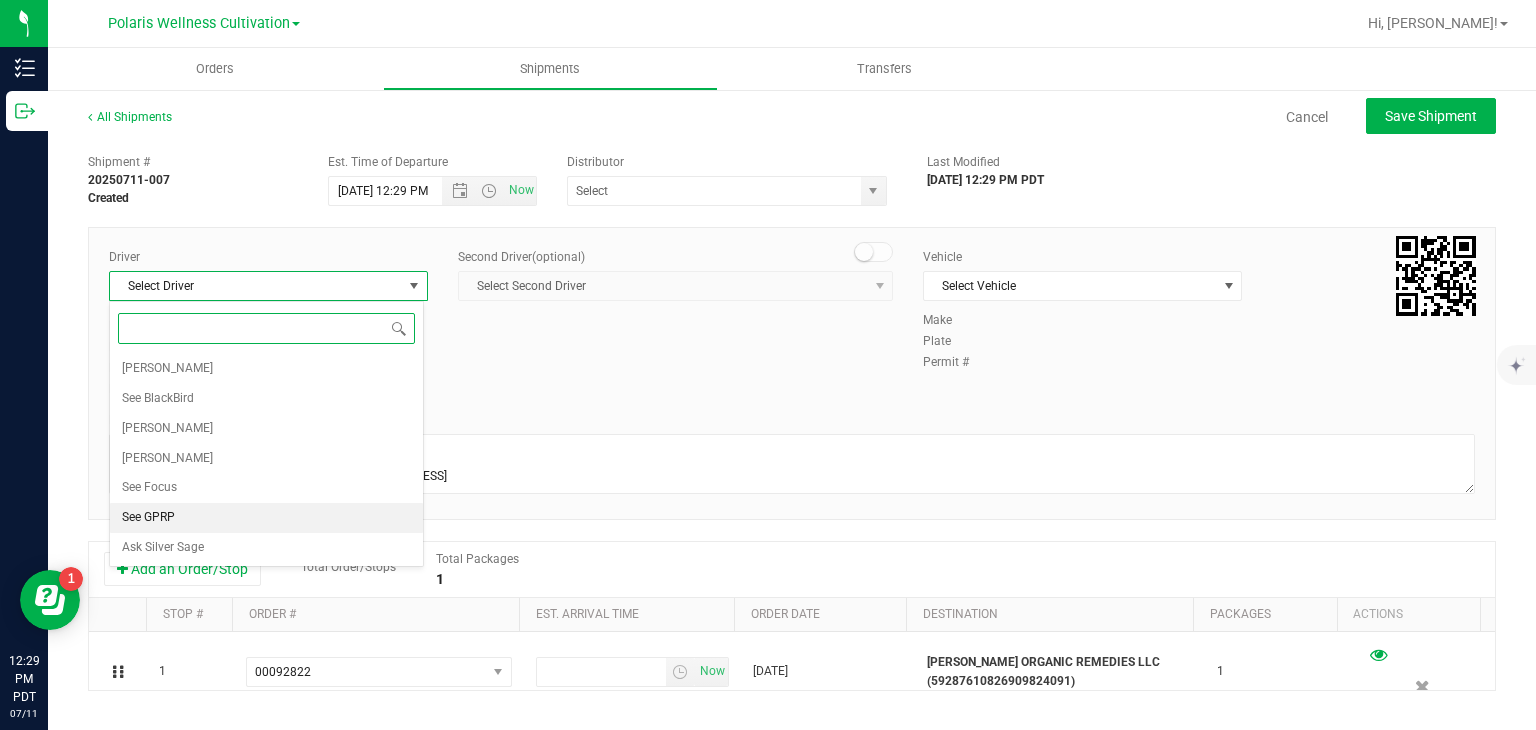 click on "See GPRP" at bounding box center (266, 518) 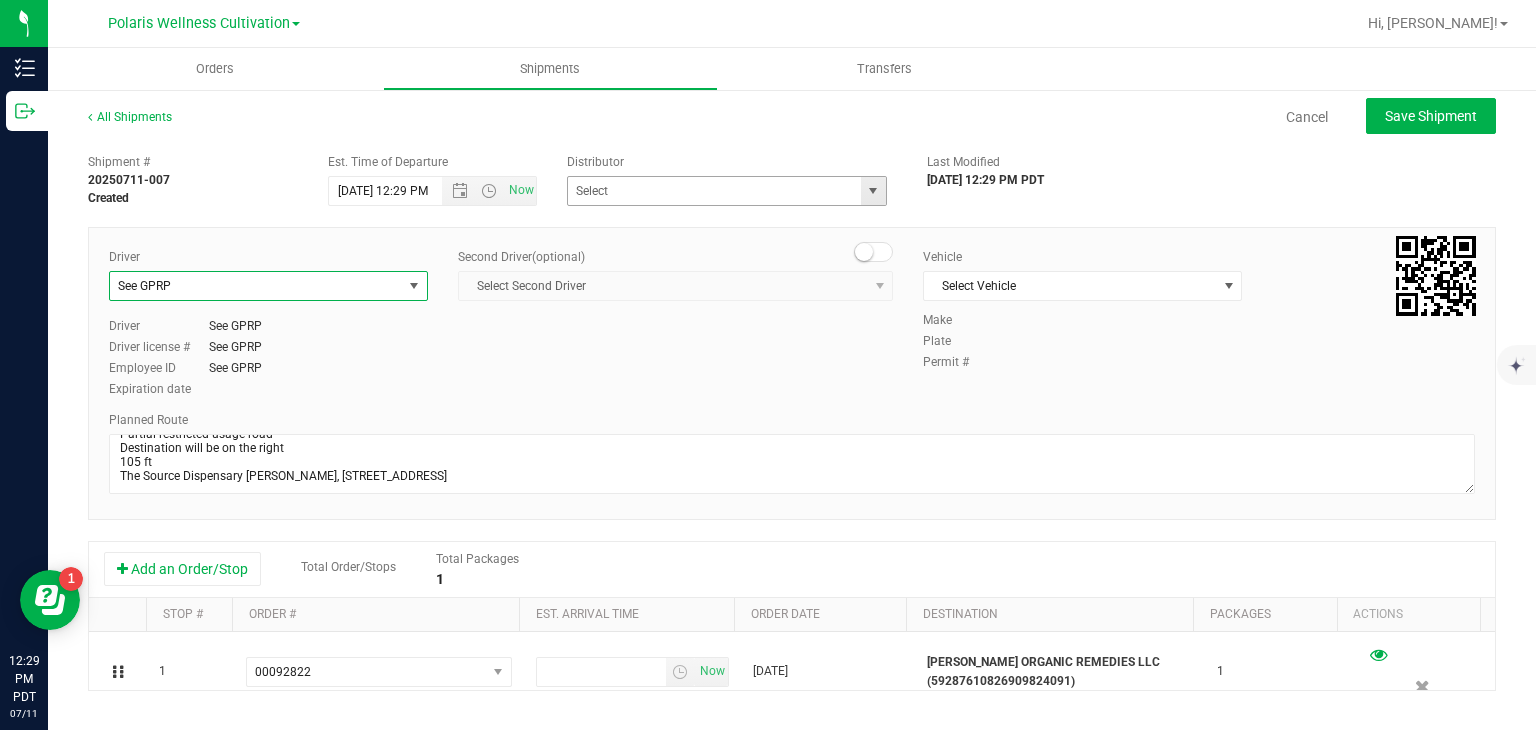 click at bounding box center (873, 191) 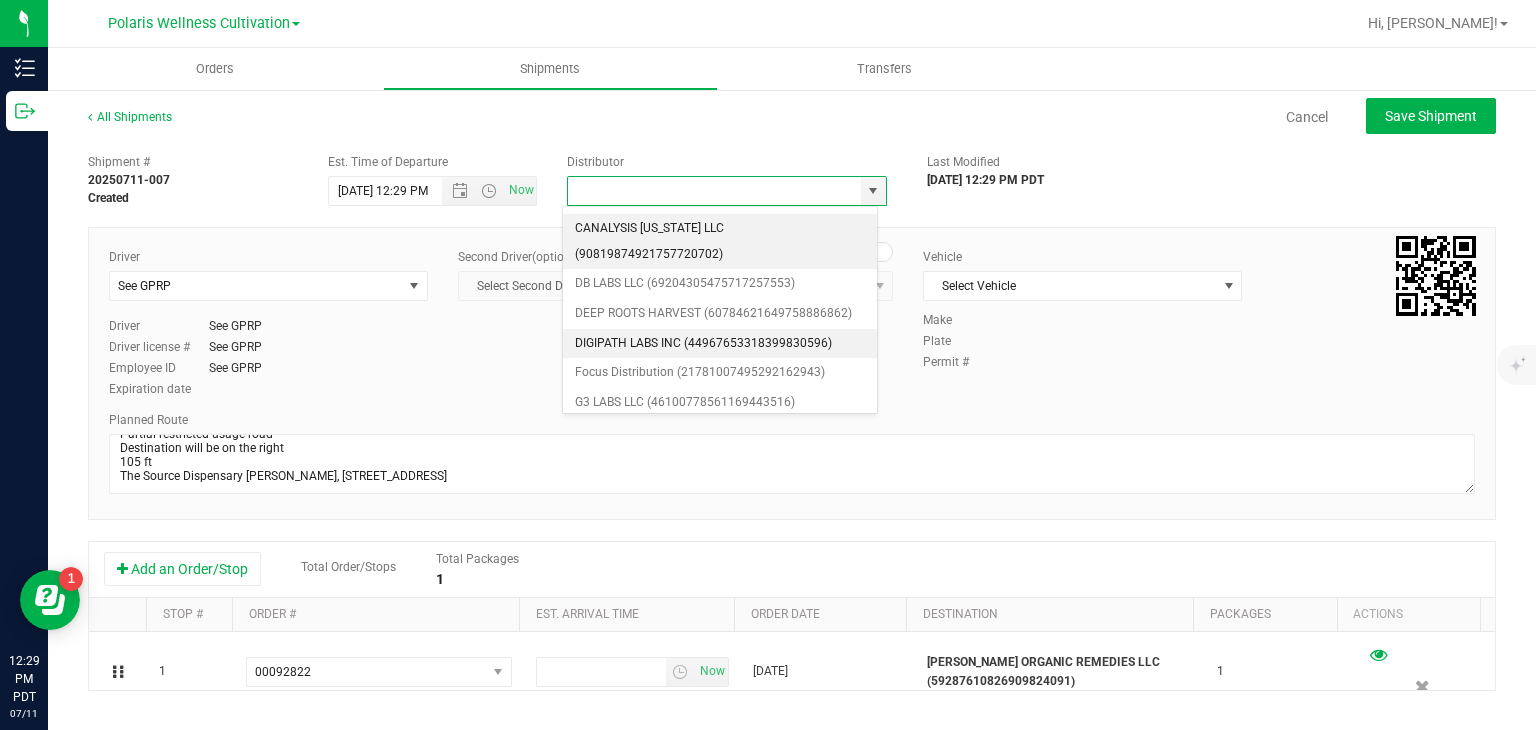scroll, scrollTop: 55, scrollLeft: 0, axis: vertical 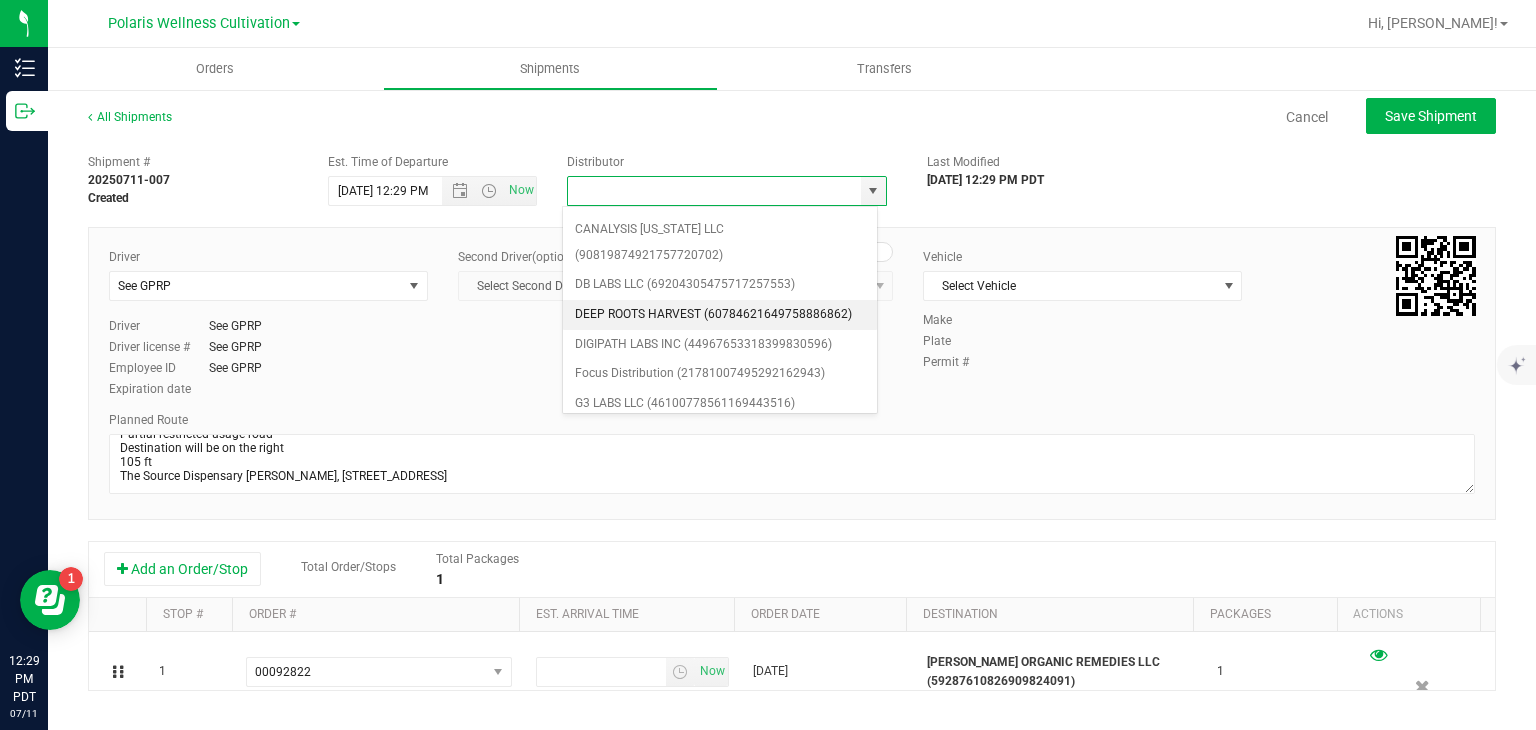 click on "DEEP ROOTS HARVEST (60784621649758886862)" at bounding box center (720, 315) 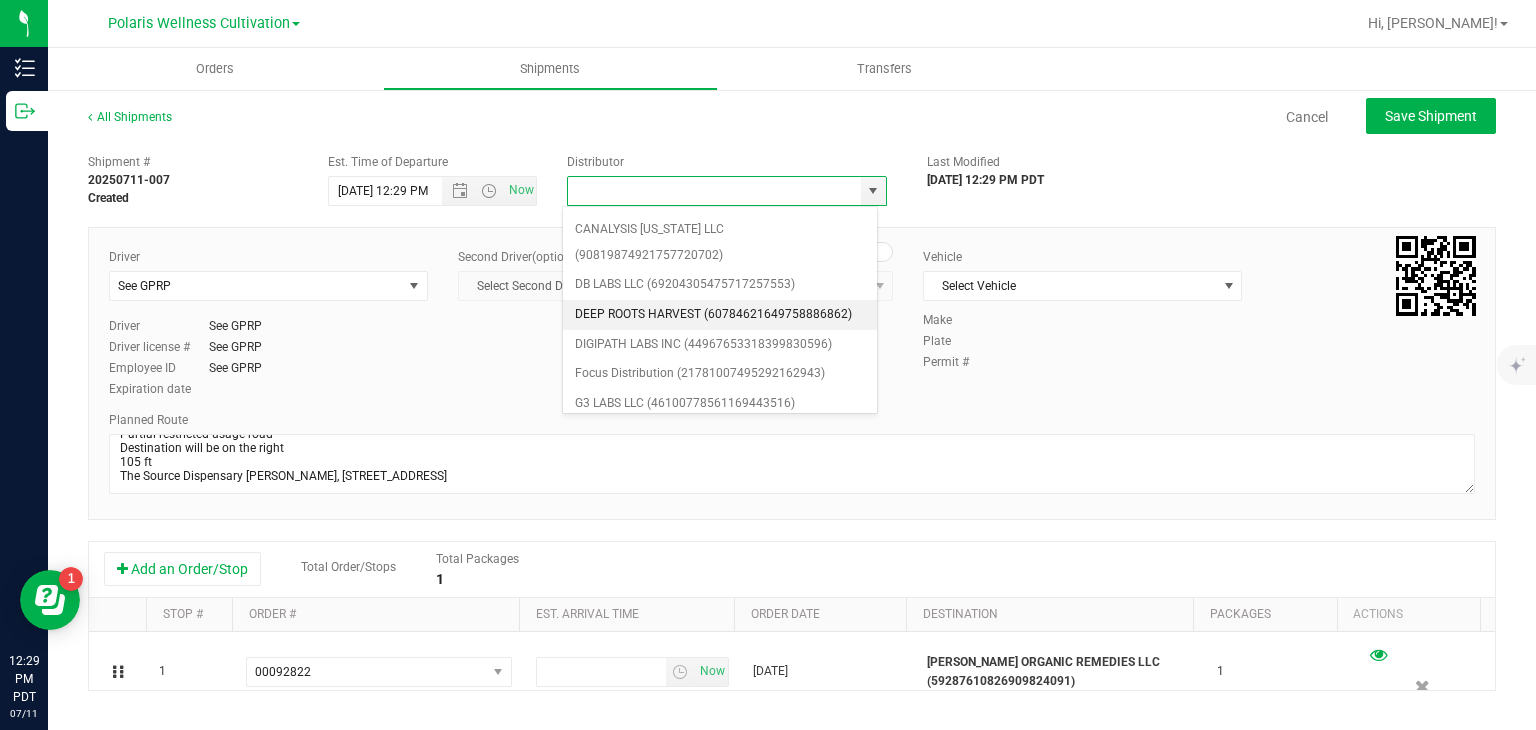 type on "DEEP ROOTS HARVEST (60784621649758886862)" 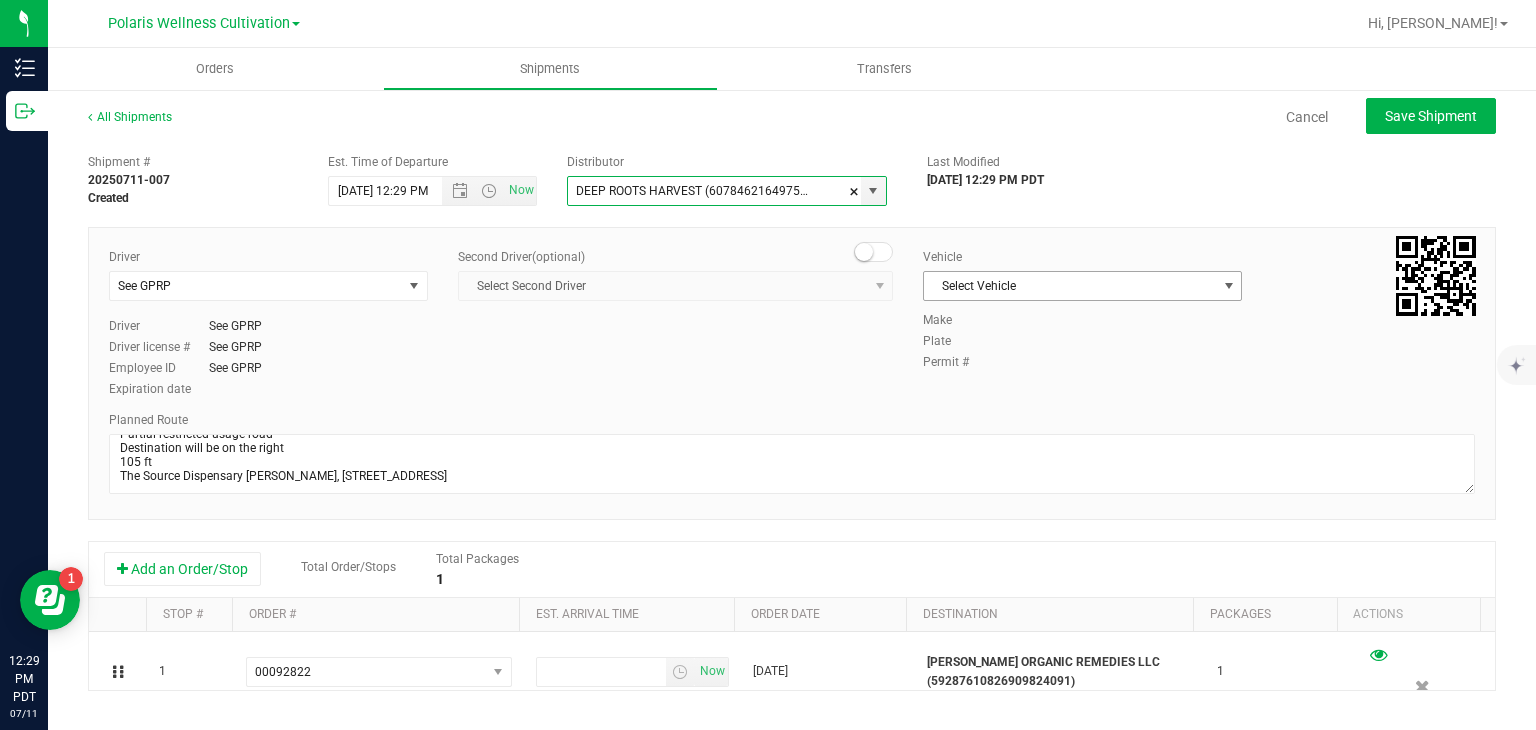 click on "Select Vehicle" at bounding box center [1070, 286] 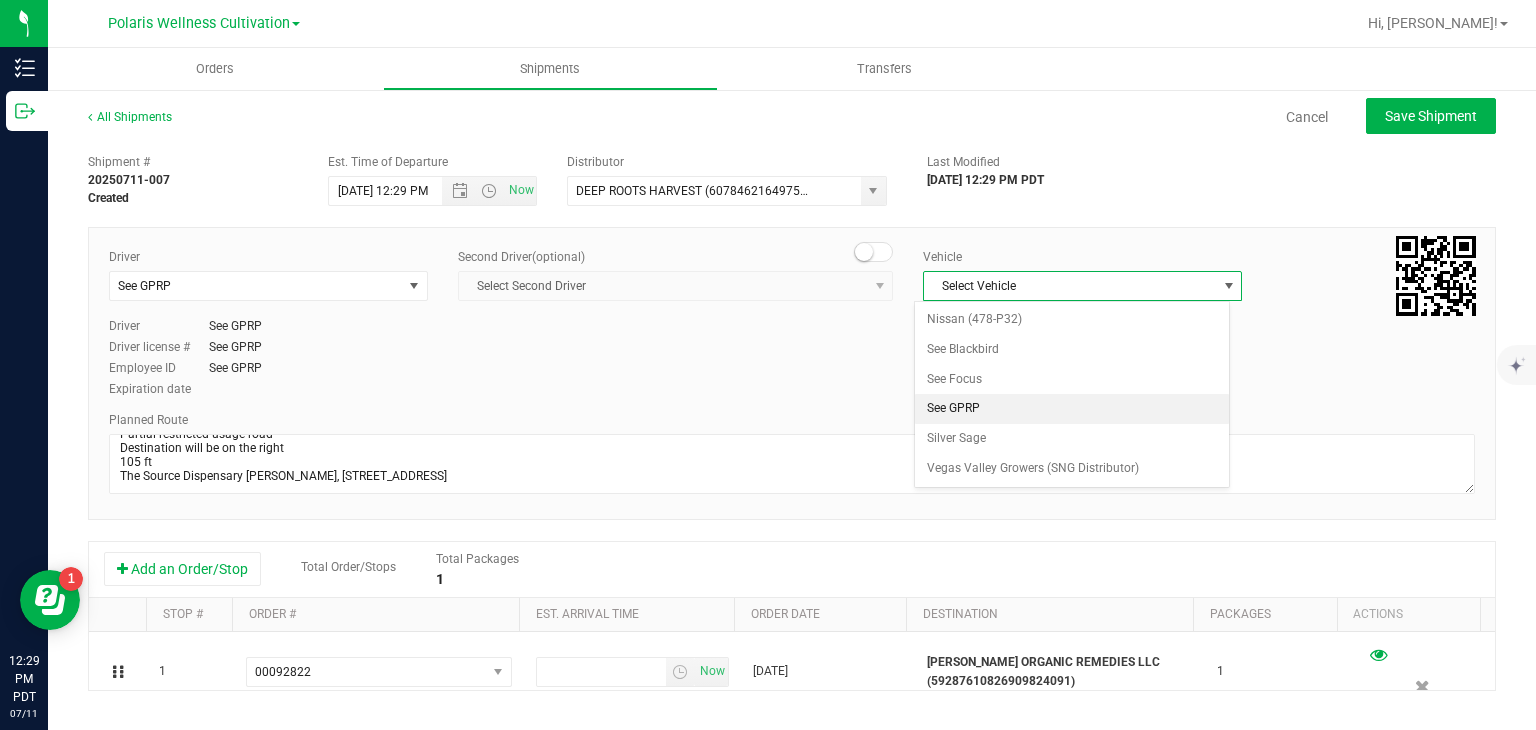 click on "See GPRP" at bounding box center [1071, 409] 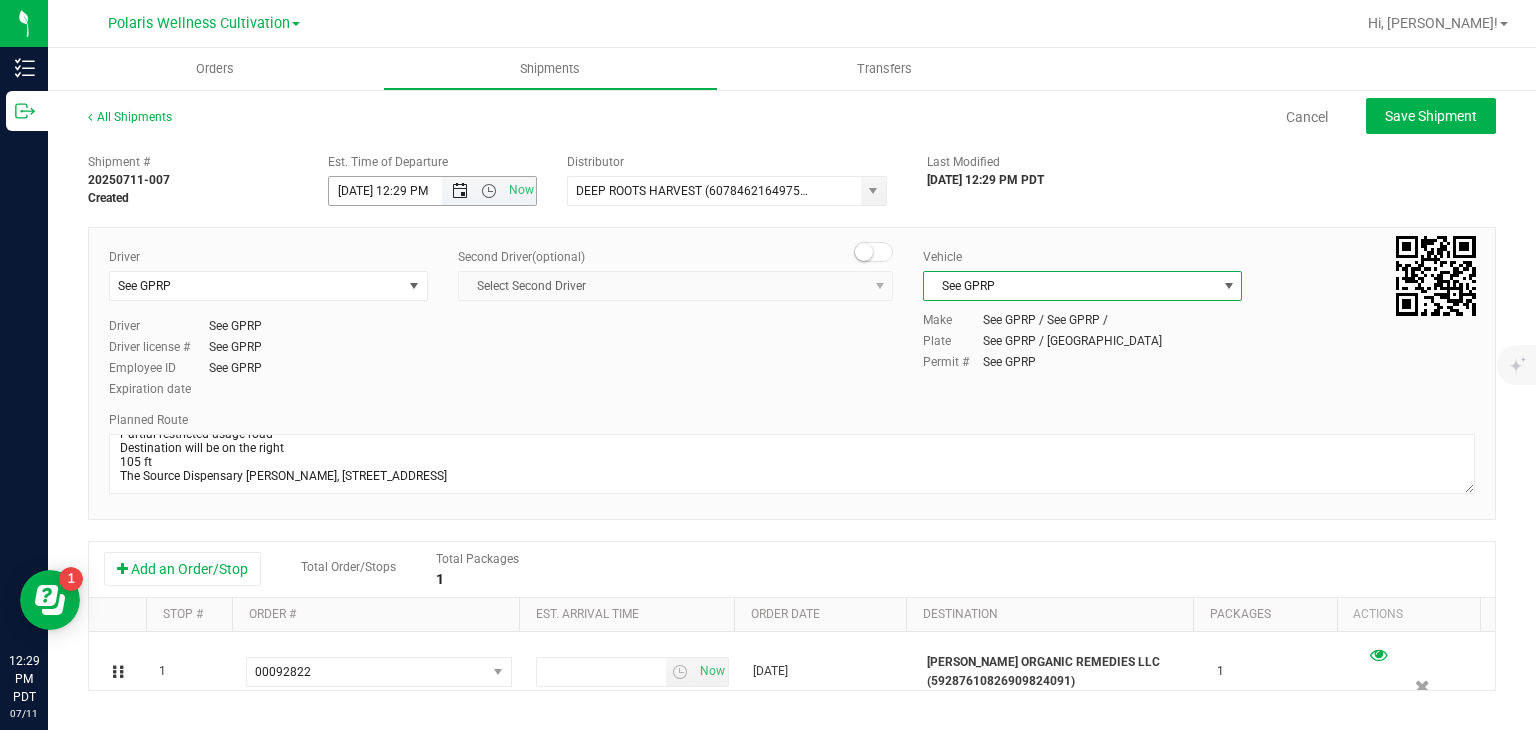 click at bounding box center (460, 191) 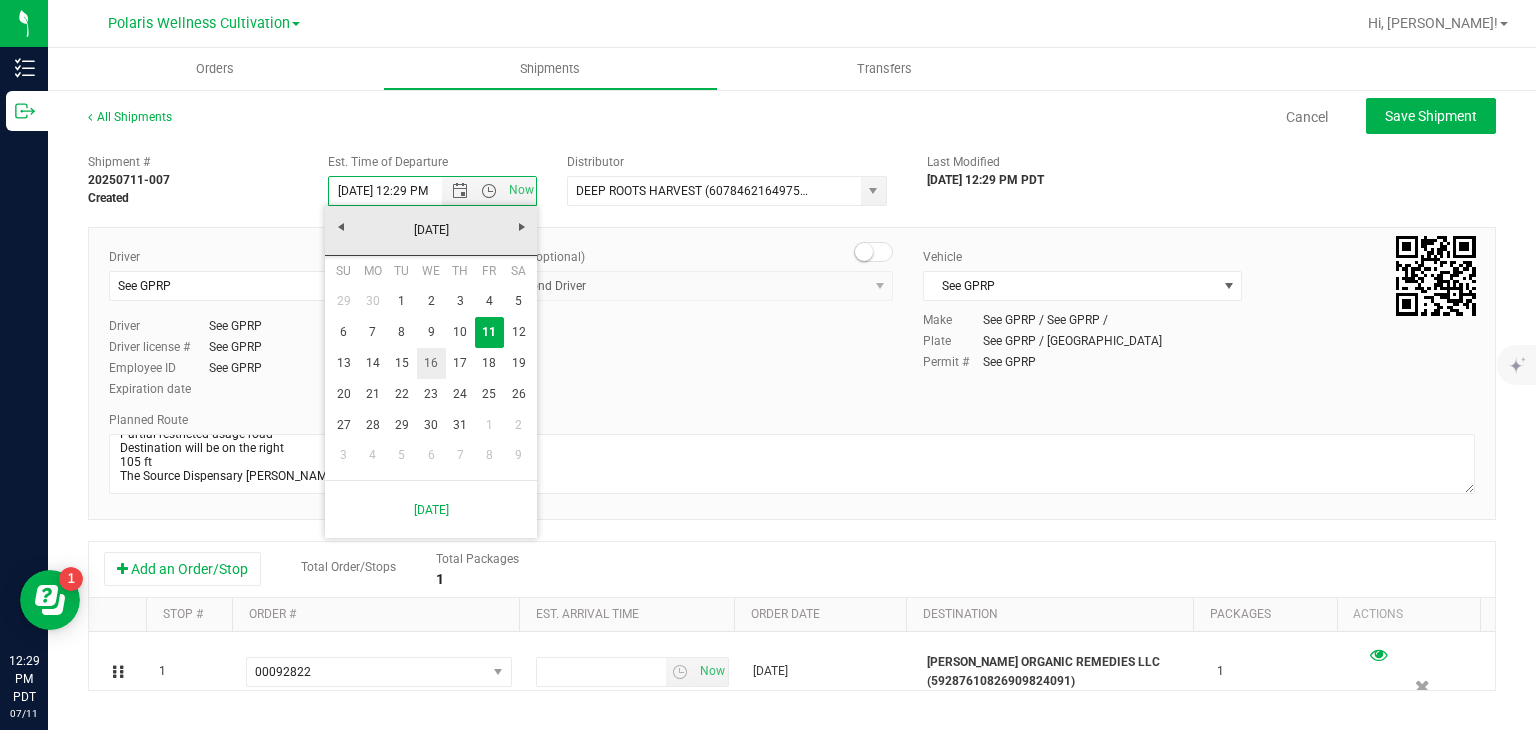 click on "16" at bounding box center [431, 363] 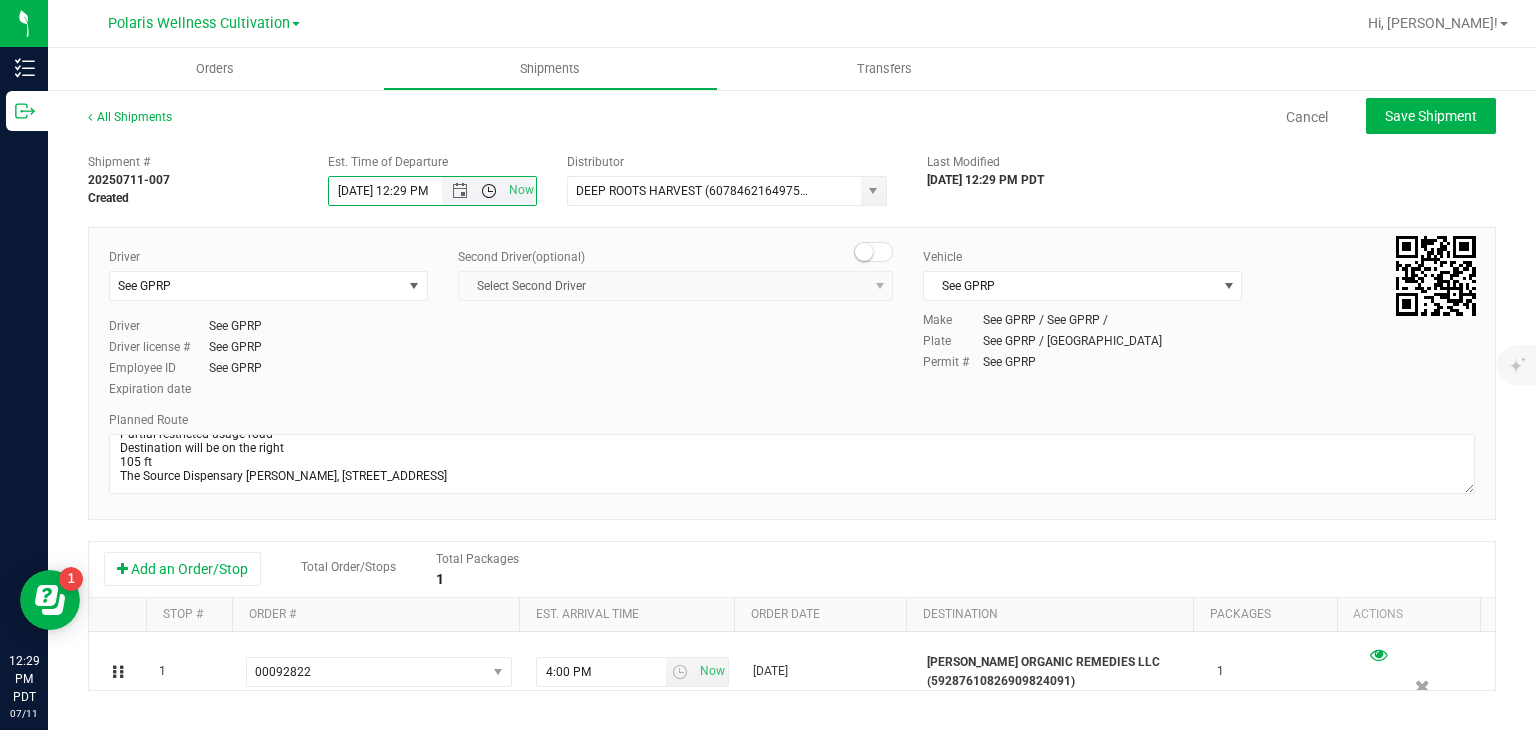 click at bounding box center (489, 191) 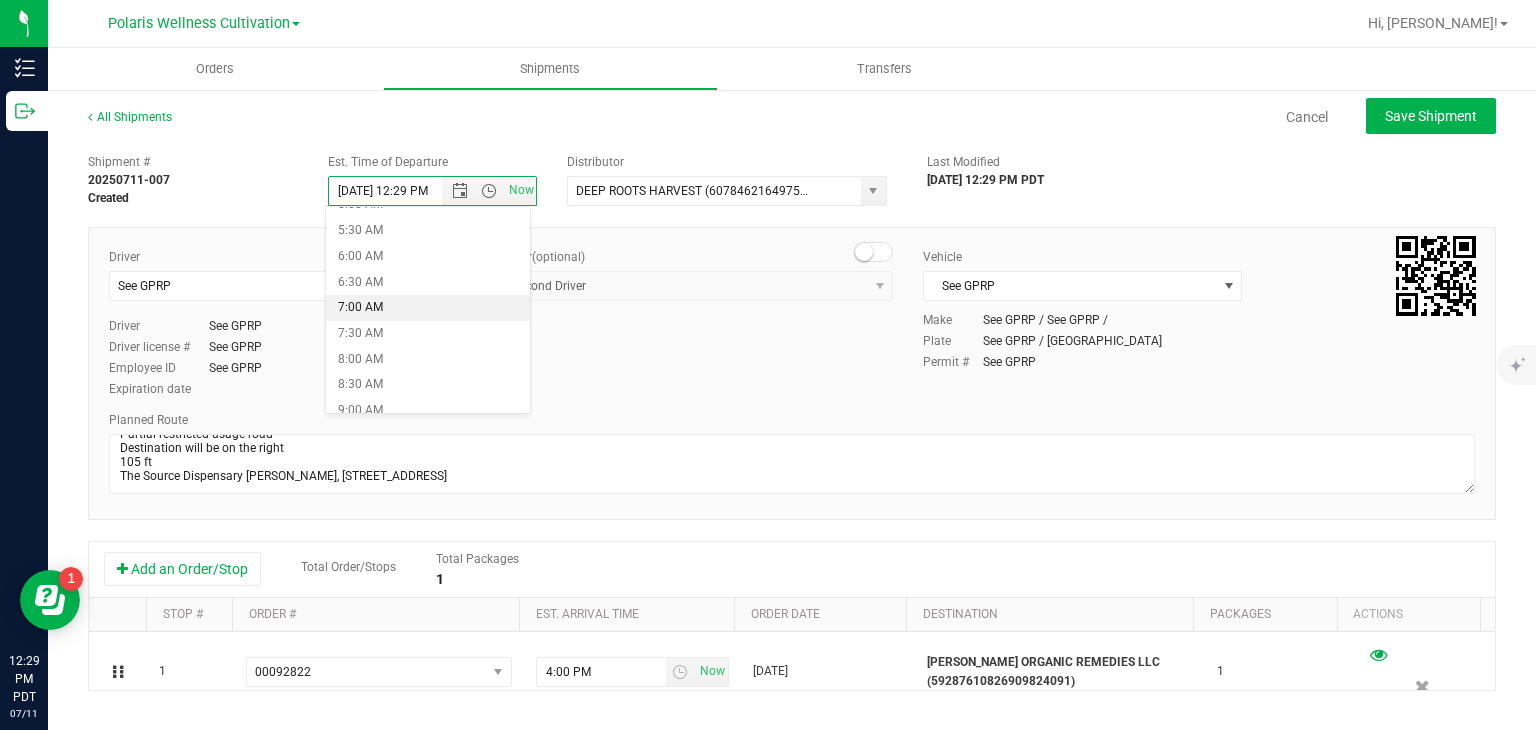 scroll, scrollTop: 276, scrollLeft: 0, axis: vertical 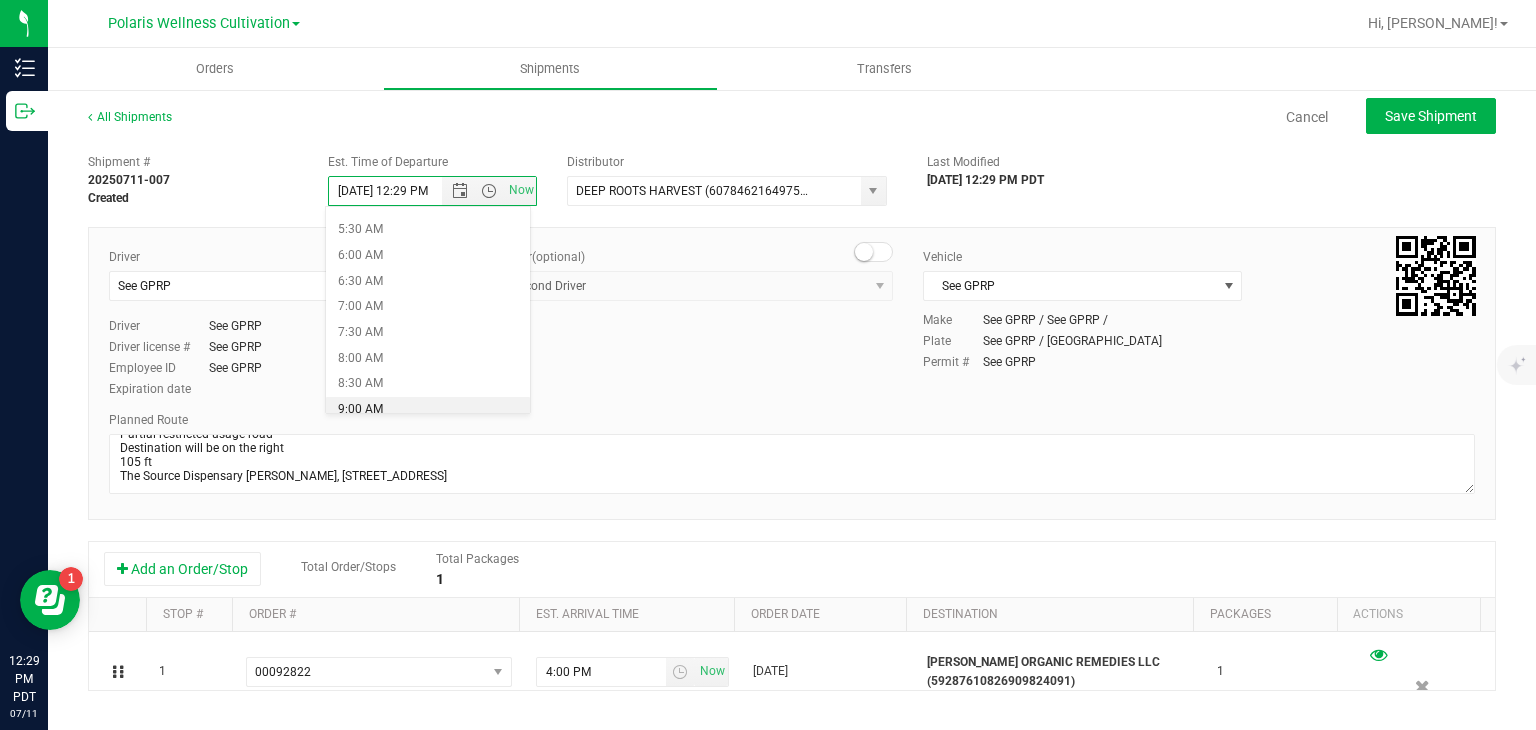 click on "9:00 AM" at bounding box center [428, 410] 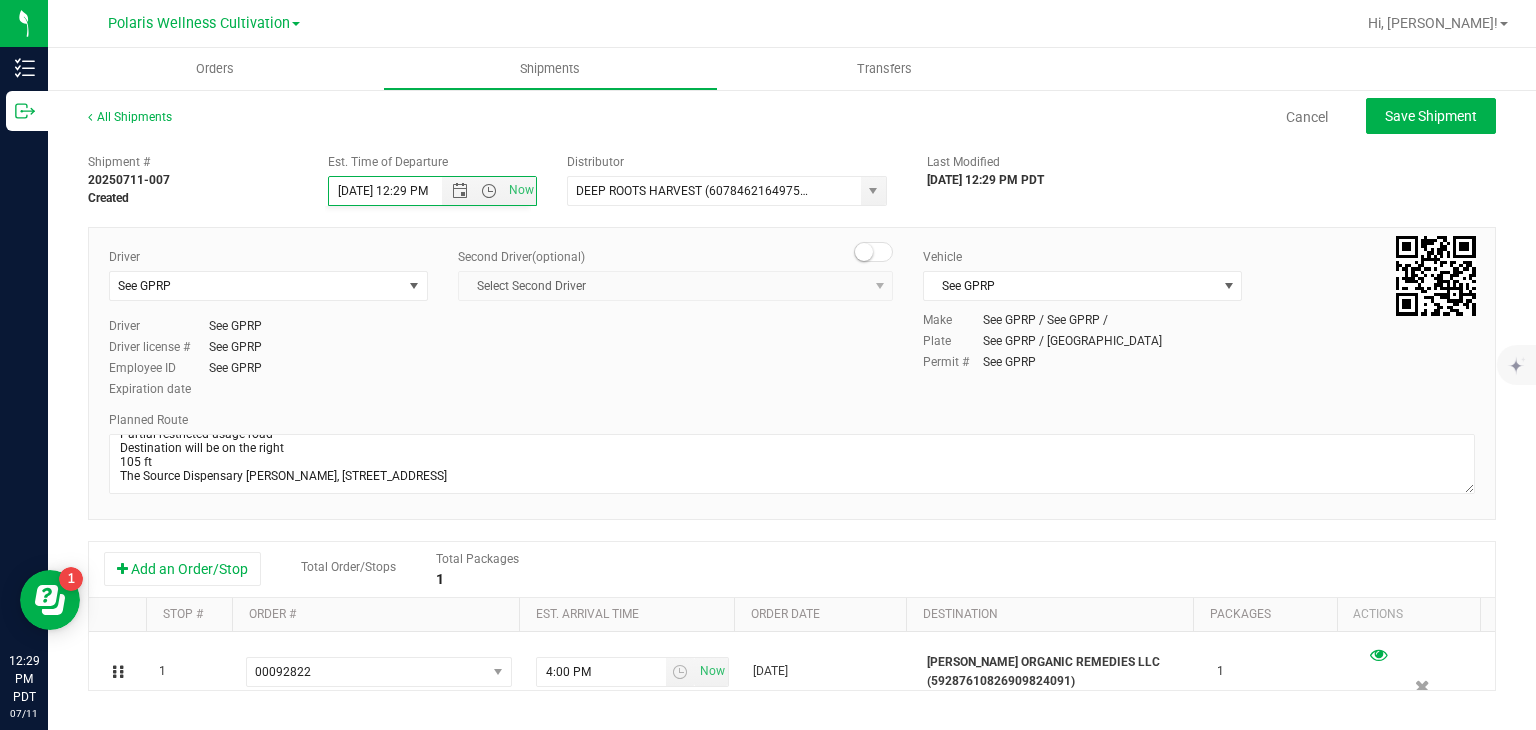 type on "7/16/2025 9:00 AM" 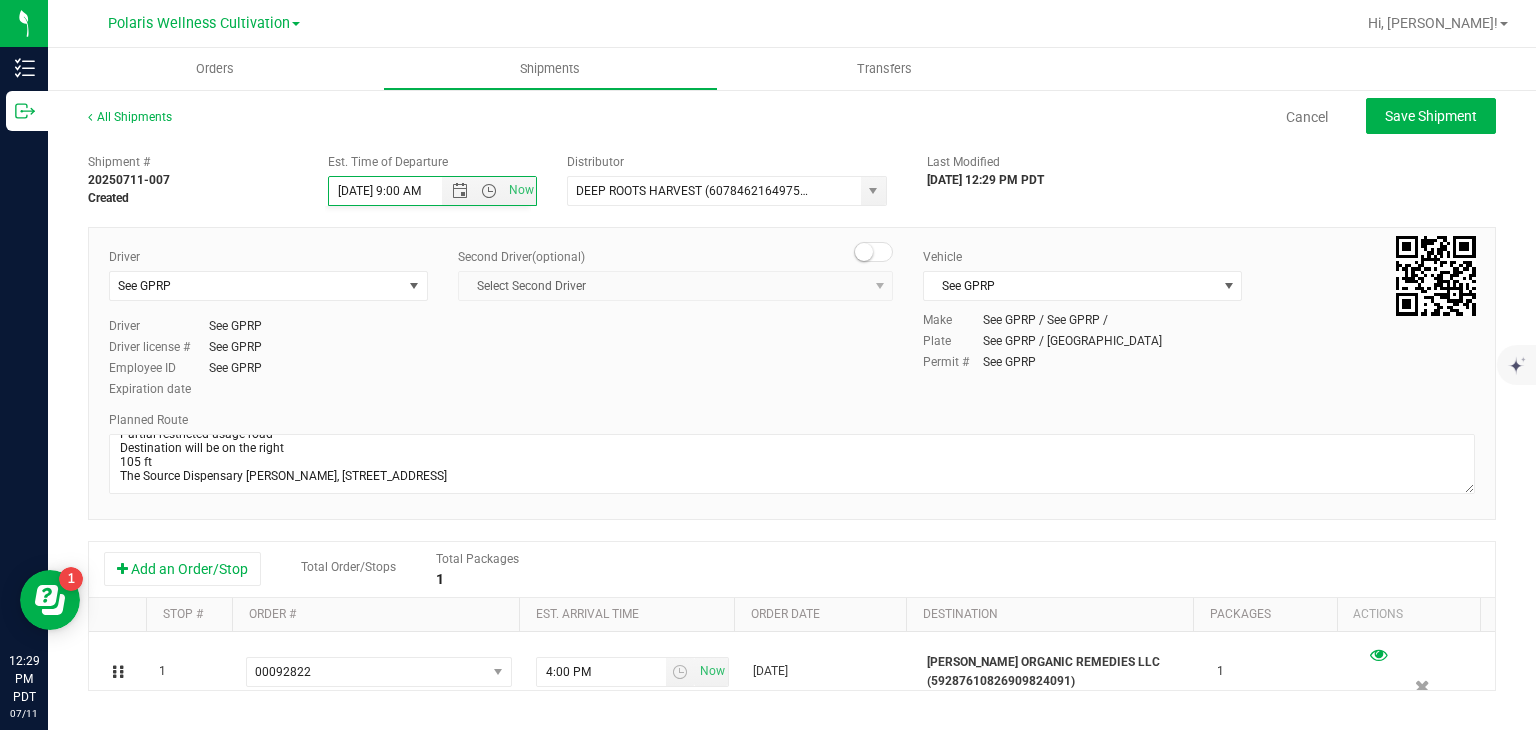 scroll, scrollTop: 0, scrollLeft: 0, axis: both 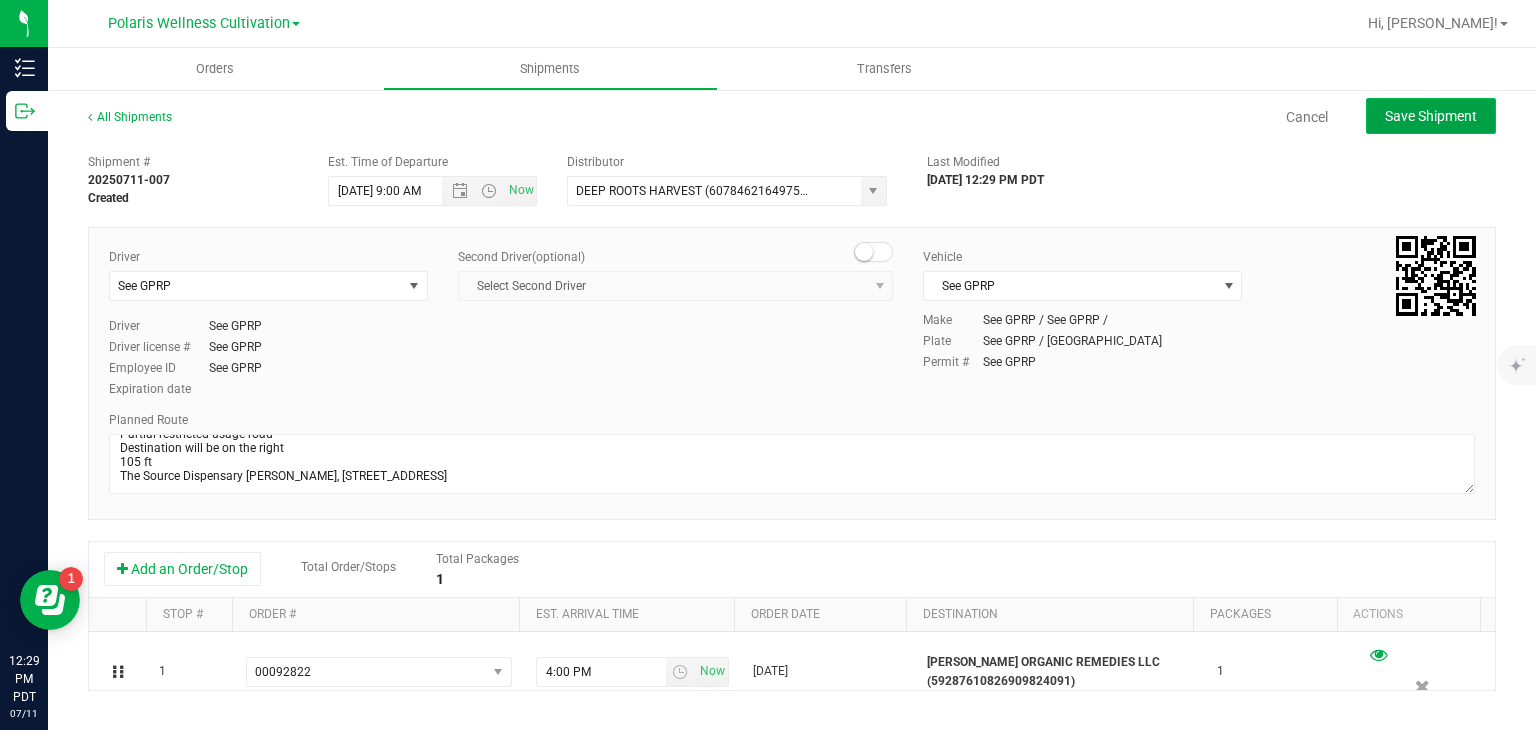 click on "Save Shipment" 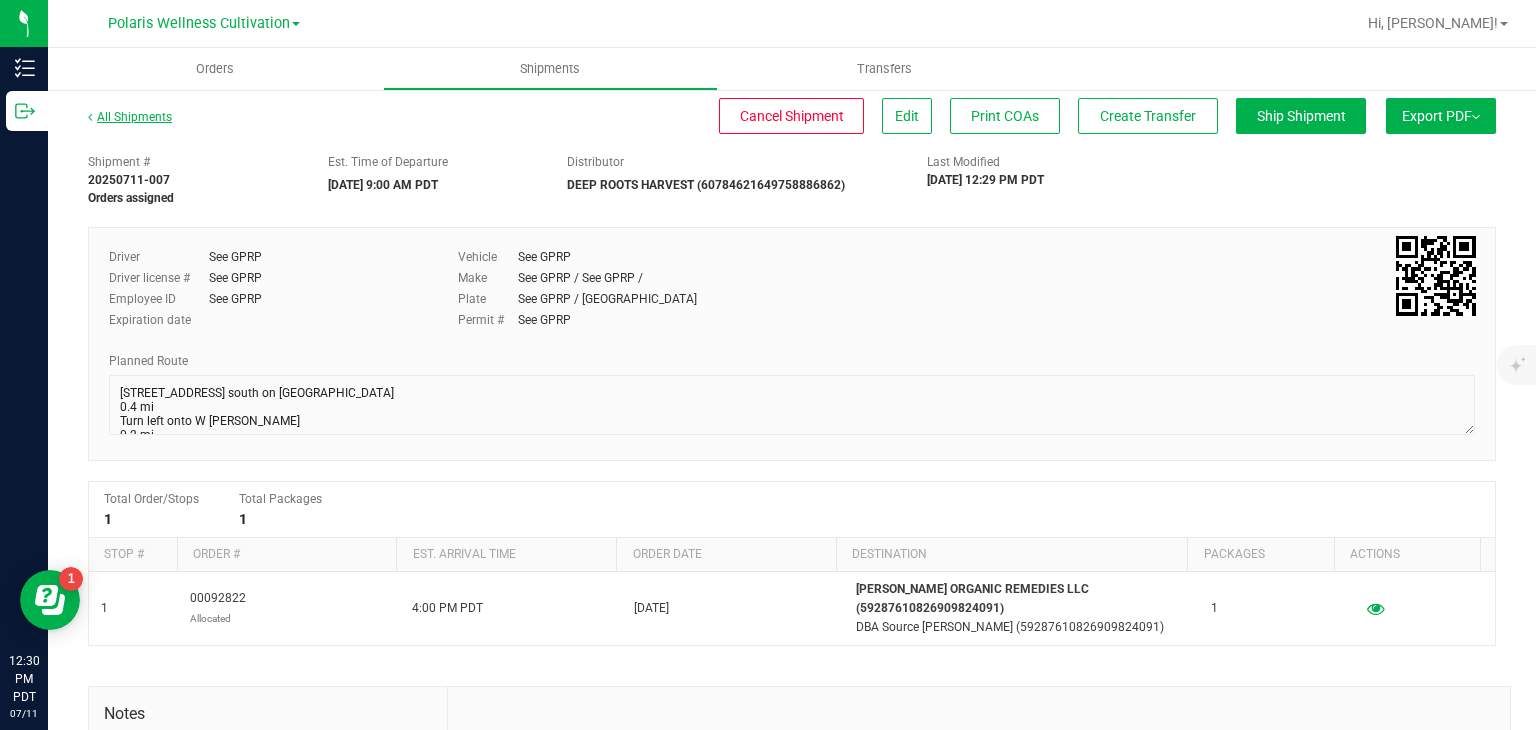 click on "All Shipments" at bounding box center [130, 117] 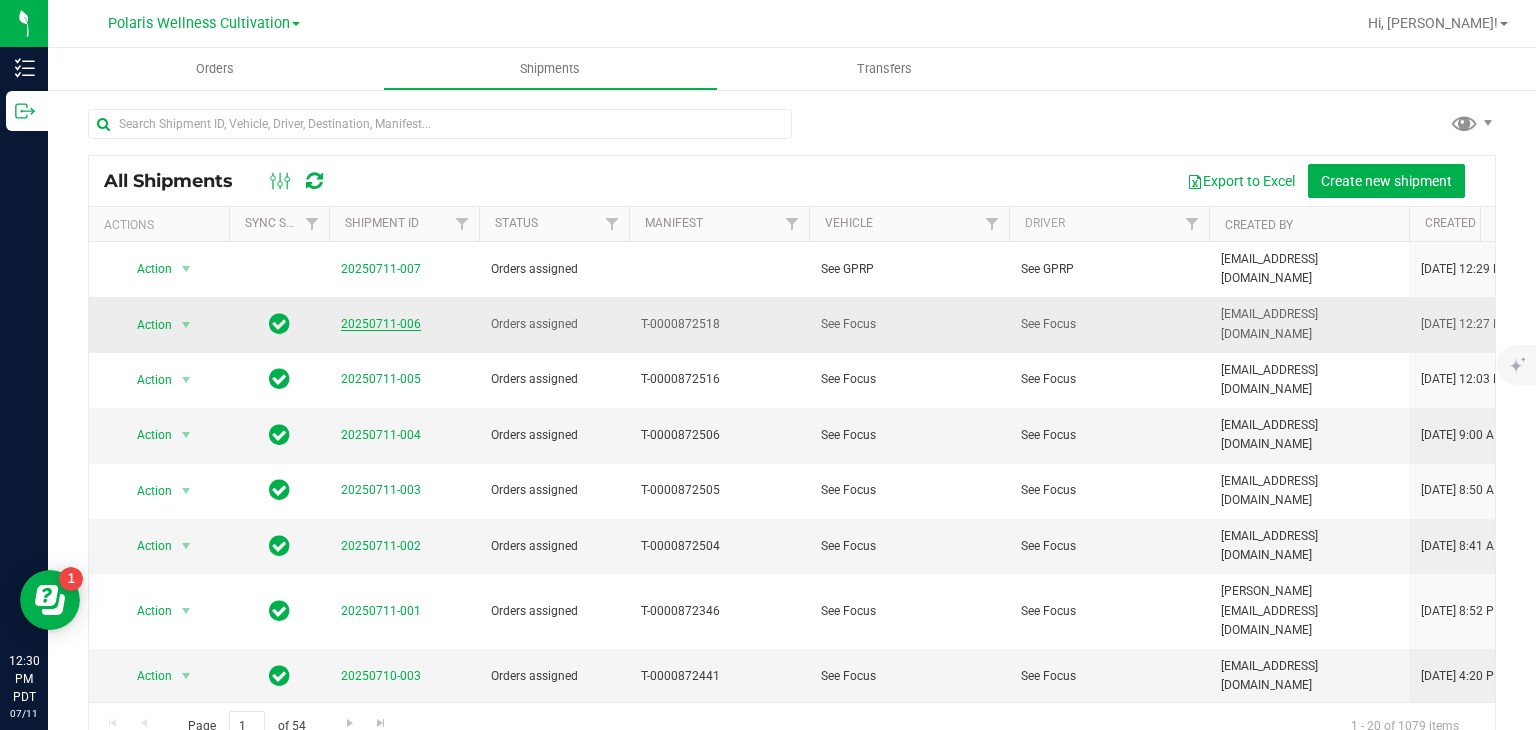 click on "20250711-006" at bounding box center [381, 324] 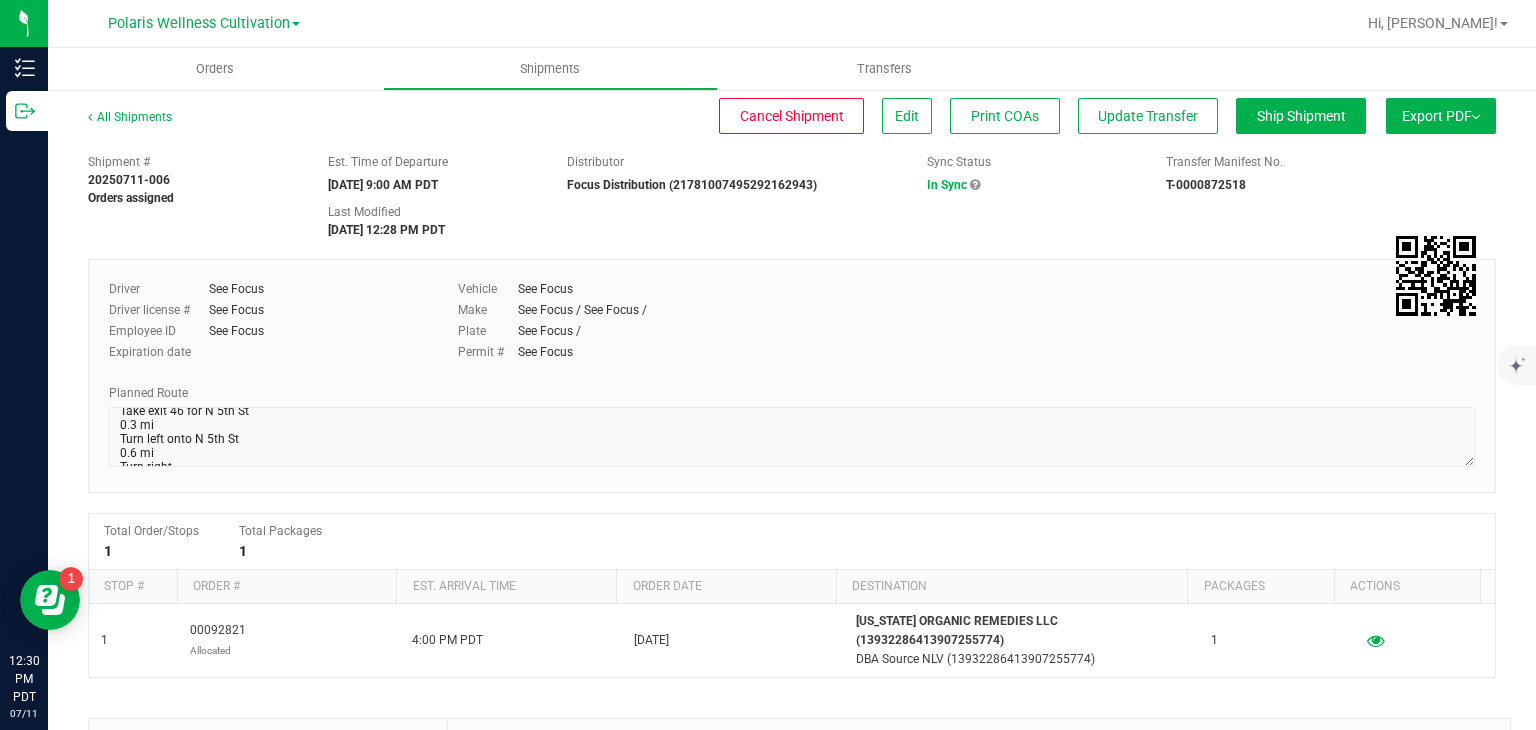 scroll, scrollTop: 350, scrollLeft: 0, axis: vertical 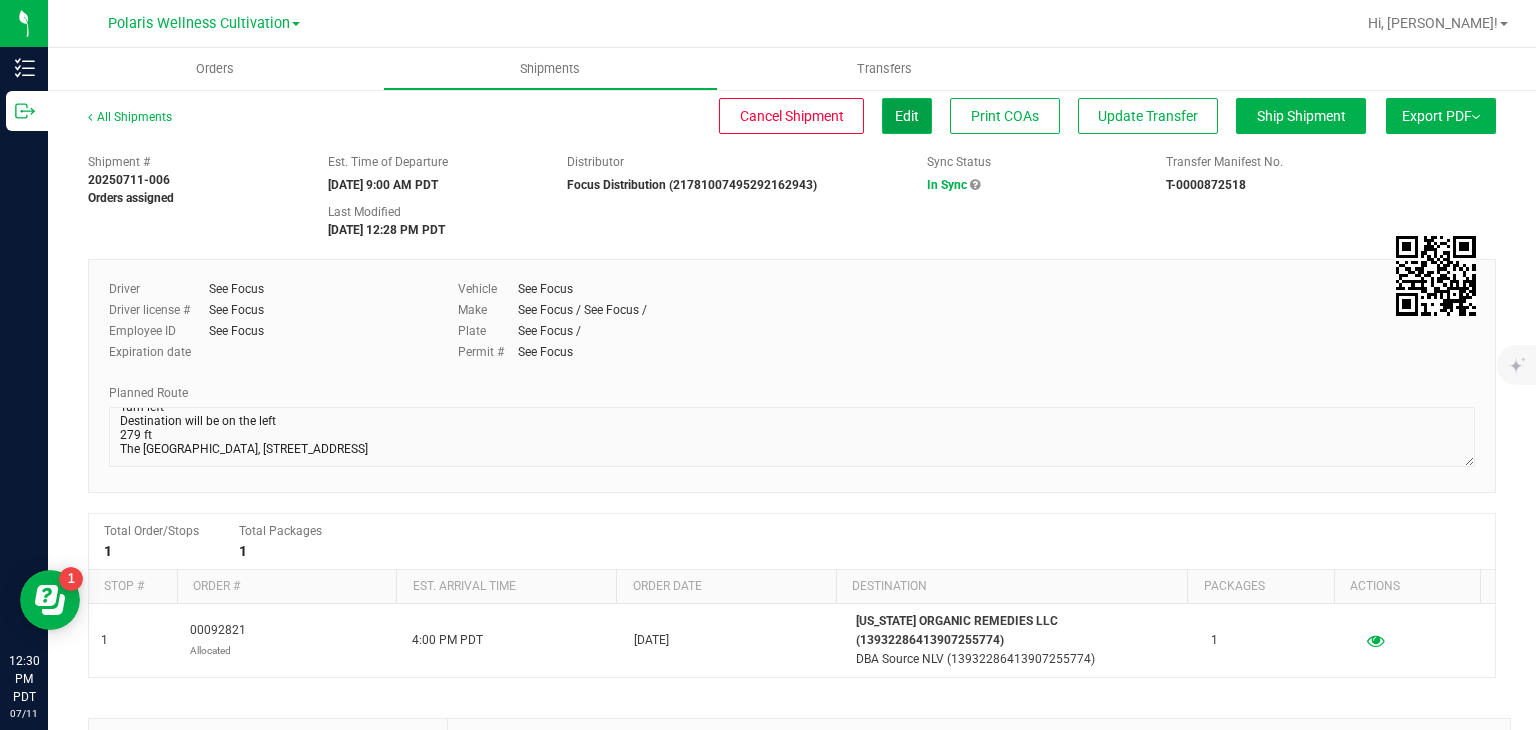click on "Edit" at bounding box center (907, 116) 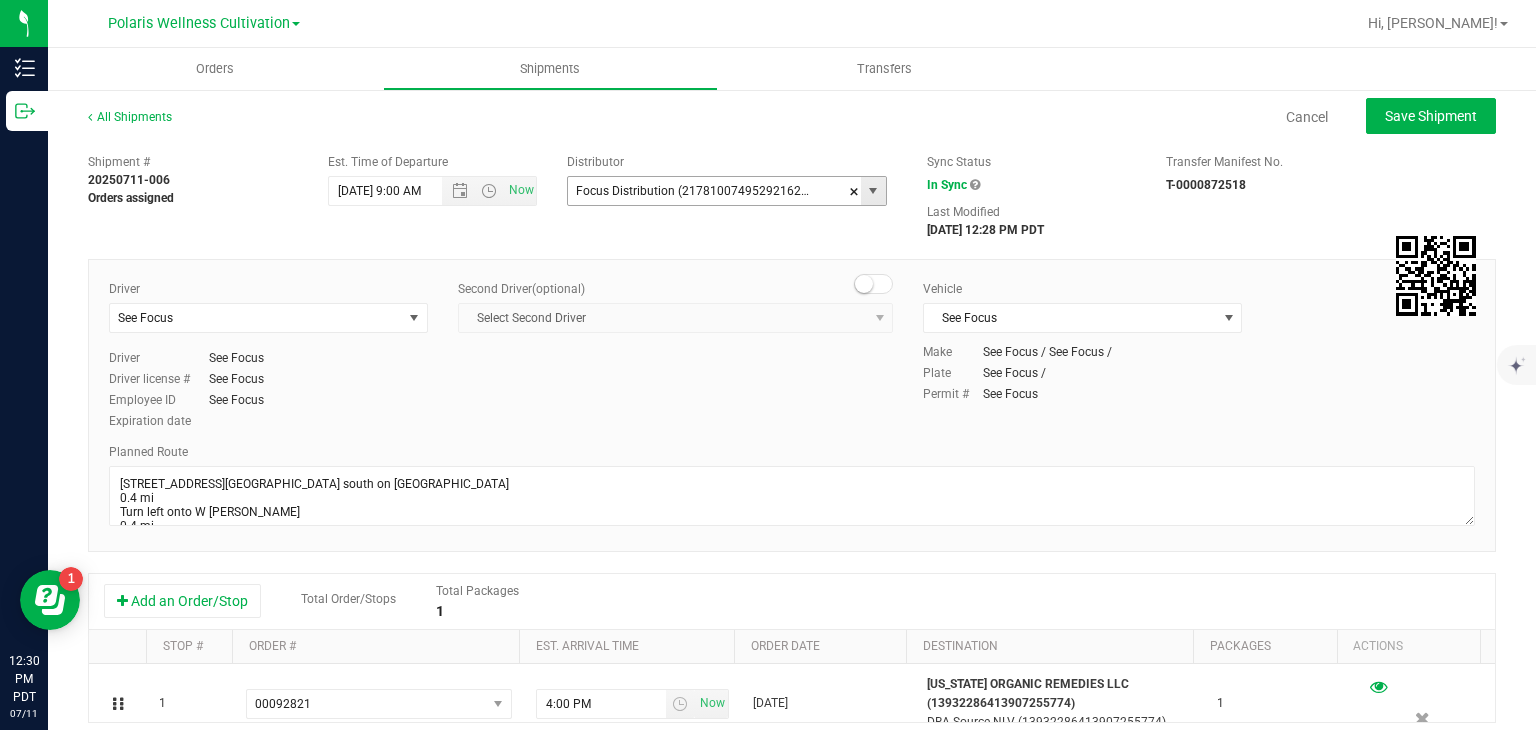click at bounding box center (873, 191) 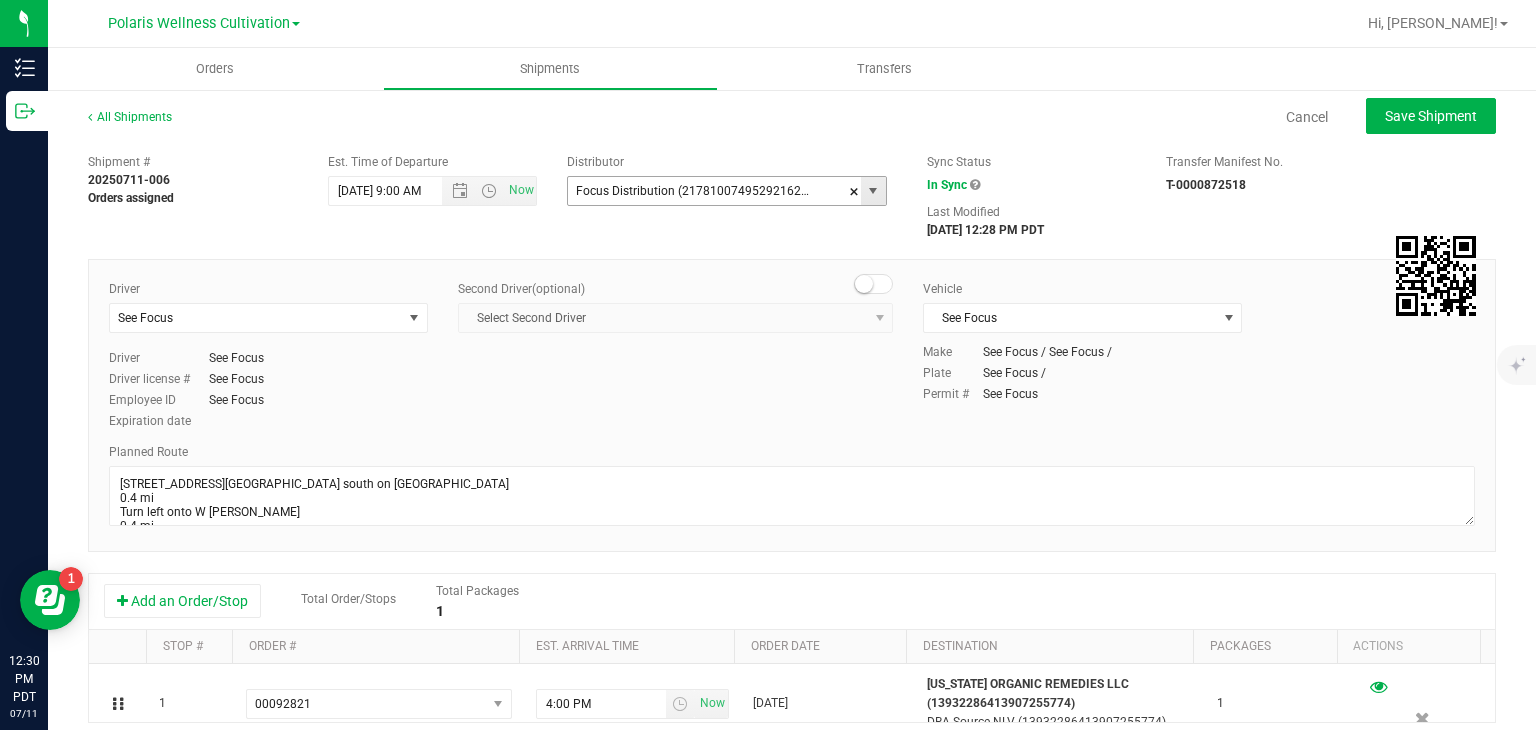 scroll, scrollTop: 0, scrollLeft: 10, axis: horizontal 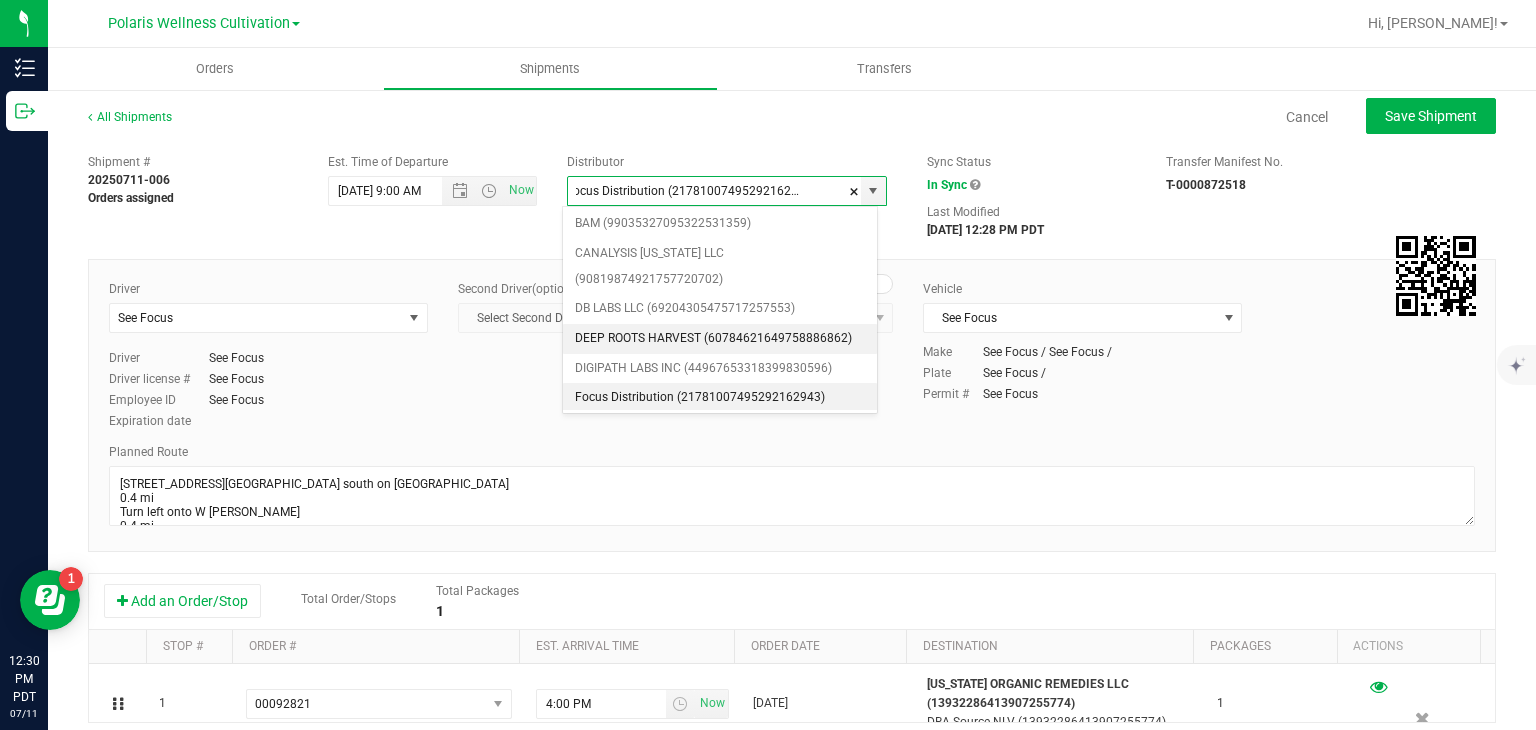 click on "DEEP ROOTS HARVEST (60784621649758886862)" at bounding box center [720, 339] 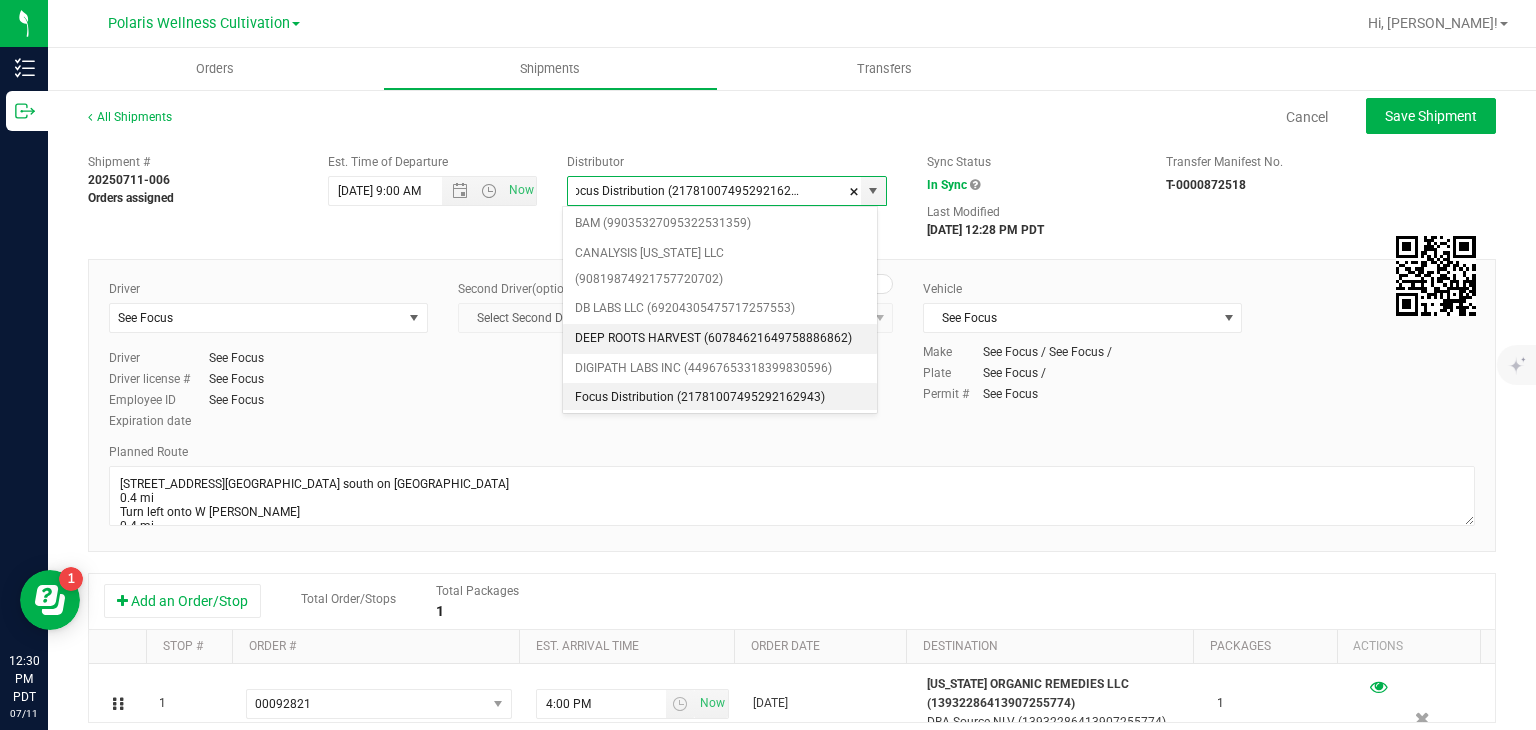 type on "DEEP ROOTS HARVEST (60784621649758886862)" 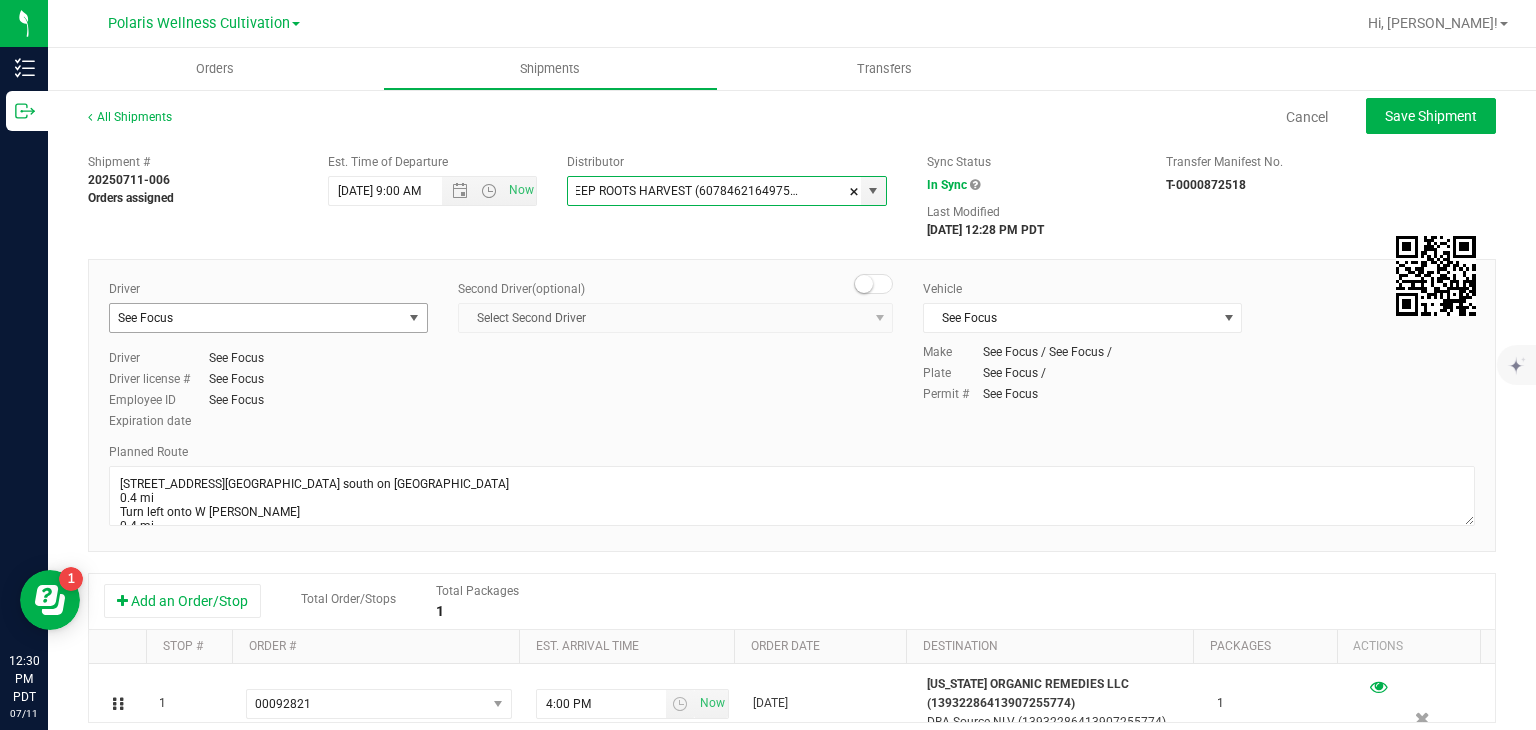 scroll, scrollTop: 0, scrollLeft: 0, axis: both 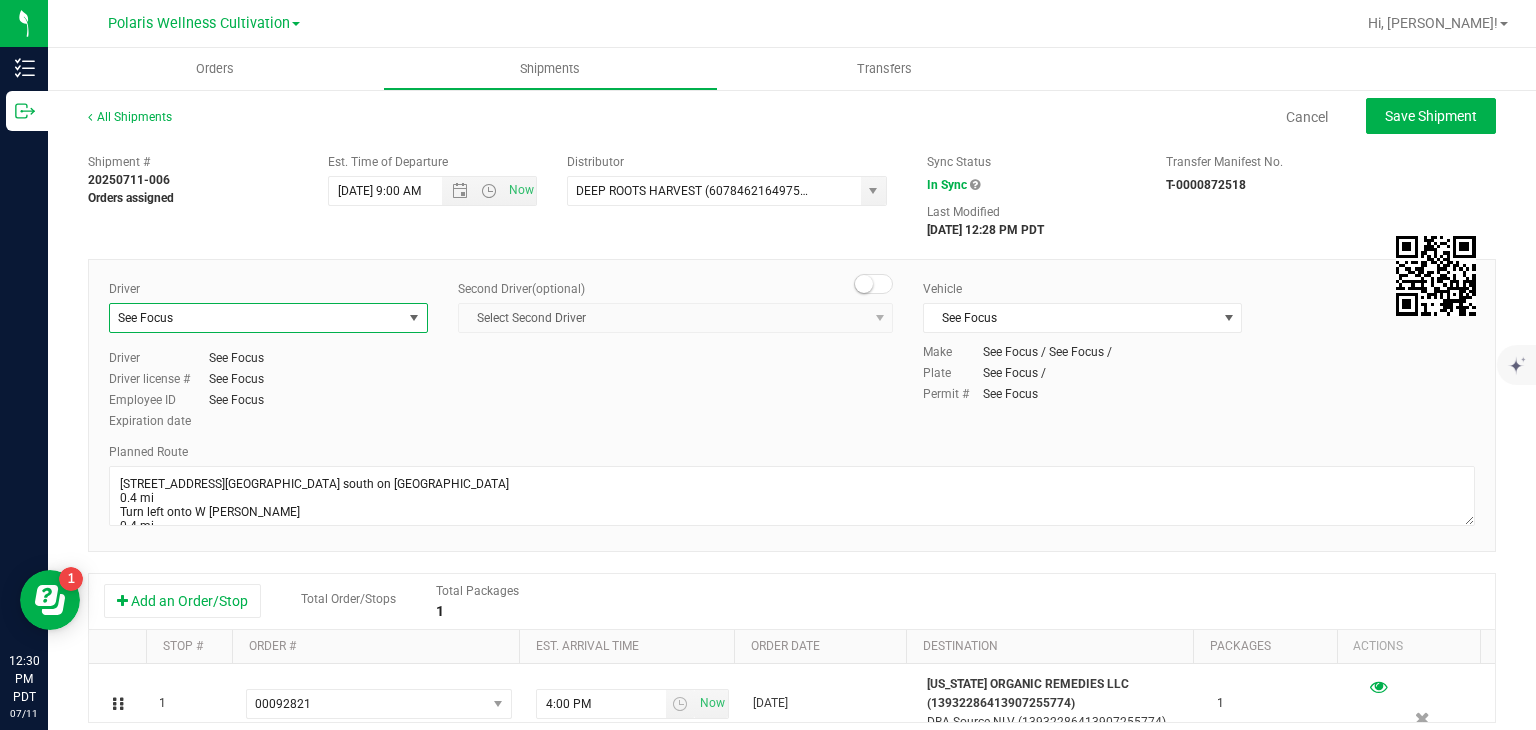 click at bounding box center [414, 318] 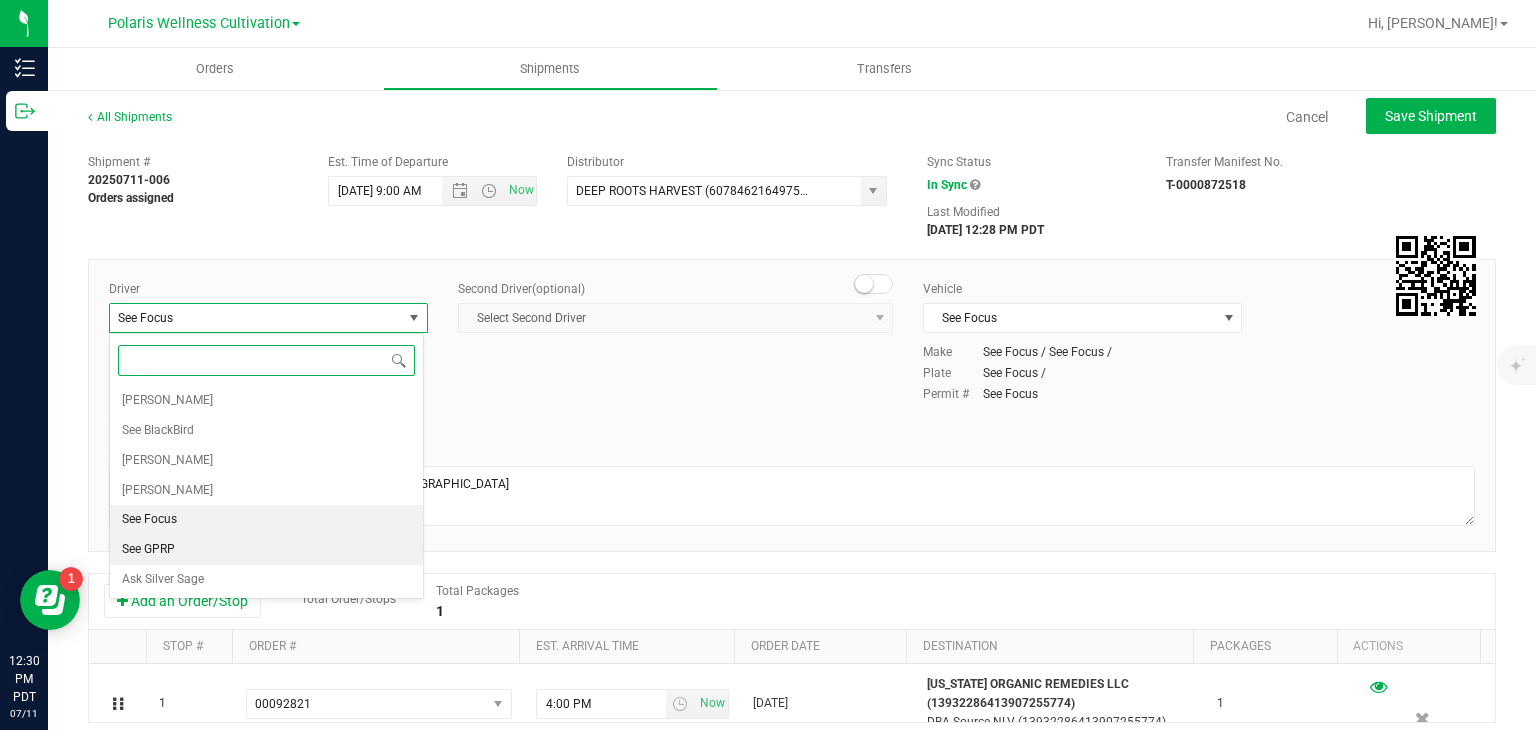 click on "See GPRP" at bounding box center (266, 550) 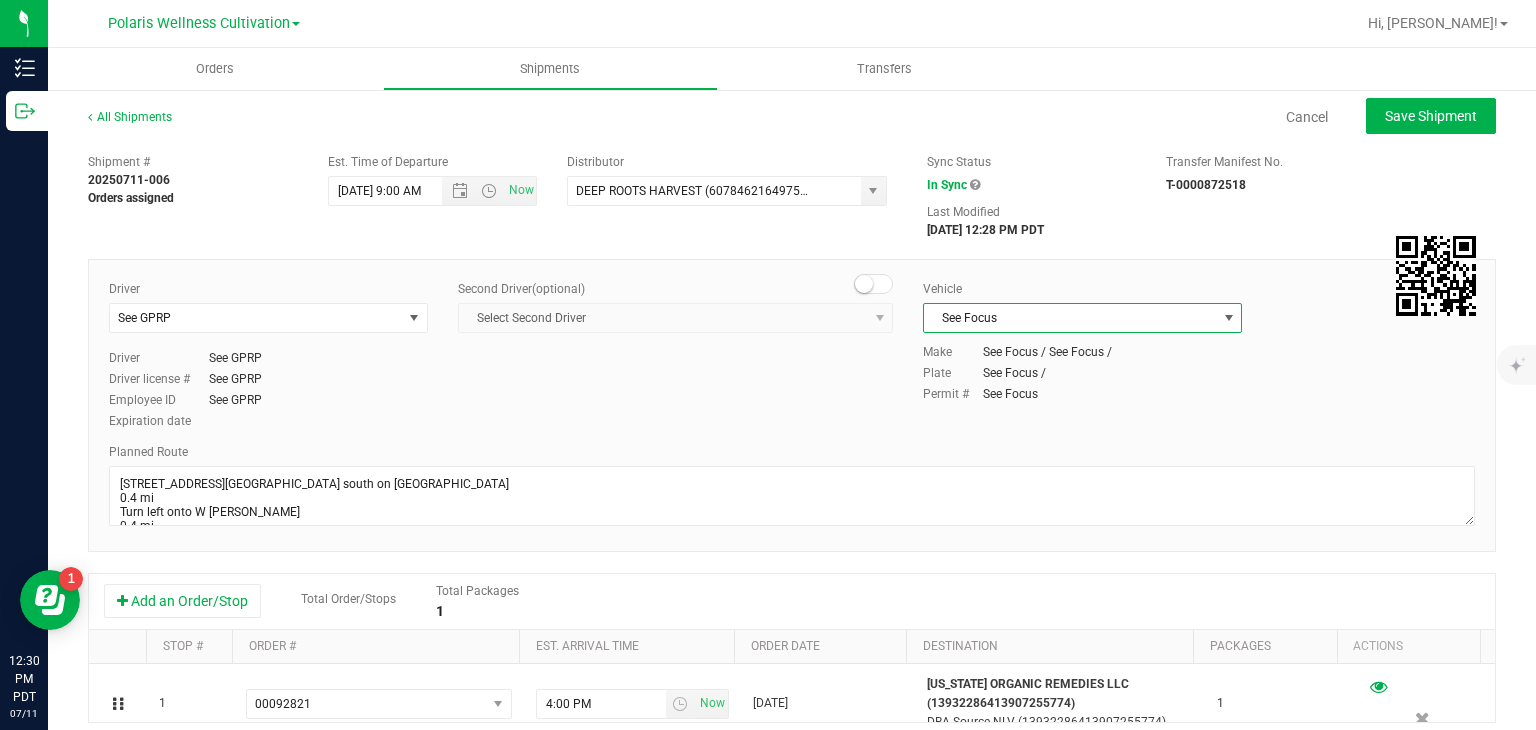 click on "See Focus" at bounding box center [1070, 318] 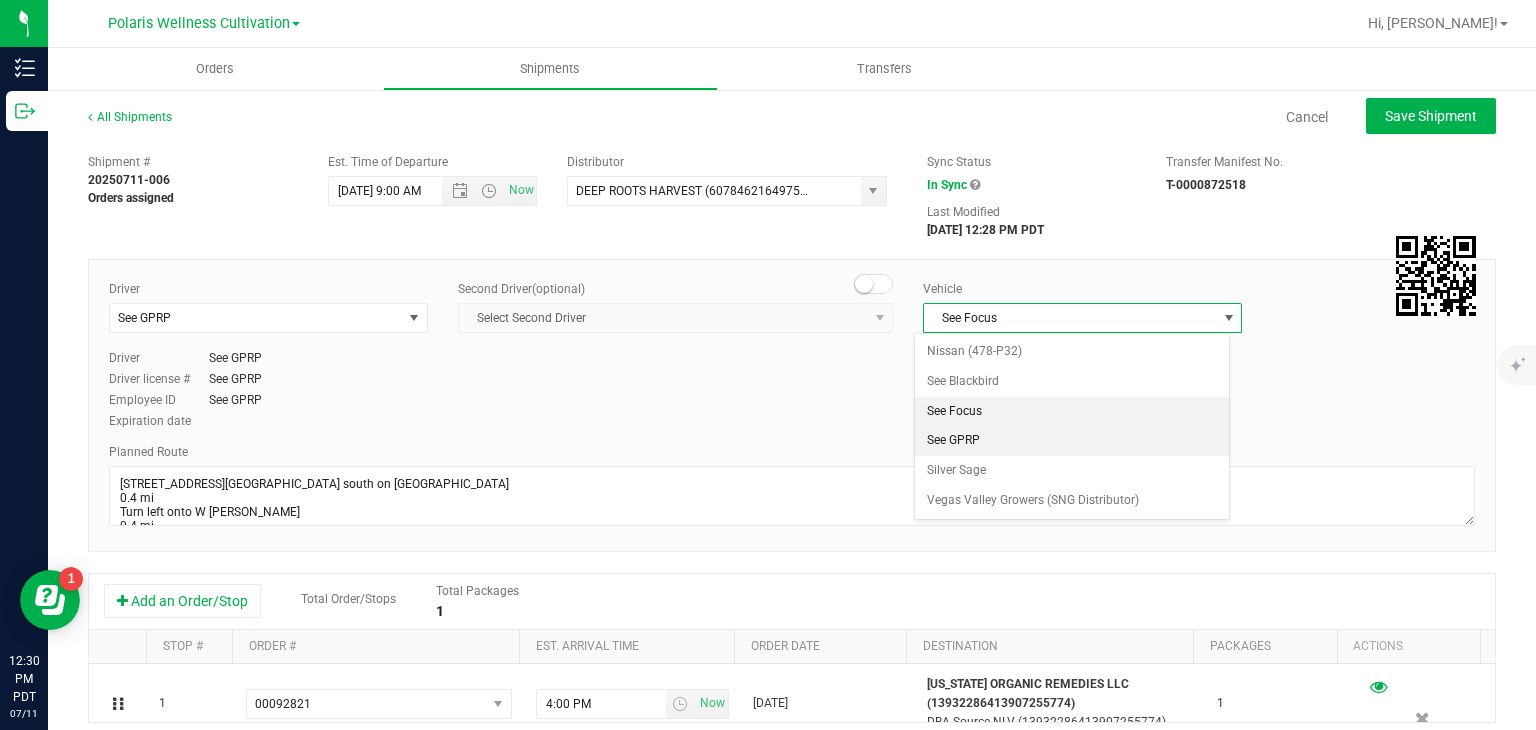 click on "See GPRP" at bounding box center (1071, 441) 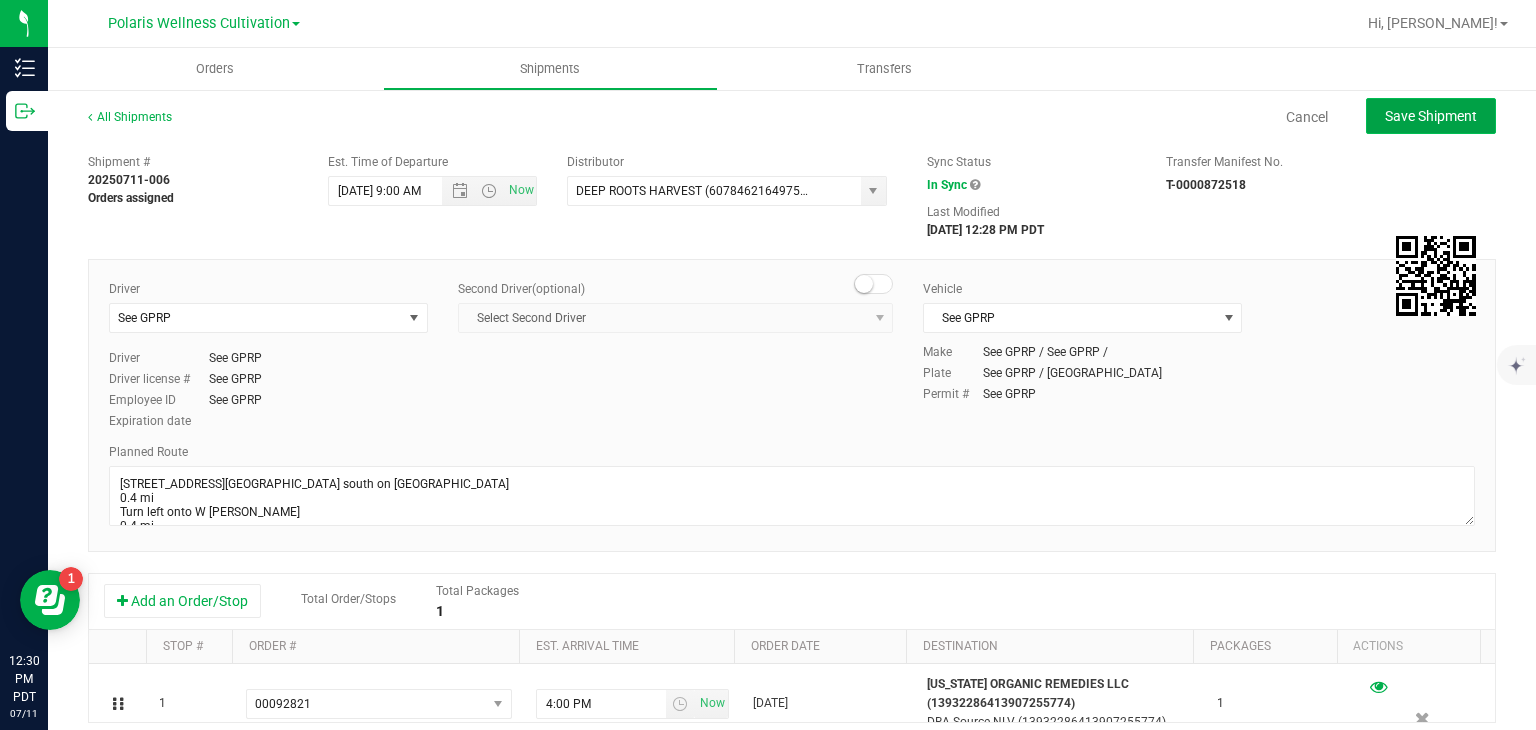 click on "Save Shipment" 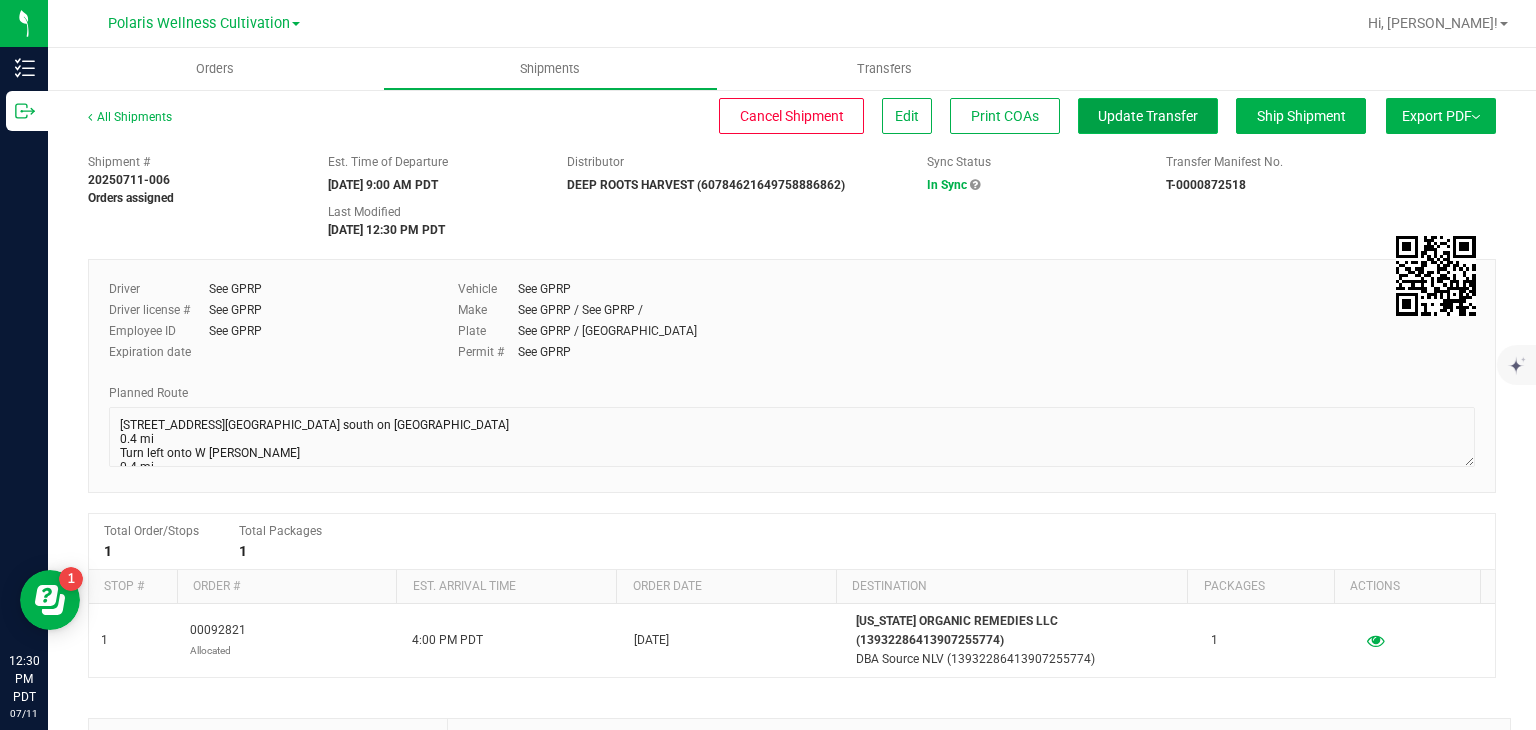 click on "Update Transfer" at bounding box center (1148, 116) 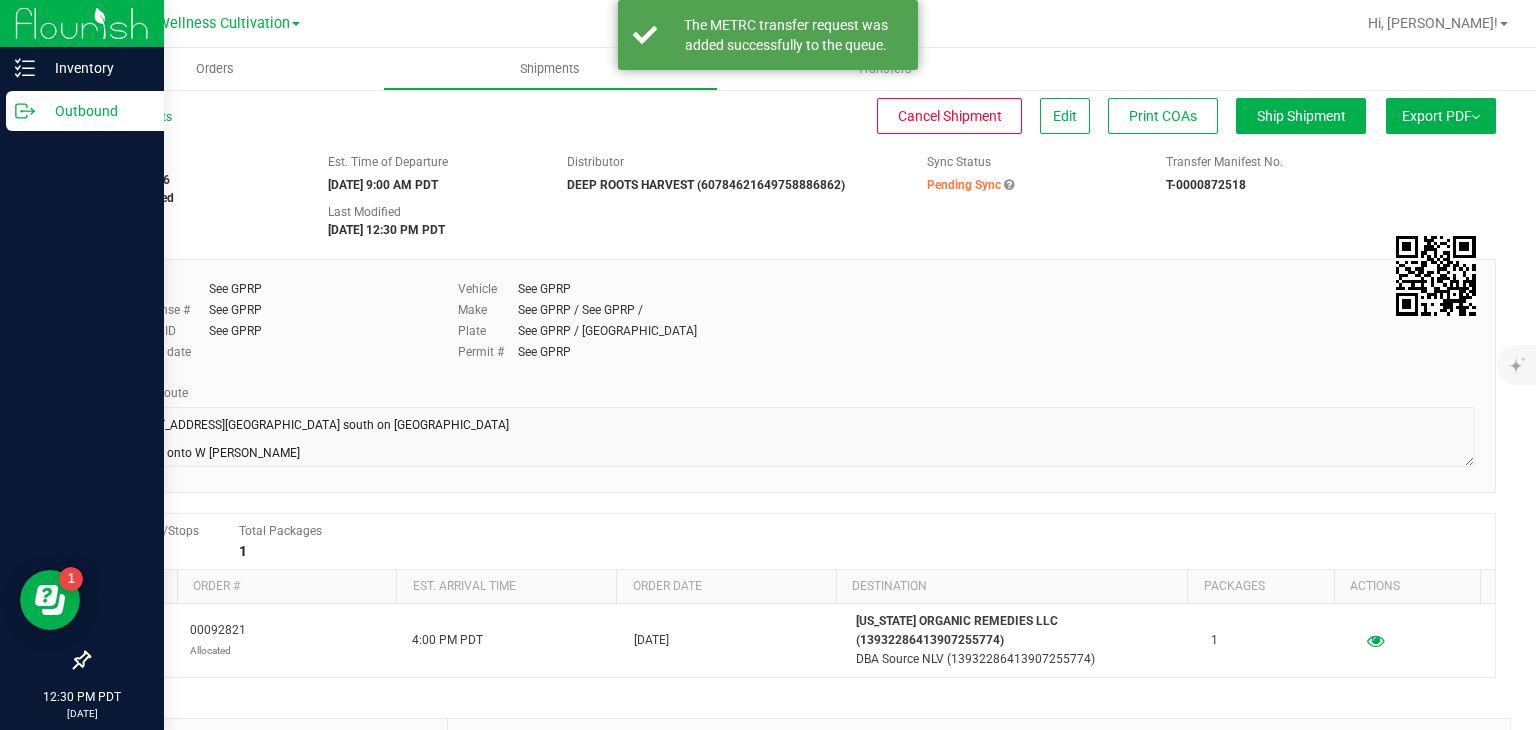 click on "Outbound" at bounding box center [95, 111] 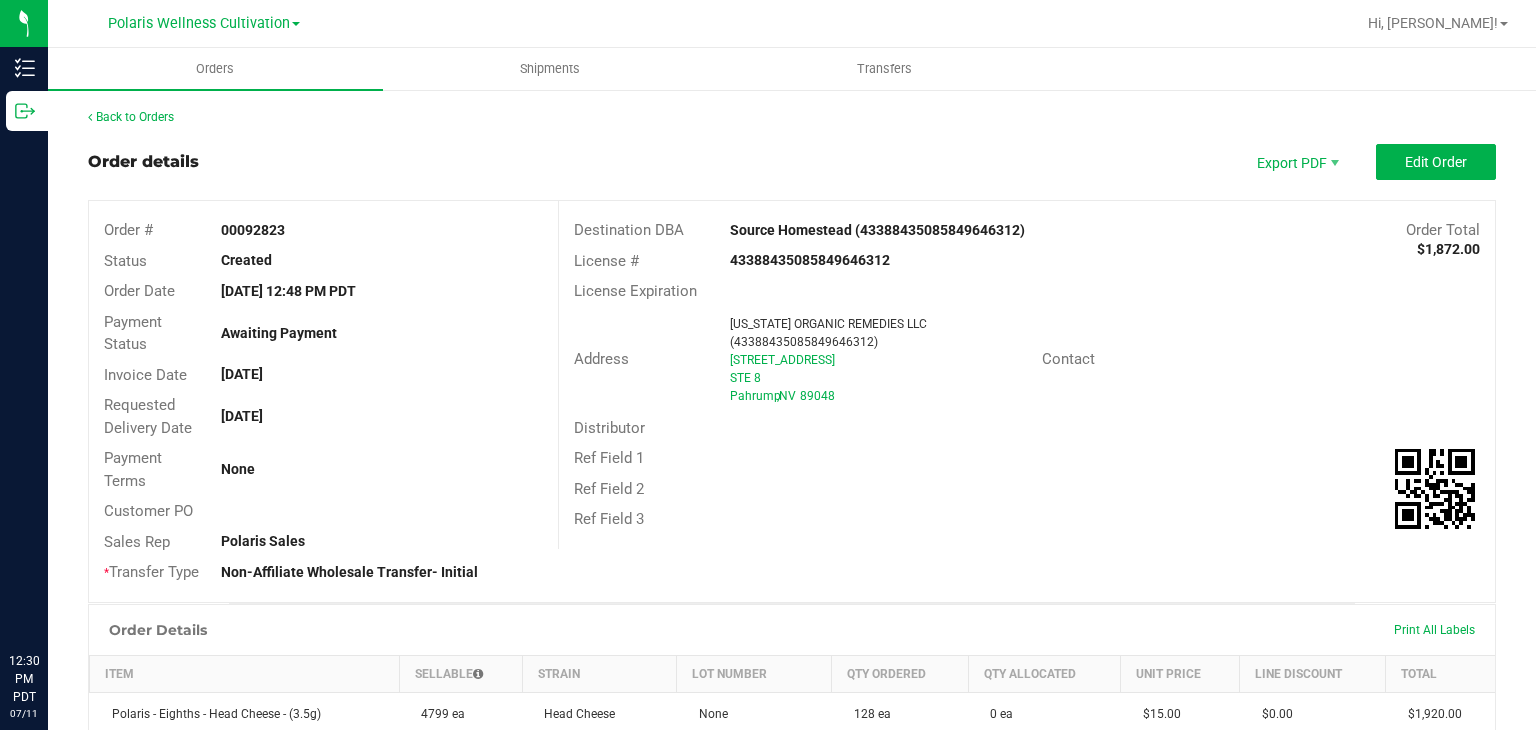 scroll, scrollTop: 0, scrollLeft: 0, axis: both 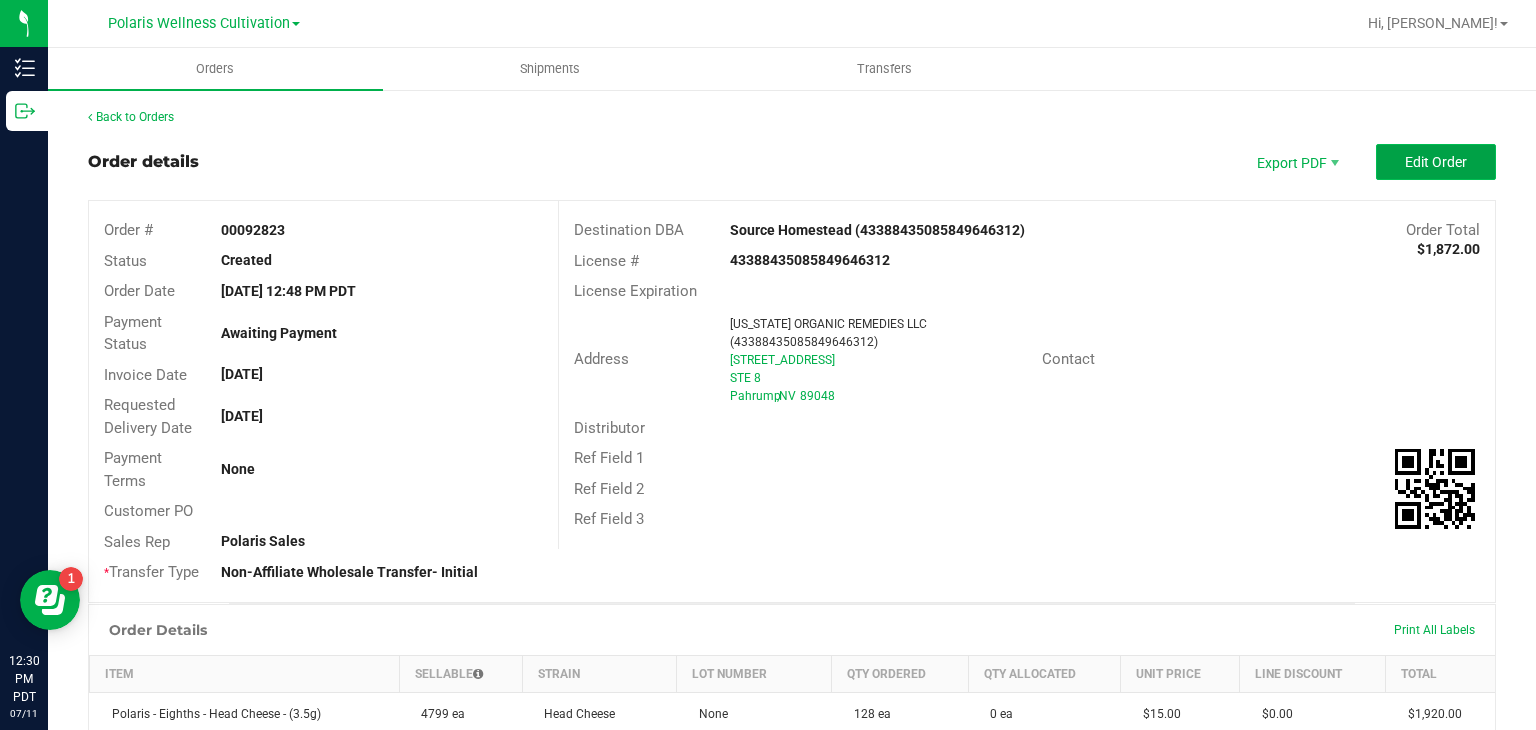 click on "Edit Order" at bounding box center (1436, 162) 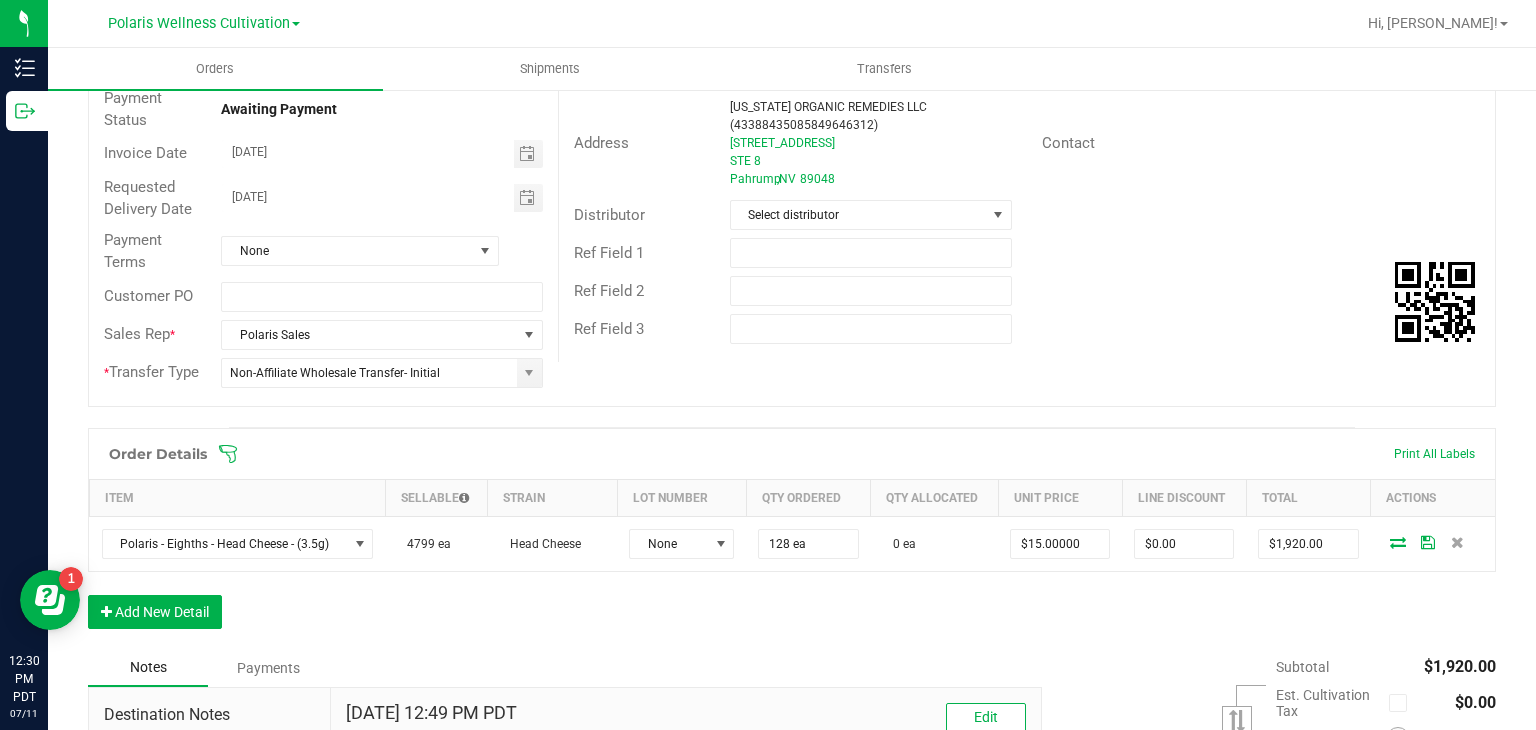 scroll, scrollTop: 227, scrollLeft: 0, axis: vertical 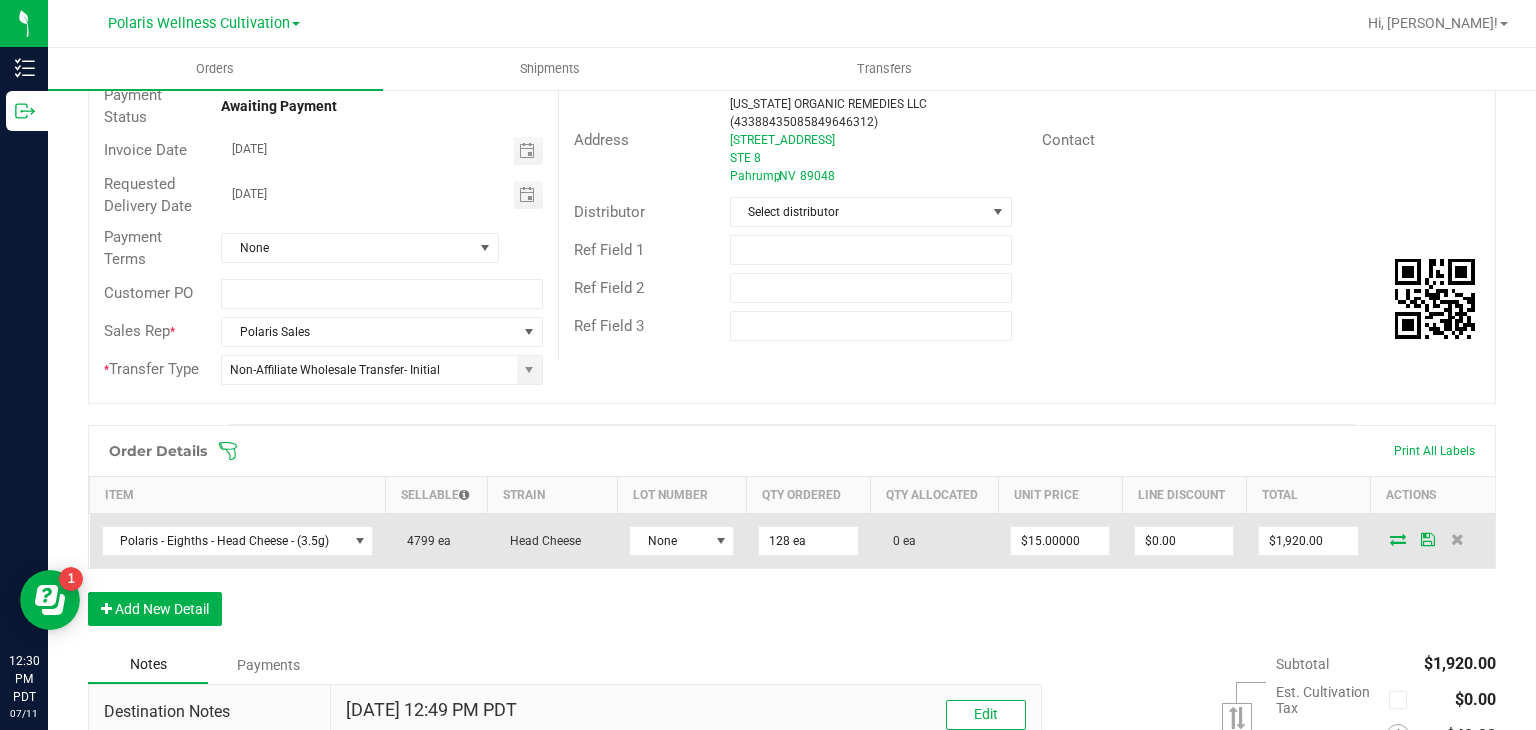 click at bounding box center (1398, 539) 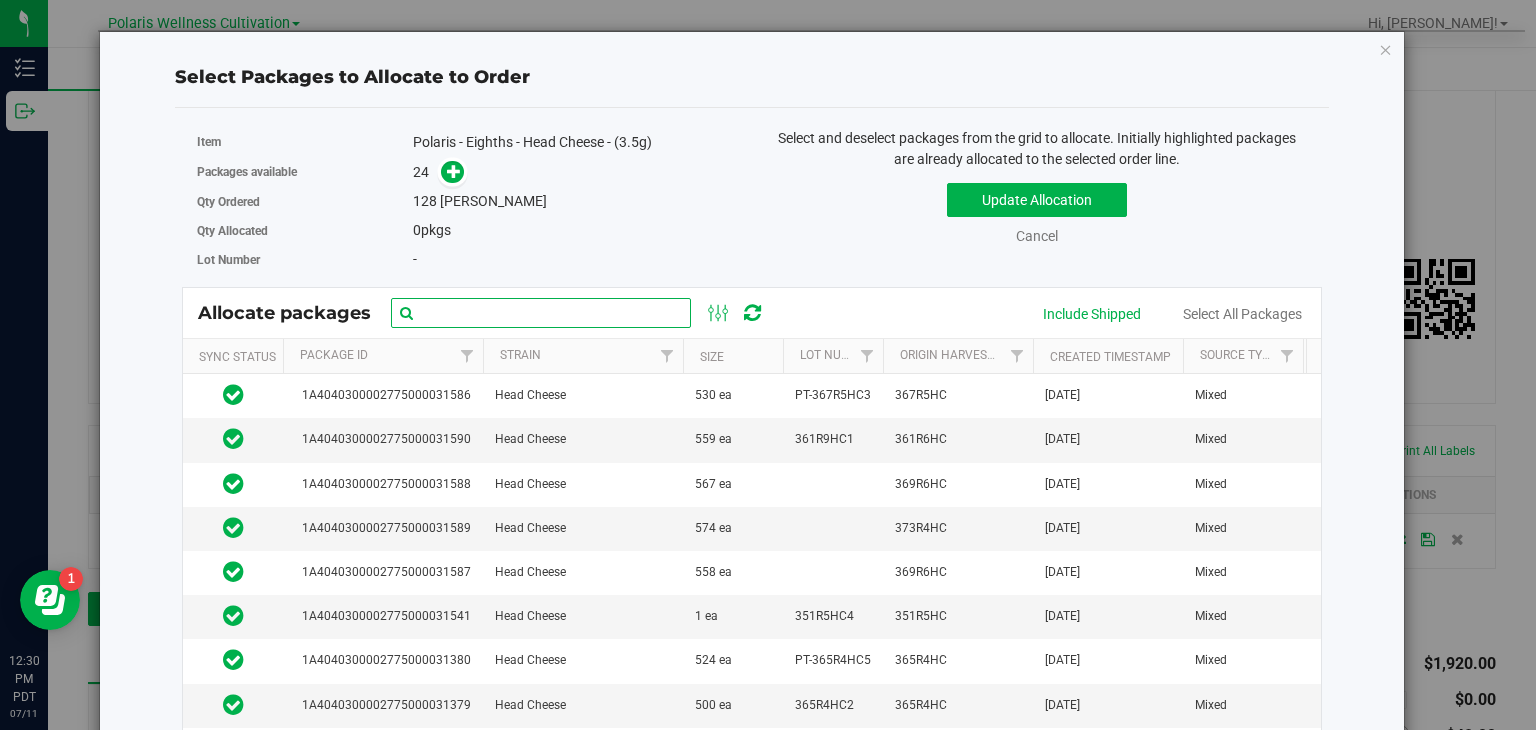 click at bounding box center [541, 313] 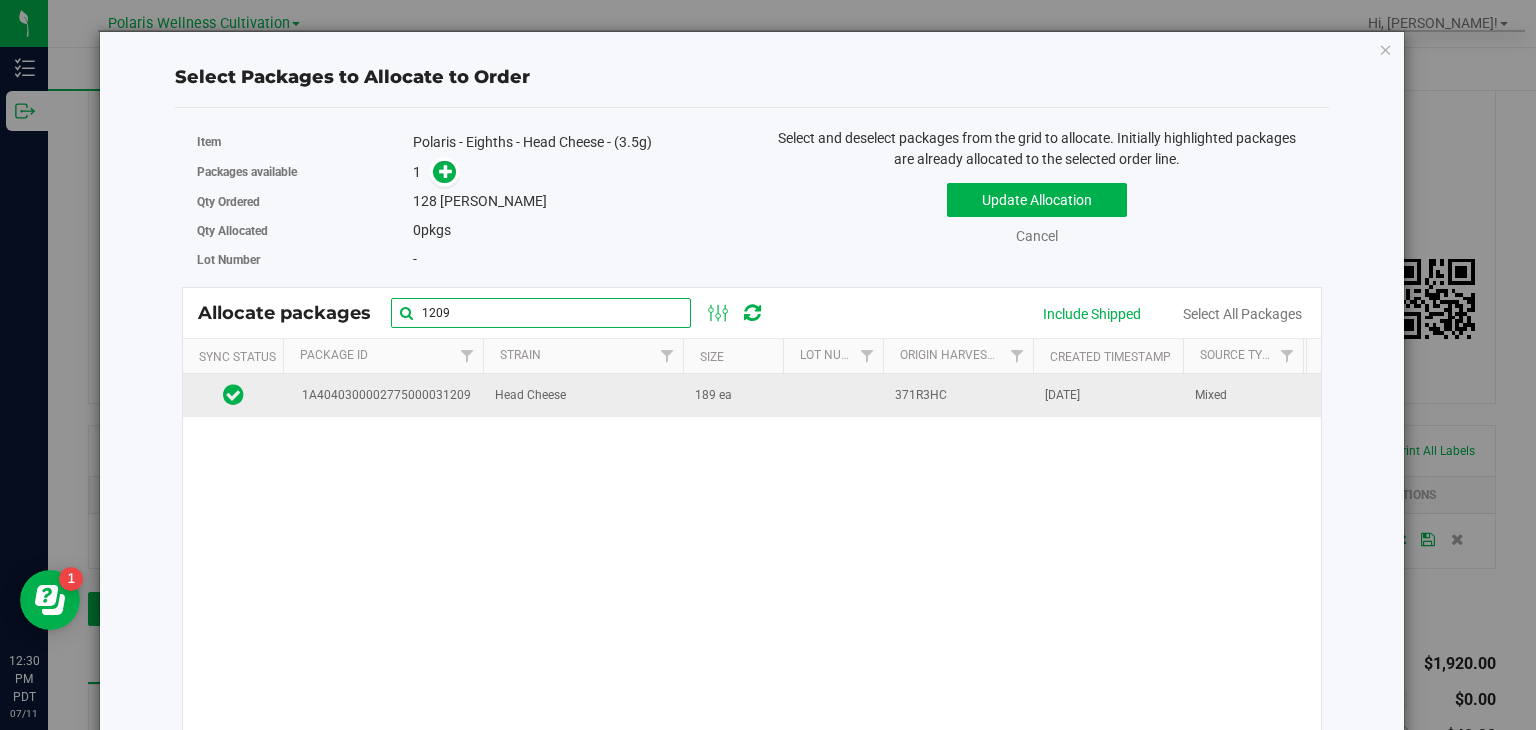 type on "1209" 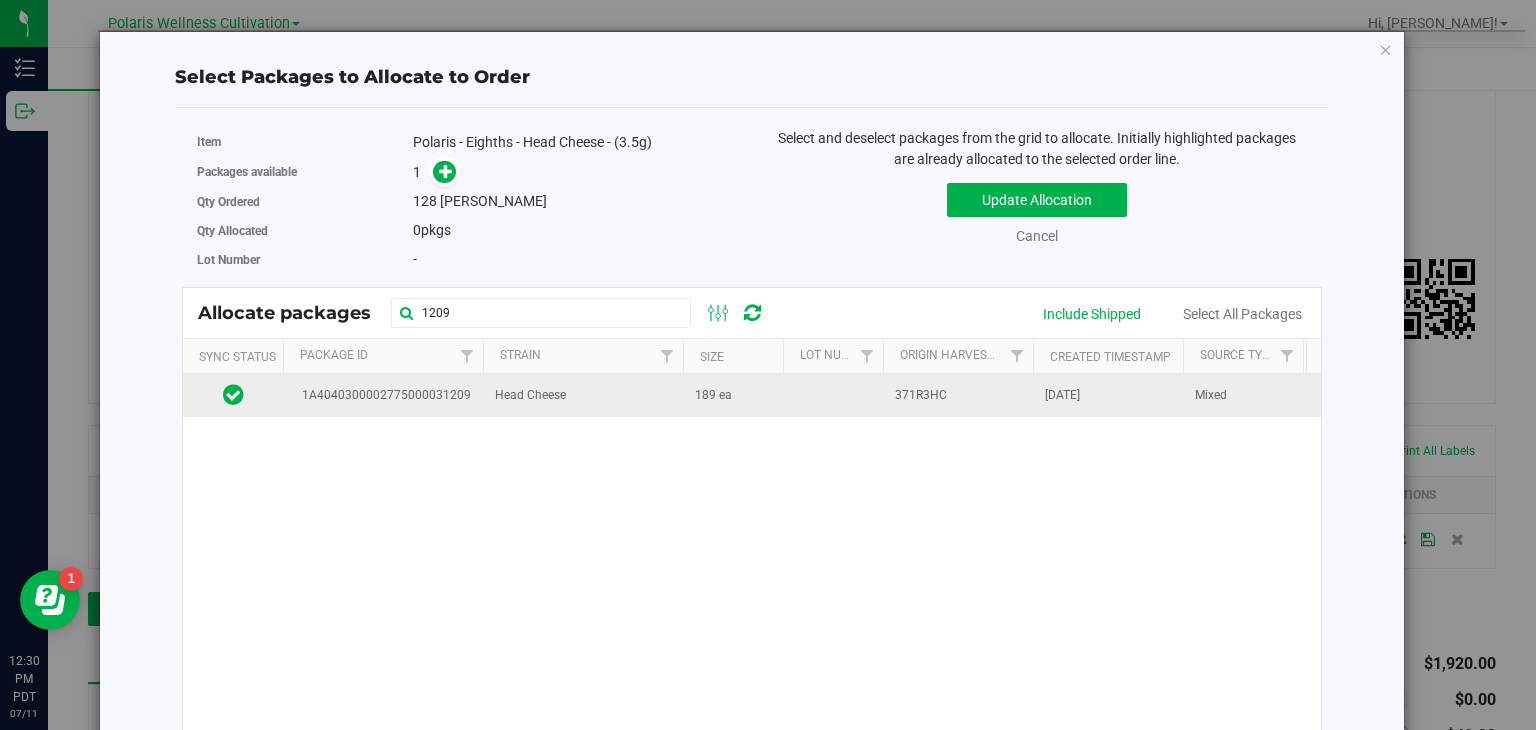 click on "Head Cheese" at bounding box center (583, 395) 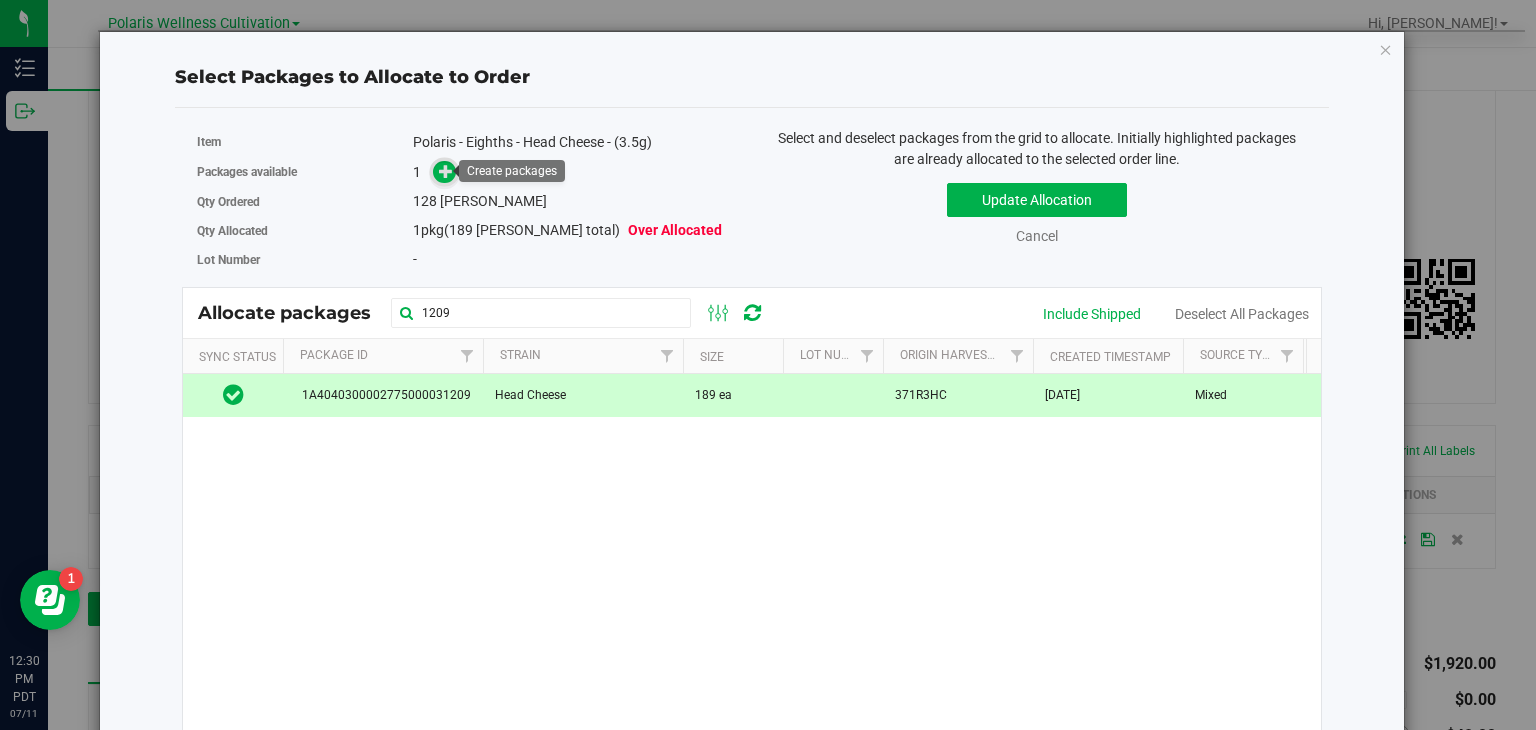 click at bounding box center [446, 171] 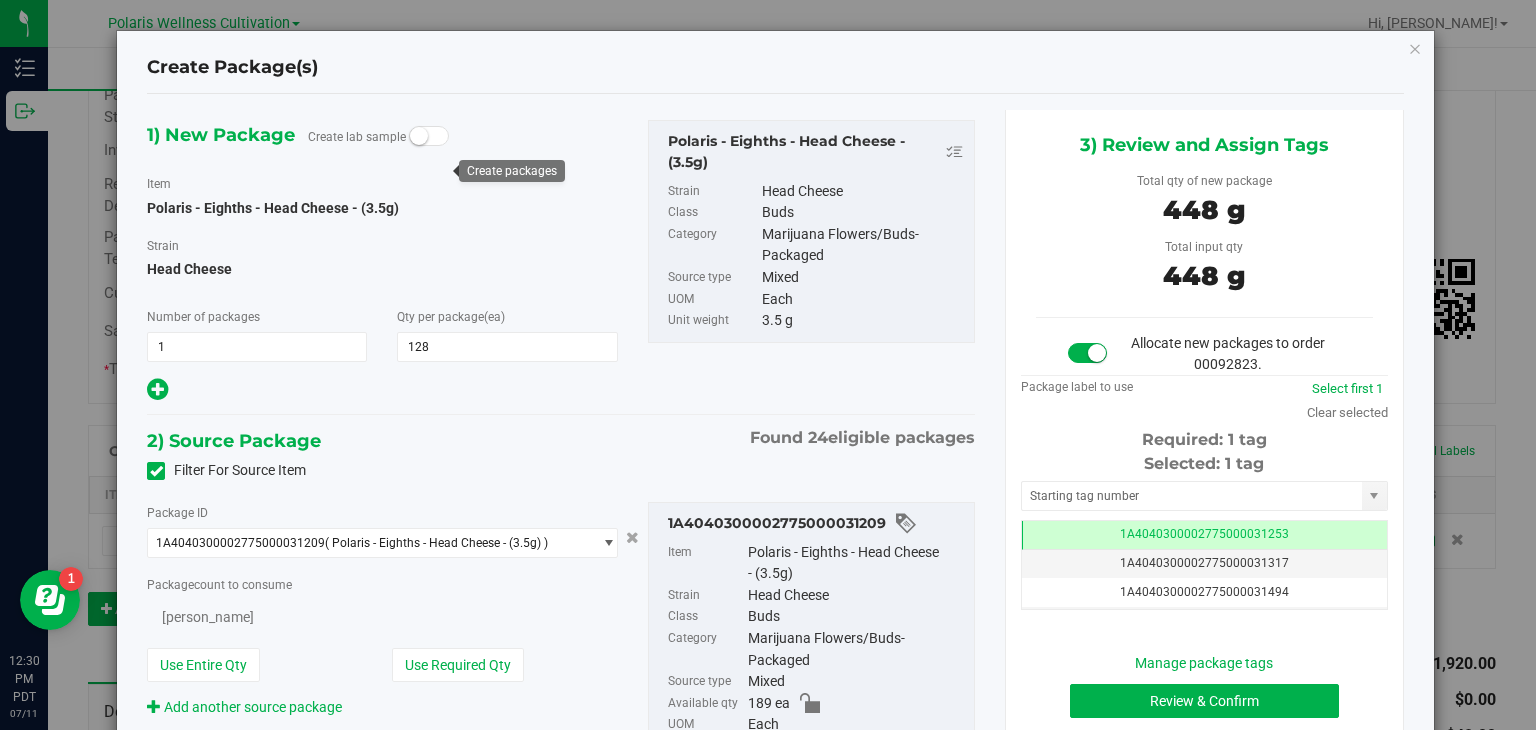 type on "128" 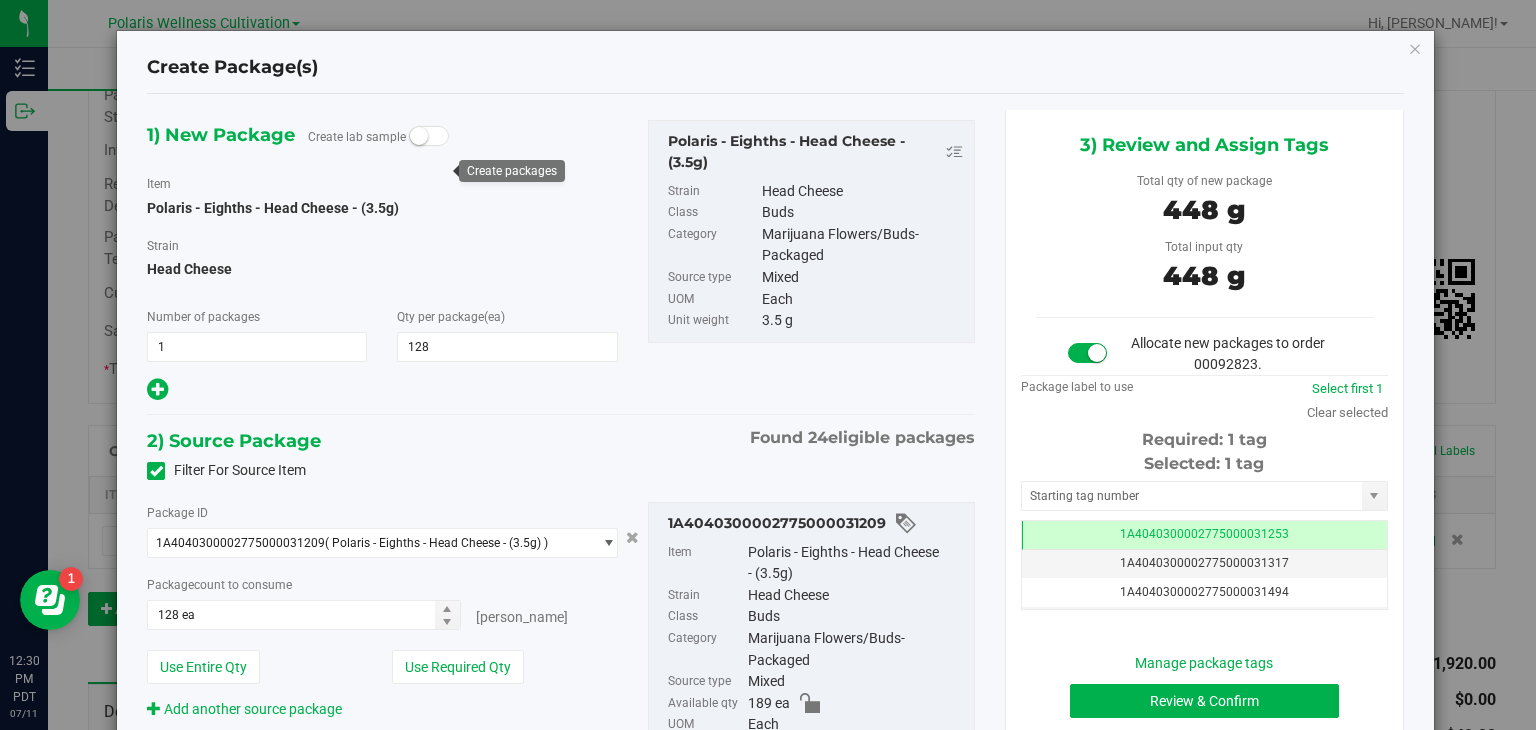 scroll, scrollTop: 0, scrollLeft: 0, axis: both 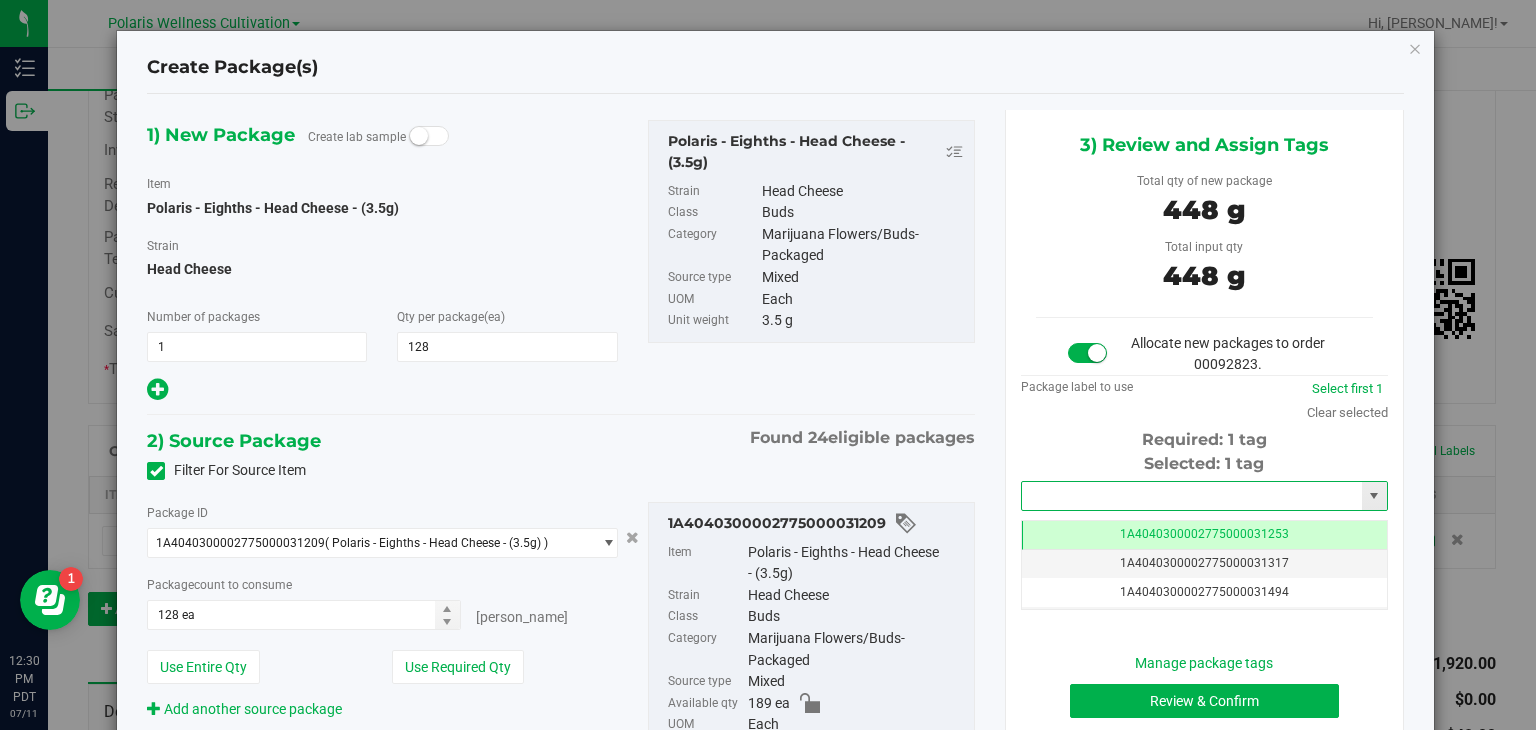 click at bounding box center (1192, 496) 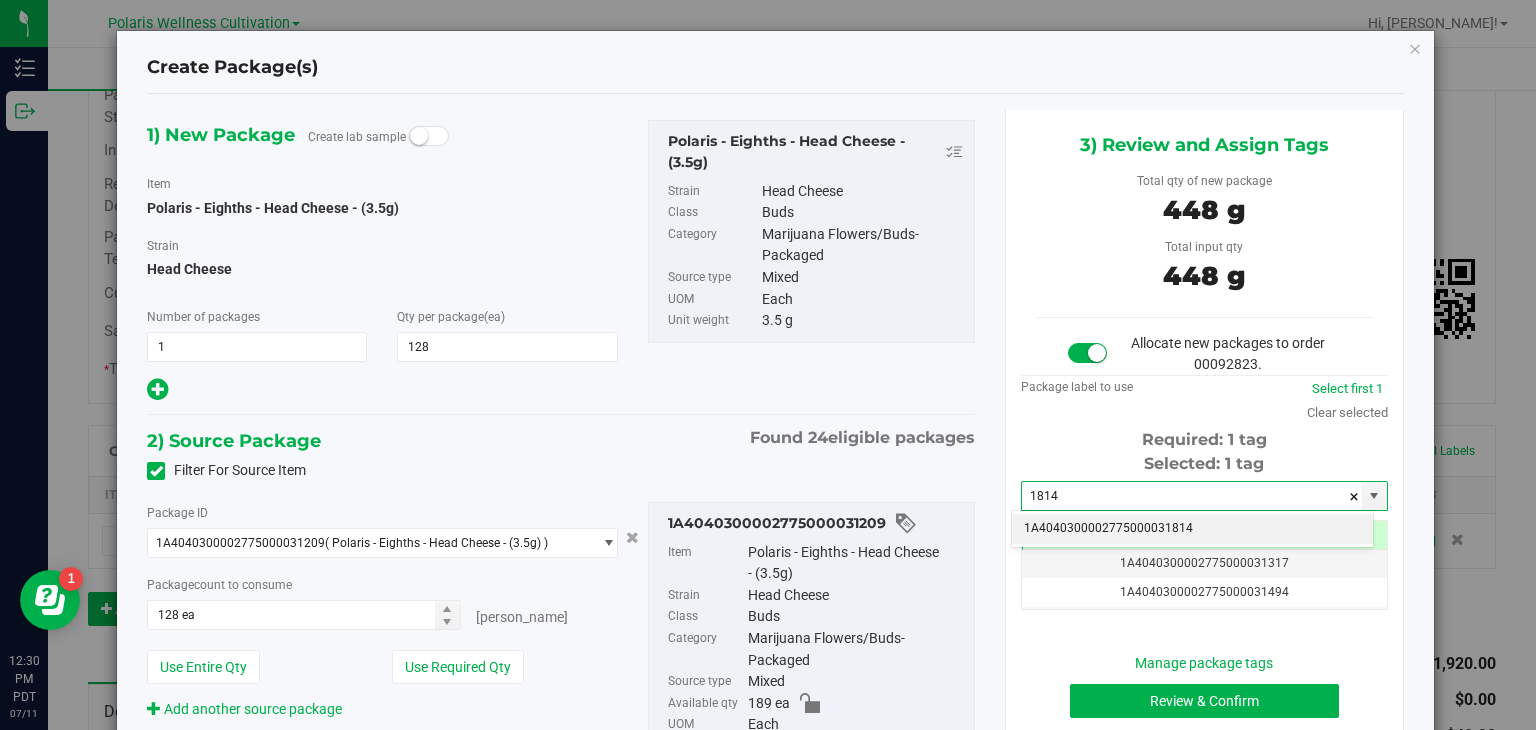 click on "1A4040300002775000031814" at bounding box center [1192, 529] 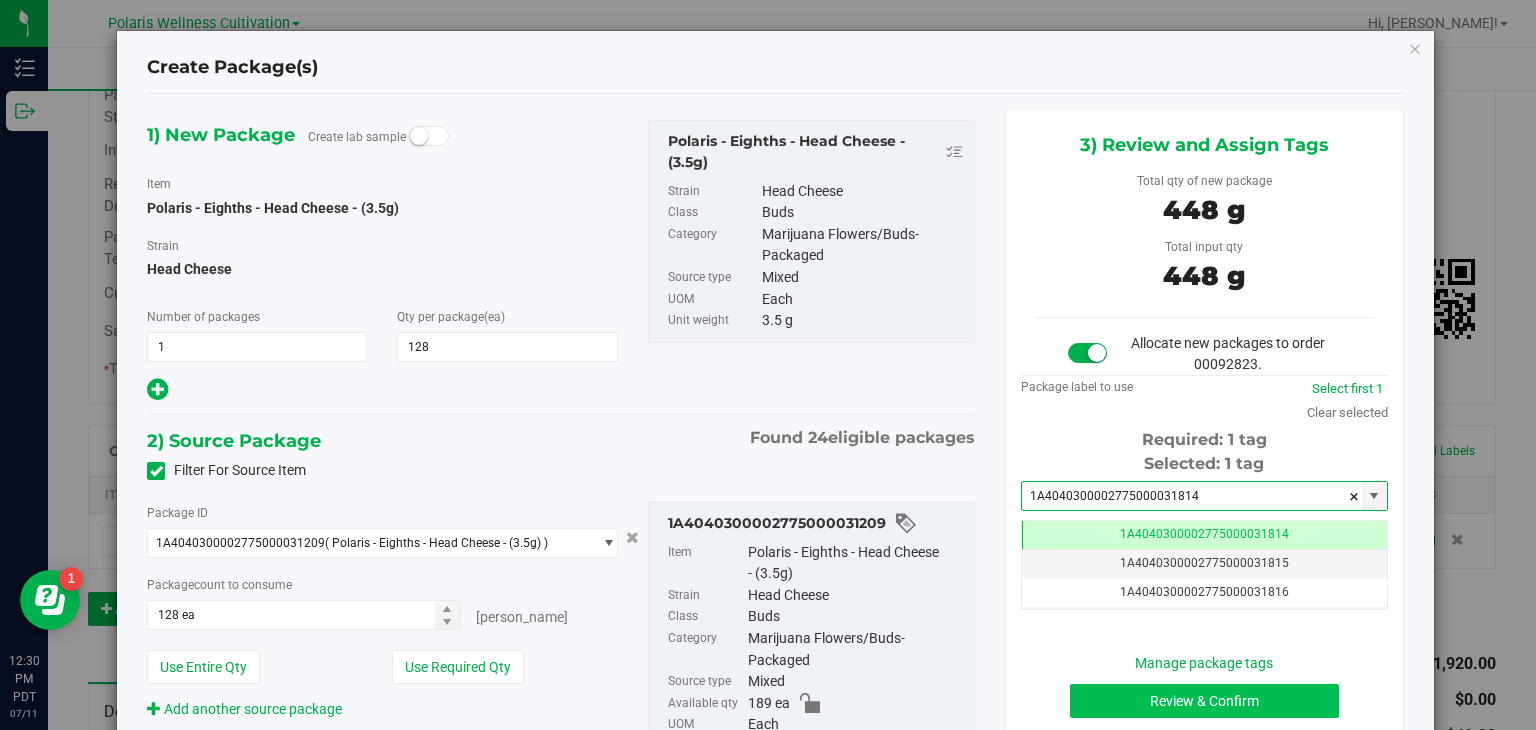 type on "1A4040300002775000031814" 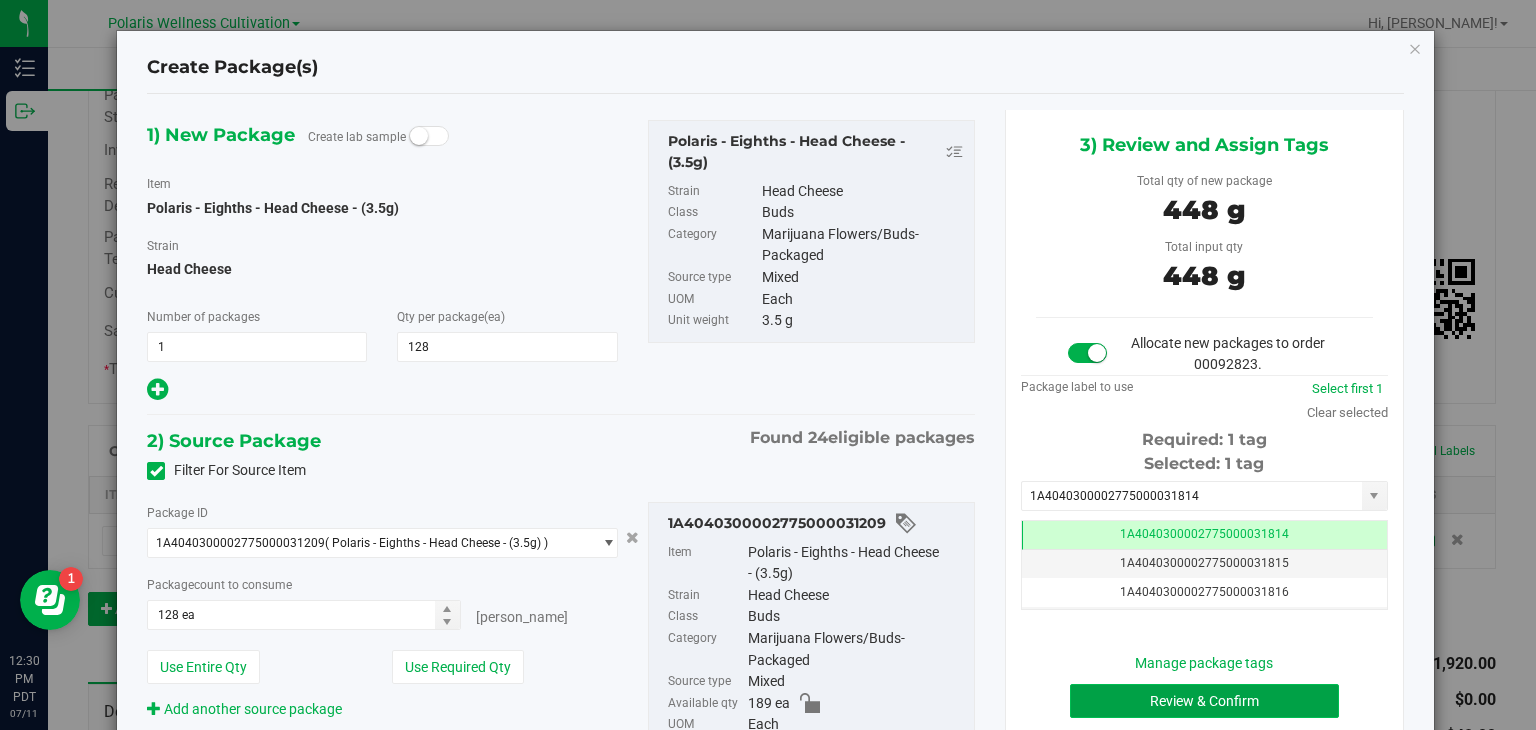 click on "Review & Confirm" at bounding box center [1204, 701] 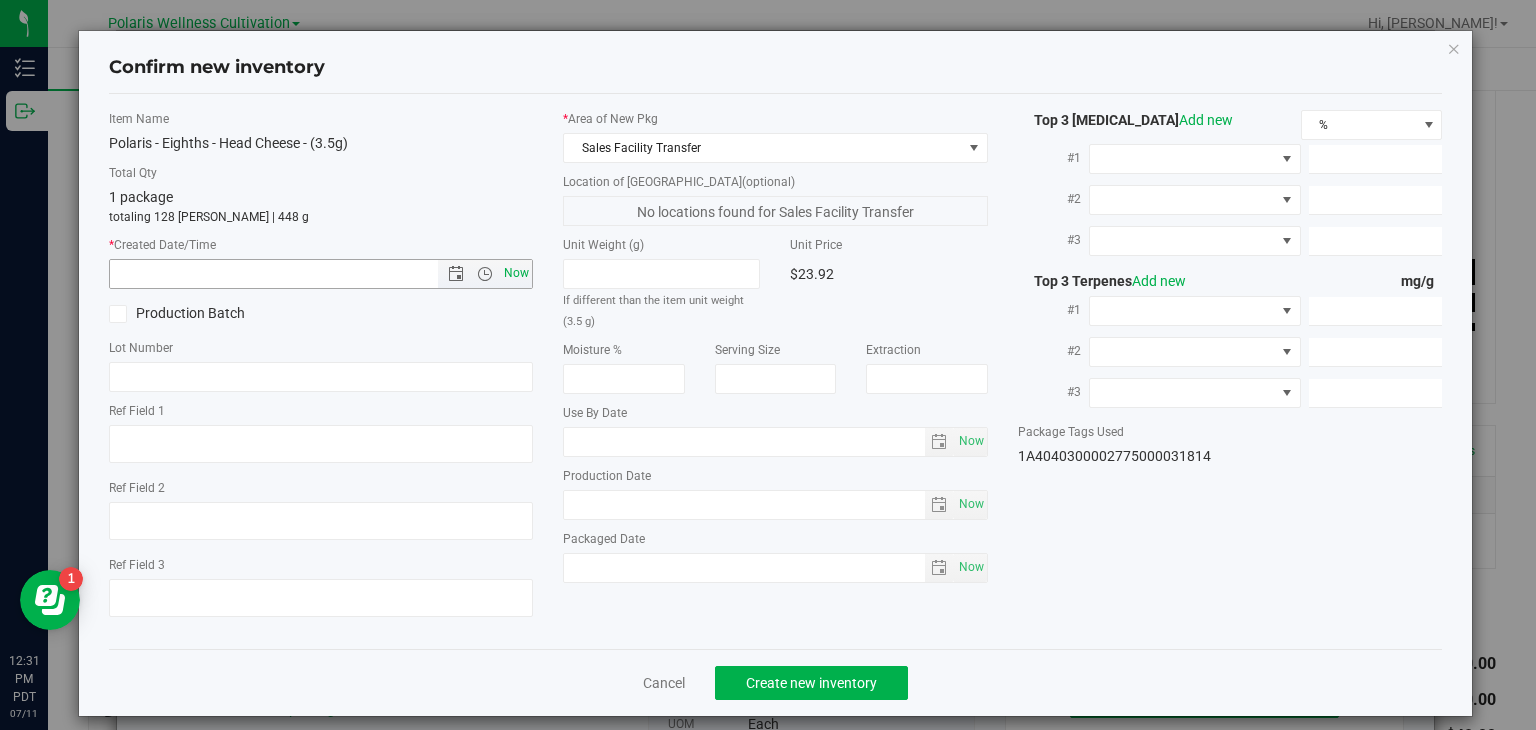 click on "Now" at bounding box center (517, 273) 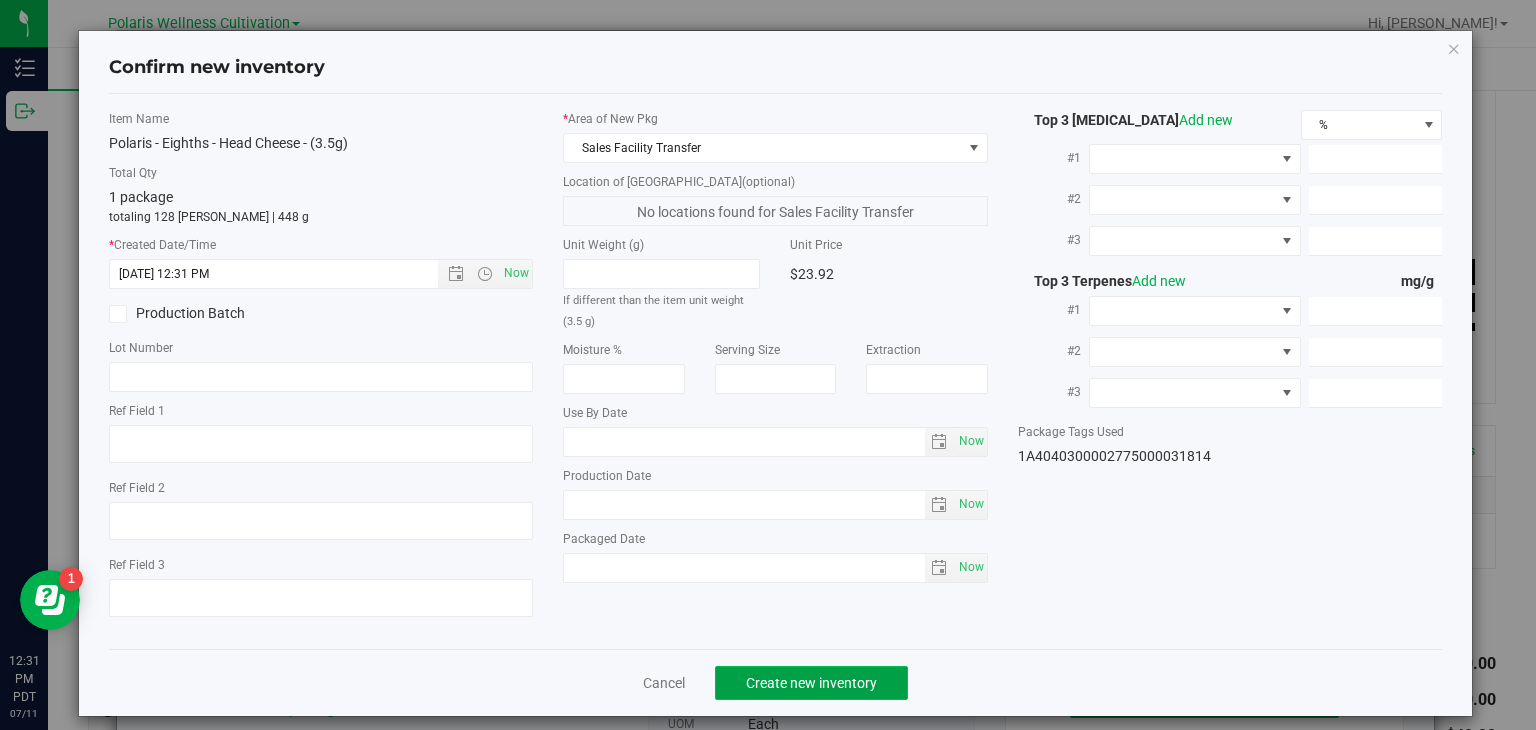 click on "Create new inventory" 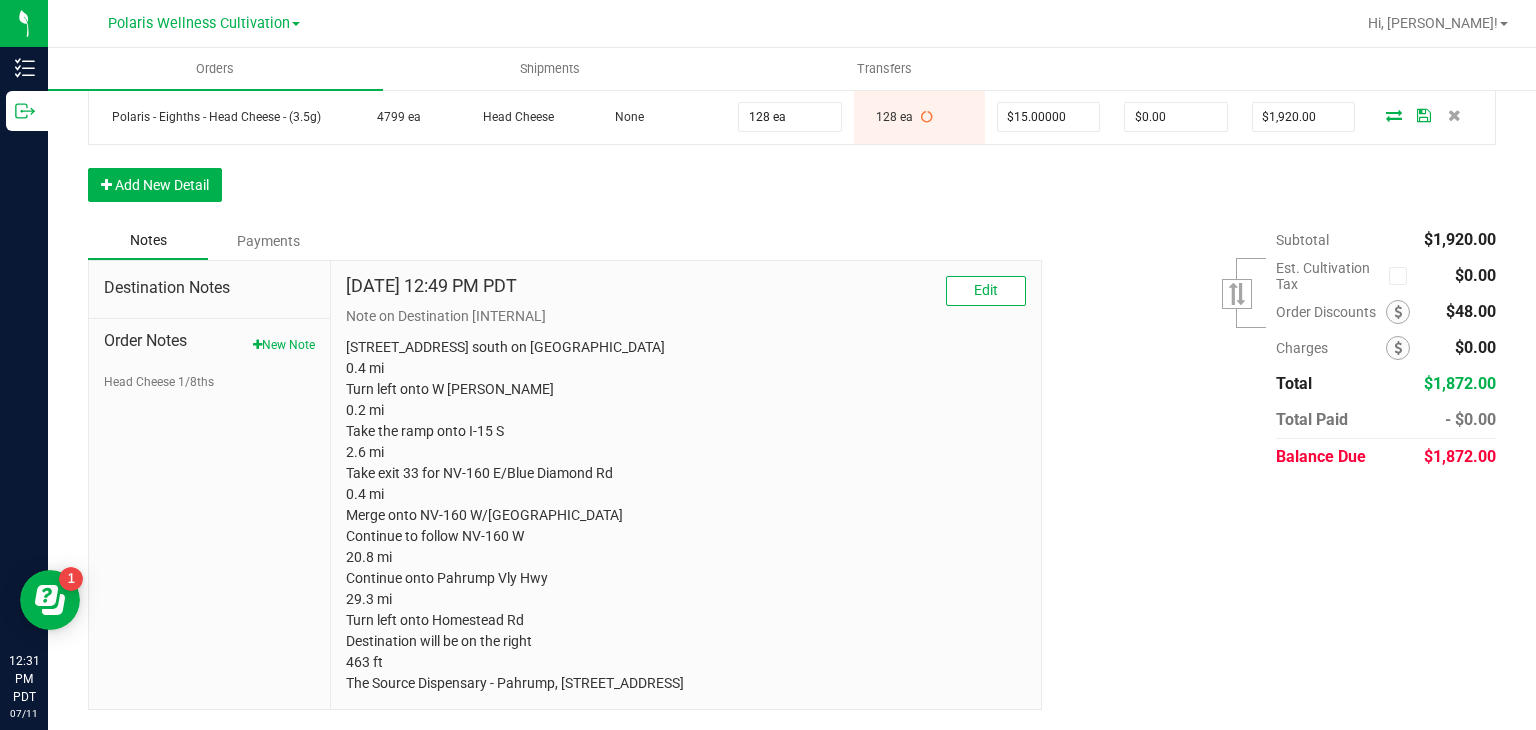 drag, startPoint x: 345, startPoint y: 604, endPoint x: 941, endPoint y: 776, distance: 620.3225 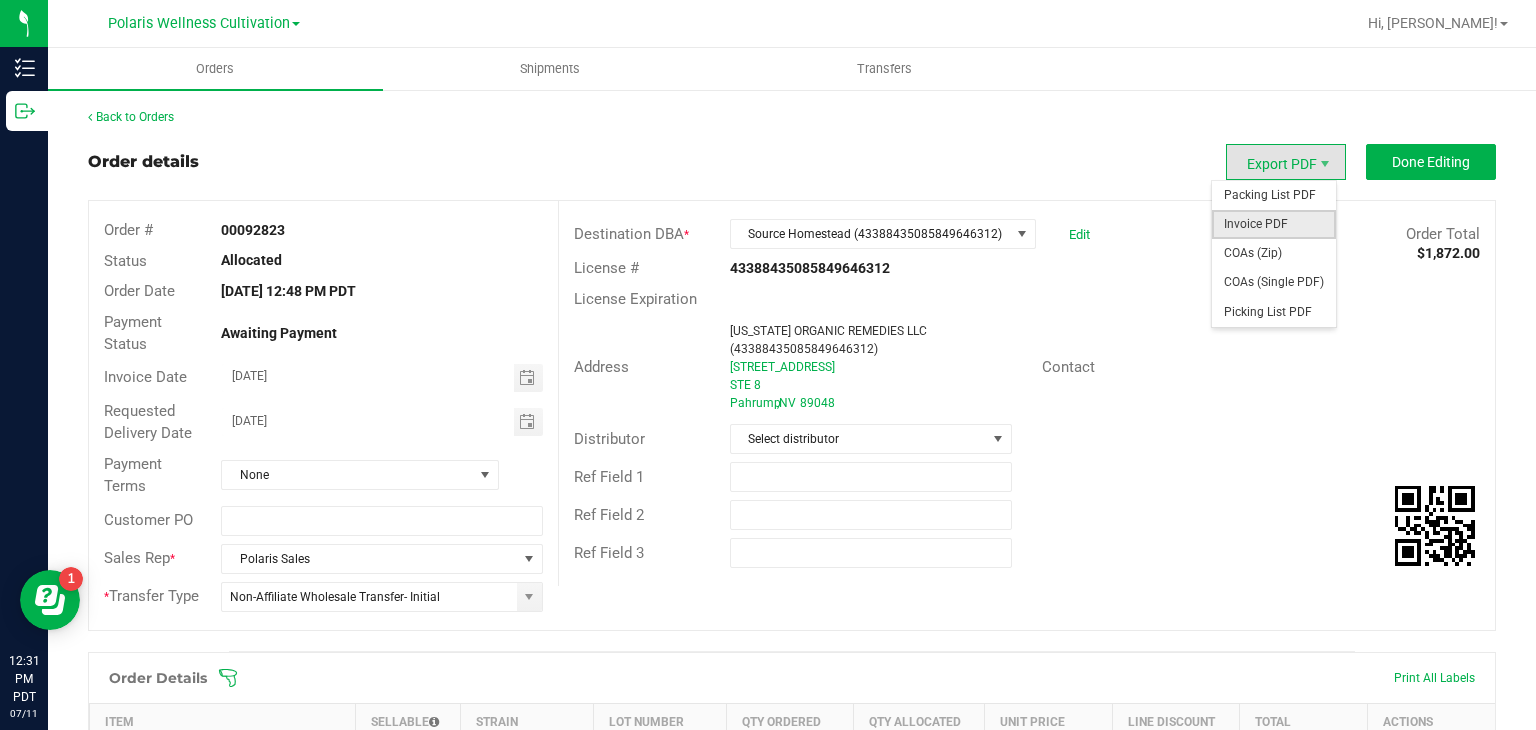 click on "Invoice PDF" at bounding box center [1274, 224] 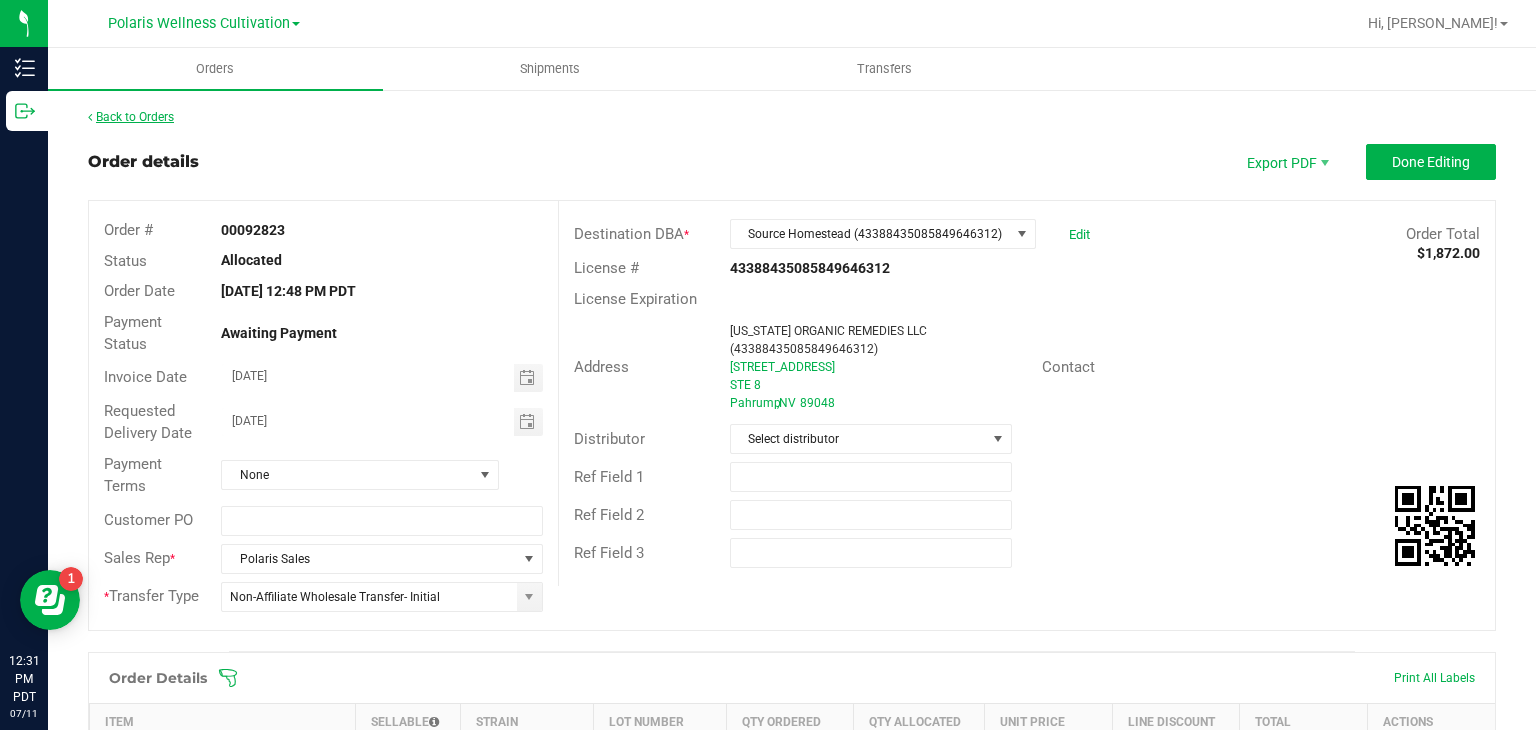 click on "Back to Orders" at bounding box center [131, 117] 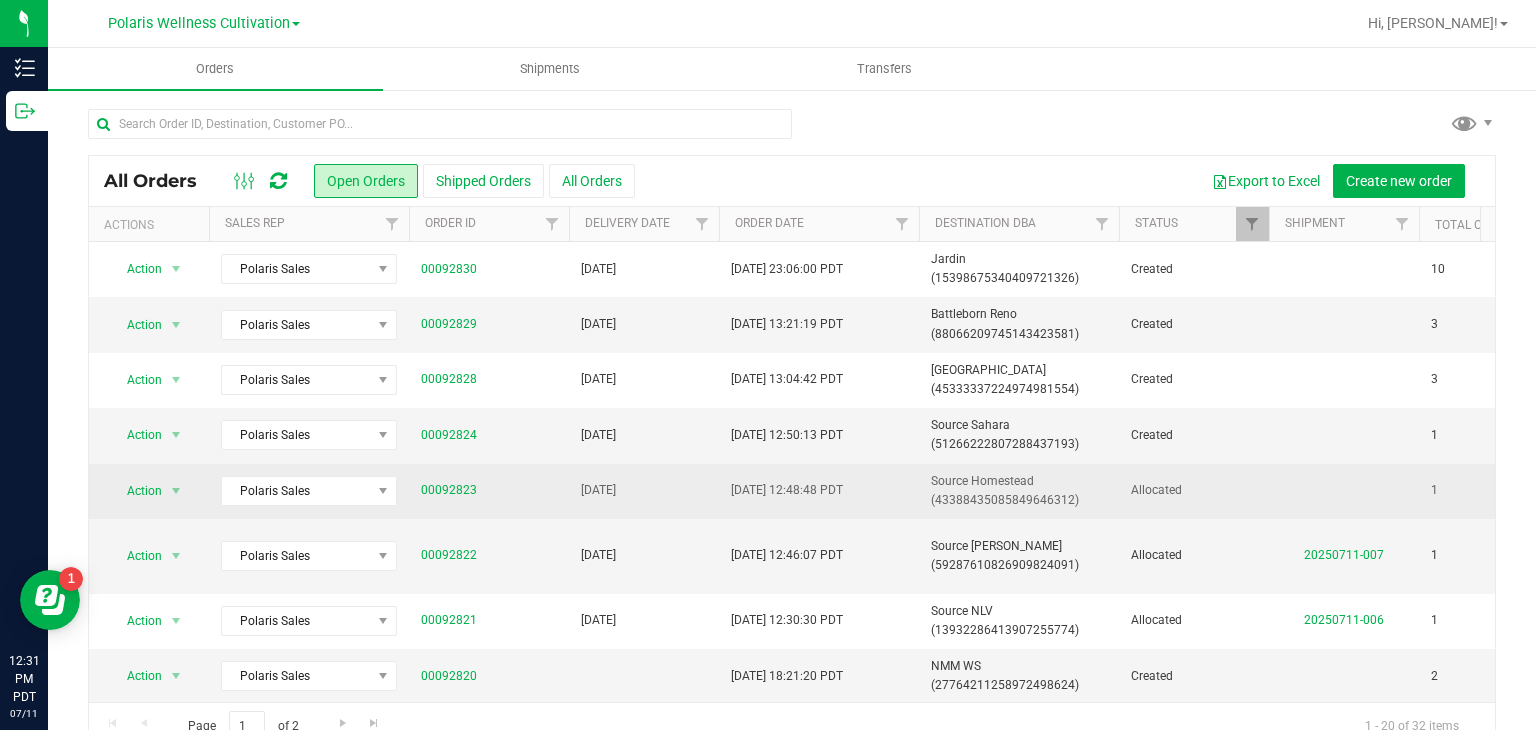 click on "[DATE] 12:48:48 PDT" at bounding box center [819, 491] 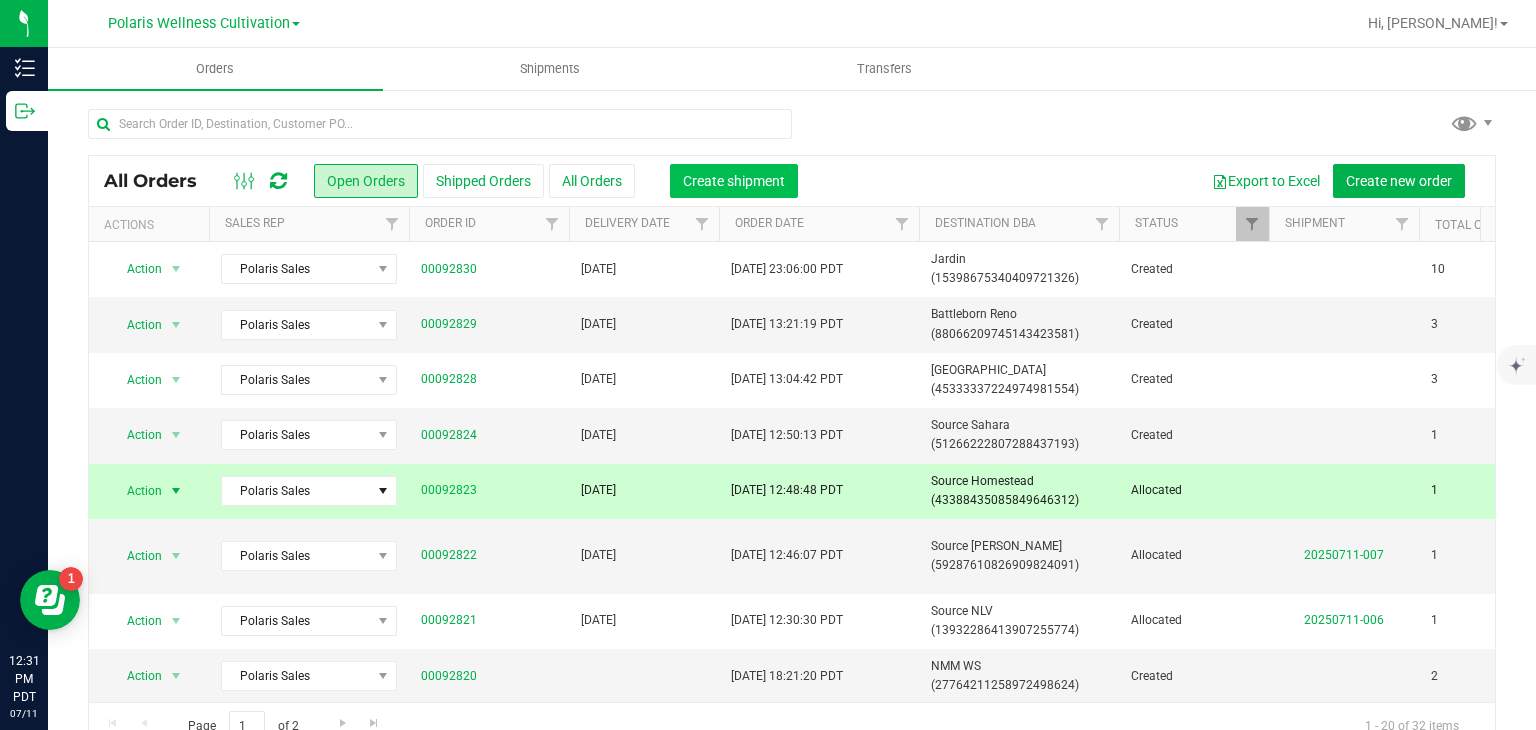 click on "Create shipment" at bounding box center [734, 181] 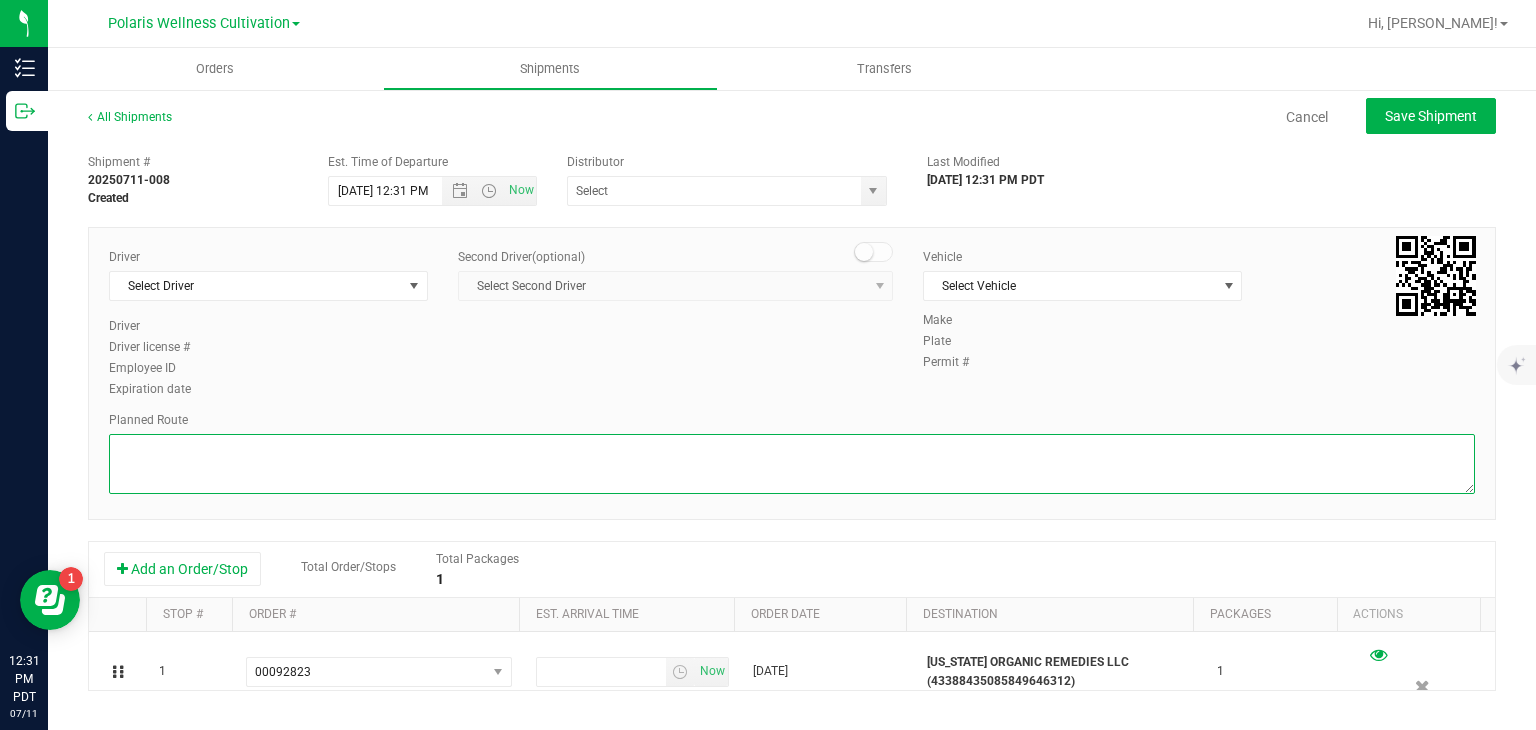 click at bounding box center (792, 464) 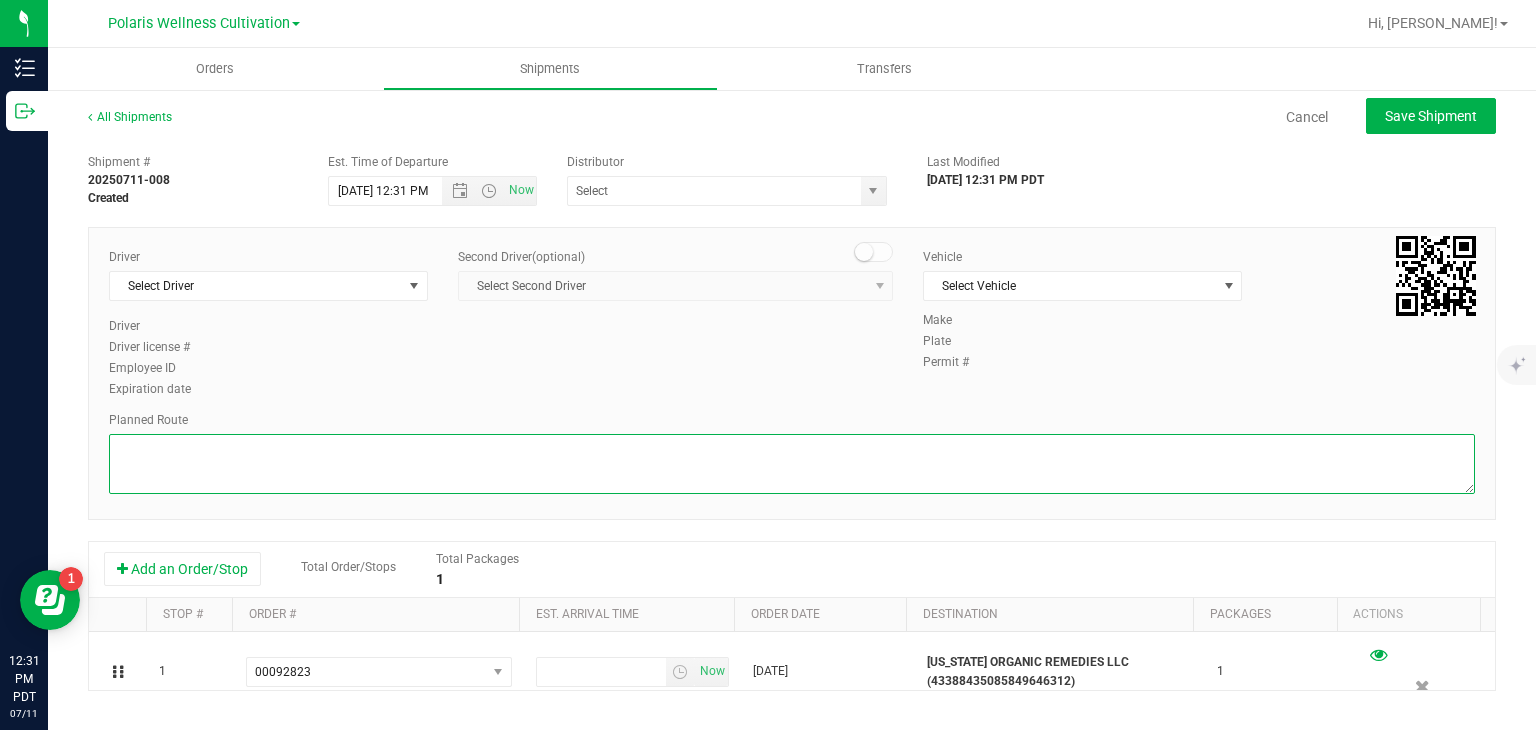 paste on "[STREET_ADDRESS] south on [GEOGRAPHIC_DATA]
0.4 mi
Turn left onto W [PERSON_NAME]
0.2 mi
Take the ramp onto I-15 S
2.6 mi
Take exit 33 for NV-160 E/Blue Diamond Rd
0.4 mi
Merge onto NV-160 W/[GEOGRAPHIC_DATA]
Continue to follow NV-160 W
20.8 mi
Continue onto Pahrump Vly Hwy
29.3 mi
Turn left onto Homestead Rd
Destination will be on the right
463 ft
The Source Dispensary - Pahrump, [STREET_ADDRESS]" 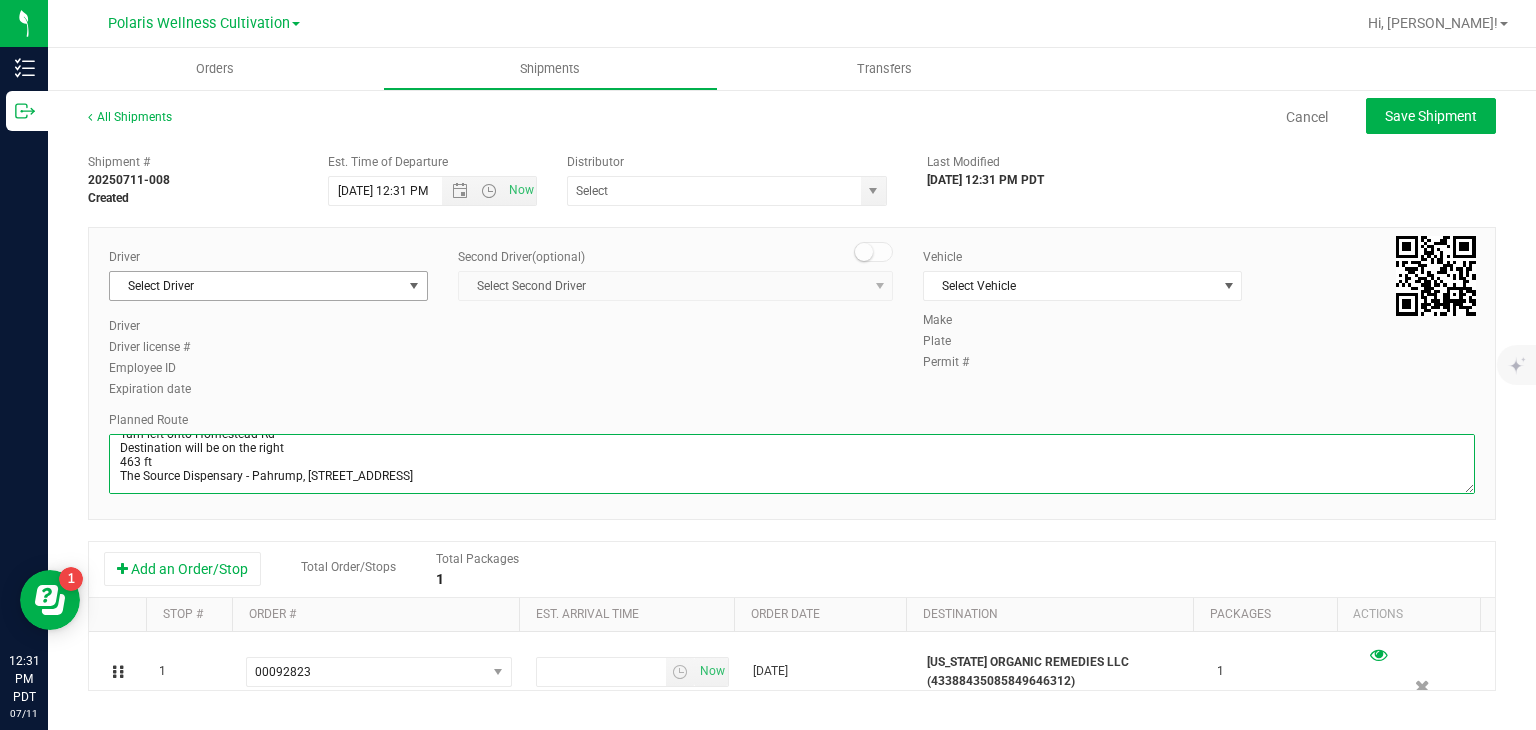 type on "[STREET_ADDRESS] south on [GEOGRAPHIC_DATA]
0.4 mi
Turn left onto W [PERSON_NAME]
0.2 mi
Take the ramp onto I-15 S
2.6 mi
Take exit 33 for NV-160 E/Blue Diamond Rd
0.4 mi
Merge onto NV-160 W/[GEOGRAPHIC_DATA]
Continue to follow NV-160 W
20.8 mi
Continue onto Pahrump Vly Hwy
29.3 mi
Turn left onto Homestead Rd
Destination will be on the right
463 ft
The Source Dispensary - Pahrump, [STREET_ADDRESS]" 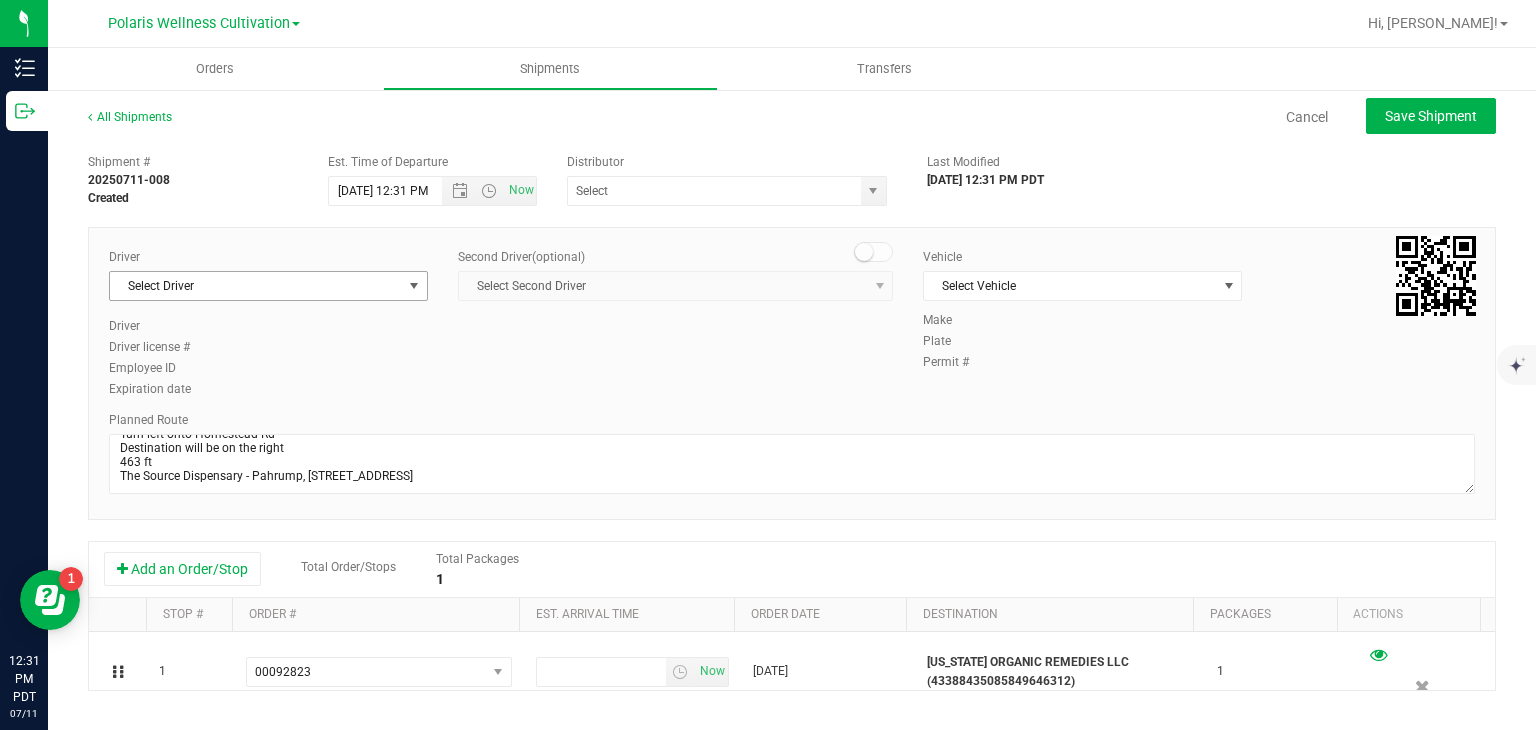 click at bounding box center [414, 286] 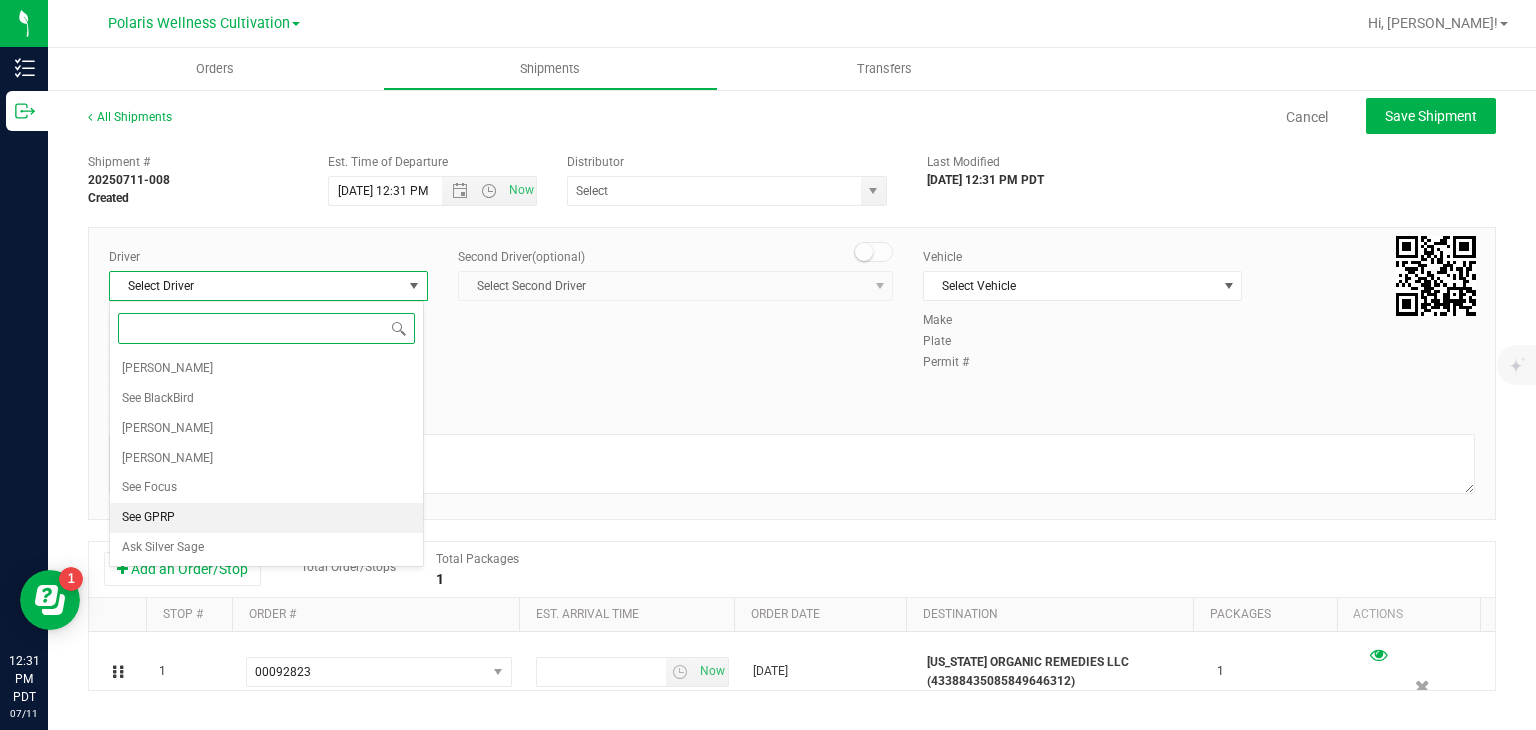 click on "See GPRP" at bounding box center (266, 518) 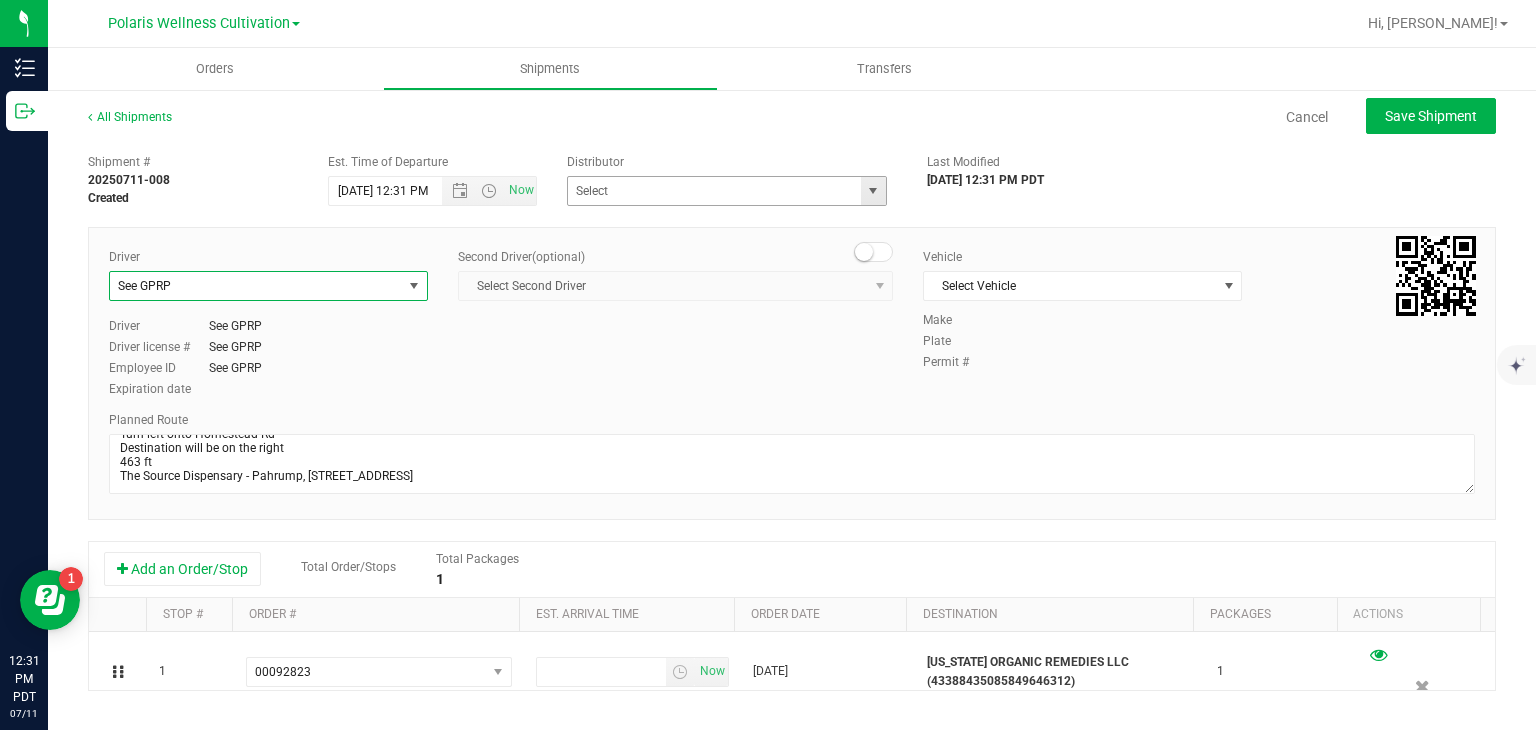 click at bounding box center (873, 191) 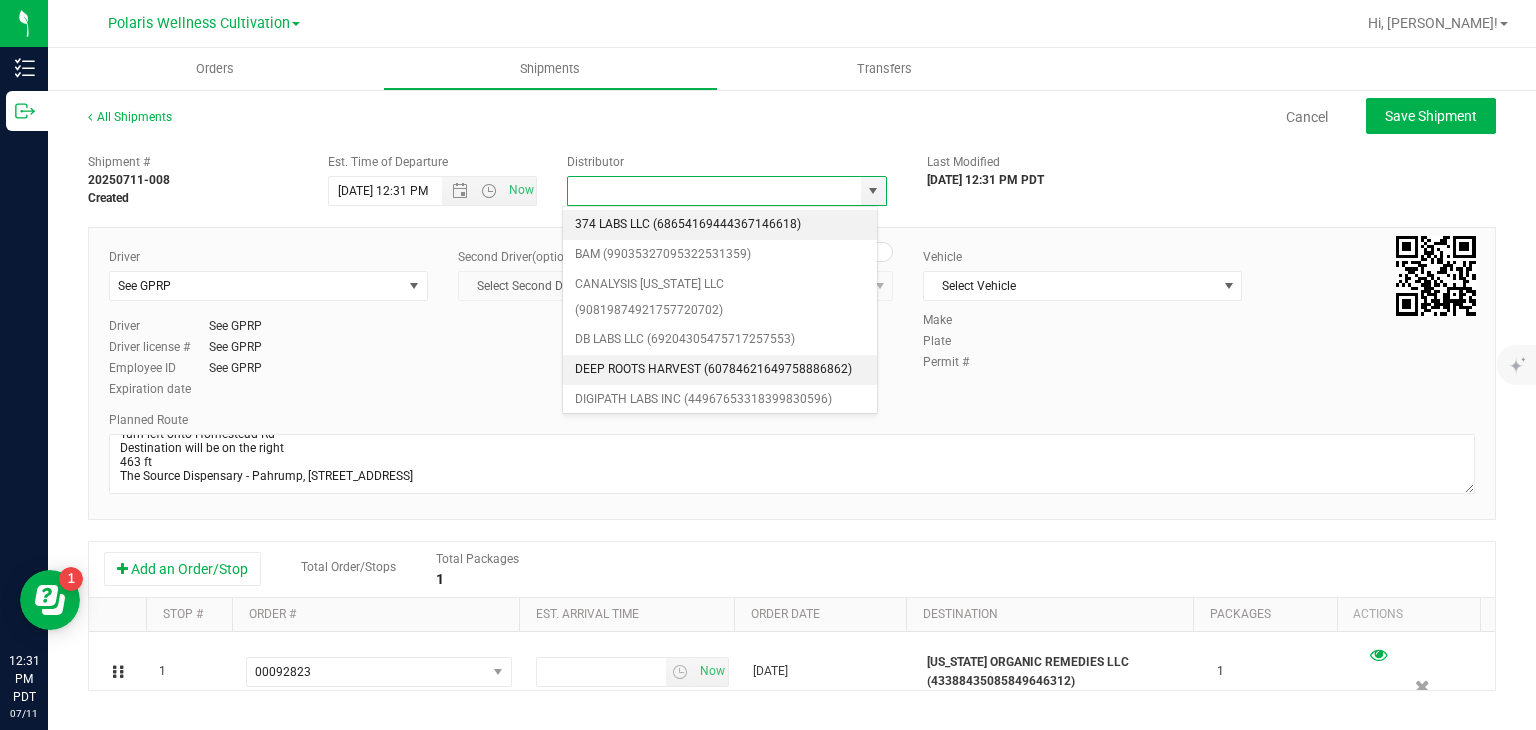 click on "DEEP ROOTS HARVEST (60784621649758886862)" at bounding box center [720, 370] 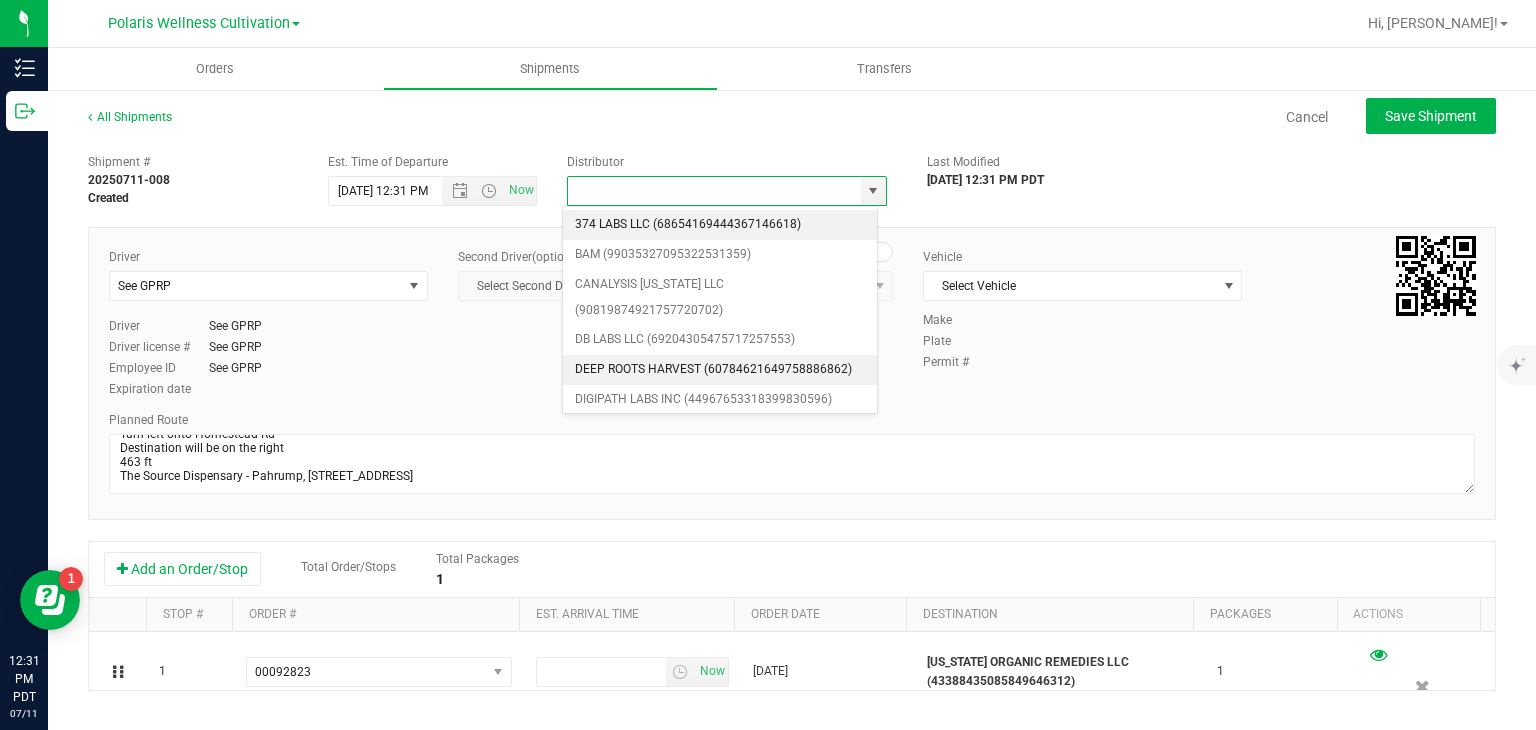 type on "DEEP ROOTS HARVEST (60784621649758886862)" 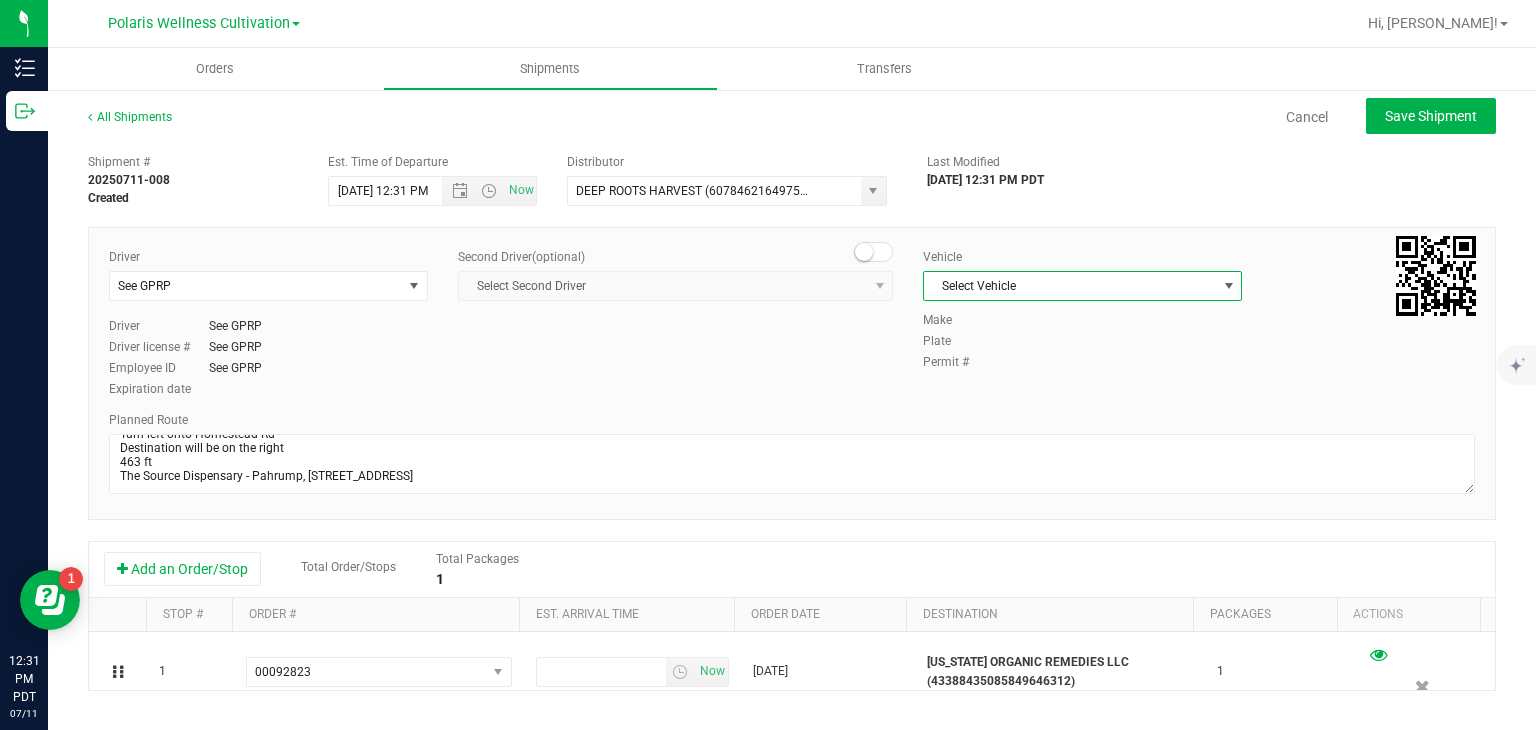 click on "Select Vehicle" at bounding box center [1070, 286] 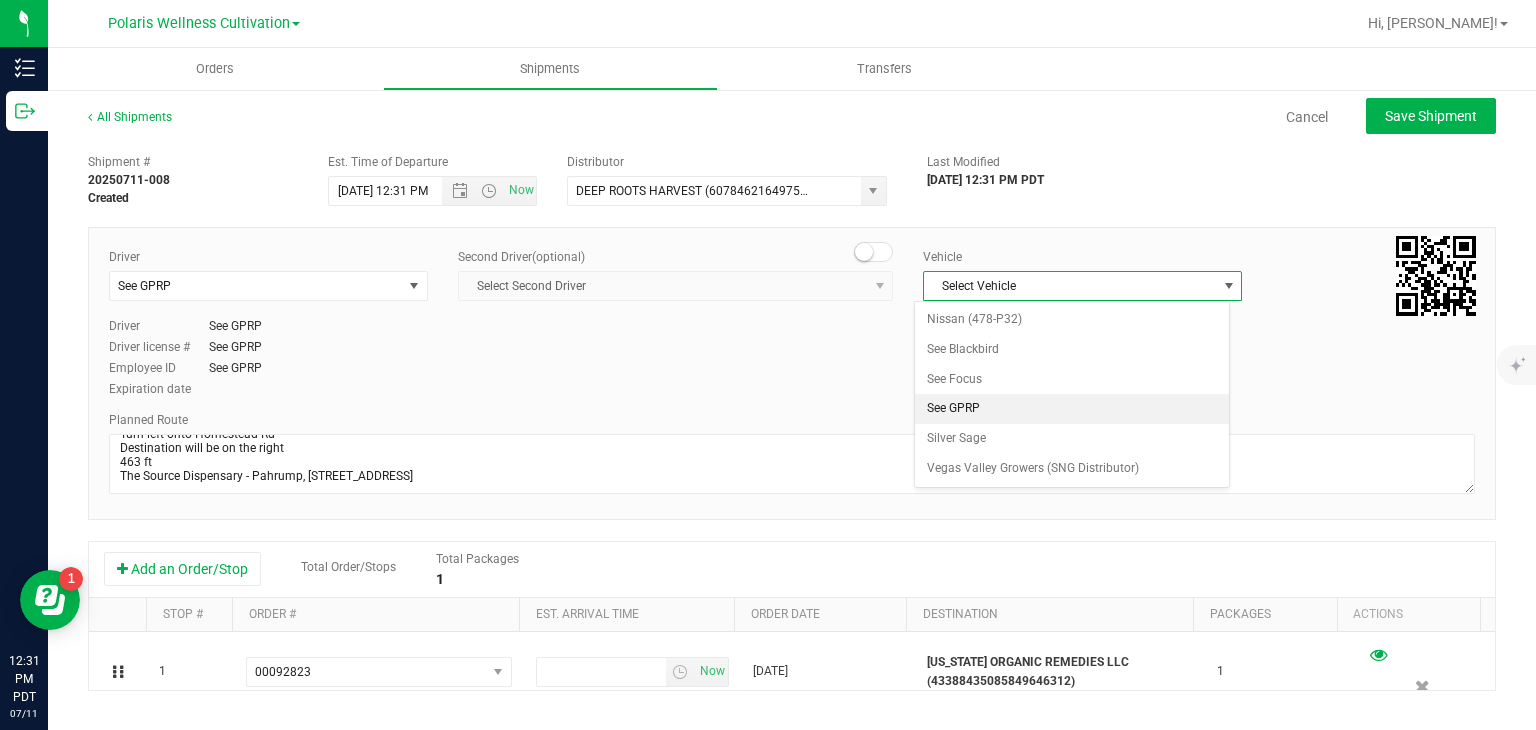 click on "See GPRP" at bounding box center [1071, 409] 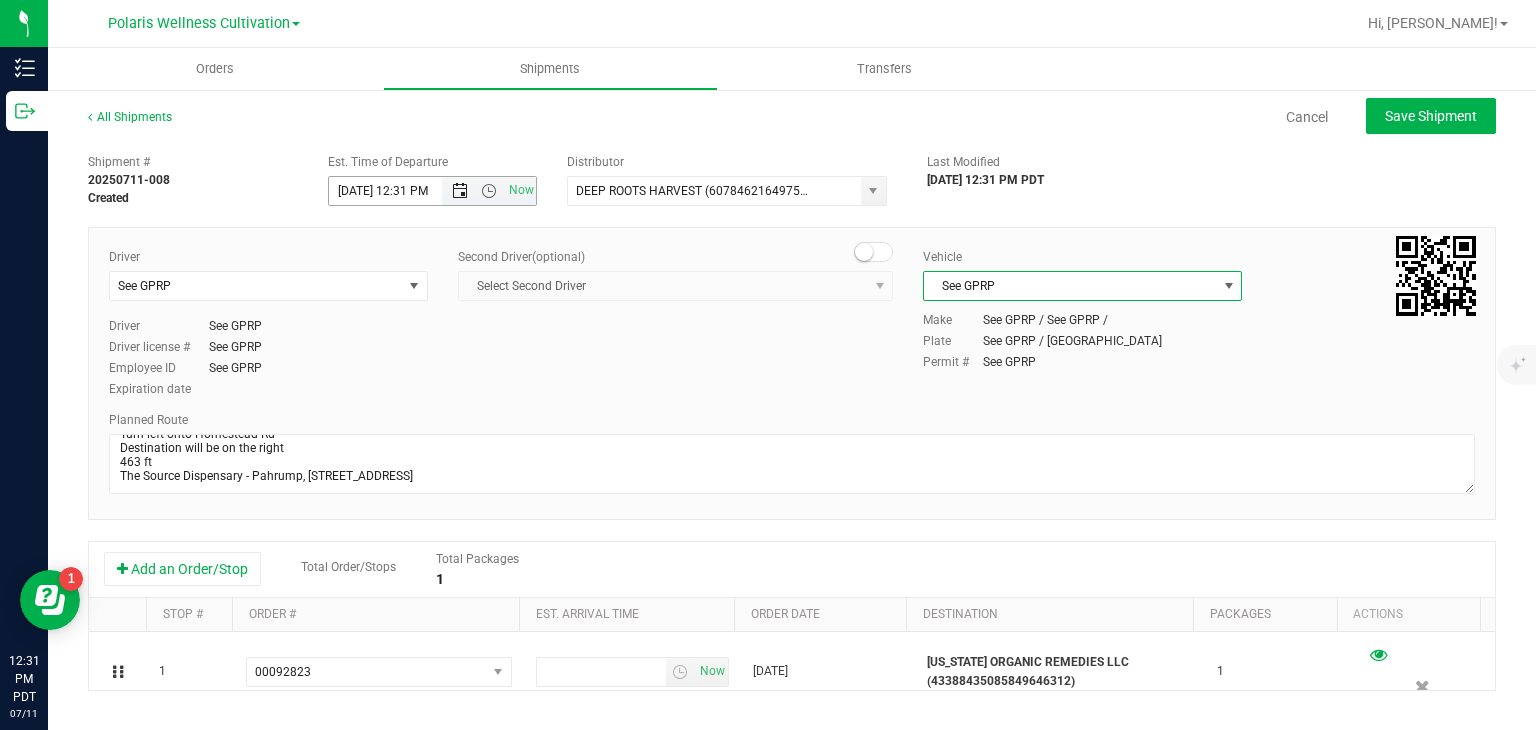 click at bounding box center (460, 191) 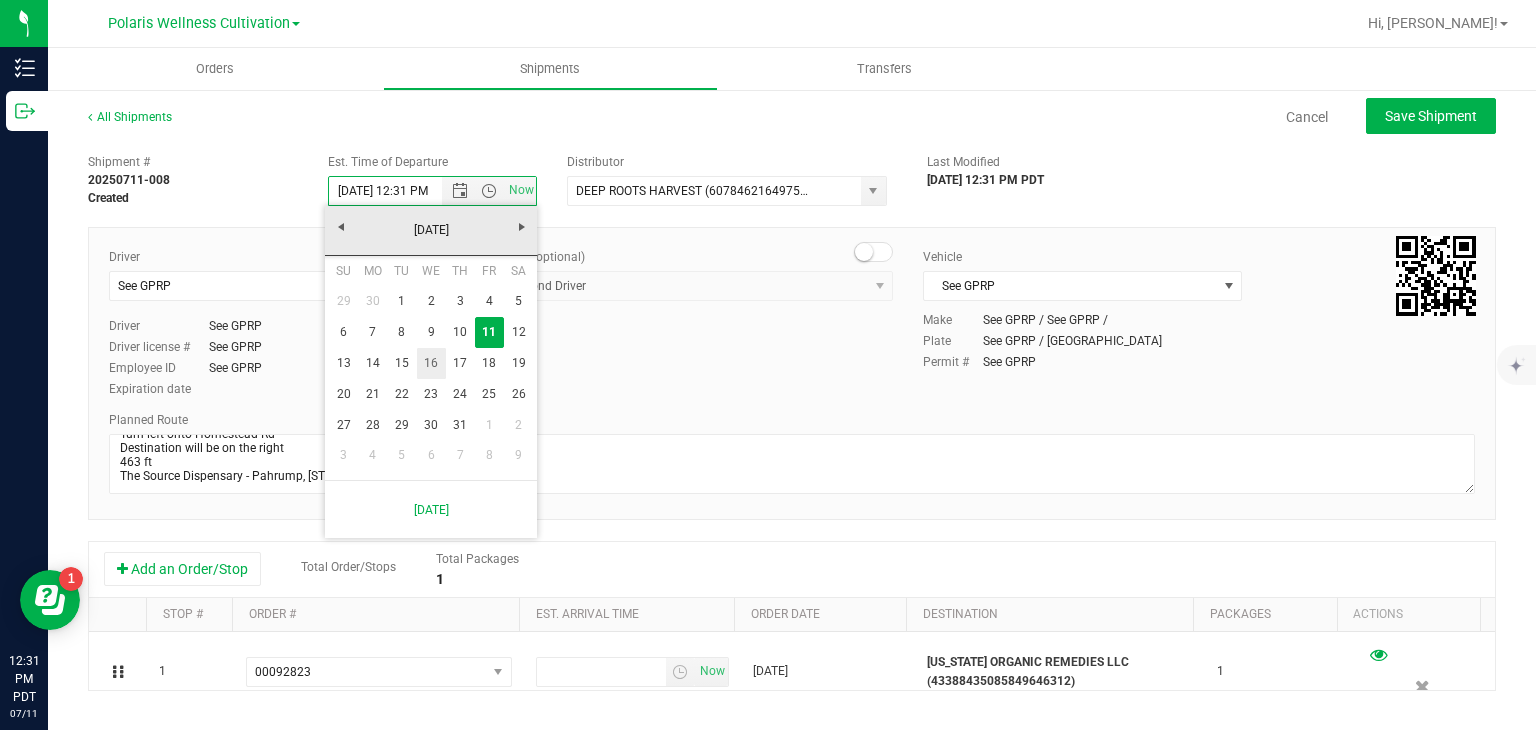 click on "16" at bounding box center (431, 363) 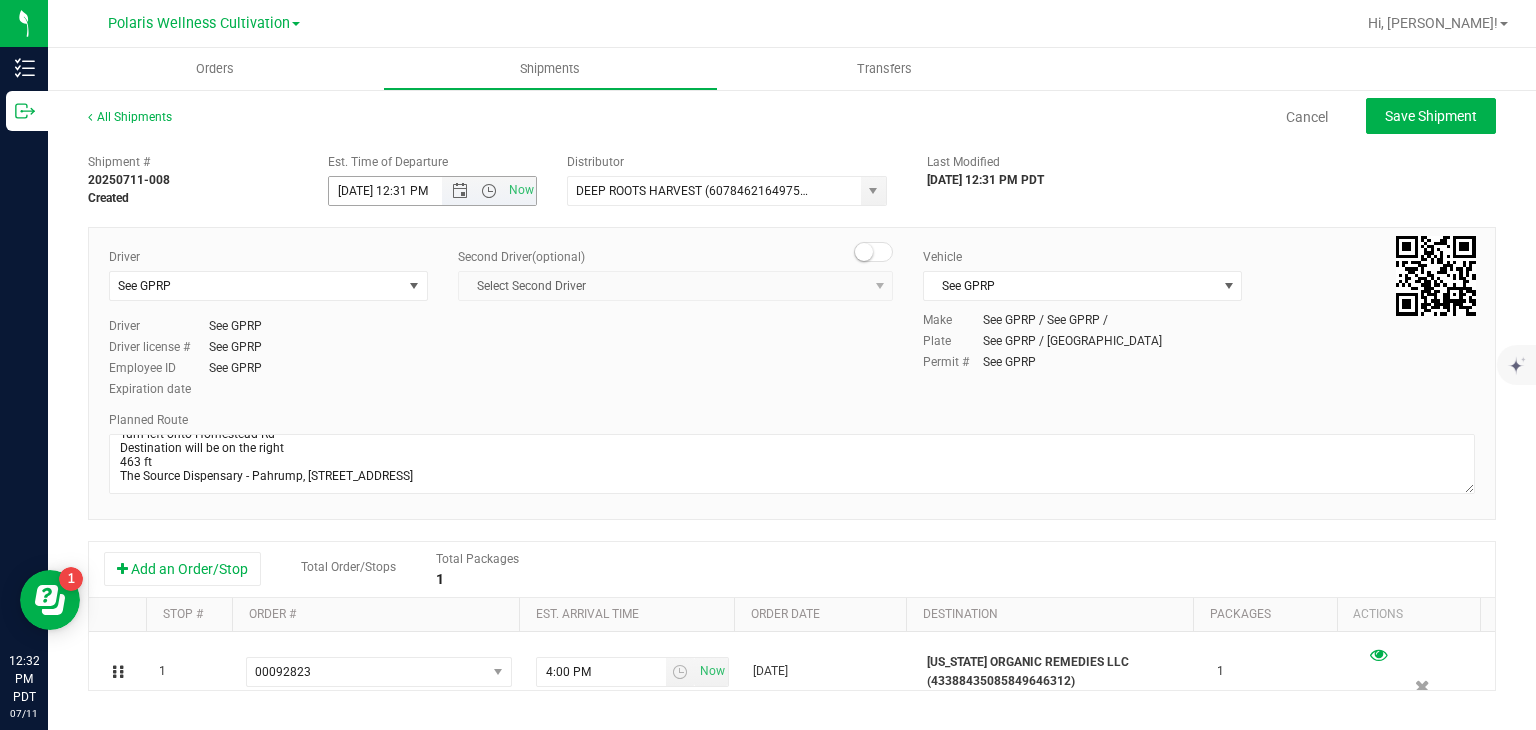 click on "Now" at bounding box center [489, 191] 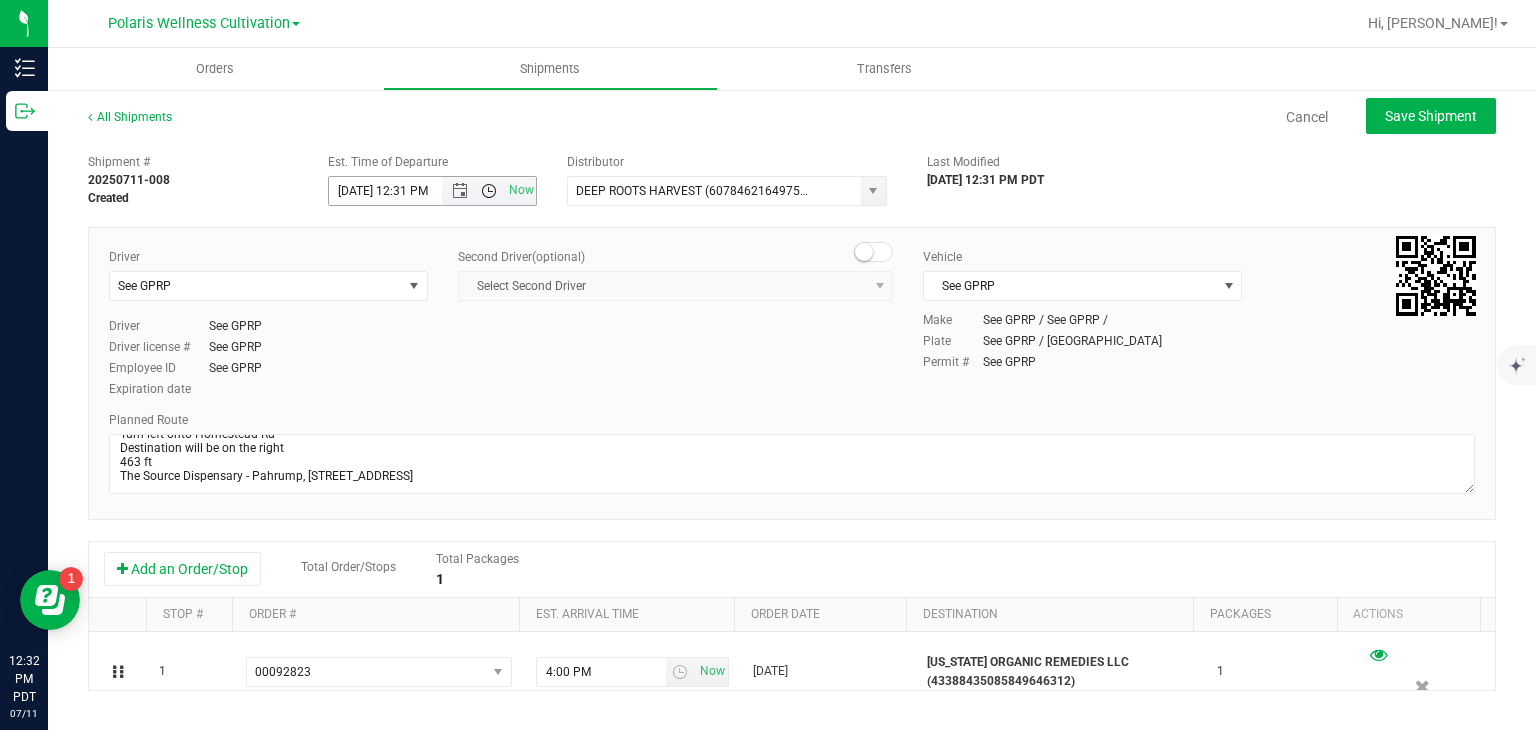 click at bounding box center [489, 191] 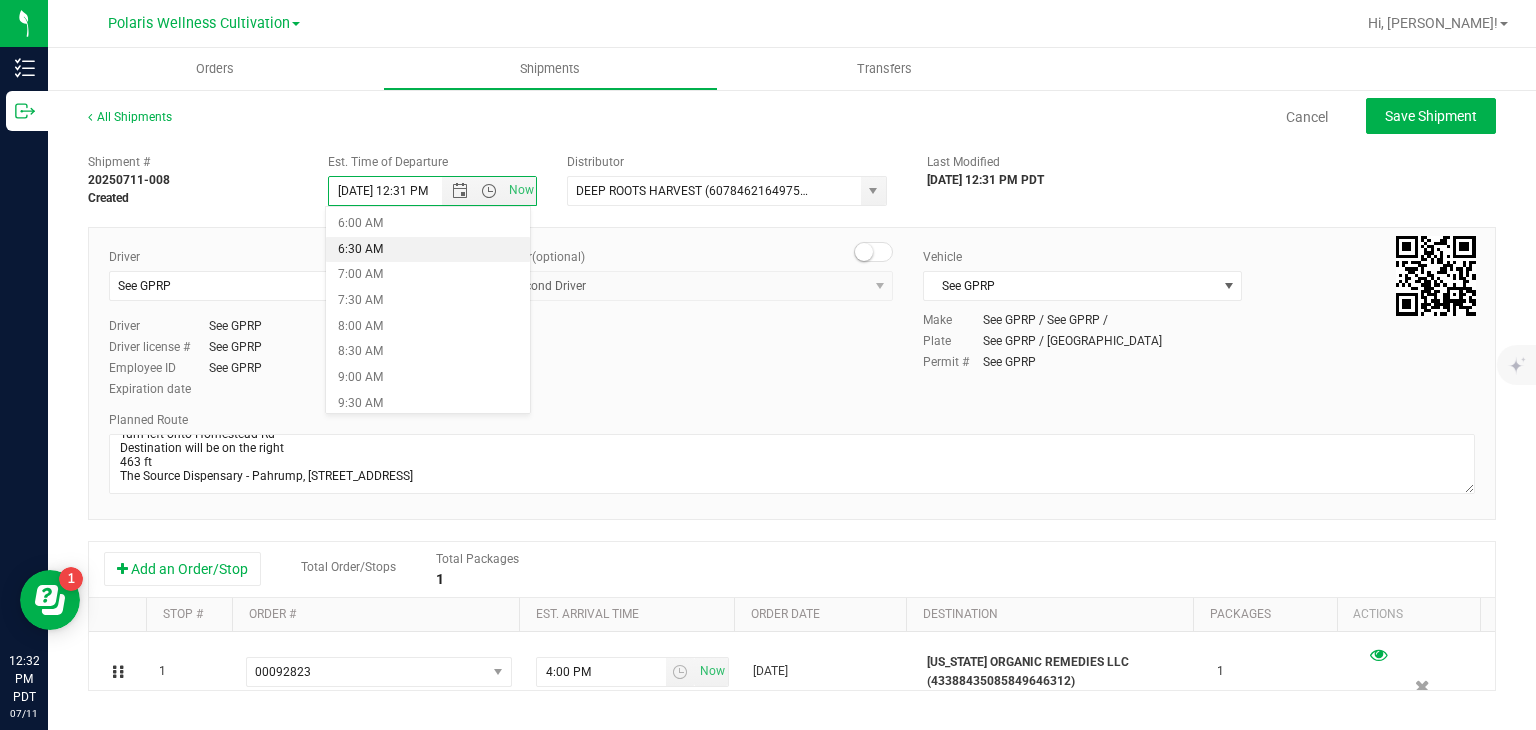 scroll, scrollTop: 315, scrollLeft: 0, axis: vertical 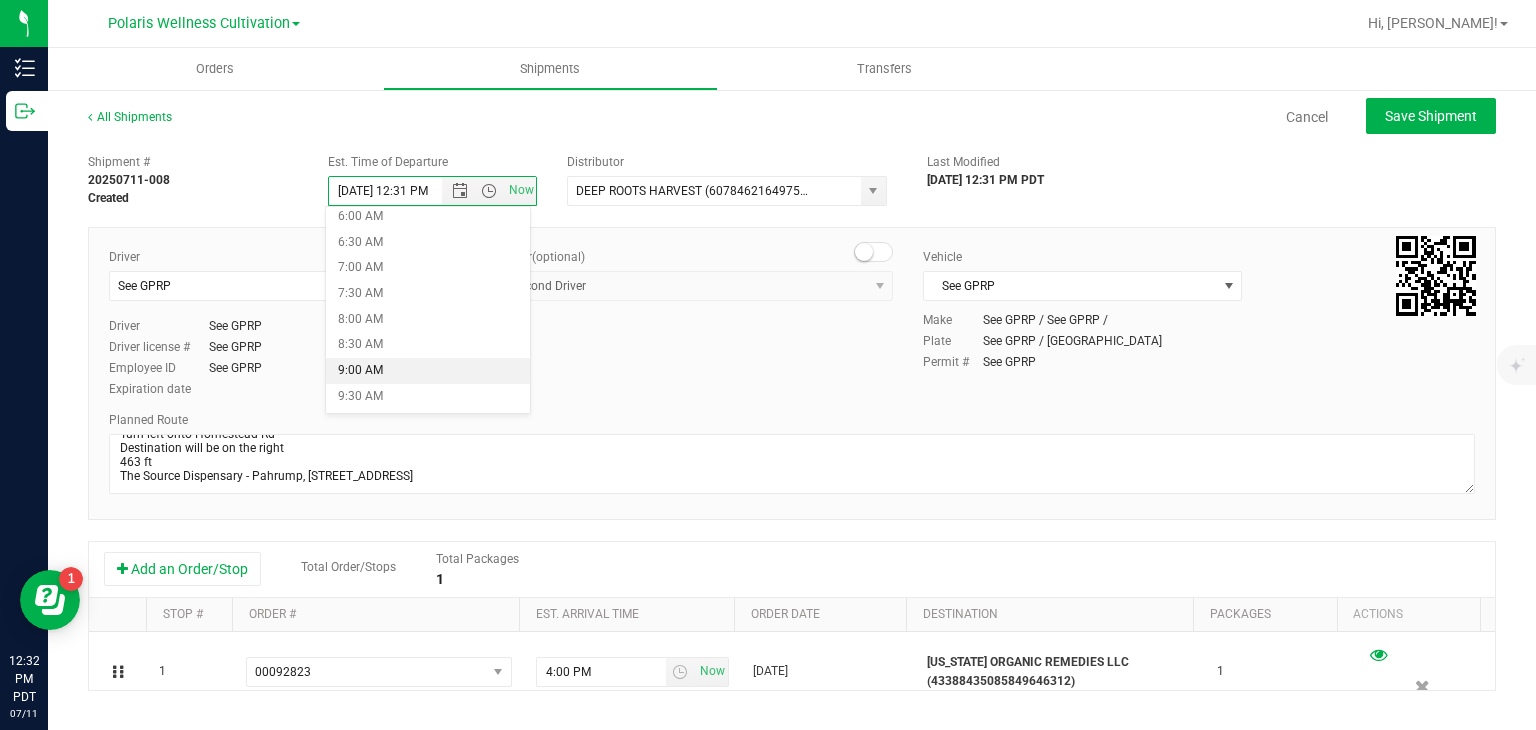 click on "9:00 AM" at bounding box center [428, 371] 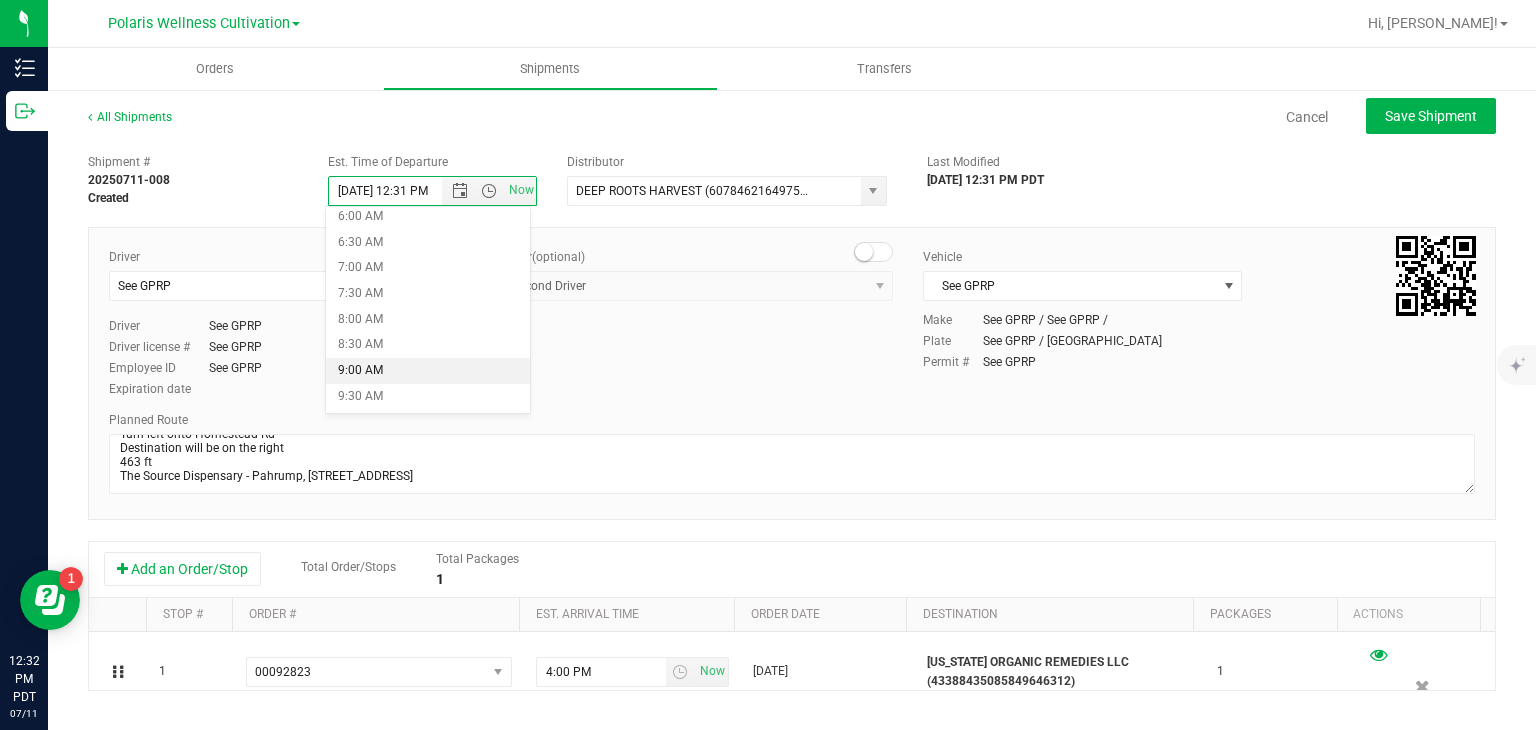 type on "[DATE] 9:00 AM" 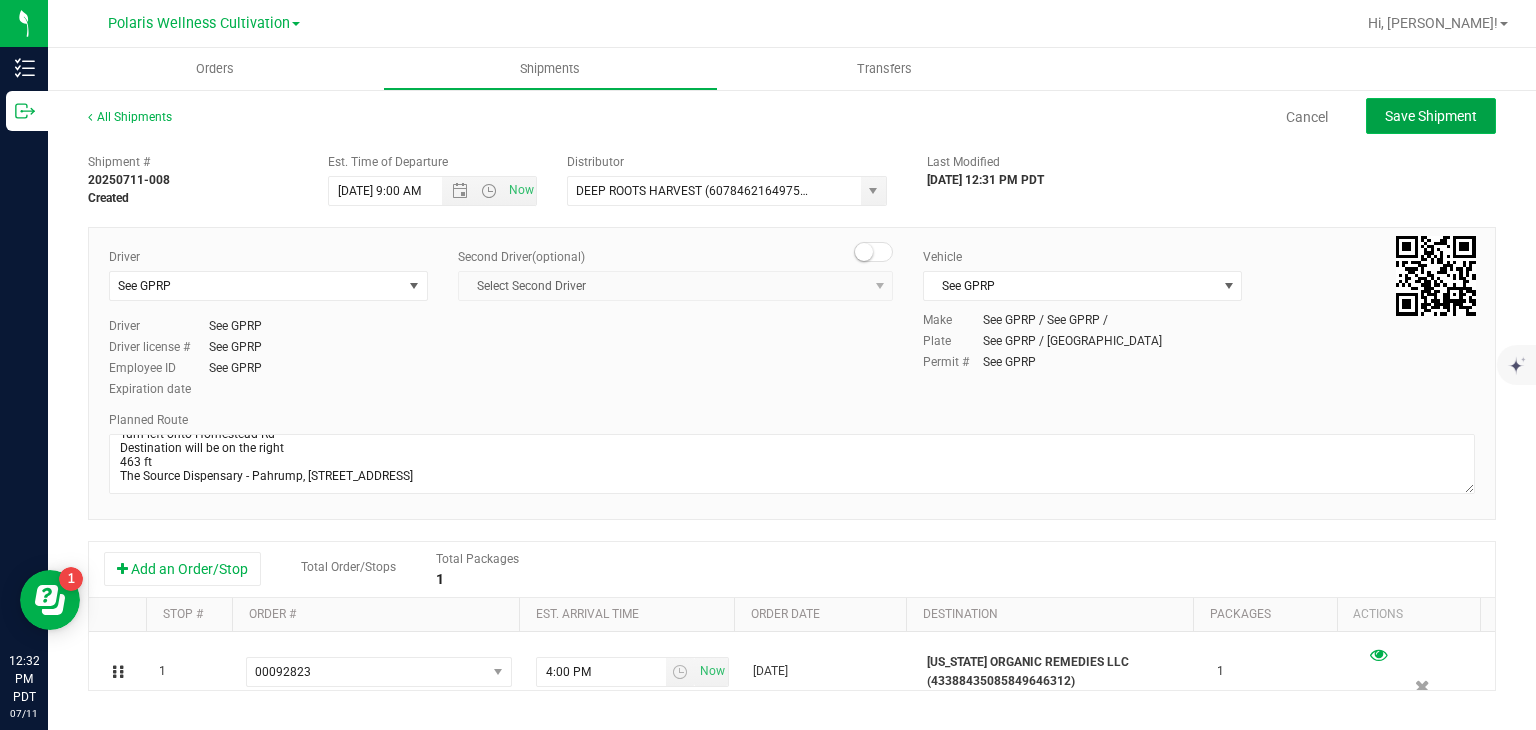 click on "Save Shipment" 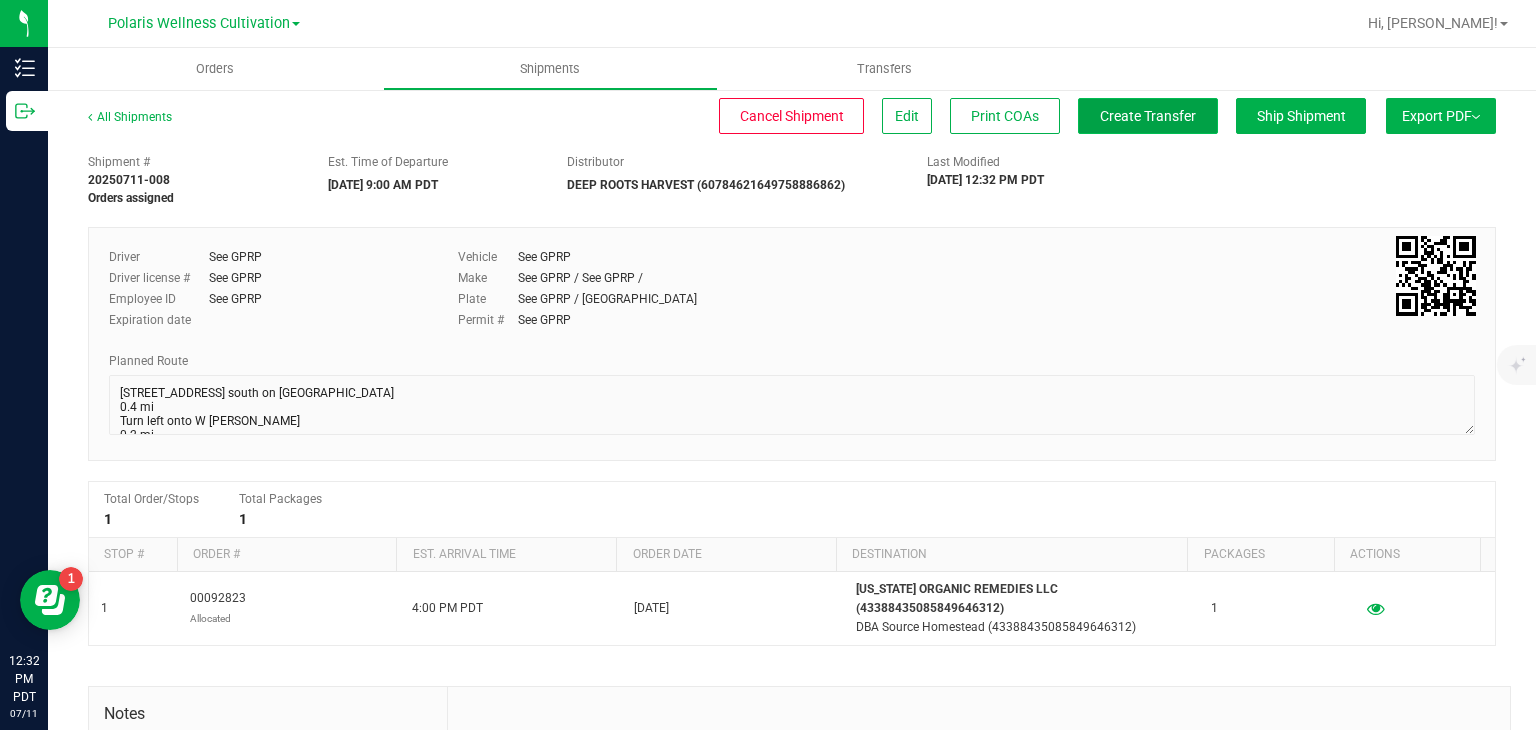 click on "Create Transfer" at bounding box center [1148, 116] 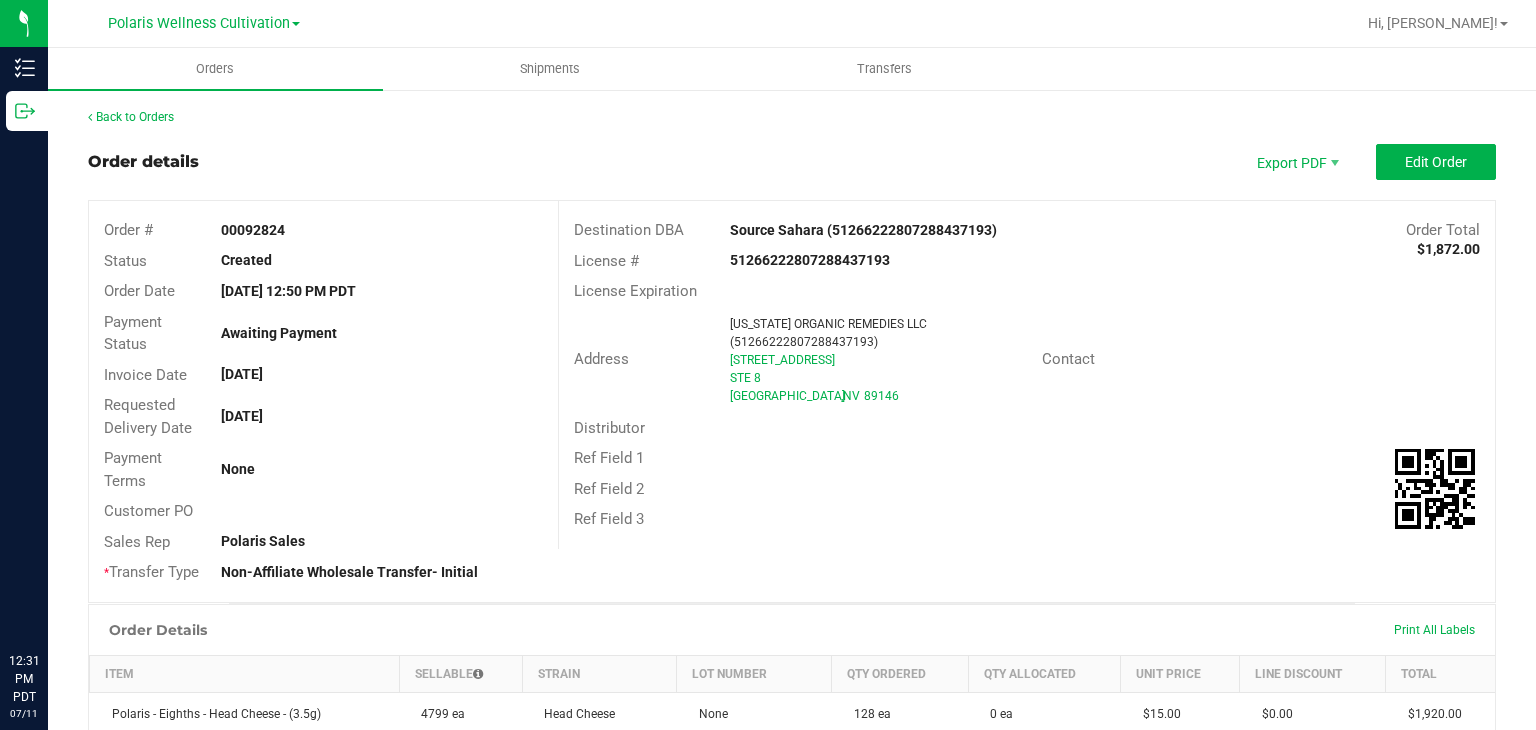scroll, scrollTop: 0, scrollLeft: 0, axis: both 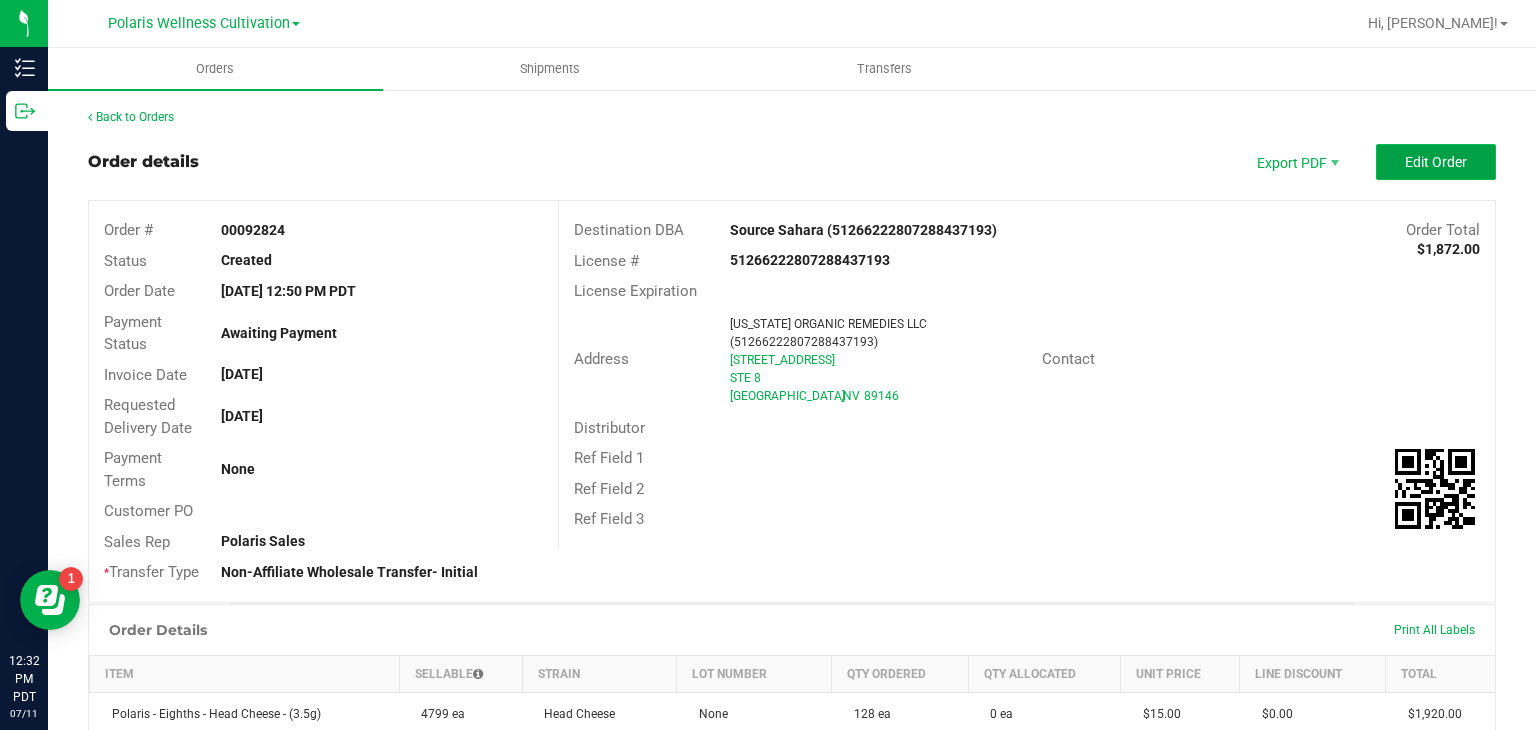 click on "Edit Order" at bounding box center (1436, 162) 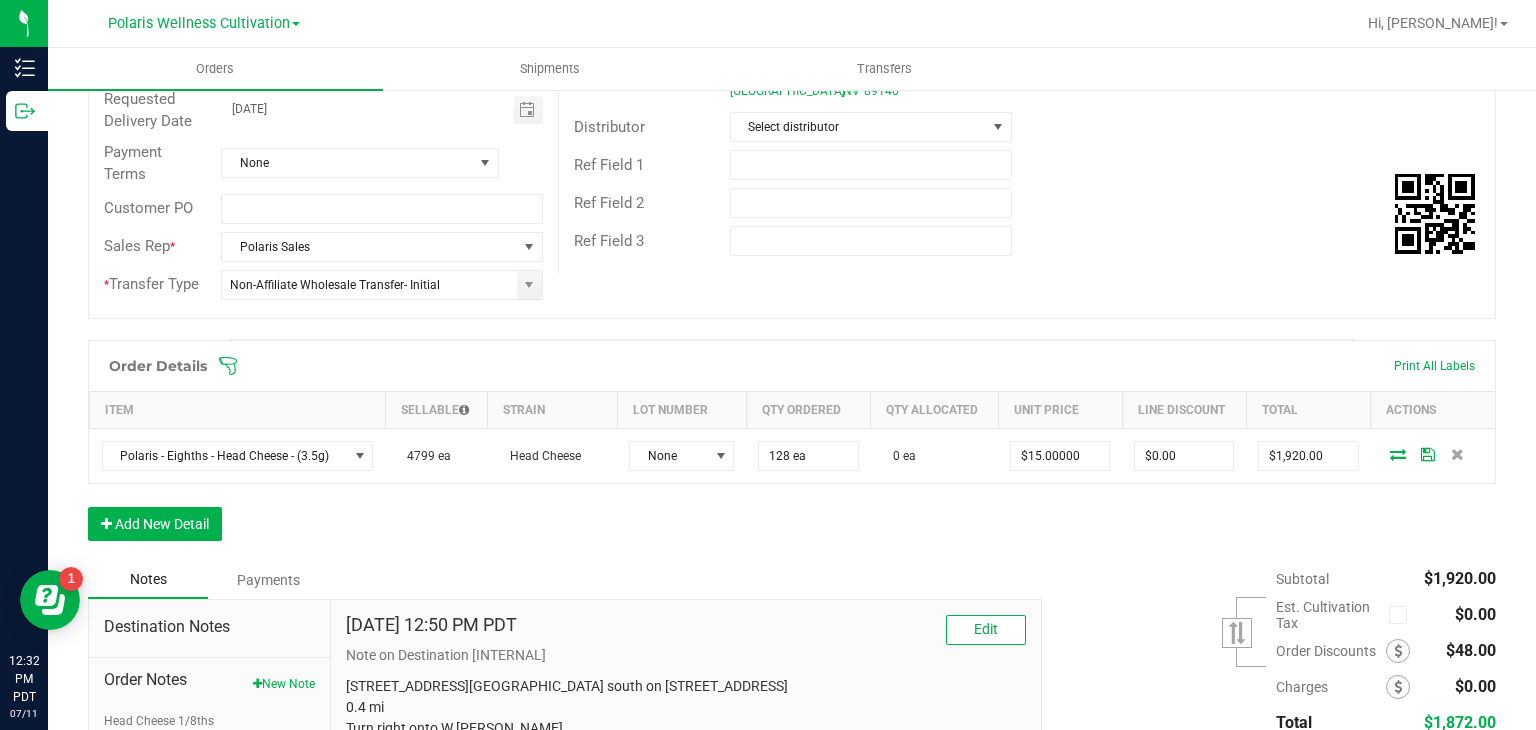 scroll, scrollTop: 324, scrollLeft: 0, axis: vertical 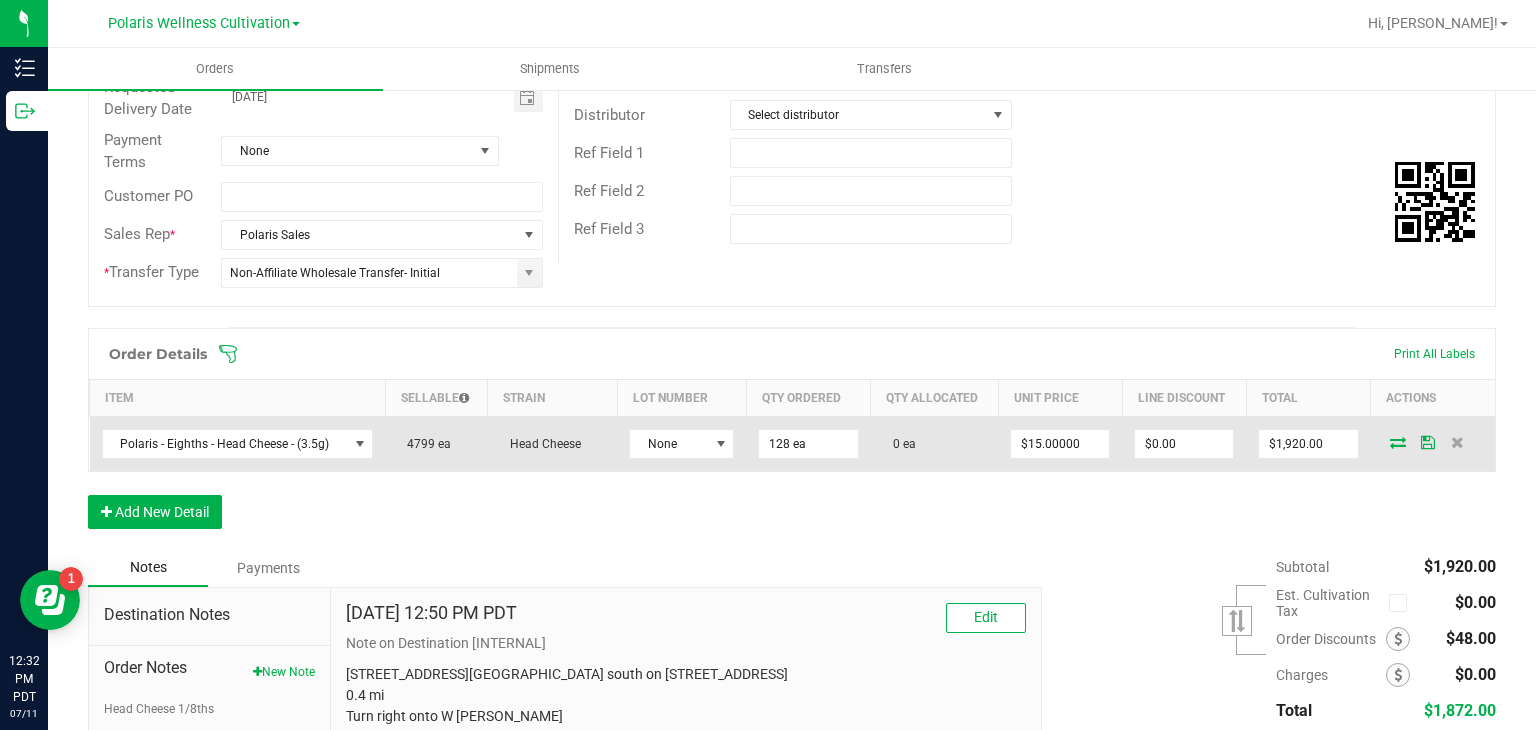 click at bounding box center (1398, 442) 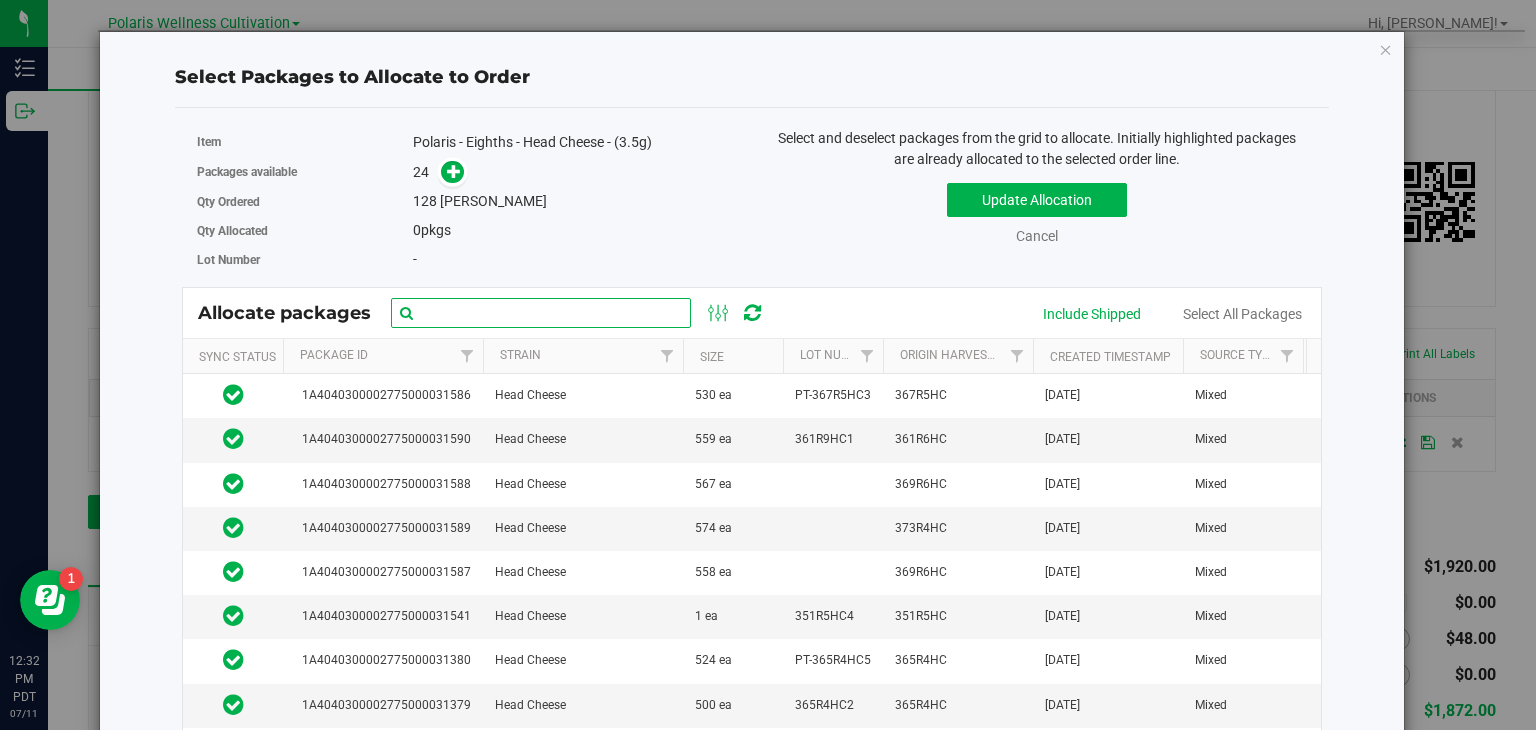 click at bounding box center [541, 313] 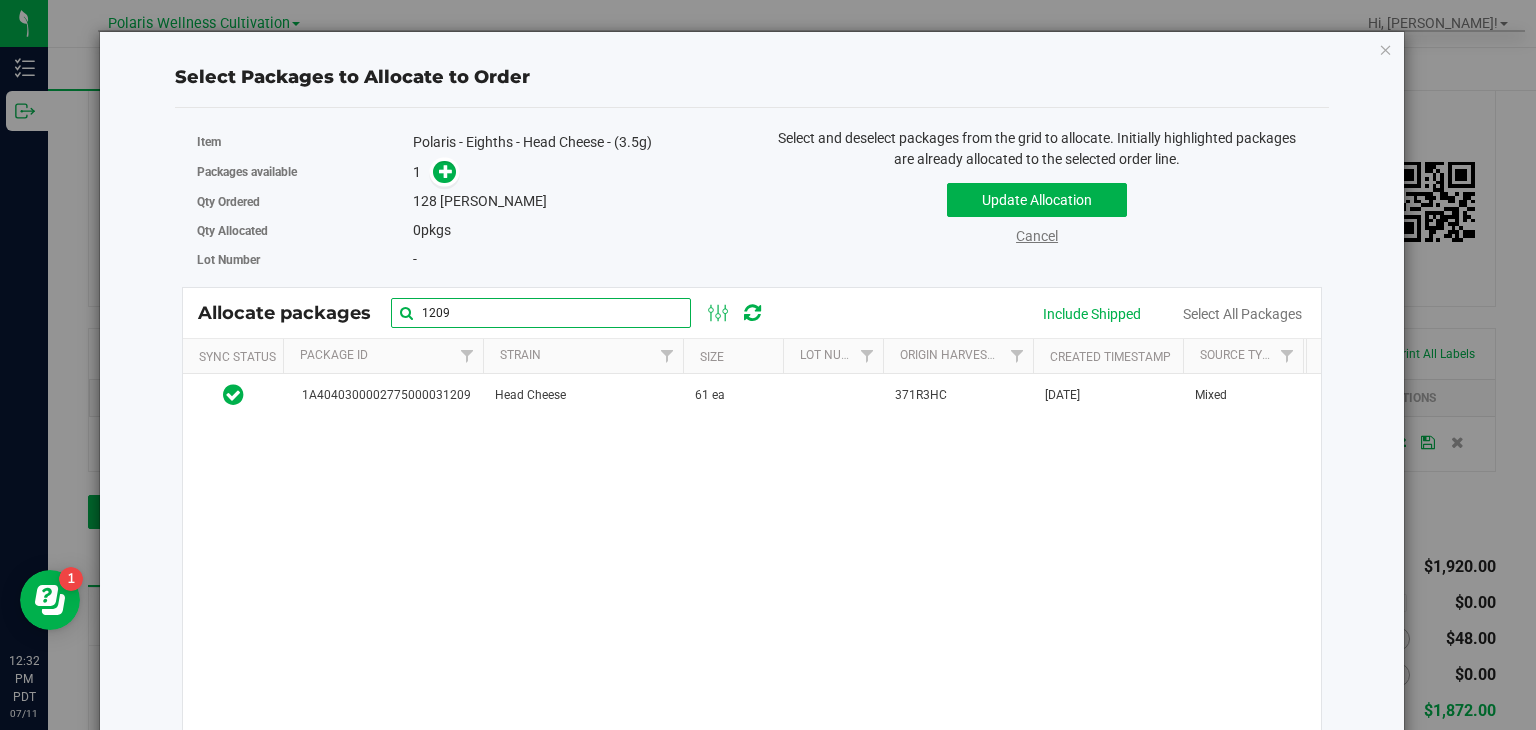 type on "1209" 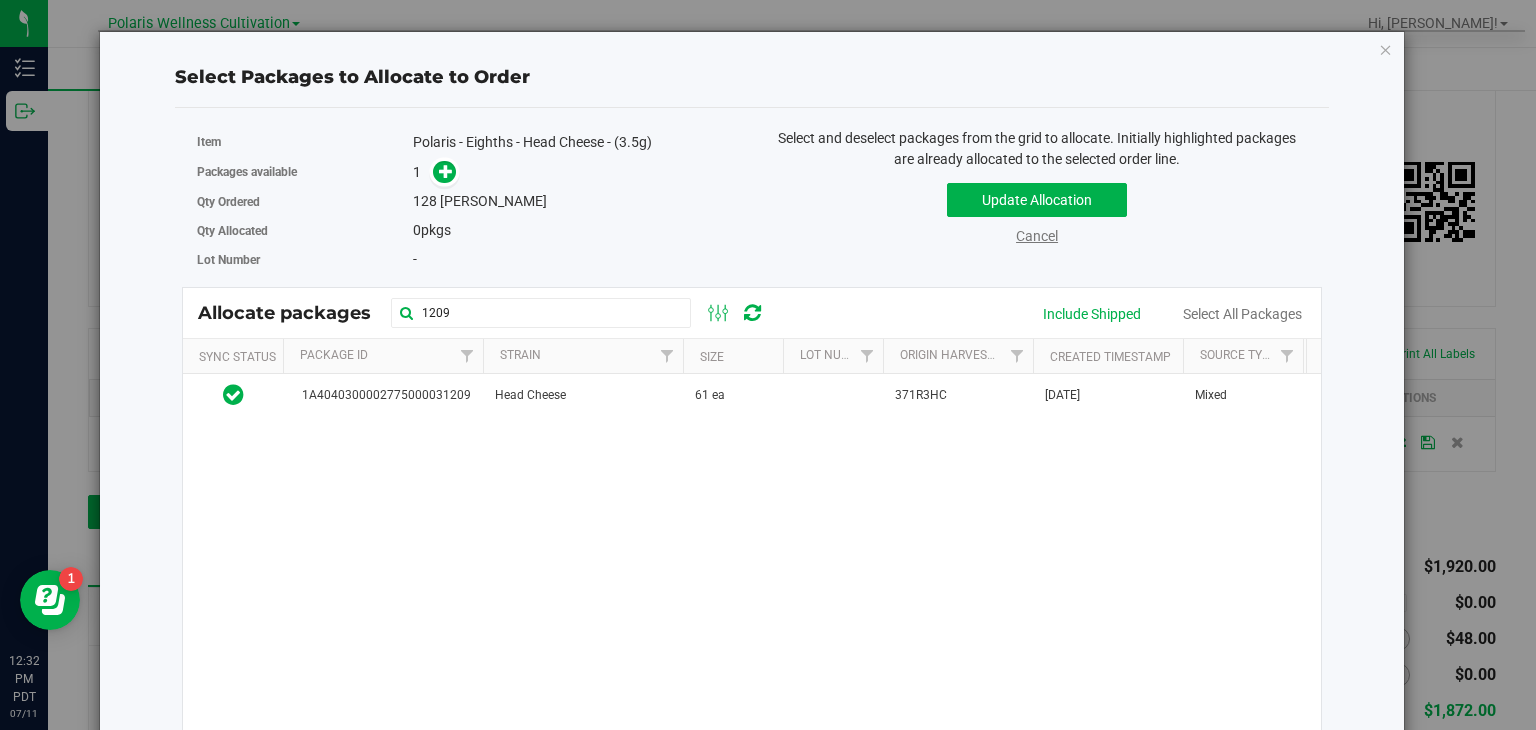 click on "Cancel" at bounding box center [1037, 236] 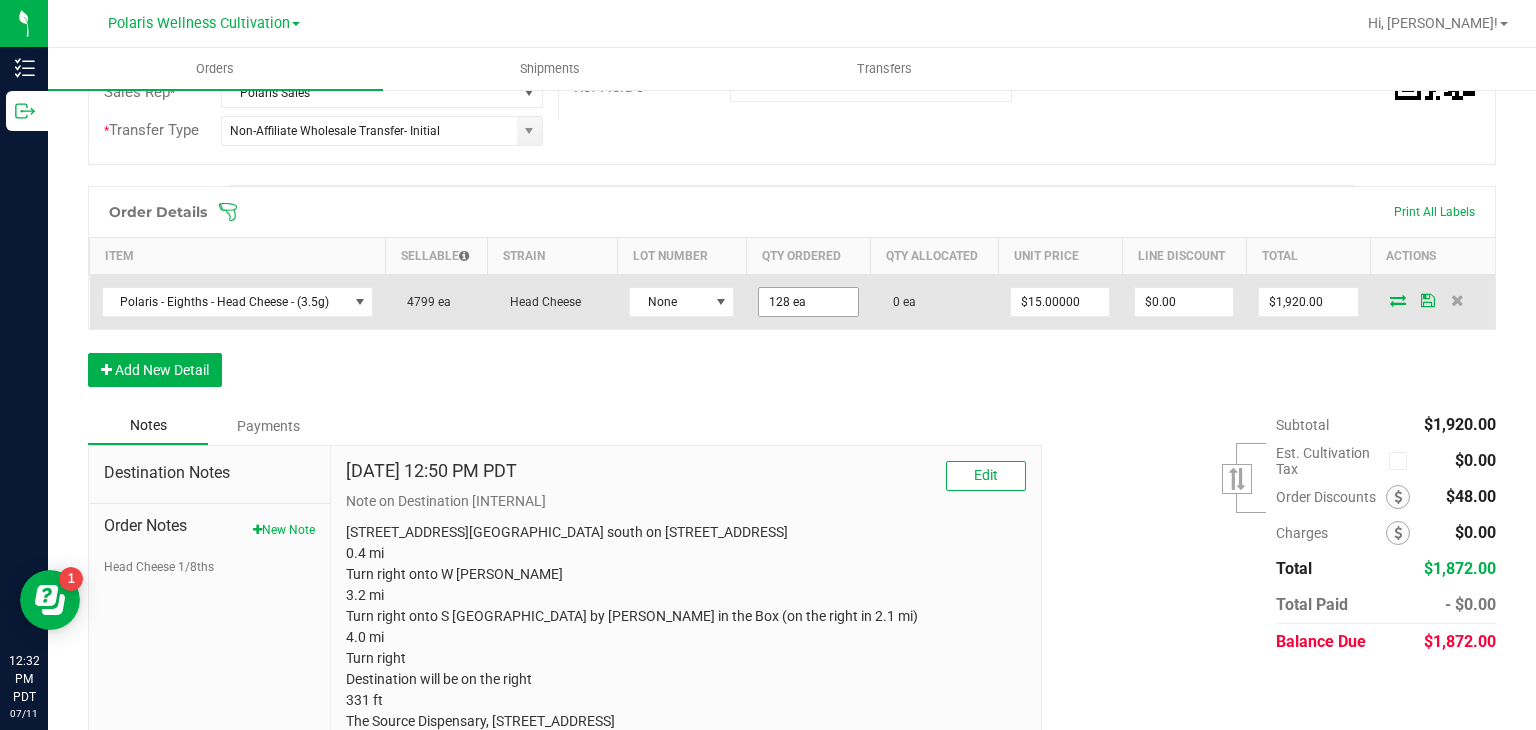 scroll, scrollTop: 498, scrollLeft: 0, axis: vertical 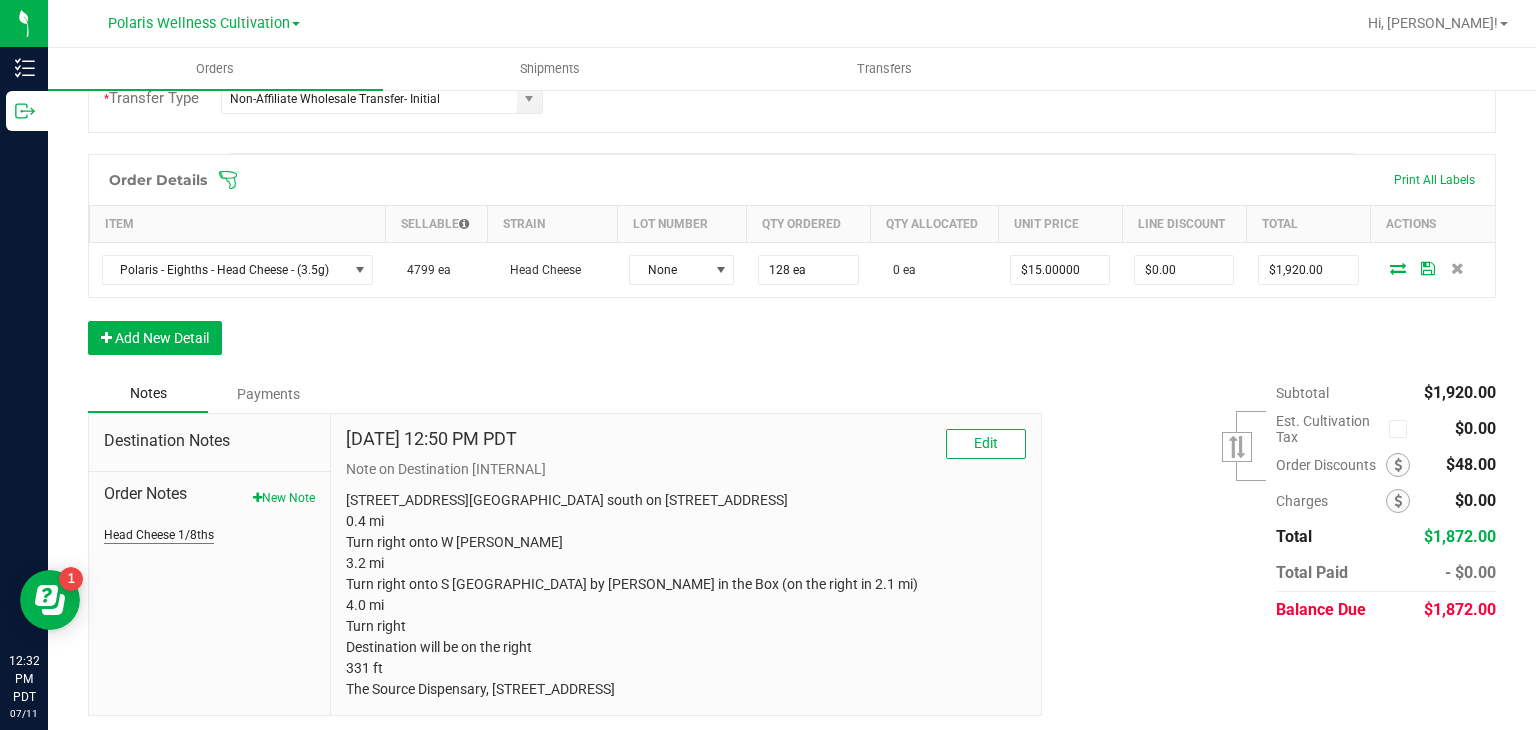 click on "Head Cheese 1/8ths" at bounding box center [159, 535] 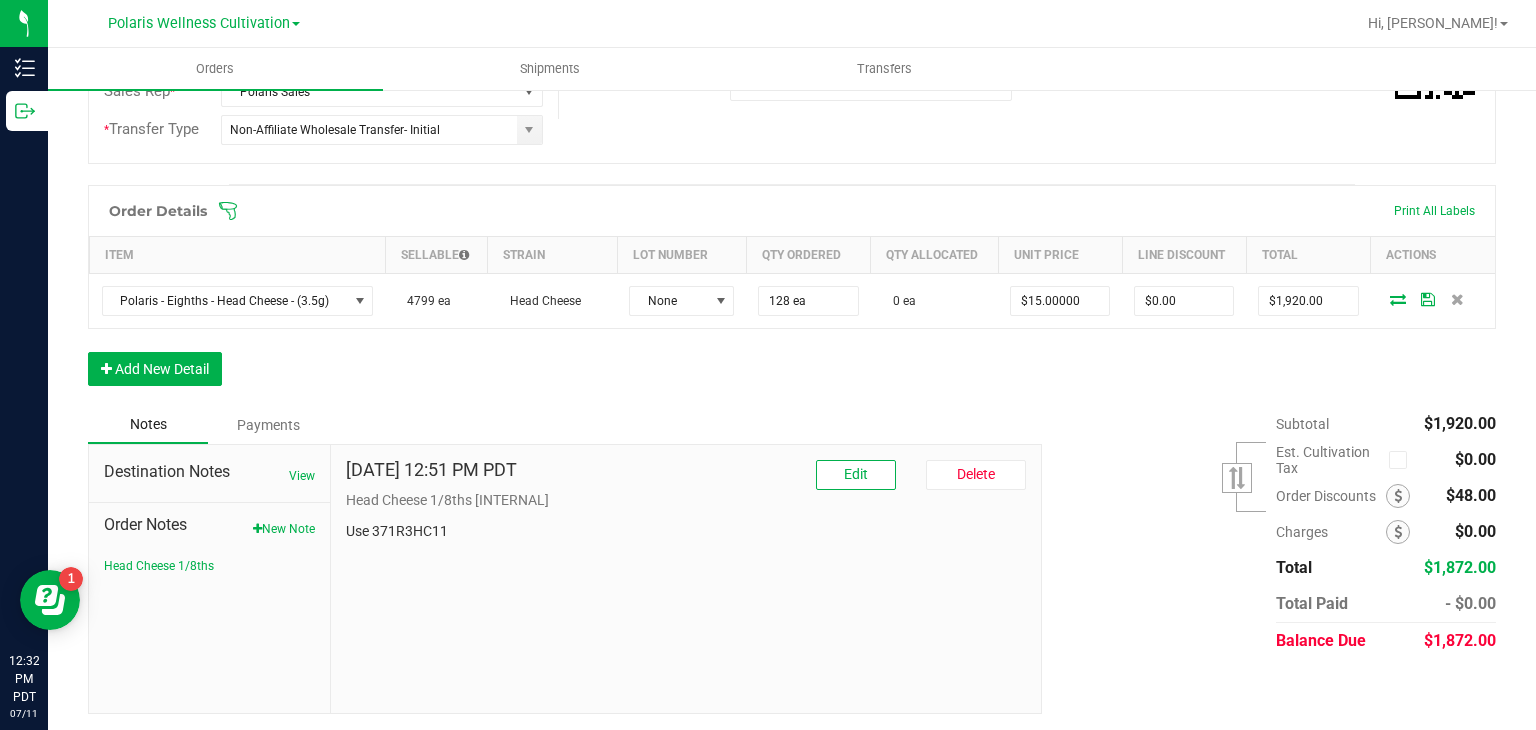 scroll, scrollTop: 0, scrollLeft: 0, axis: both 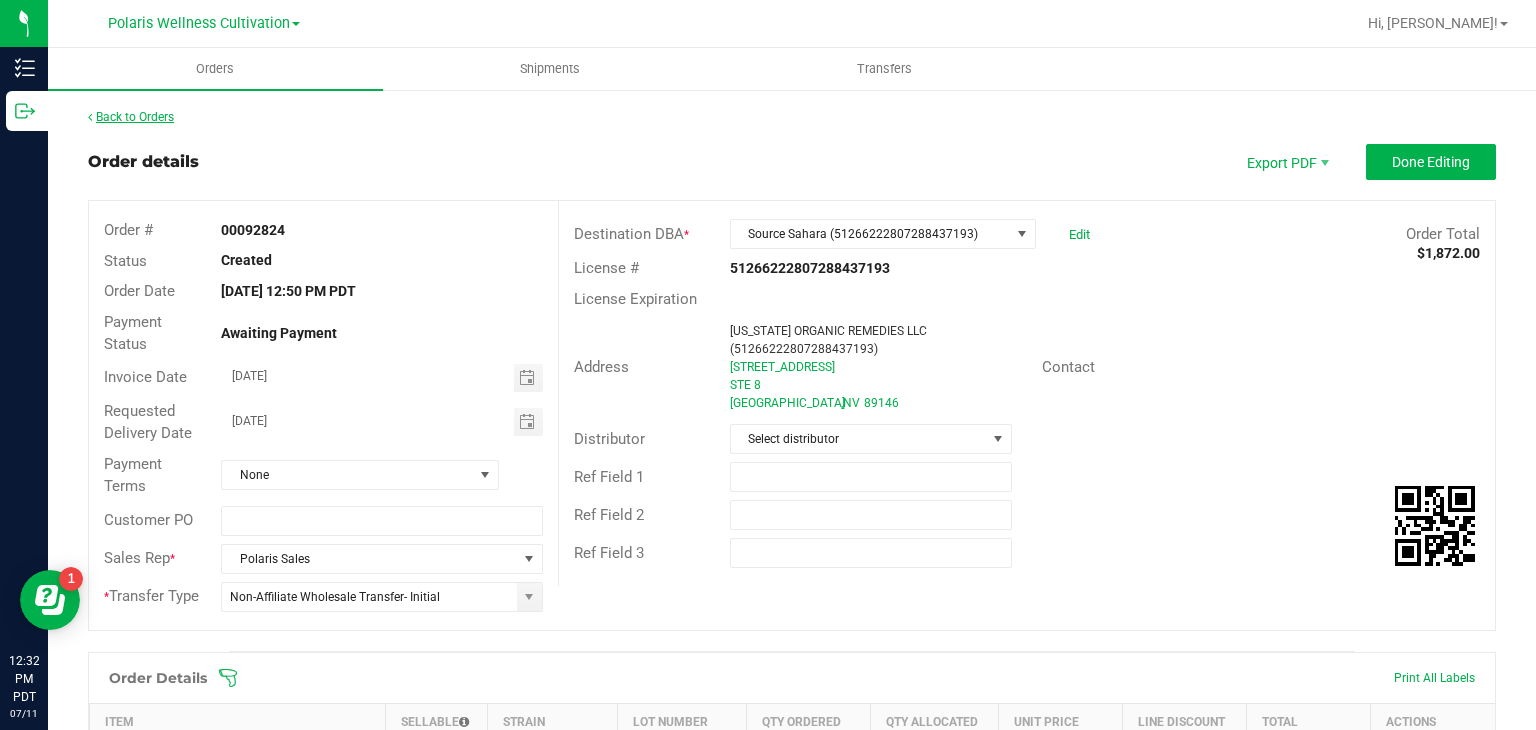 click on "Back to Orders" at bounding box center [131, 117] 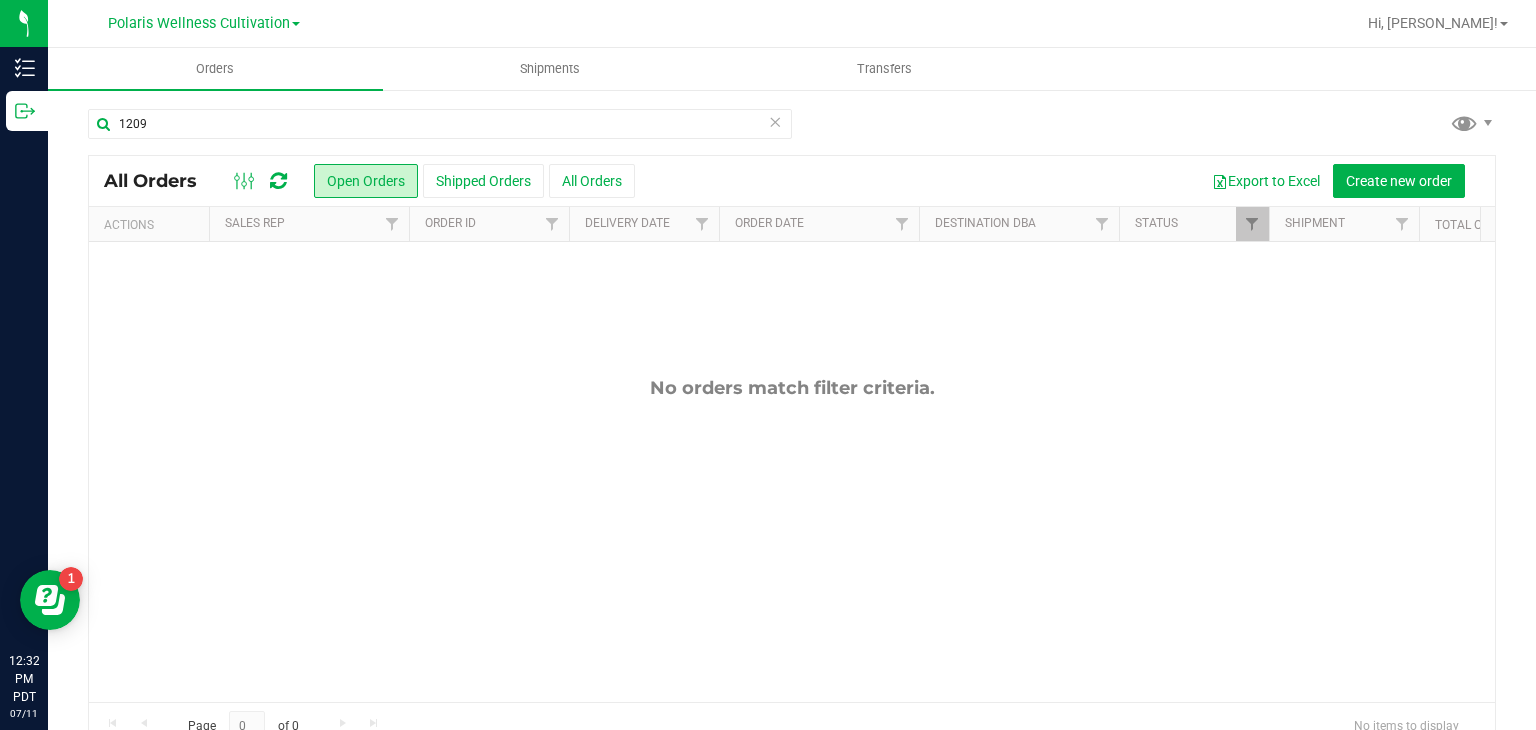click at bounding box center [775, 121] 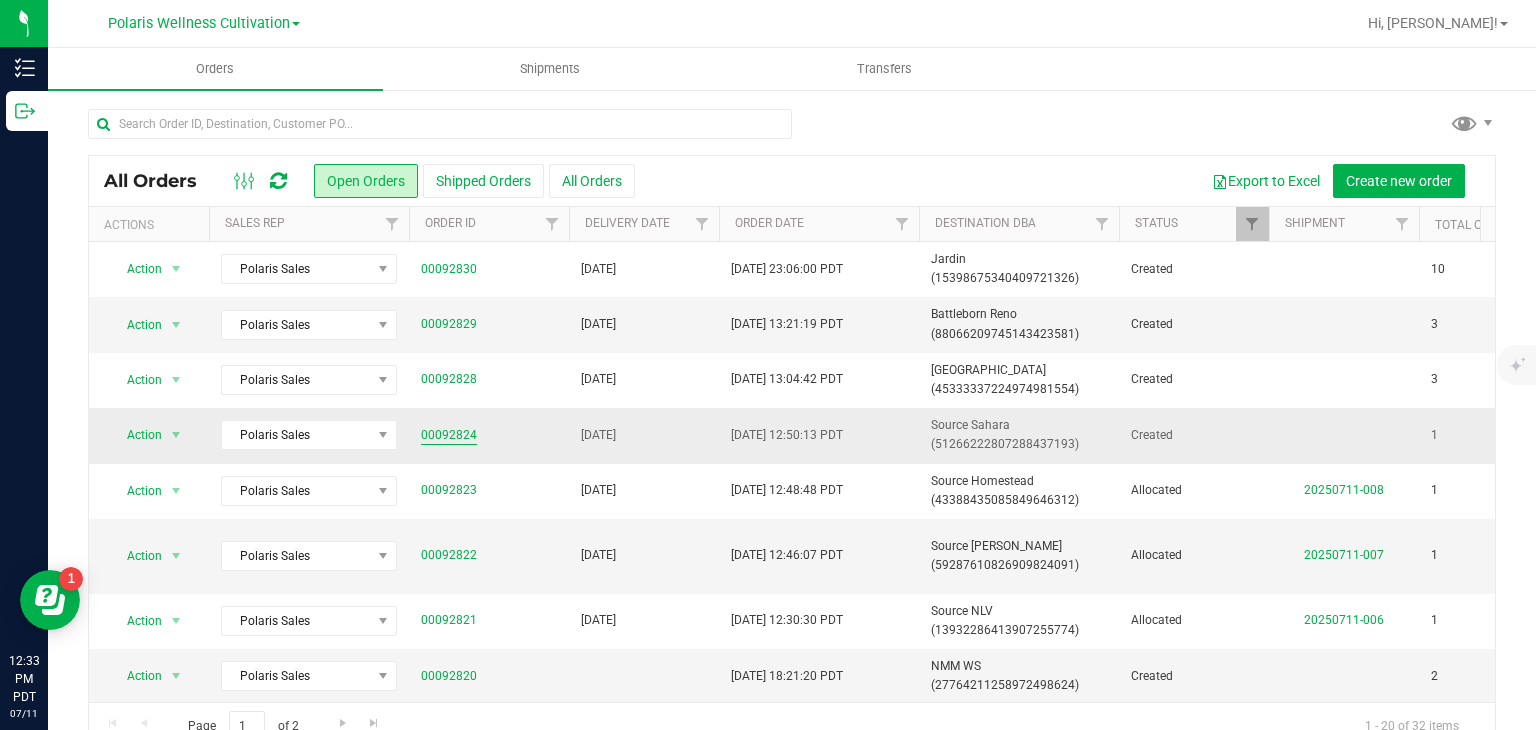 click on "00092824" at bounding box center (449, 435) 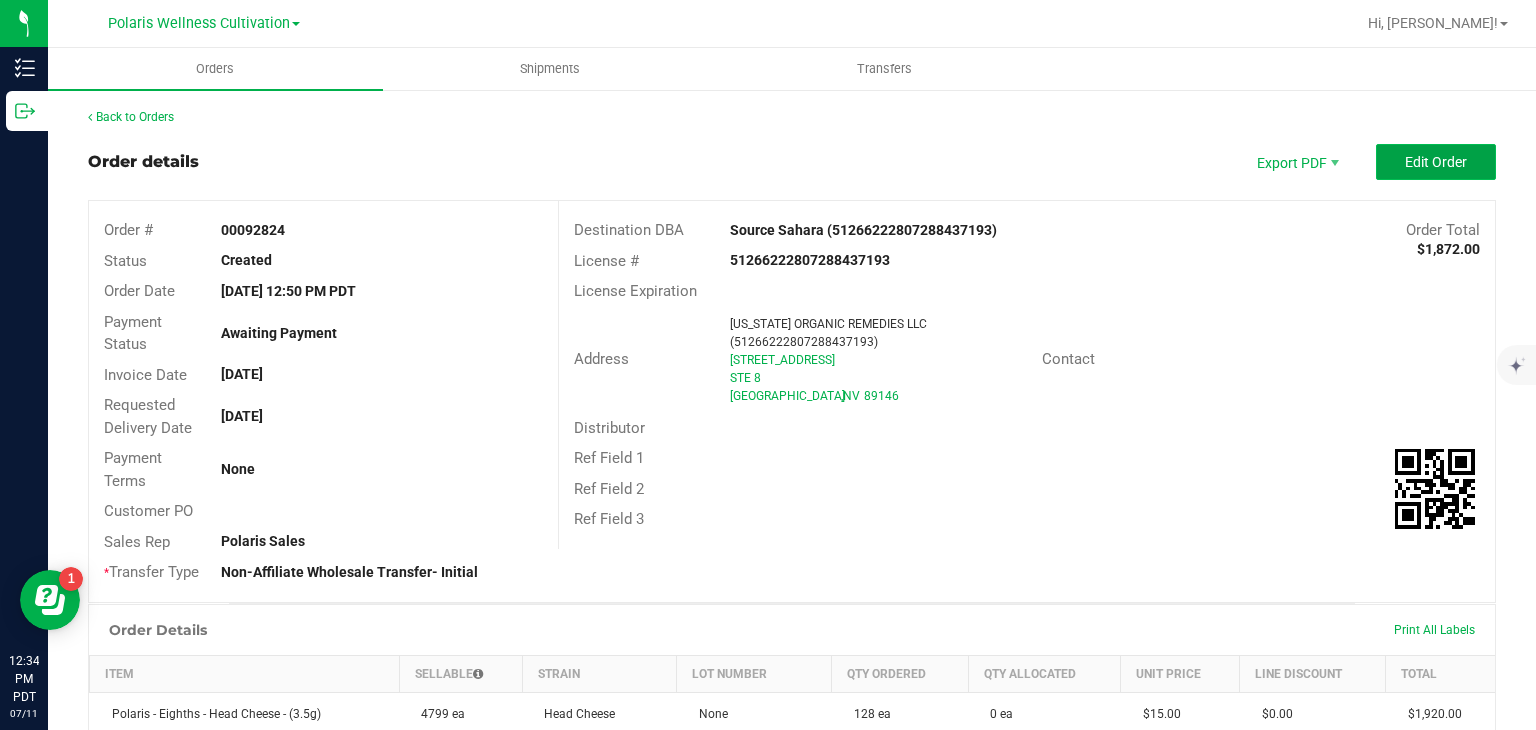click on "Edit Order" at bounding box center [1436, 162] 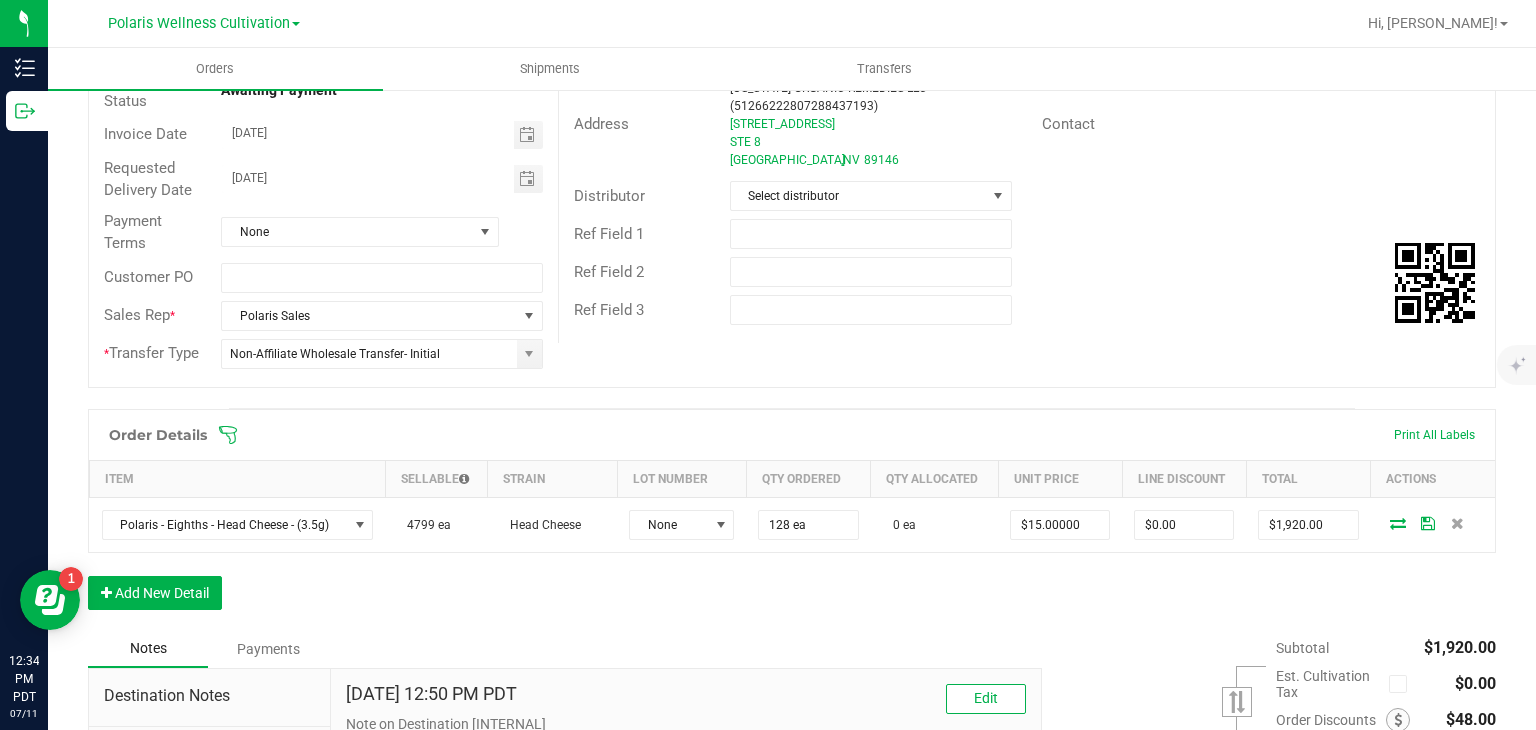 scroll, scrollTop: 252, scrollLeft: 0, axis: vertical 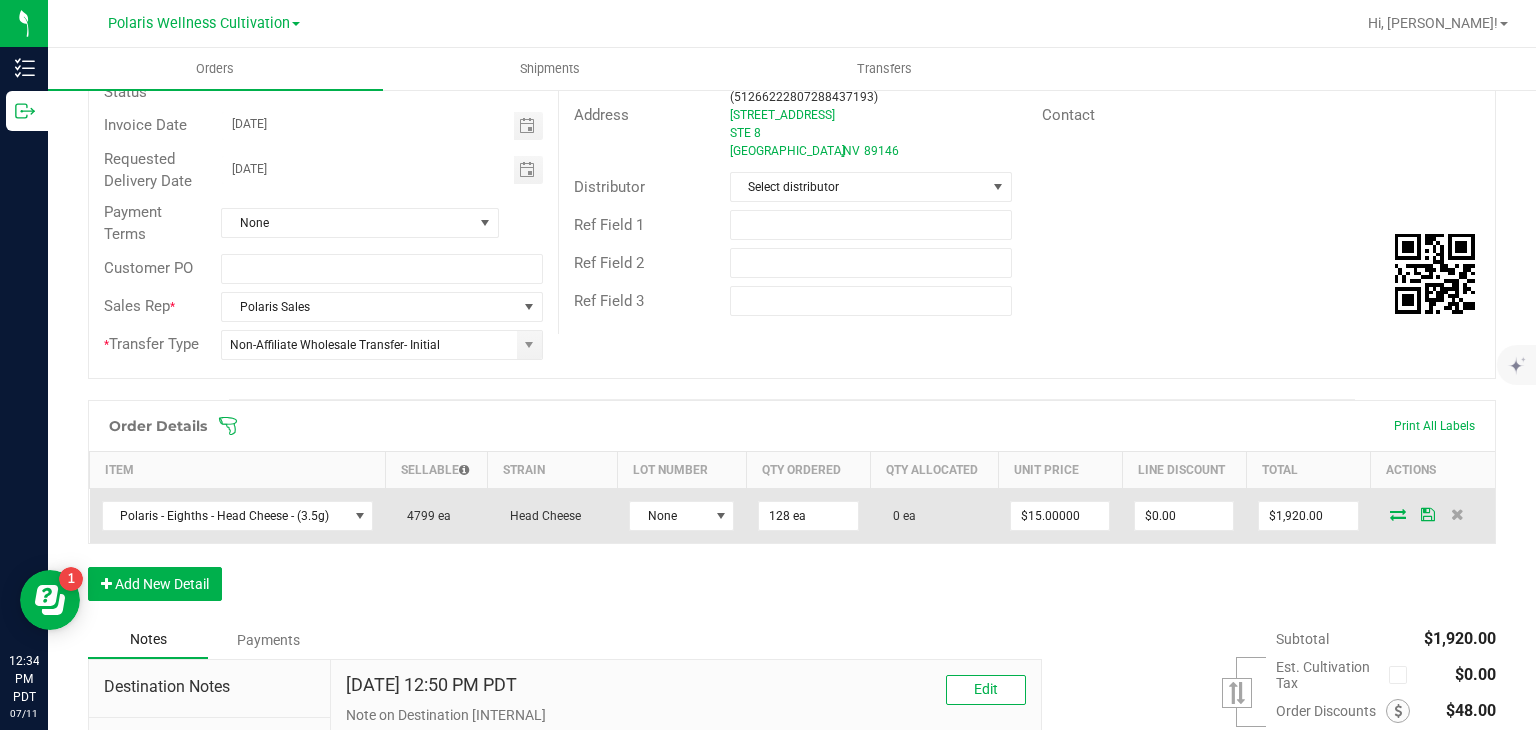 click at bounding box center (1398, 514) 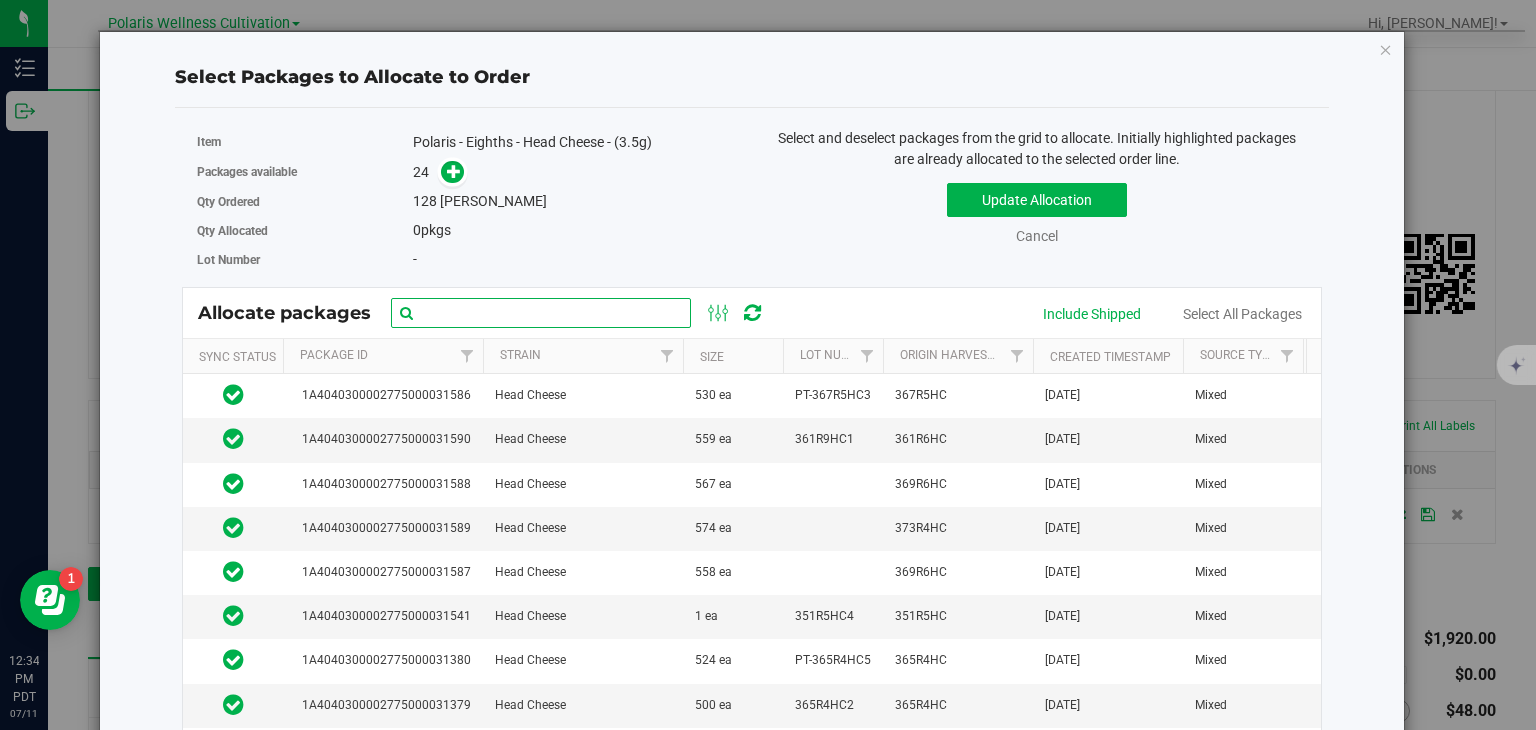 click at bounding box center [541, 313] 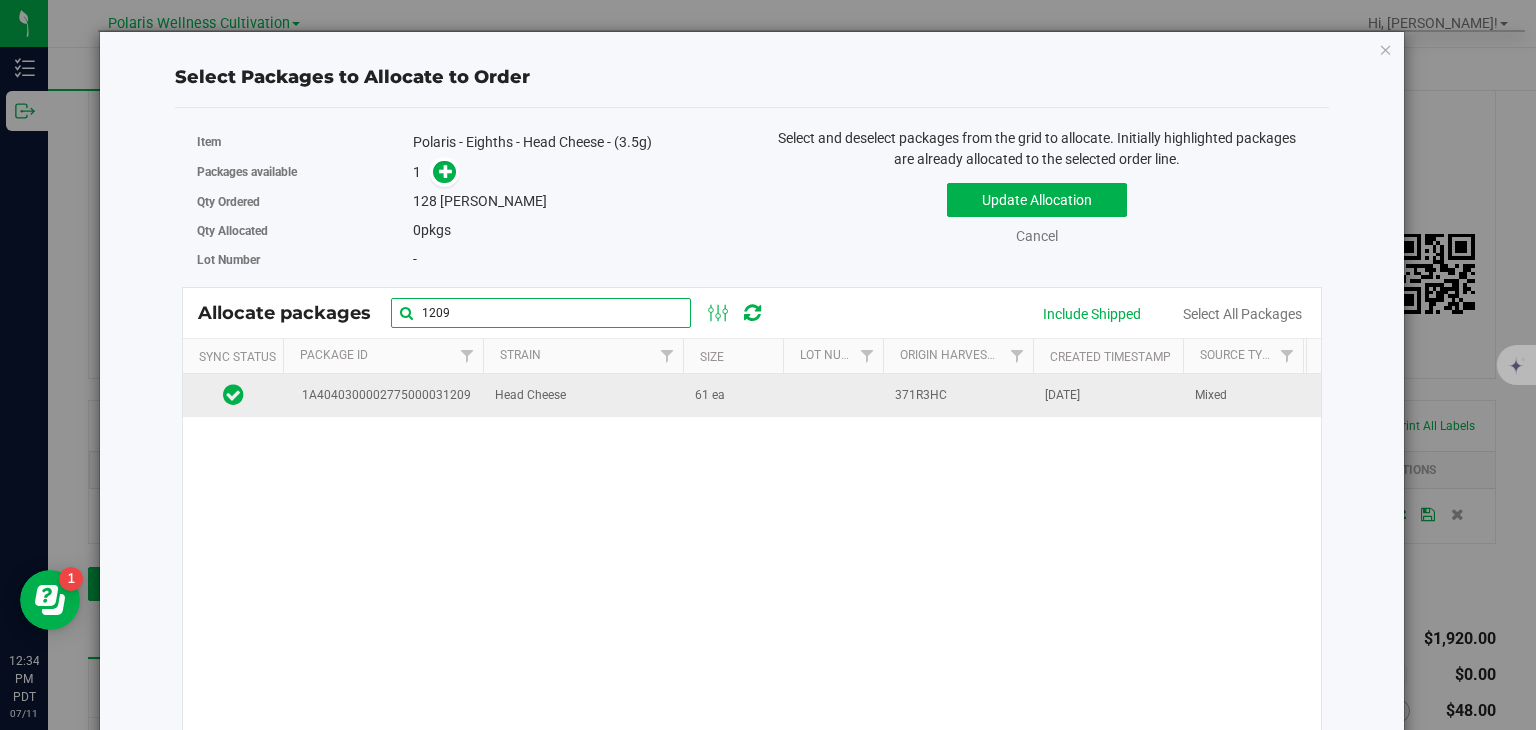 type on "1209" 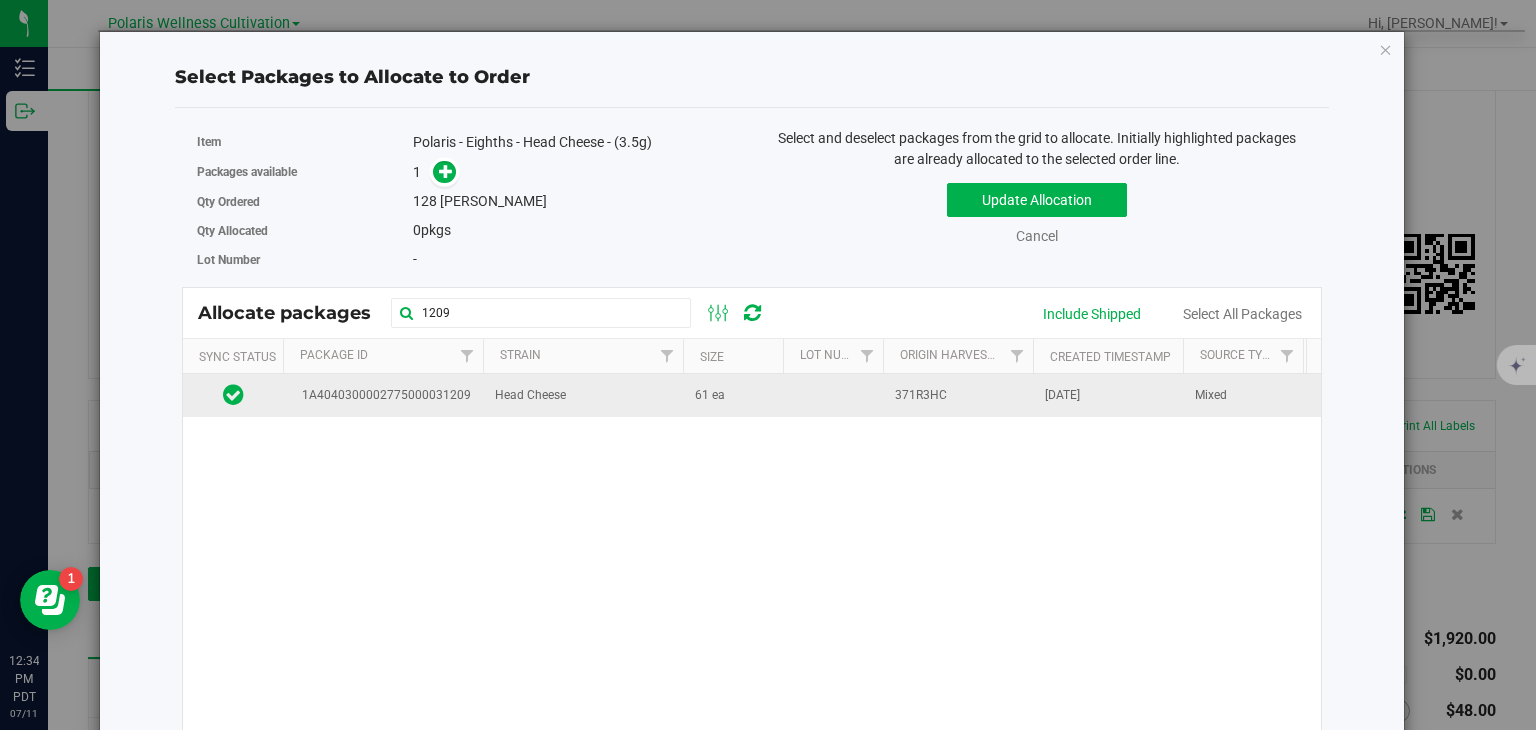 click on "Head Cheese" at bounding box center [583, 395] 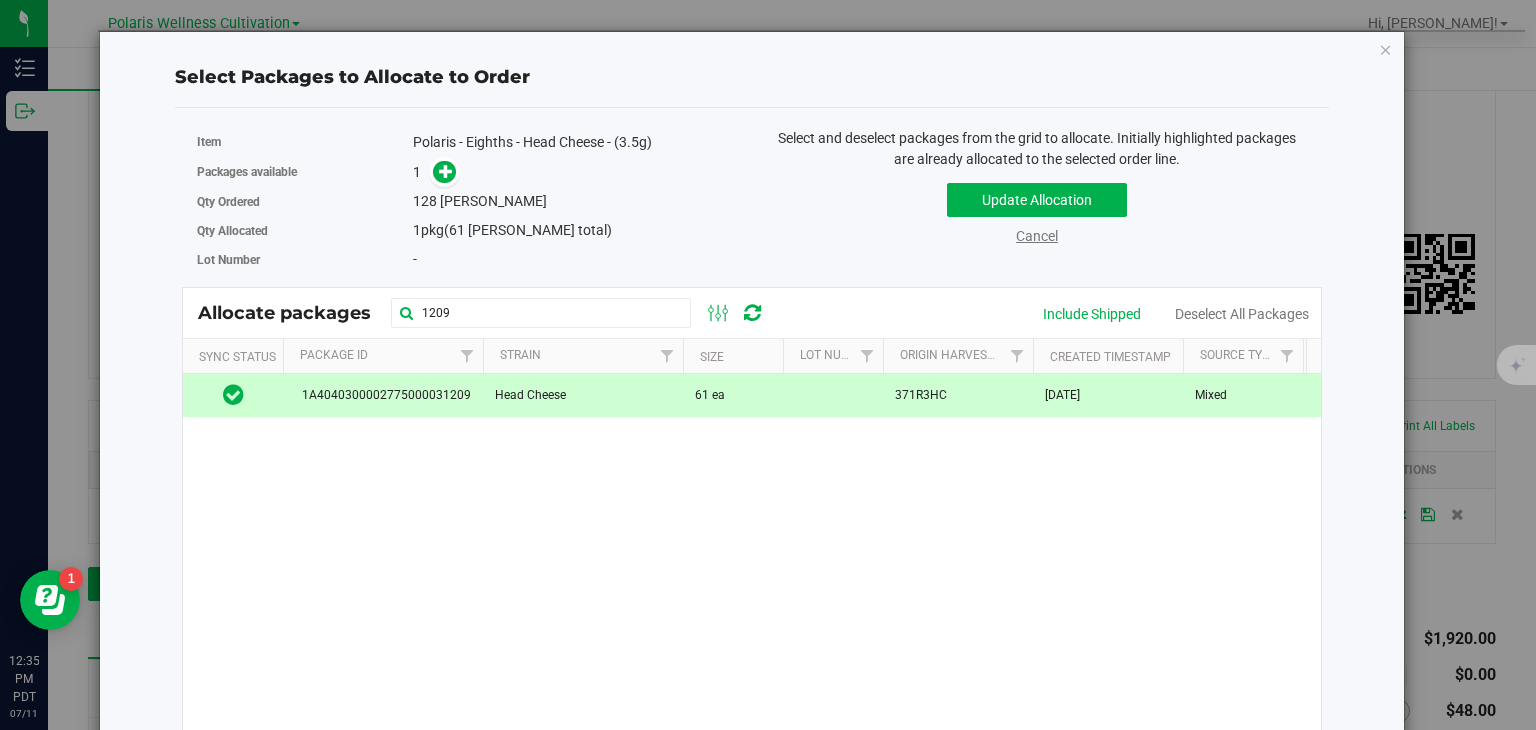 click on "Cancel" at bounding box center (1037, 236) 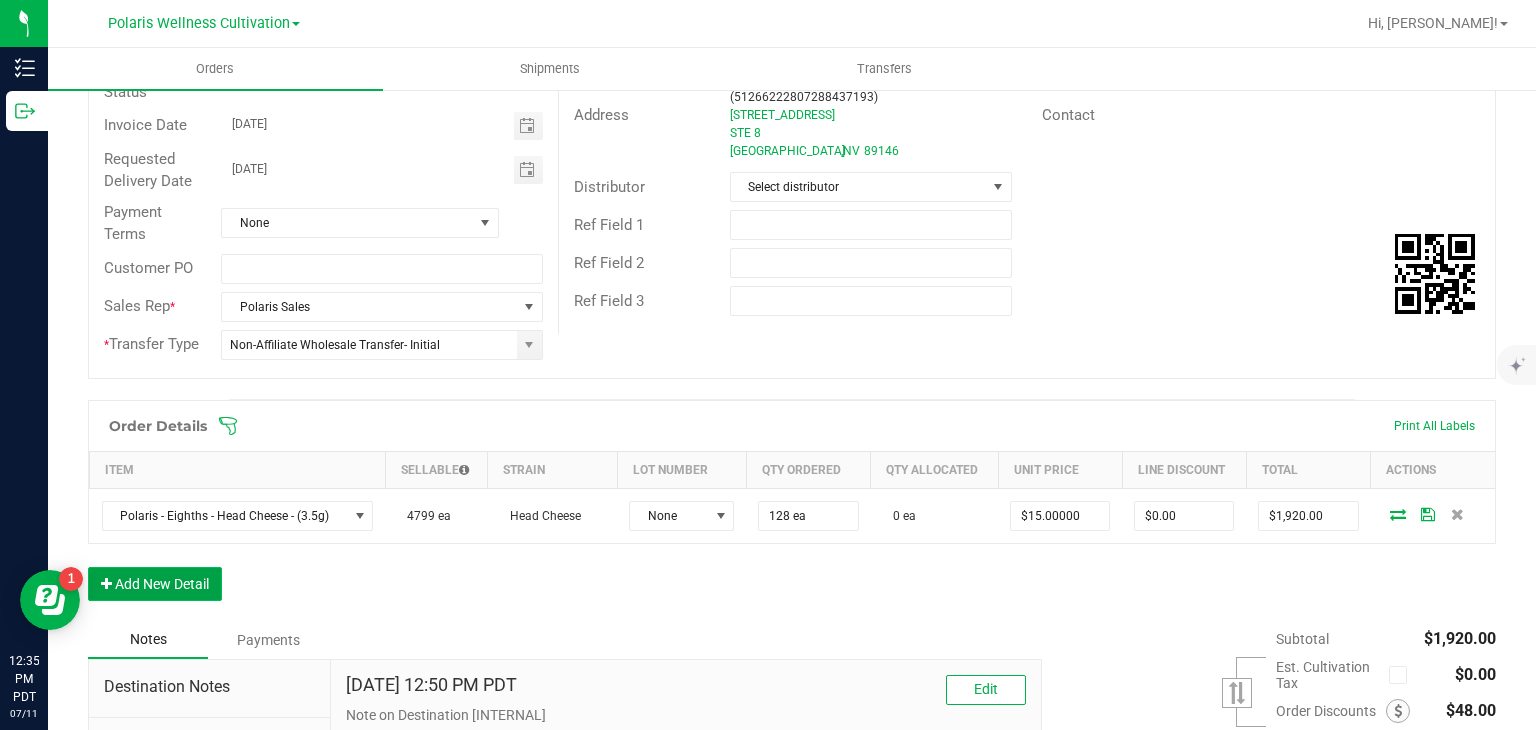 click on "Add New Detail" at bounding box center [155, 584] 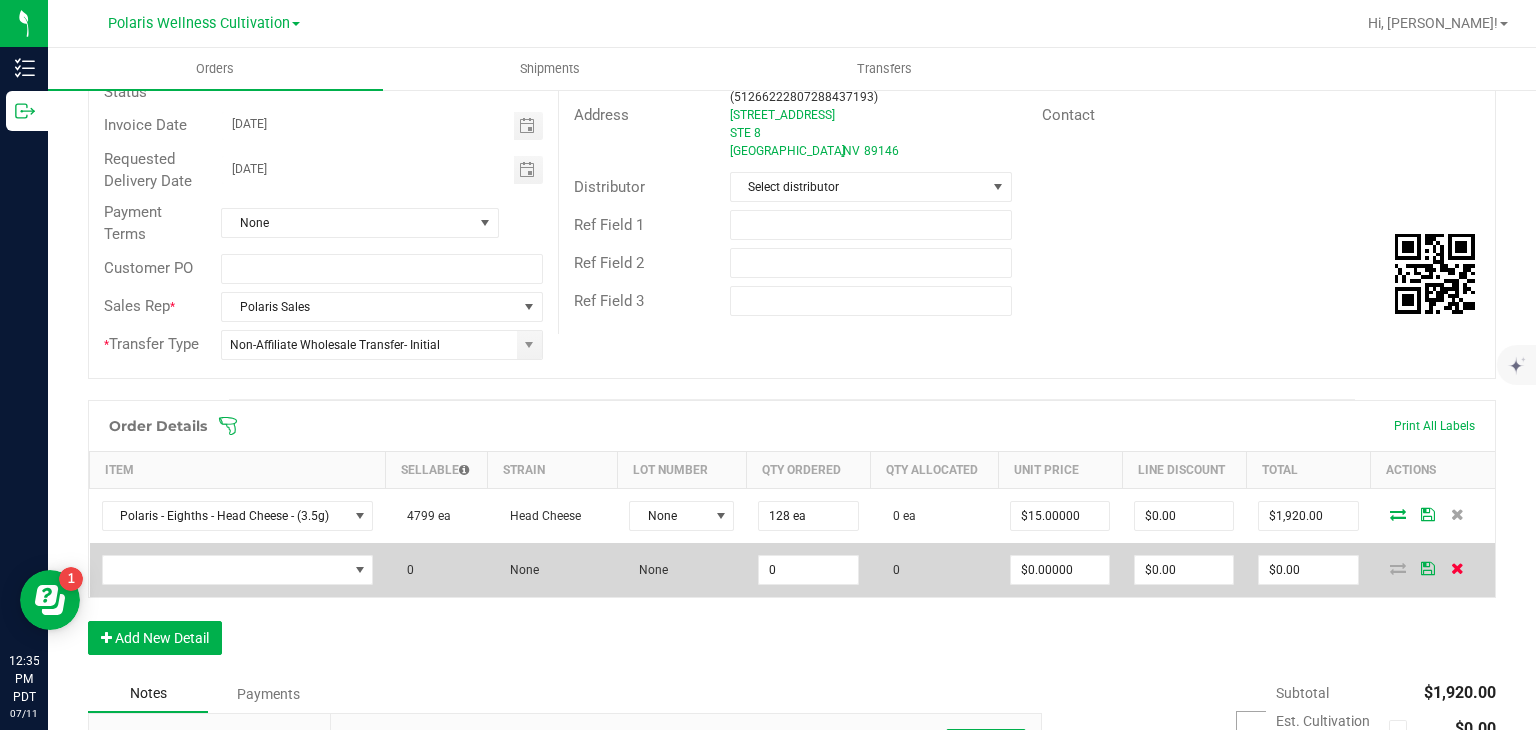 click at bounding box center (1457, 568) 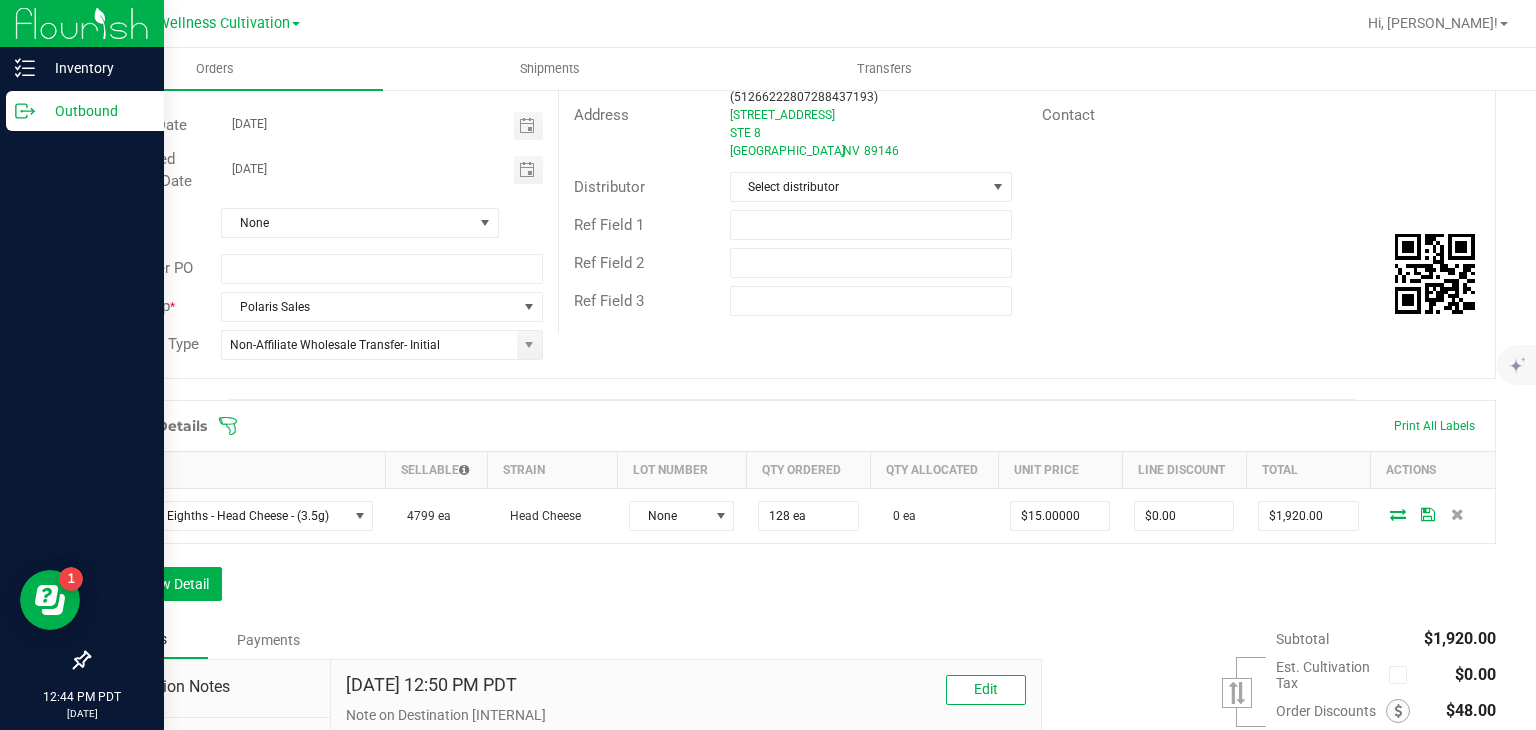 click on "Outbound" at bounding box center (95, 111) 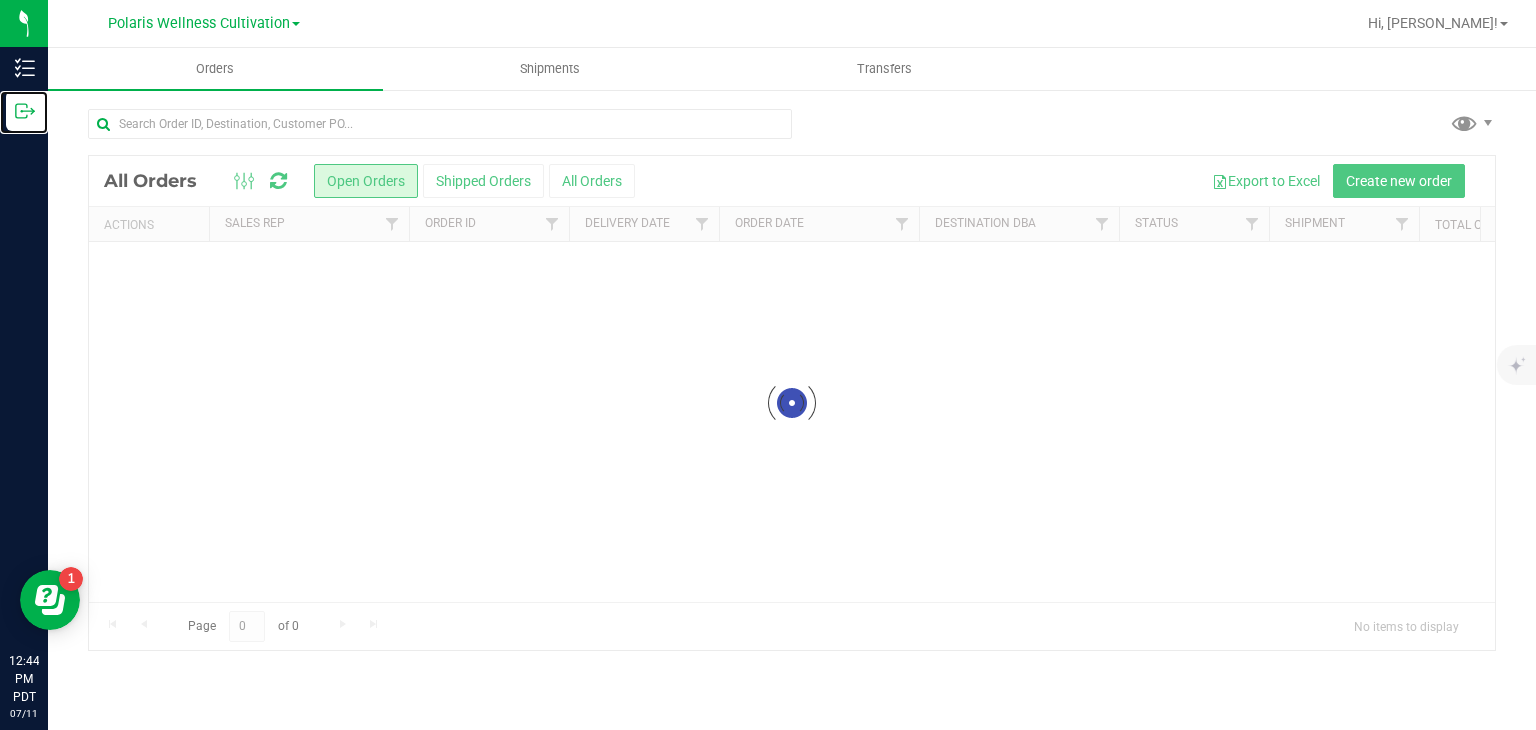 scroll, scrollTop: 0, scrollLeft: 0, axis: both 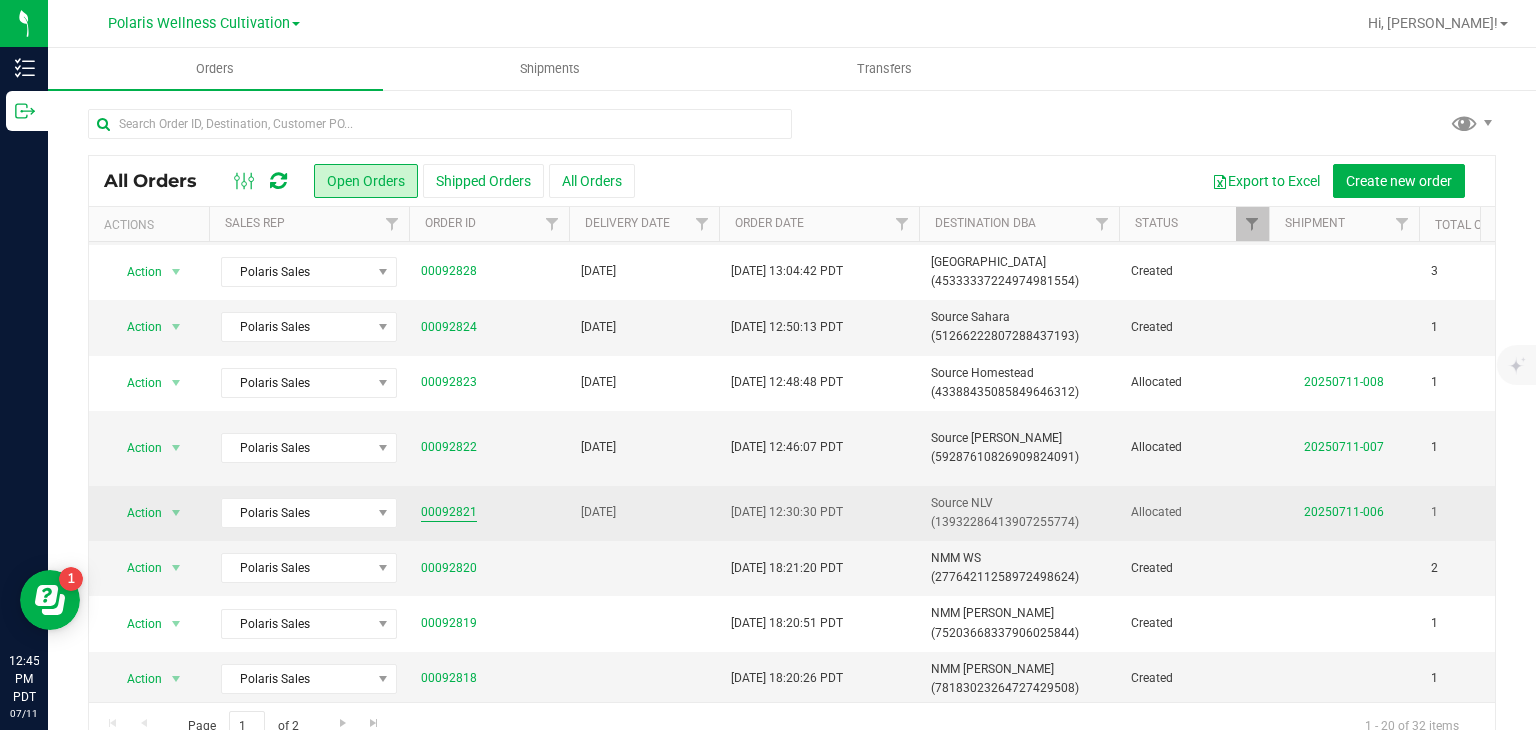 click on "00092821" at bounding box center (449, 512) 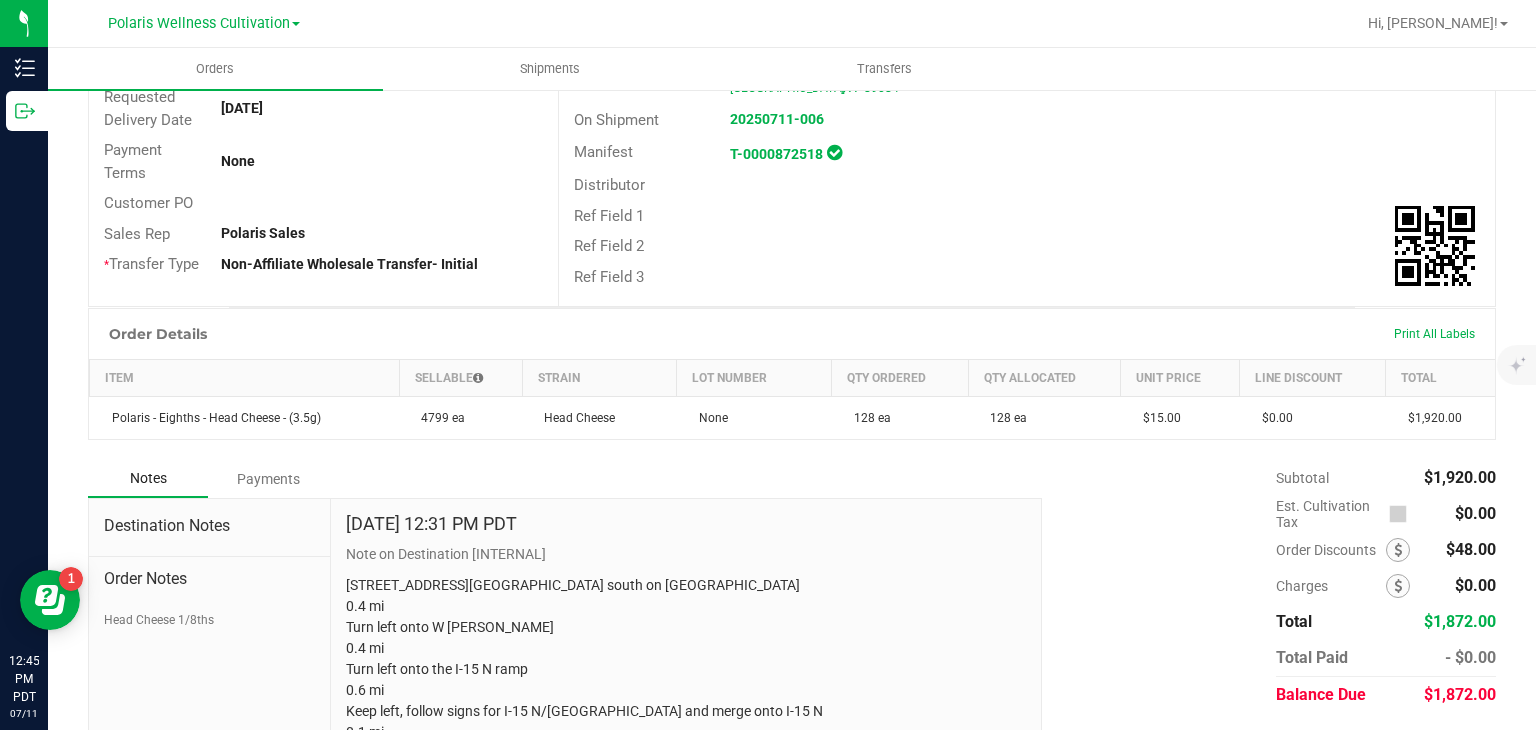 scroll, scrollTop: 0, scrollLeft: 0, axis: both 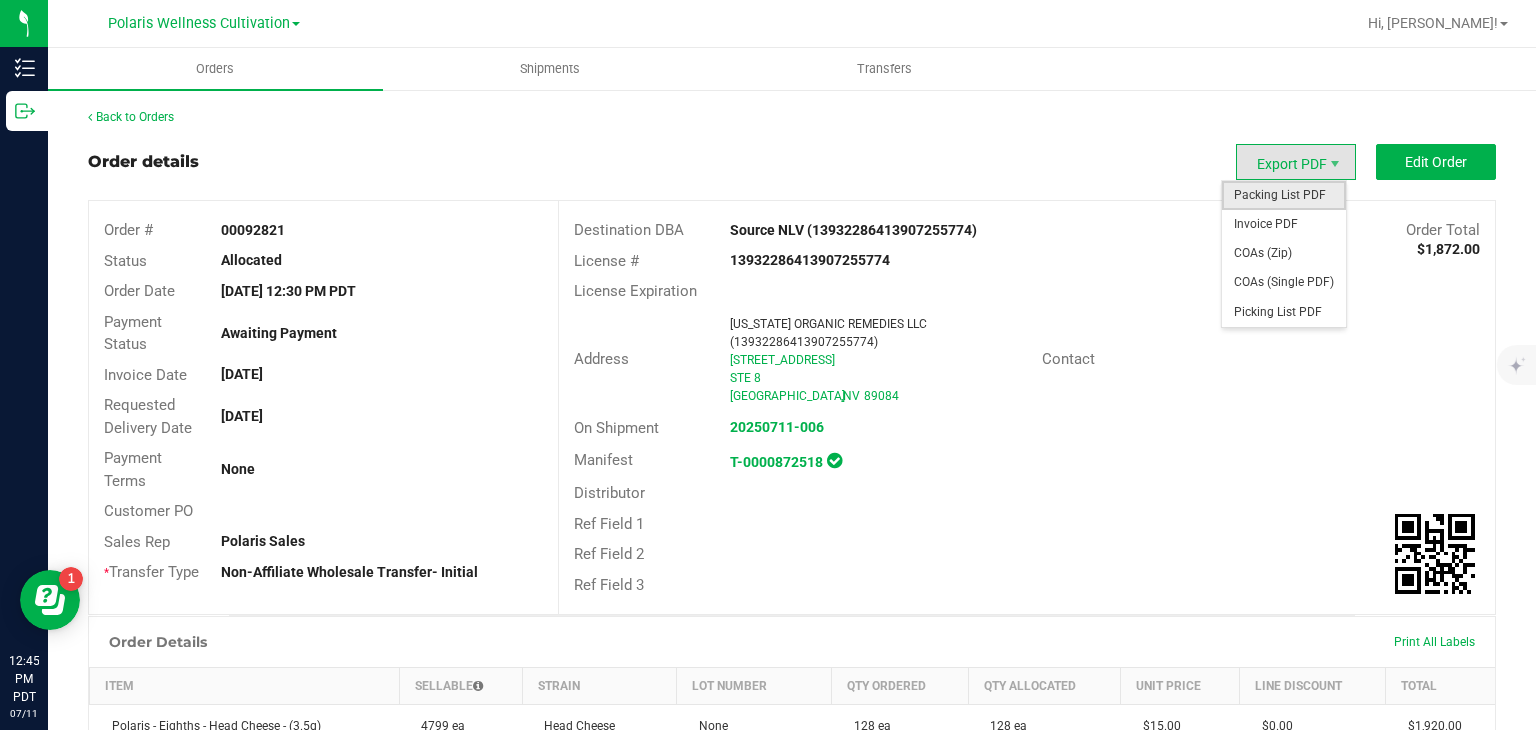click on "Packing List PDF" at bounding box center [1284, 195] 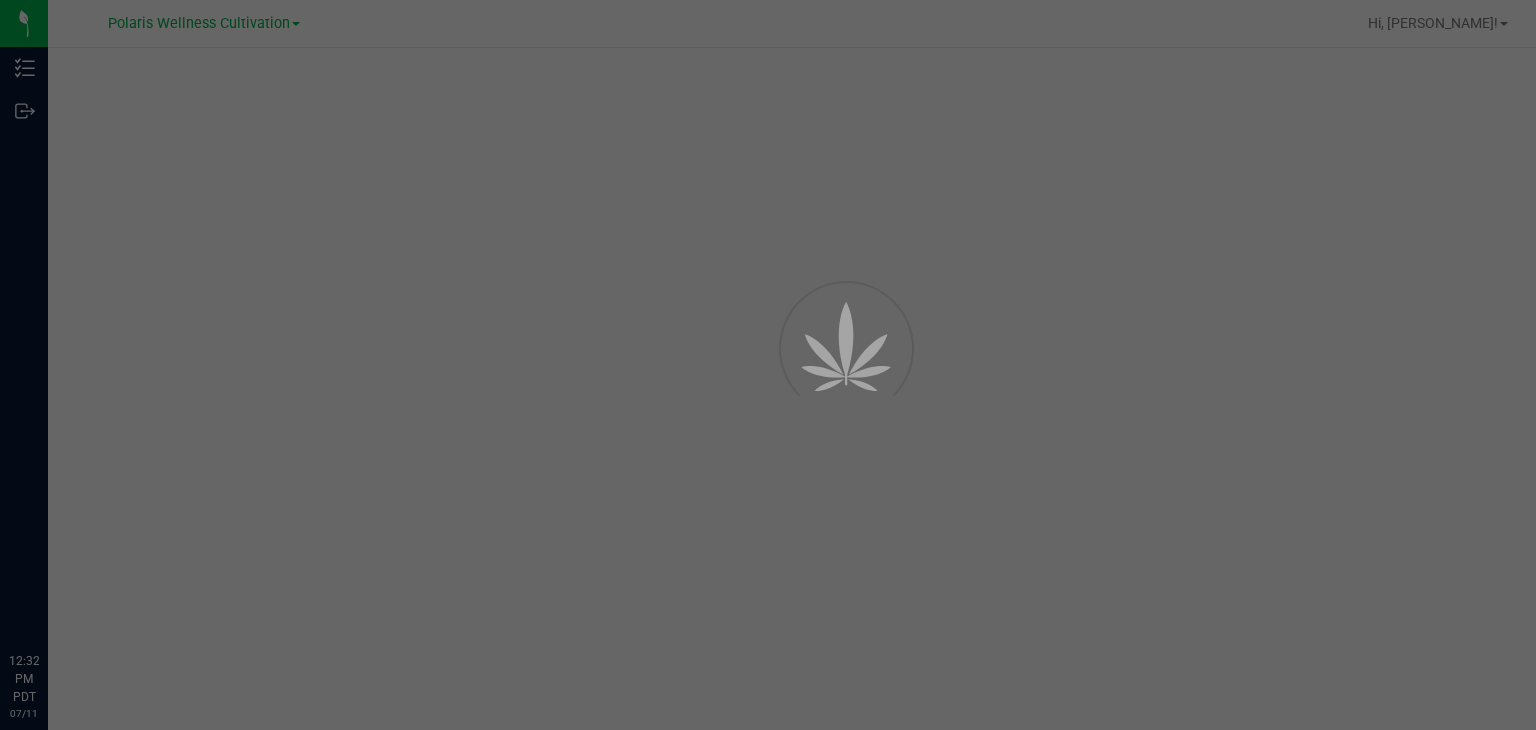 scroll, scrollTop: 0, scrollLeft: 0, axis: both 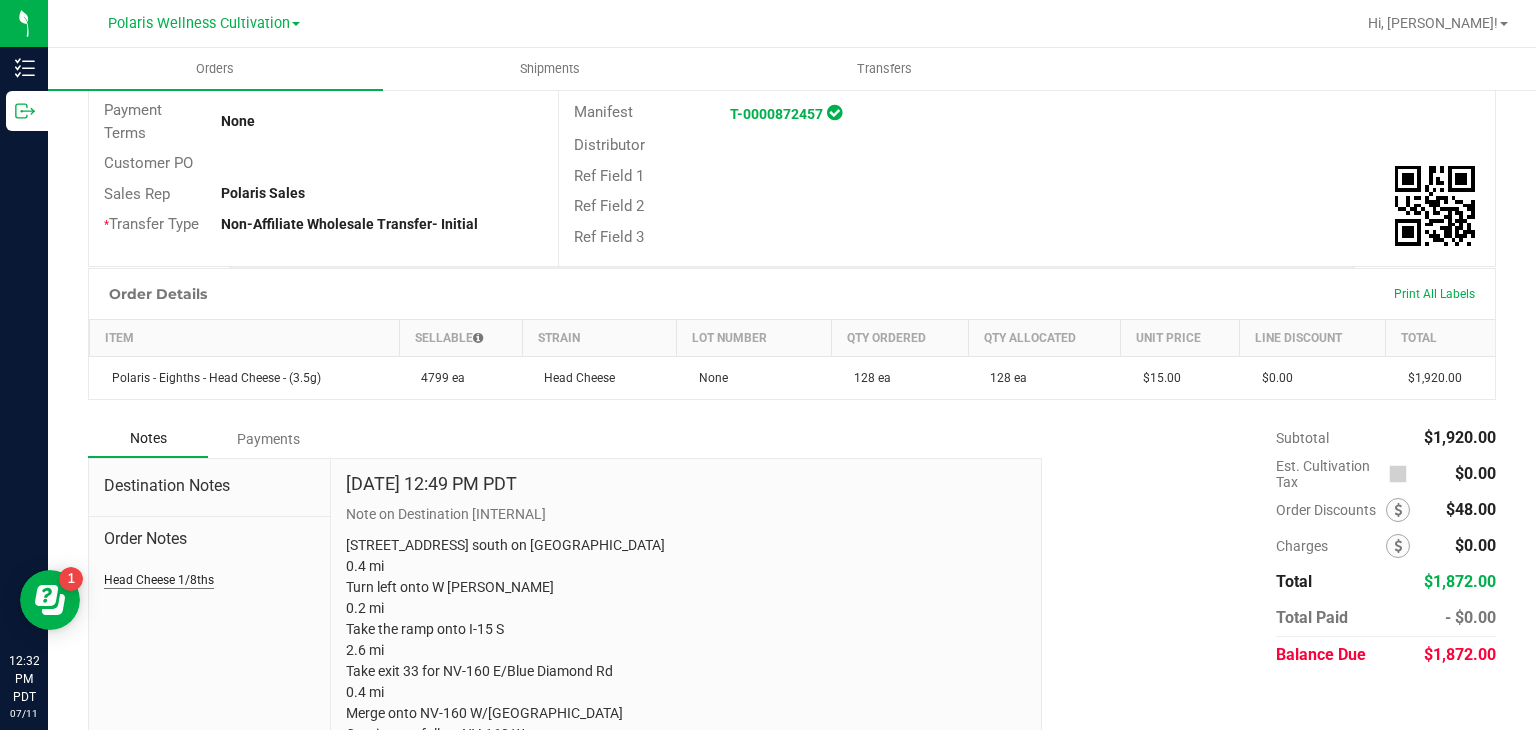 click on "Head Cheese 1/8ths" at bounding box center (159, 580) 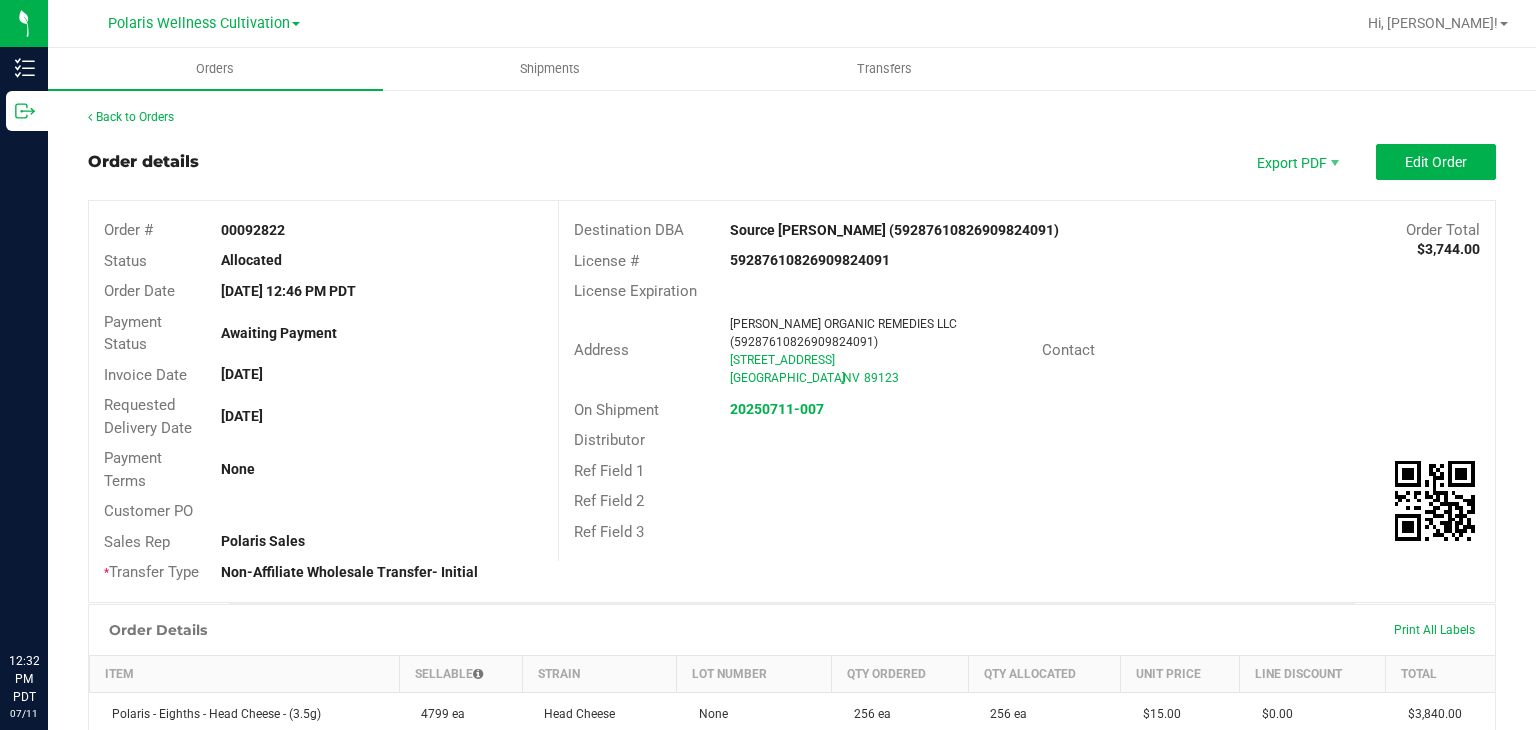 scroll, scrollTop: 0, scrollLeft: 0, axis: both 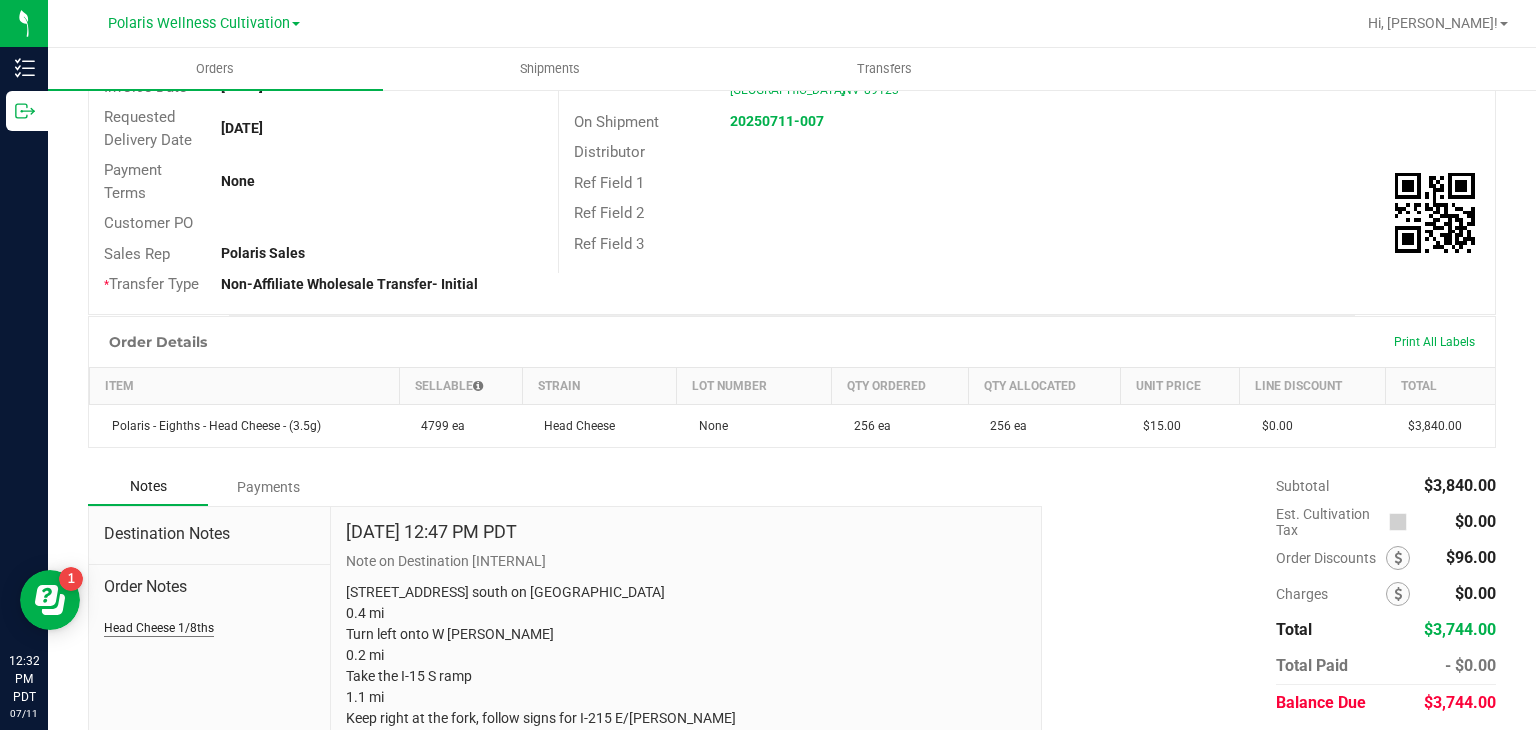 click on "Head Cheese 1/8ths" at bounding box center [159, 628] 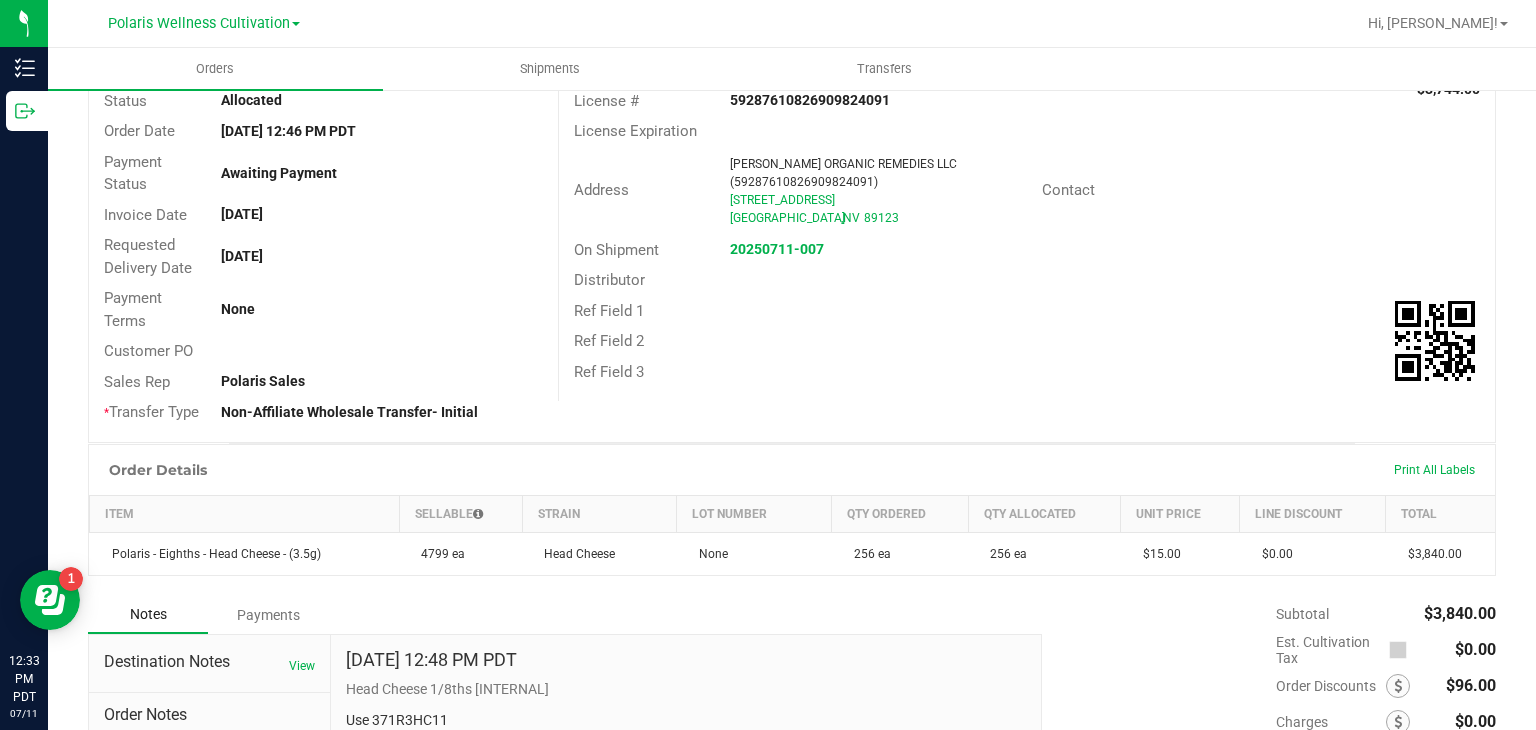 scroll, scrollTop: 0, scrollLeft: 0, axis: both 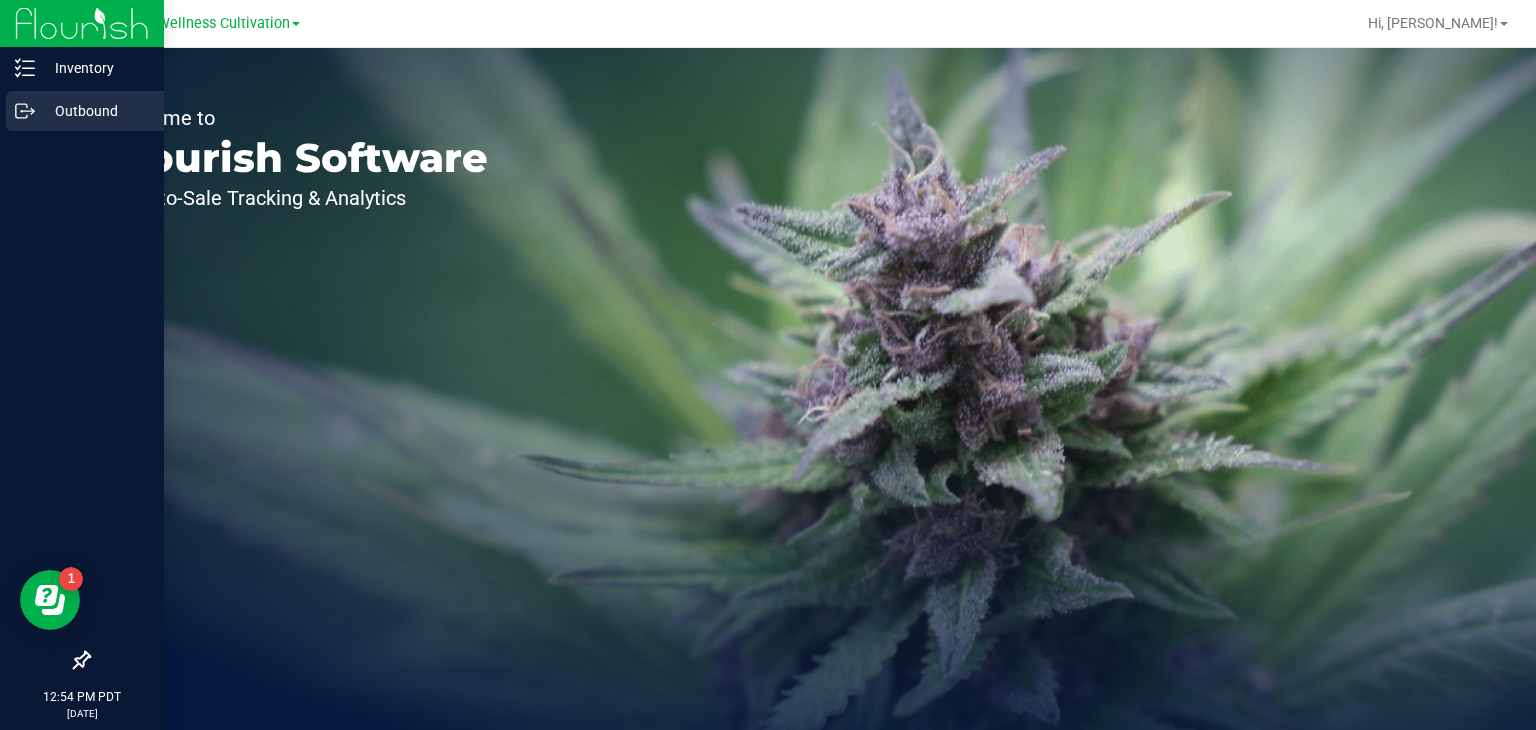 click on "Outbound" at bounding box center [95, 111] 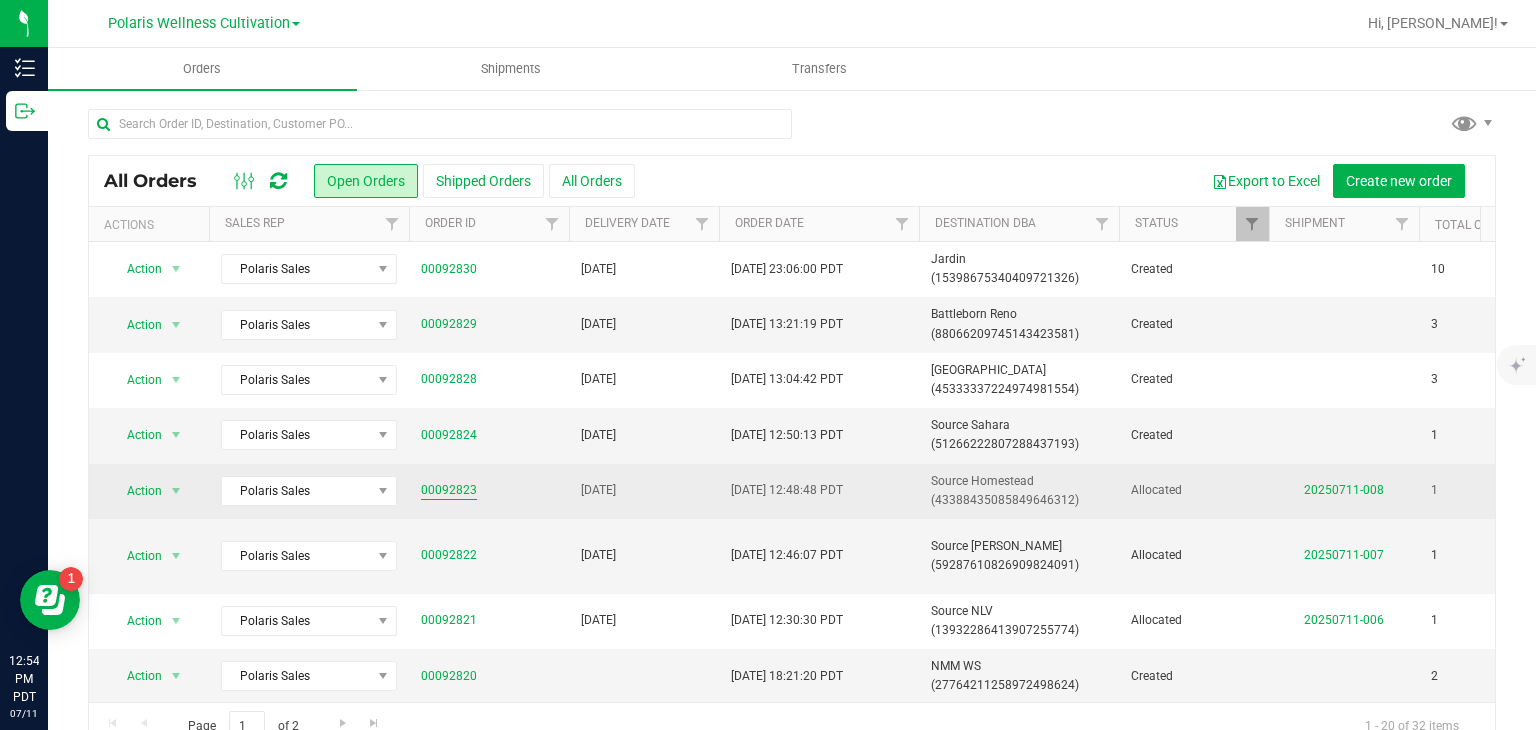 click on "00092823" at bounding box center (449, 490) 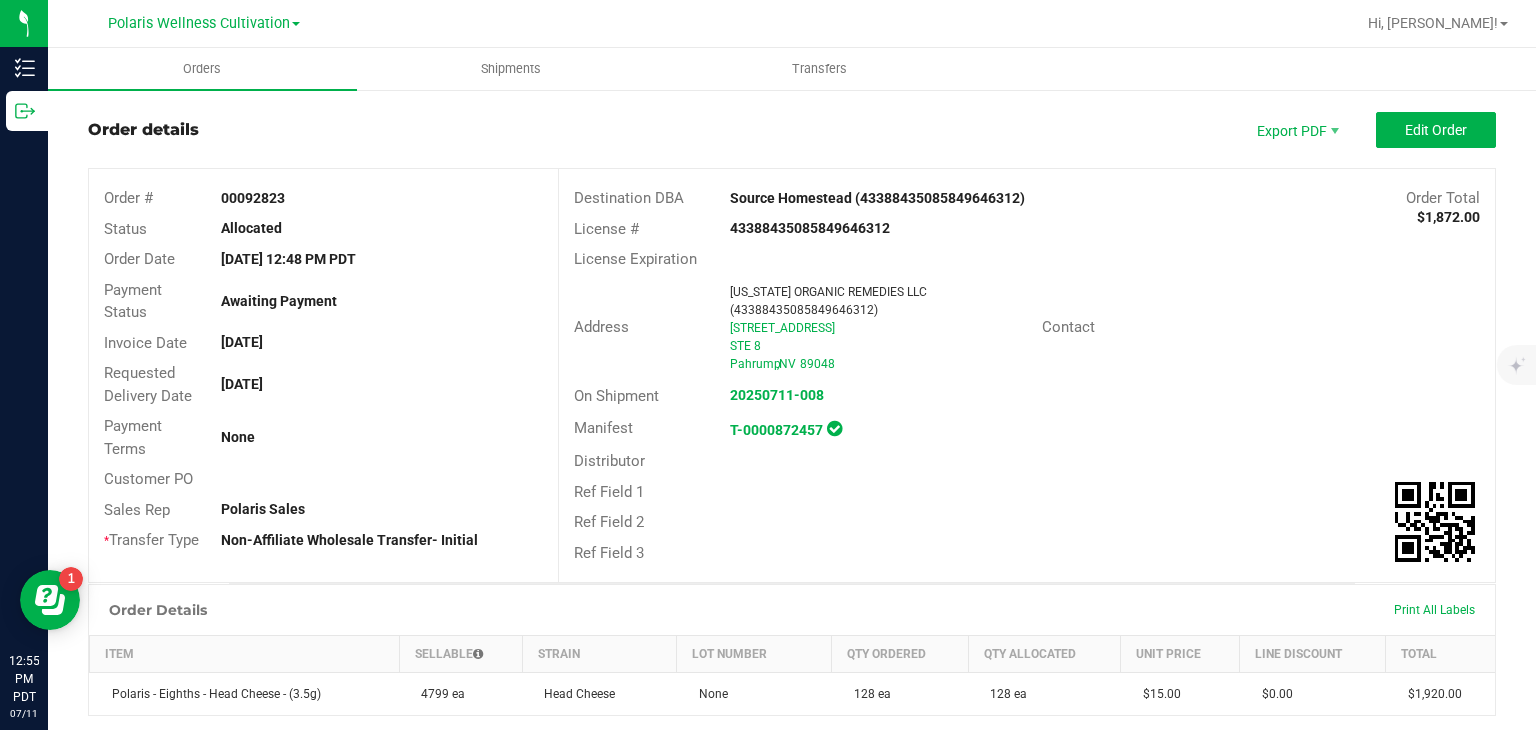 scroll, scrollTop: 27, scrollLeft: 0, axis: vertical 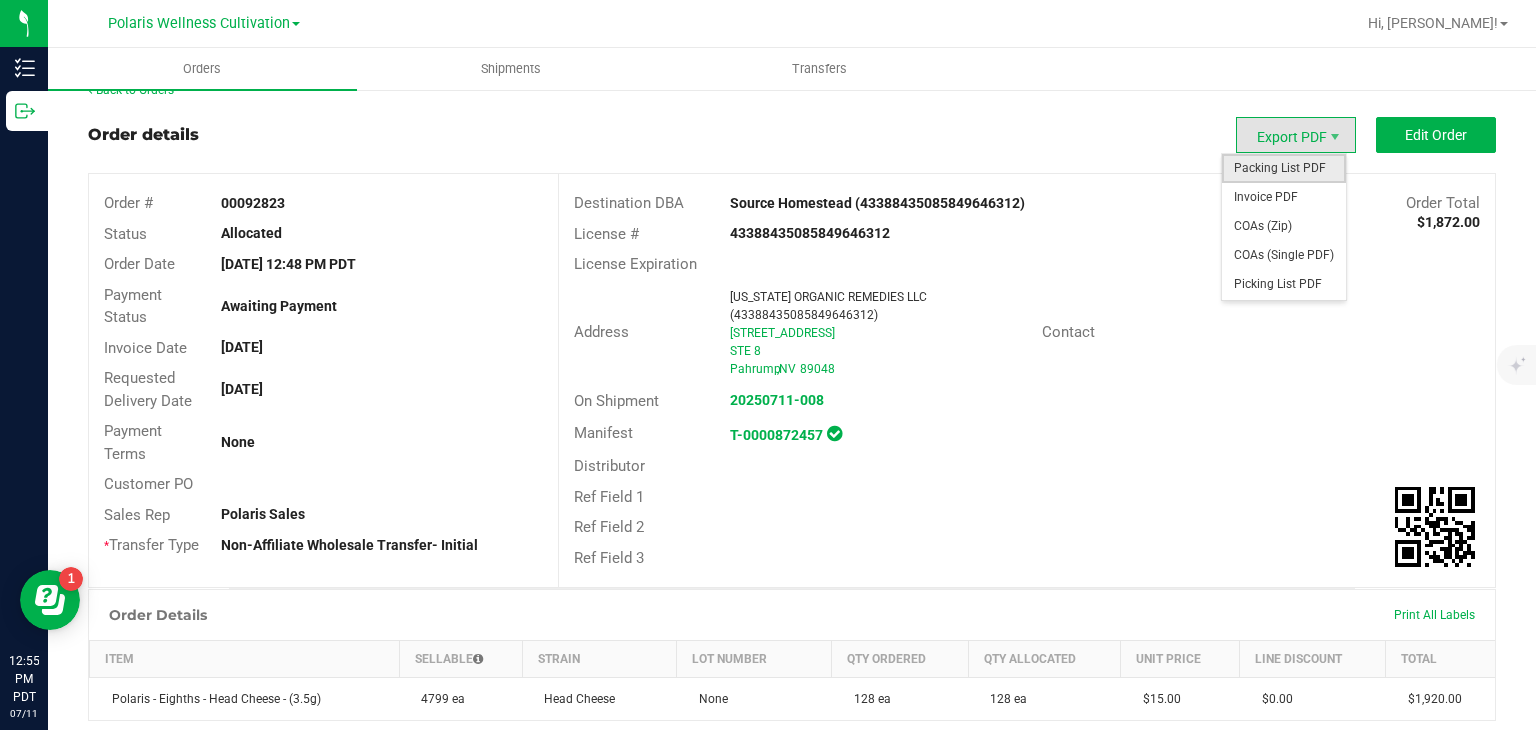 click on "Packing List PDF" at bounding box center (1284, 168) 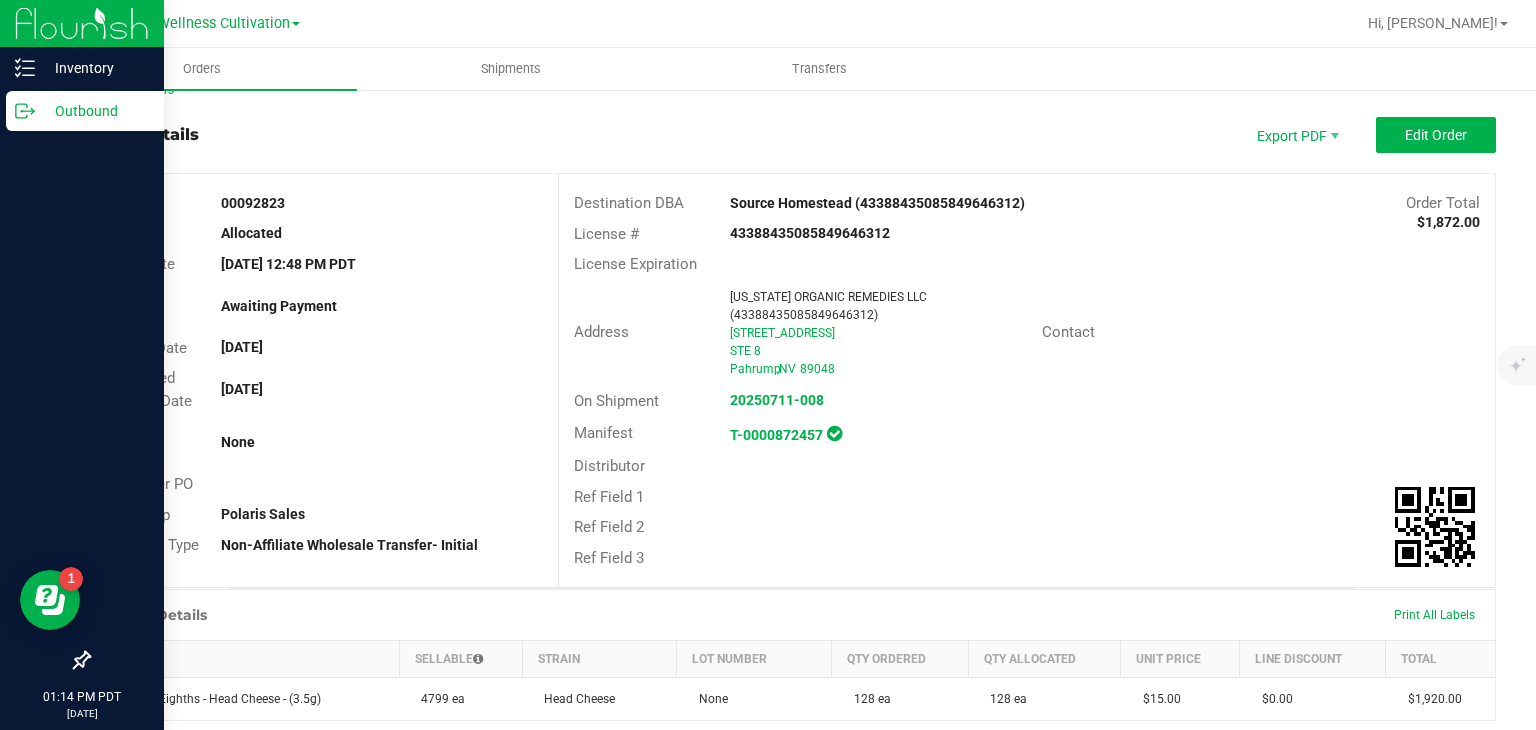 click on "Outbound" at bounding box center [95, 111] 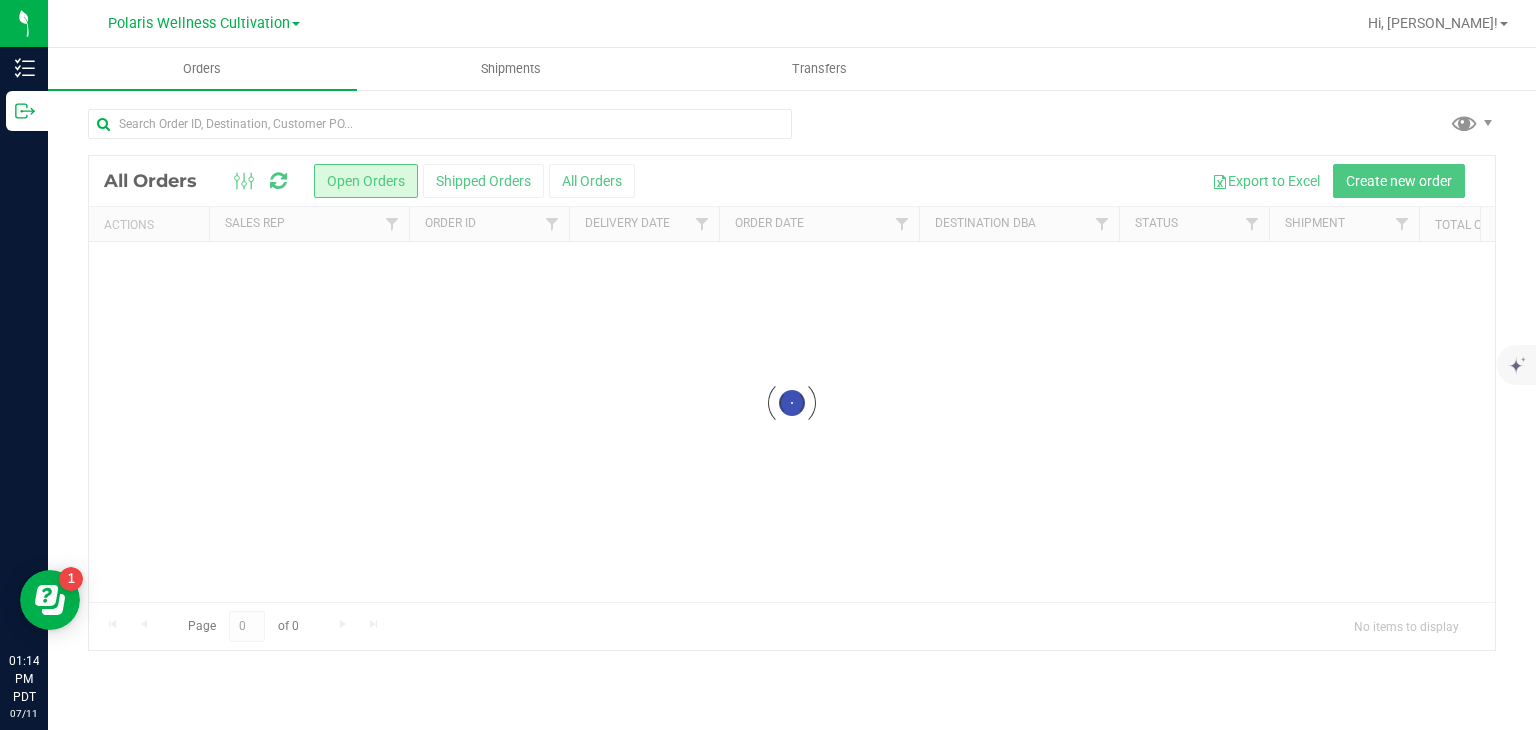 scroll, scrollTop: 0, scrollLeft: 0, axis: both 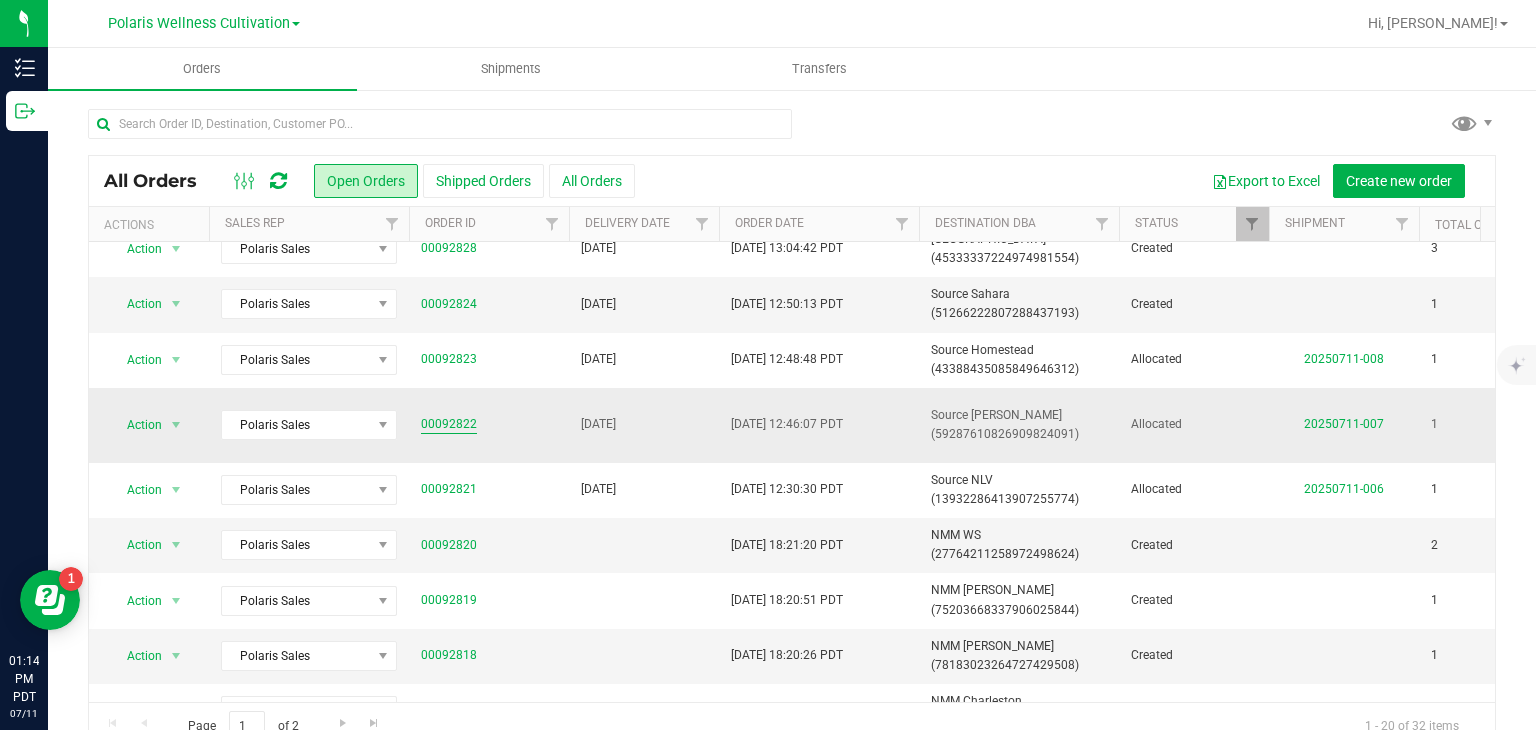 click on "00092822" at bounding box center (449, 424) 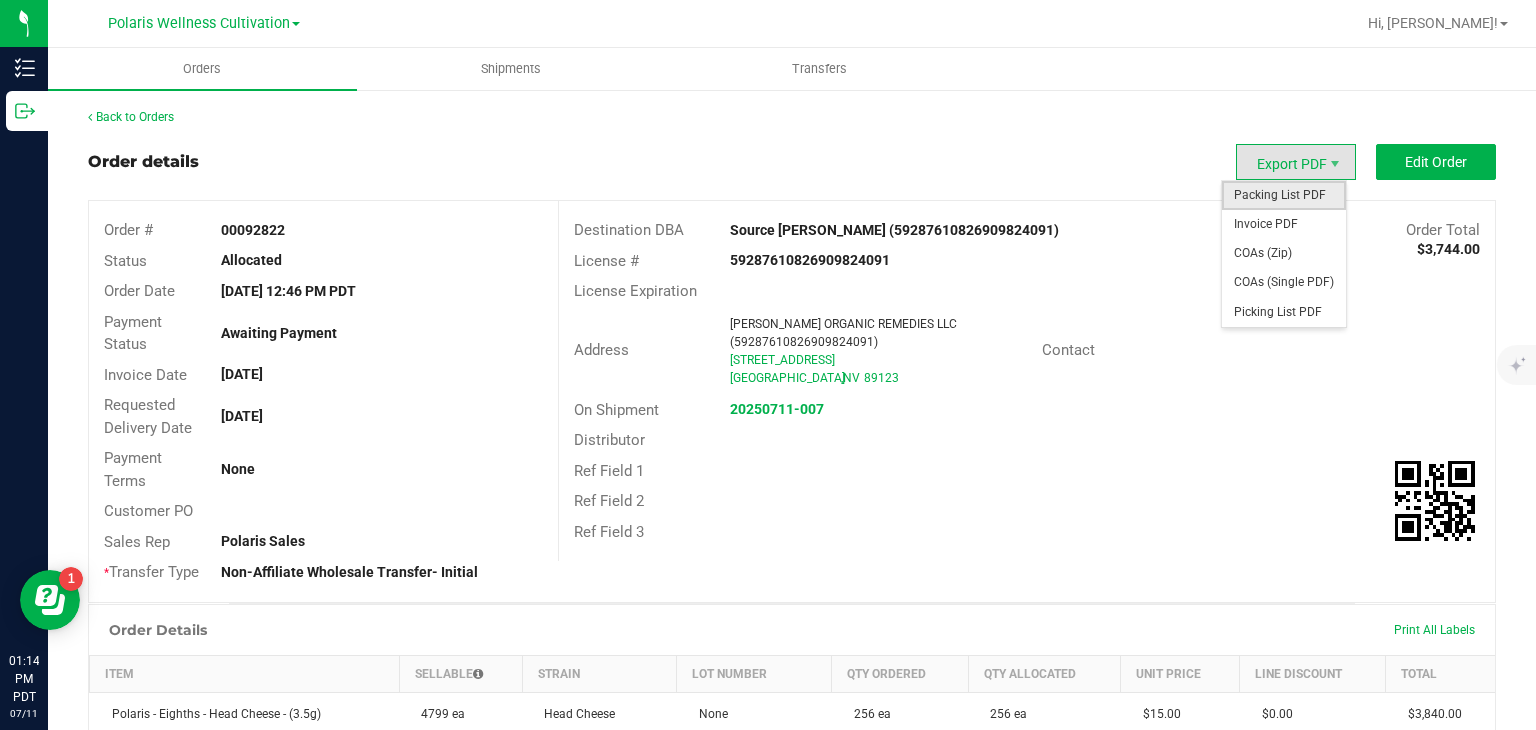 click on "Packing List PDF" at bounding box center (1284, 195) 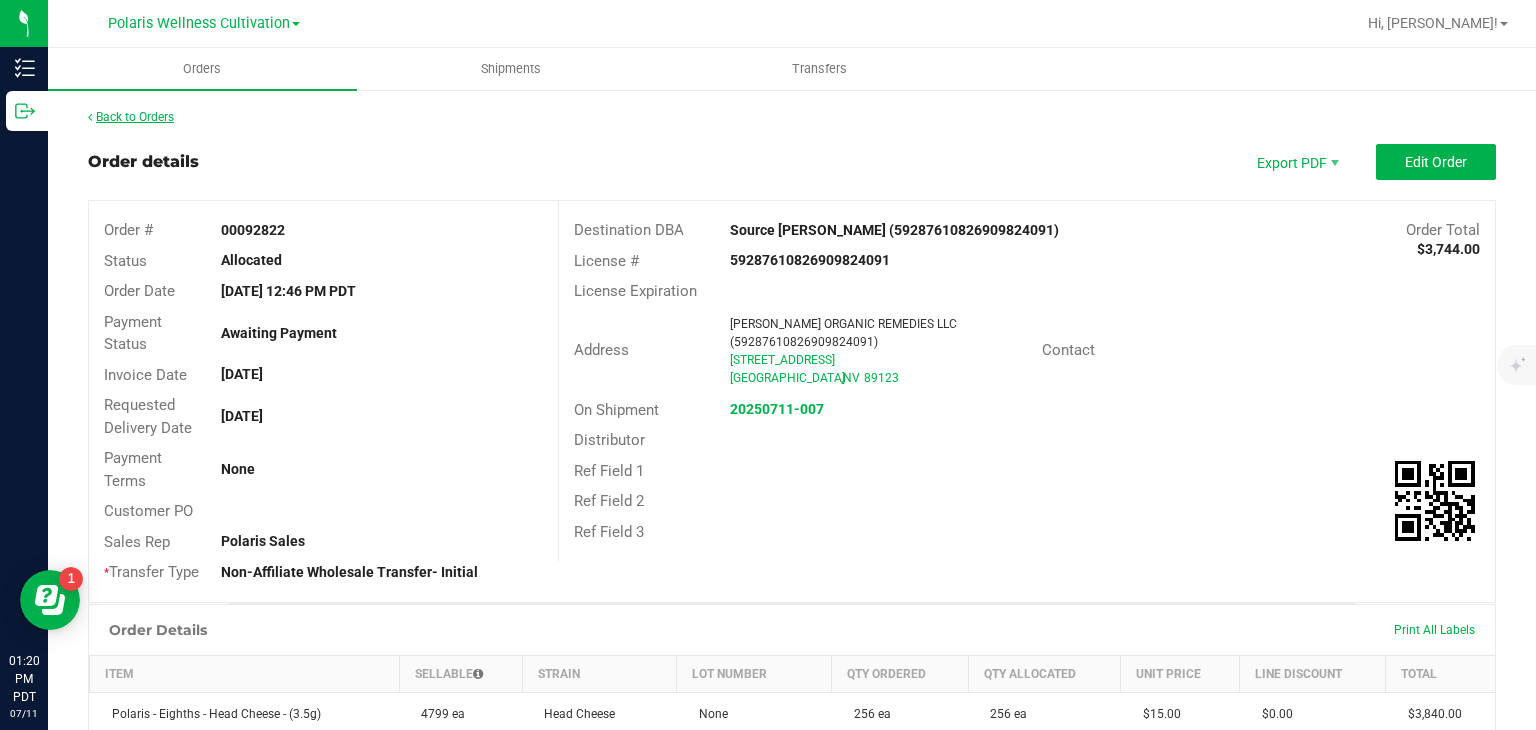 click on "Back to Orders" at bounding box center (131, 117) 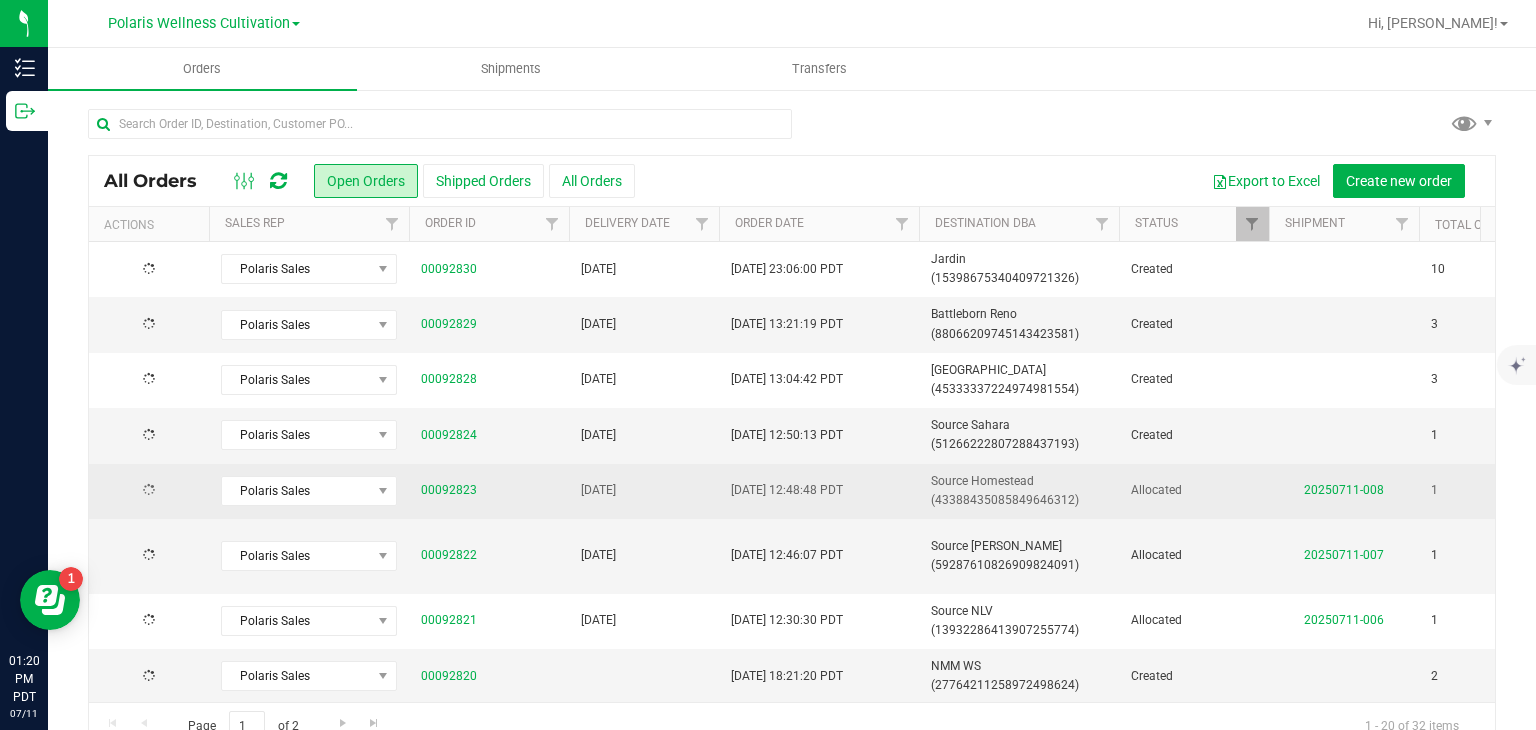 scroll, scrollTop: 48, scrollLeft: 0, axis: vertical 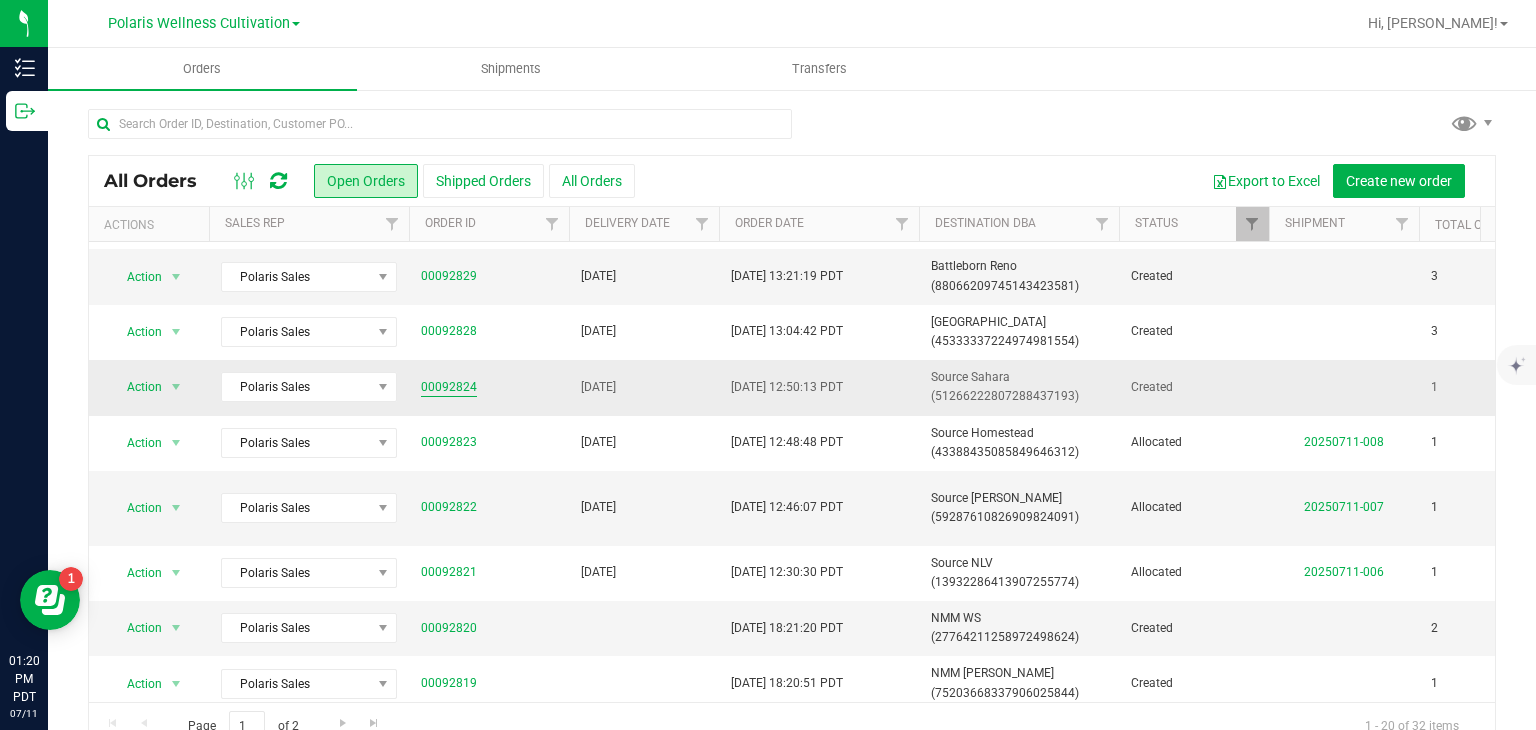 click on "00092824" at bounding box center [449, 387] 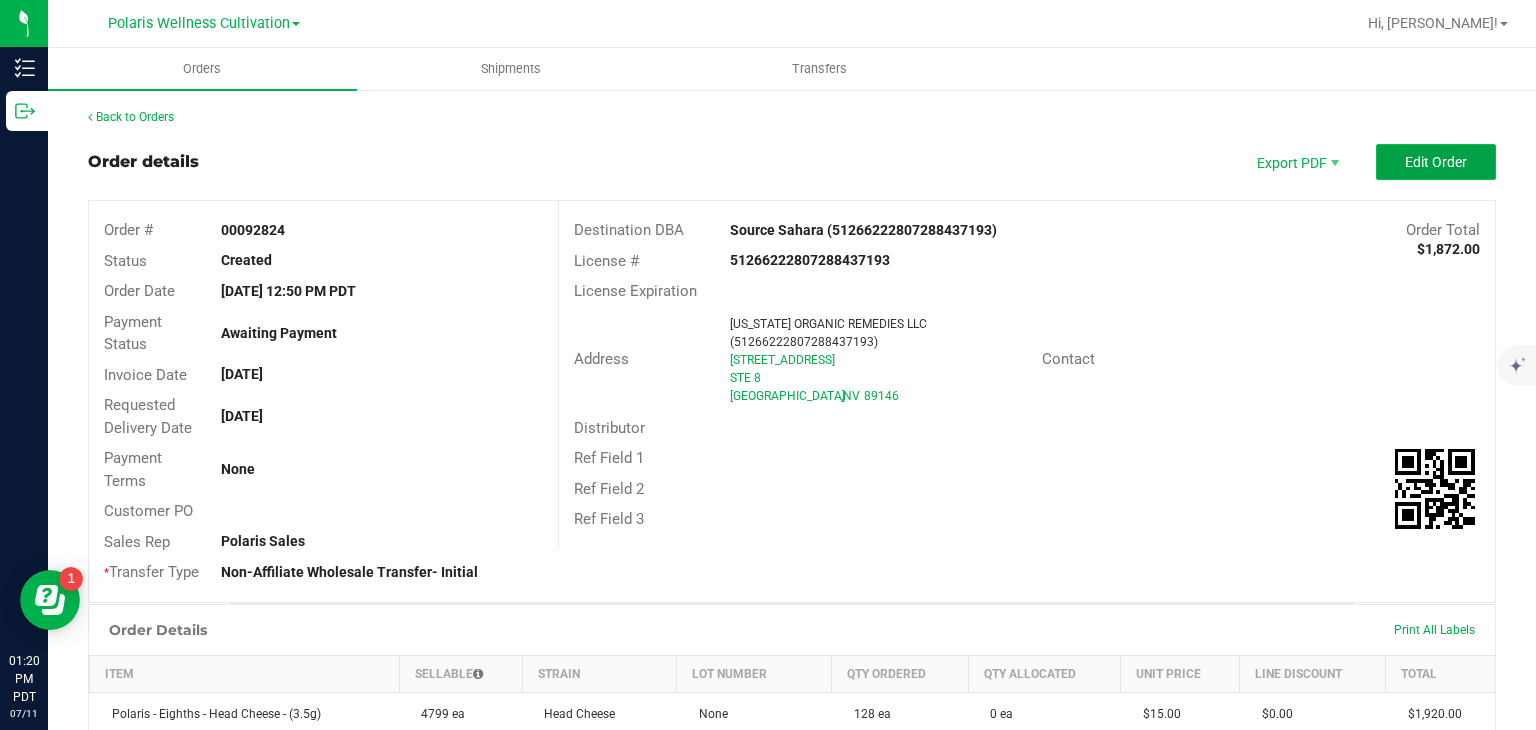 click on "Edit Order" at bounding box center (1436, 162) 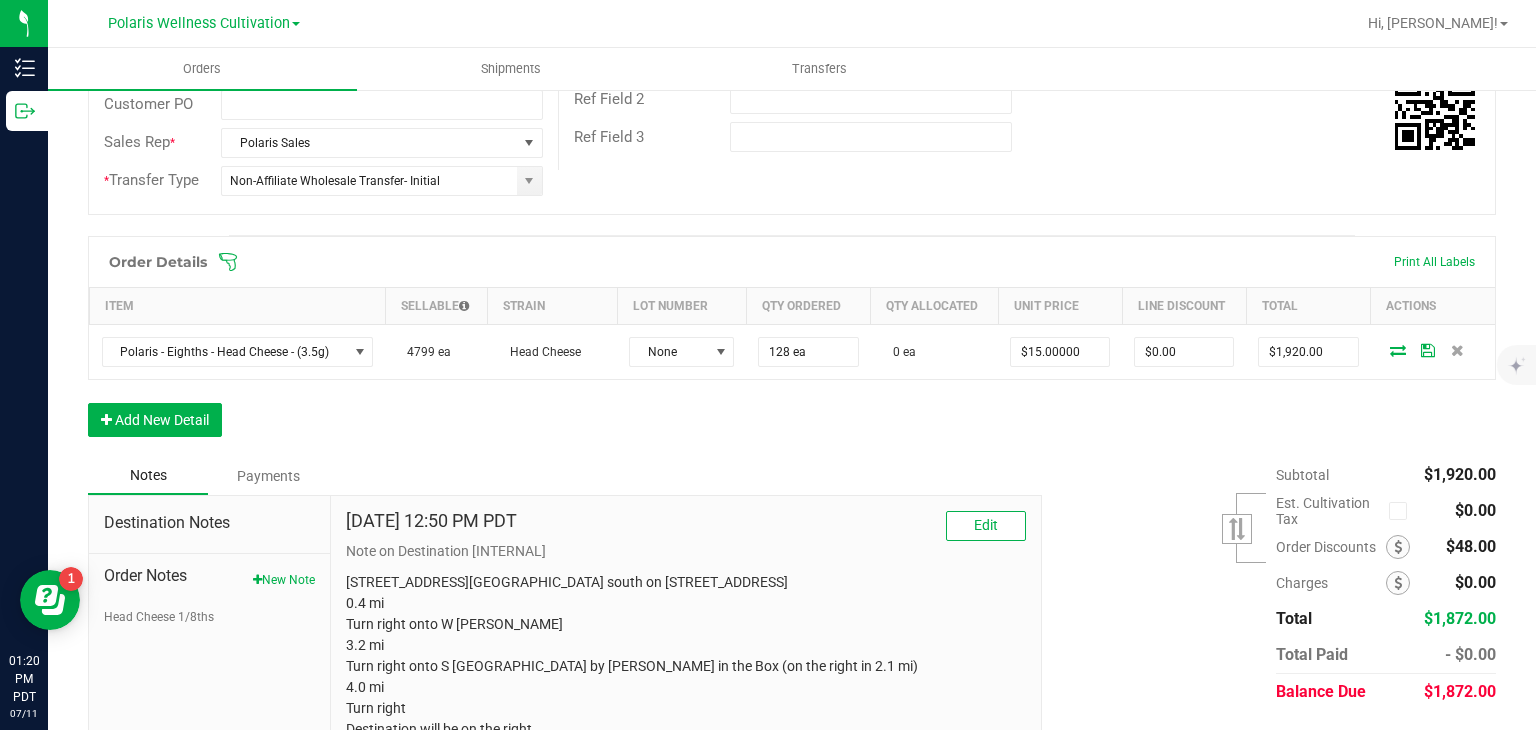 scroll, scrollTop: 419, scrollLeft: 0, axis: vertical 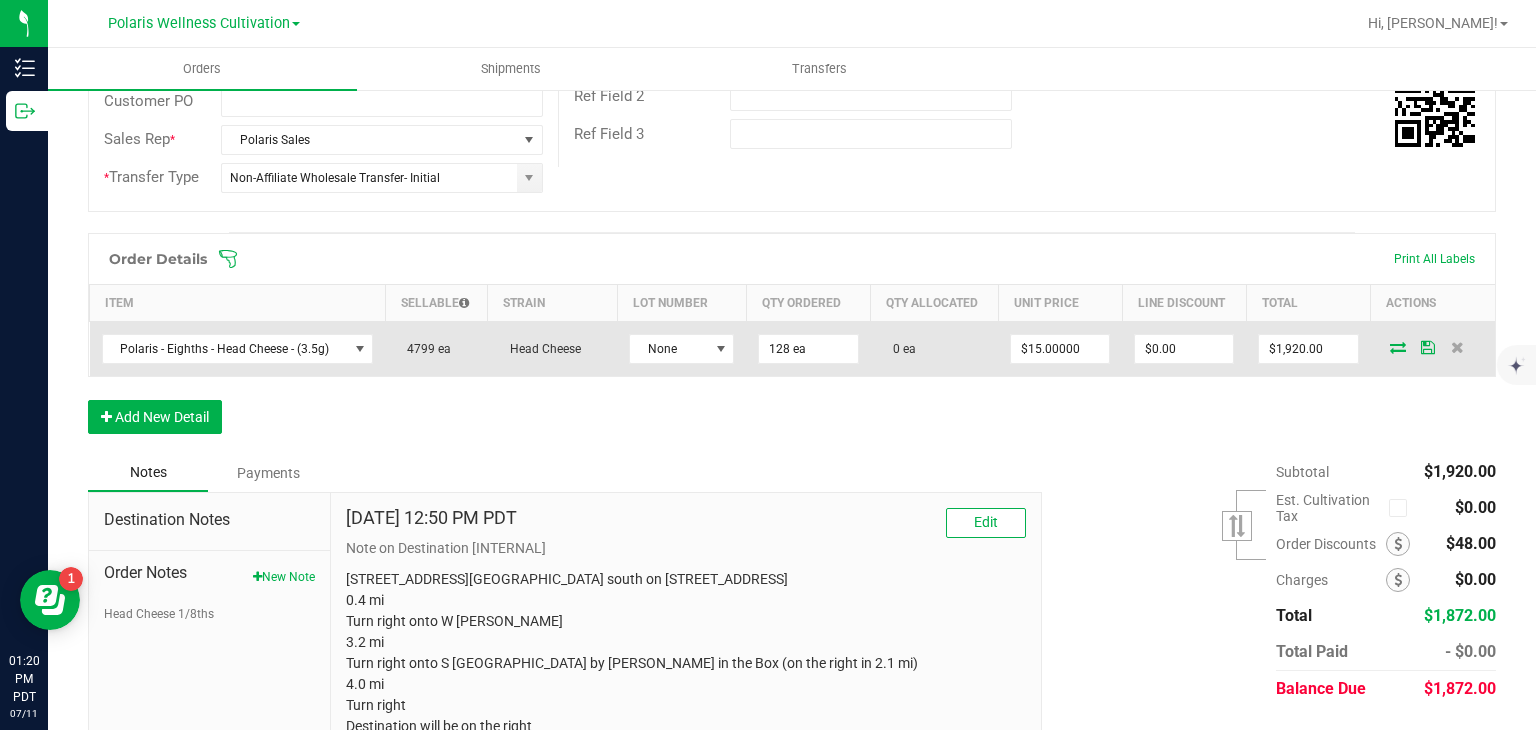 click at bounding box center (1398, 347) 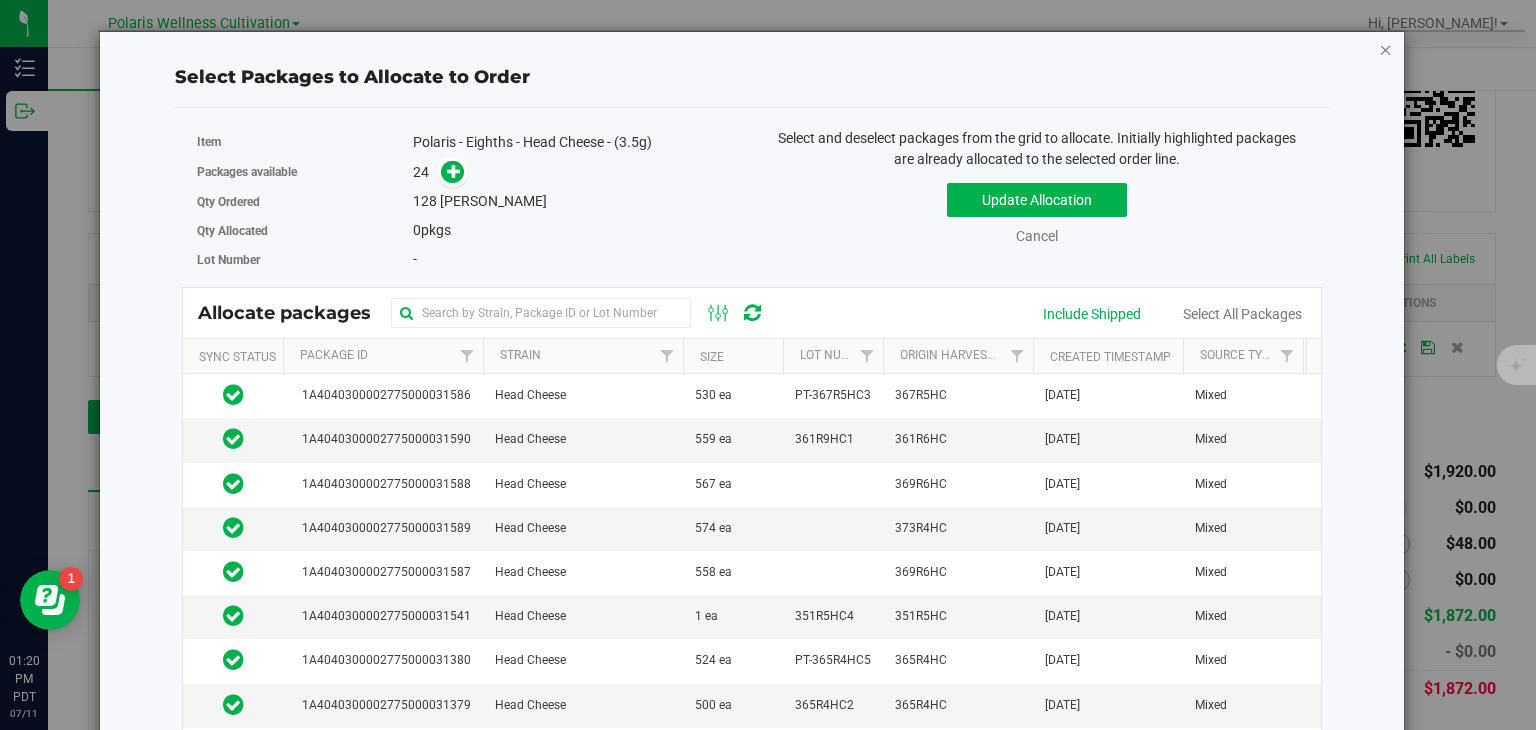 click on "Select Packages to Allocate to Order
Item
Polaris - Eighths - Head Cheese - (3.5g)
Packages available
24
Qty Ordered
128
0" at bounding box center [752, 468] 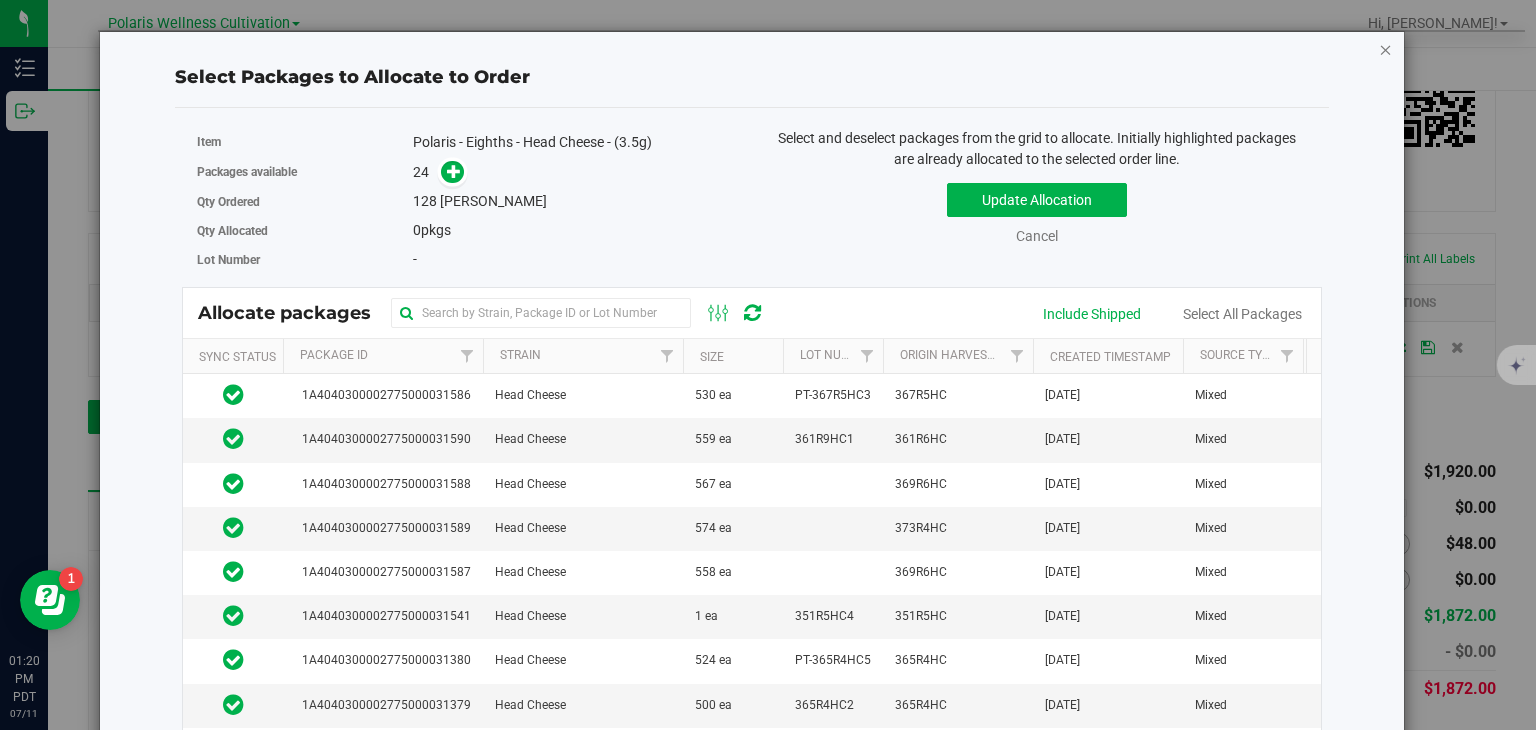 click at bounding box center (1386, 49) 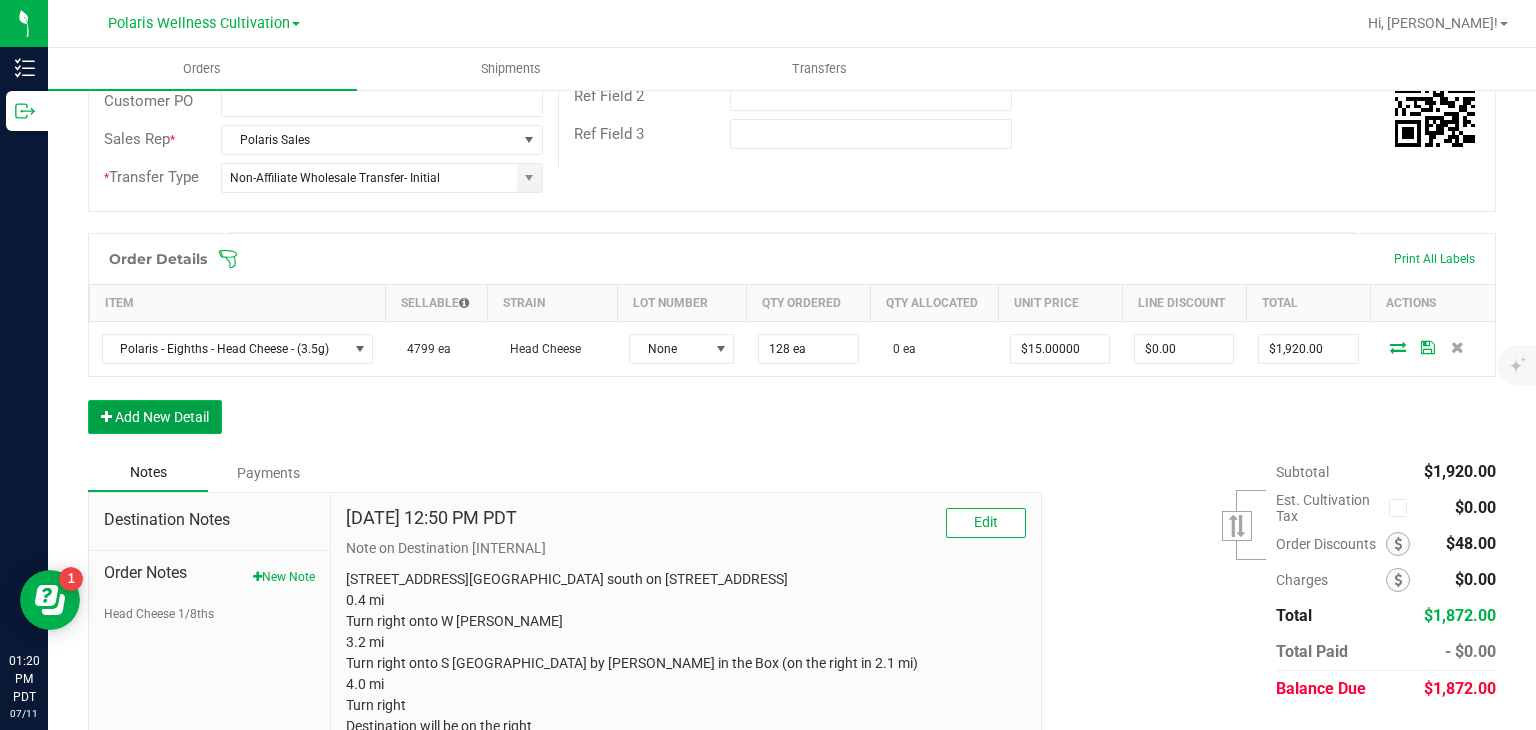 click on "Add New Detail" at bounding box center (155, 417) 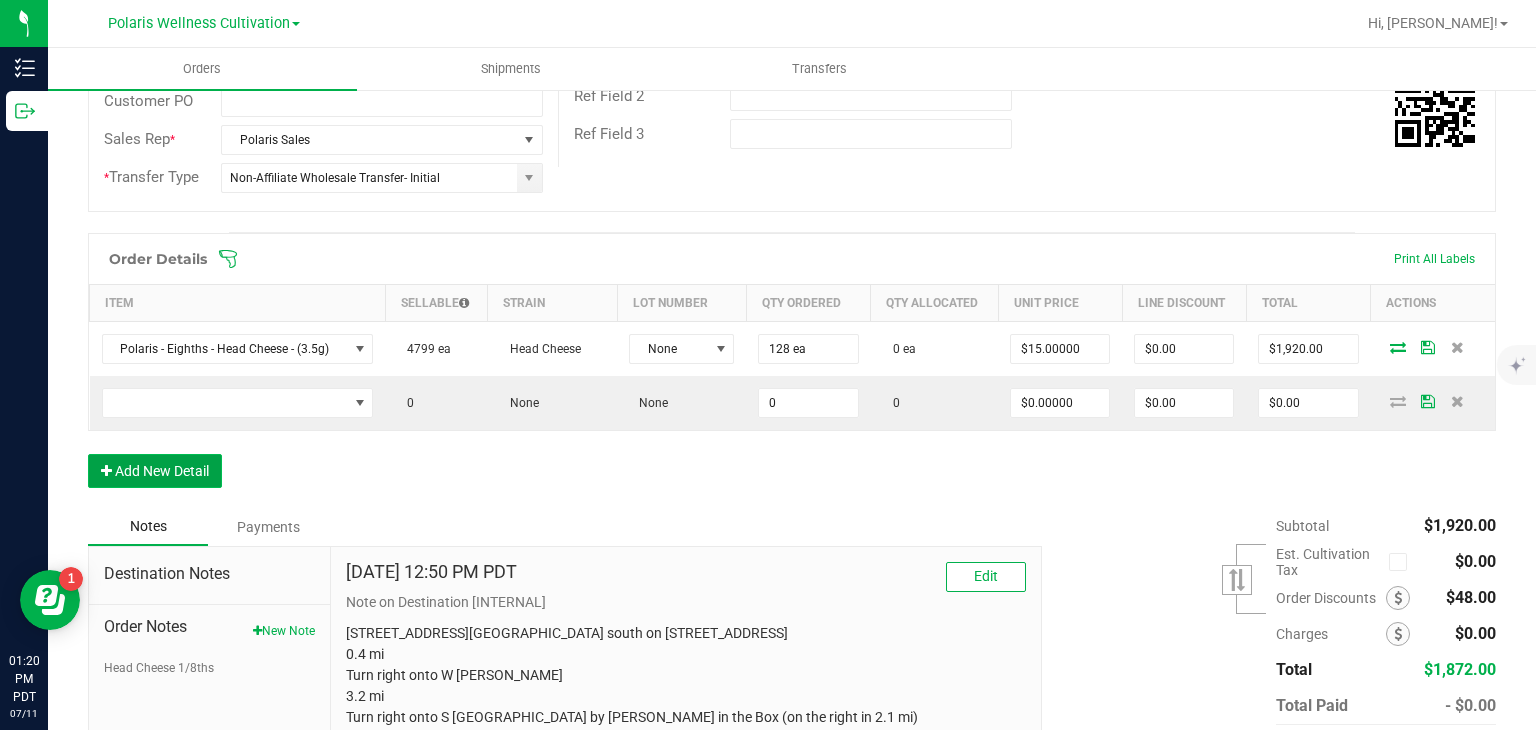 type 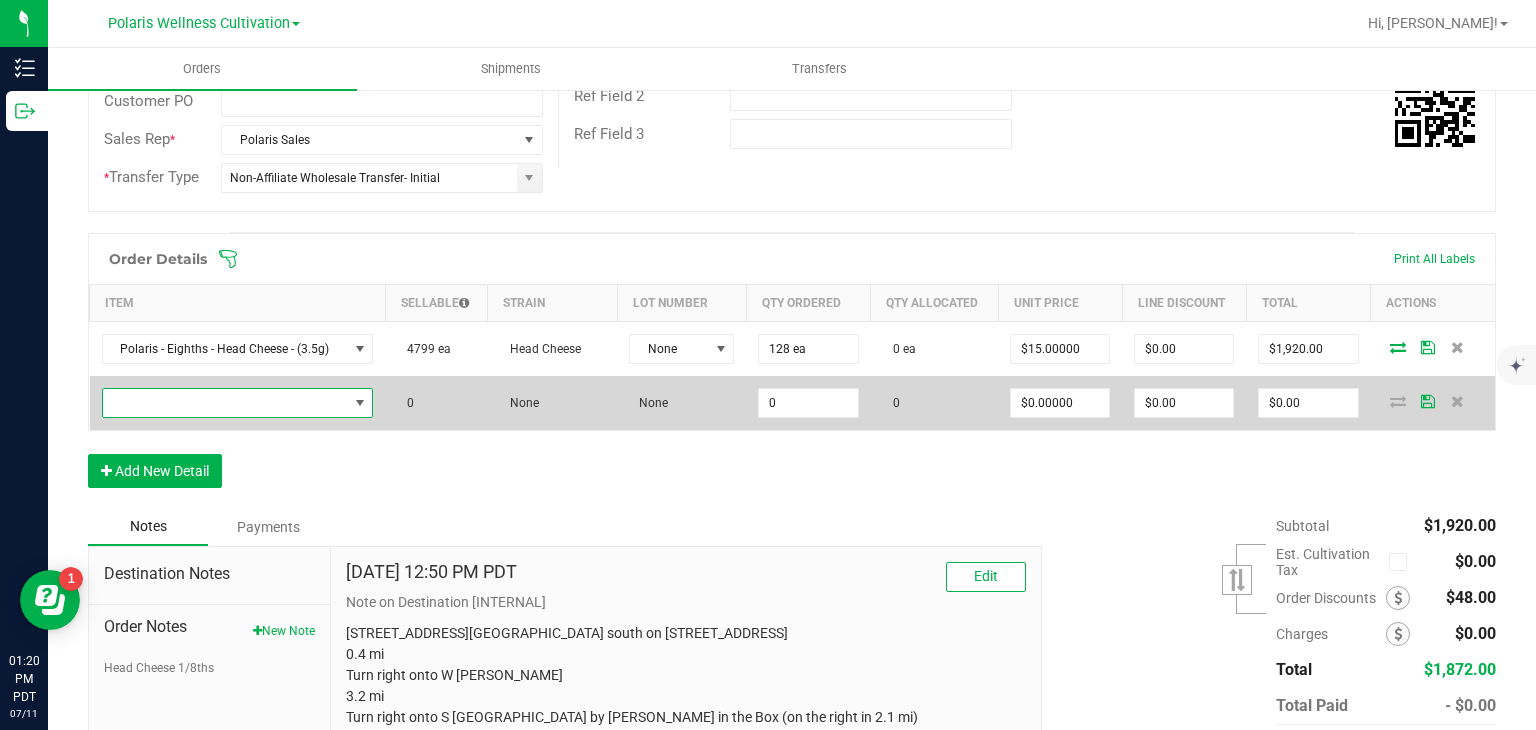 click at bounding box center [360, 403] 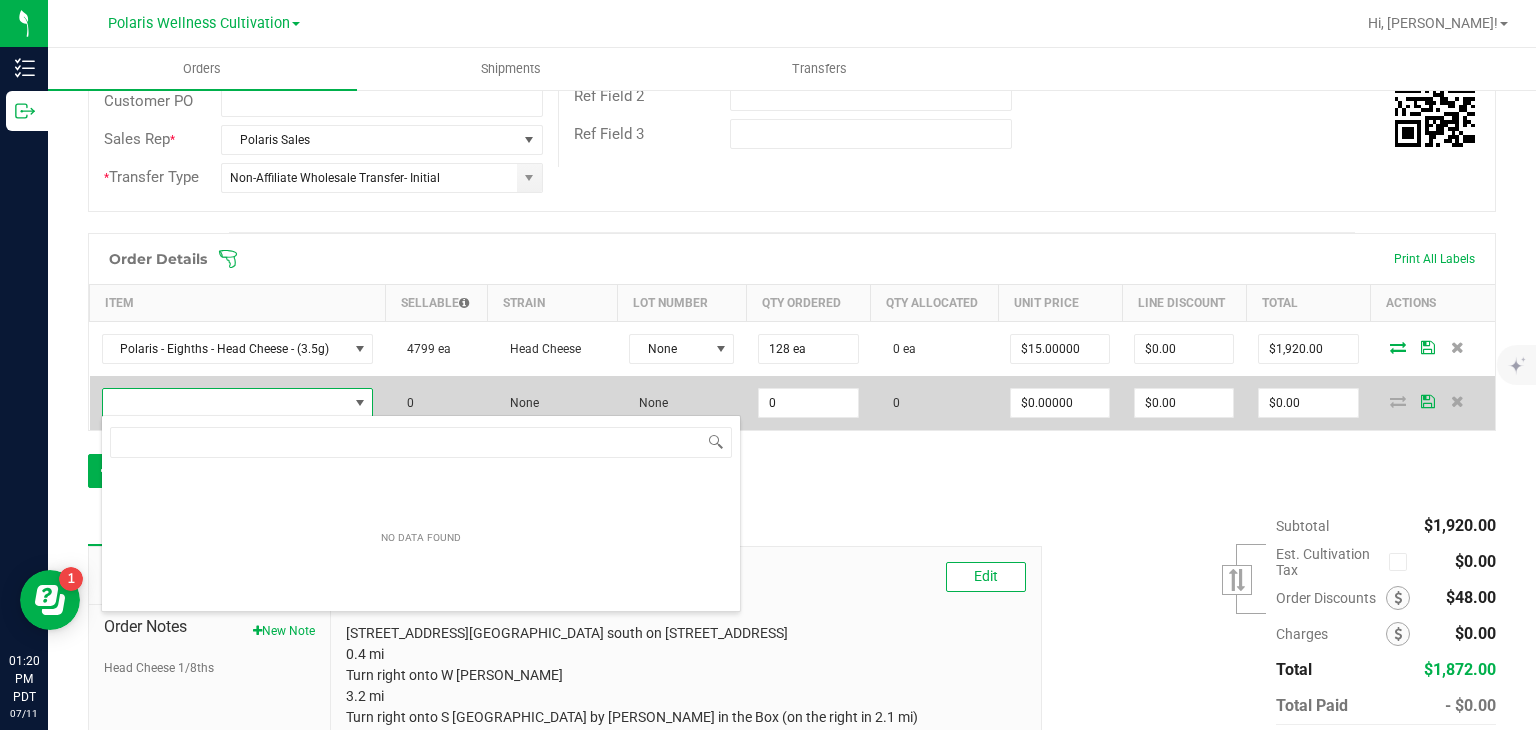scroll, scrollTop: 99970, scrollLeft: 99733, axis: both 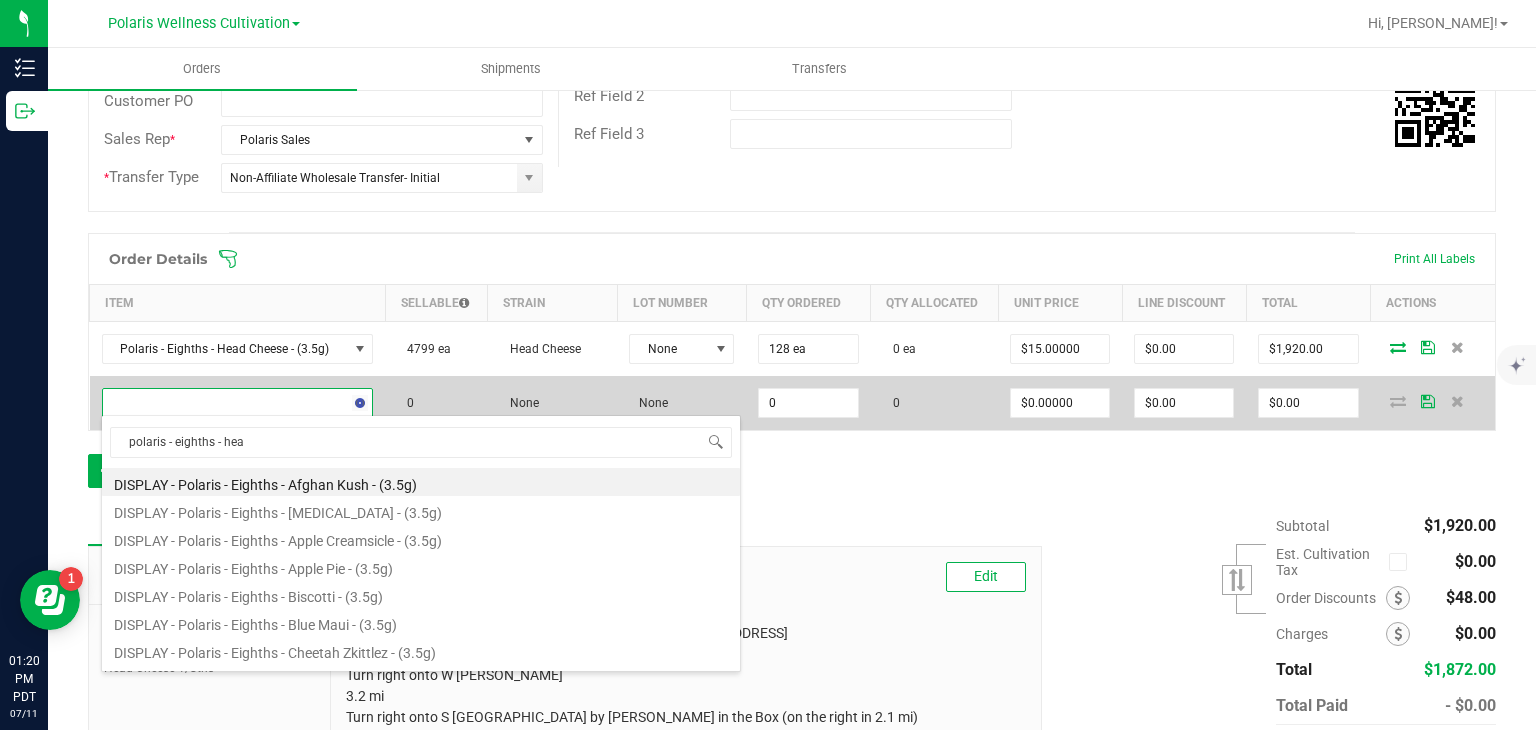type on "polaris - eighths - head" 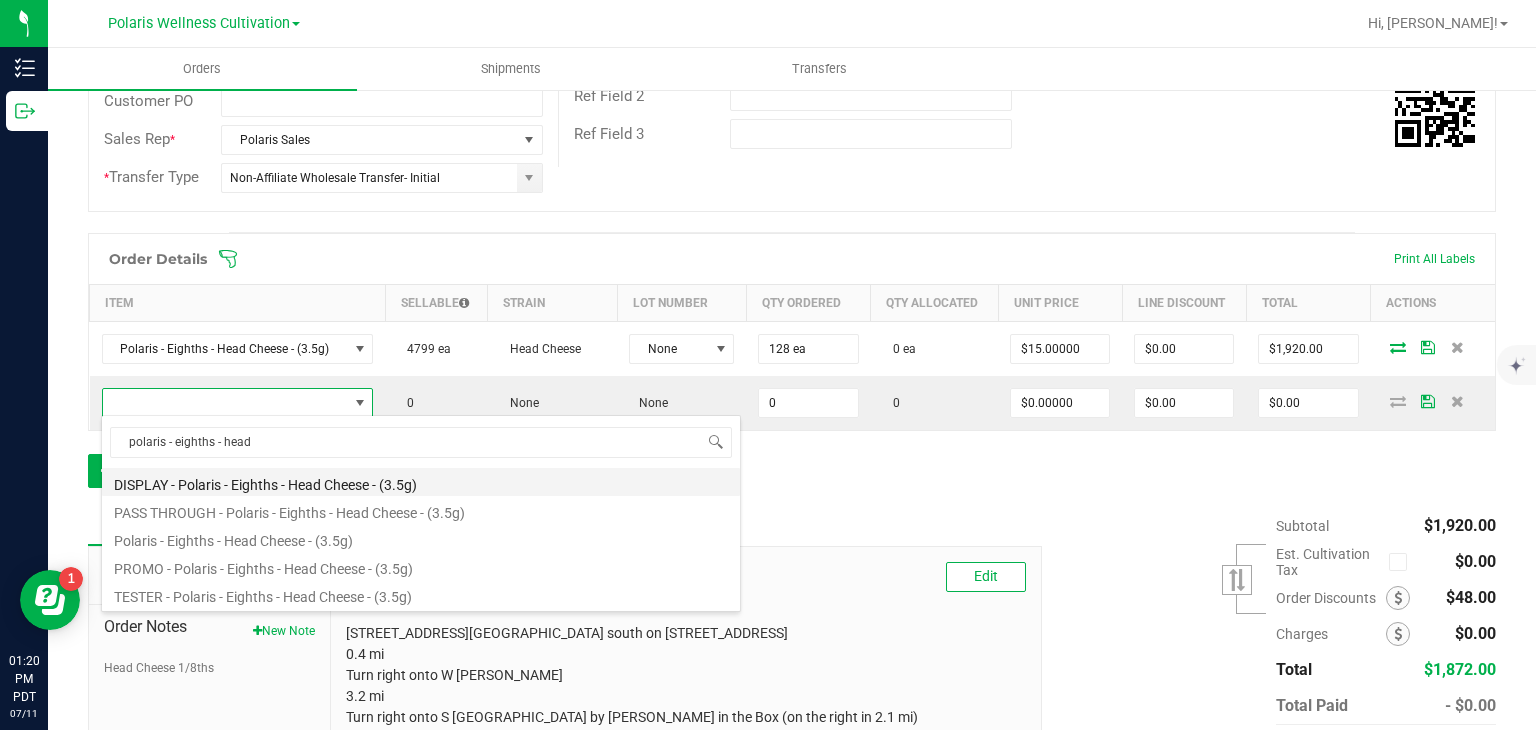 click on "DISPLAY - Polaris - Eighths - Head Cheese - (3.5g)" at bounding box center [421, 482] 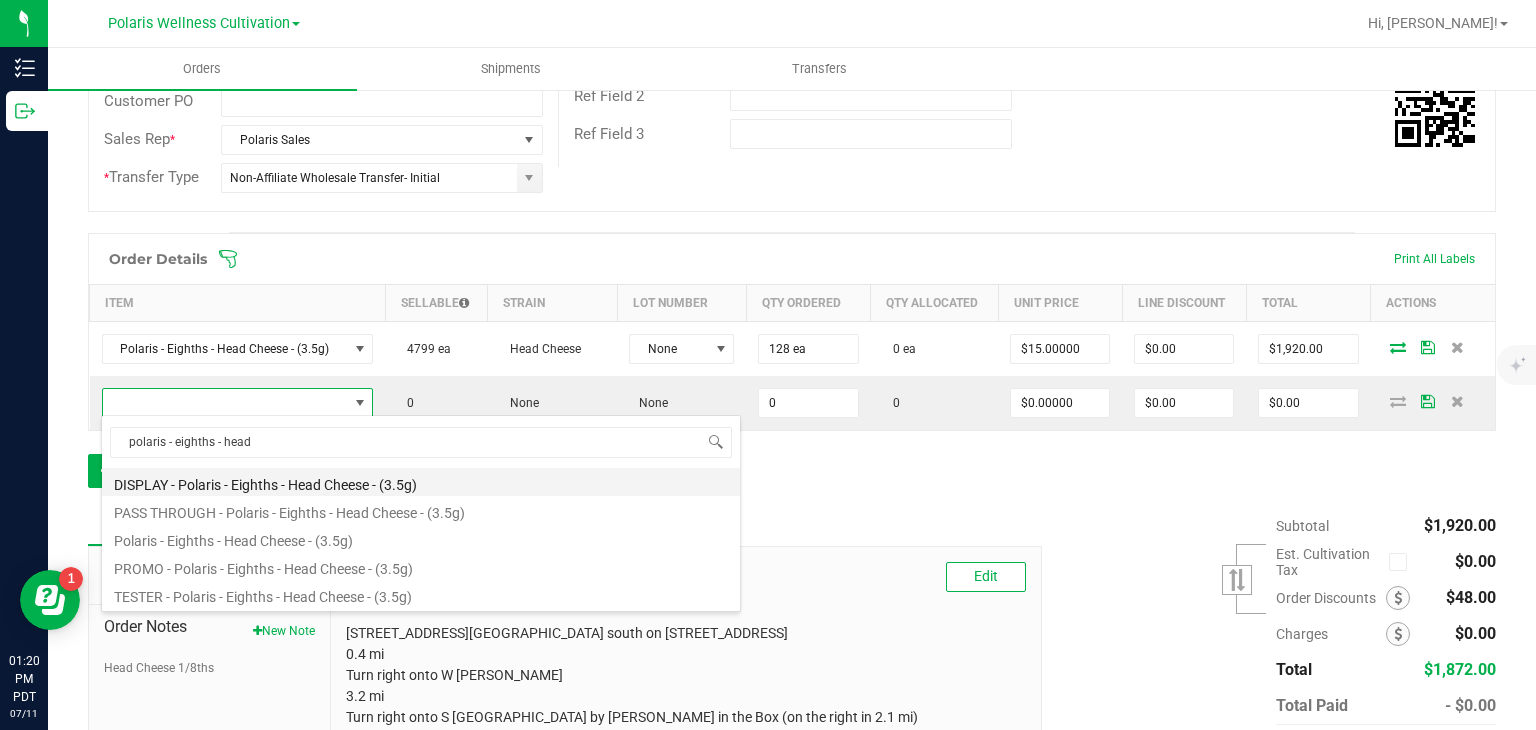 type on "0 ea" 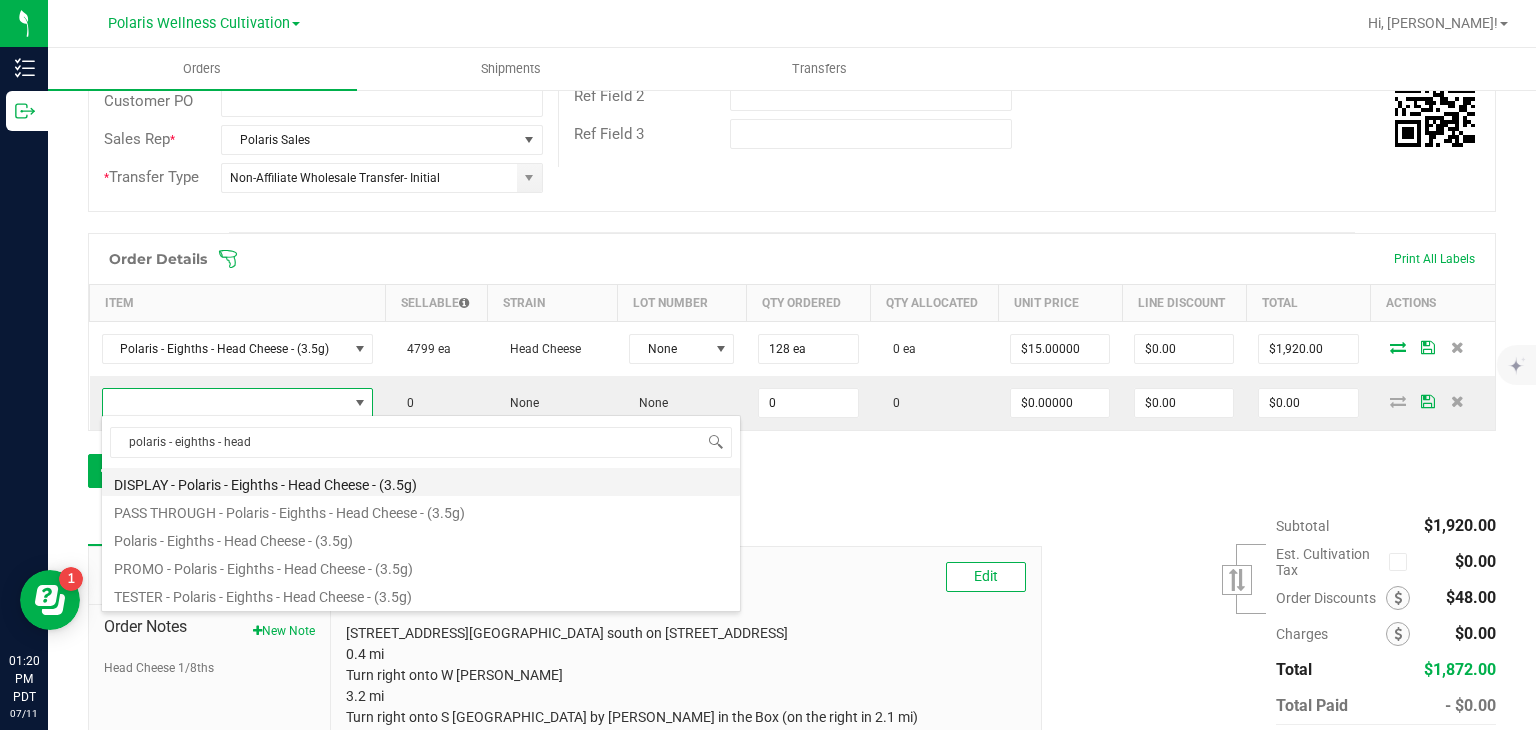 type on "$0.01000" 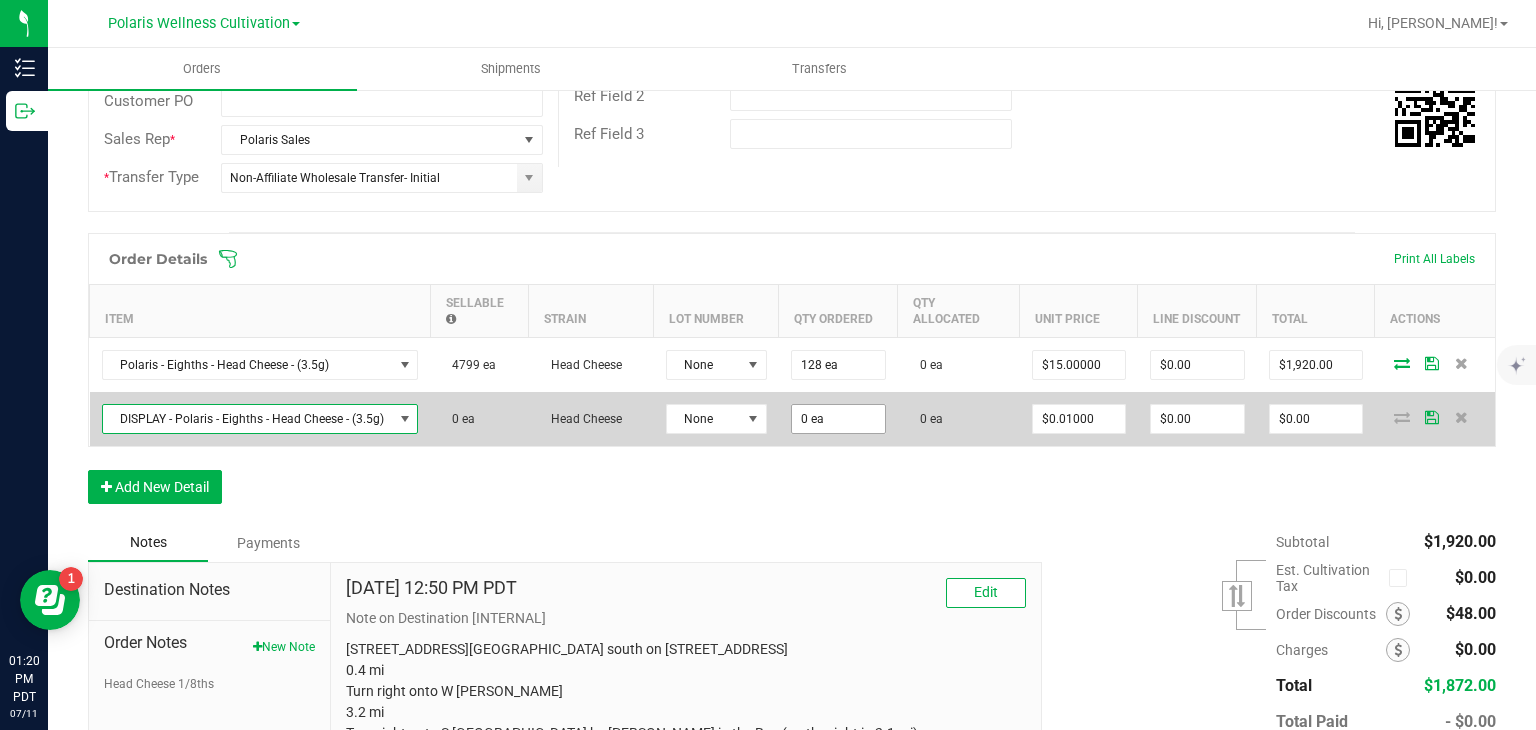 type on "0" 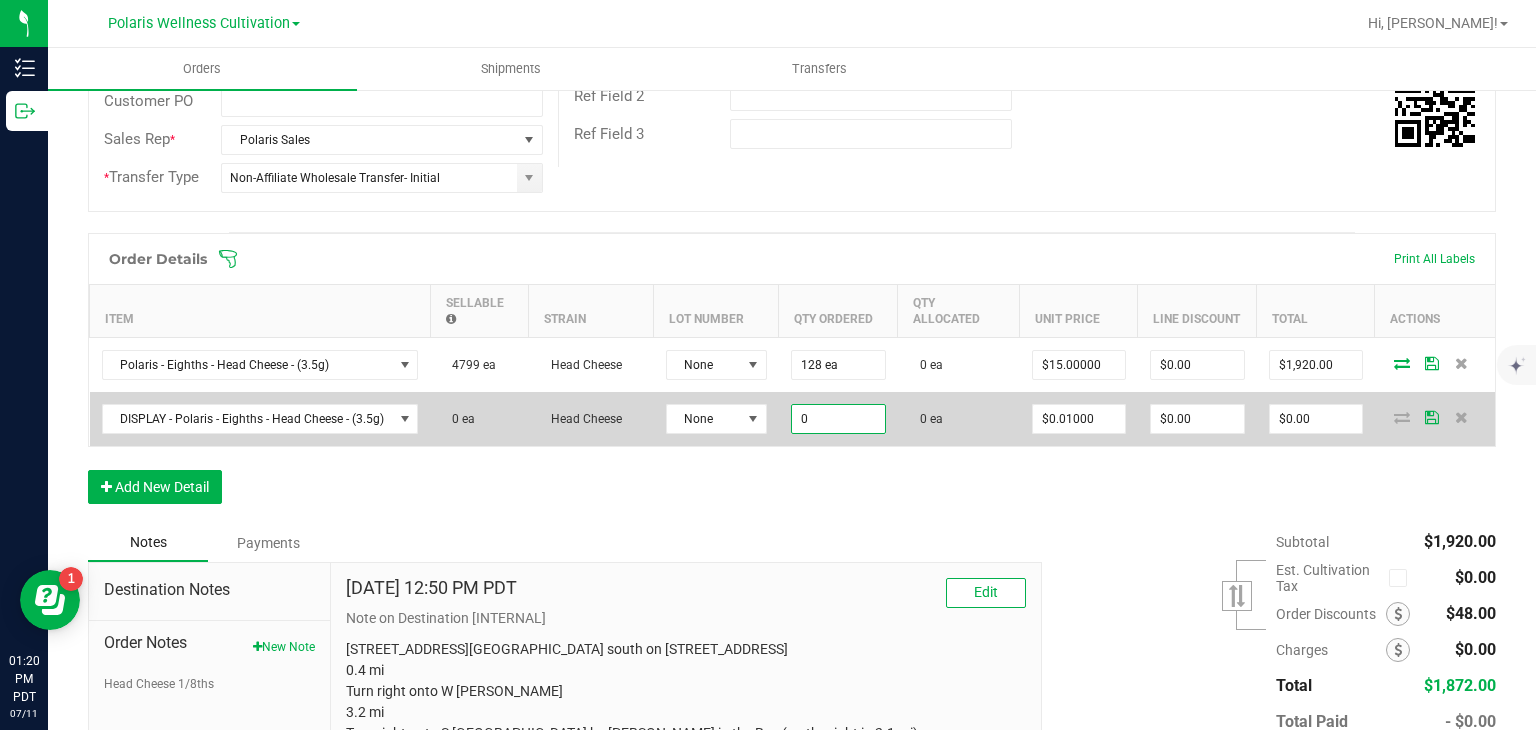 type on "128" 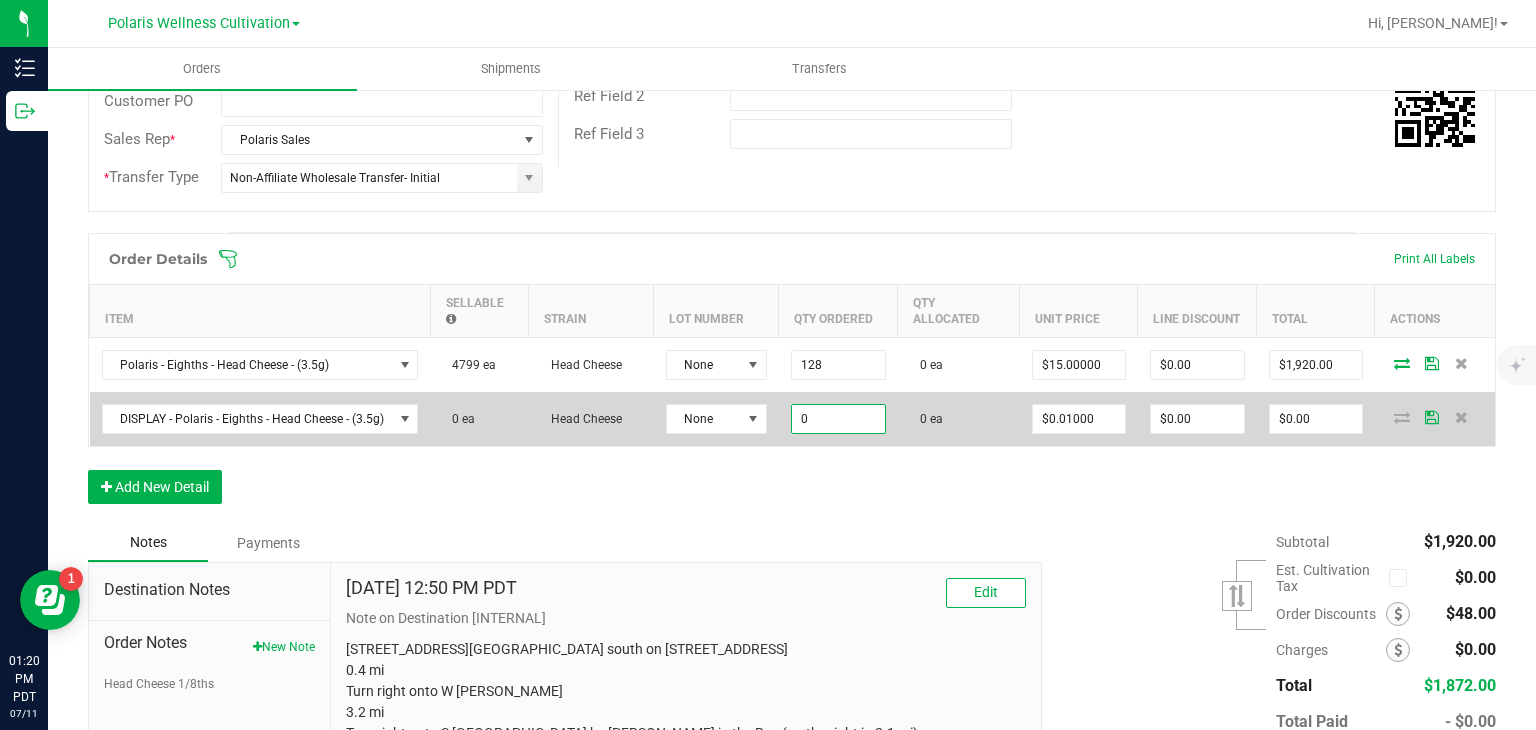 type 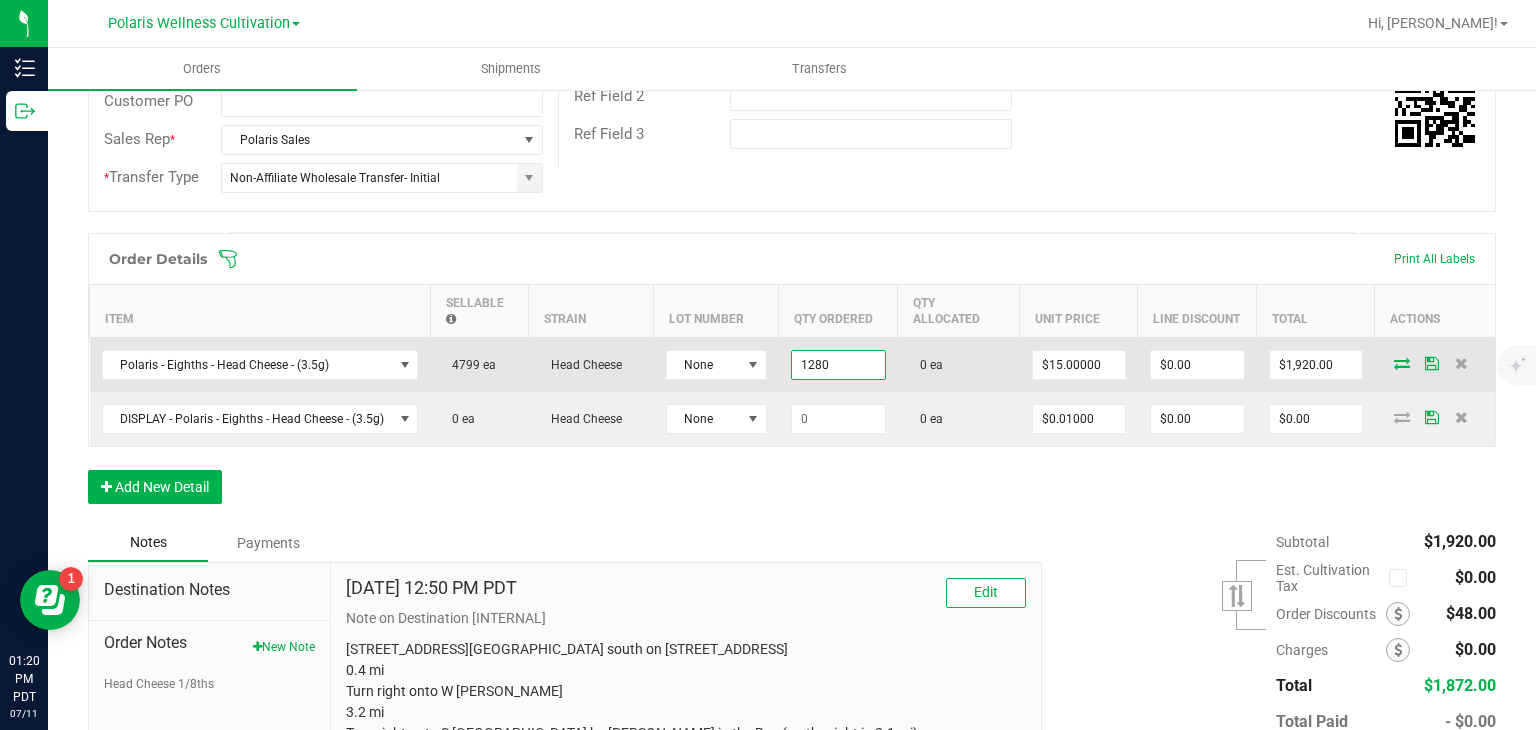 click on "1280" at bounding box center [838, 365] 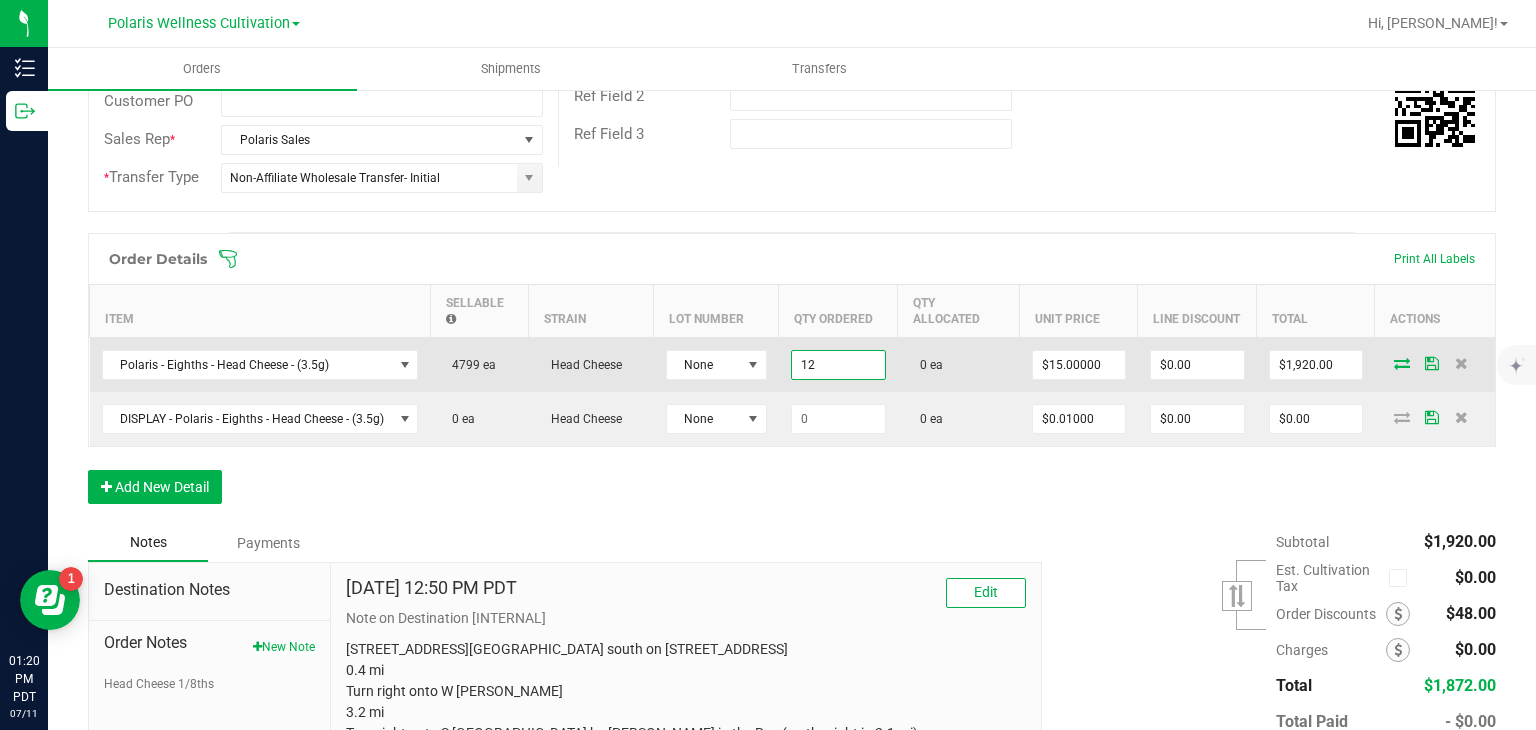 type on "1" 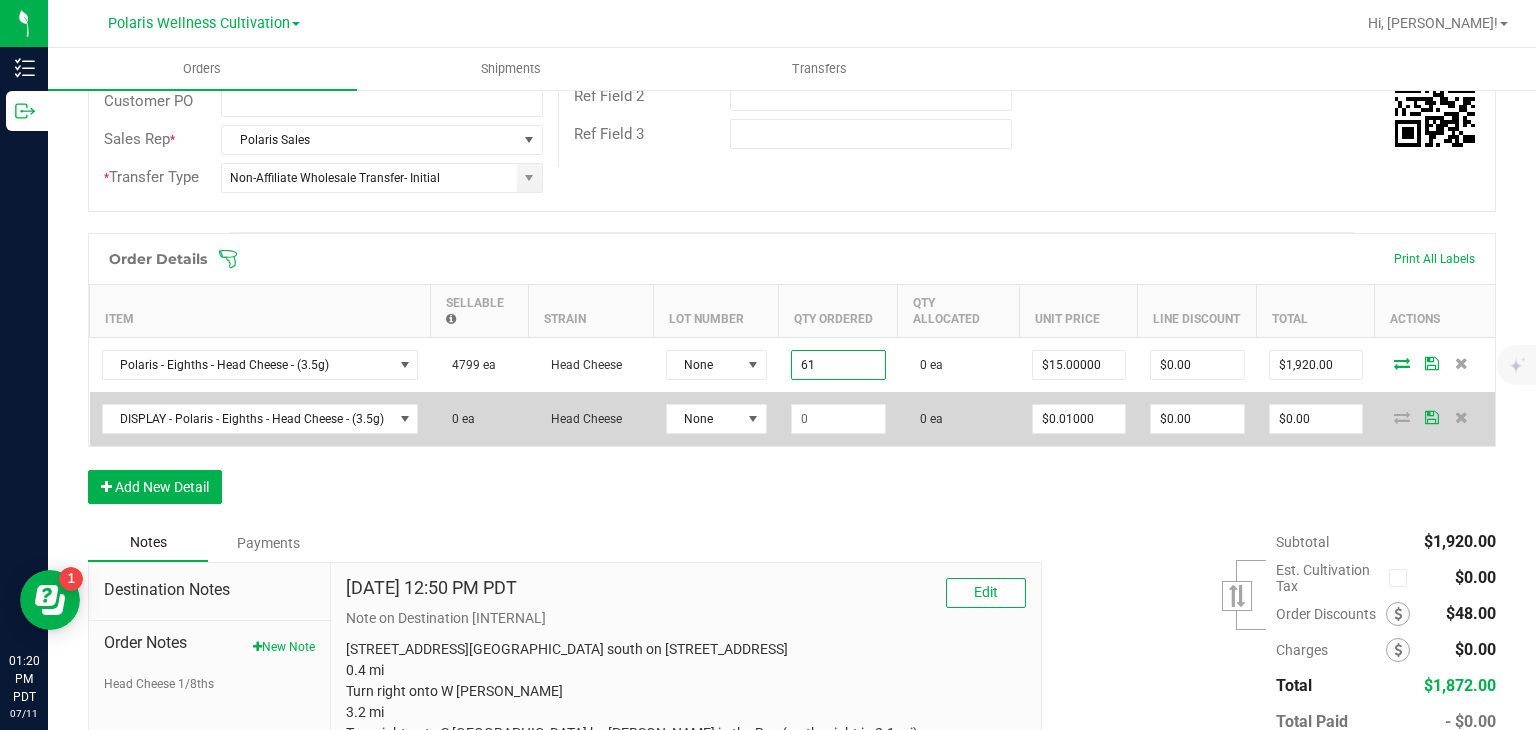 type on "61 ea" 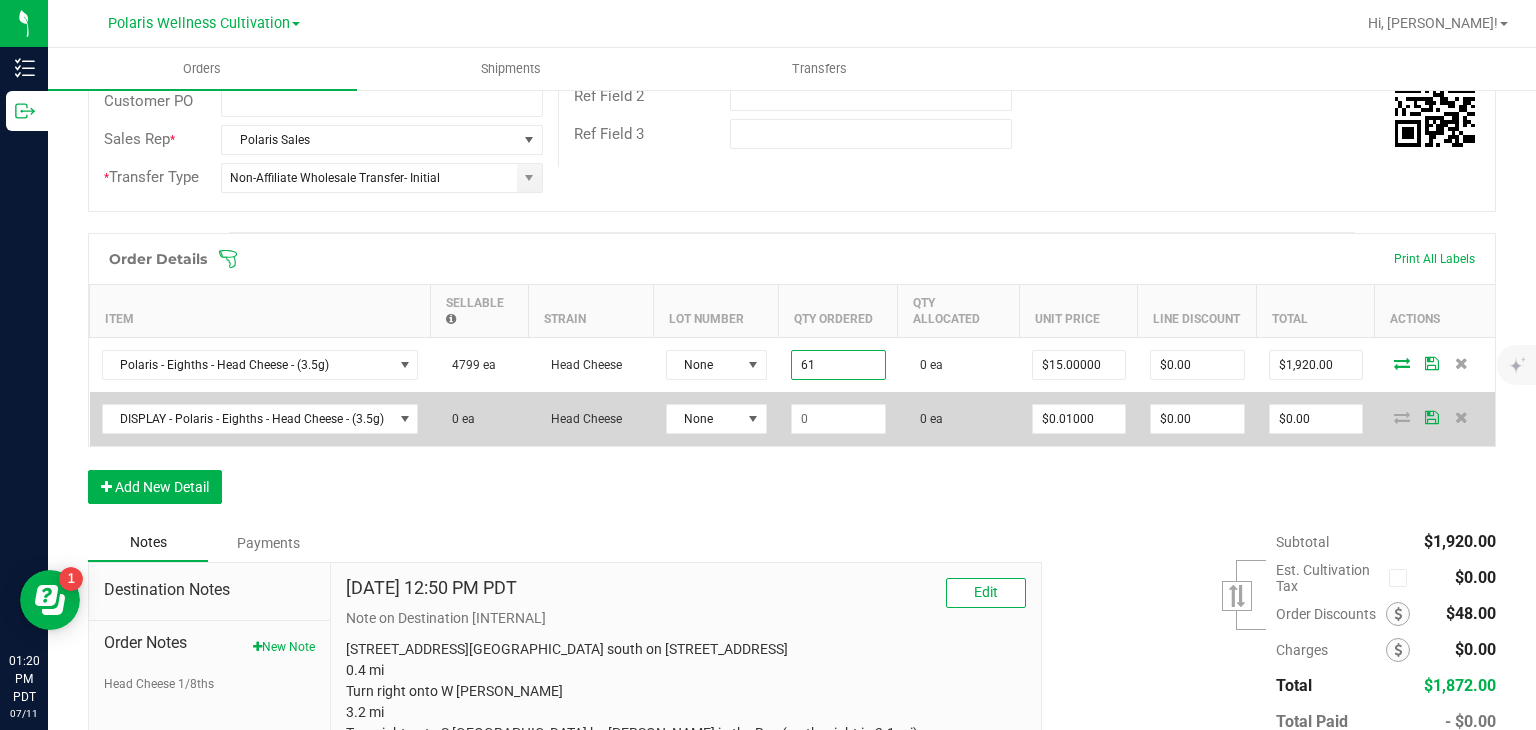 type on "$915.00" 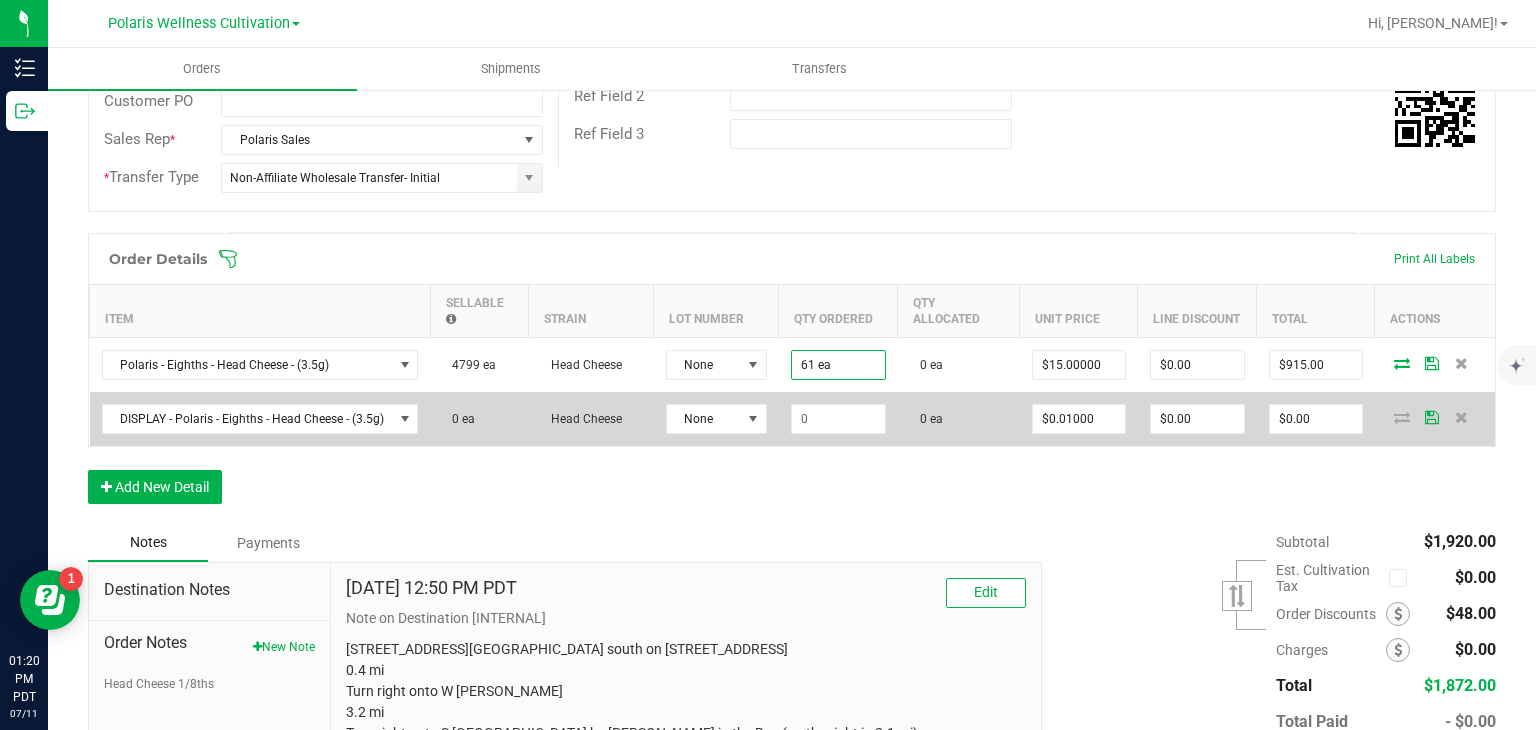 click at bounding box center (838, 419) 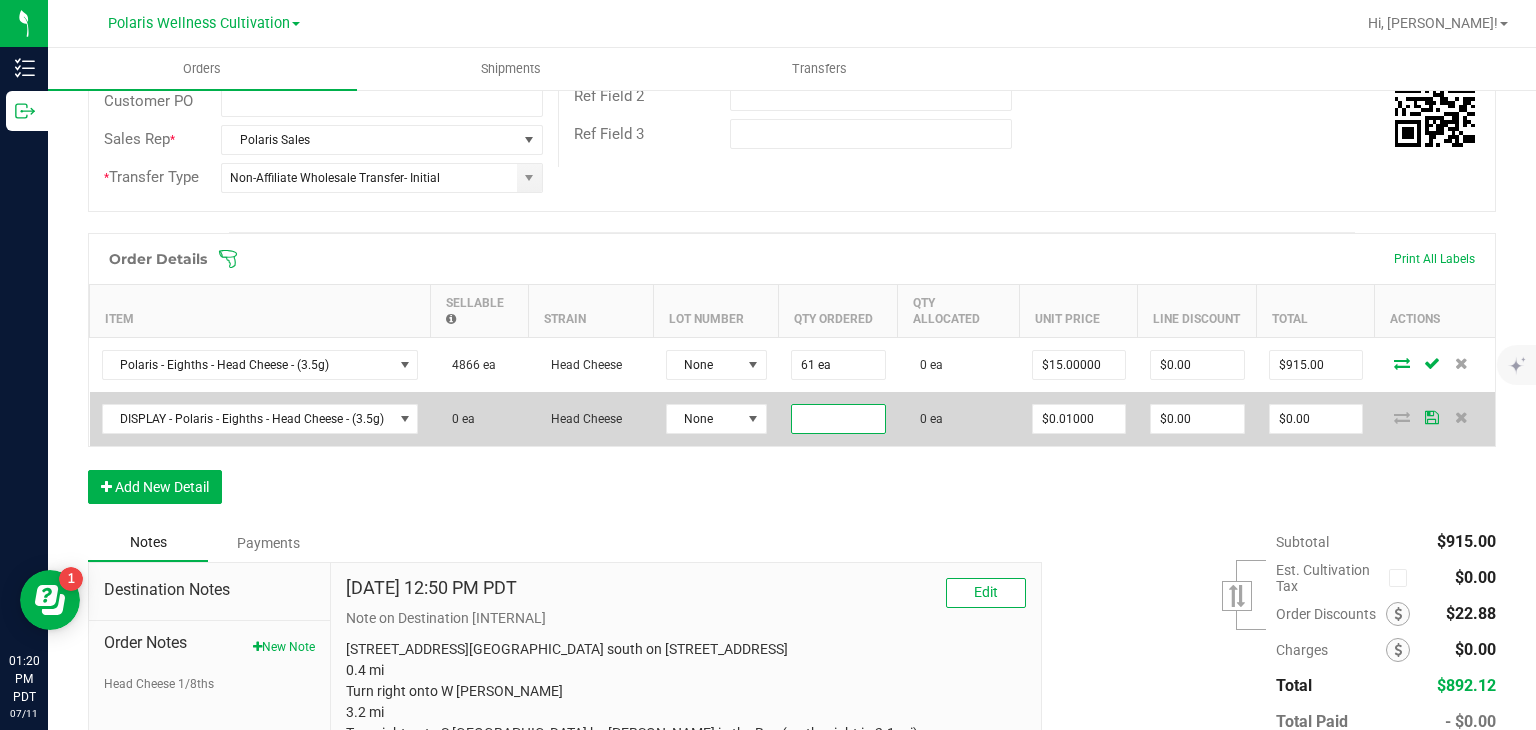 click at bounding box center [838, 419] 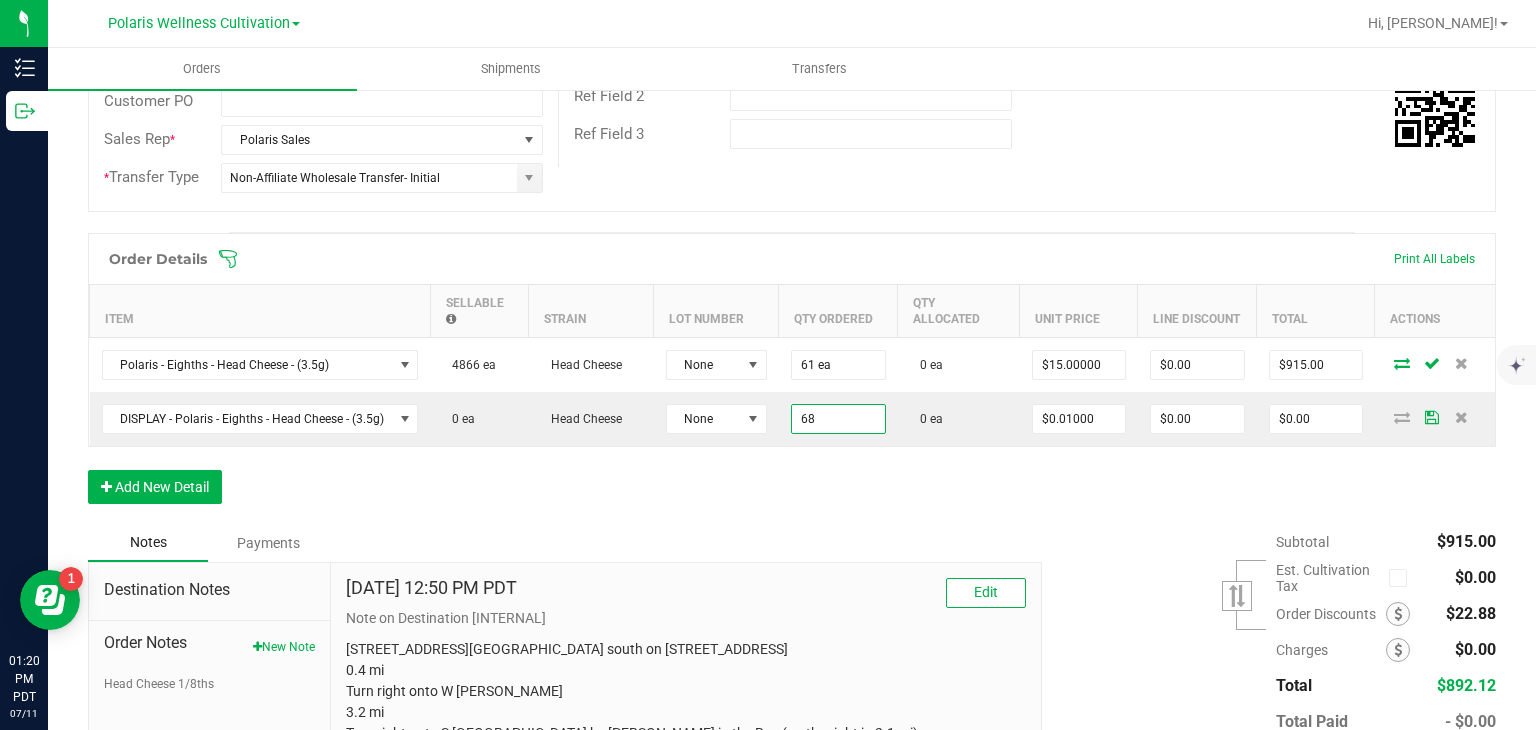 type on "68 ea" 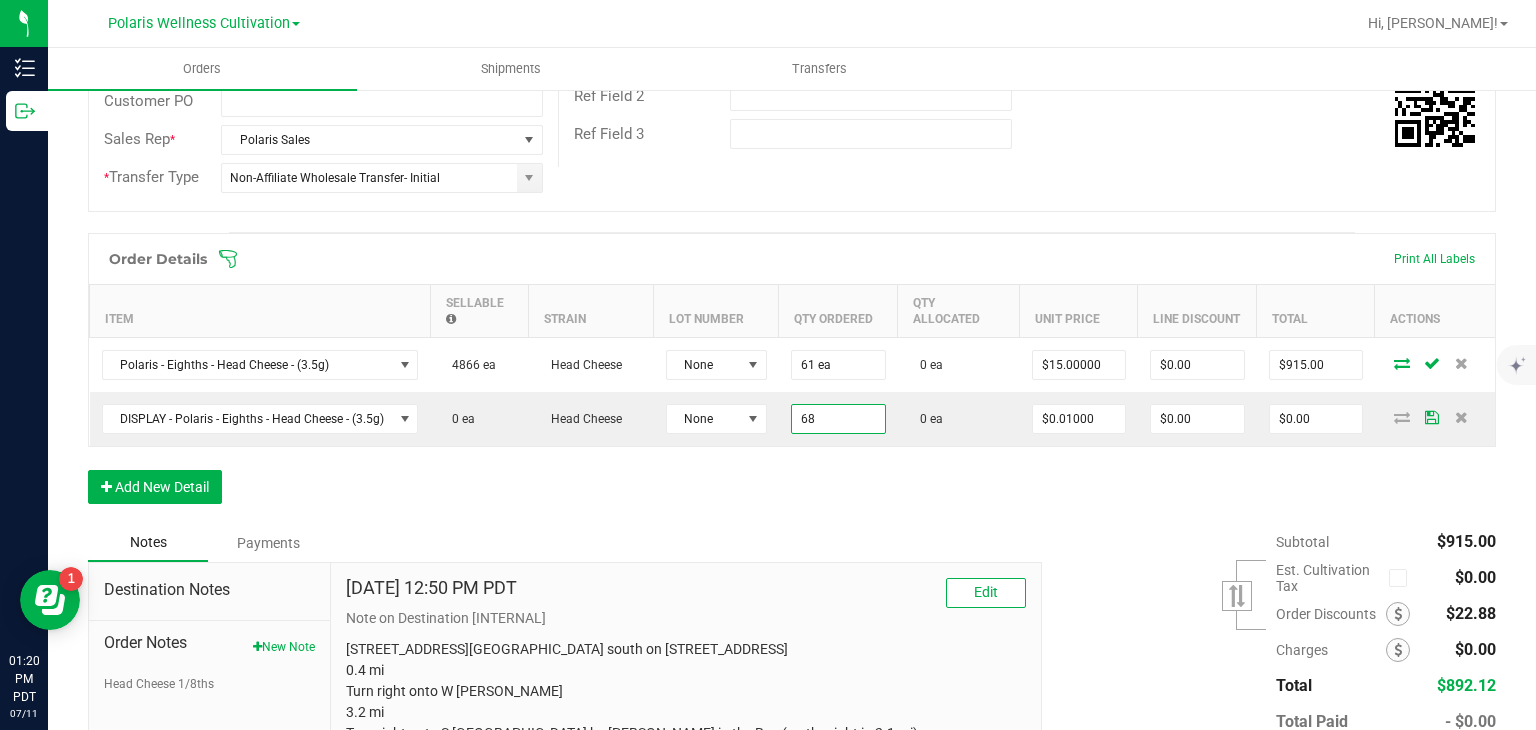 type on "$0.68" 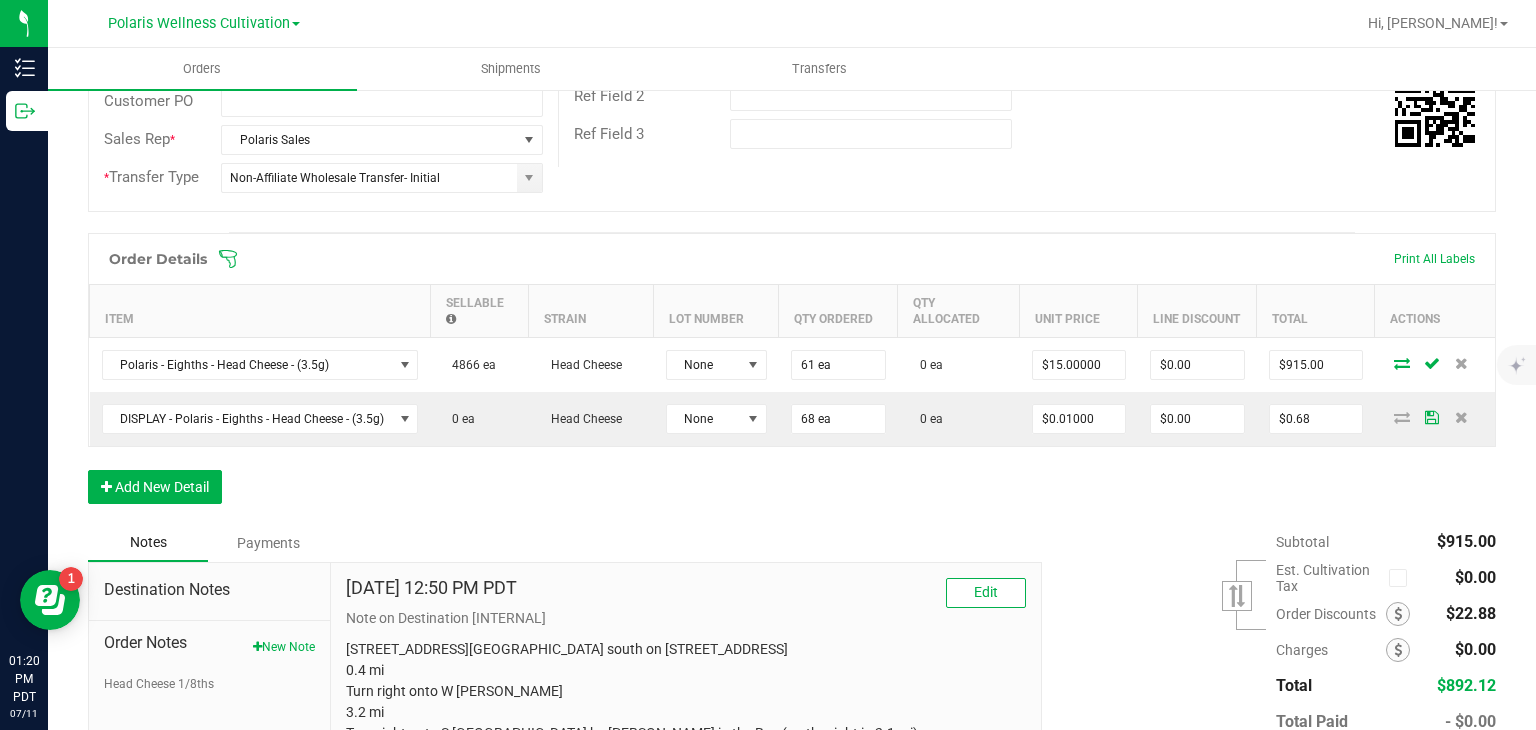 click on "Order Details Print All Labels Item  Sellable  Strain  Lot Number  Qty Ordered Qty Allocated Unit Price Line Discount Total Actions Polaris - Eighths - Head Cheese - (3.5g)  4866 ea   Head Cheese  None 61 ea  0 ea  $15.00000 $0.00 $915.00 DISPLAY - Polaris - Eighths - Head Cheese - (3.5g)  0 ea   Head Cheese  None 68 ea  0 ea  $0.01000 $0.00 $0.68
Add New Detail" at bounding box center (792, 378) 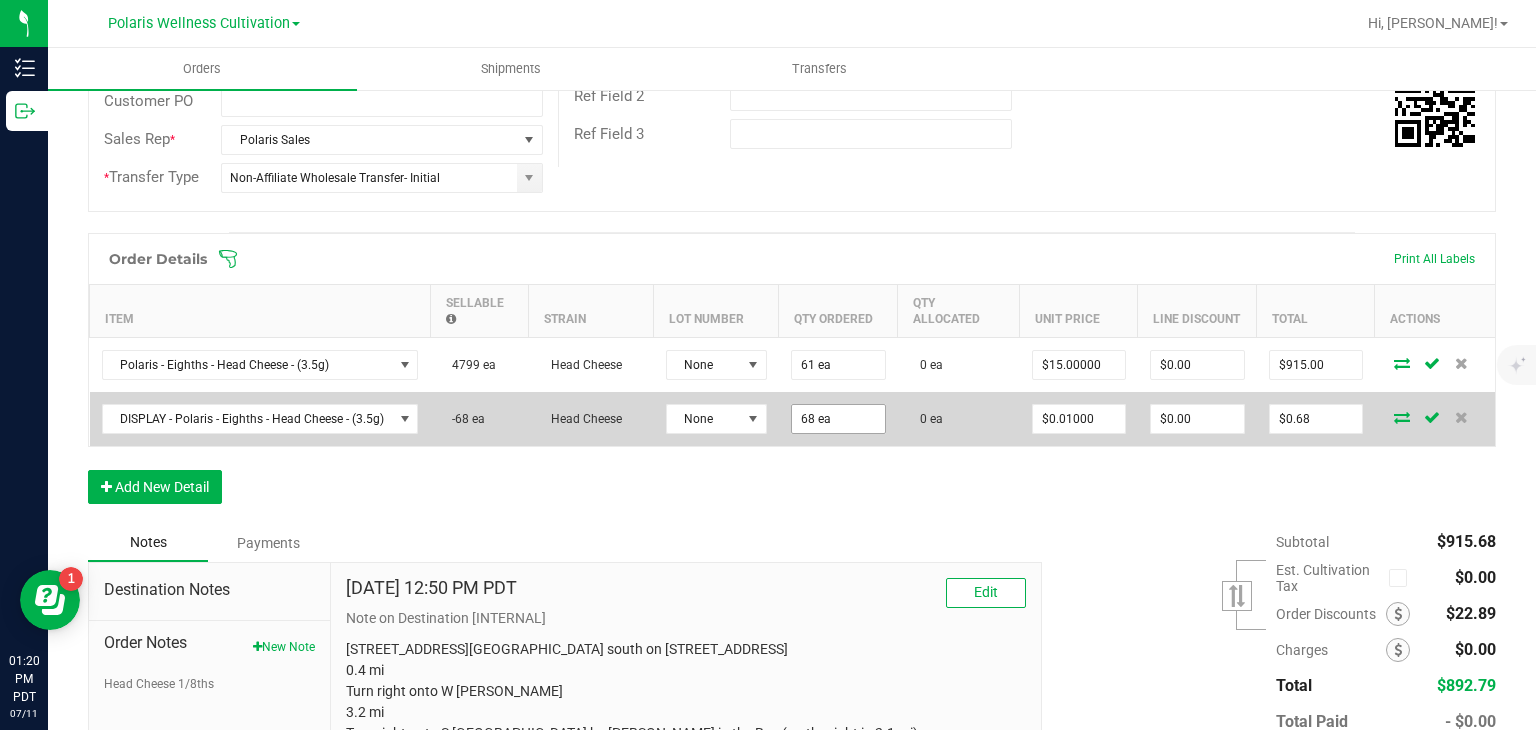 type on "68" 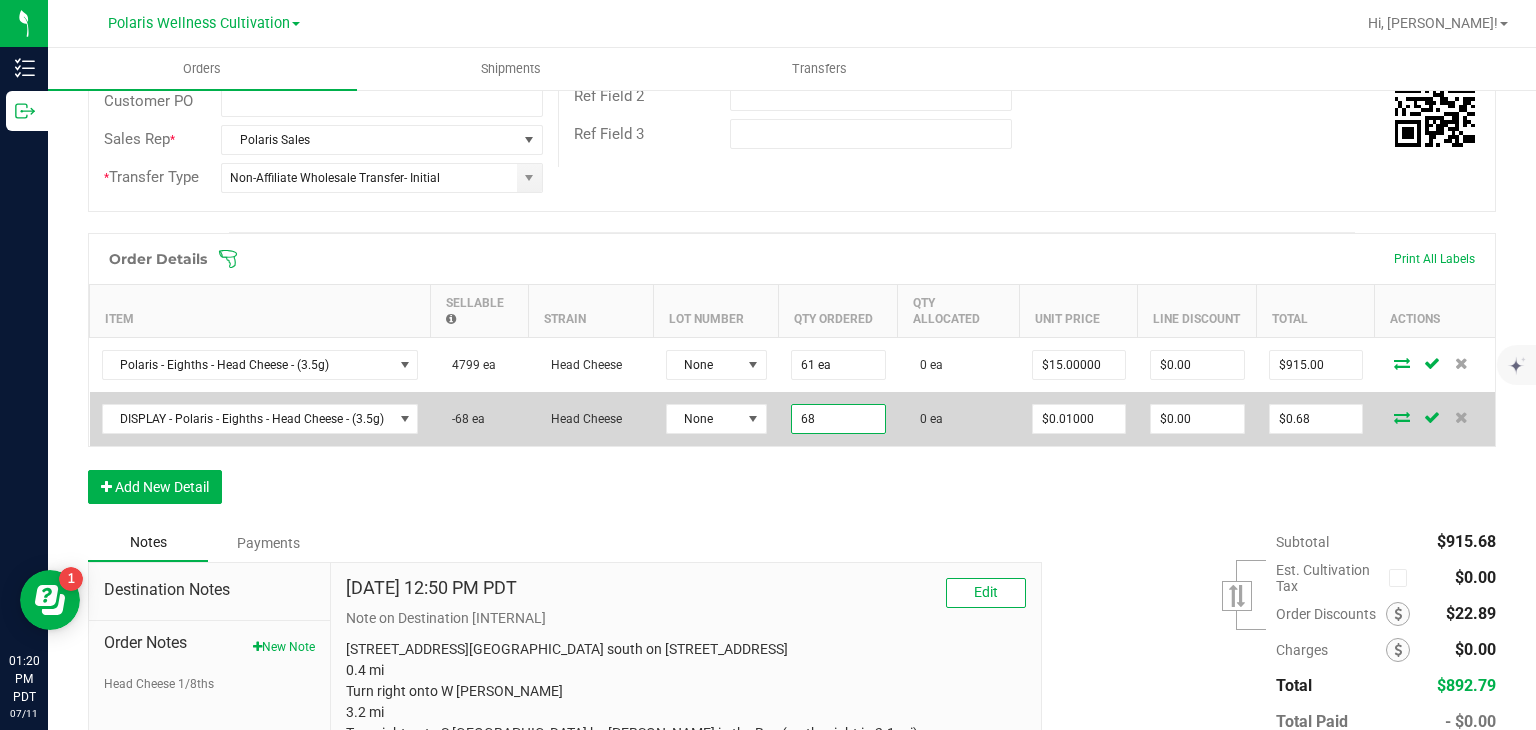 click on "68" at bounding box center [838, 419] 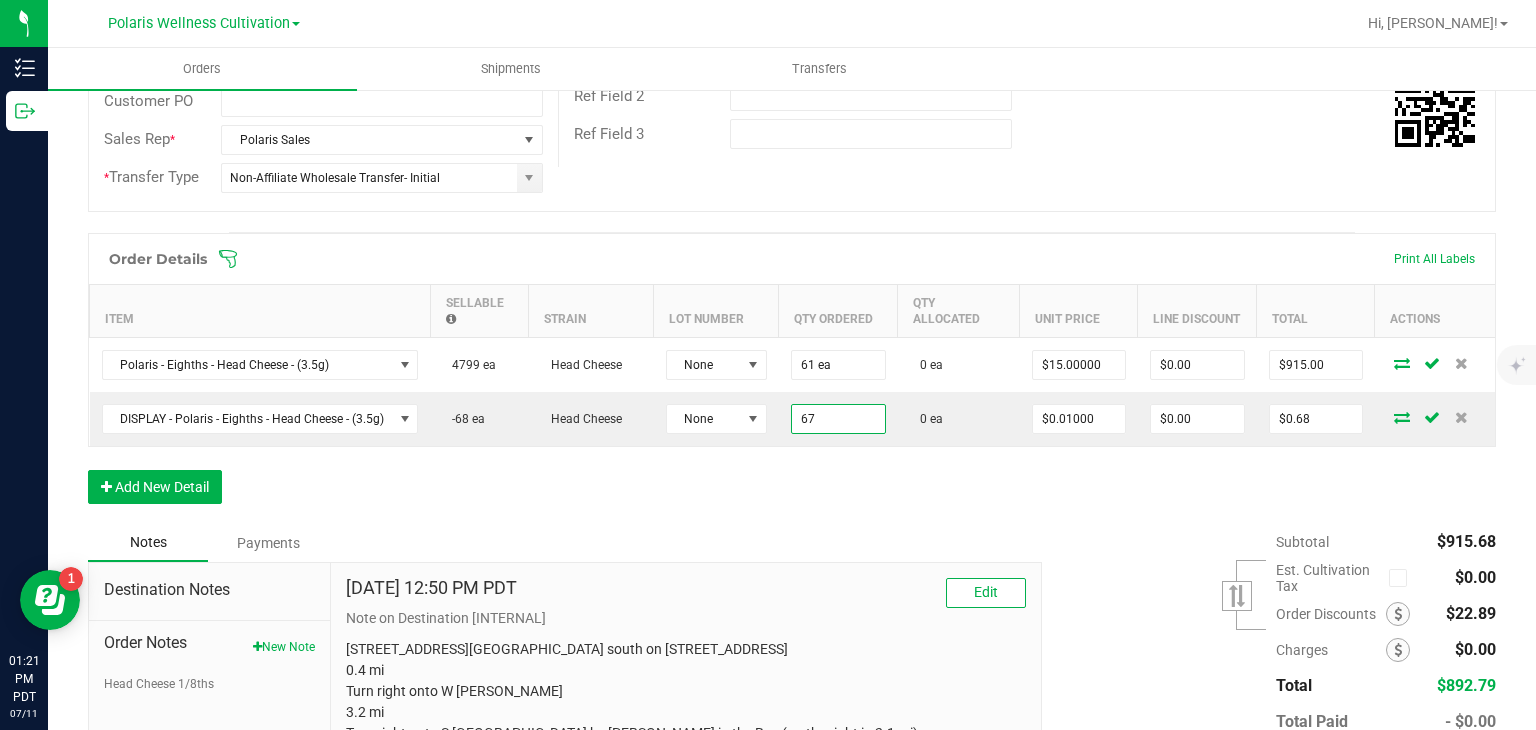 type on "67 ea" 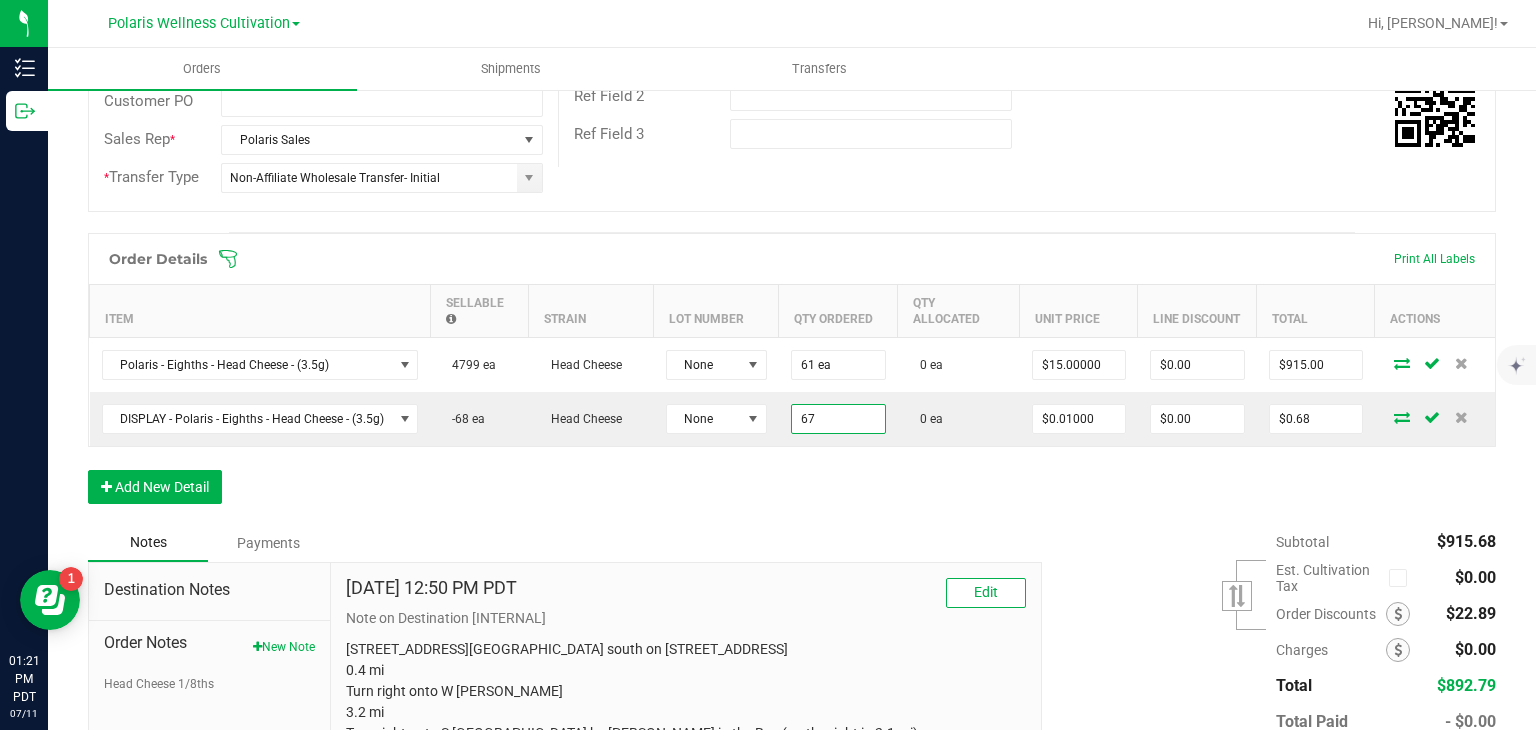 type on "$0.67" 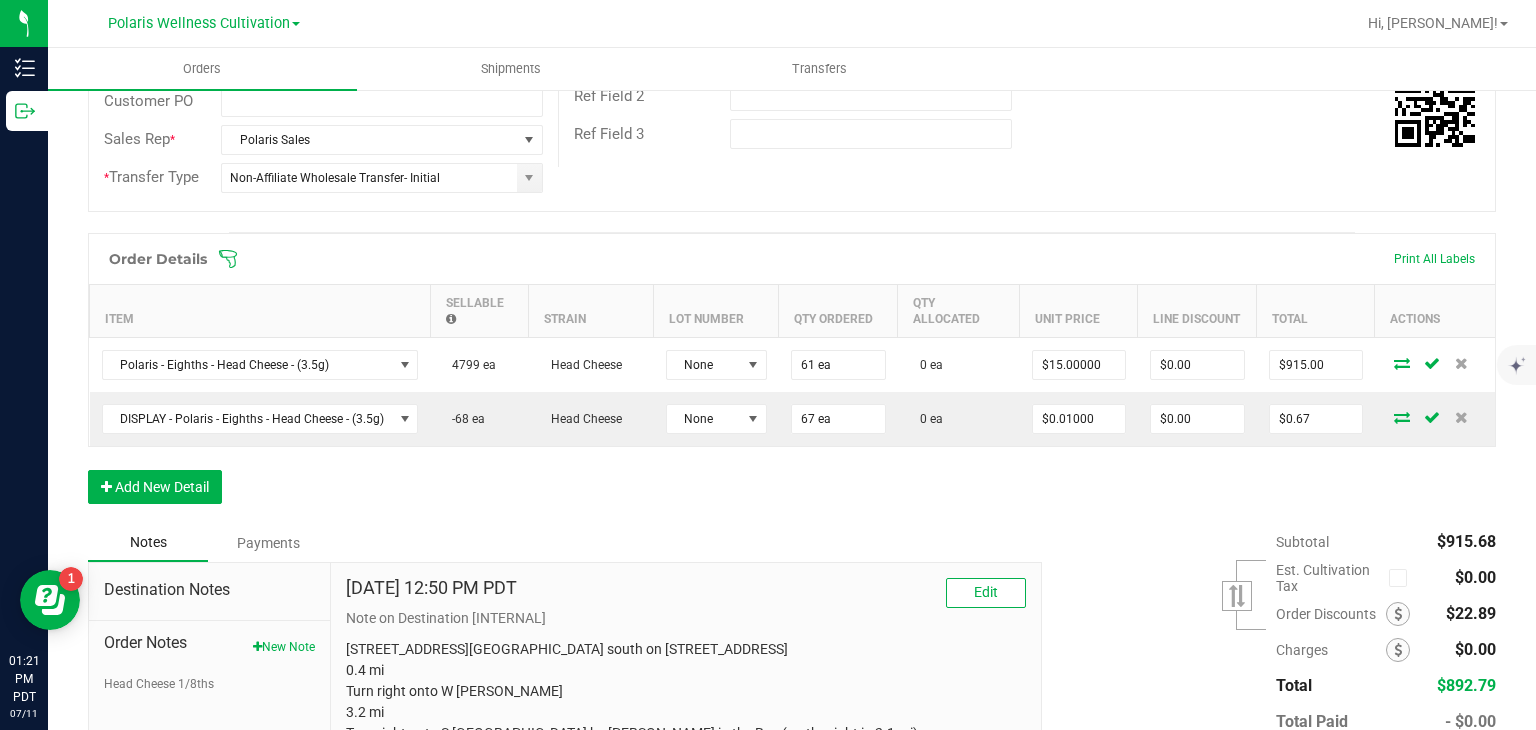 click on "Order Details Print All Labels Item  Sellable  Strain  Lot Number  Qty Ordered Qty Allocated Unit Price Line Discount Total Actions Polaris - Eighths - Head Cheese - (3.5g)  4799 ea   Head Cheese  None 61 ea  0 ea  $15.00000 $0.00 $915.00 DISPLAY - Polaris - Eighths - Head Cheese - (3.5g)  -68 ea   Head Cheese  None 67 ea  0 ea  $0.01000 $0.00 $0.67
Add New Detail" at bounding box center [792, 378] 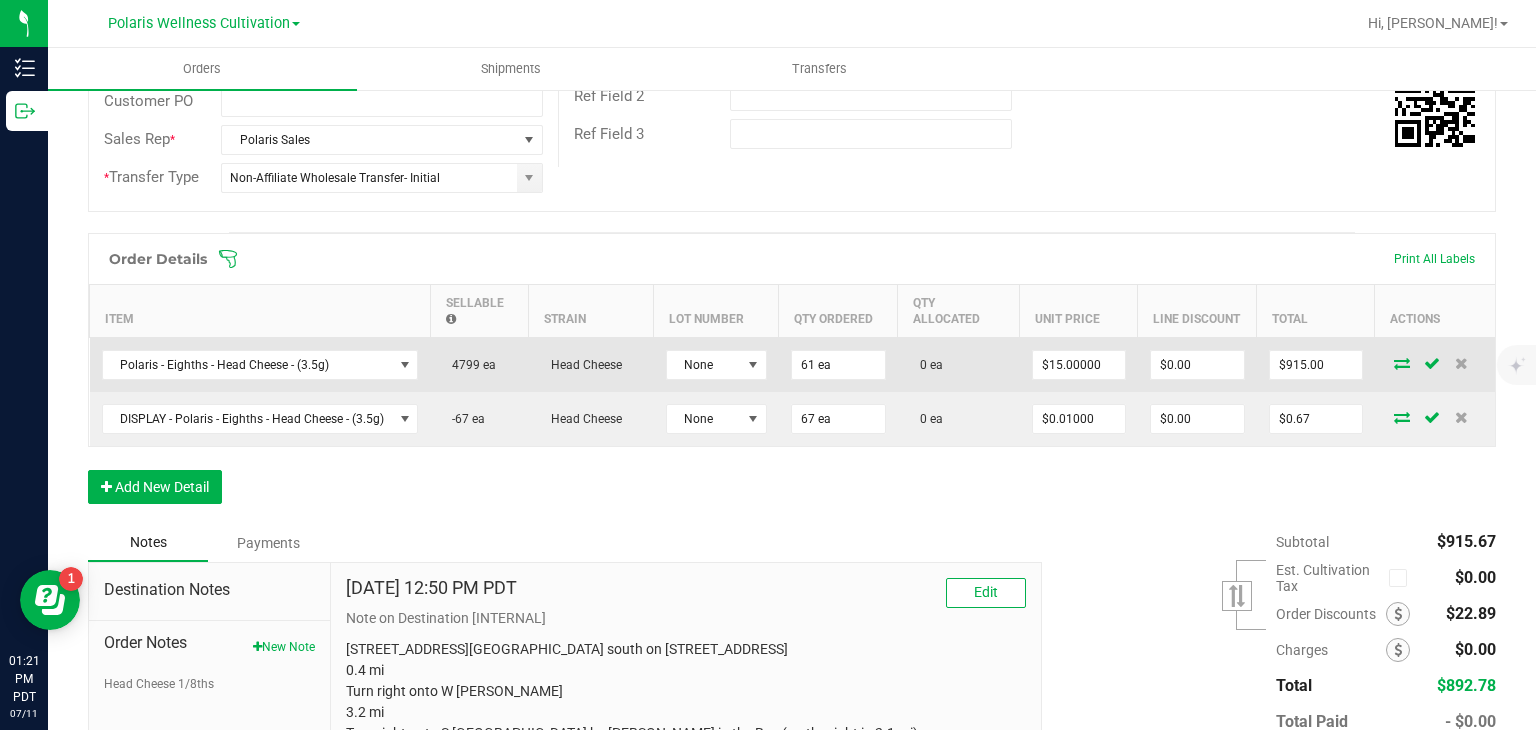 click at bounding box center (1402, 363) 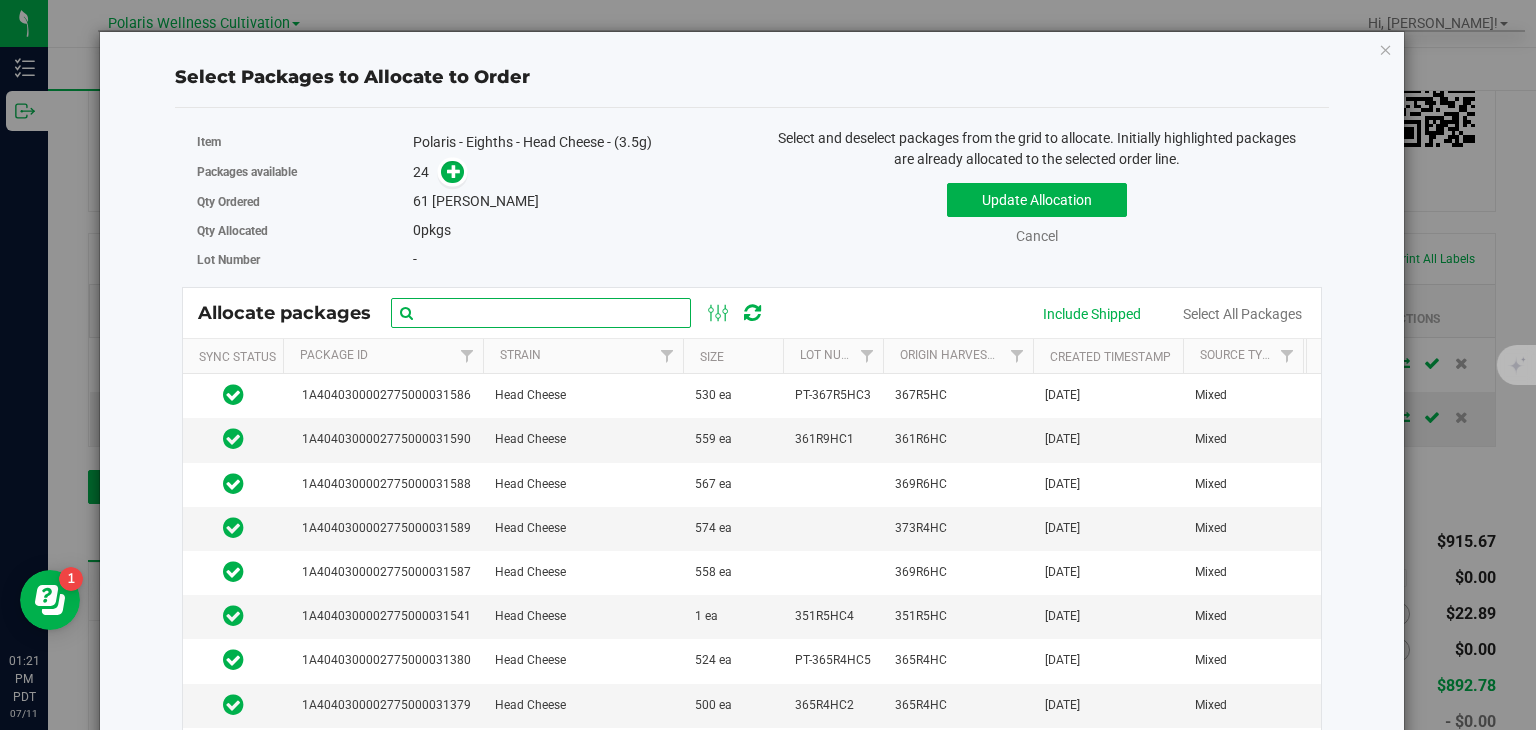 click at bounding box center [541, 313] 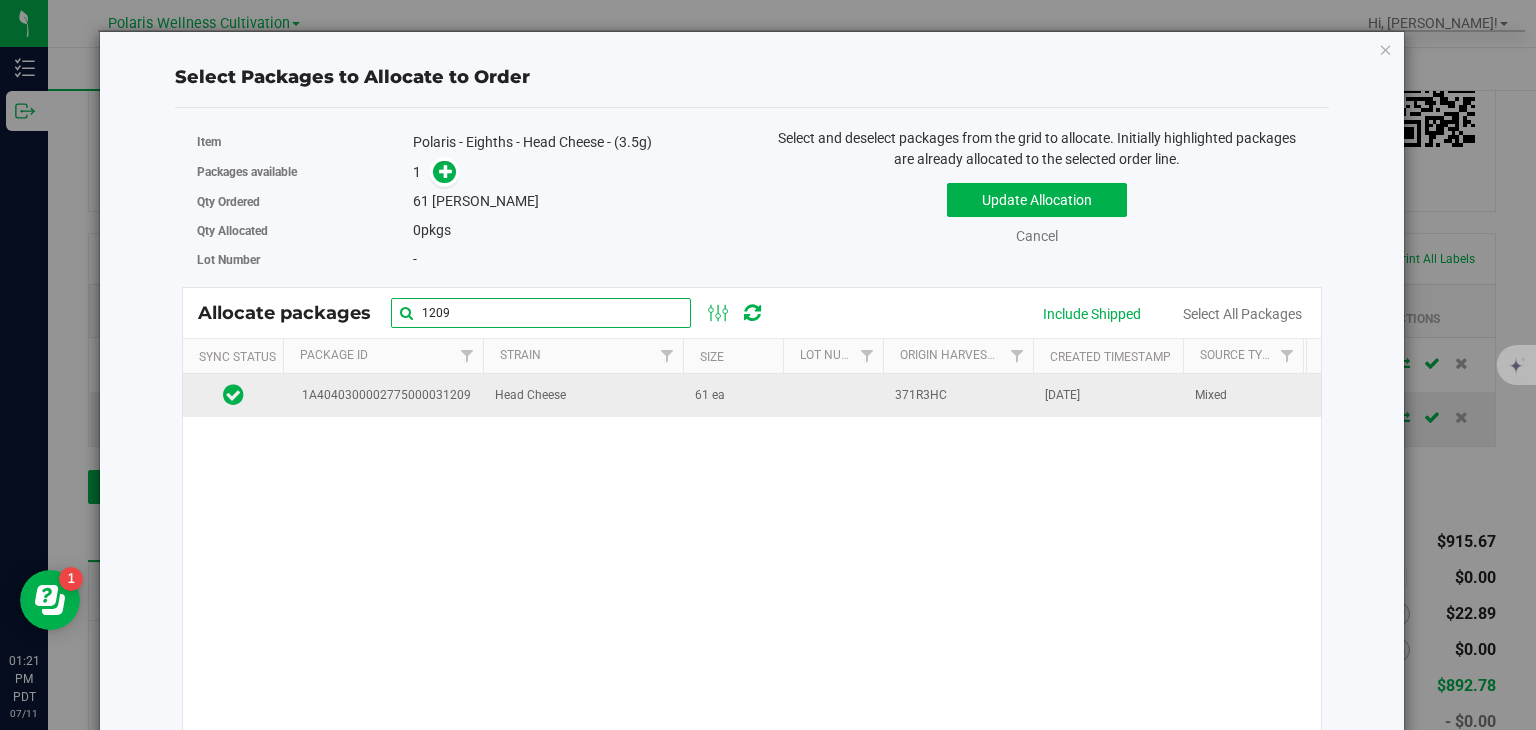 type on "1209" 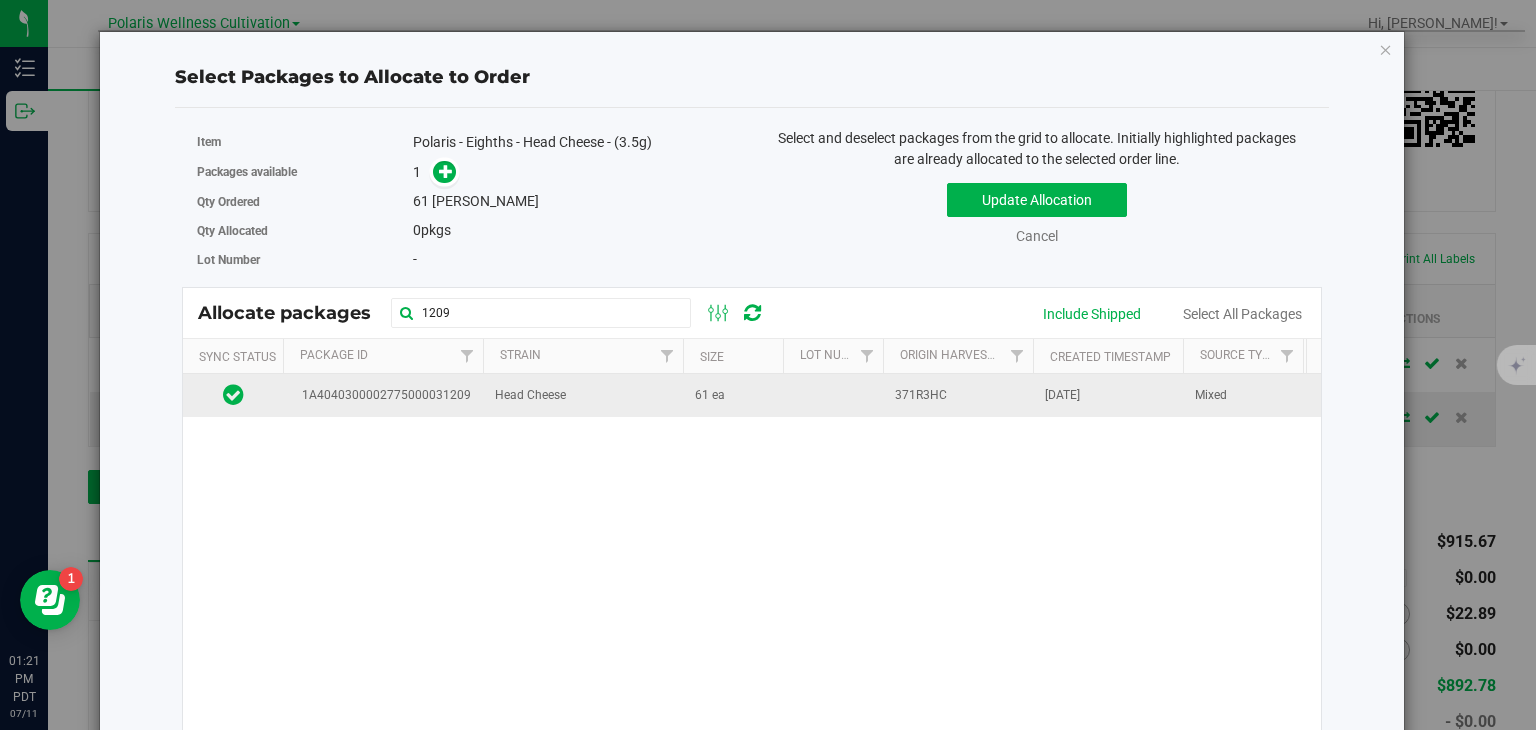 click on "Head Cheese" at bounding box center [530, 395] 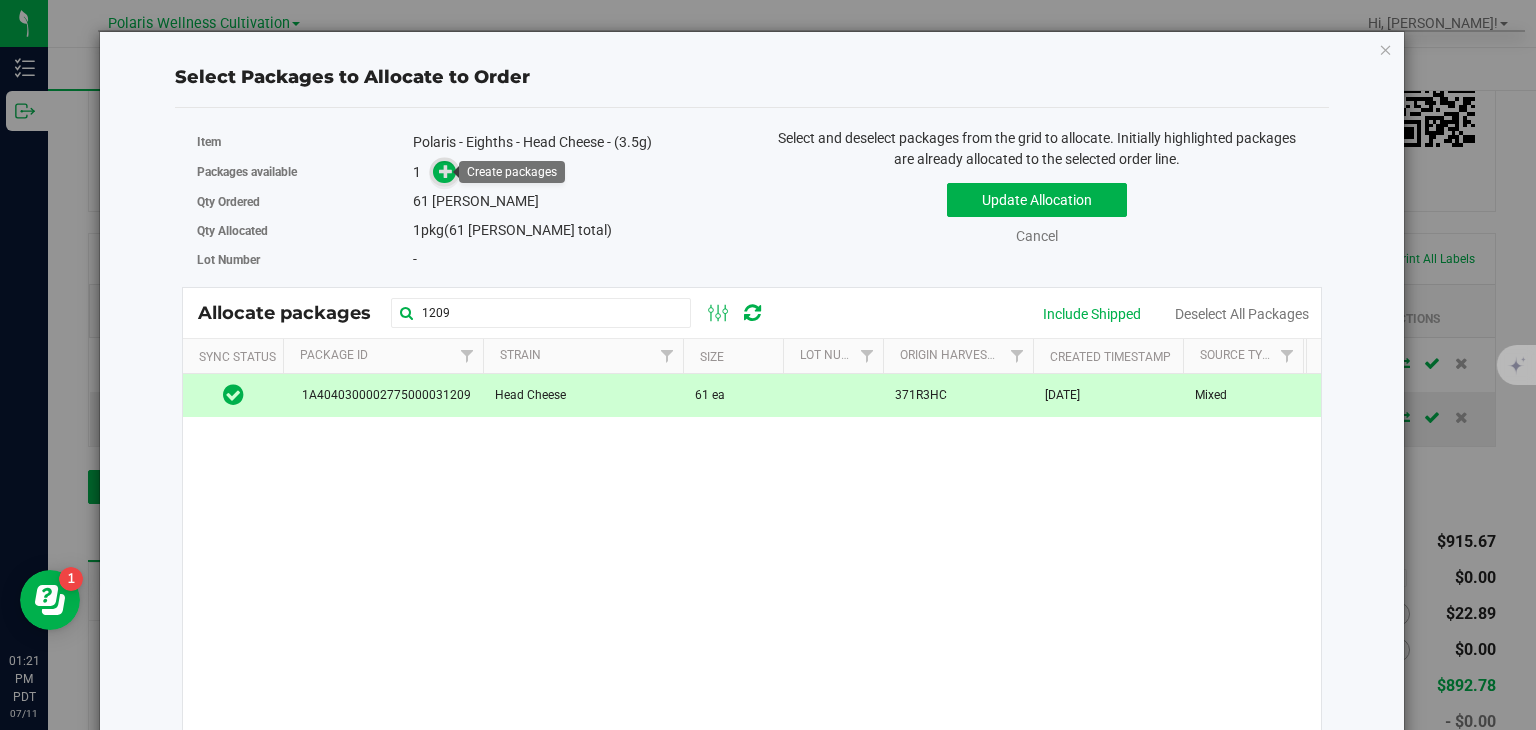 click at bounding box center (446, 171) 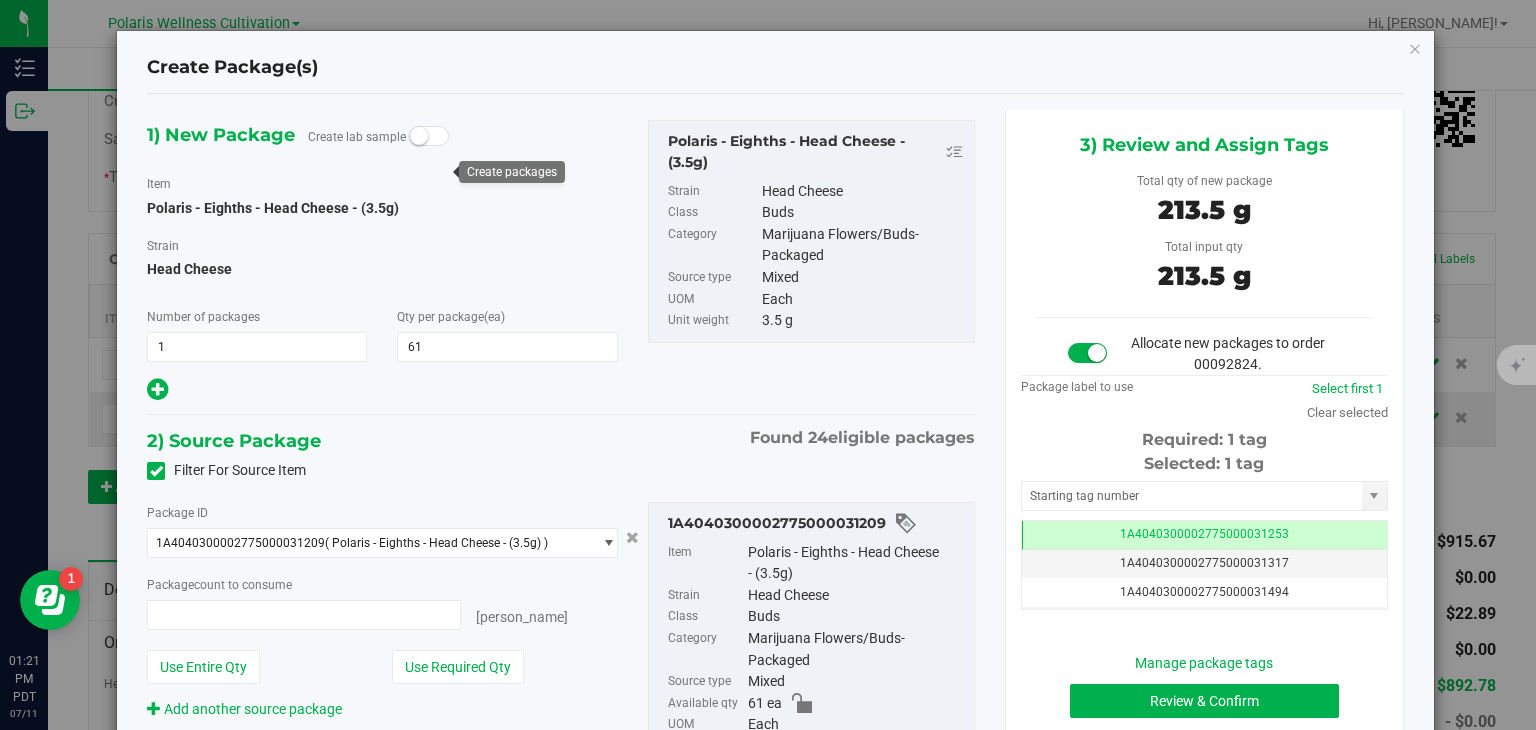 type on "61 ea" 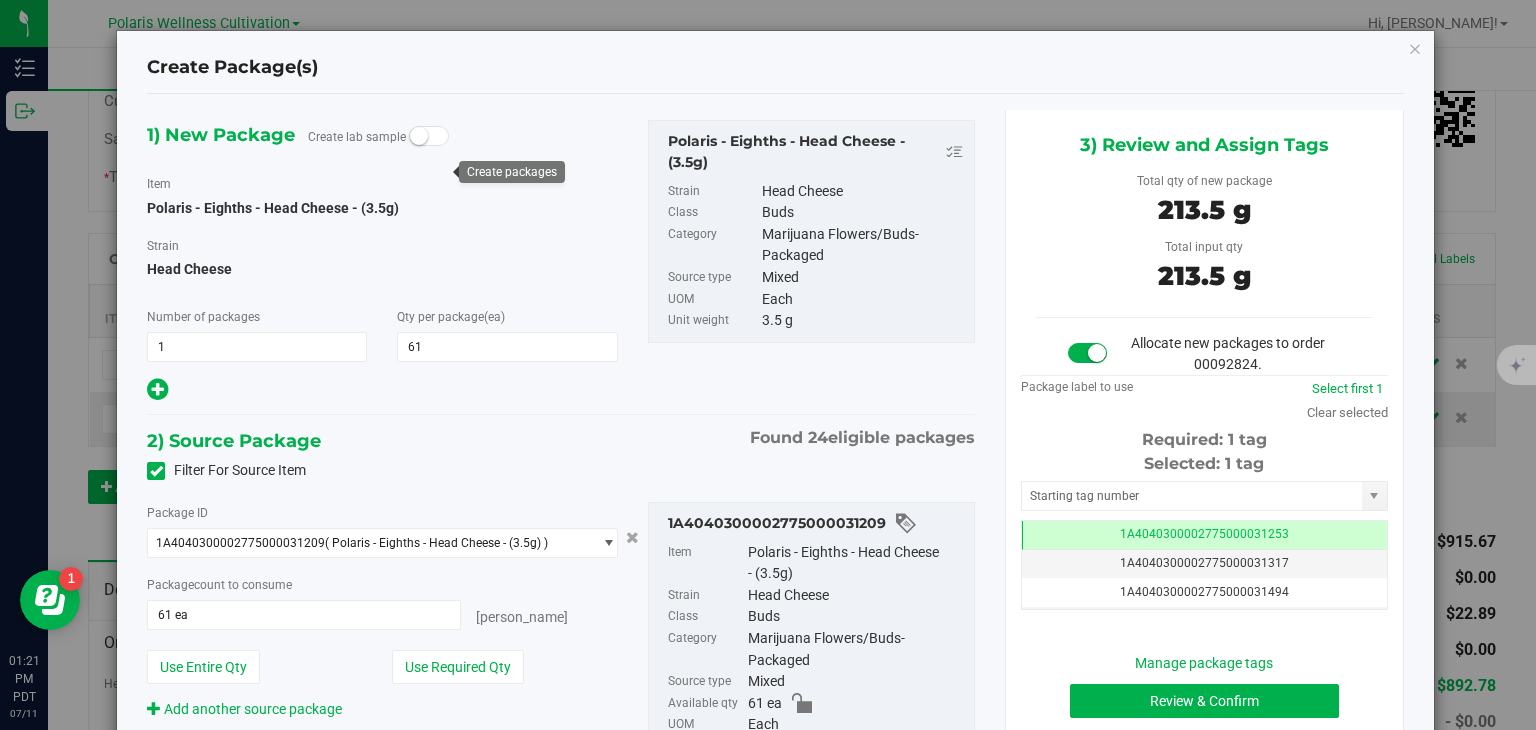 scroll, scrollTop: 0, scrollLeft: 0, axis: both 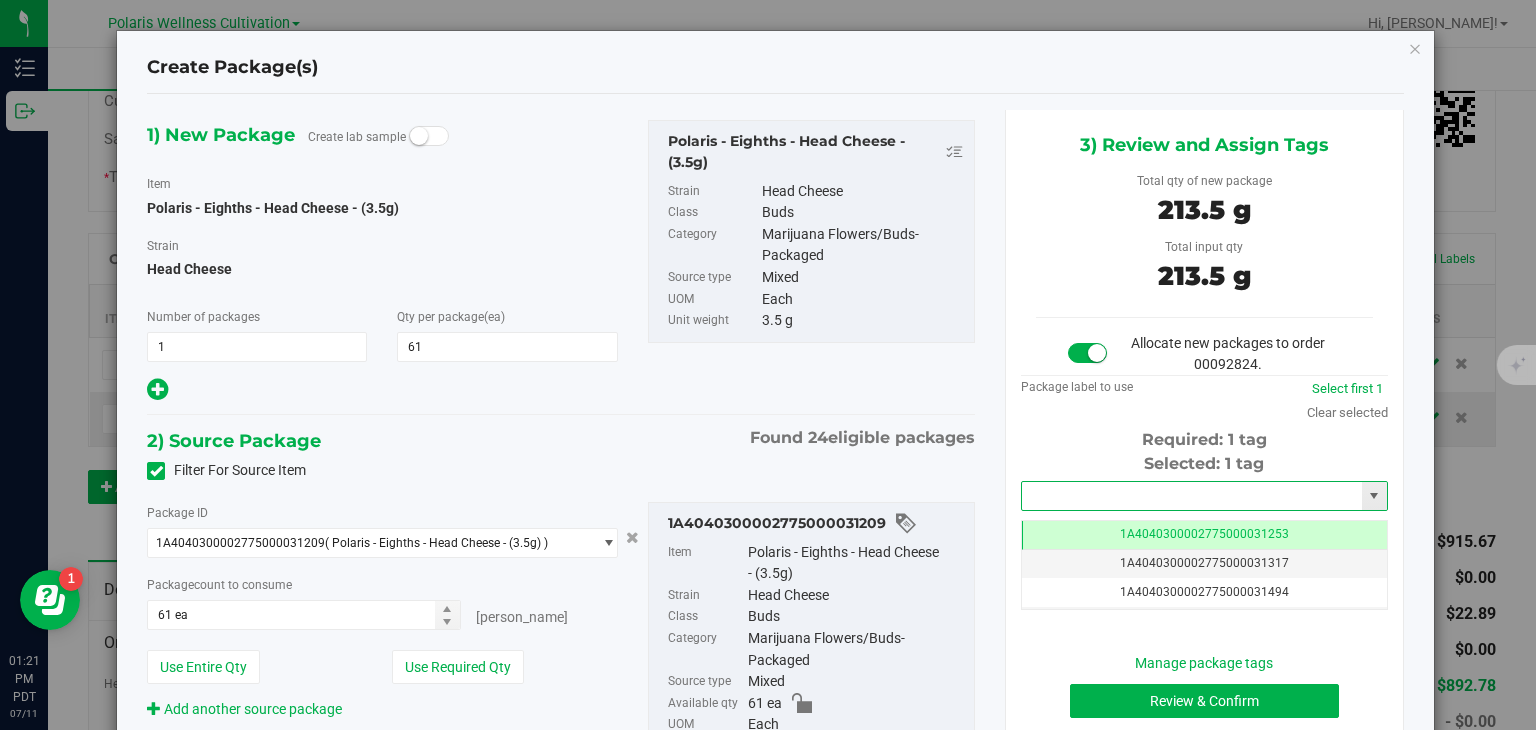 click at bounding box center (1192, 496) 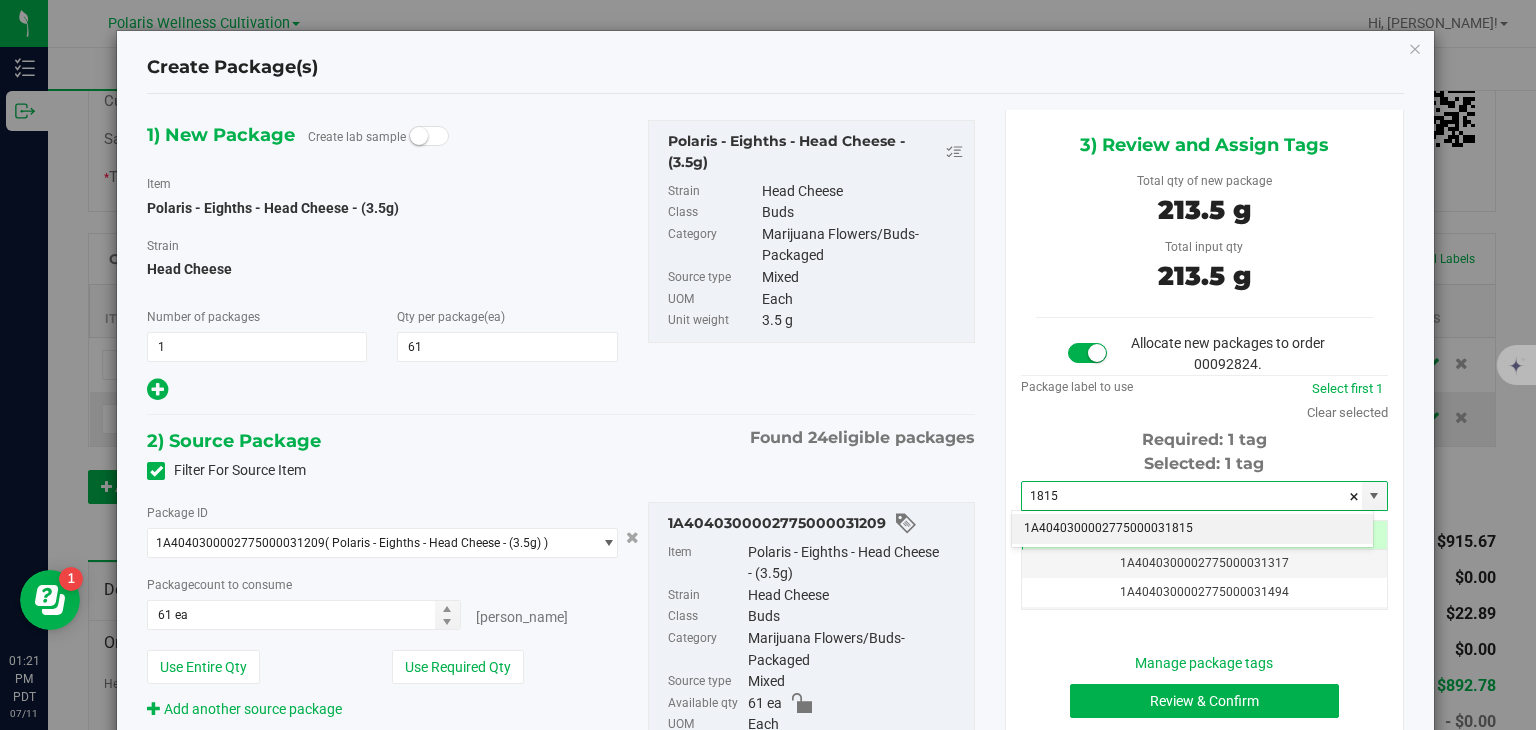 click on "1A4040300002775000031815" at bounding box center (1192, 529) 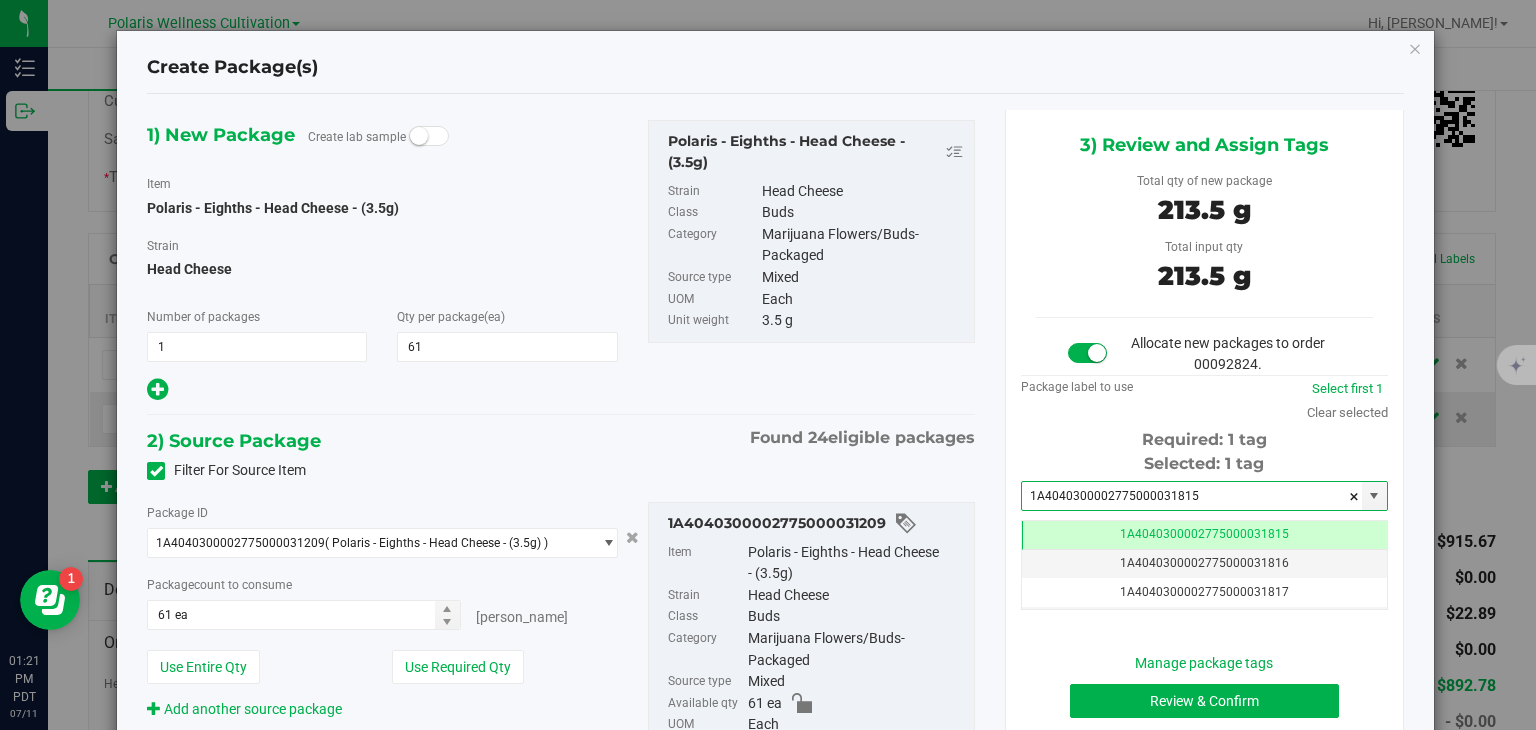 scroll, scrollTop: 0, scrollLeft: 0, axis: both 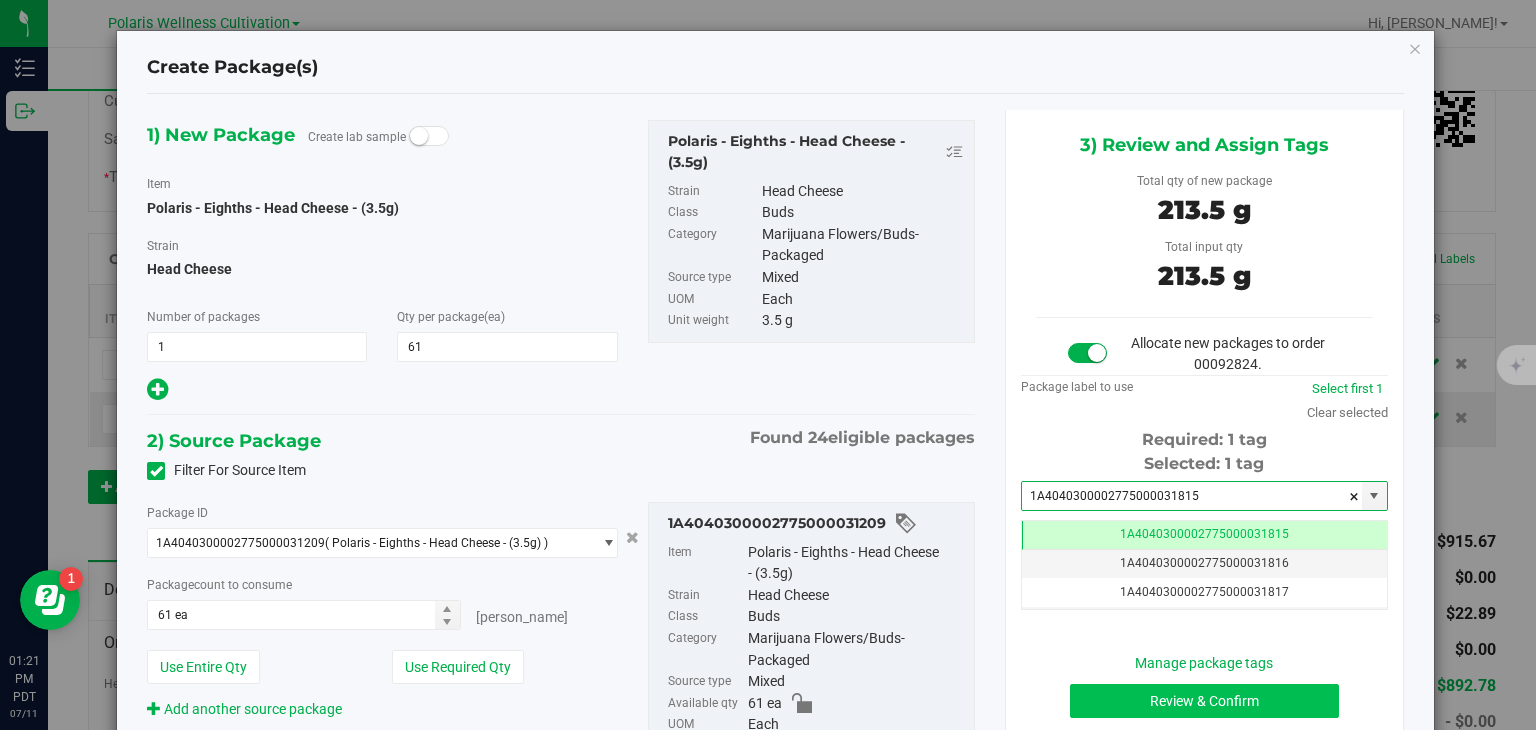 type on "1A4040300002775000031815" 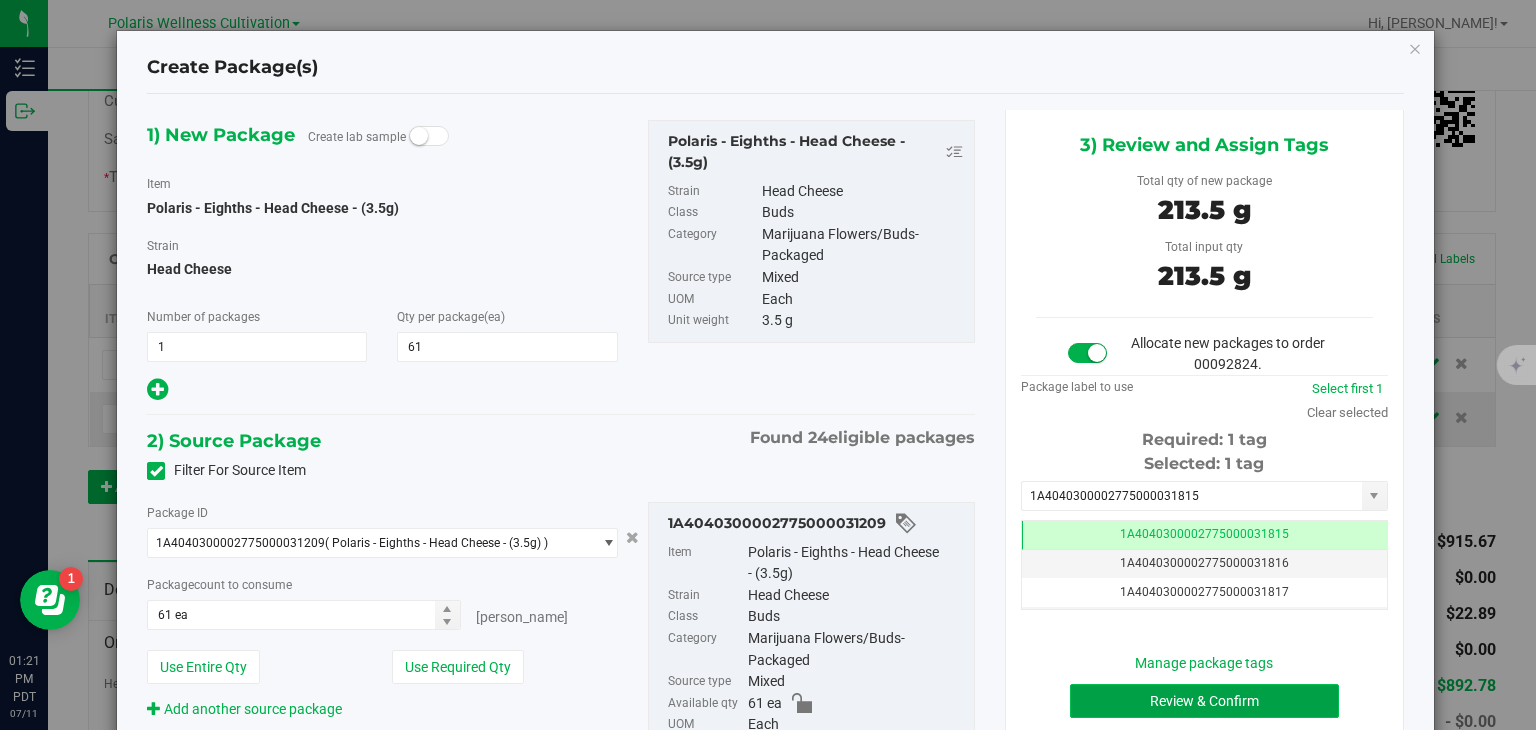 click on "Review & Confirm" at bounding box center [1204, 701] 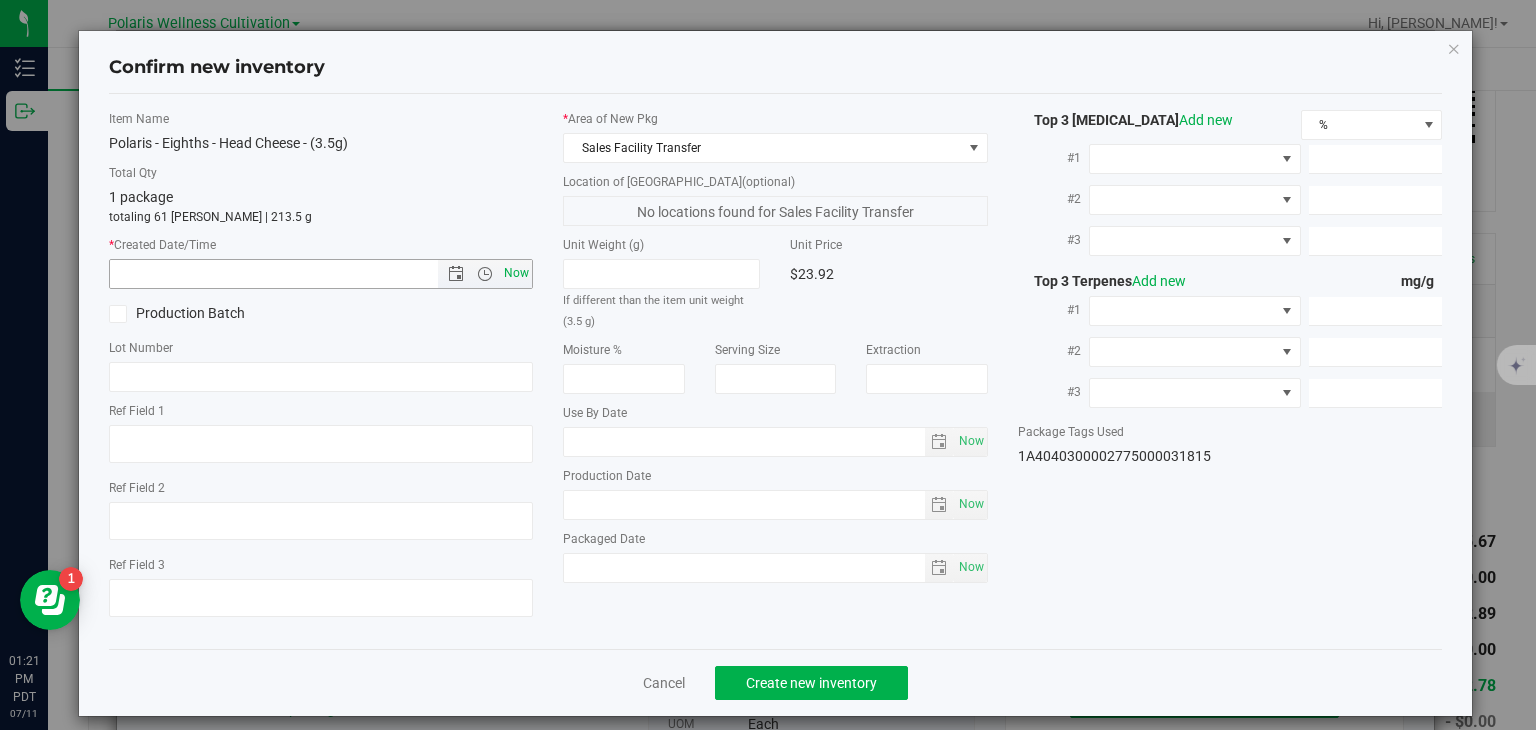 click on "Now" at bounding box center (517, 273) 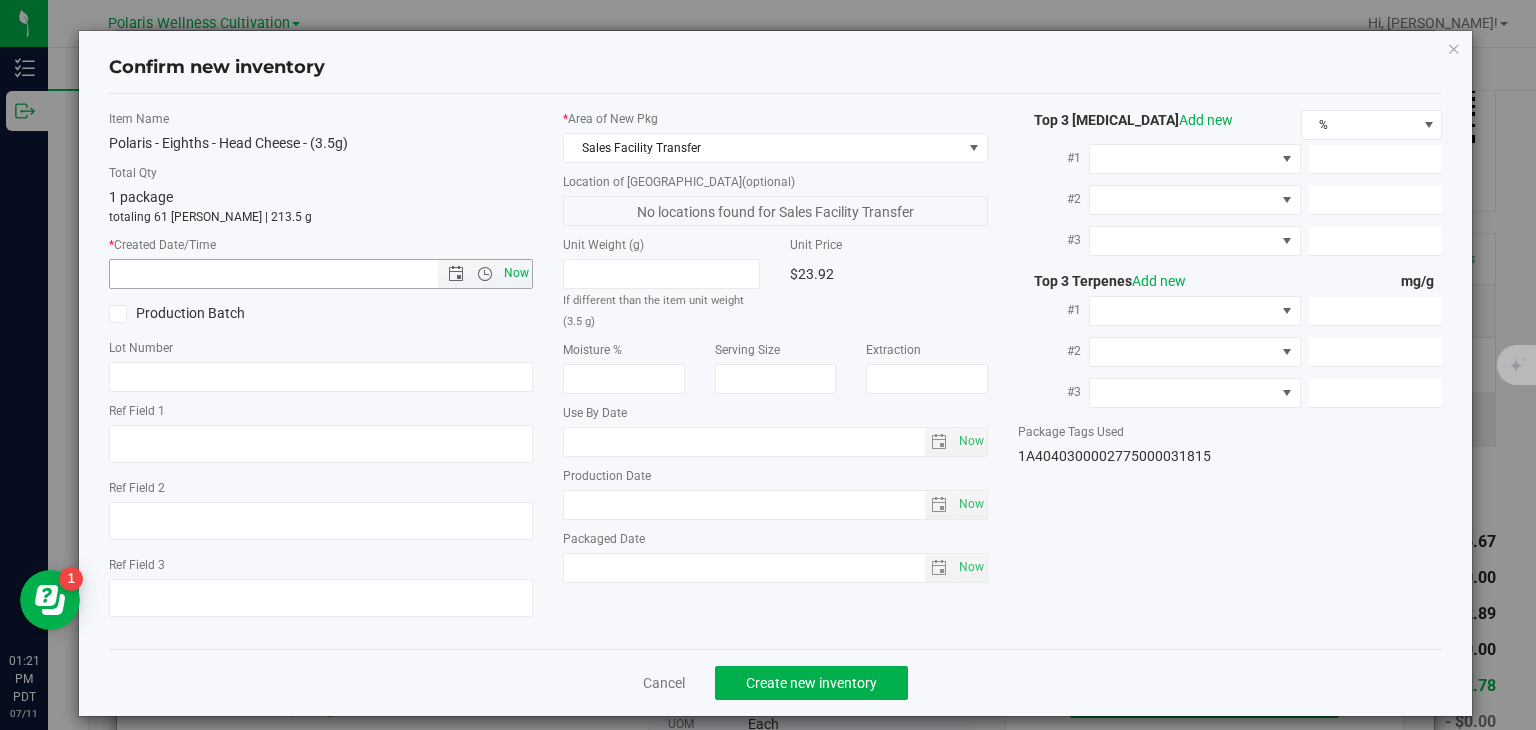type on "[DATE] 1:21 PM" 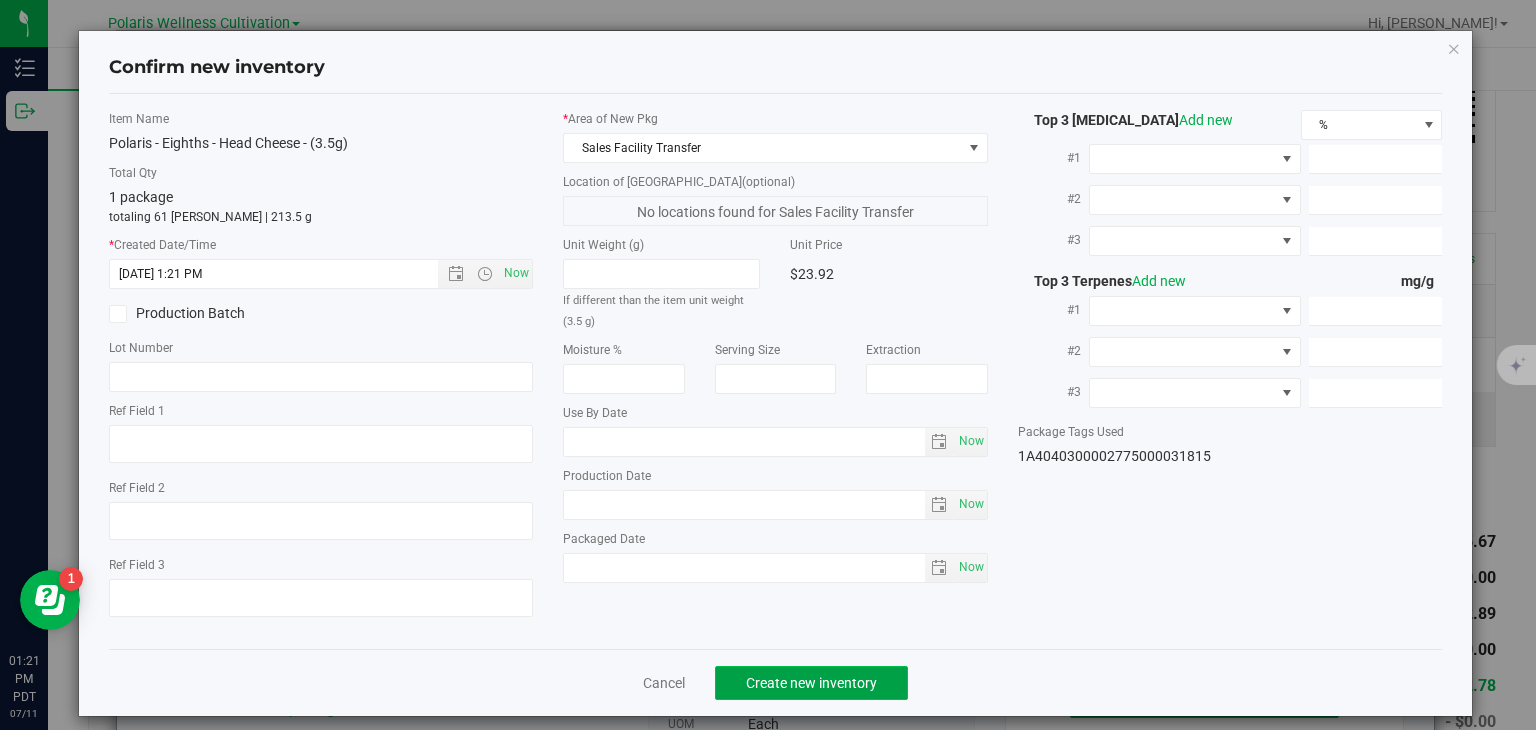 click on "Create new inventory" 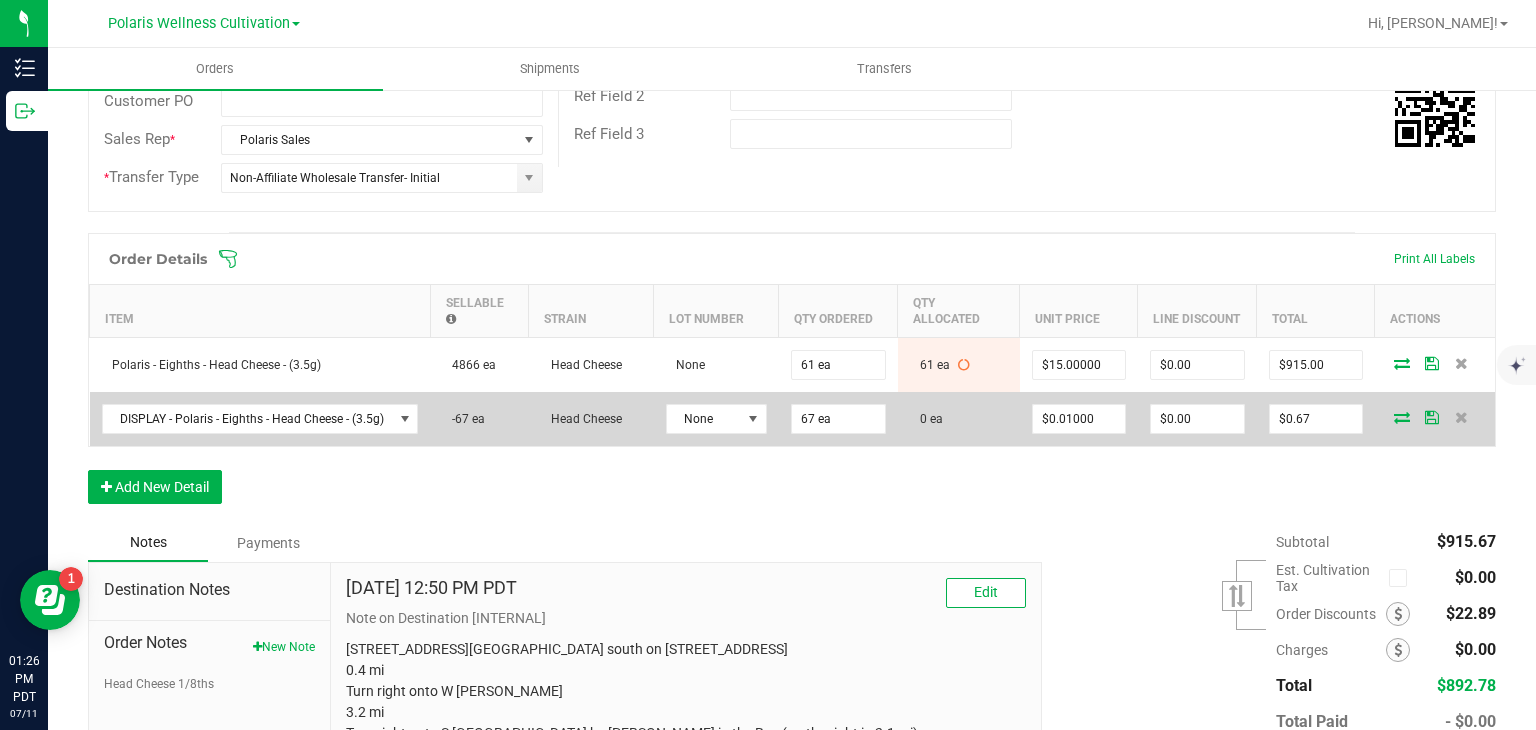 click at bounding box center (1402, 417) 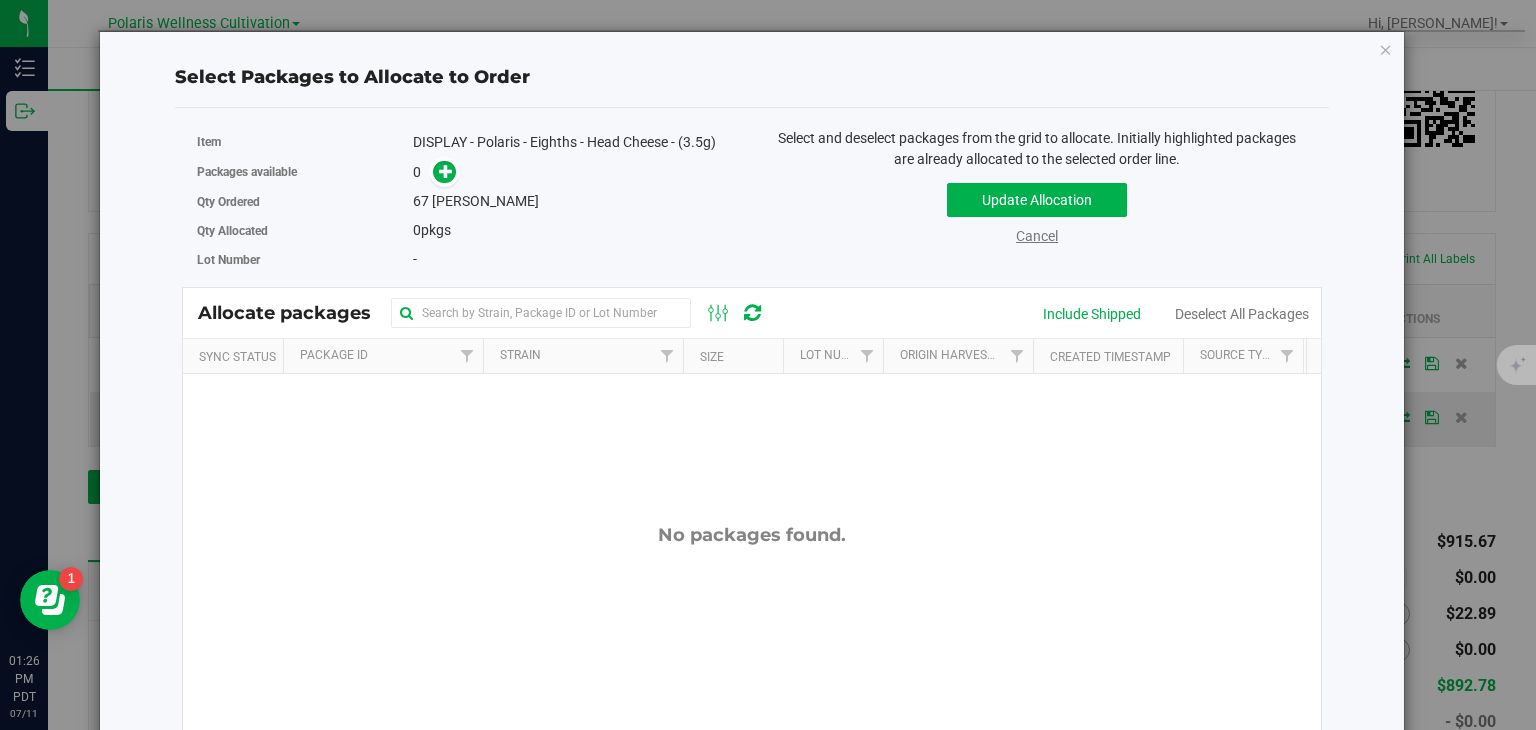 click on "Cancel" at bounding box center [1037, 236] 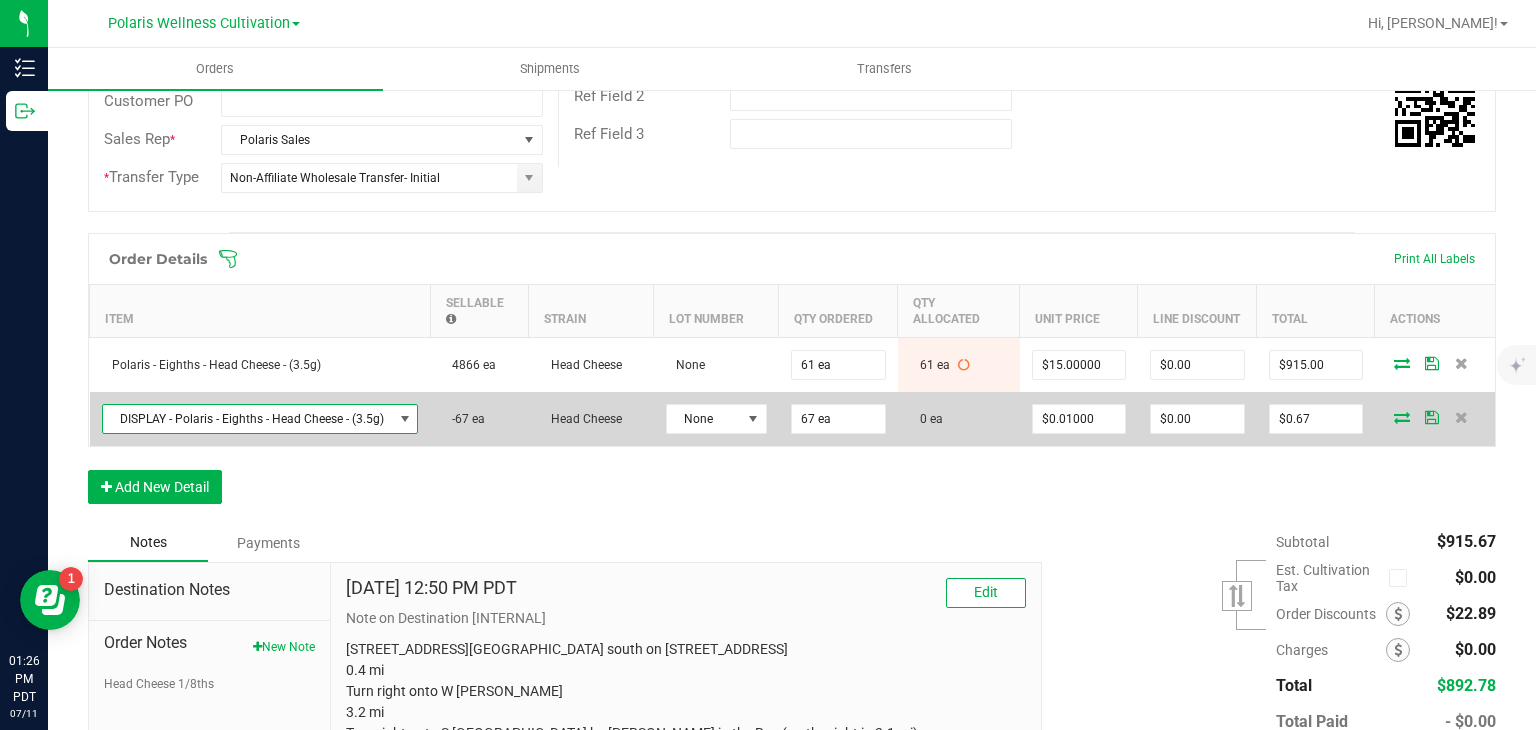 click at bounding box center (405, 419) 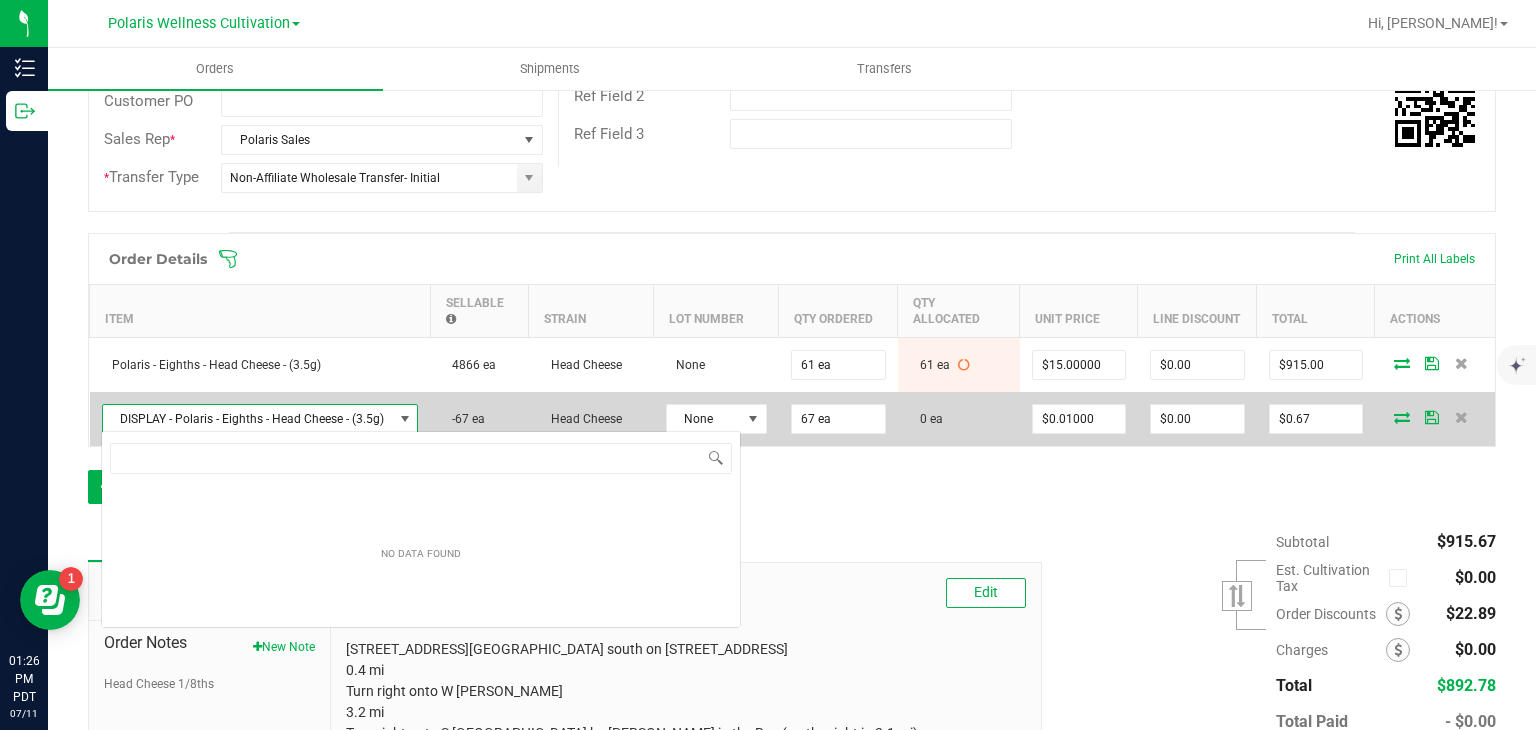 scroll, scrollTop: 99970, scrollLeft: 99684, axis: both 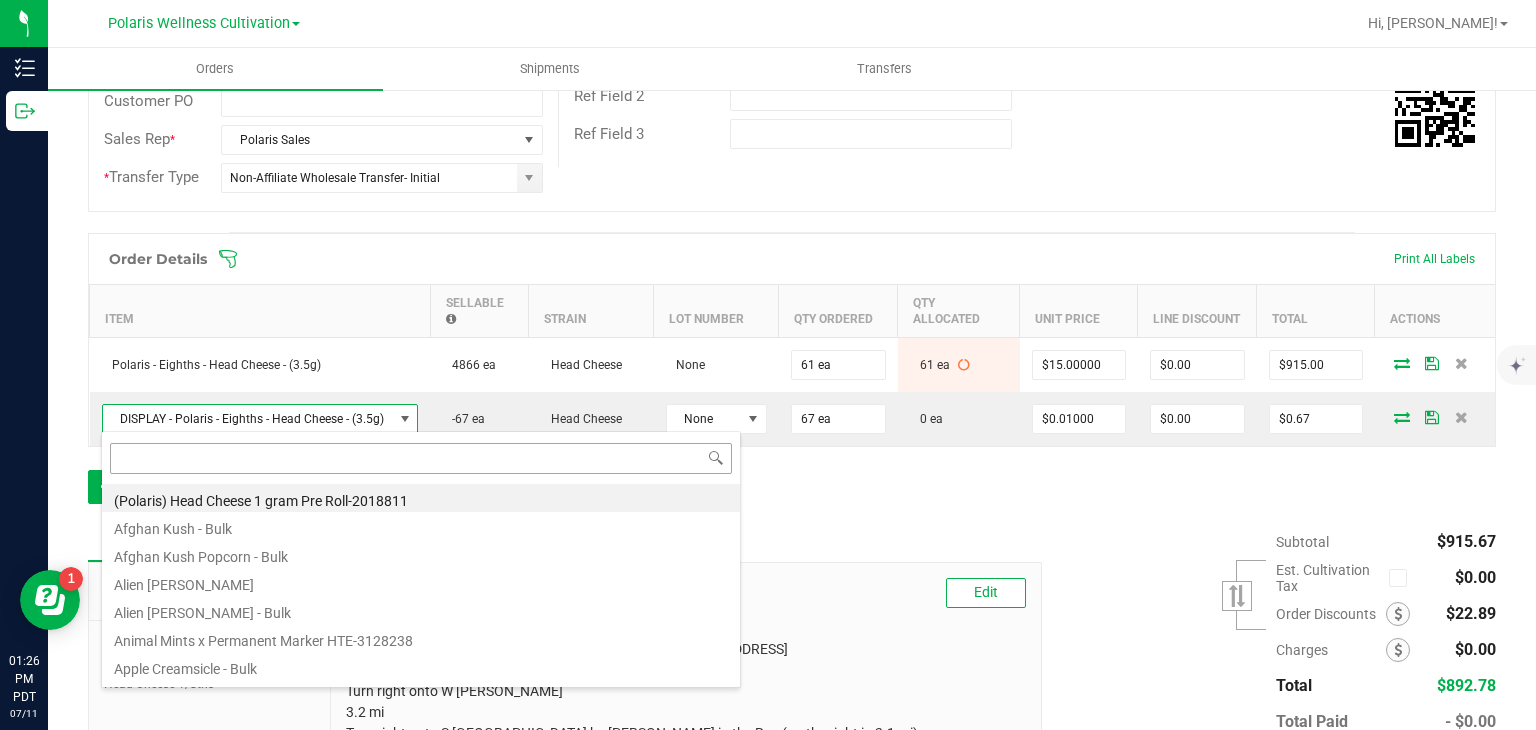 click at bounding box center [421, 458] 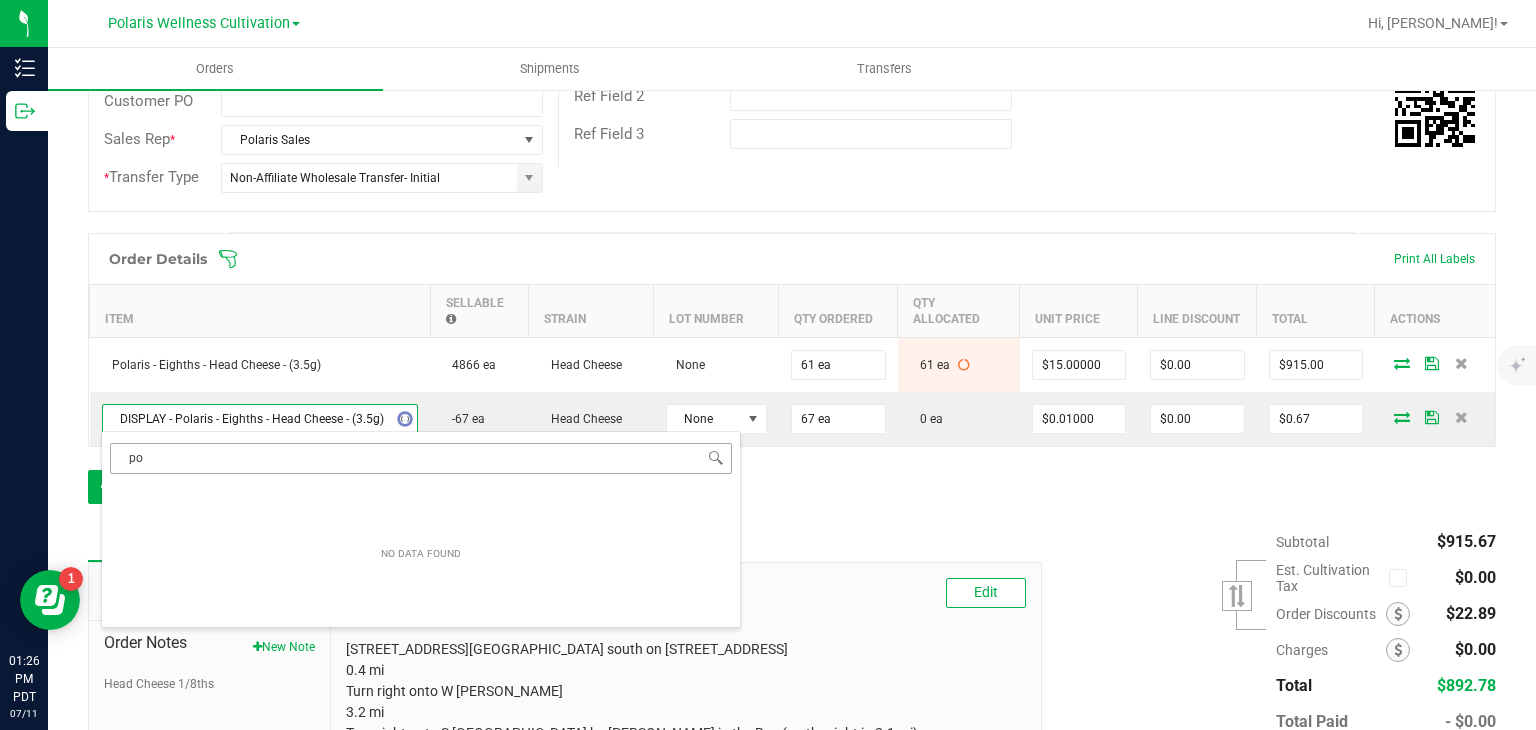 type on "p" 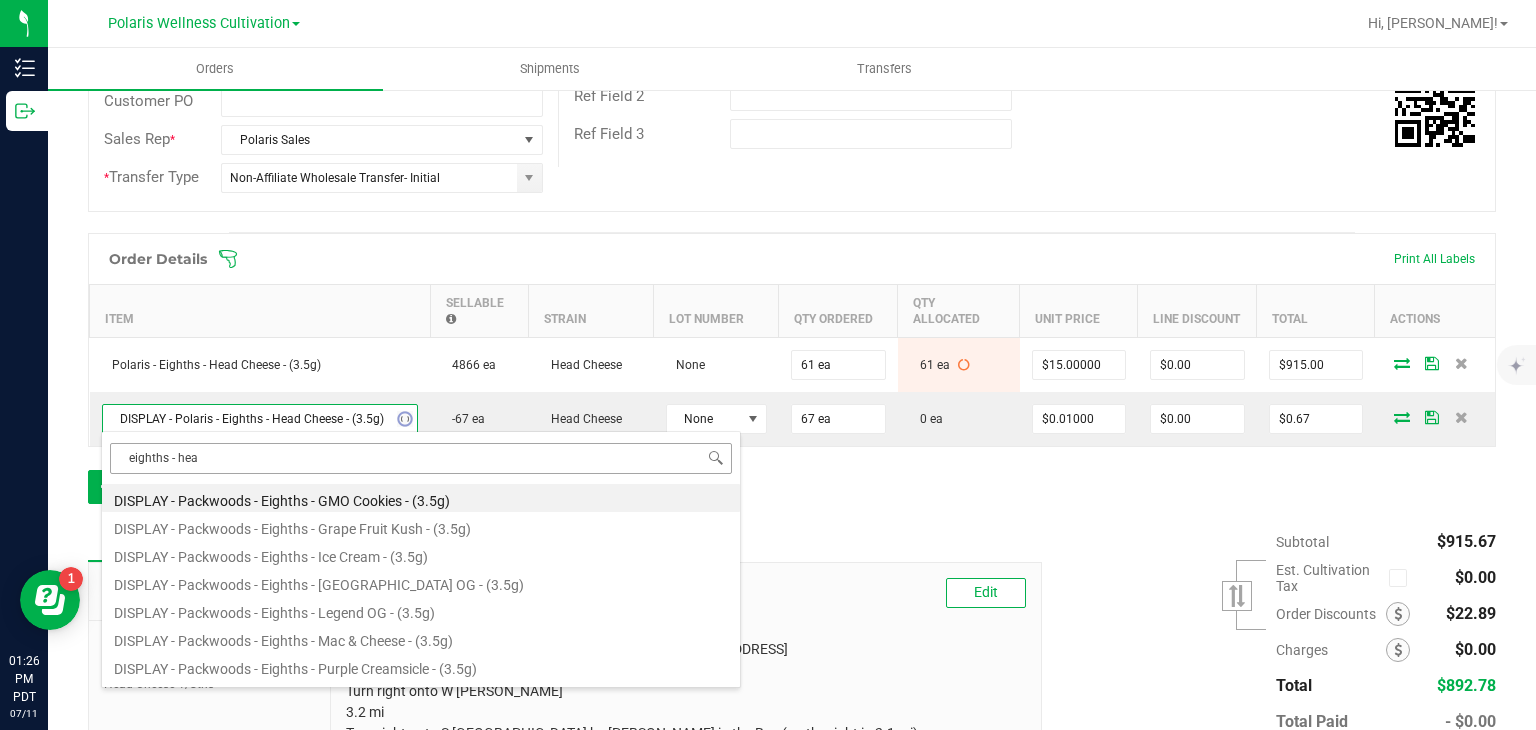 type on "eighths - head" 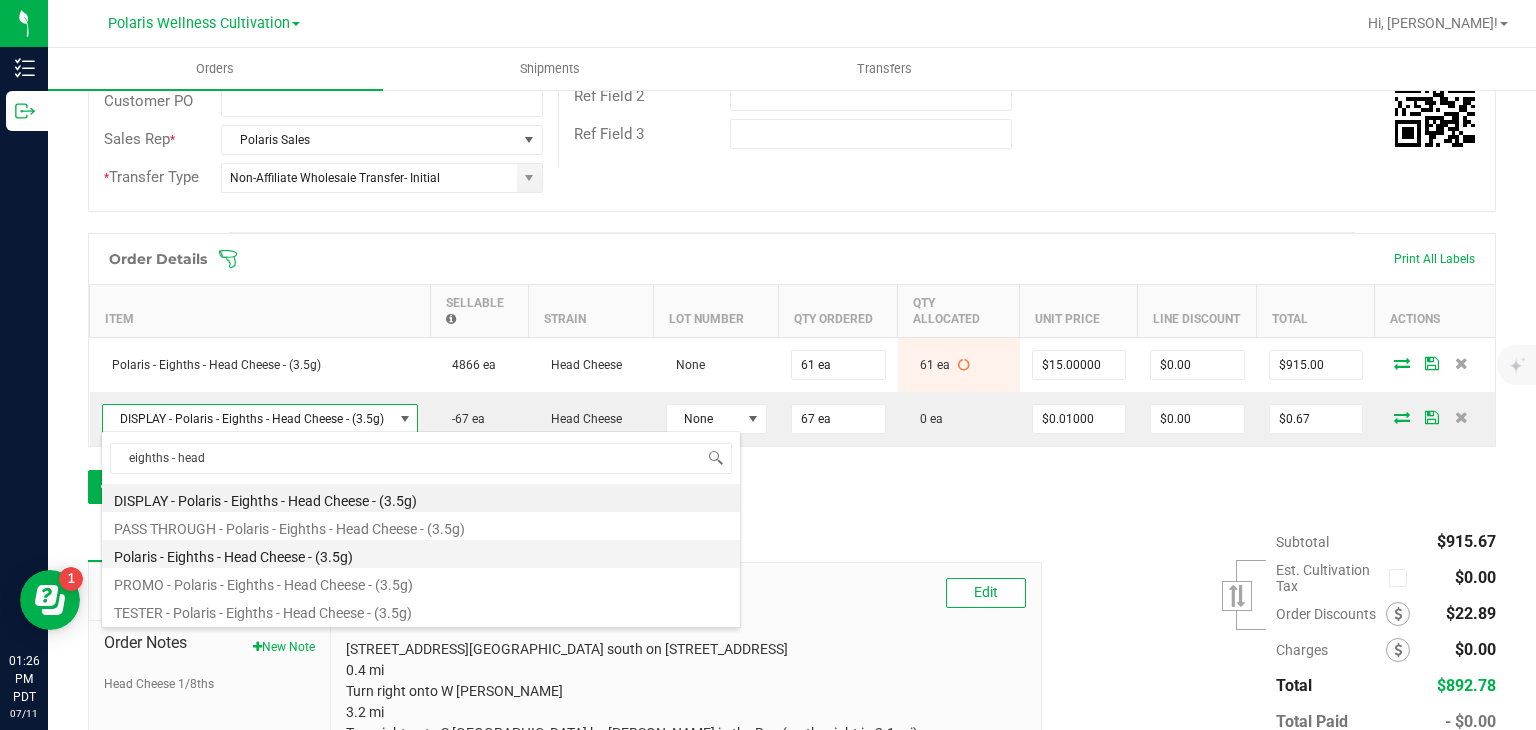 click on "Polaris - Eighths - Head Cheese - (3.5g)" at bounding box center [421, 554] 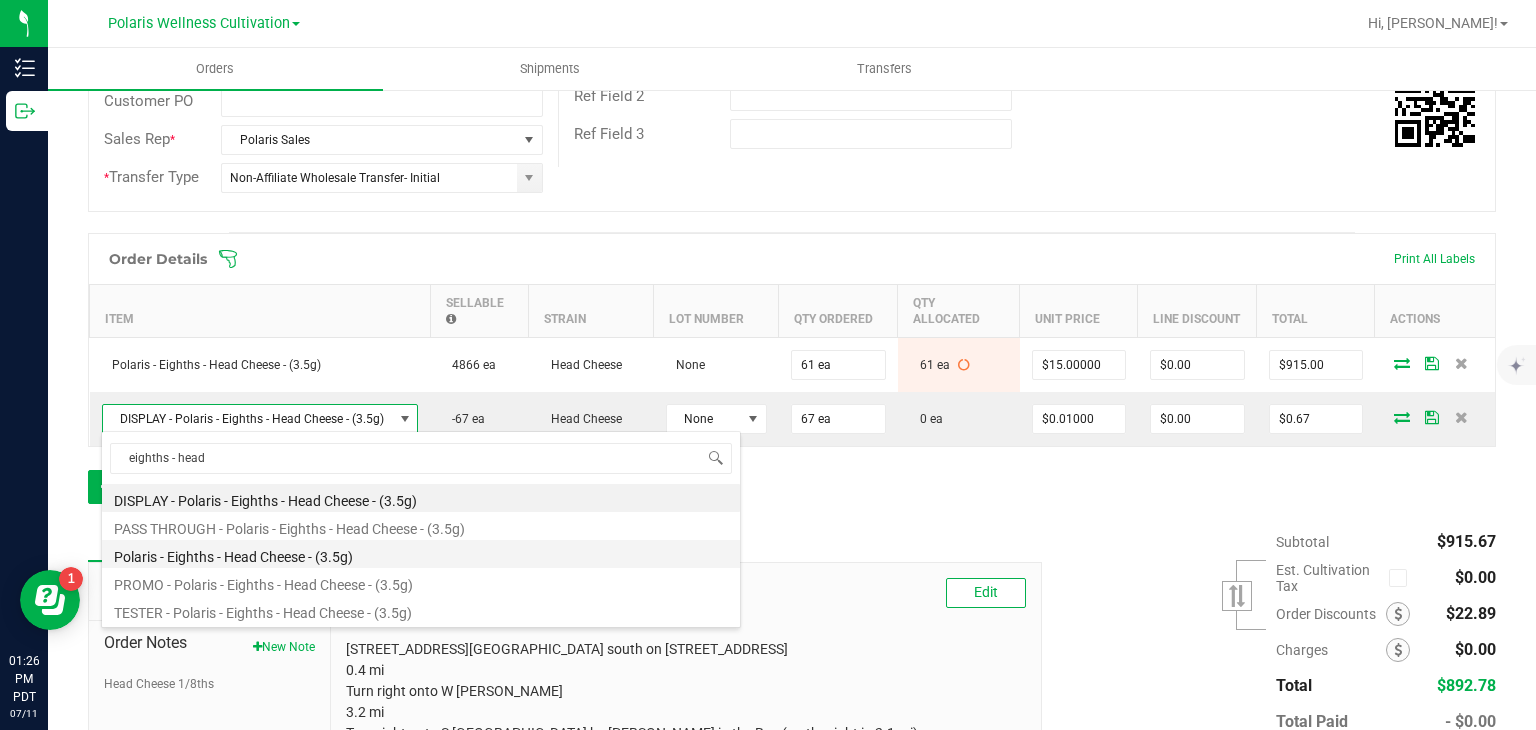 type on "$23.92000" 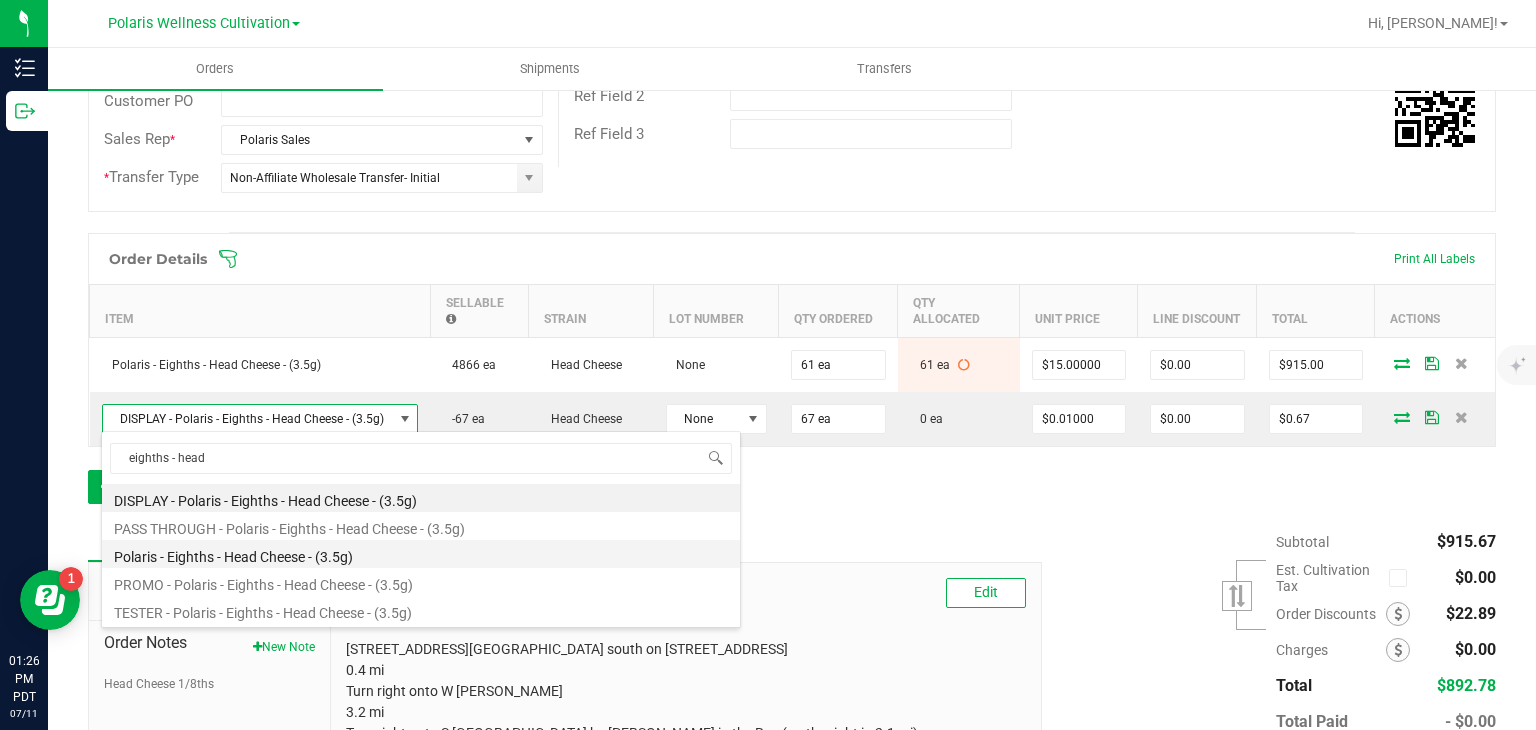 type on "$1,602.64" 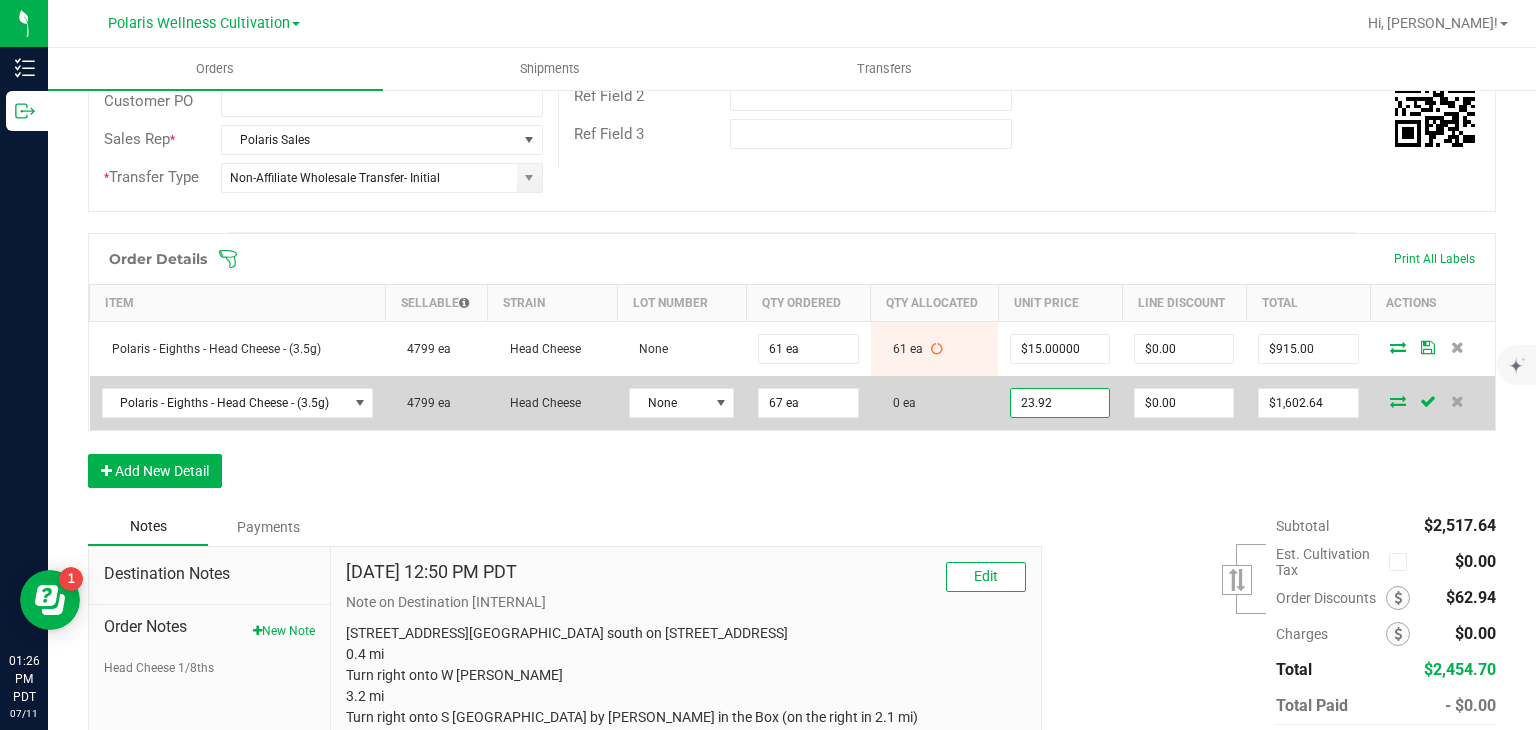 click on "23.92" at bounding box center (1060, 403) 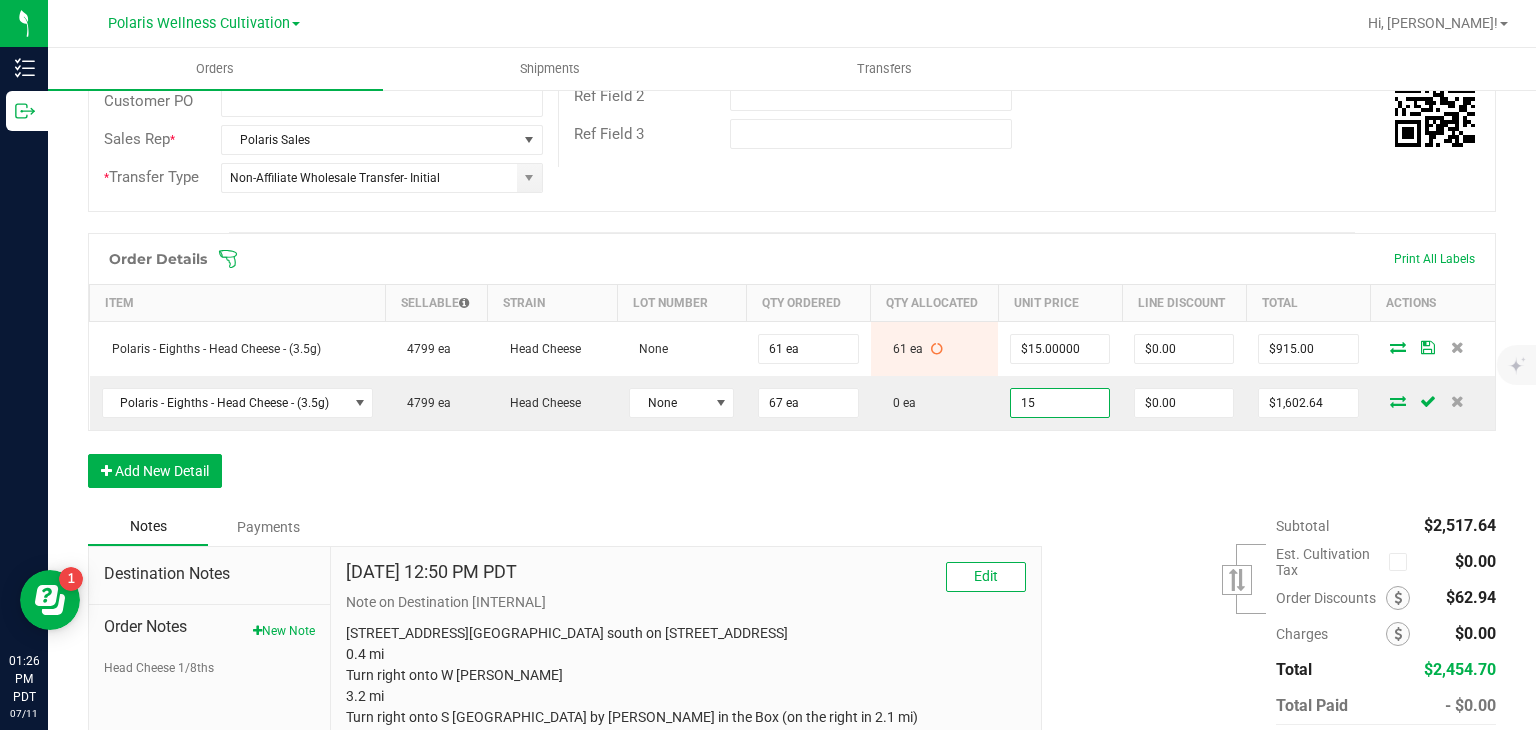 type on "$15.00000" 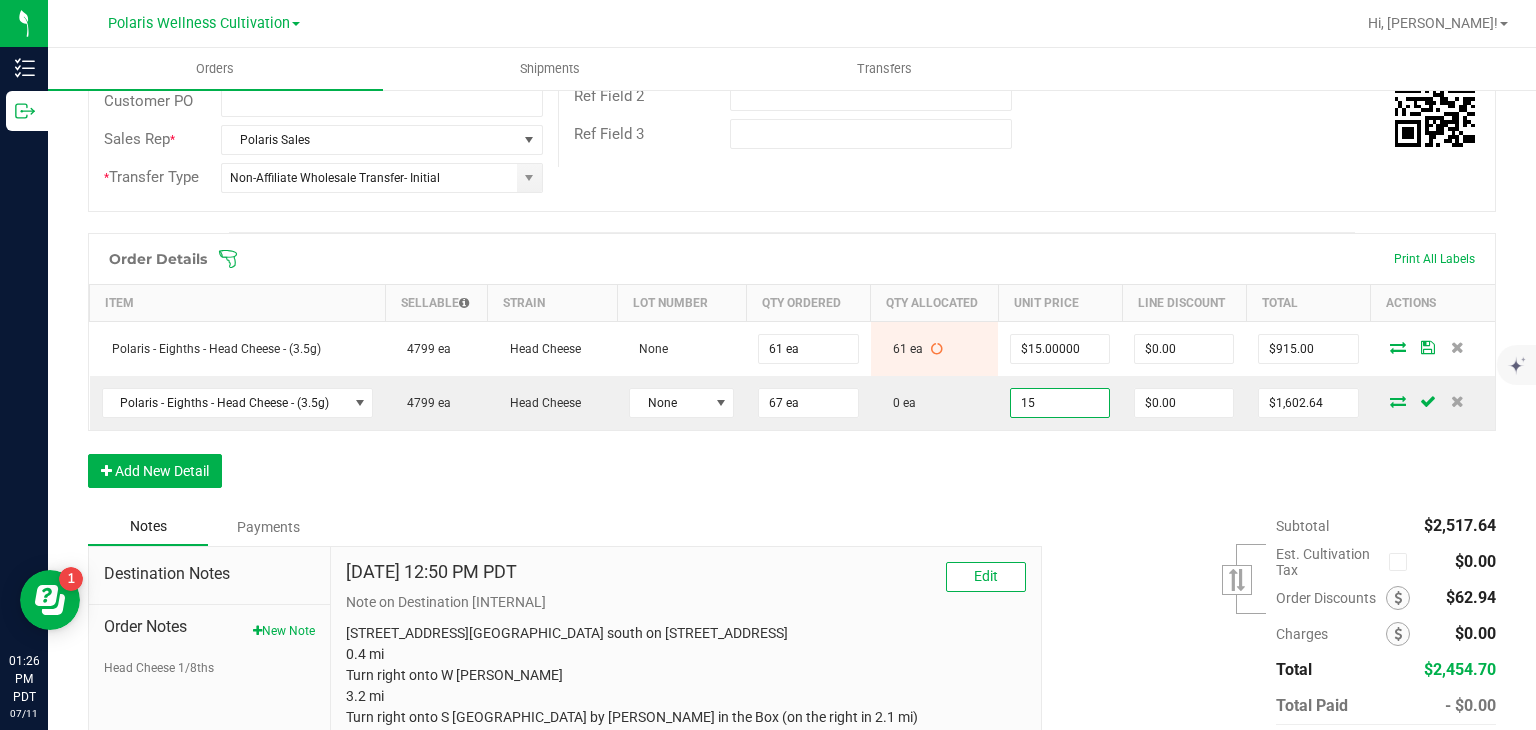 type on "$1,005.00" 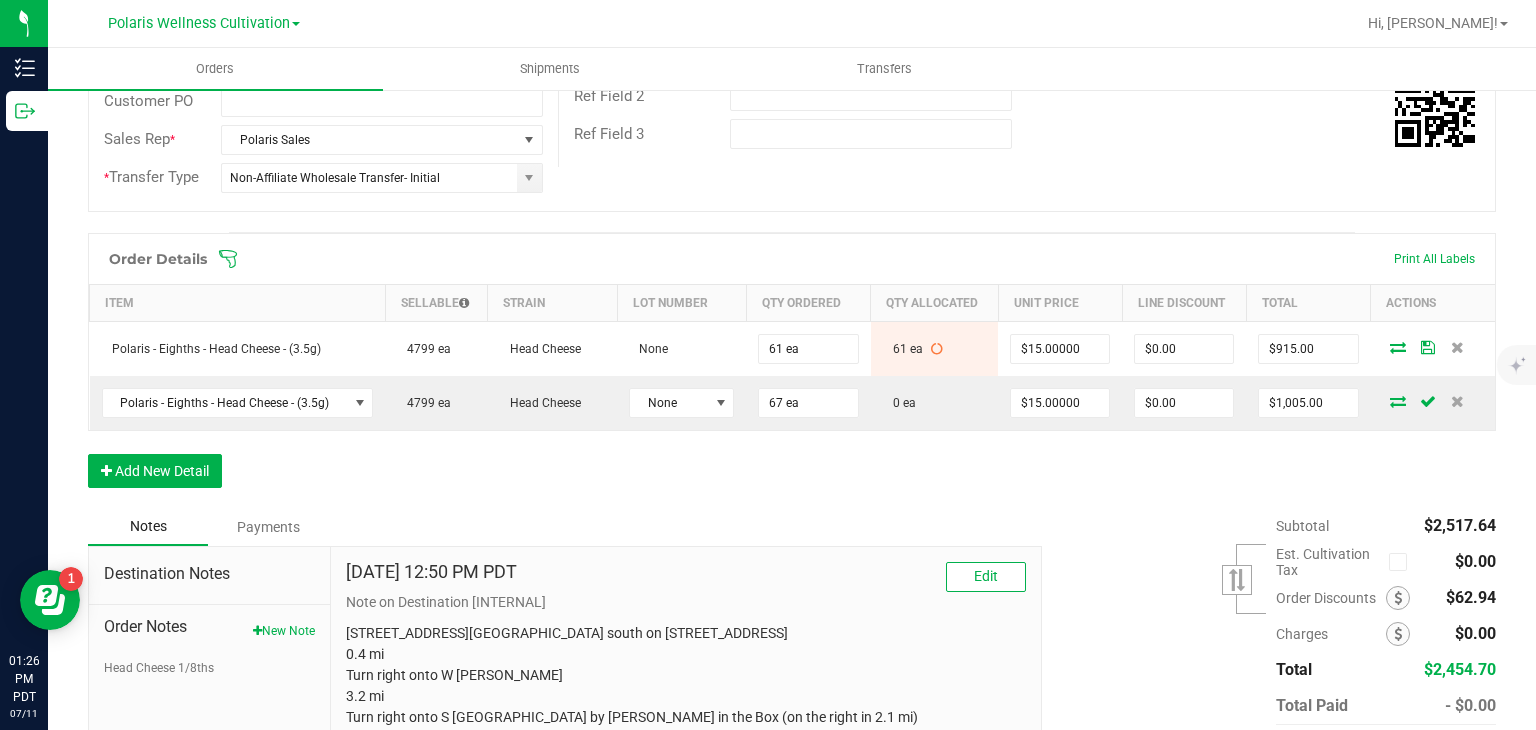 click on "Order Details Print All Labels Item  Sellable  Strain  Lot Number  Qty Ordered Qty Allocated Unit Price Line Discount Total Actions  Polaris - Eighths - Head Cheese - (3.5g)   4799 ea   Head Cheese   None  61 ea  61 ea
$15.00000 $0.00 $915.00 Polaris - Eighths - Head Cheese - (3.5g)  4799 ea   Head Cheese  None 67 ea  0 ea  $15.00000 $0.00 $1,005.00
Add New Detail" at bounding box center (792, 370) 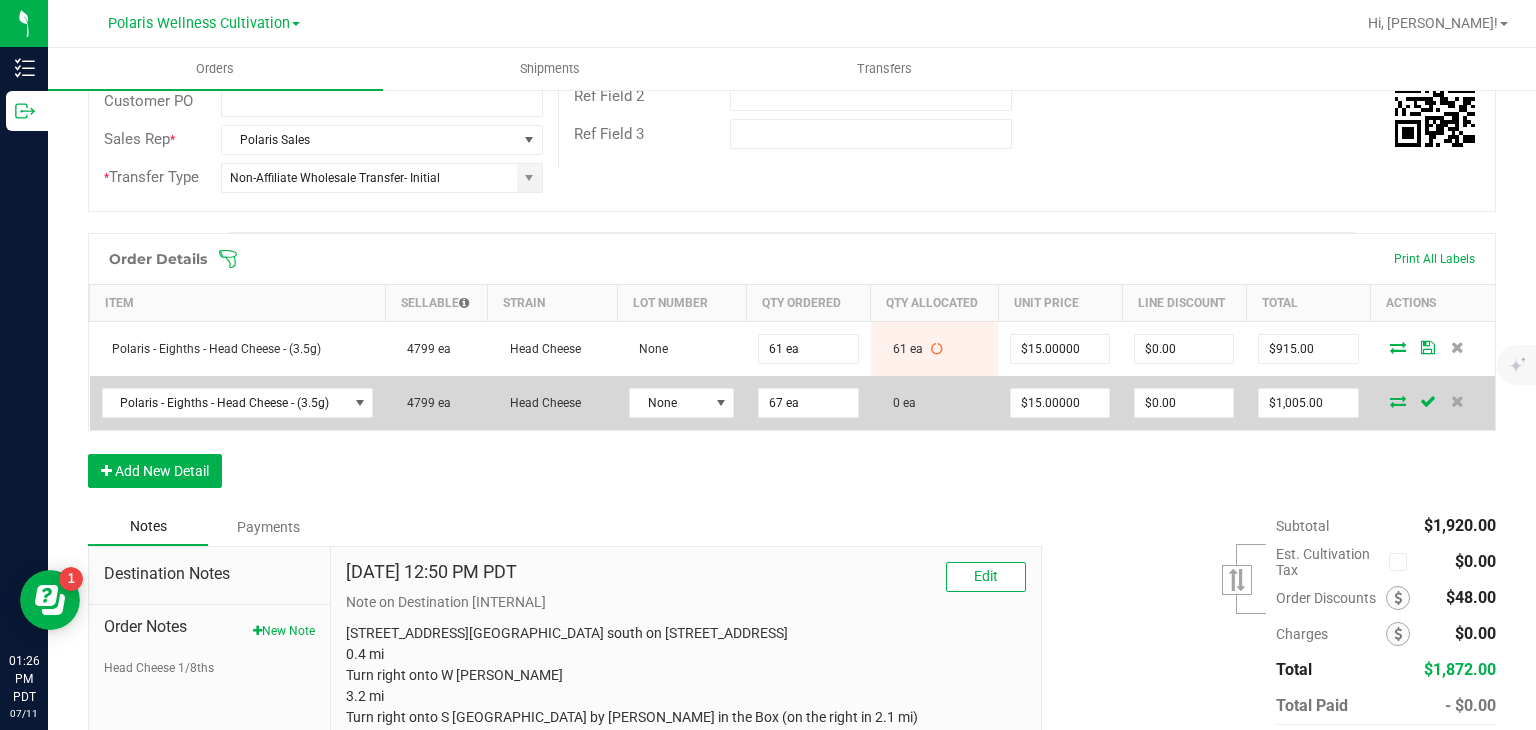 click at bounding box center (1398, 401) 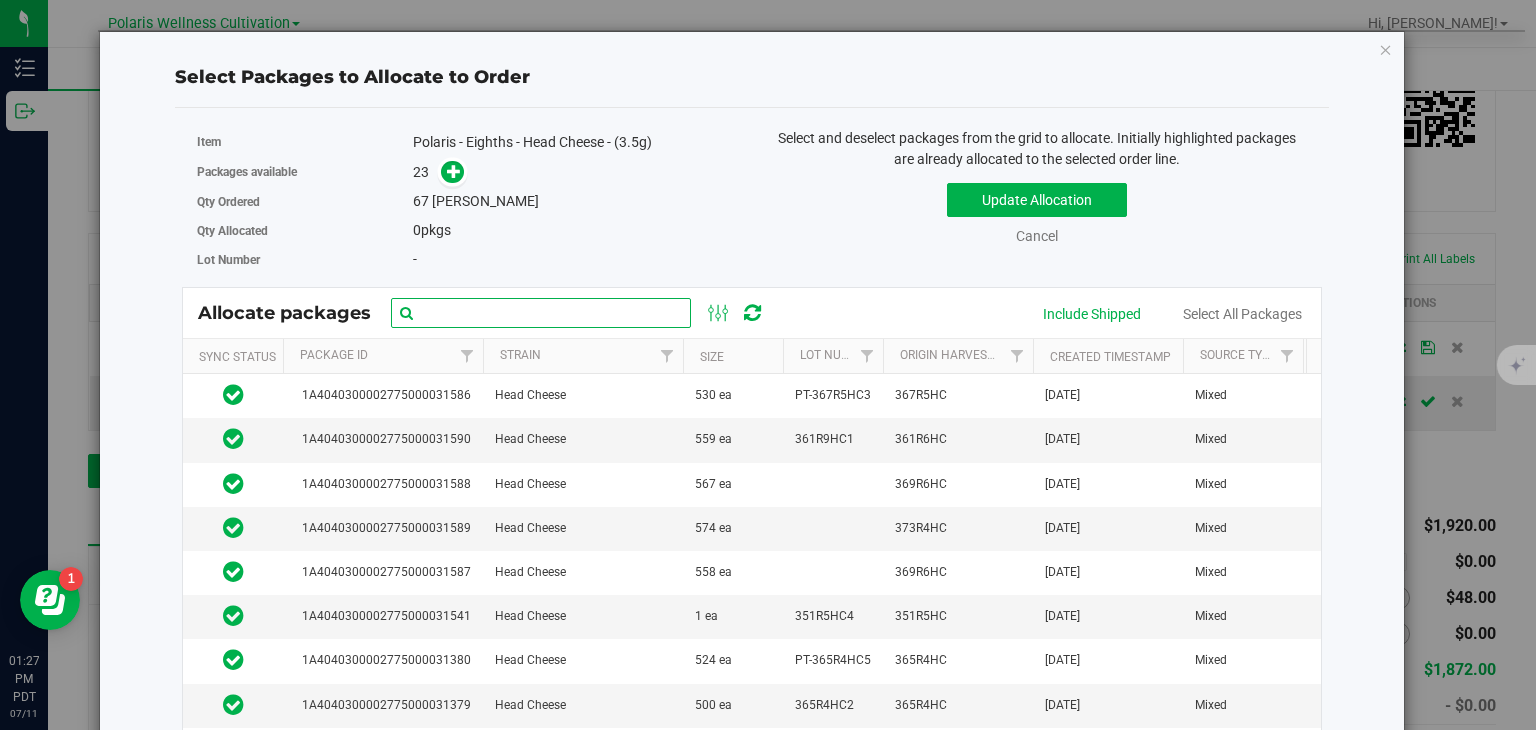 click at bounding box center (541, 313) 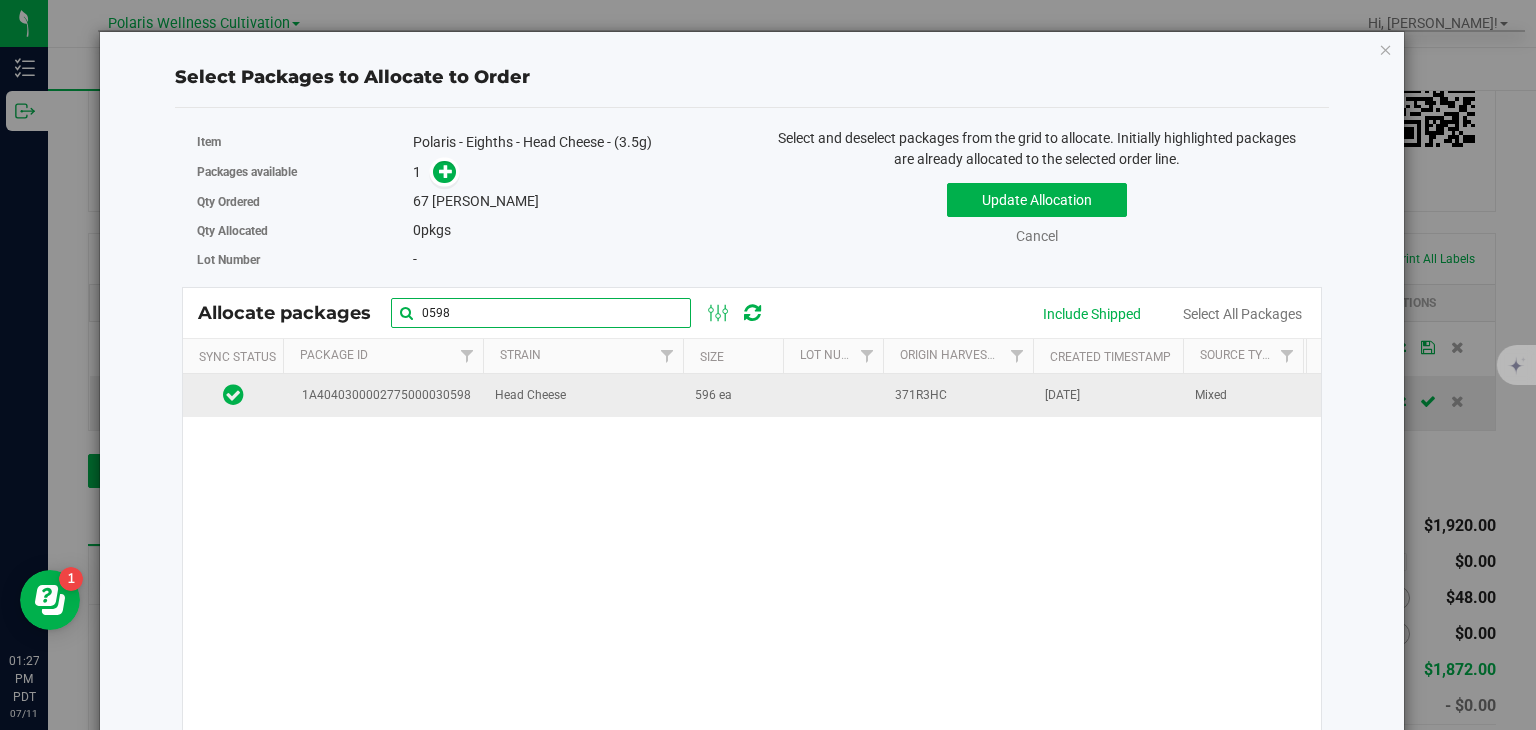 type on "0598" 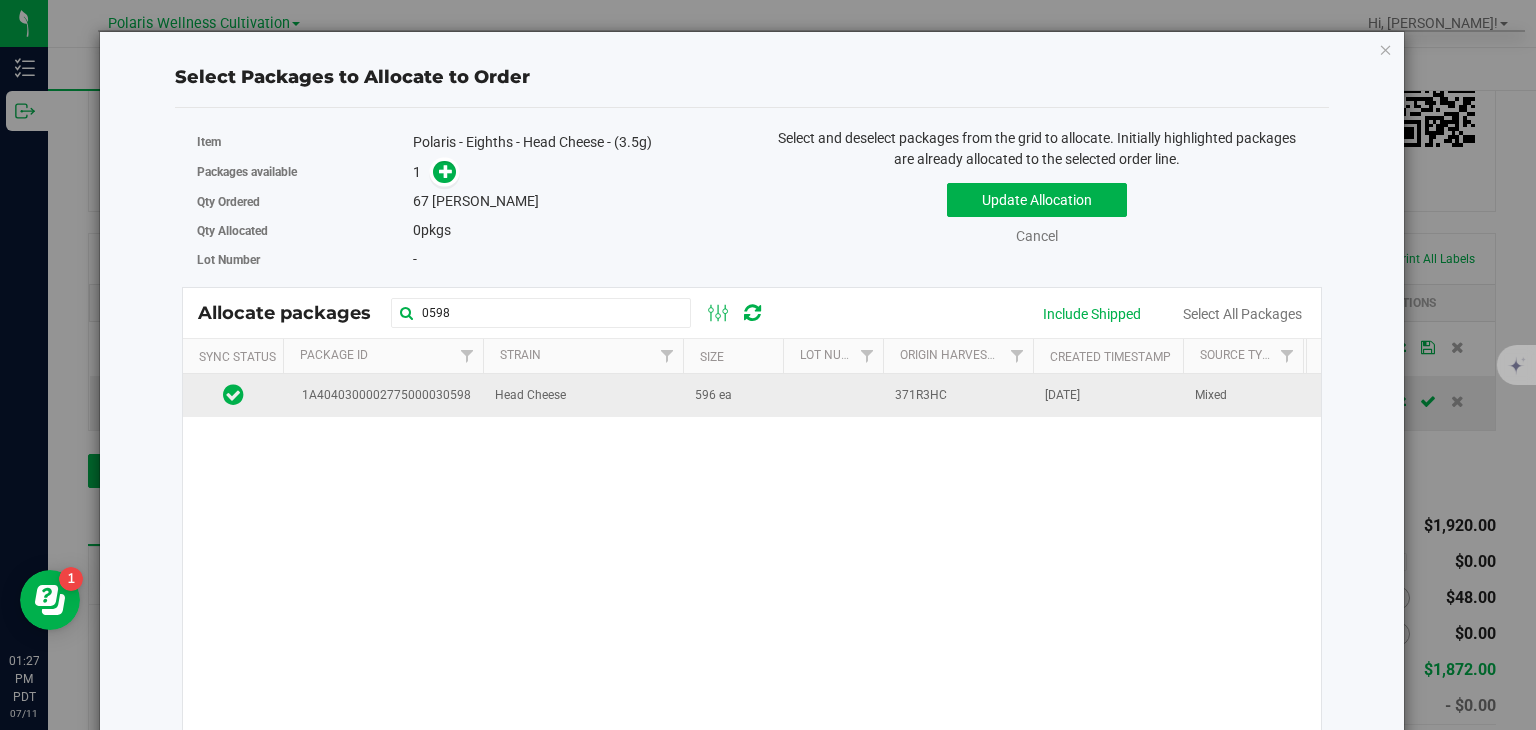 click on "Head Cheese" at bounding box center [530, 395] 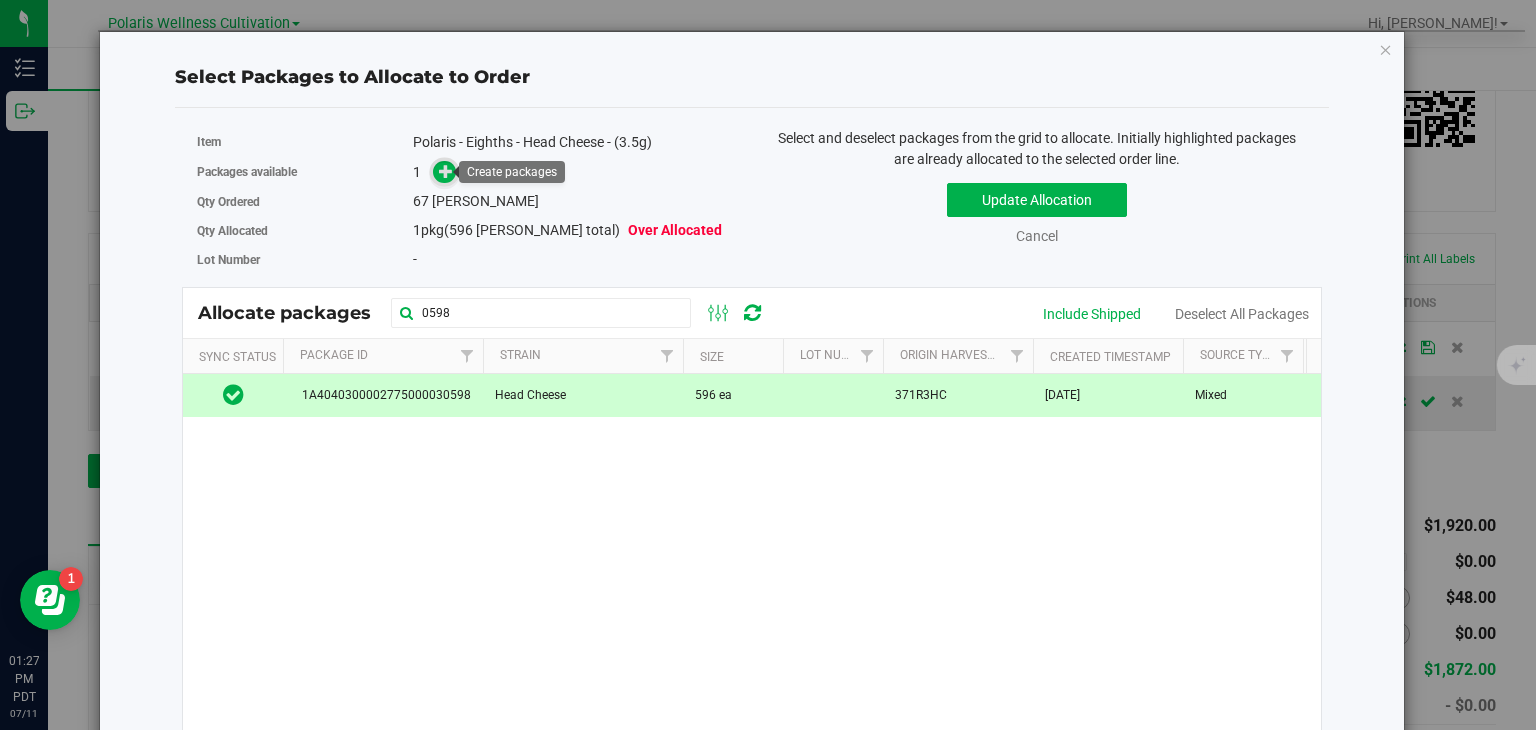 click at bounding box center [446, 171] 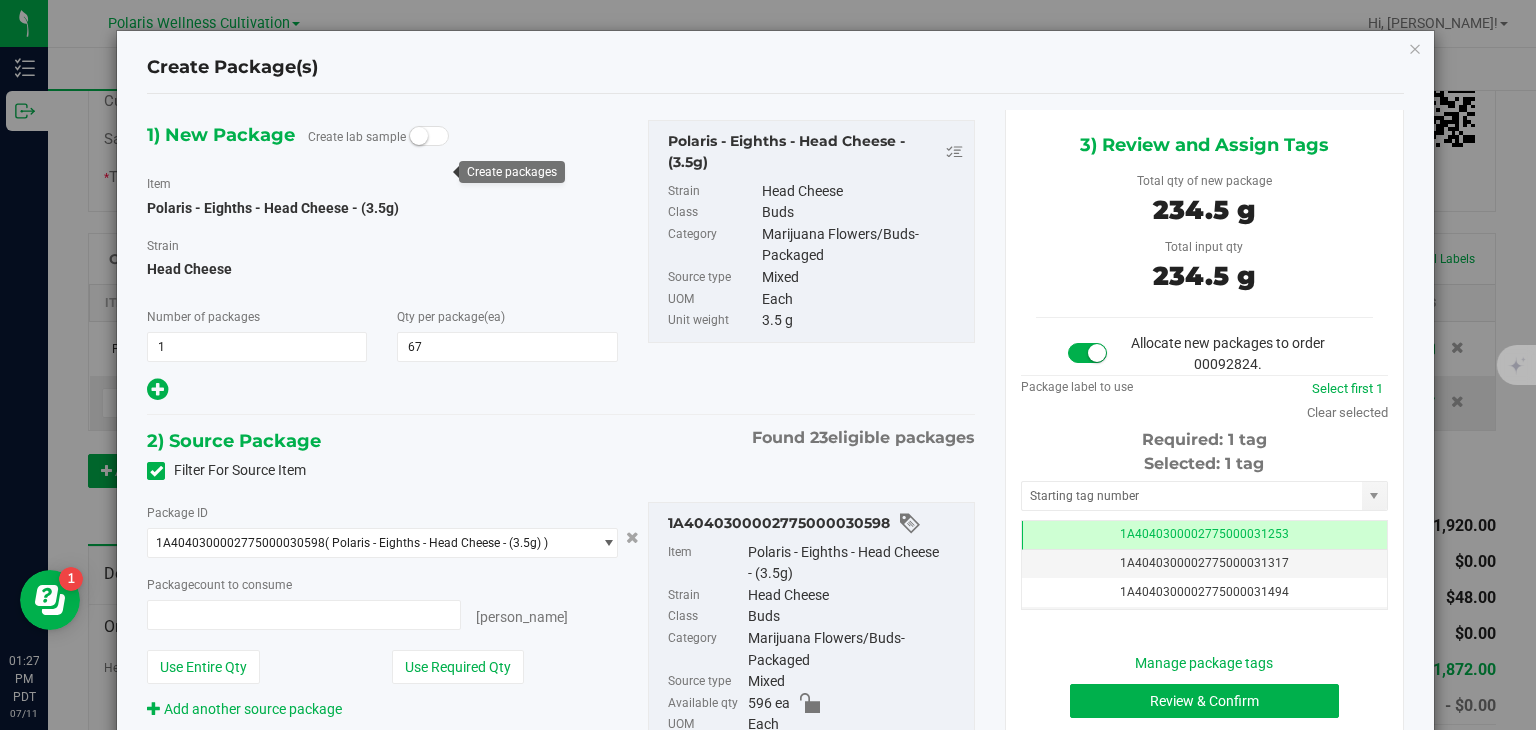 type on "67 ea" 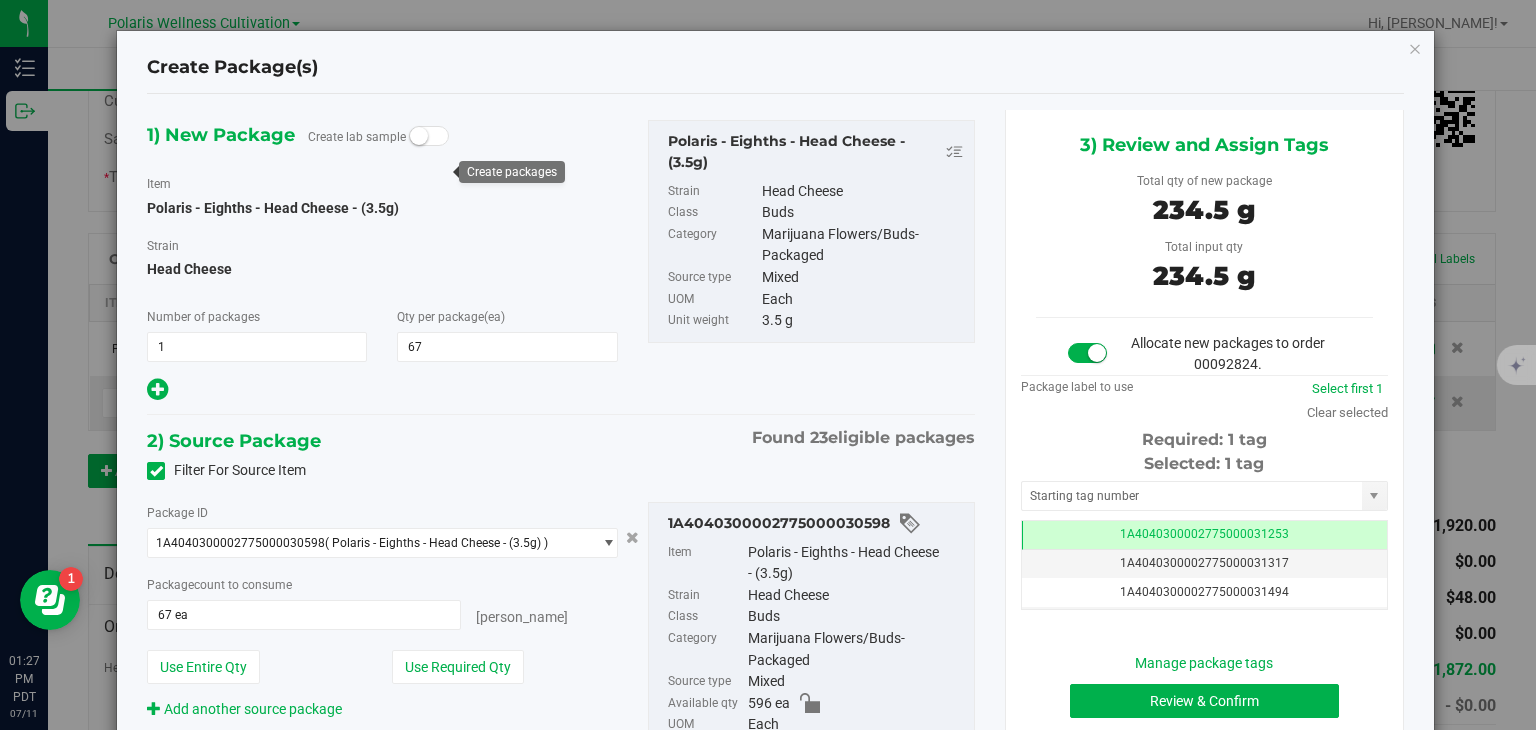 scroll, scrollTop: 0, scrollLeft: 0, axis: both 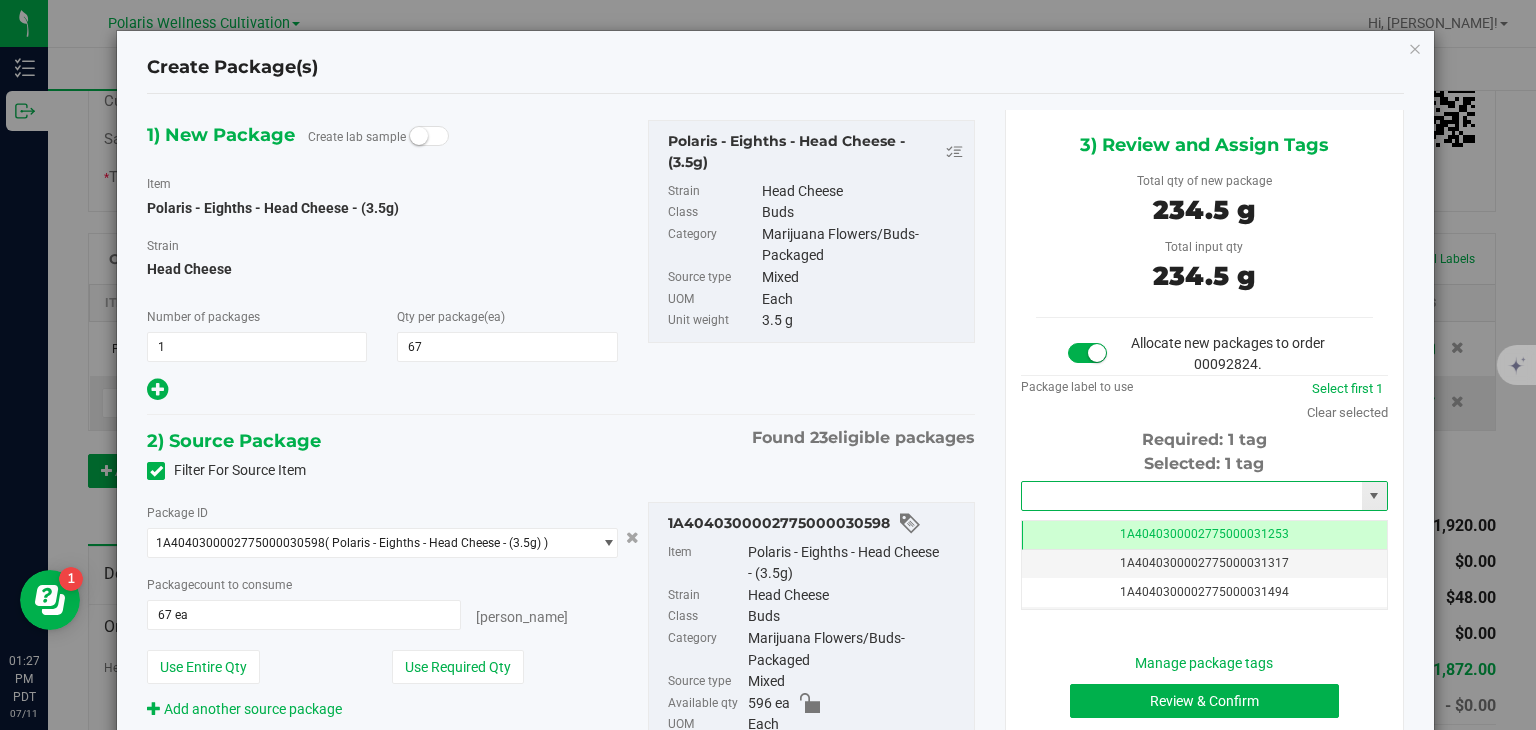 click at bounding box center [1192, 496] 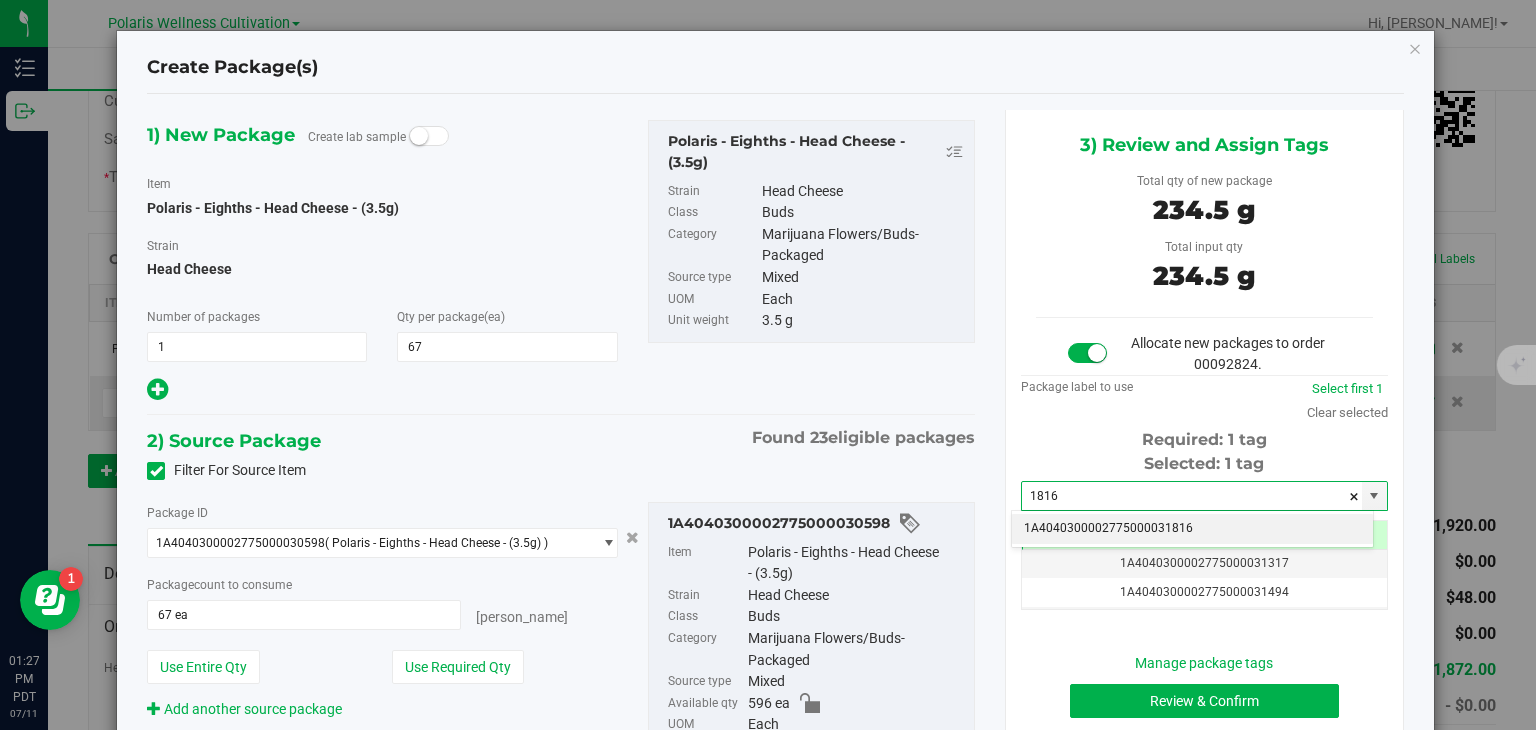 click on "1A4040300002775000031816" at bounding box center (1192, 529) 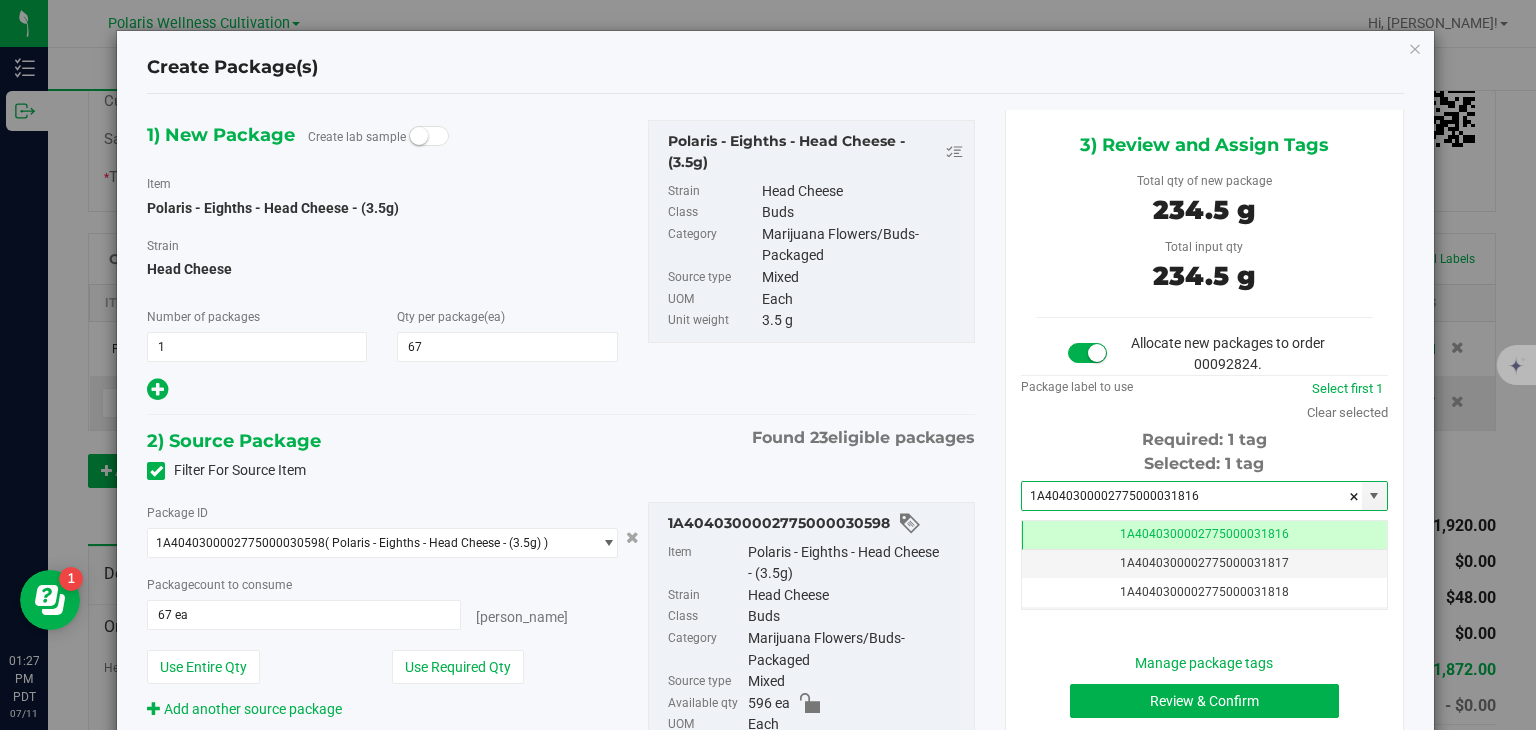 scroll, scrollTop: 0, scrollLeft: 0, axis: both 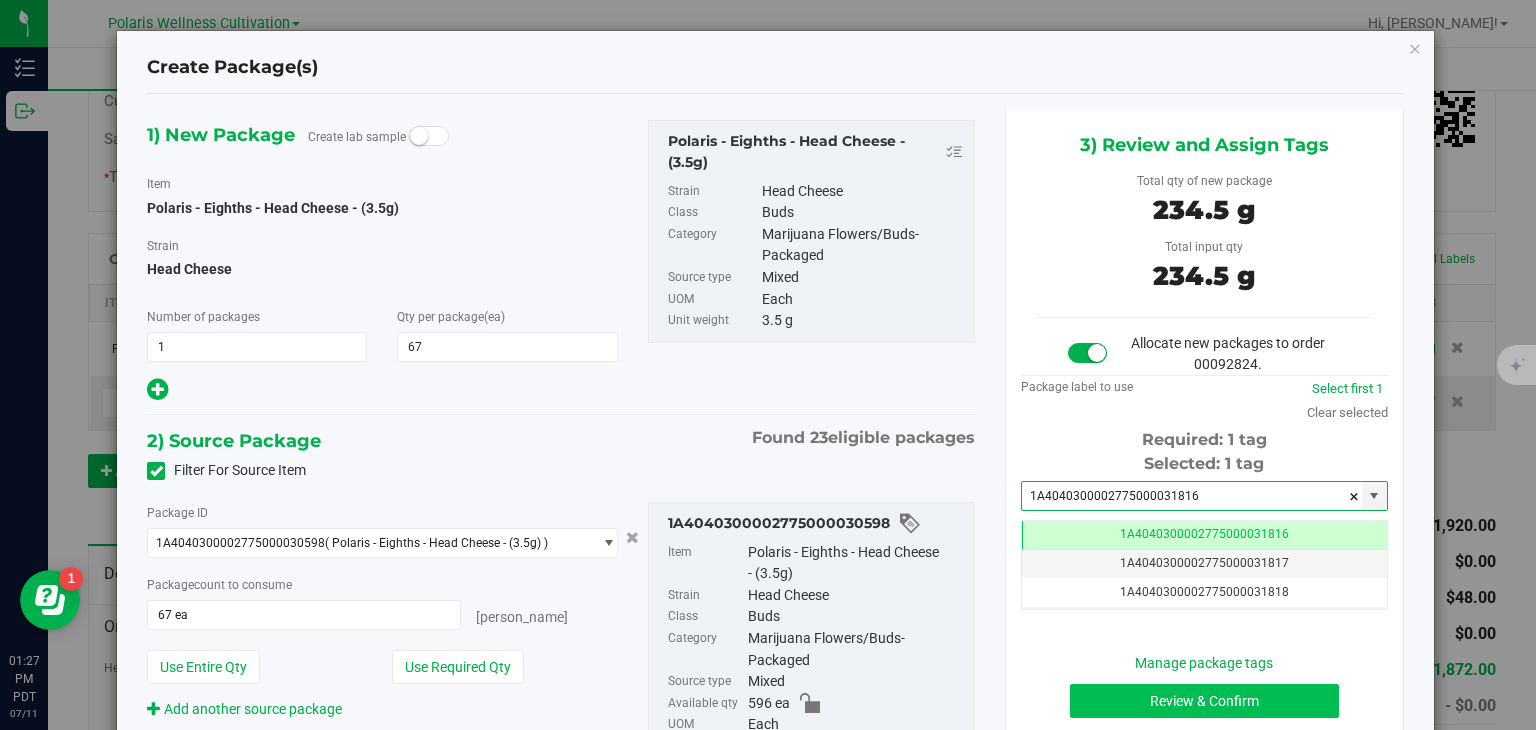type on "1A4040300002775000031816" 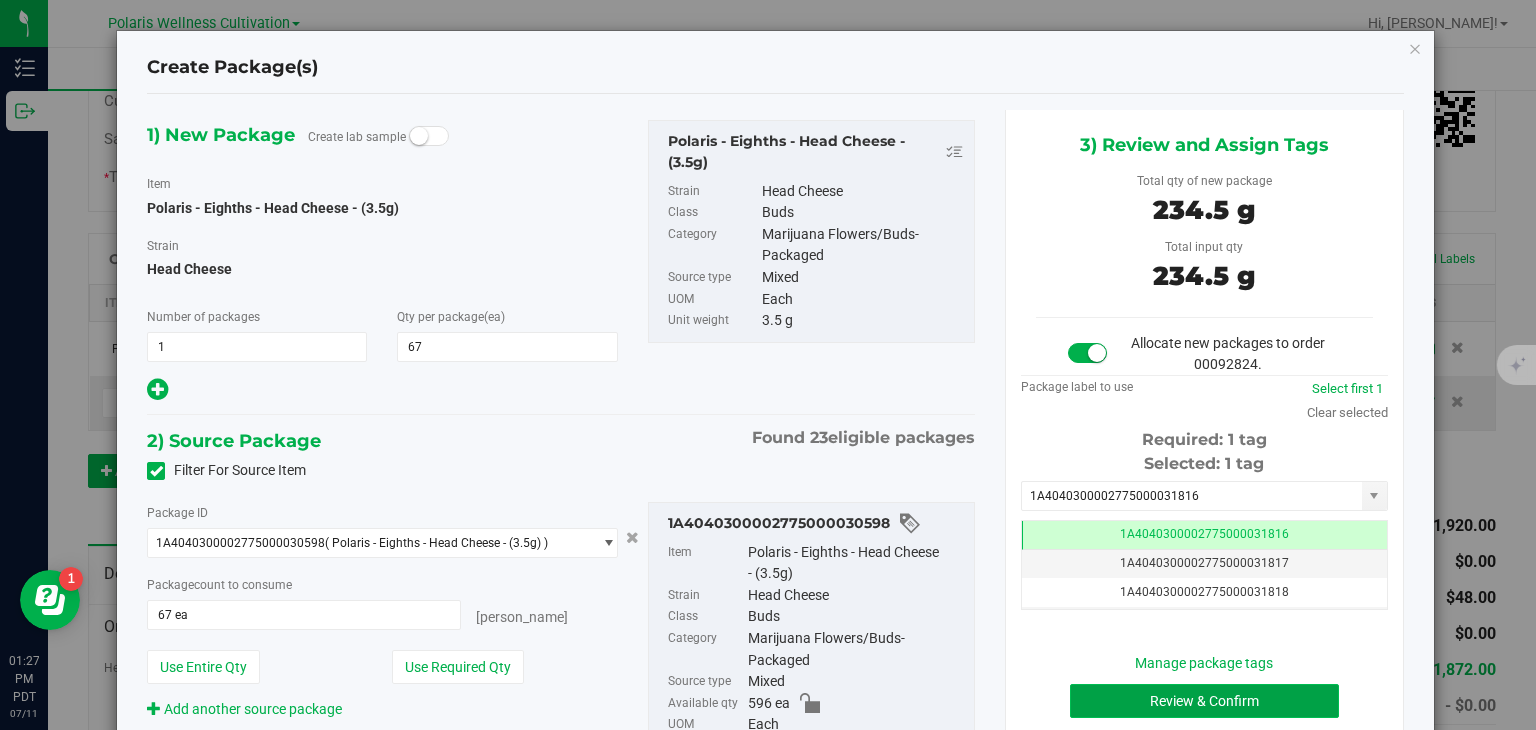click on "Review & Confirm" at bounding box center [1204, 701] 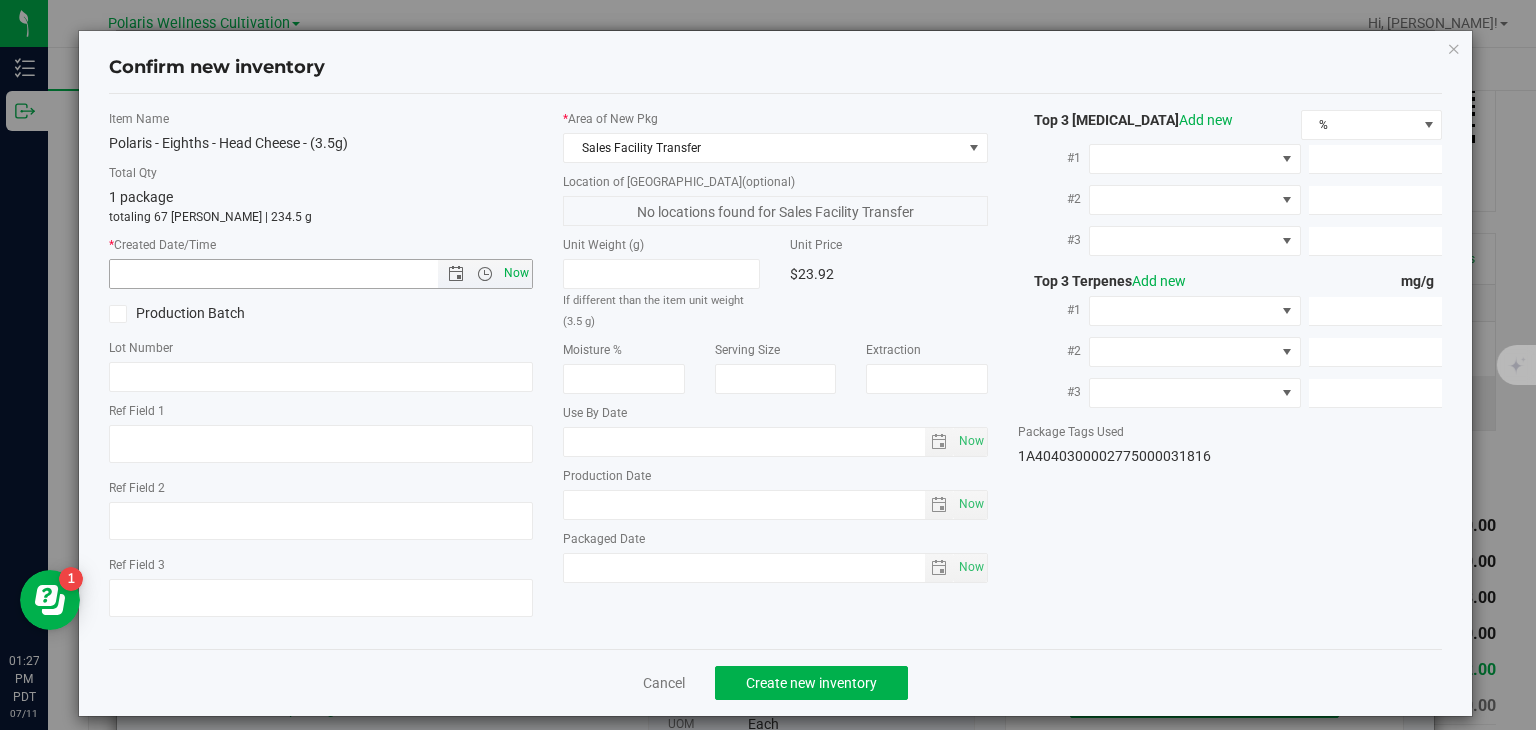 click on "Now" at bounding box center [517, 273] 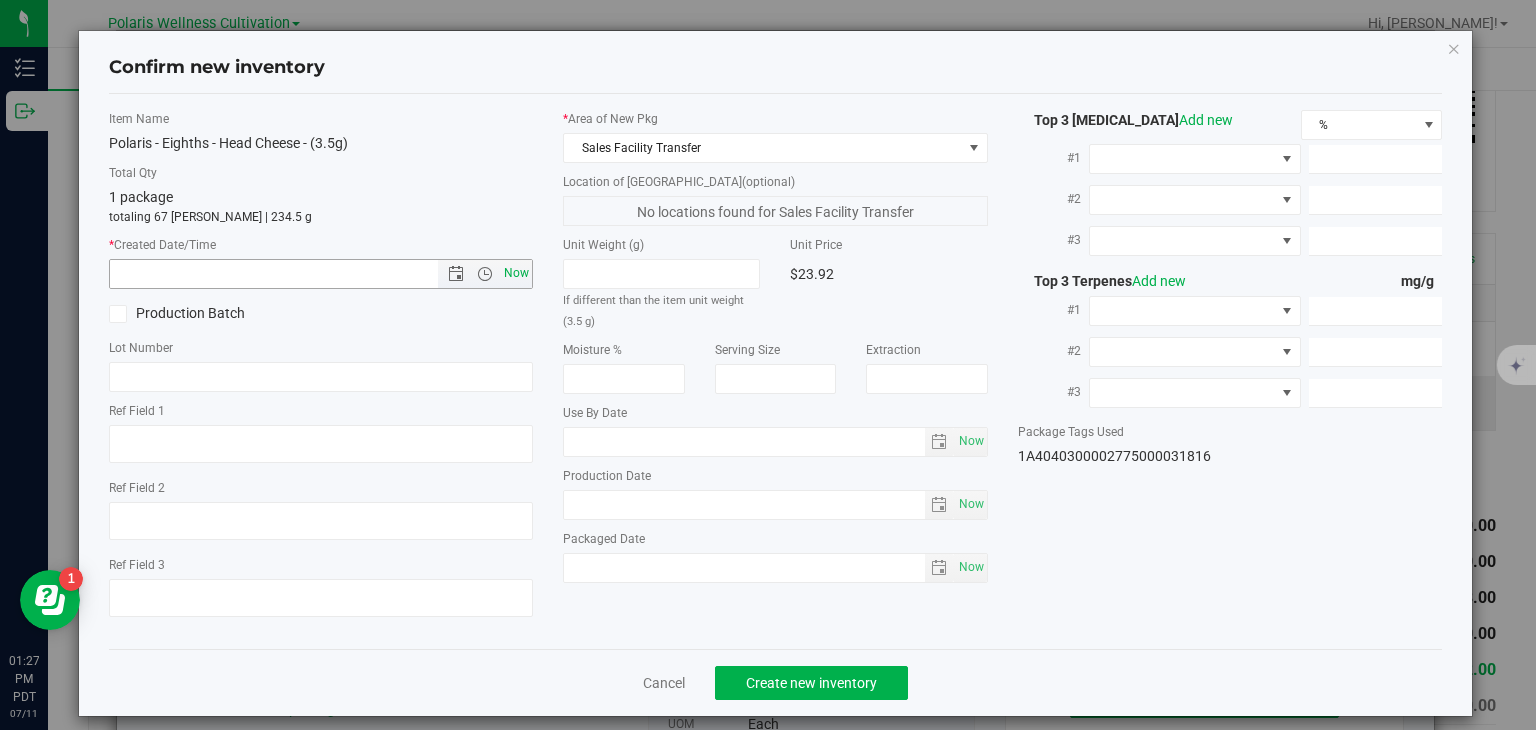 type on "[DATE] 1:27 PM" 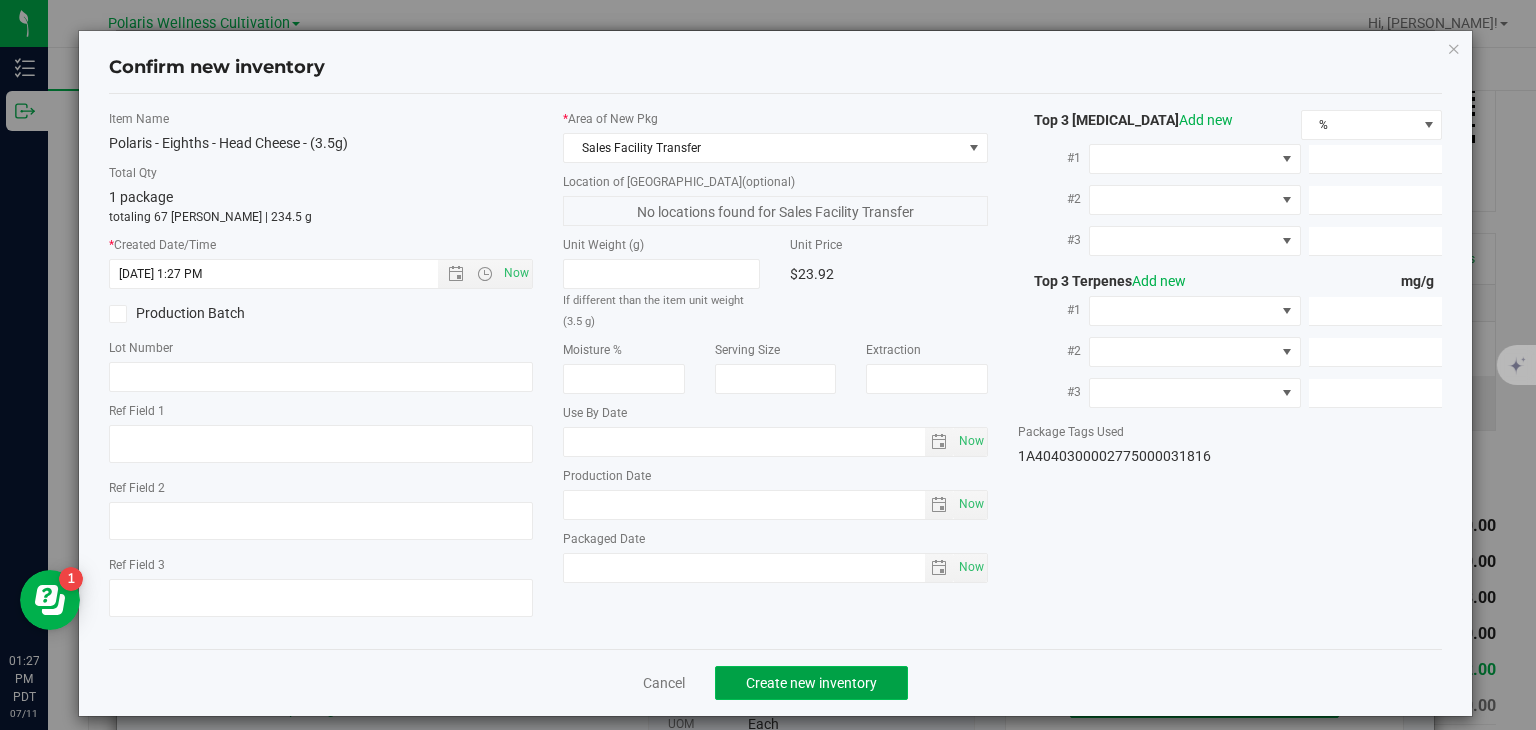 click on "Create new inventory" 